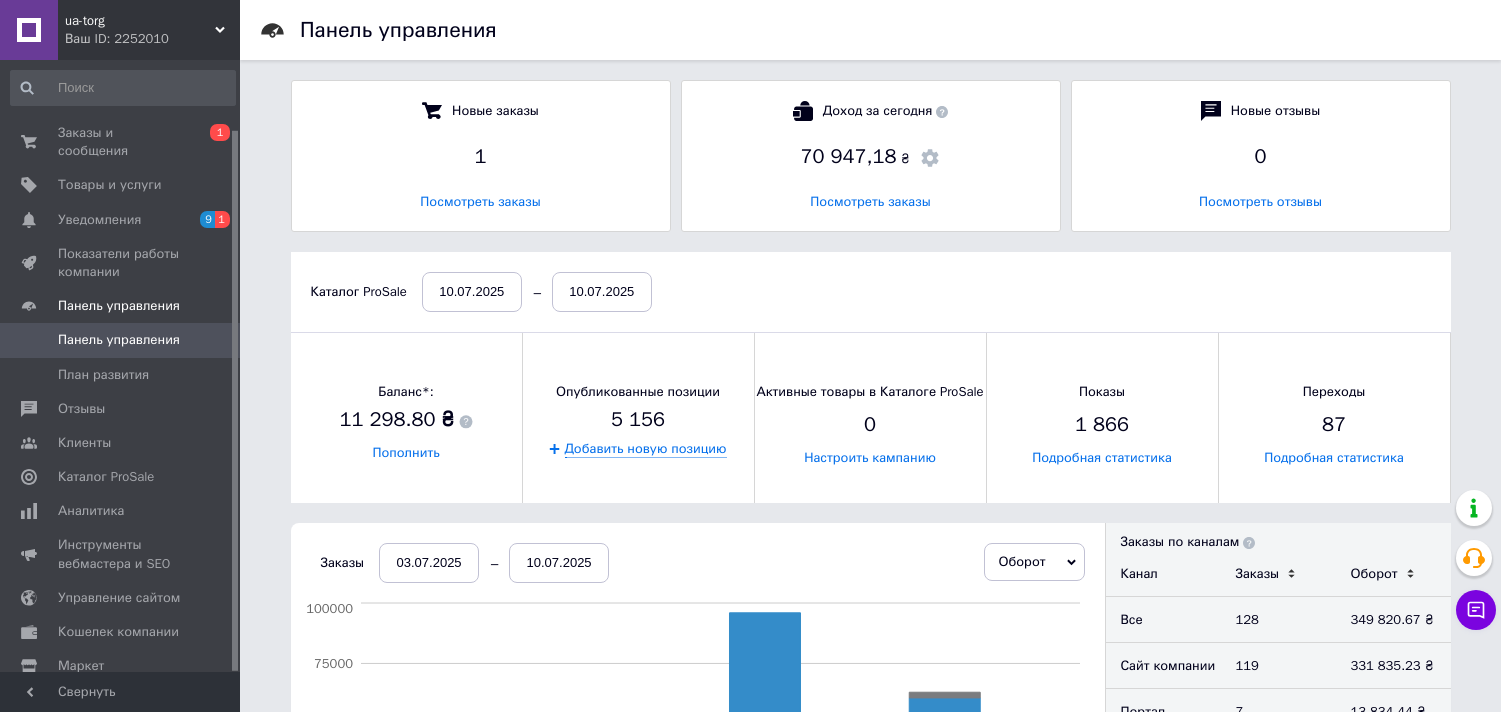 scroll, scrollTop: 222, scrollLeft: 0, axis: vertical 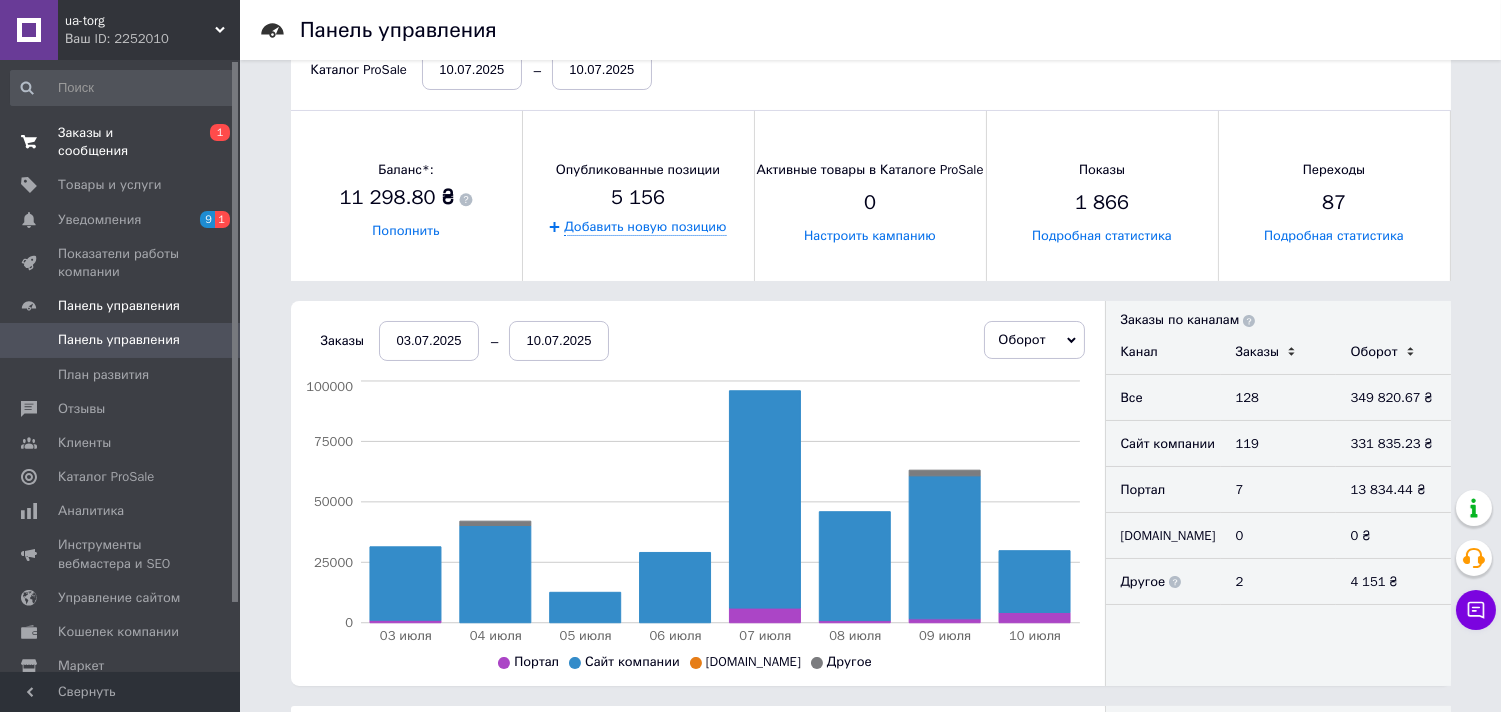 click on "Заказы и сообщения" at bounding box center (121, 142) 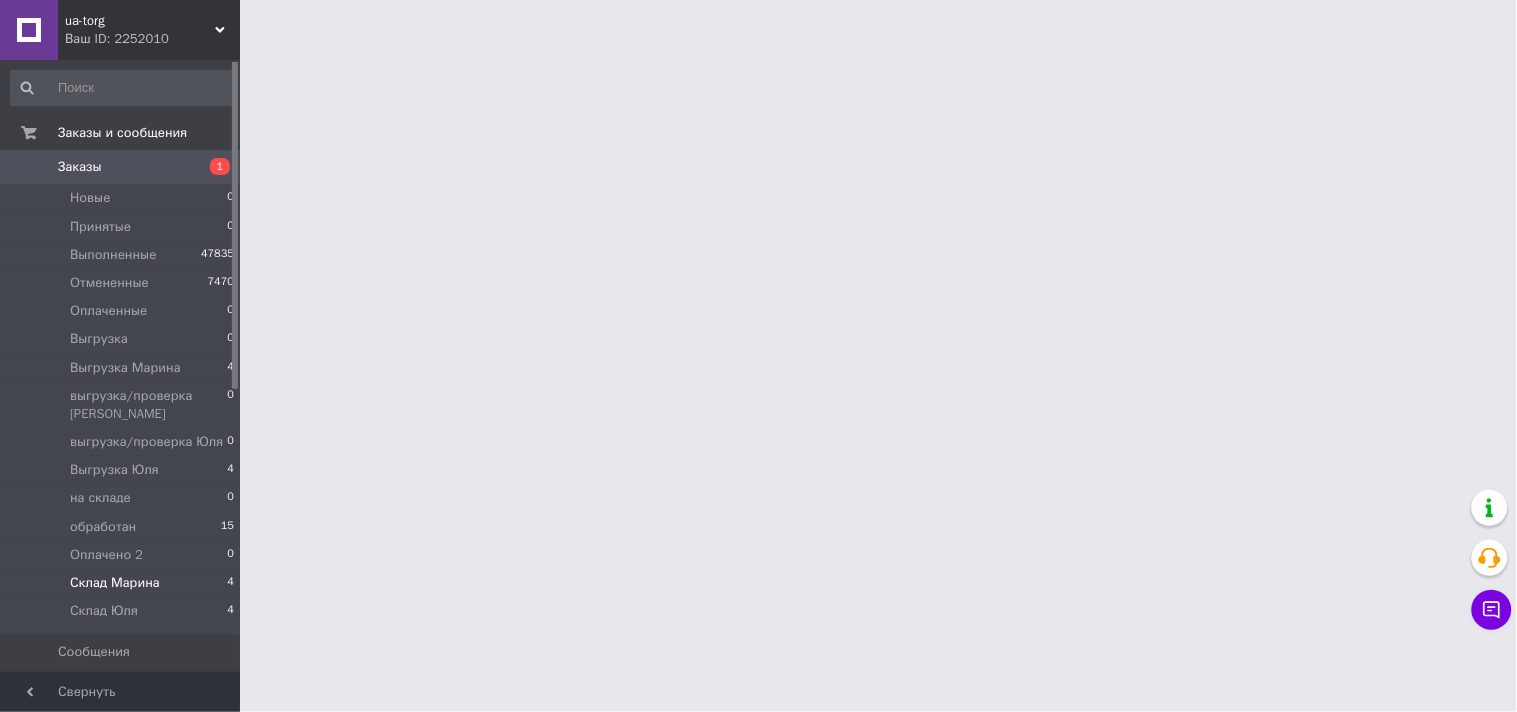 click on "Склад Марина 4" at bounding box center (123, 583) 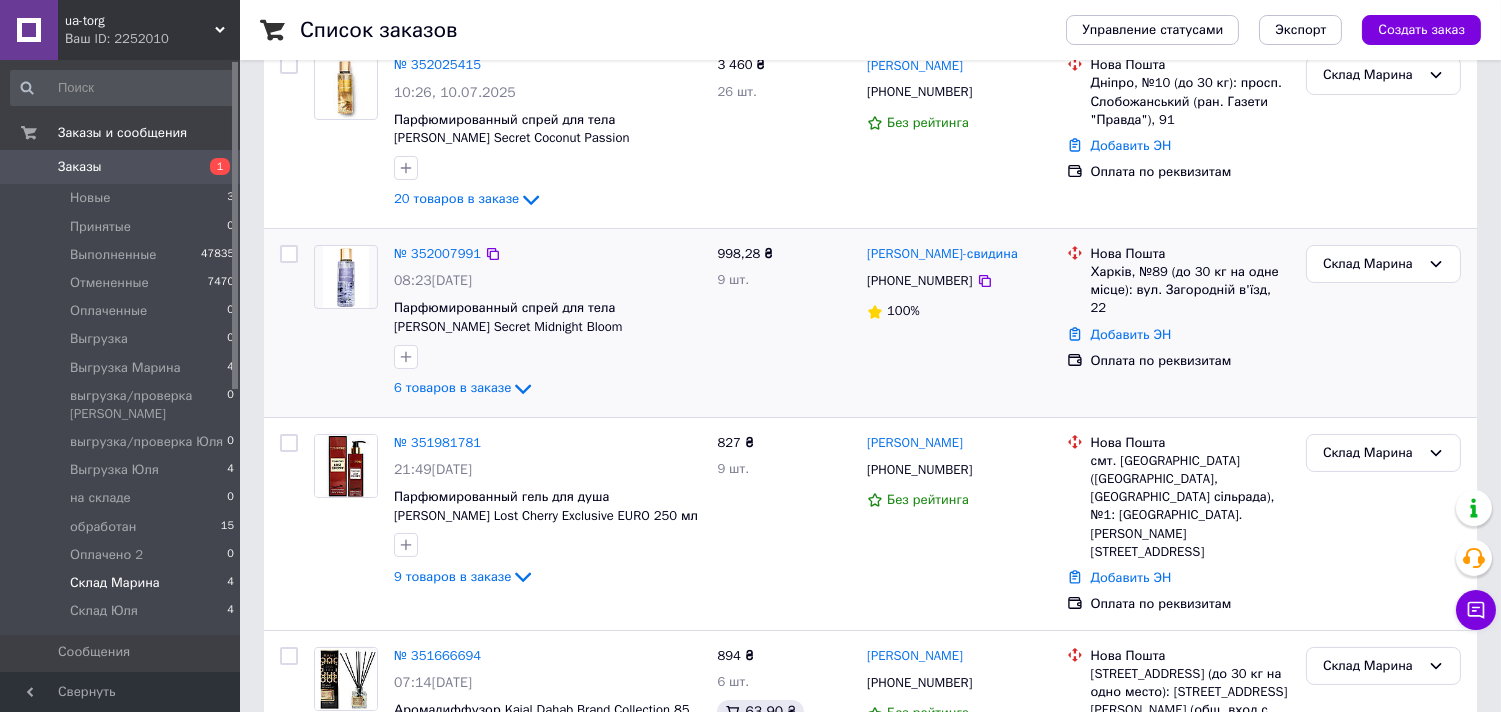 scroll, scrollTop: 347, scrollLeft: 0, axis: vertical 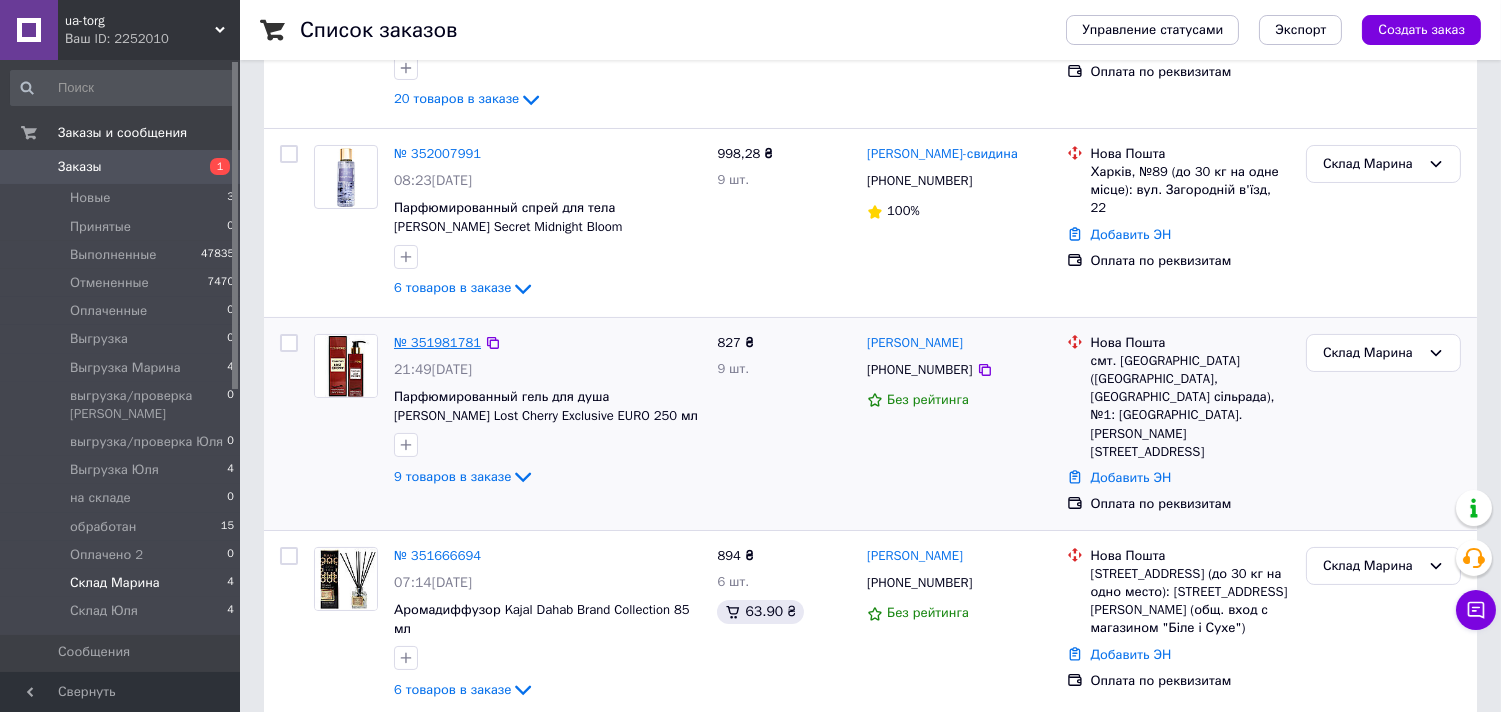 click on "№ 351981781" at bounding box center [437, 342] 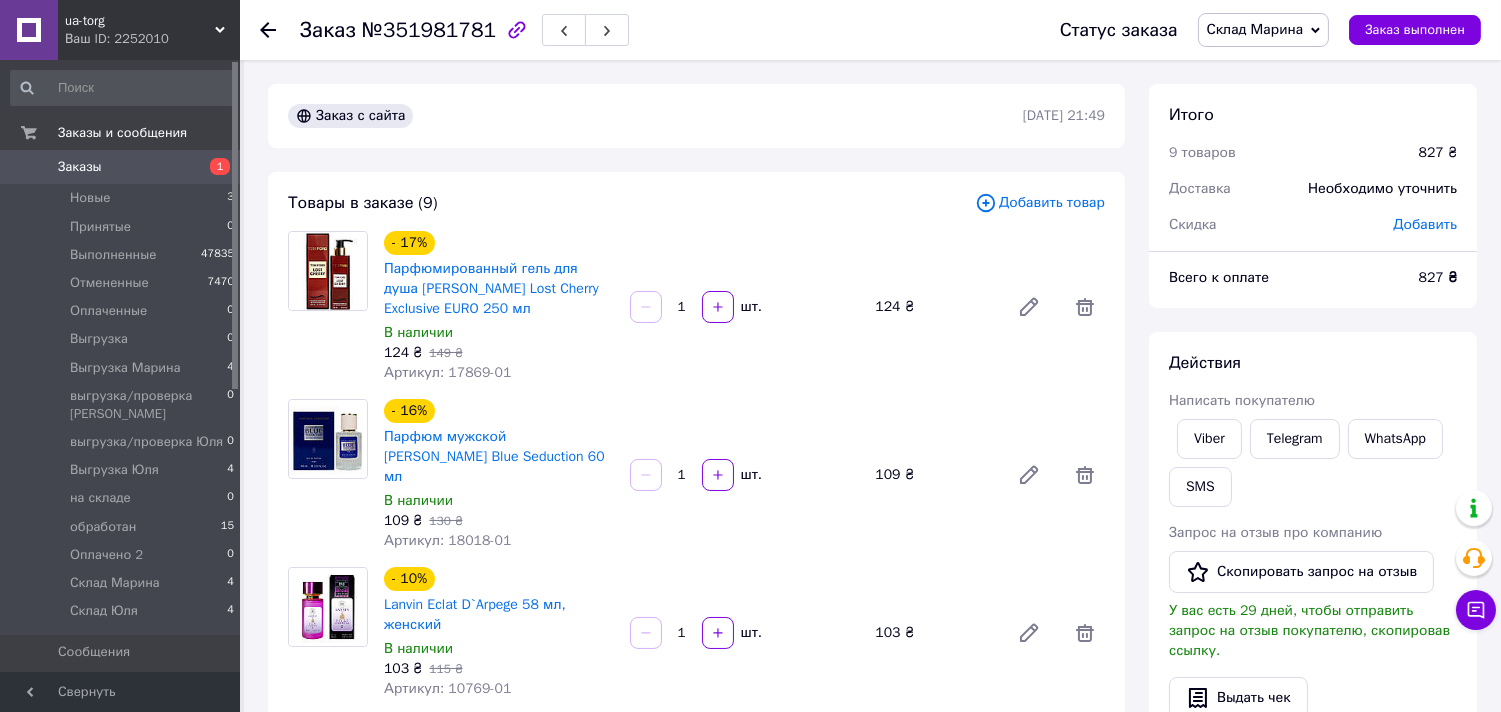 click on "Склад Марина" at bounding box center (1255, 29) 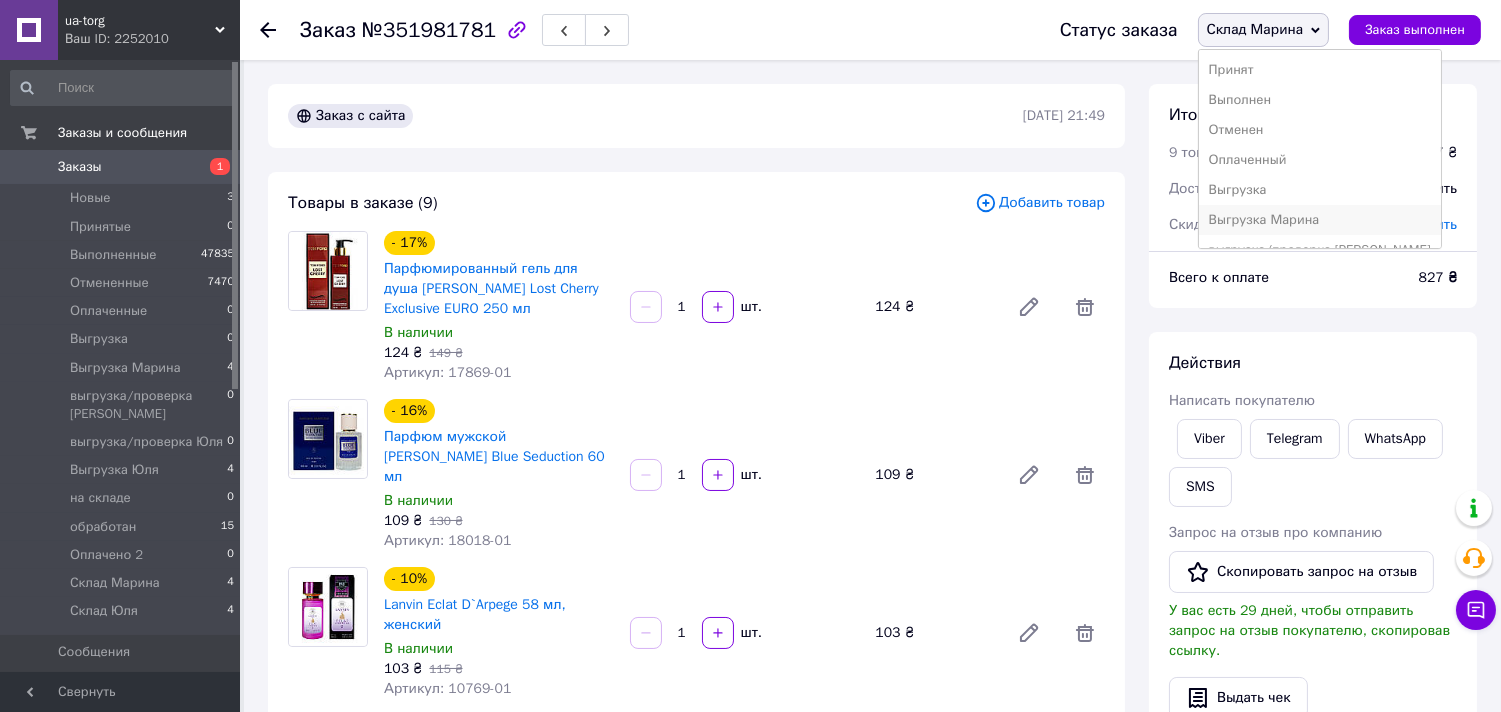 click on "Выгрузка Марина" at bounding box center (1320, 220) 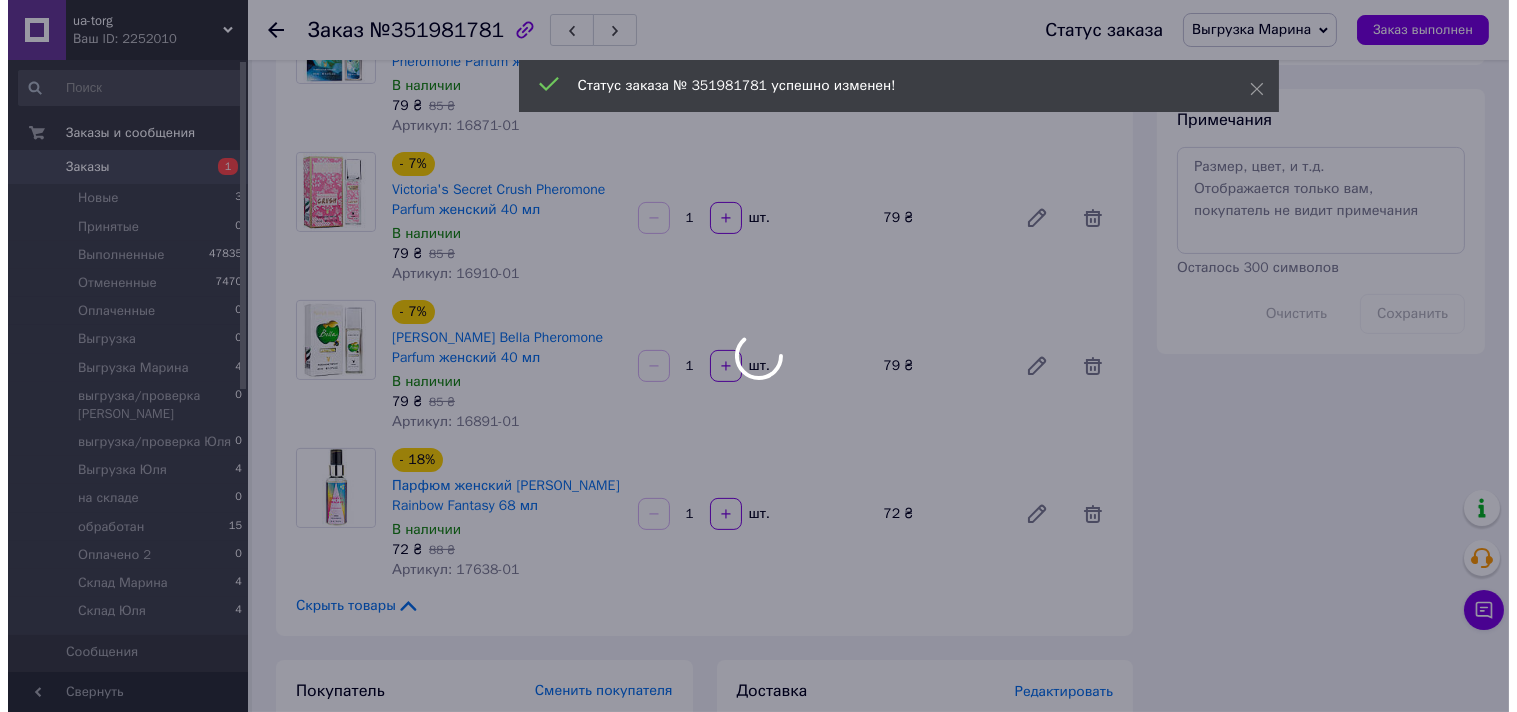 scroll, scrollTop: 1333, scrollLeft: 0, axis: vertical 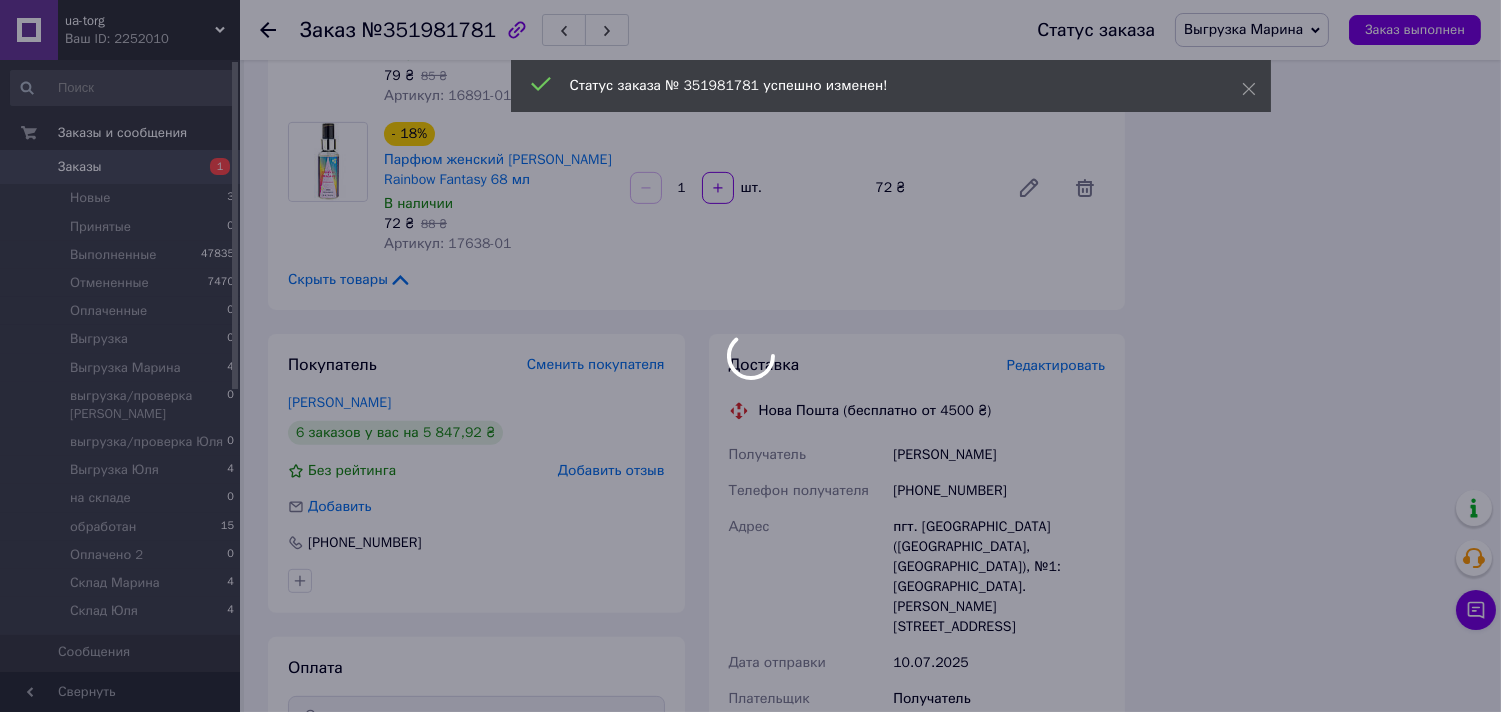 click at bounding box center [750, 356] 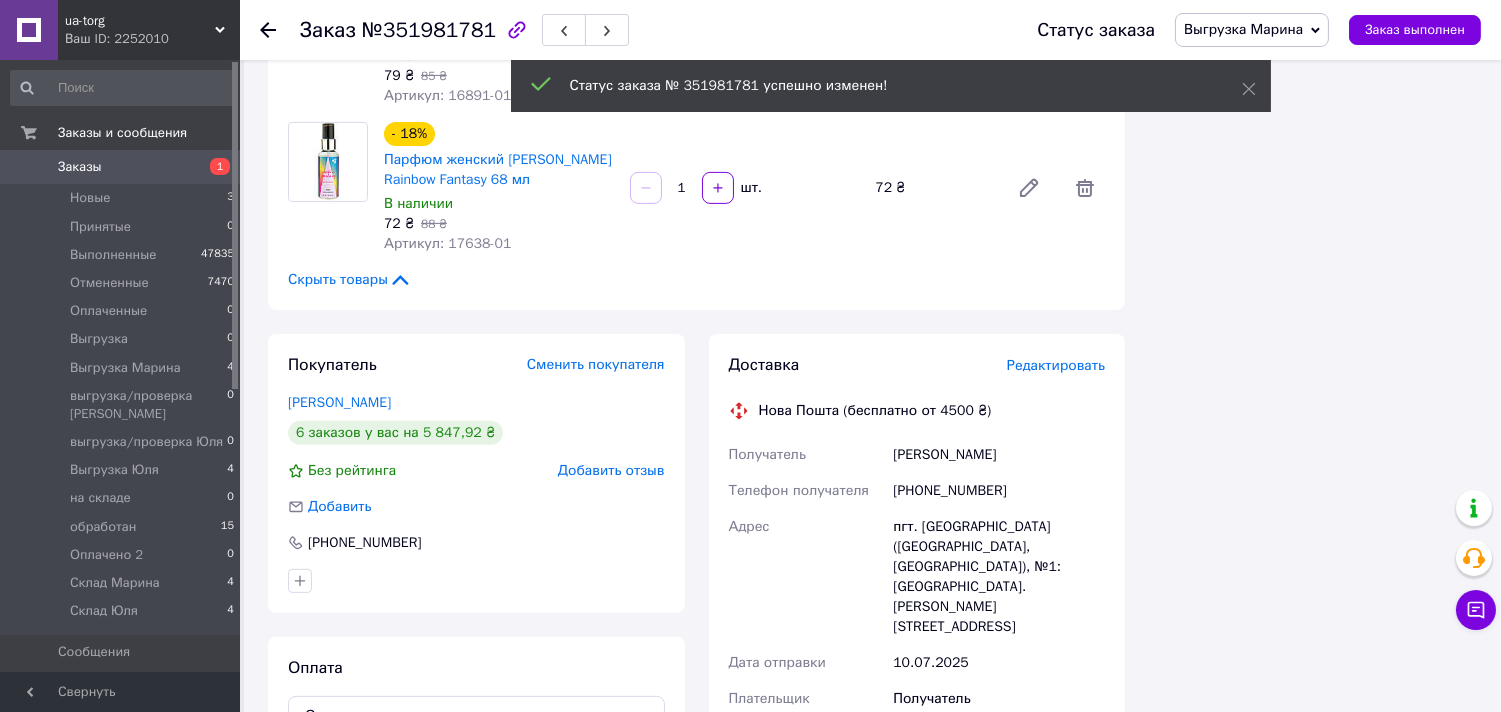 click on "Редактировать" at bounding box center [1056, 365] 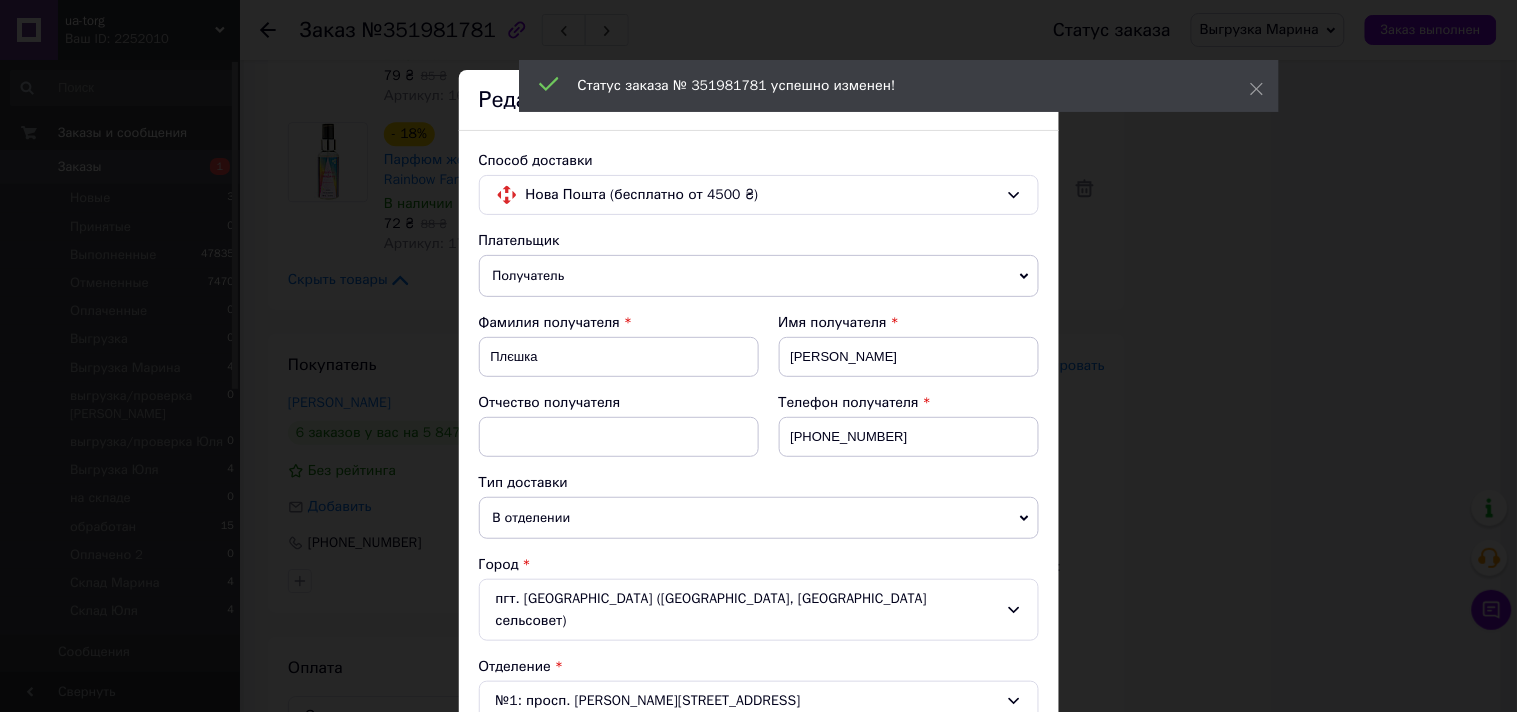 scroll, scrollTop: 676, scrollLeft: 0, axis: vertical 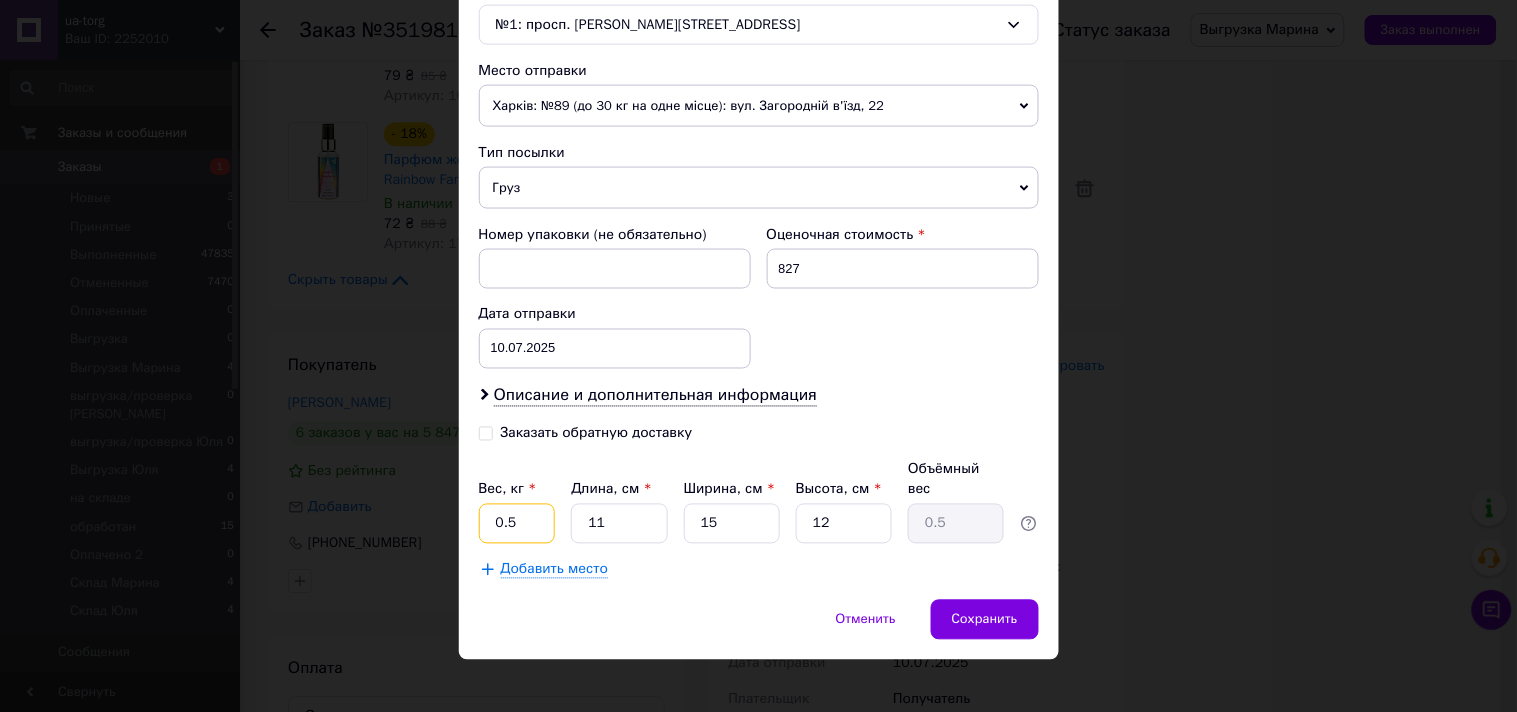 click on "0.5" at bounding box center (517, 524) 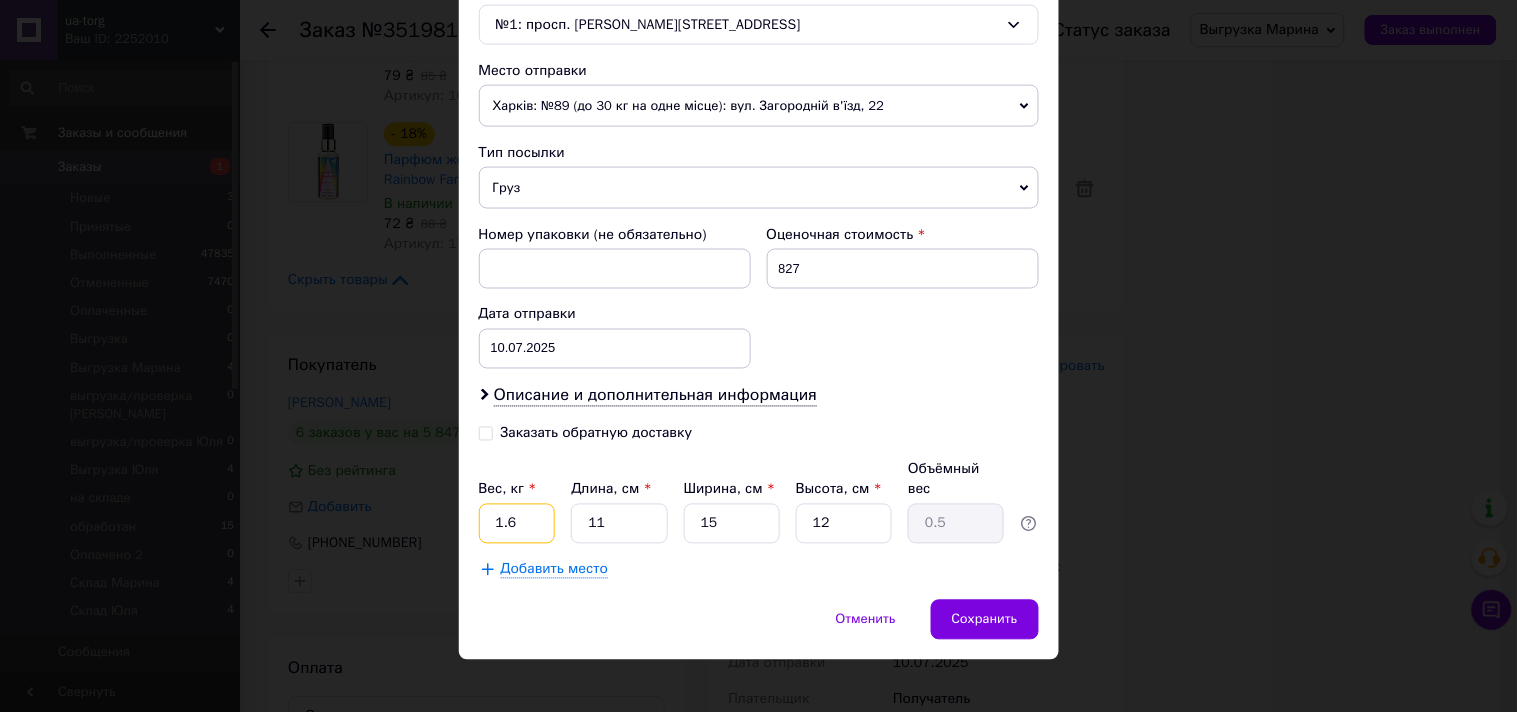 type on "1.6" 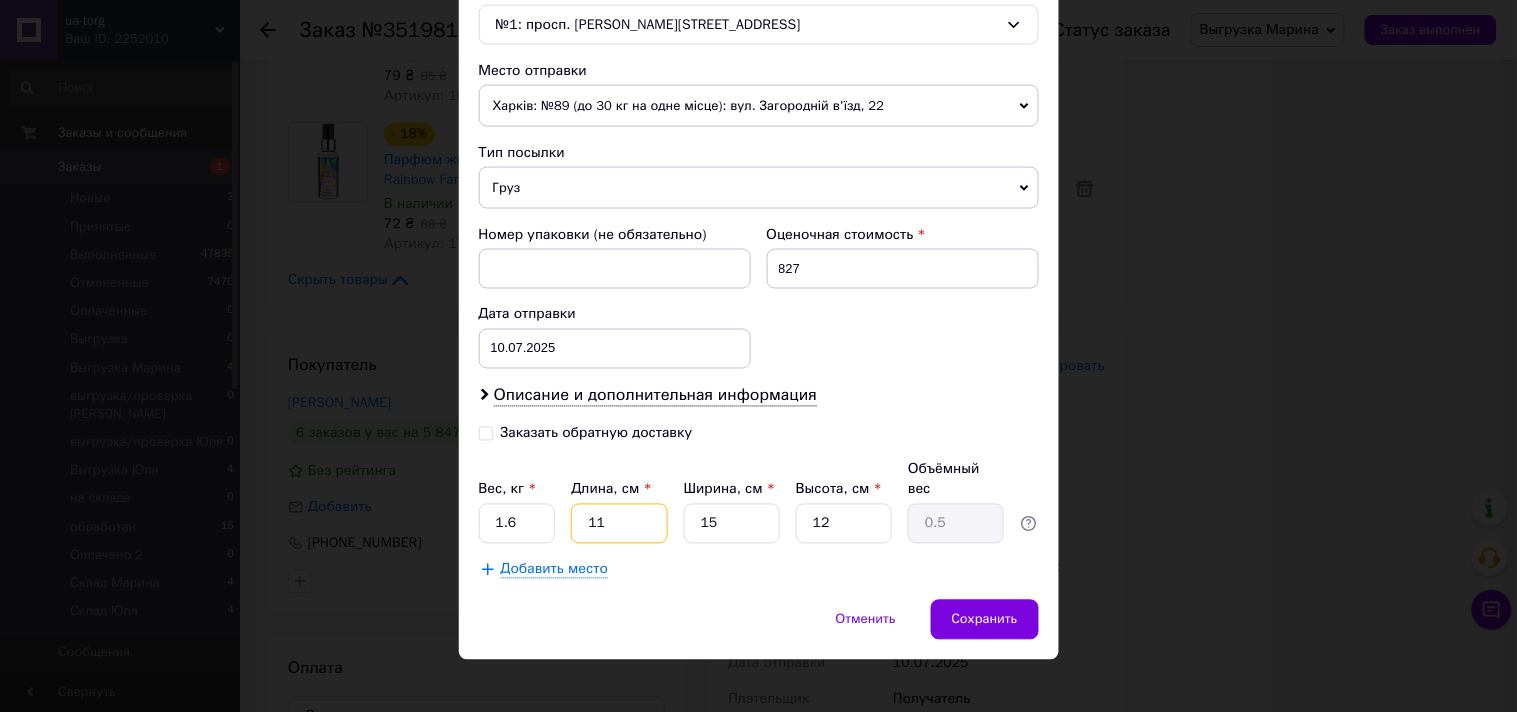 click on "11" at bounding box center [619, 524] 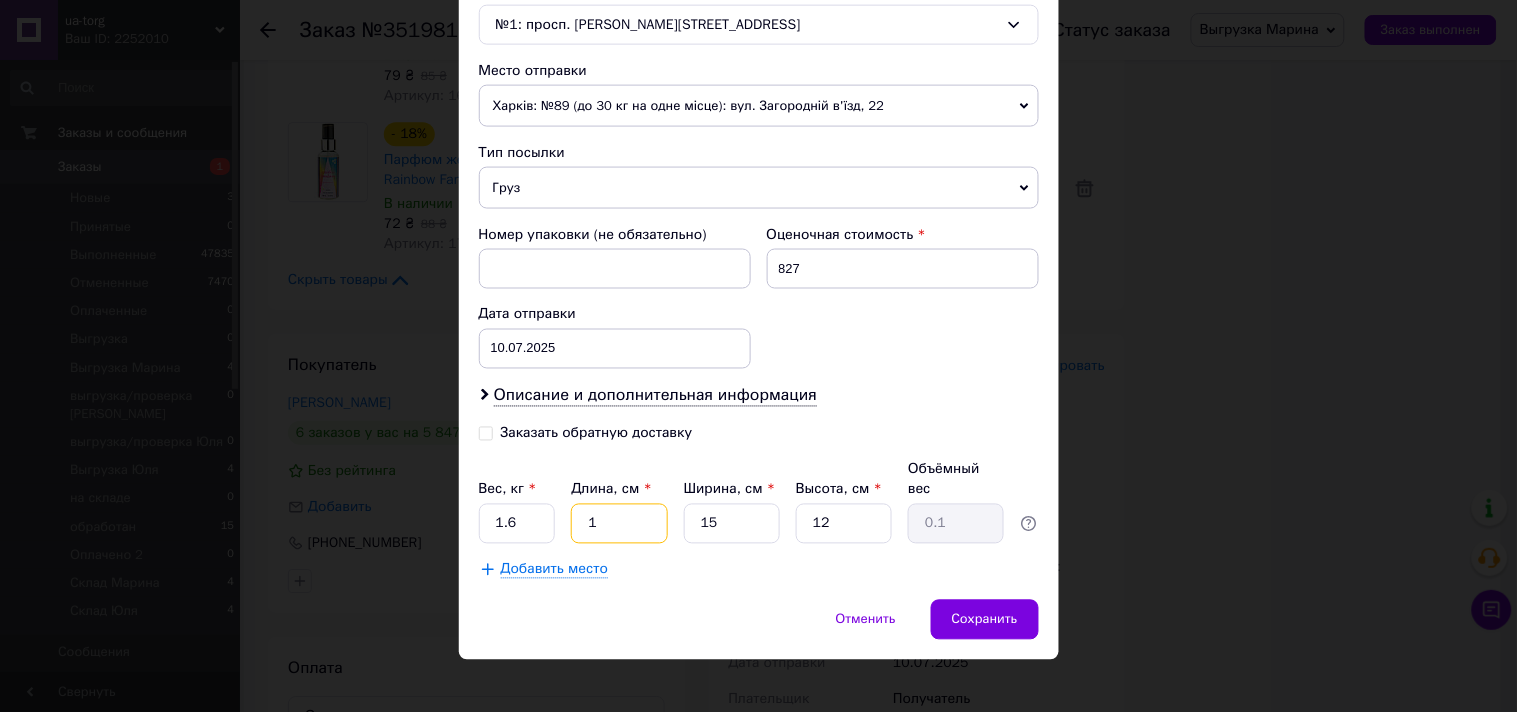 type on "10" 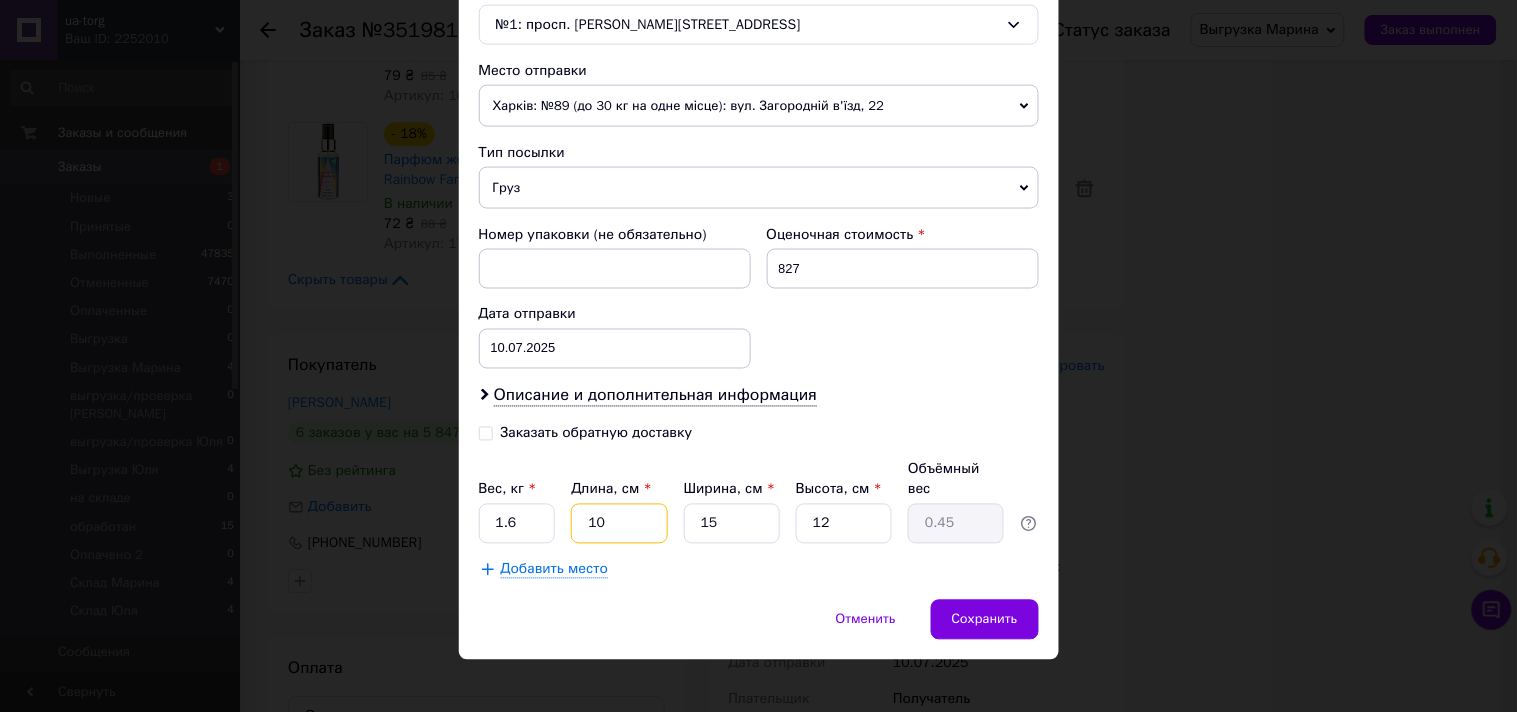 type on "10" 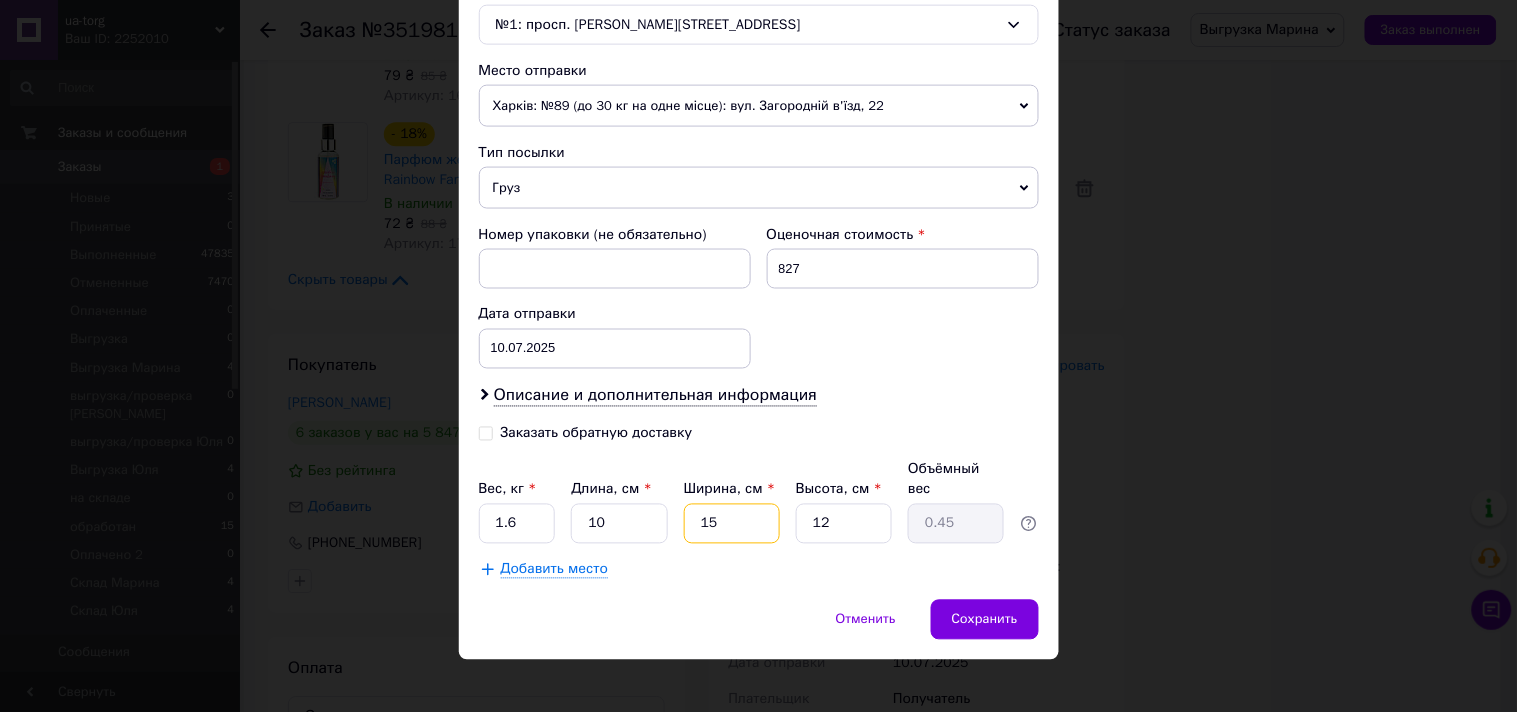 click on "15" at bounding box center (732, 524) 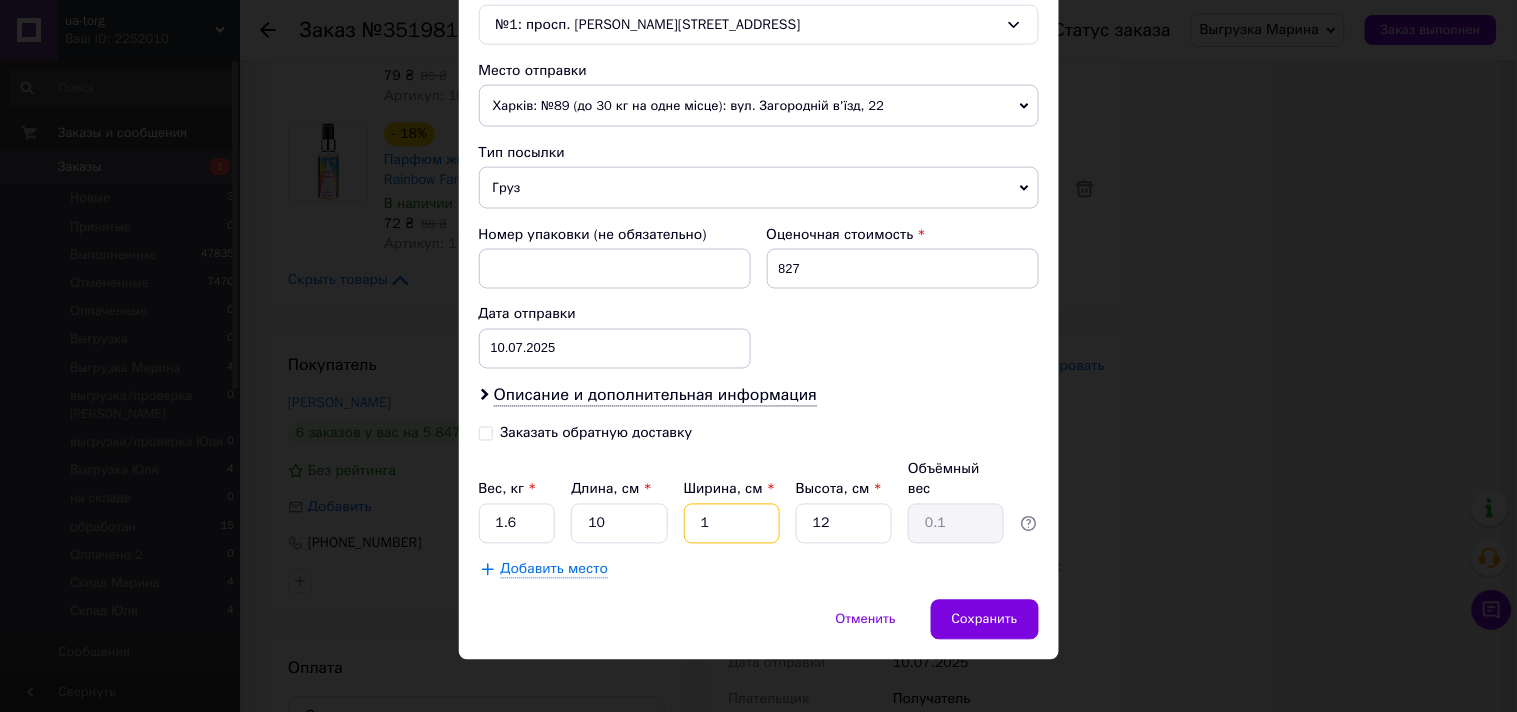 type on "16" 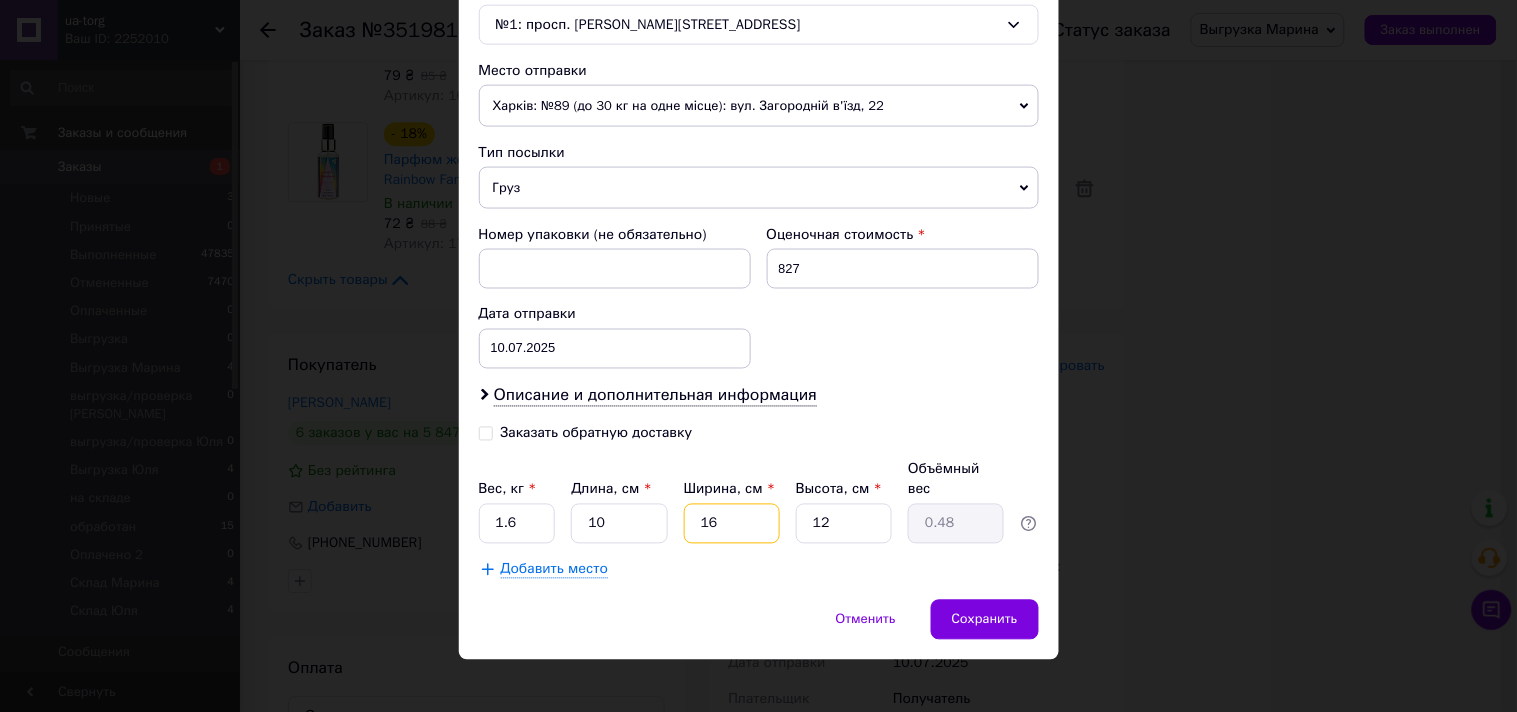 type on "16" 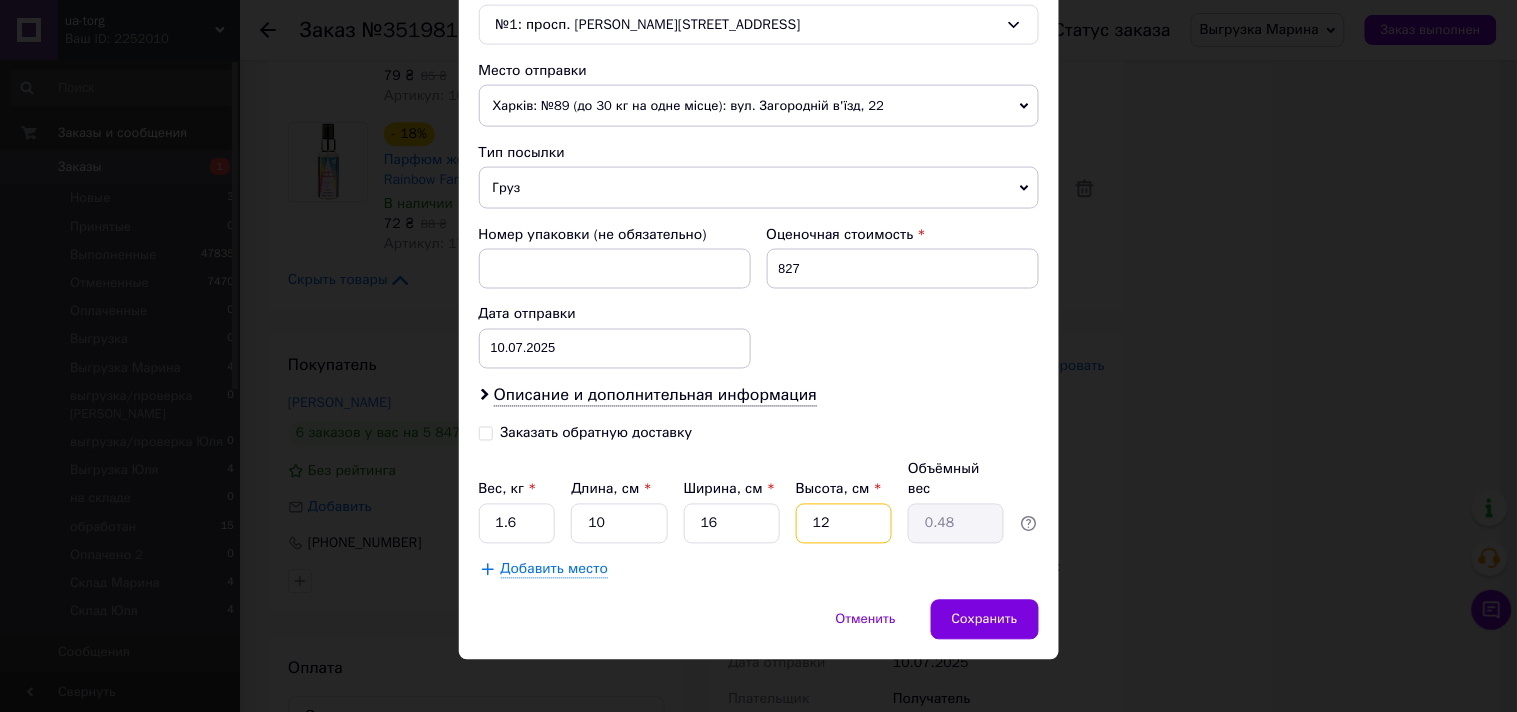 click on "12" at bounding box center (844, 524) 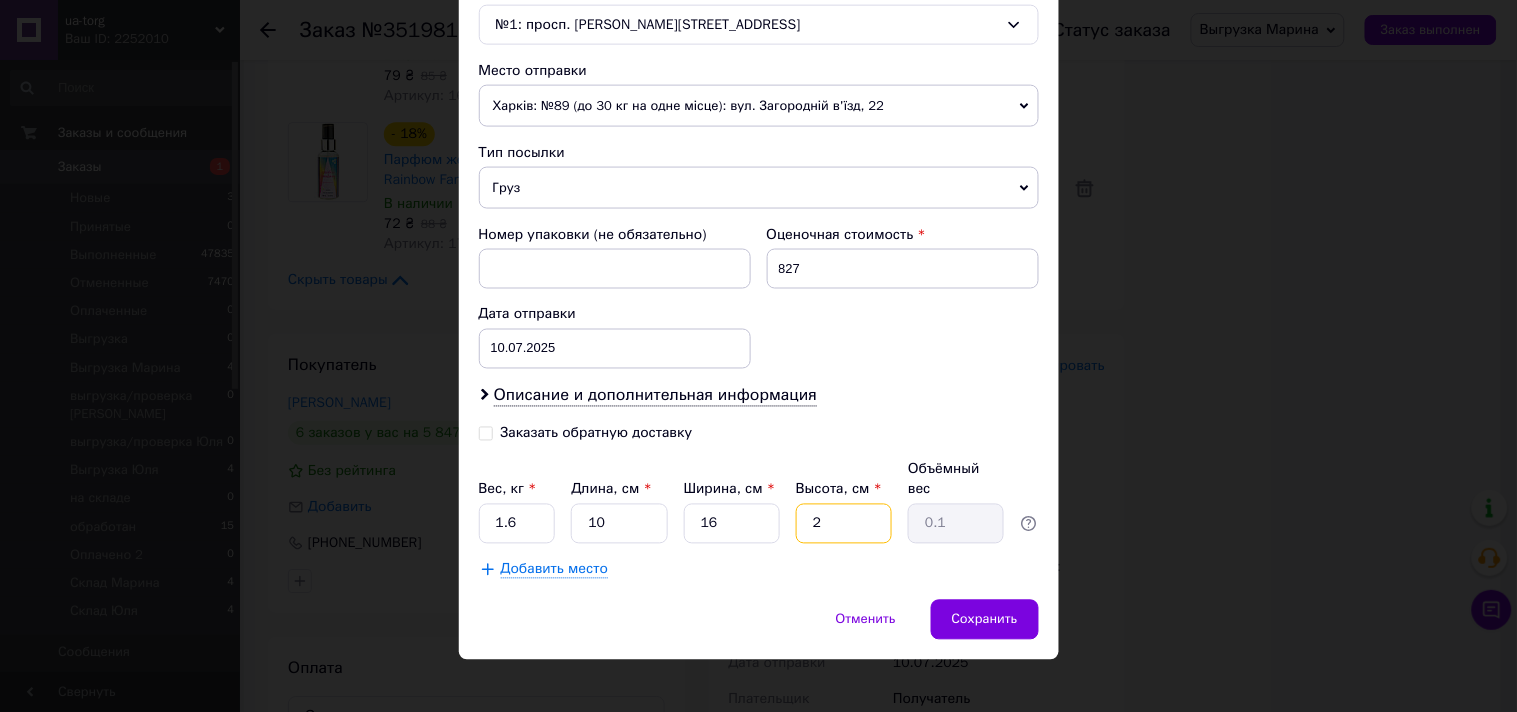 type on "21" 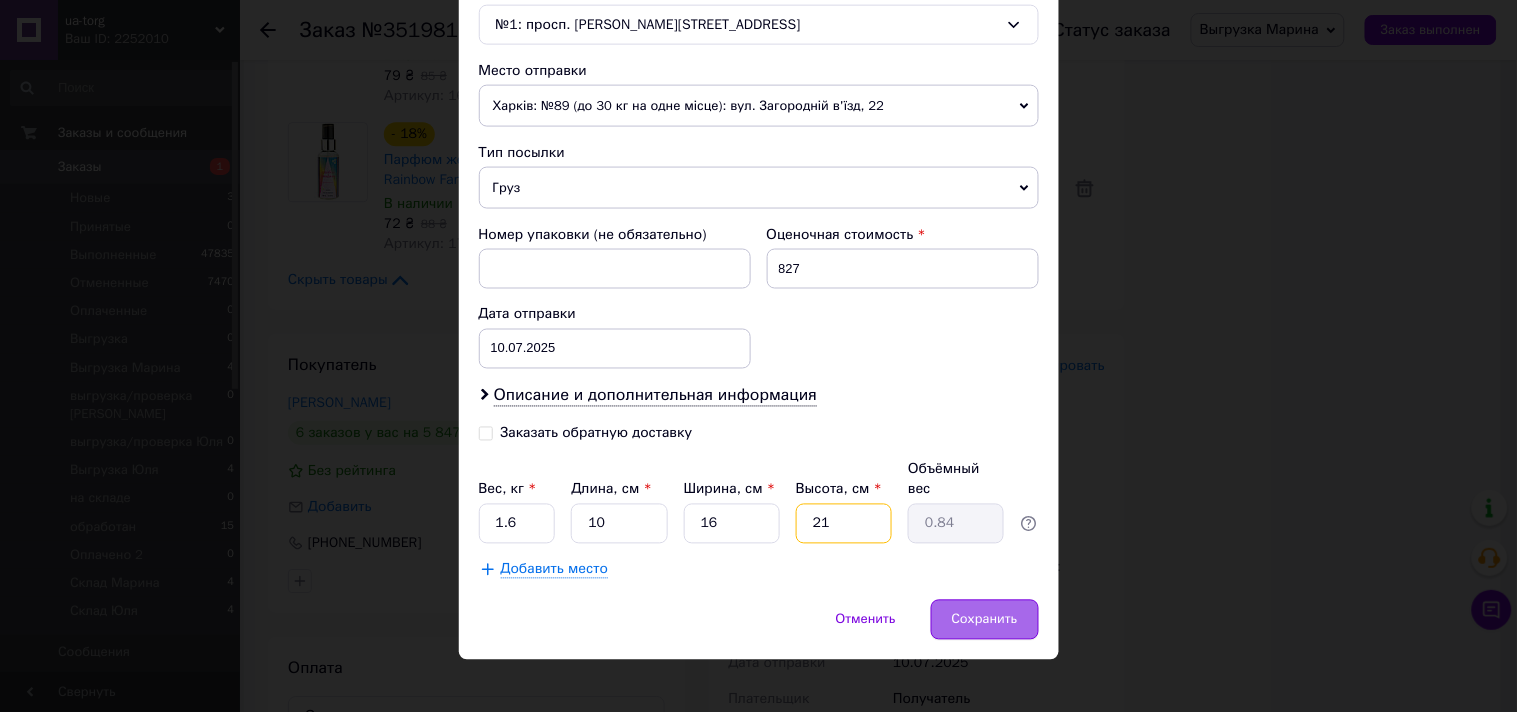 type on "21" 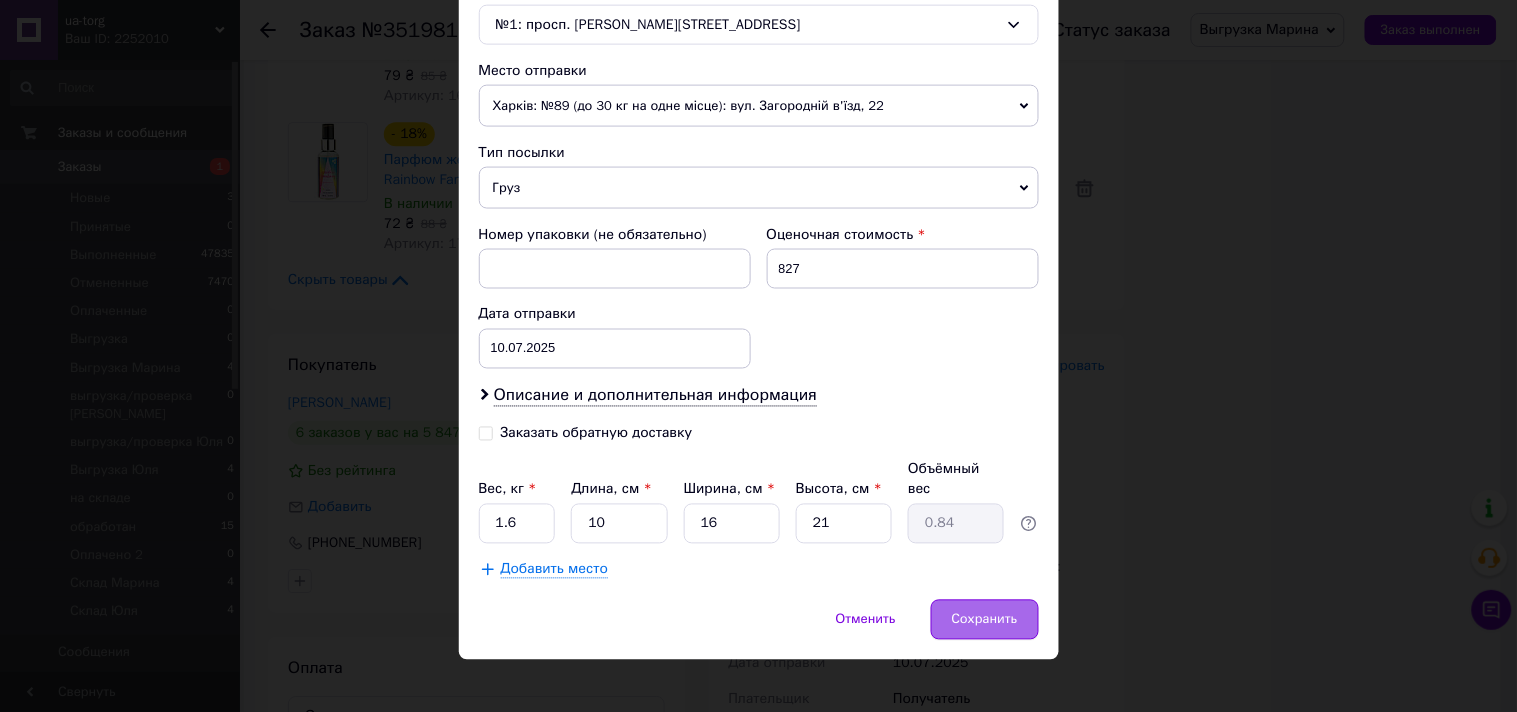 click on "Сохранить" at bounding box center [985, 620] 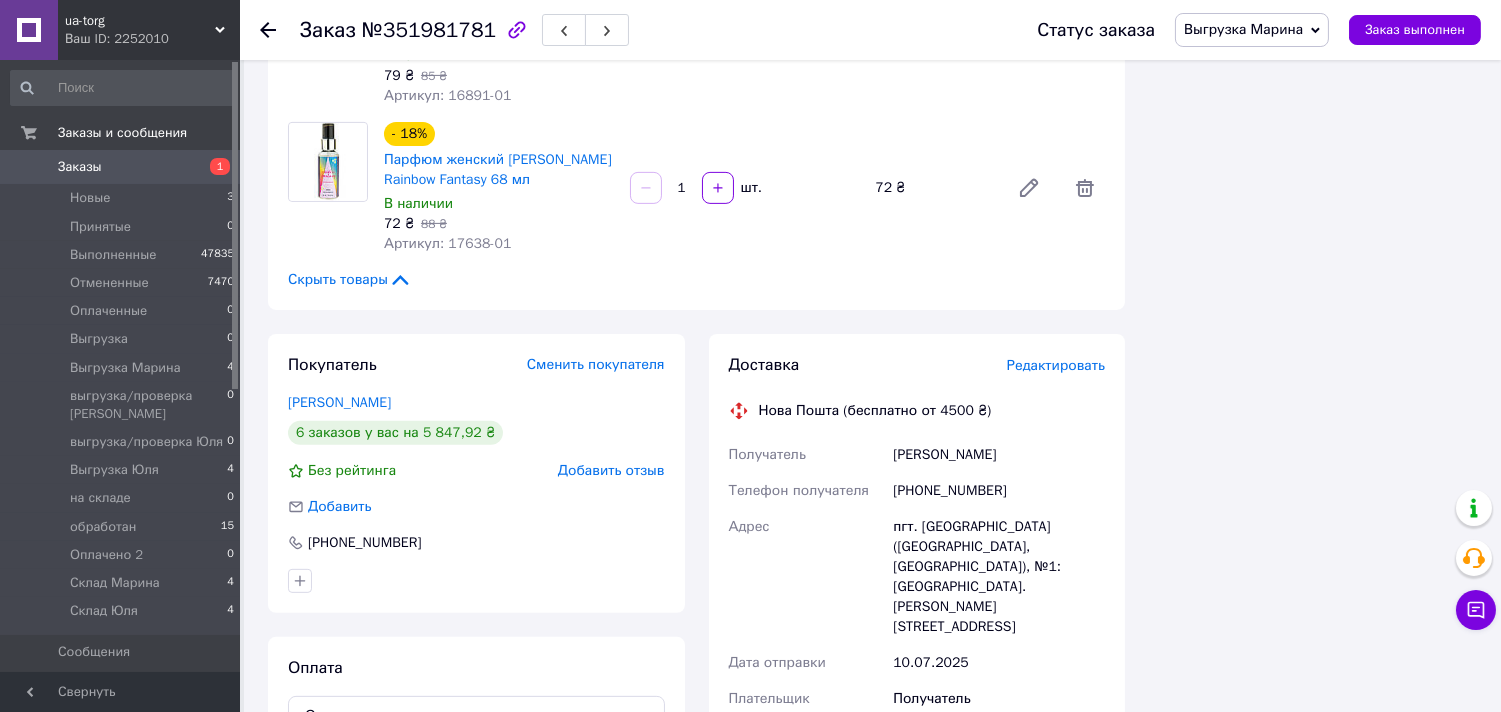 click on "Редактировать" at bounding box center [1056, 365] 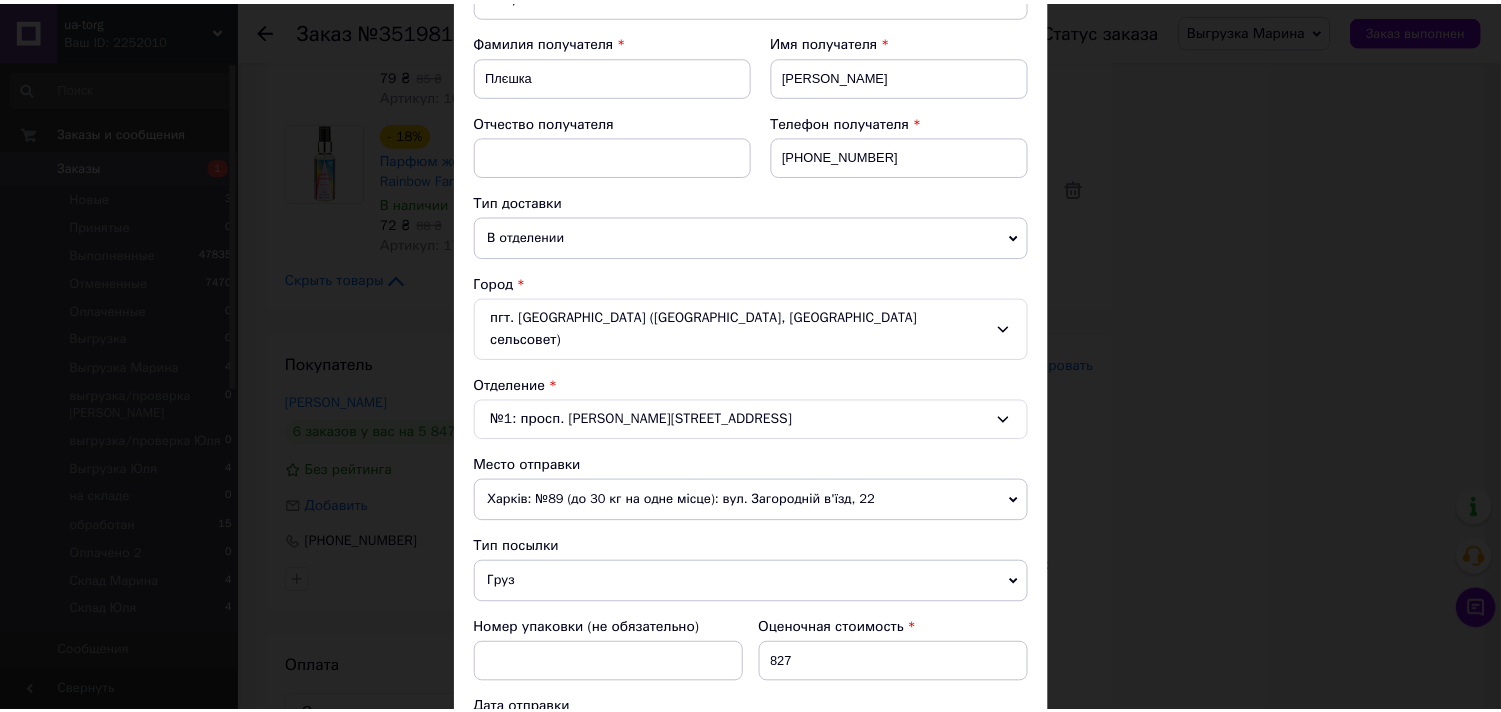 scroll, scrollTop: 666, scrollLeft: 0, axis: vertical 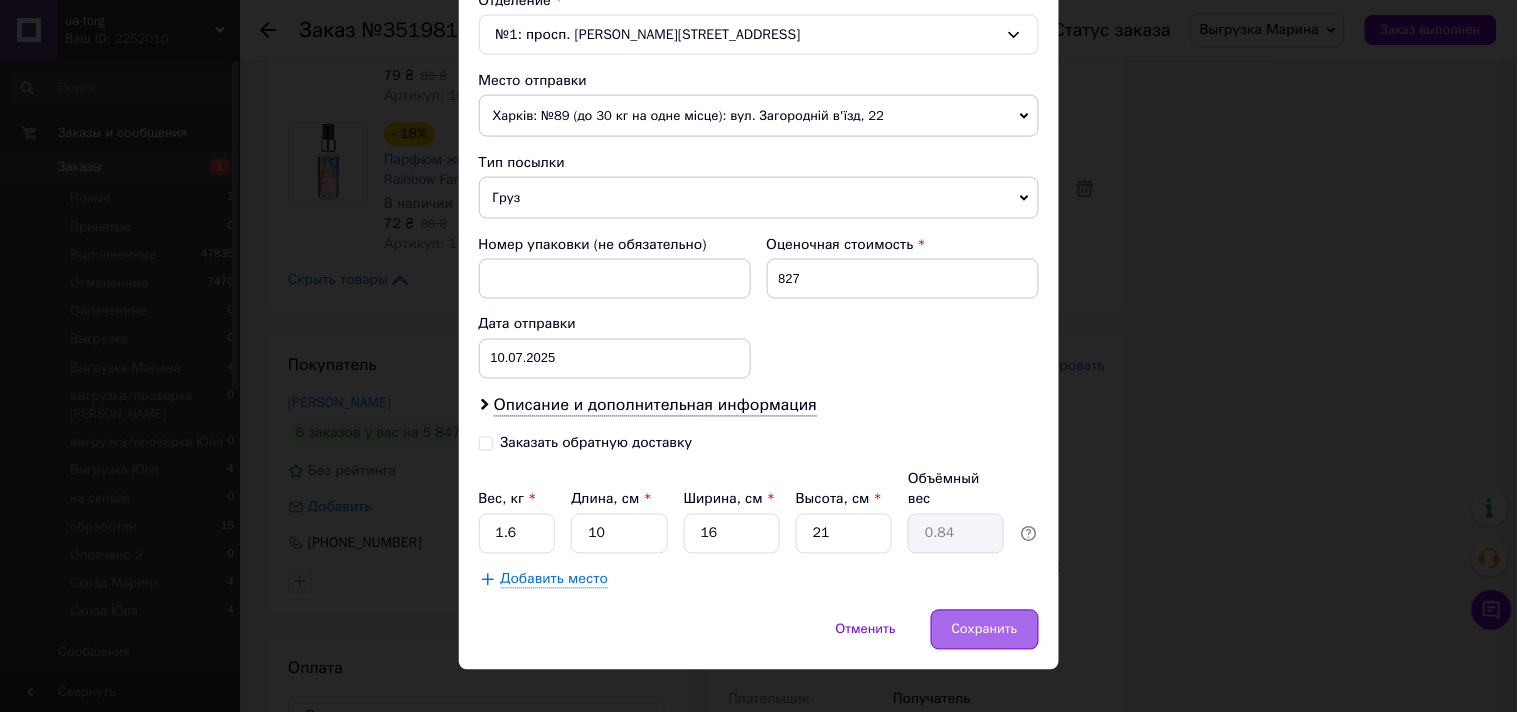 click on "Сохранить" at bounding box center (985, 630) 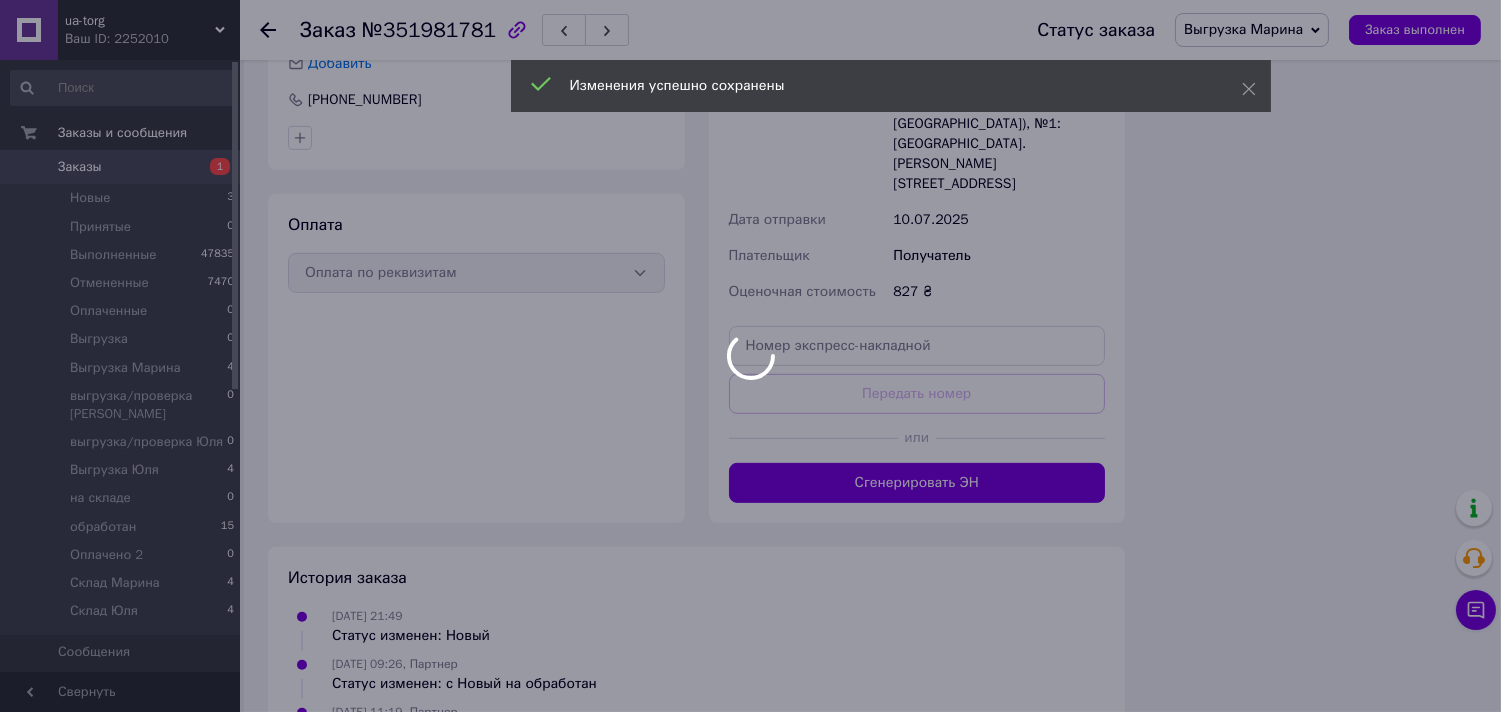 scroll, scrollTop: 1777, scrollLeft: 0, axis: vertical 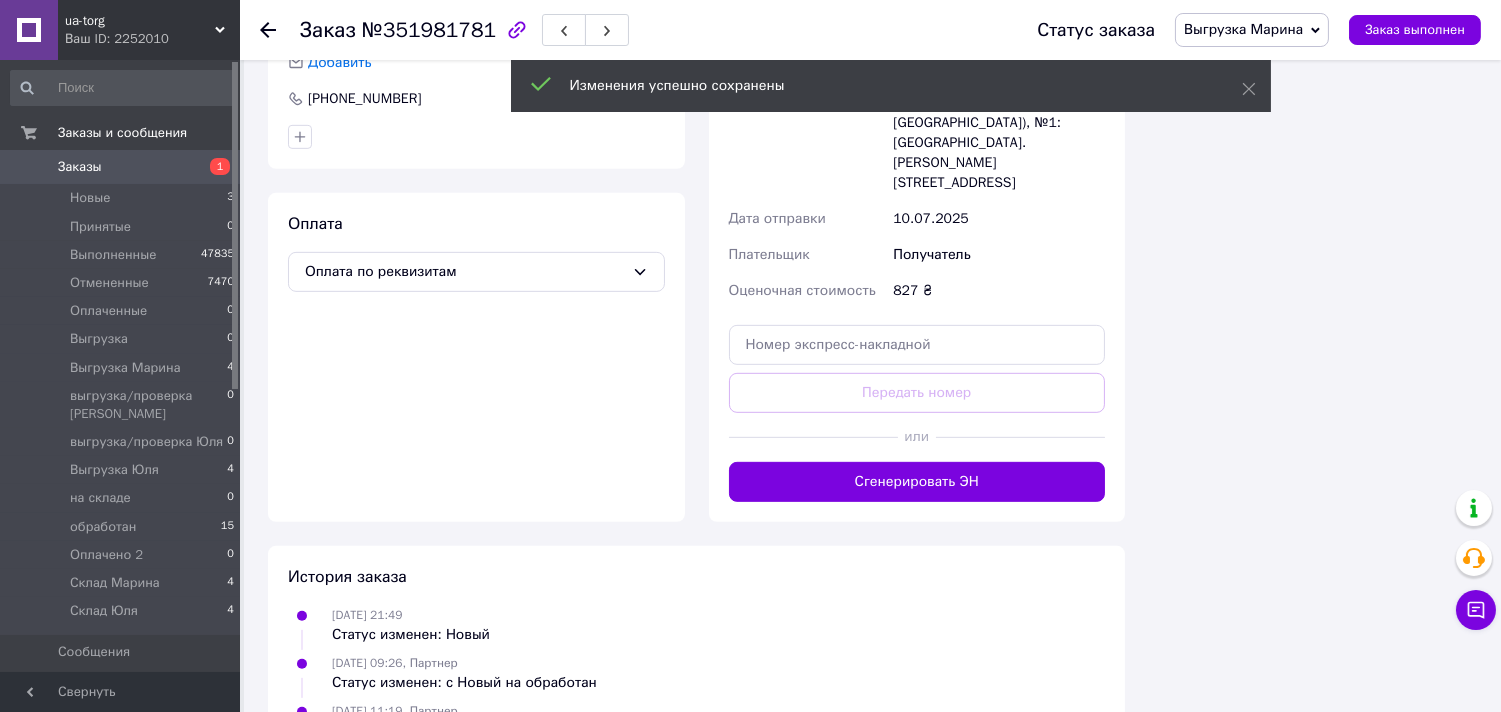 click on "Сгенерировать ЭН" at bounding box center (917, 482) 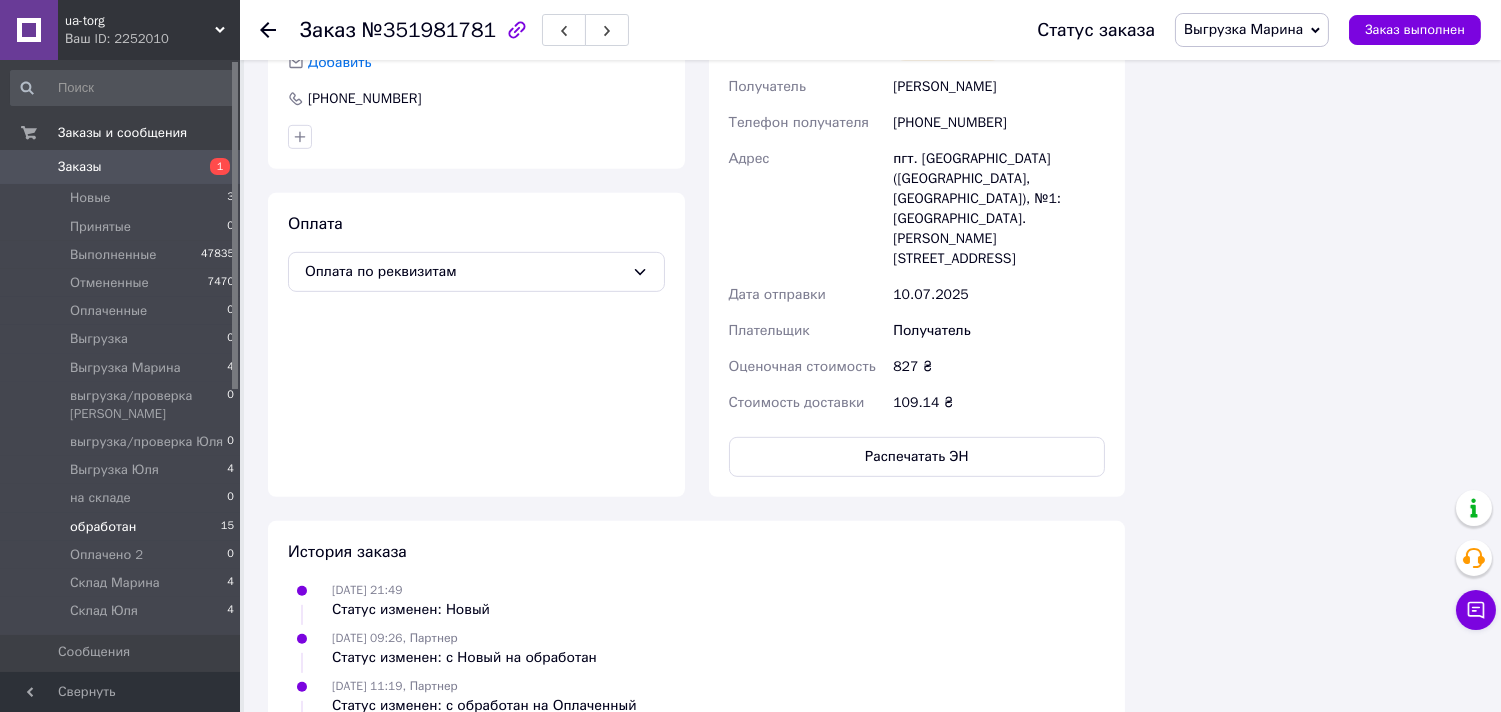 click on "обработан" at bounding box center [103, 527] 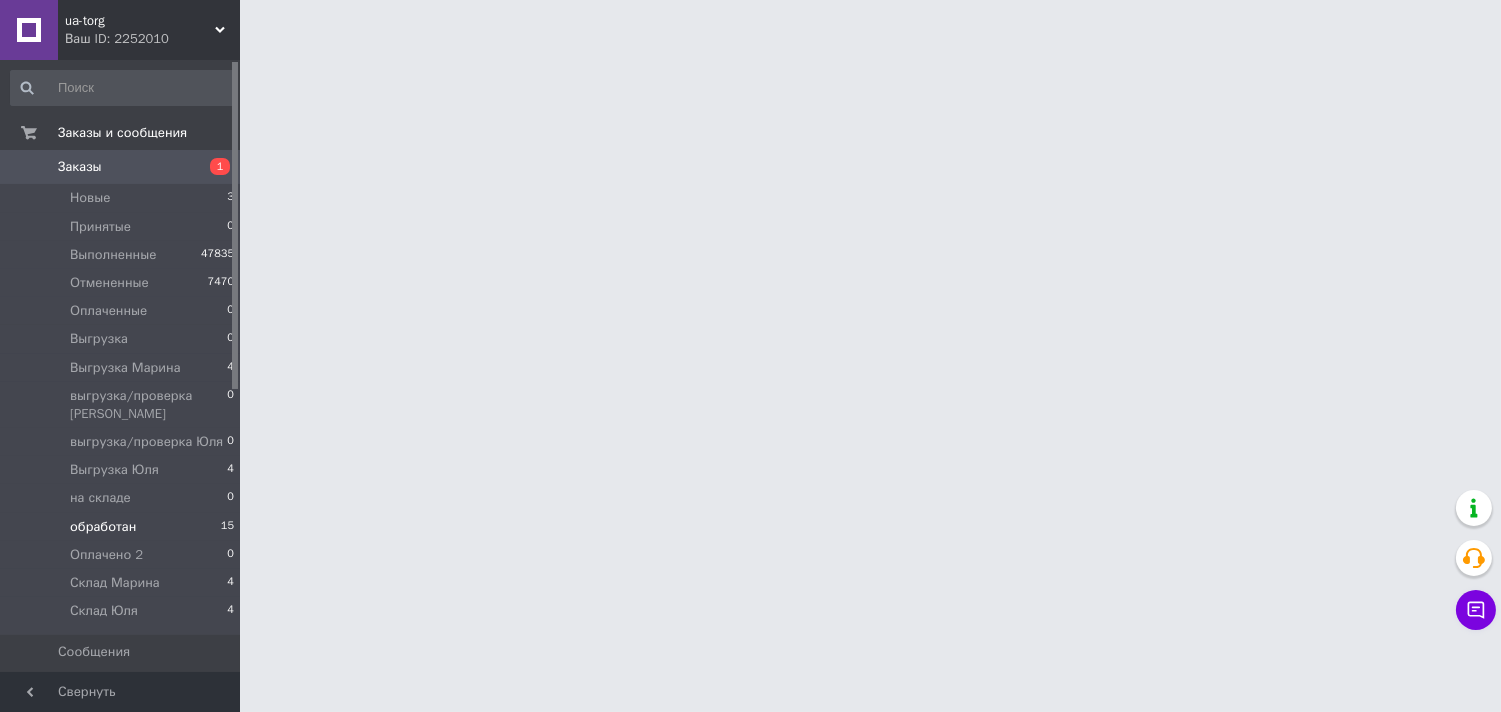 scroll, scrollTop: 0, scrollLeft: 0, axis: both 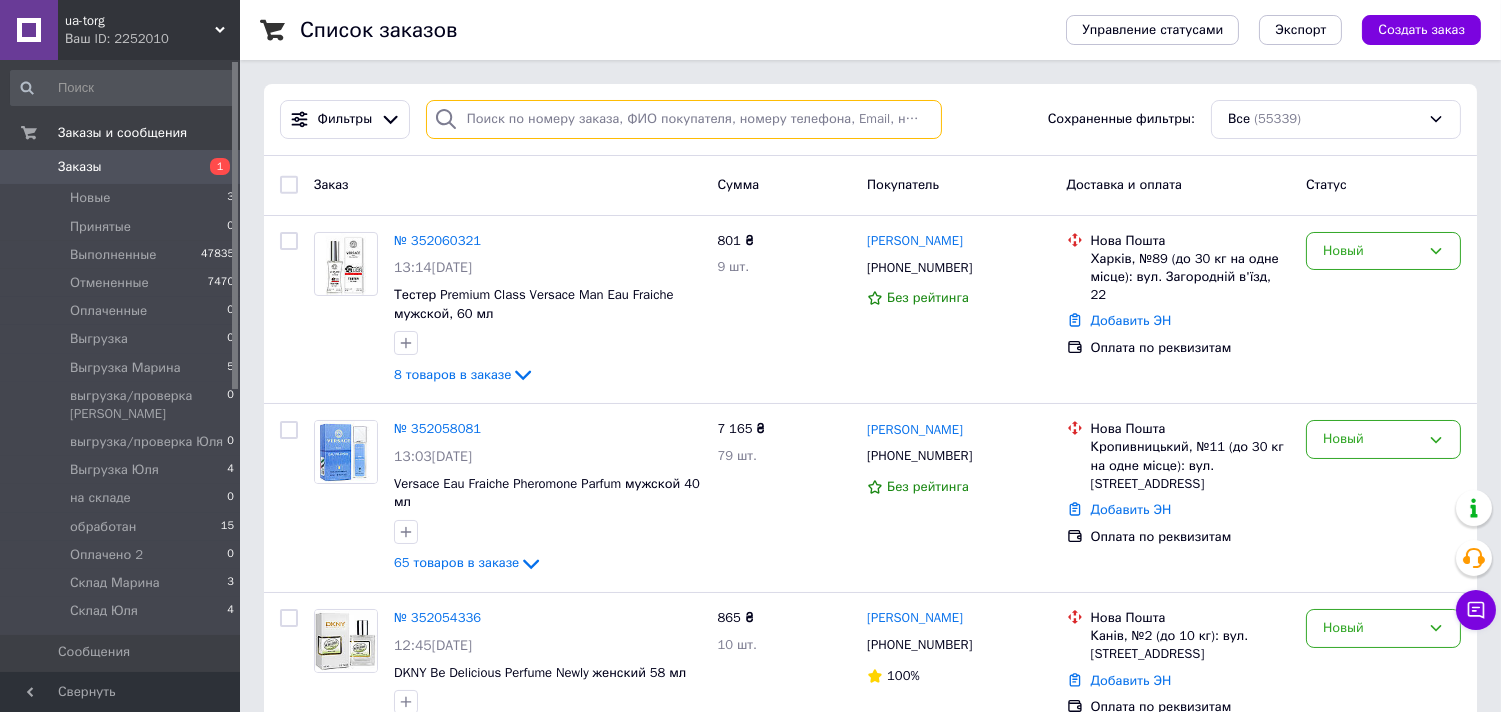 paste on "352034718" 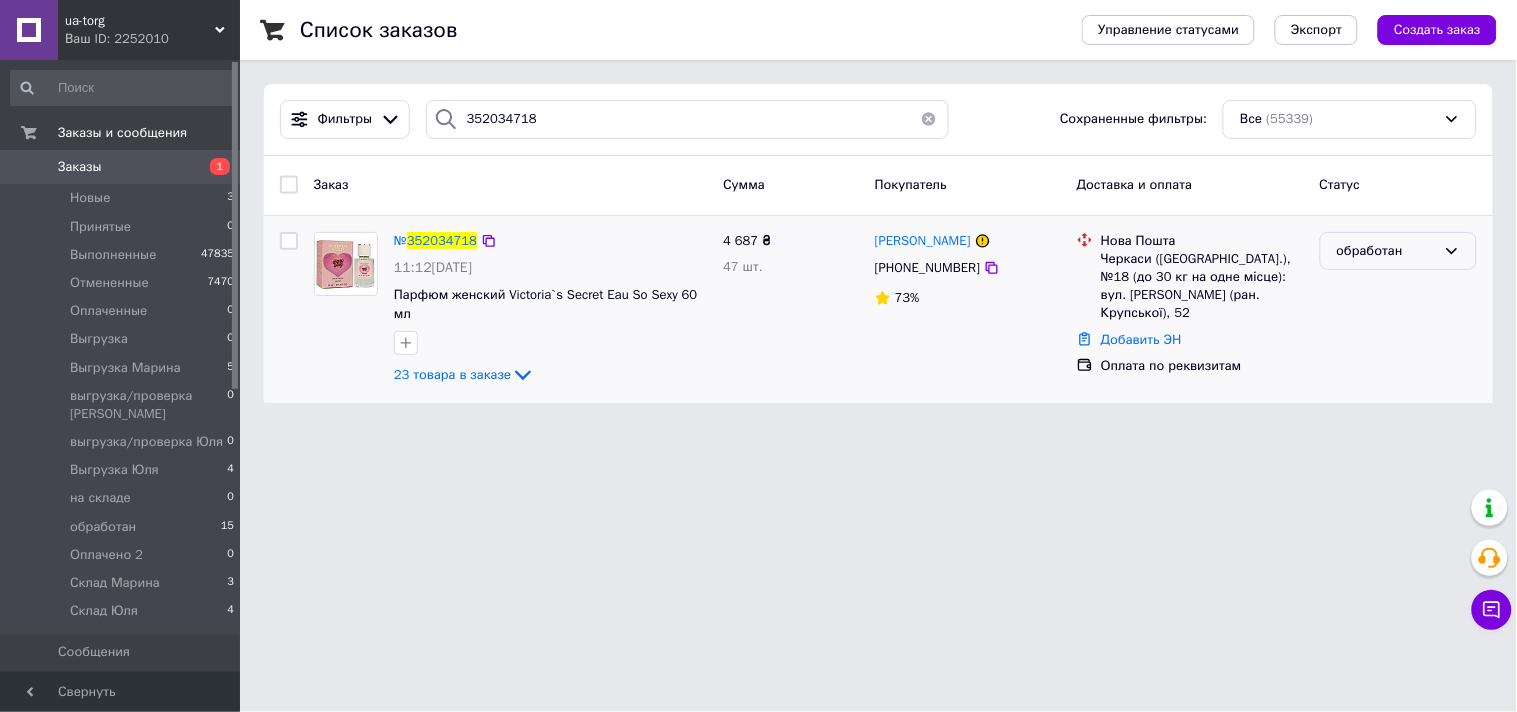 click on "обработан" at bounding box center (1386, 251) 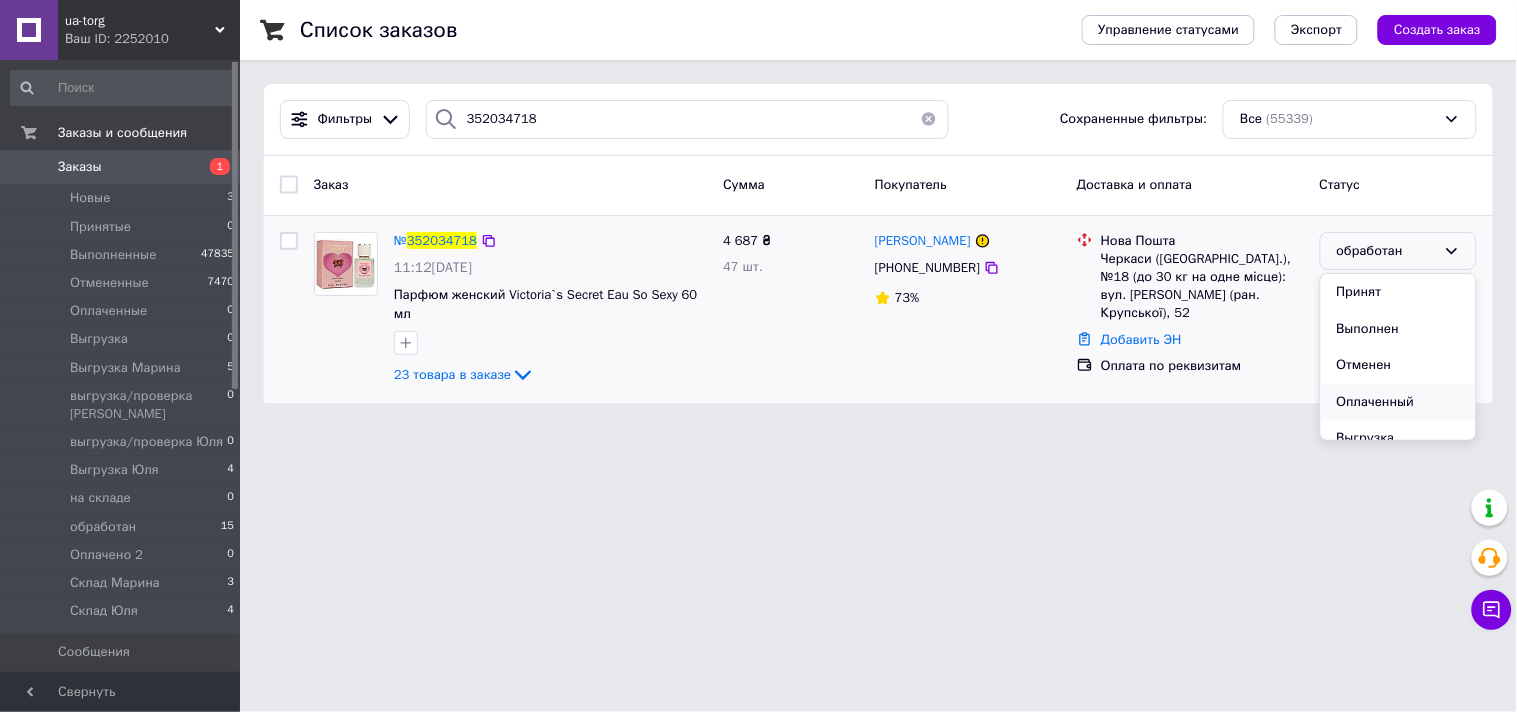 click on "Оплаченный" at bounding box center [1398, 402] 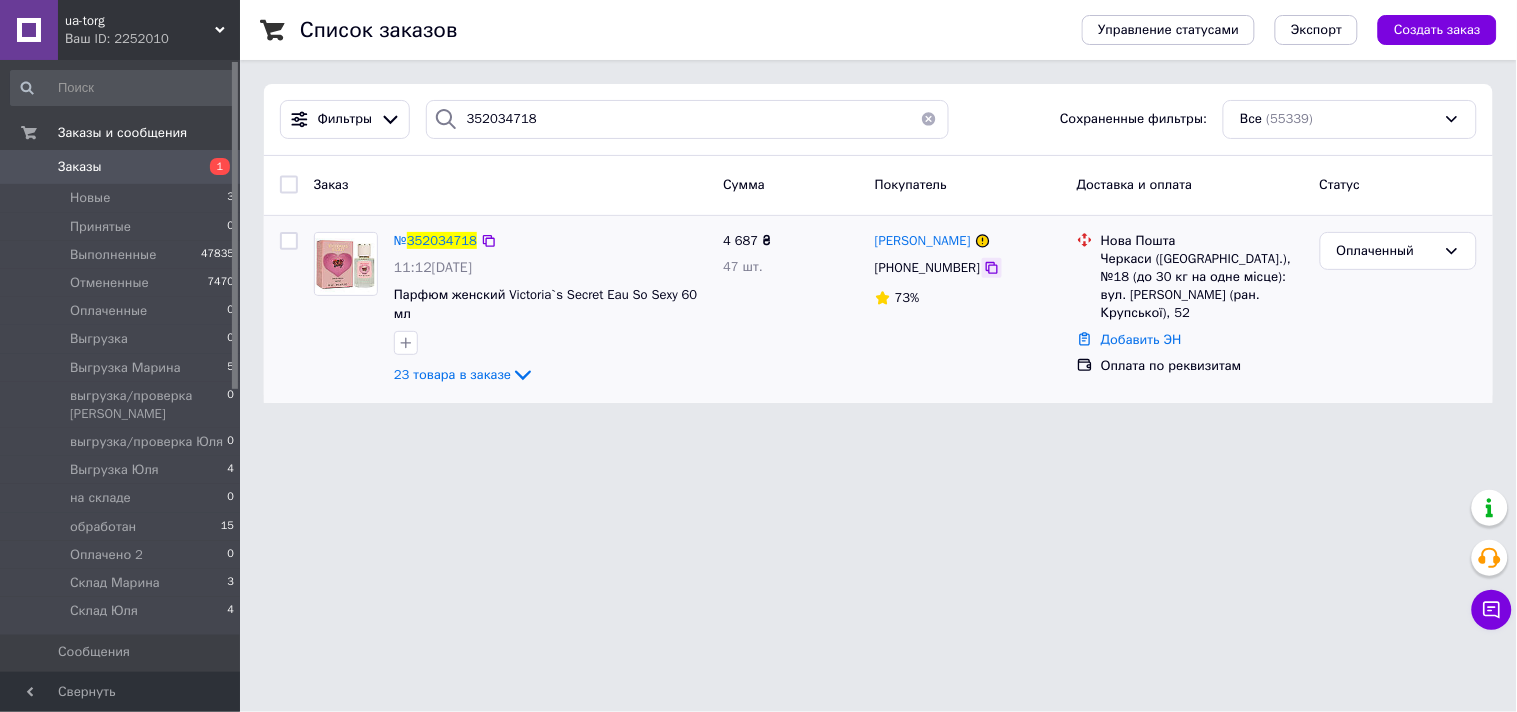 click 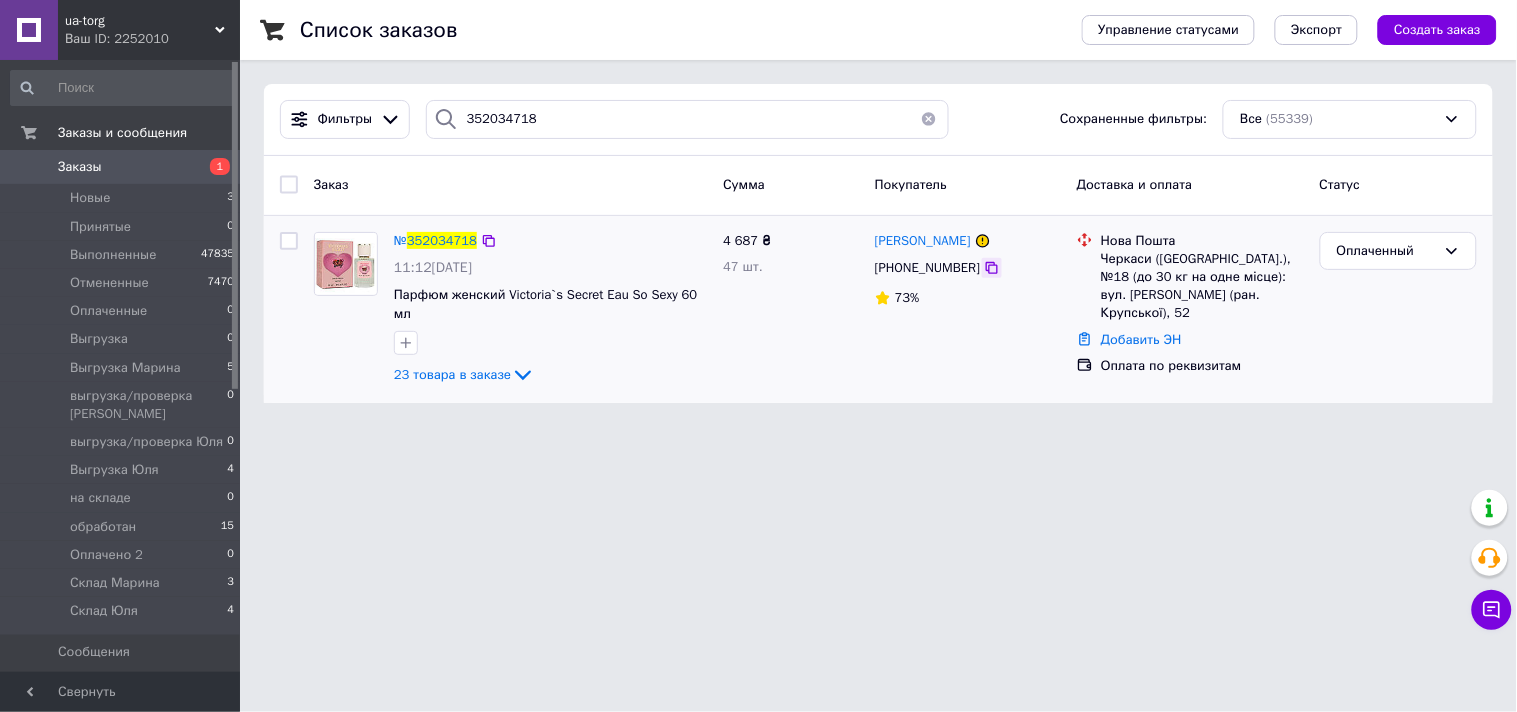 click 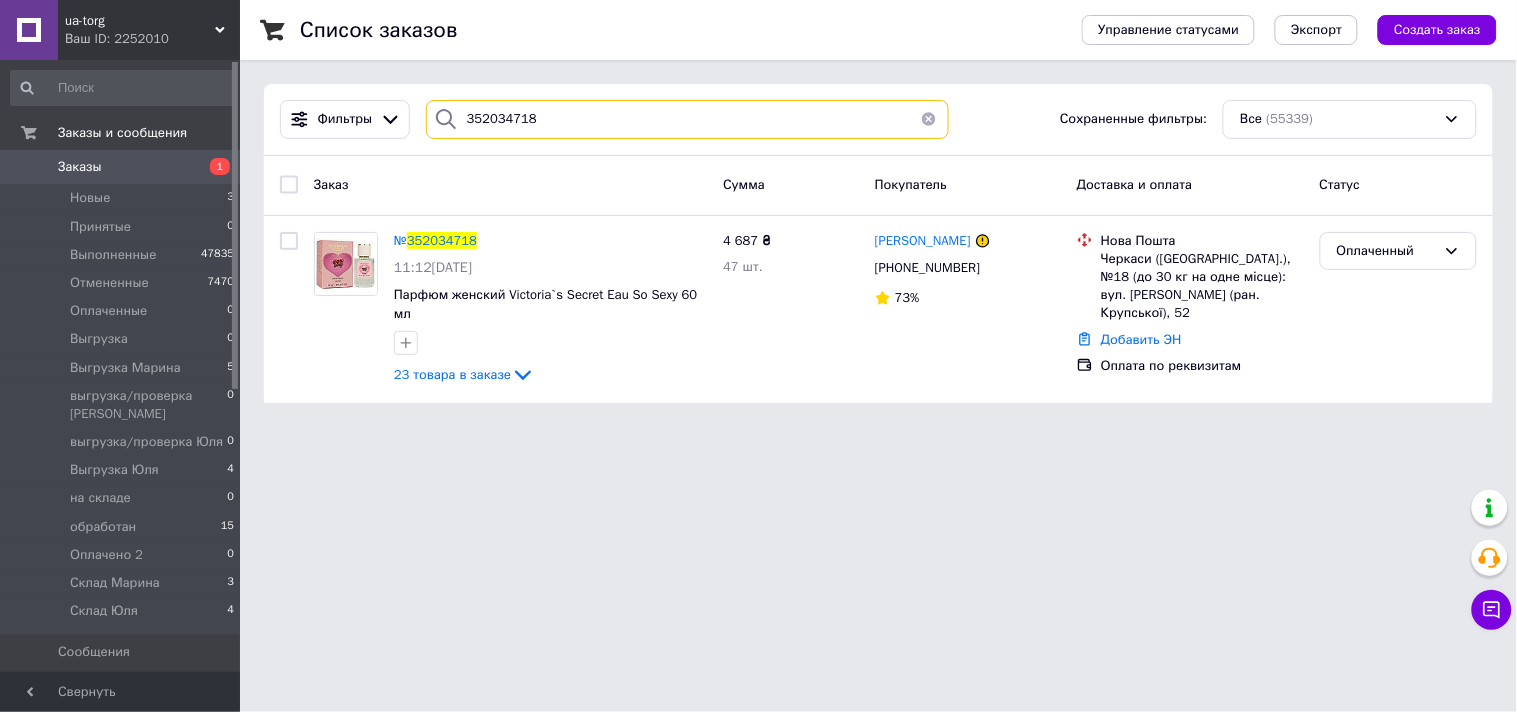 click on "352034718" at bounding box center [687, 119] 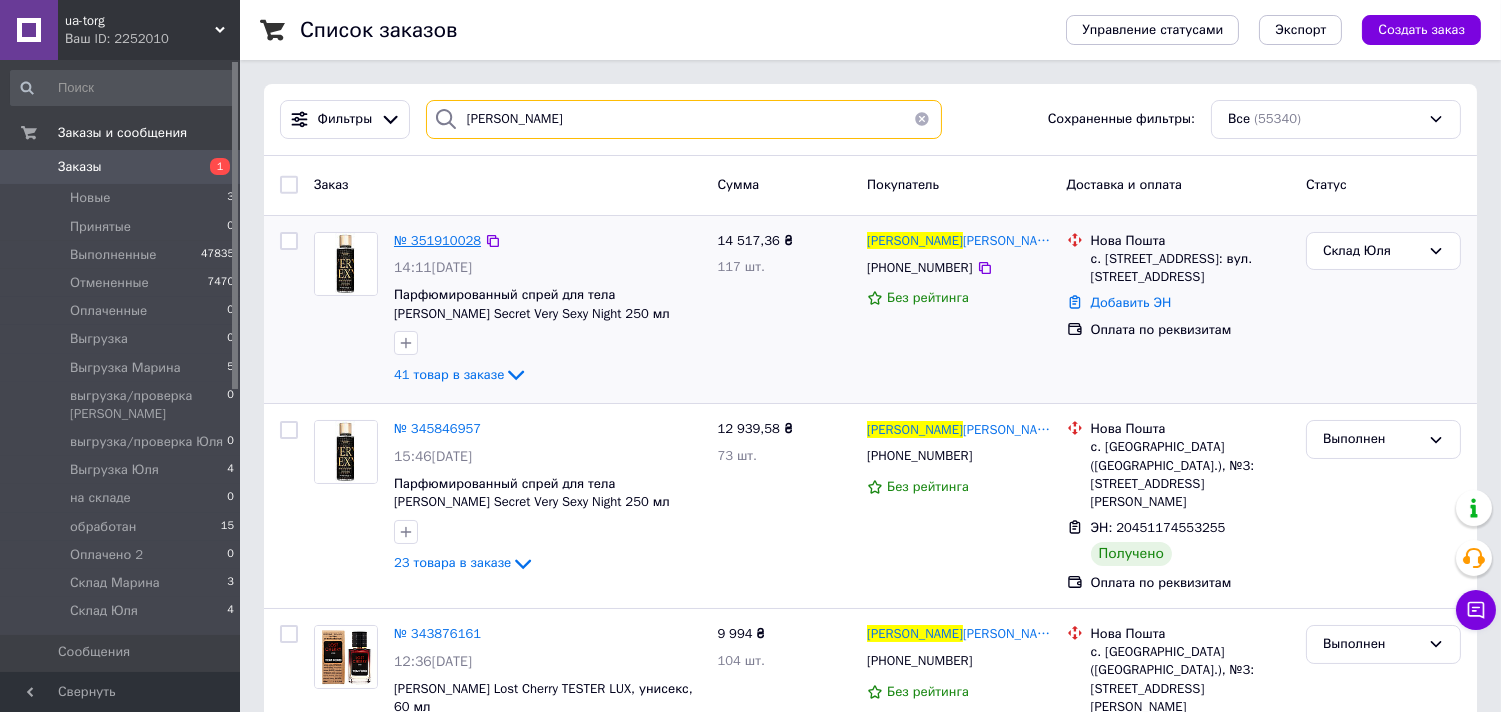 type on "віктор" 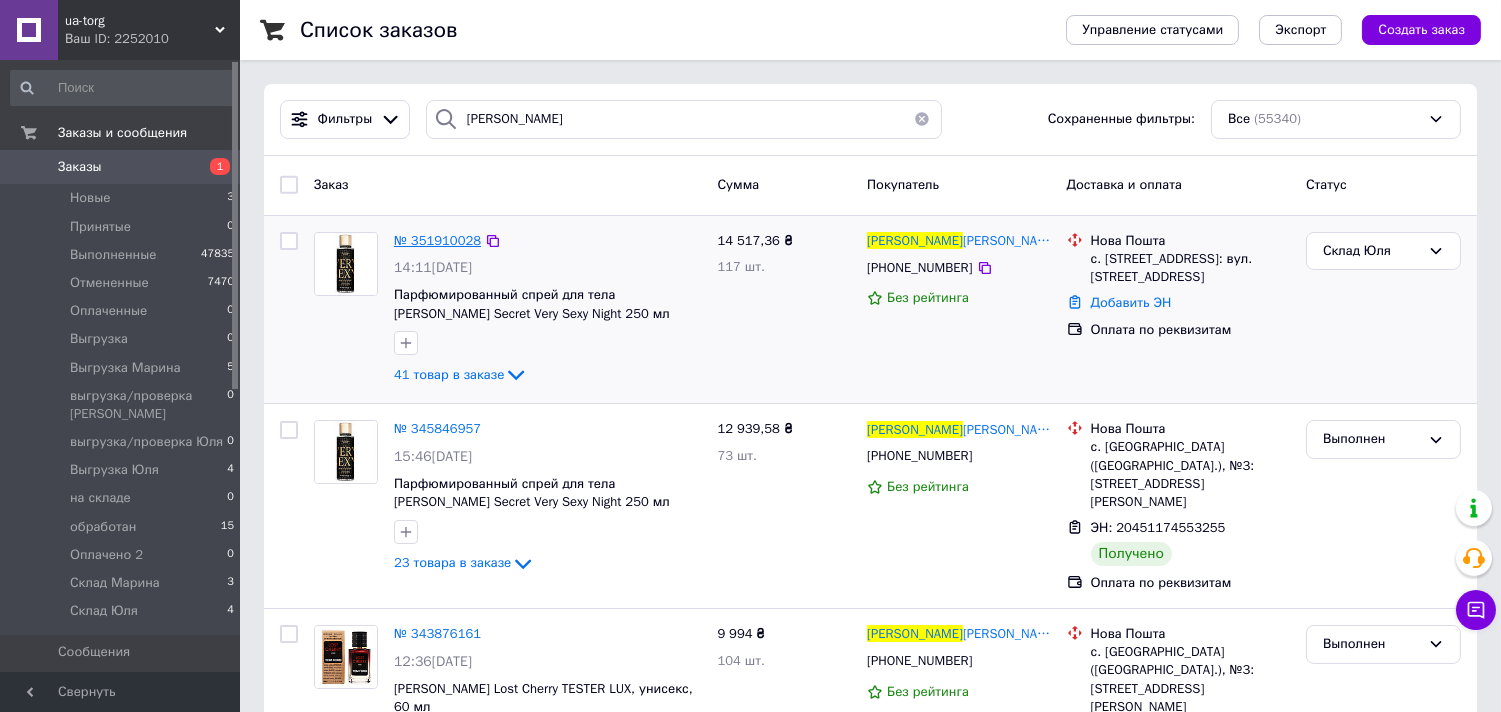 click on "№ 351910028" at bounding box center (437, 240) 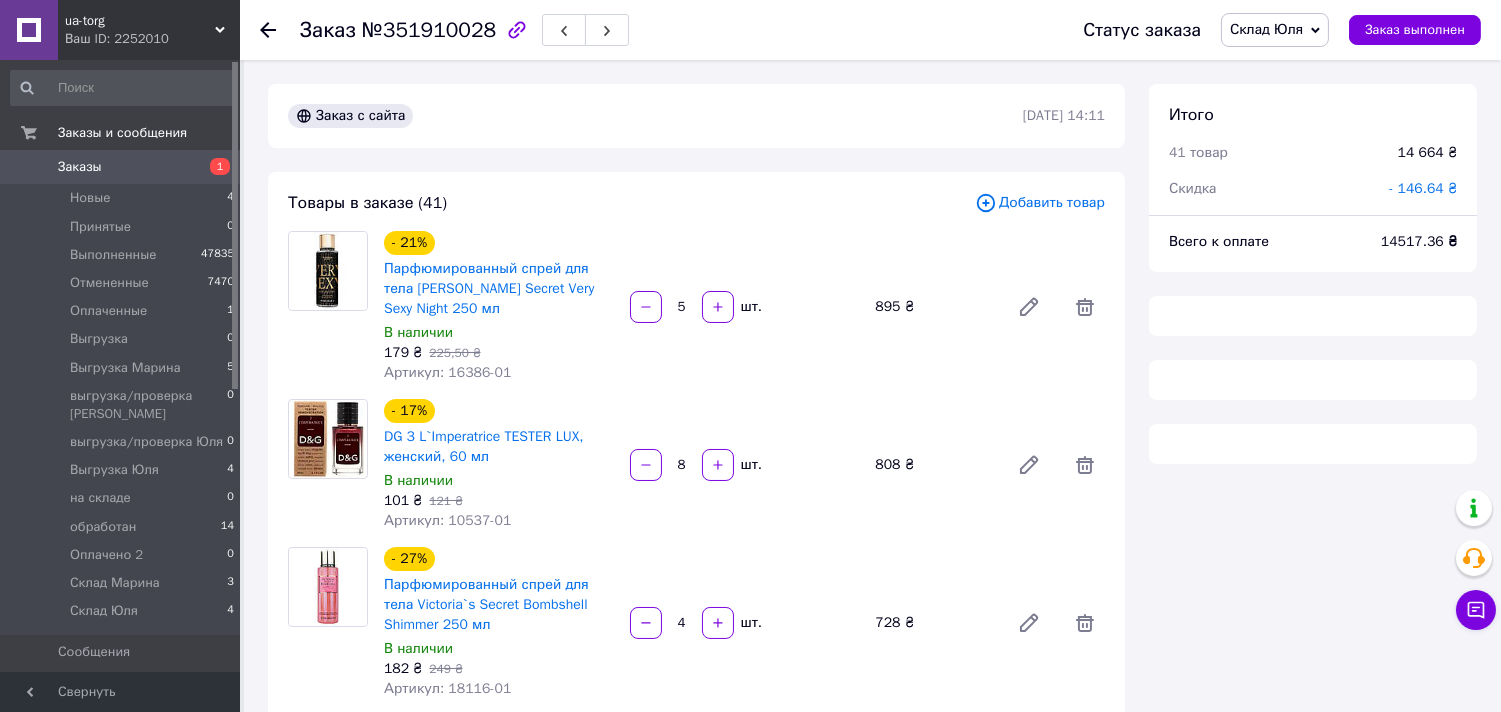 click on "Склад Юля" at bounding box center [1266, 29] 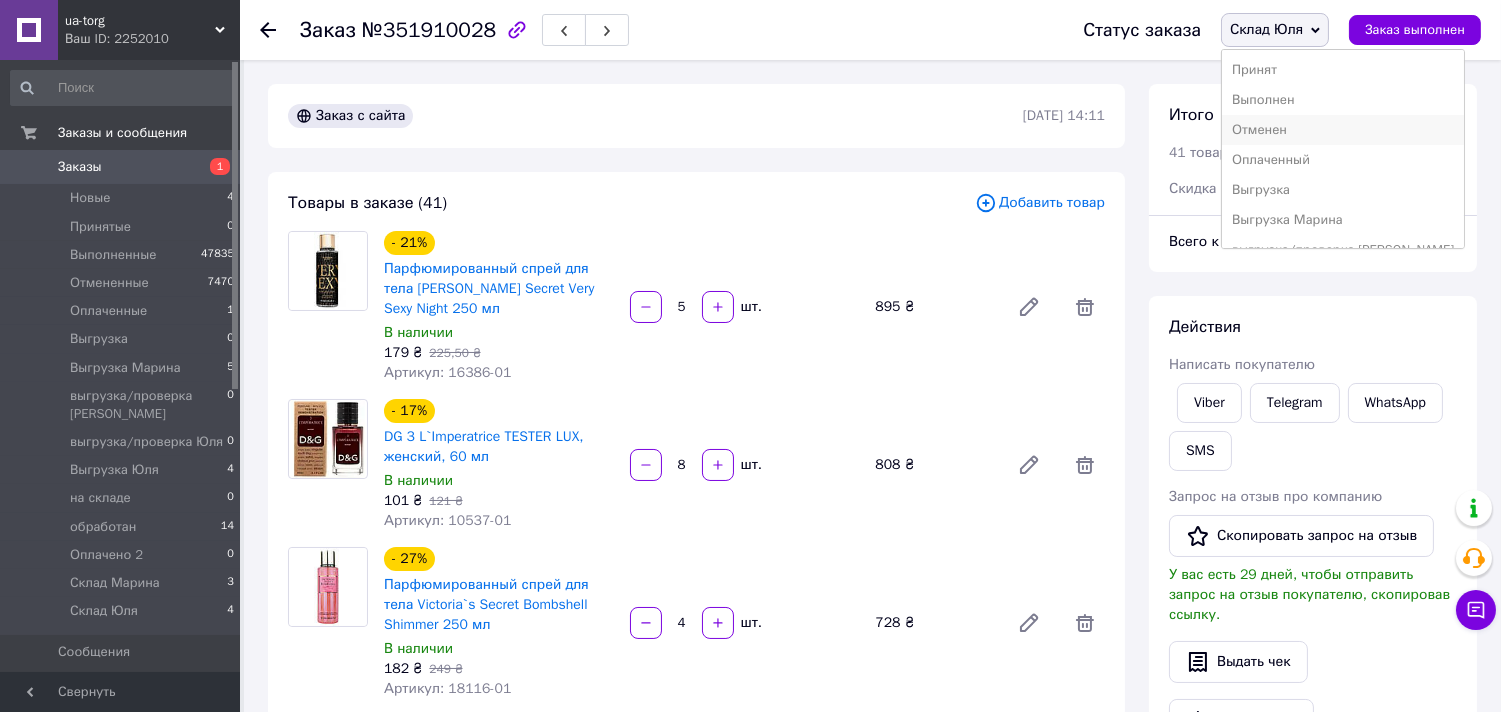 scroll, scrollTop: 111, scrollLeft: 0, axis: vertical 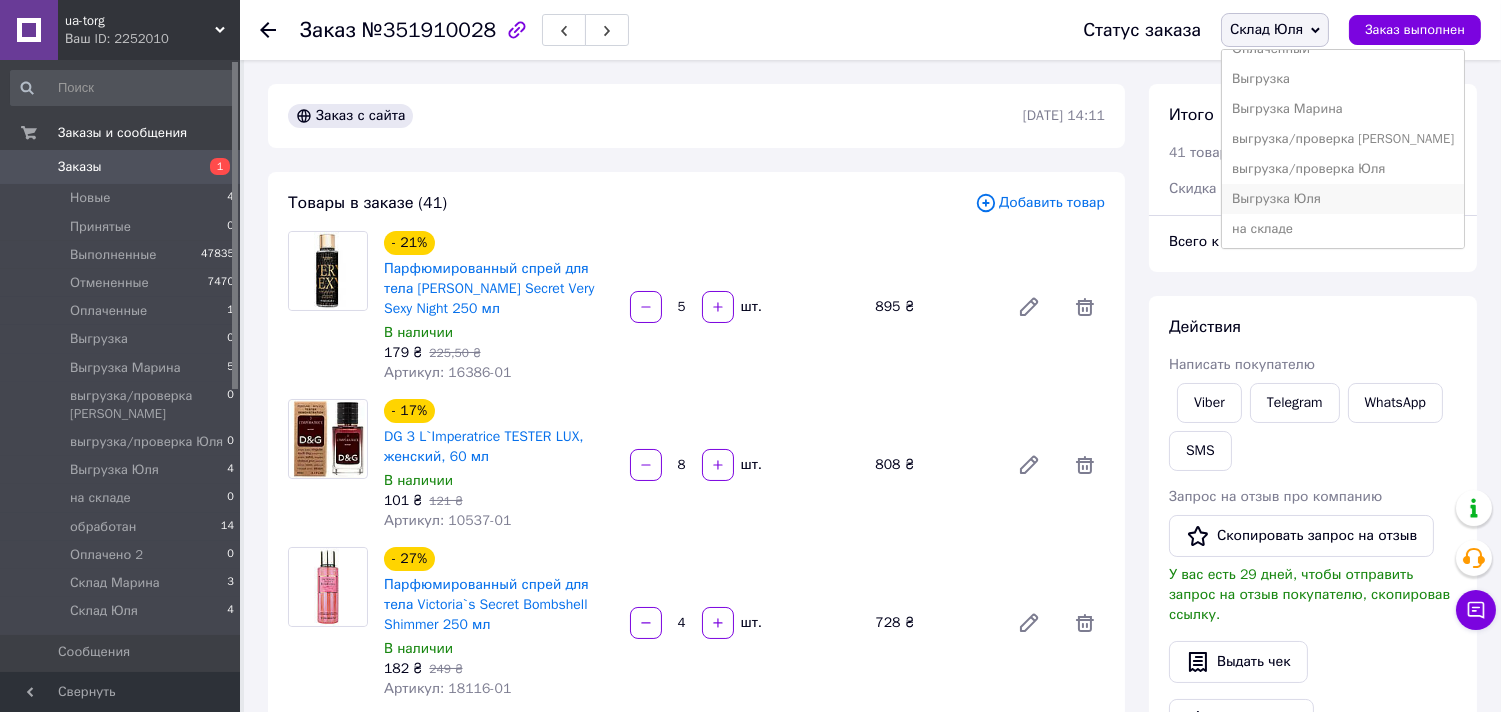 click on "Выгрузка Юля" at bounding box center [1343, 199] 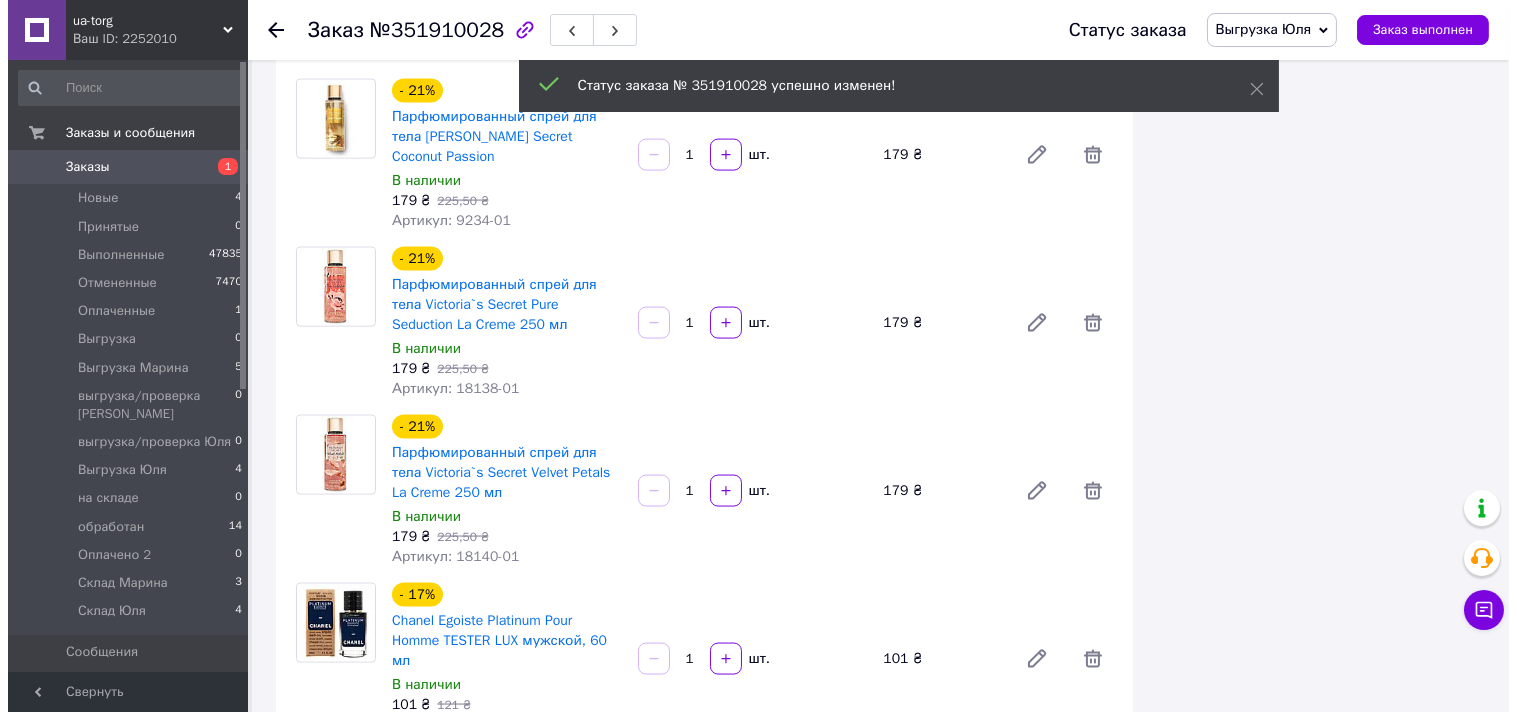 scroll, scrollTop: 6444, scrollLeft: 0, axis: vertical 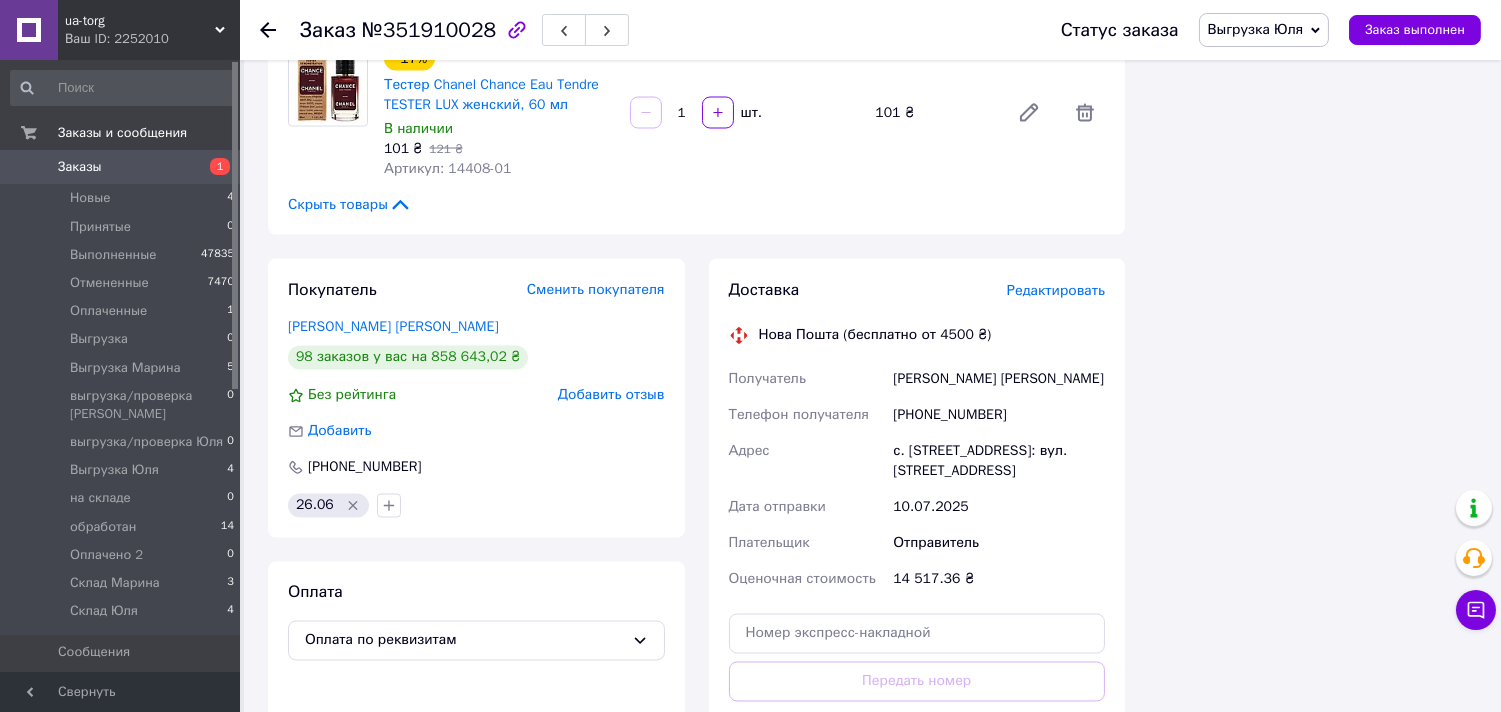 click on "Редактировать" at bounding box center [1056, 290] 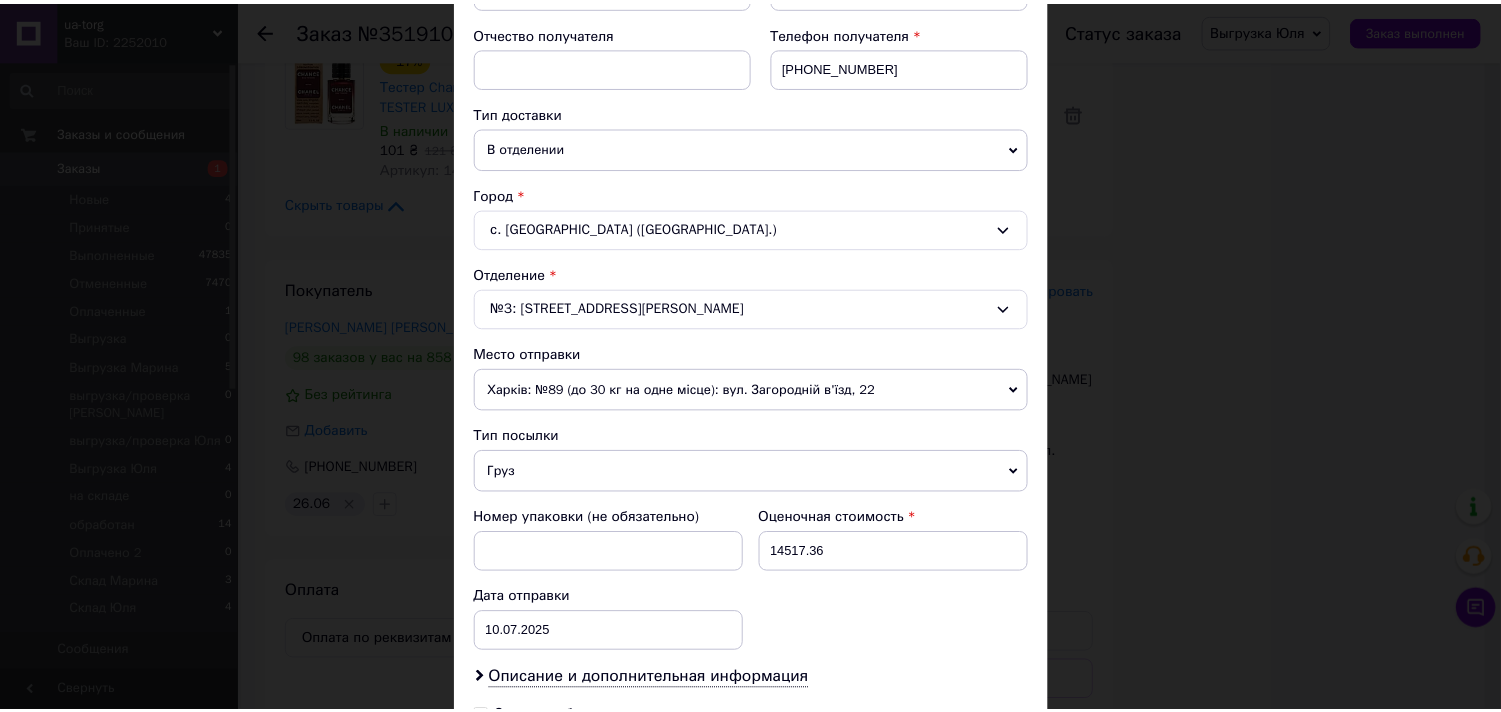 scroll, scrollTop: 654, scrollLeft: 0, axis: vertical 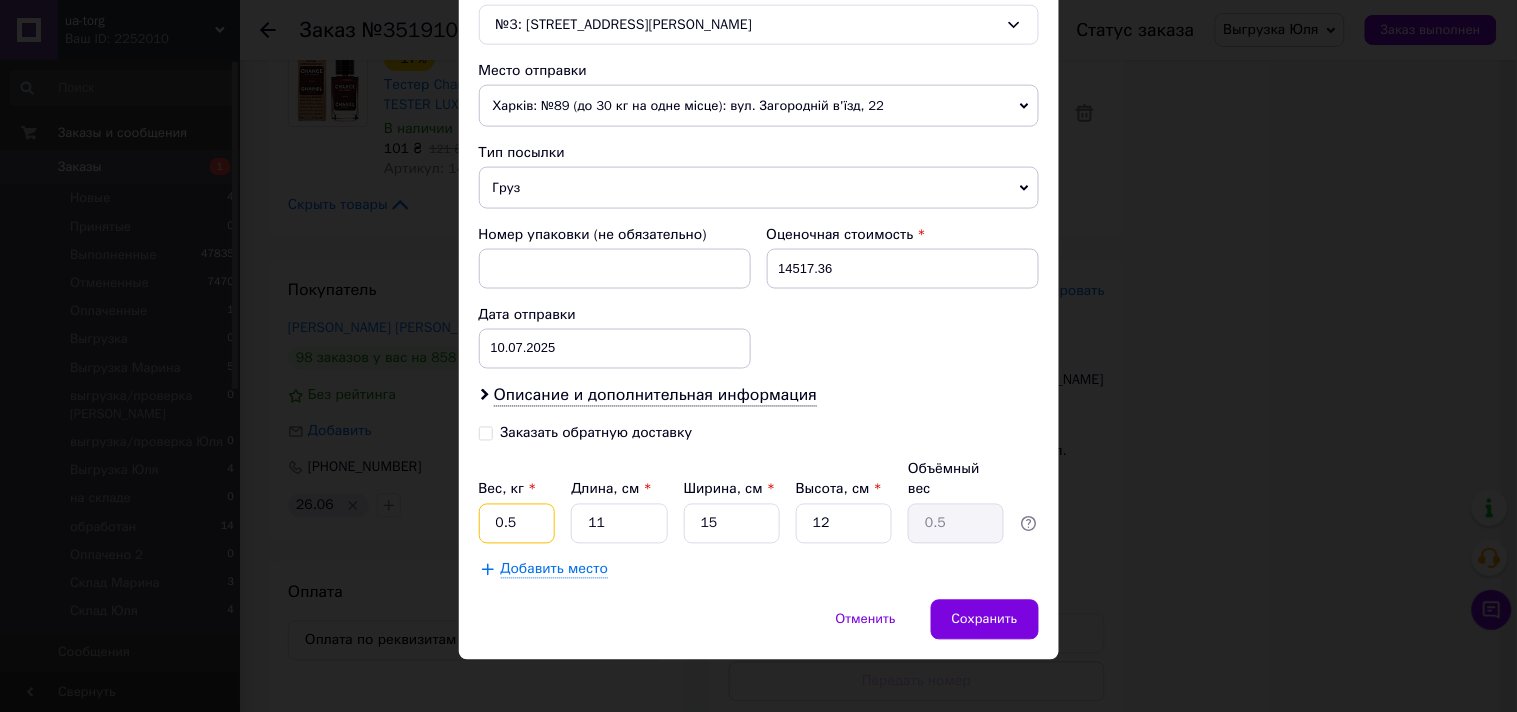 click on "0.5" at bounding box center [517, 524] 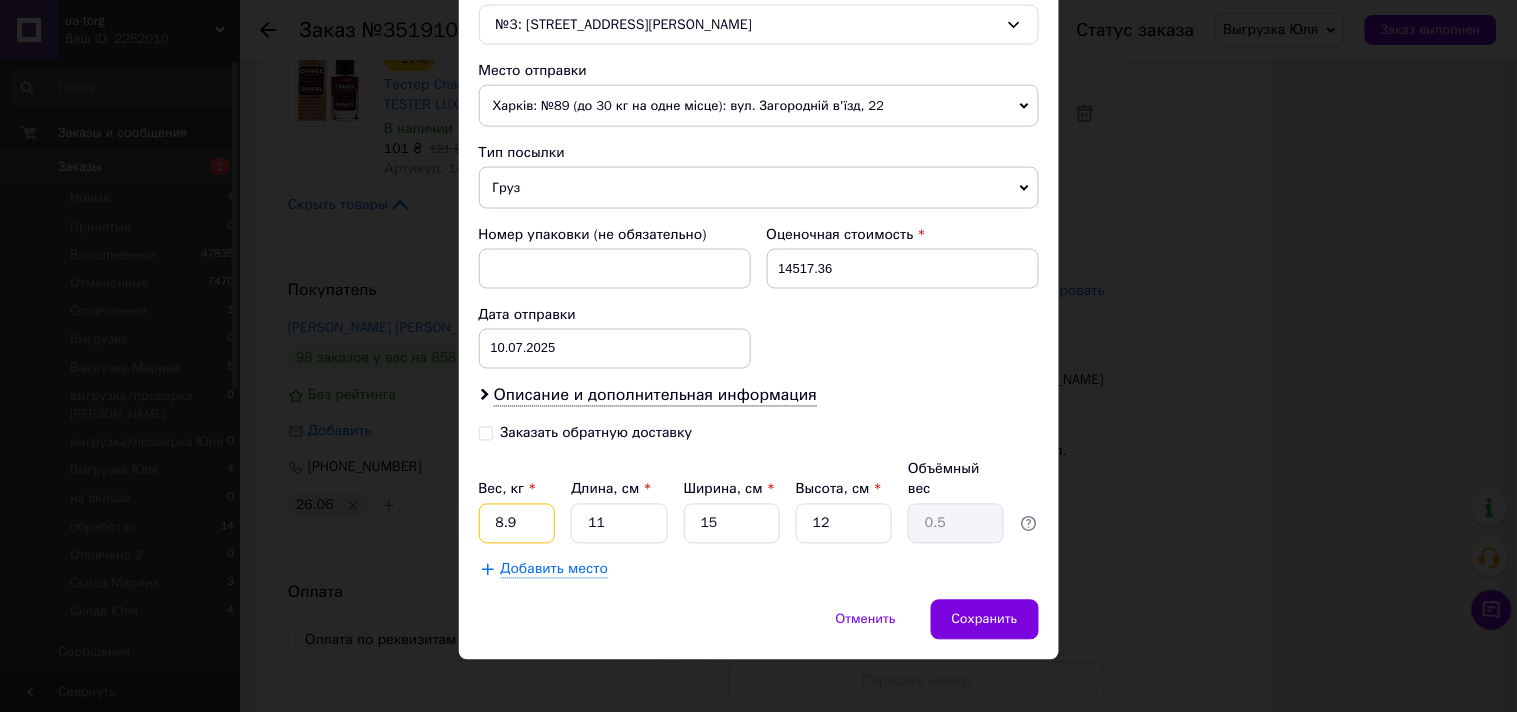 type on "8.9" 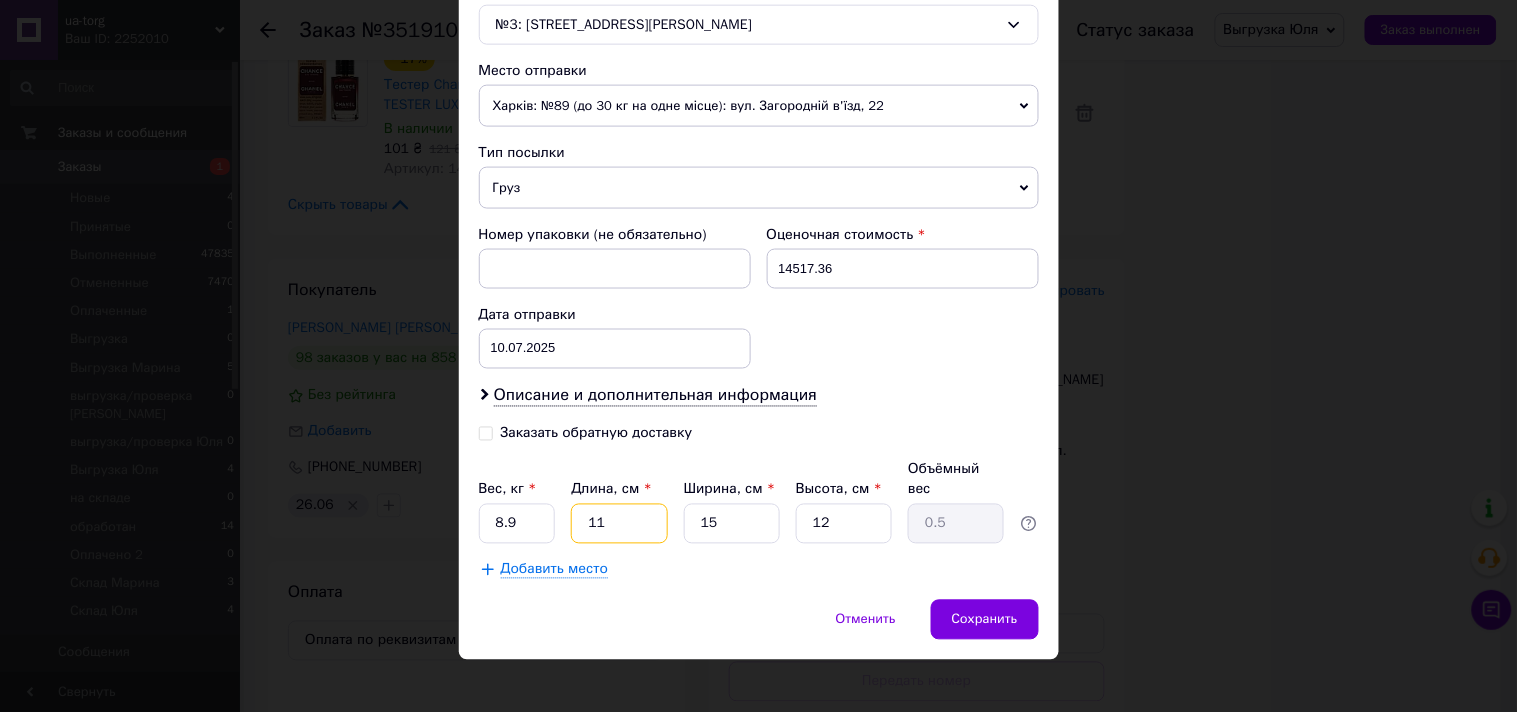 click on "11" at bounding box center (619, 524) 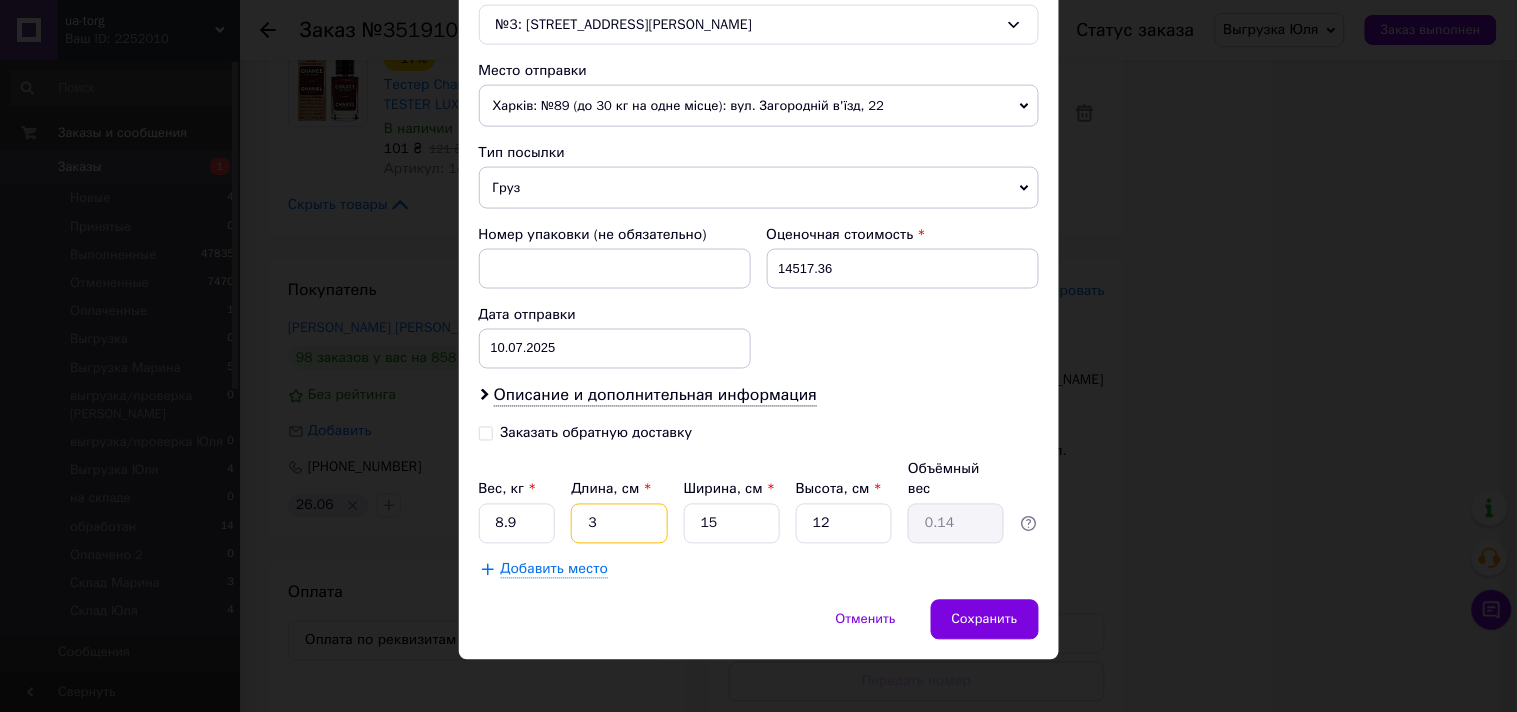 type on "35" 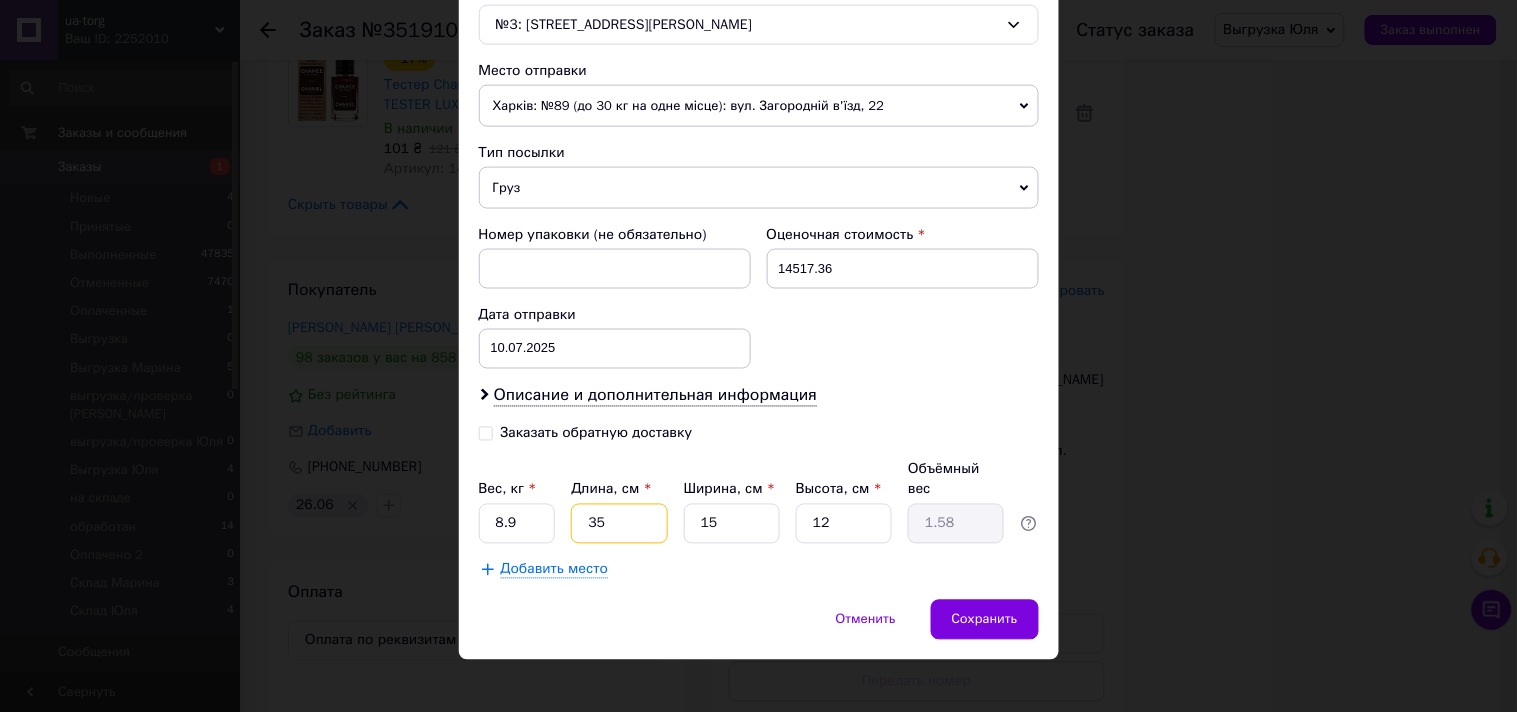 type on "35" 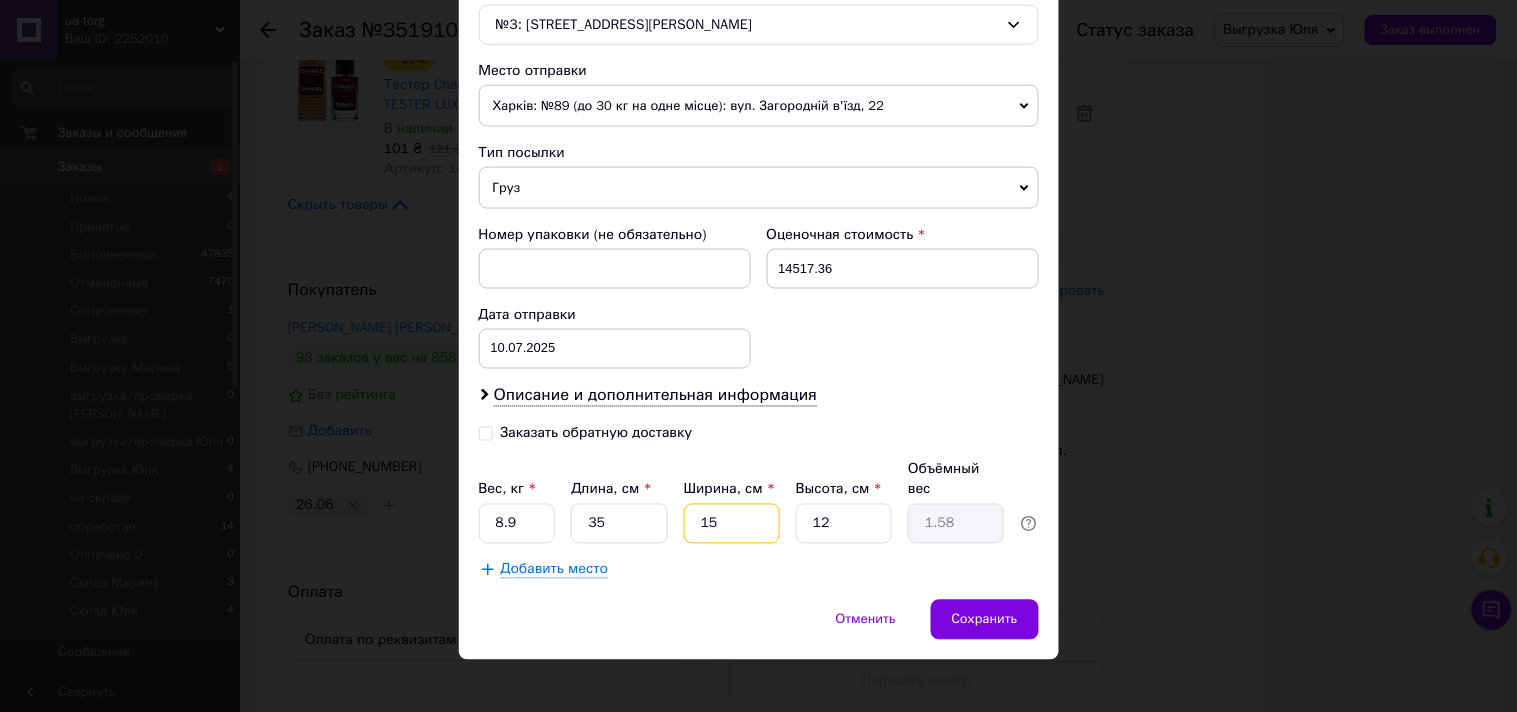 click on "15" at bounding box center (732, 524) 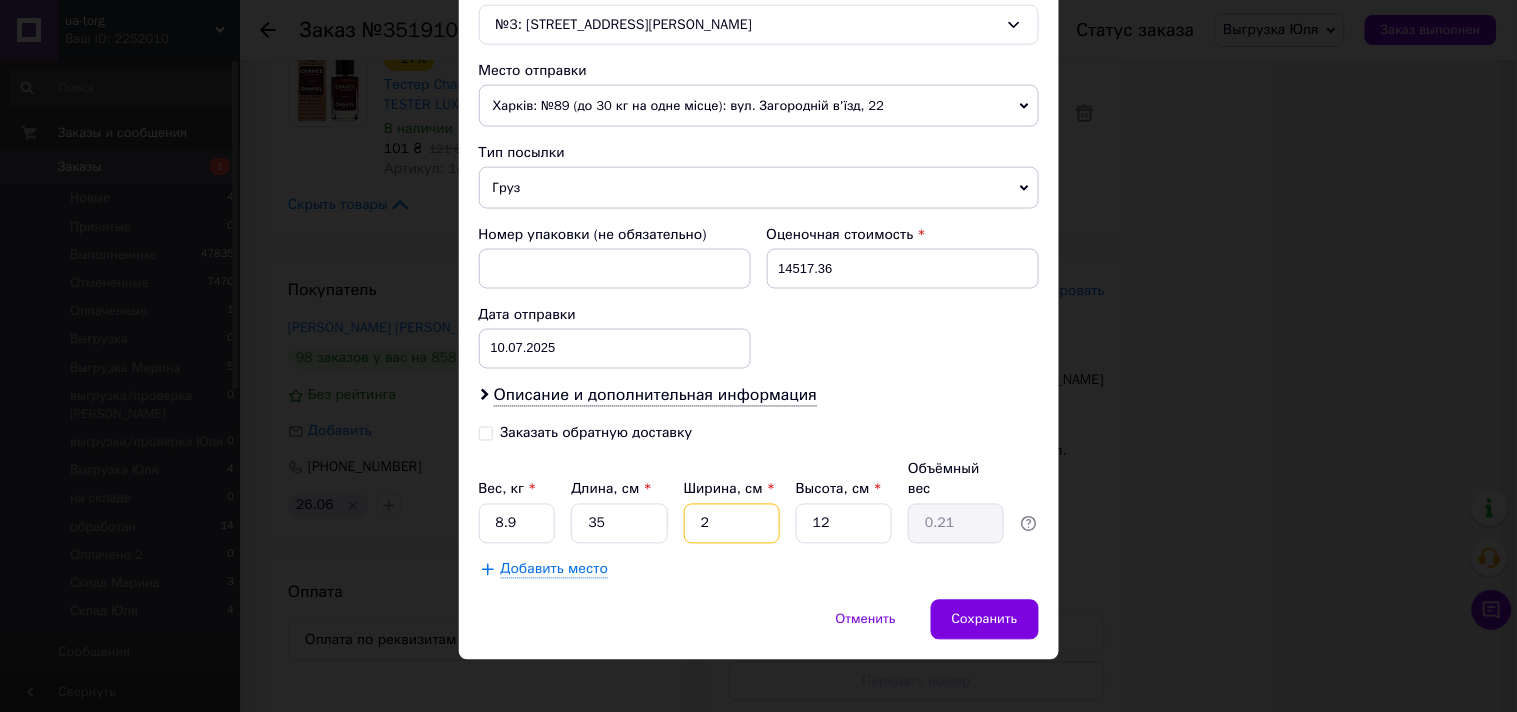 type on "26" 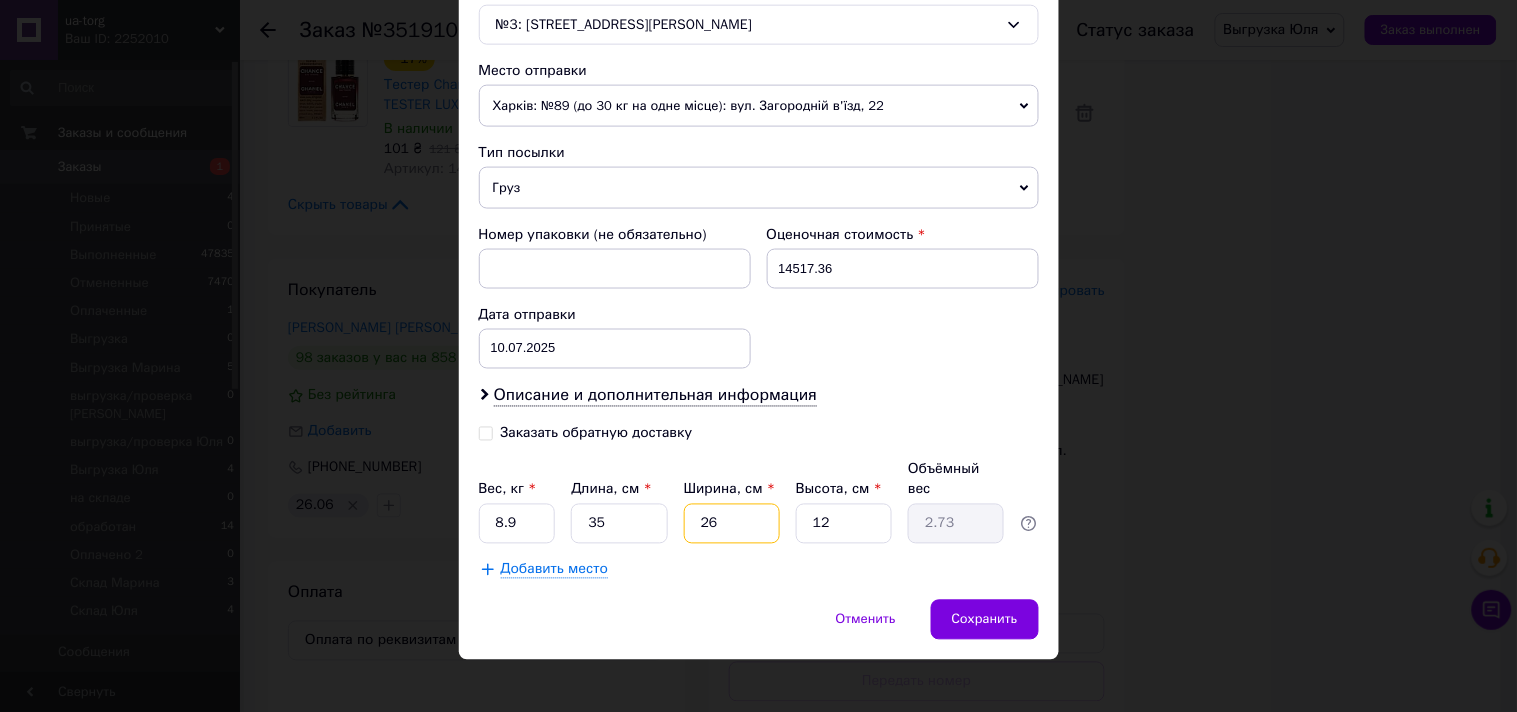 type on "26" 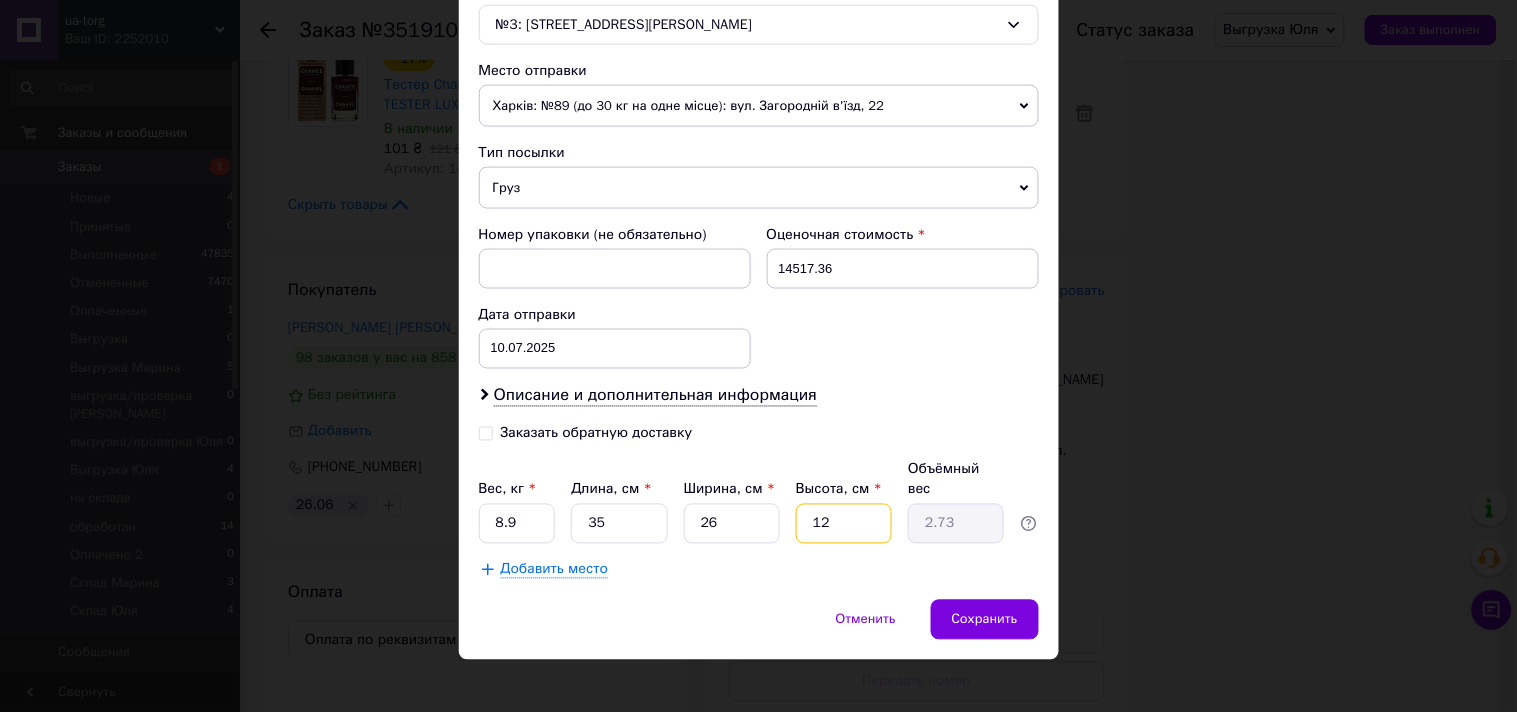 drag, startPoint x: 816, startPoint y: 508, endPoint x: 844, endPoint y: 520, distance: 30.463093 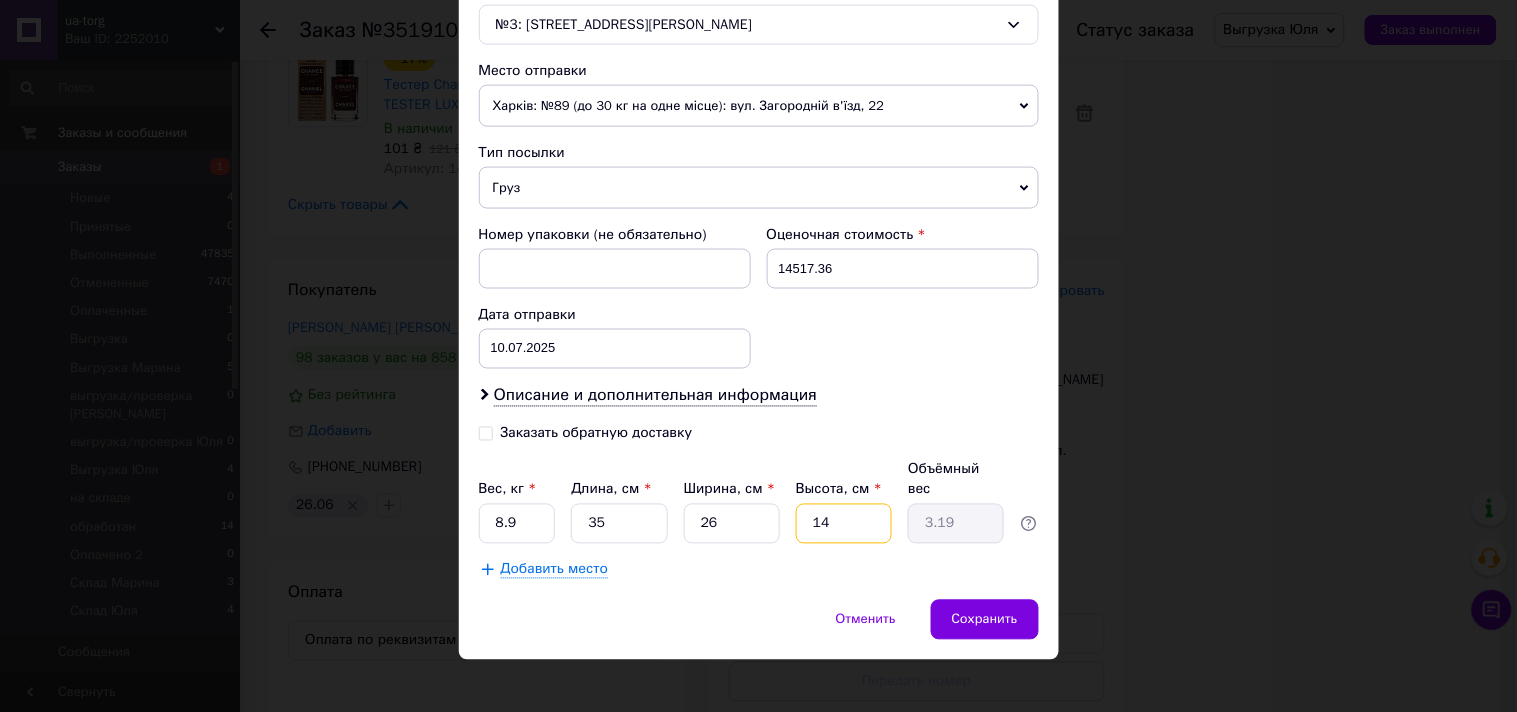 type on "14" 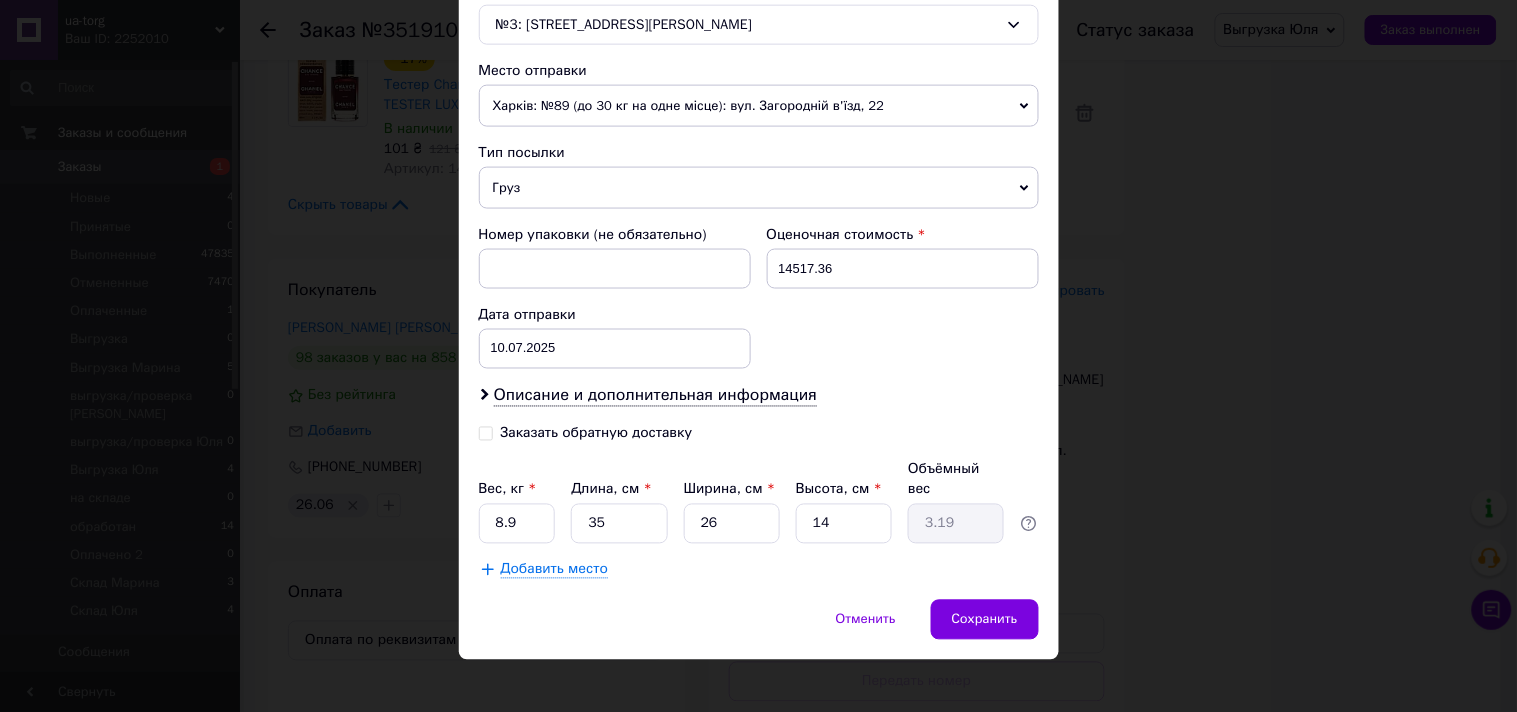 click on "Добавить место" at bounding box center [555, 570] 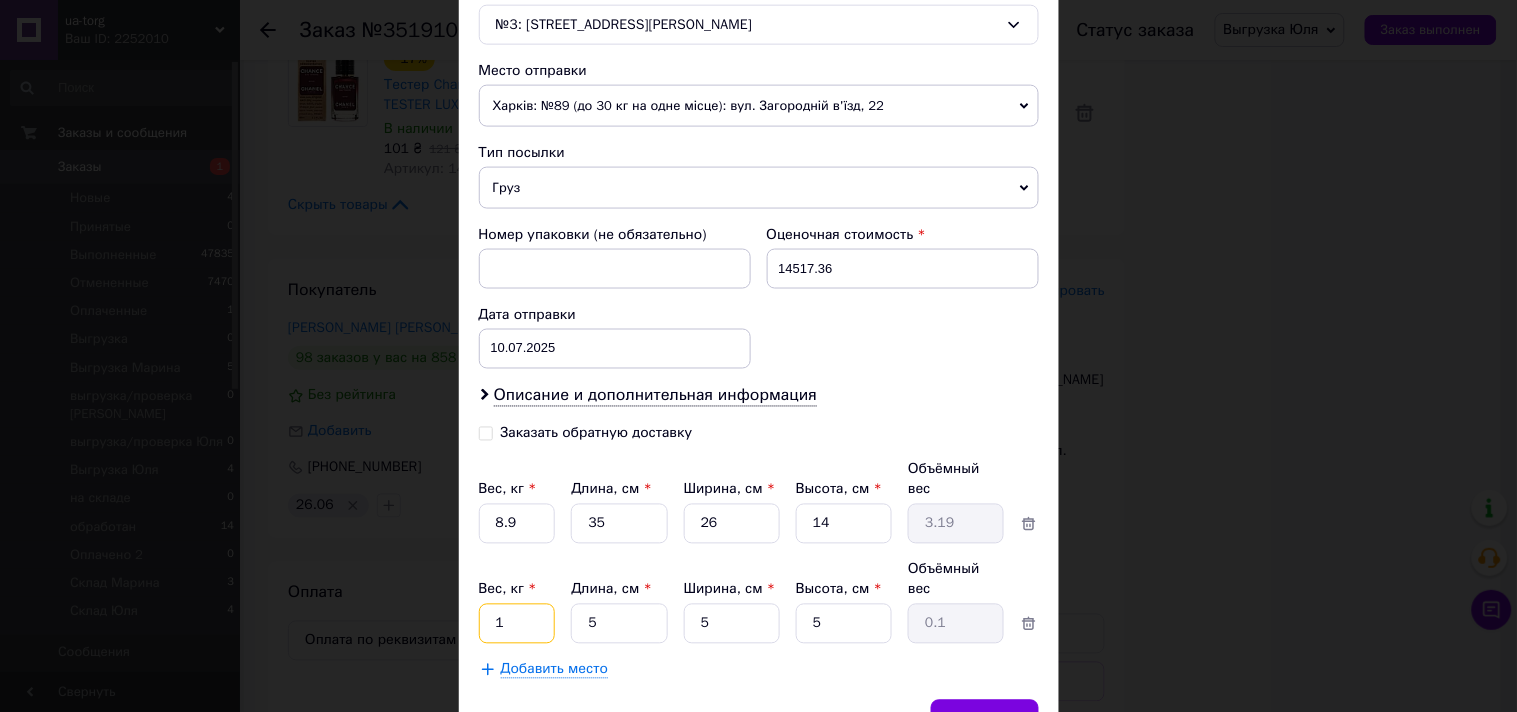 click on "1" at bounding box center [517, 524] 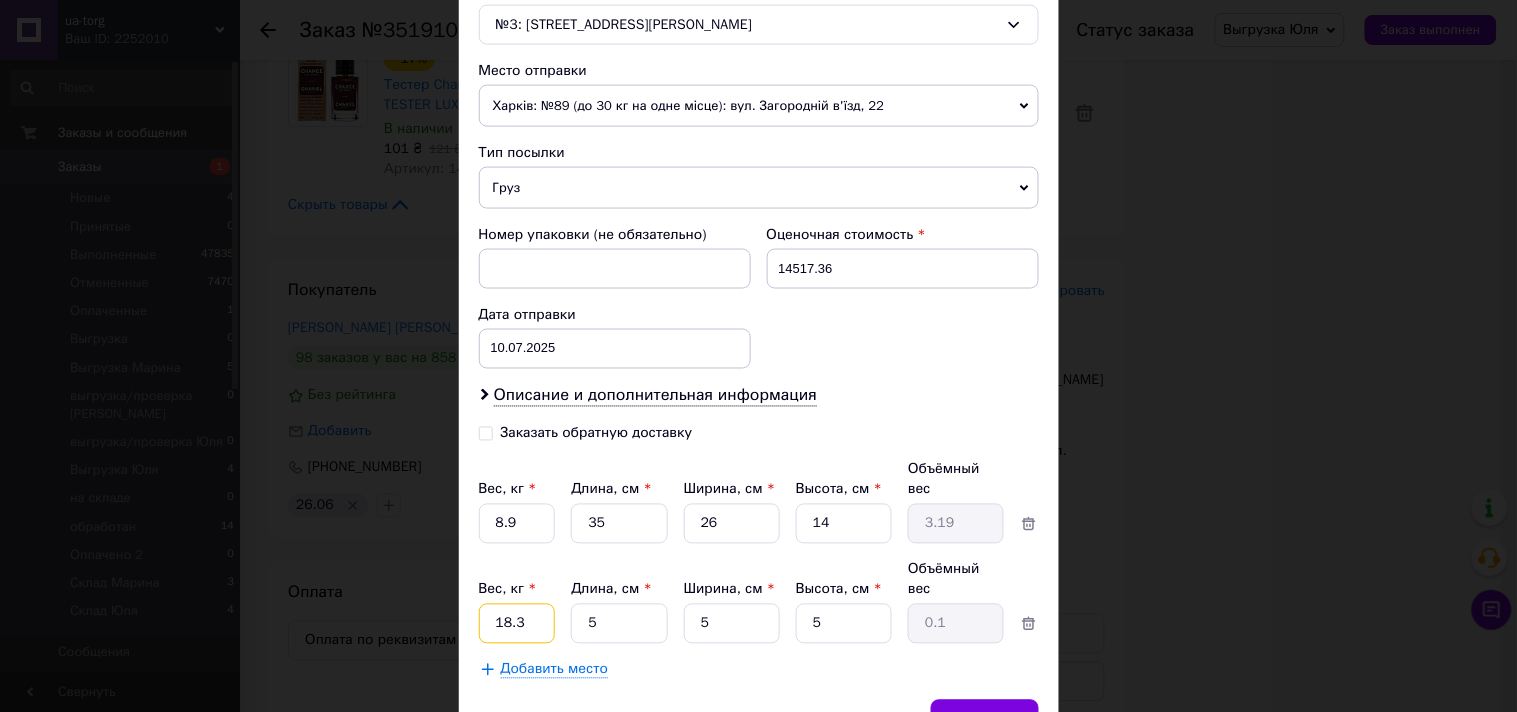 type on "18.3" 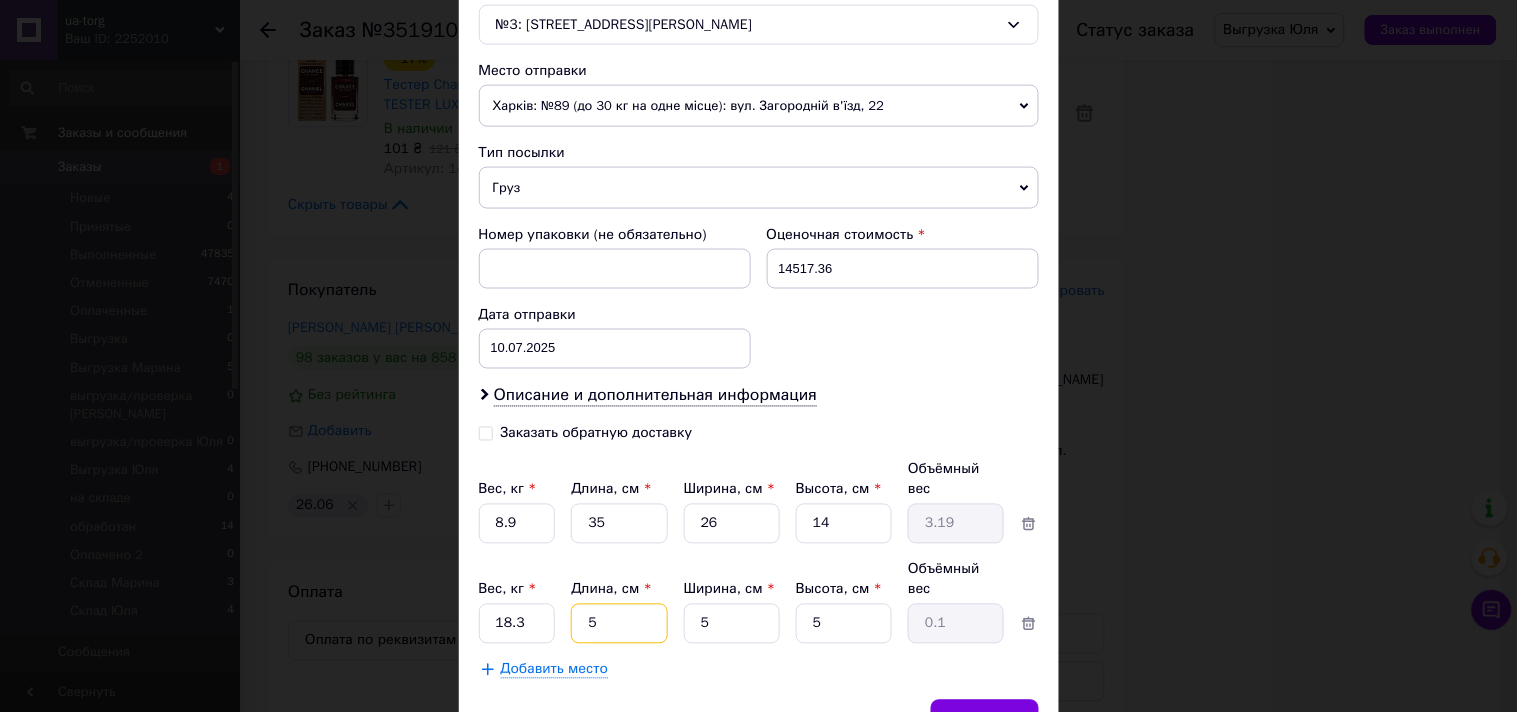 click on "5" at bounding box center [619, 524] 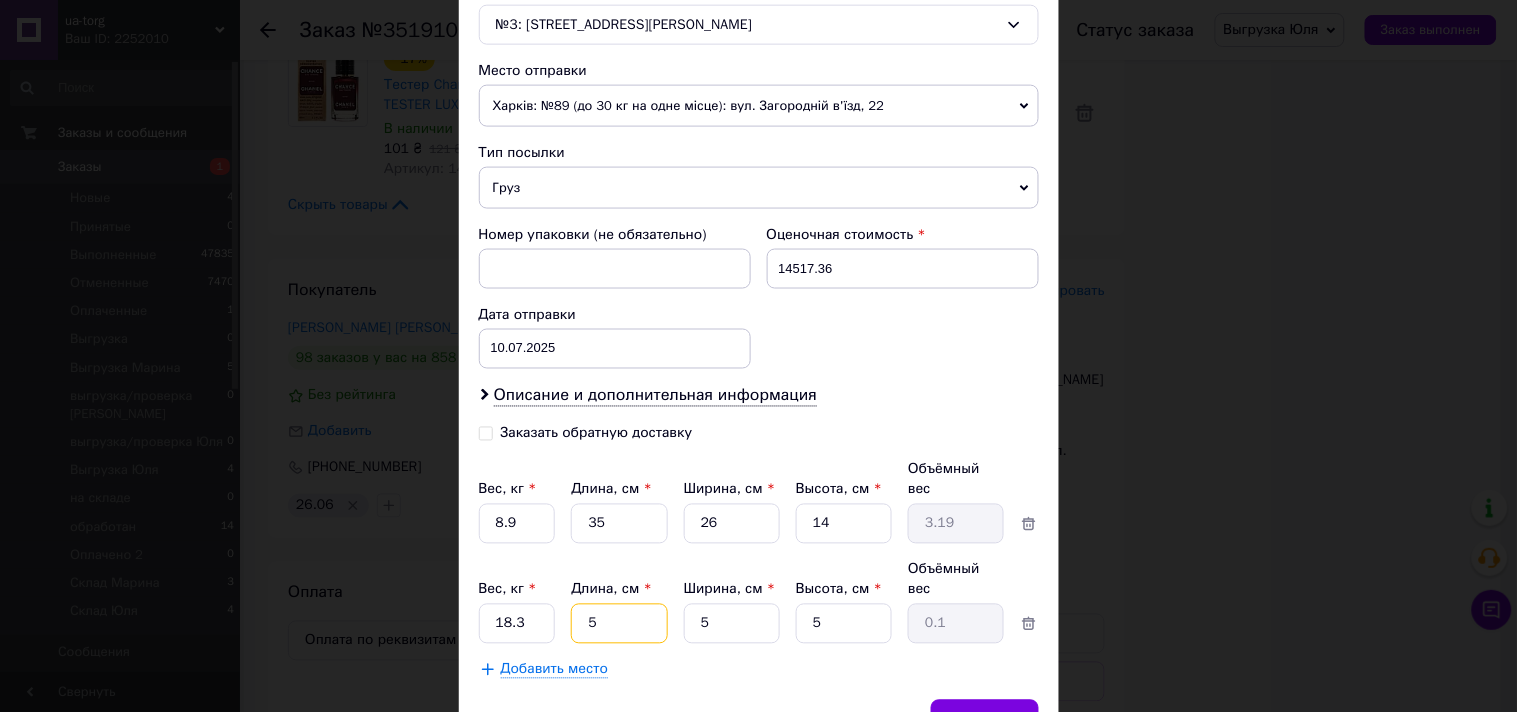 click on "5" at bounding box center [619, 524] 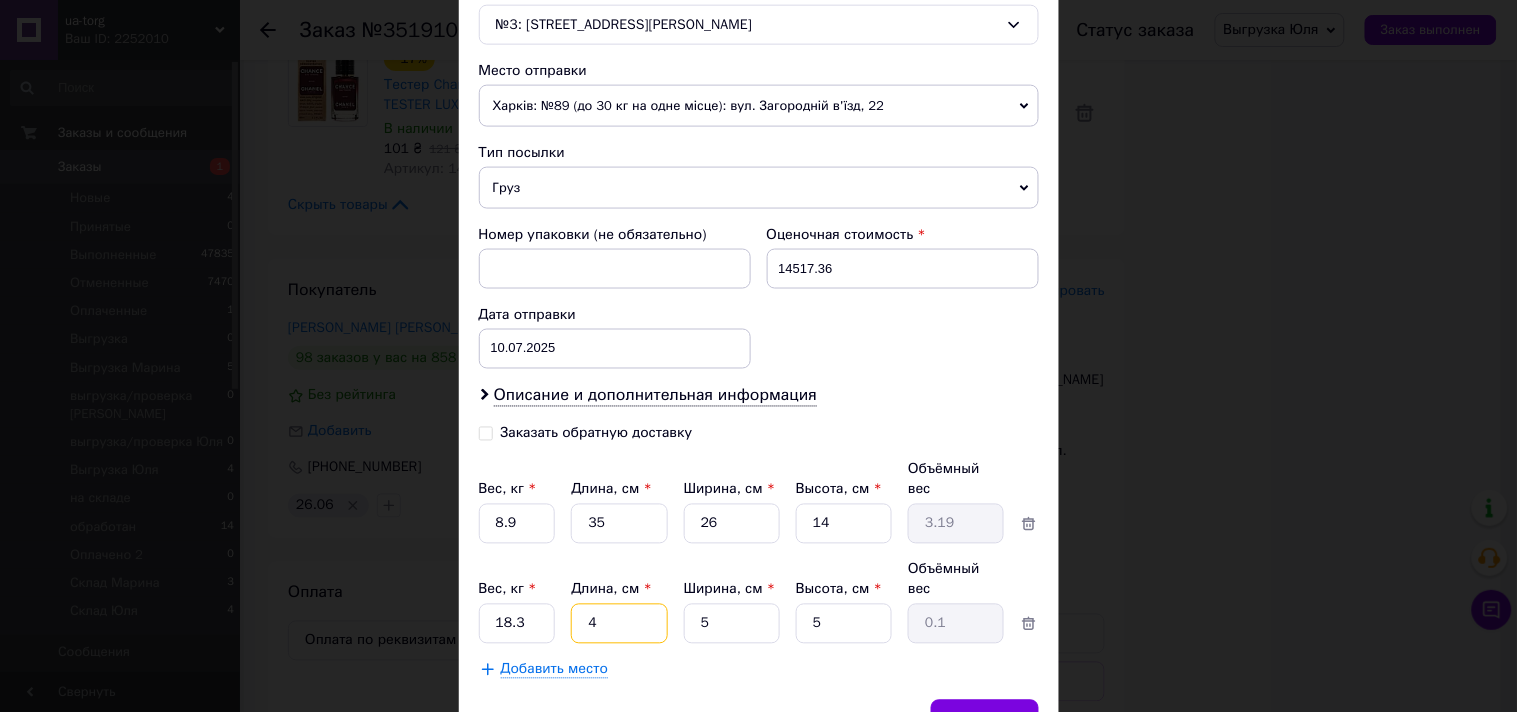 type on "40" 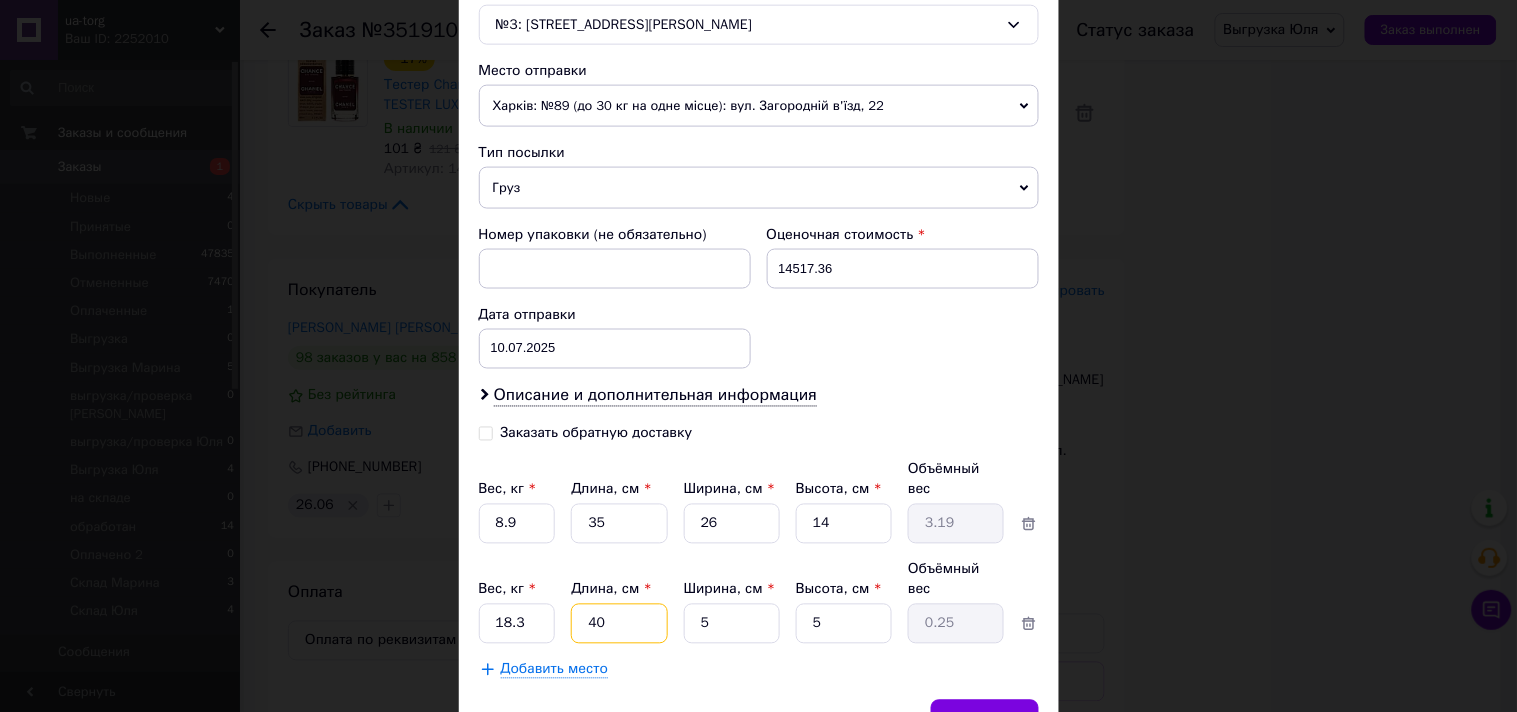 type on "40" 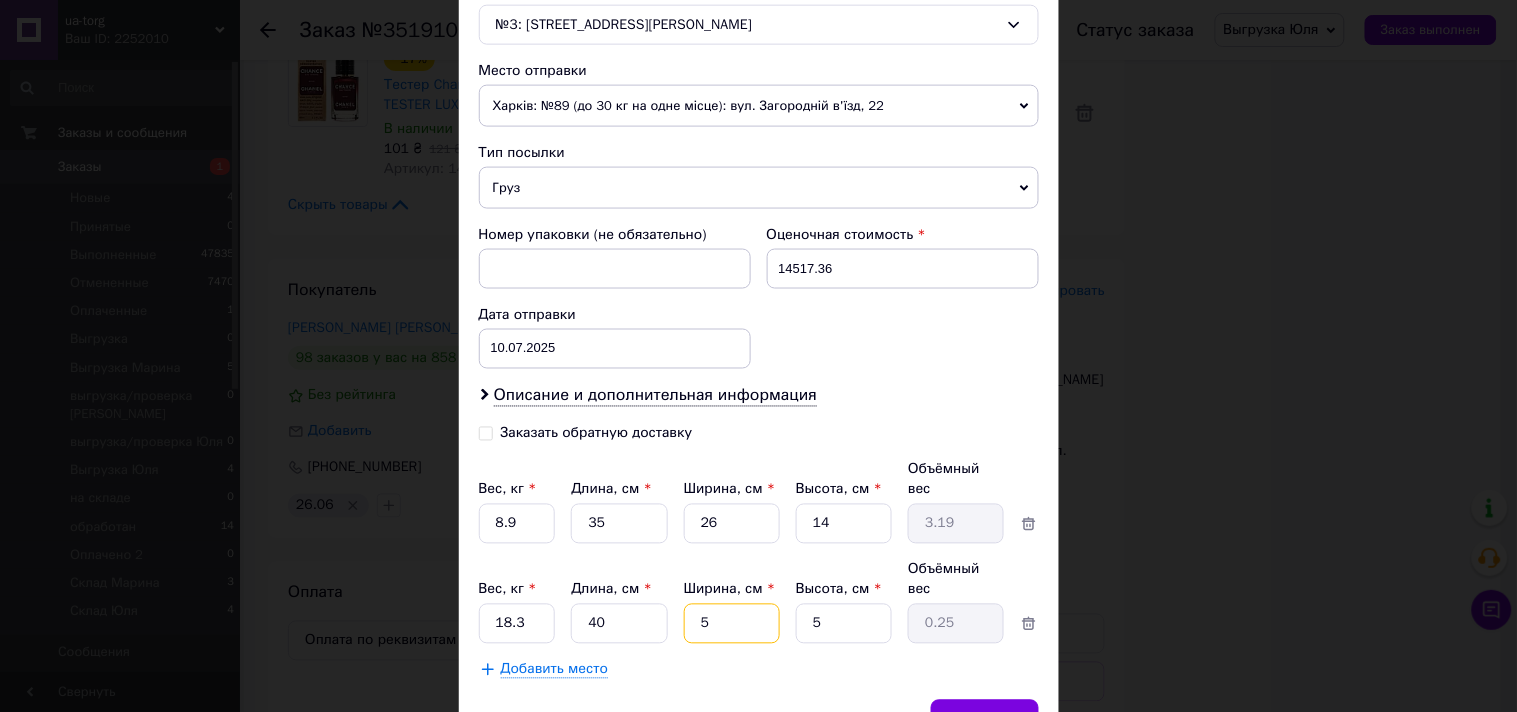 click on "5" at bounding box center (732, 524) 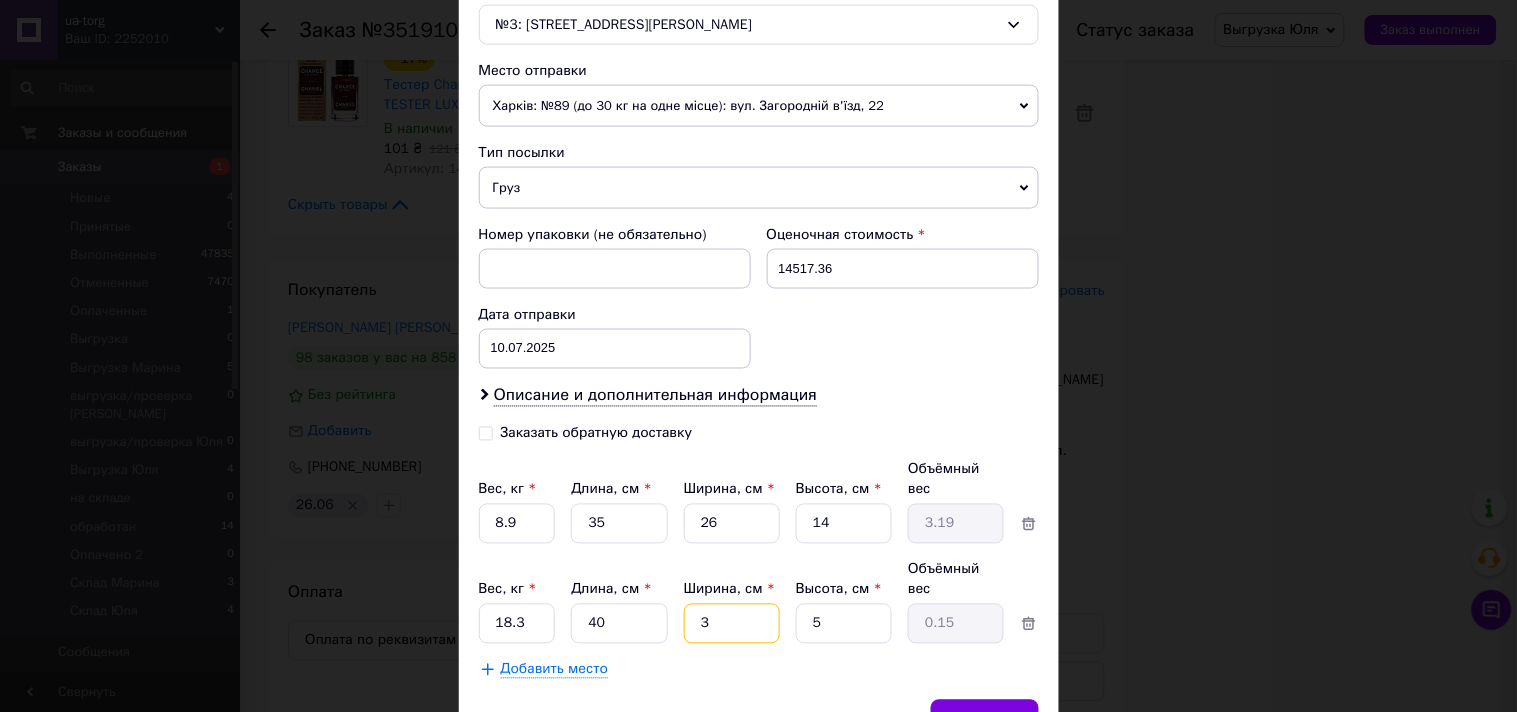 type on "30" 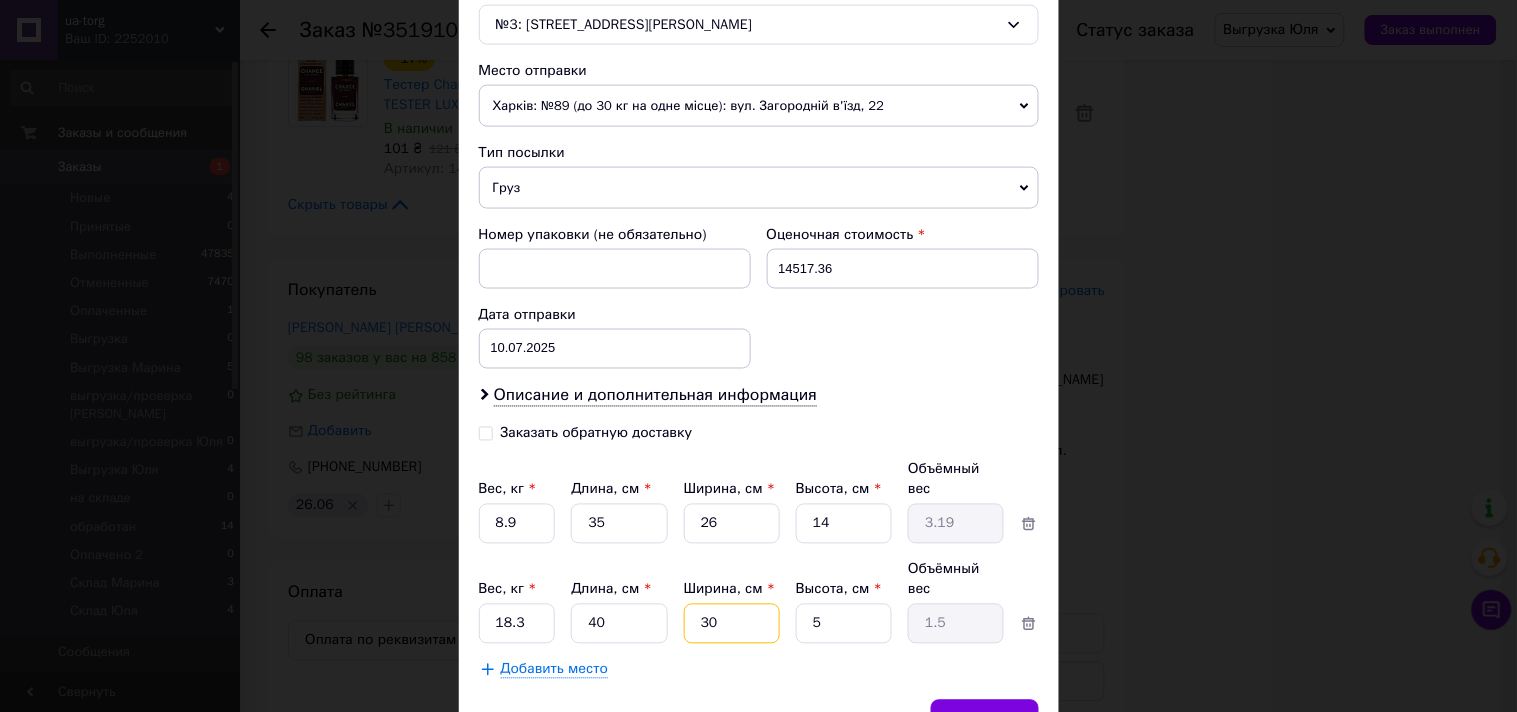 type on "30" 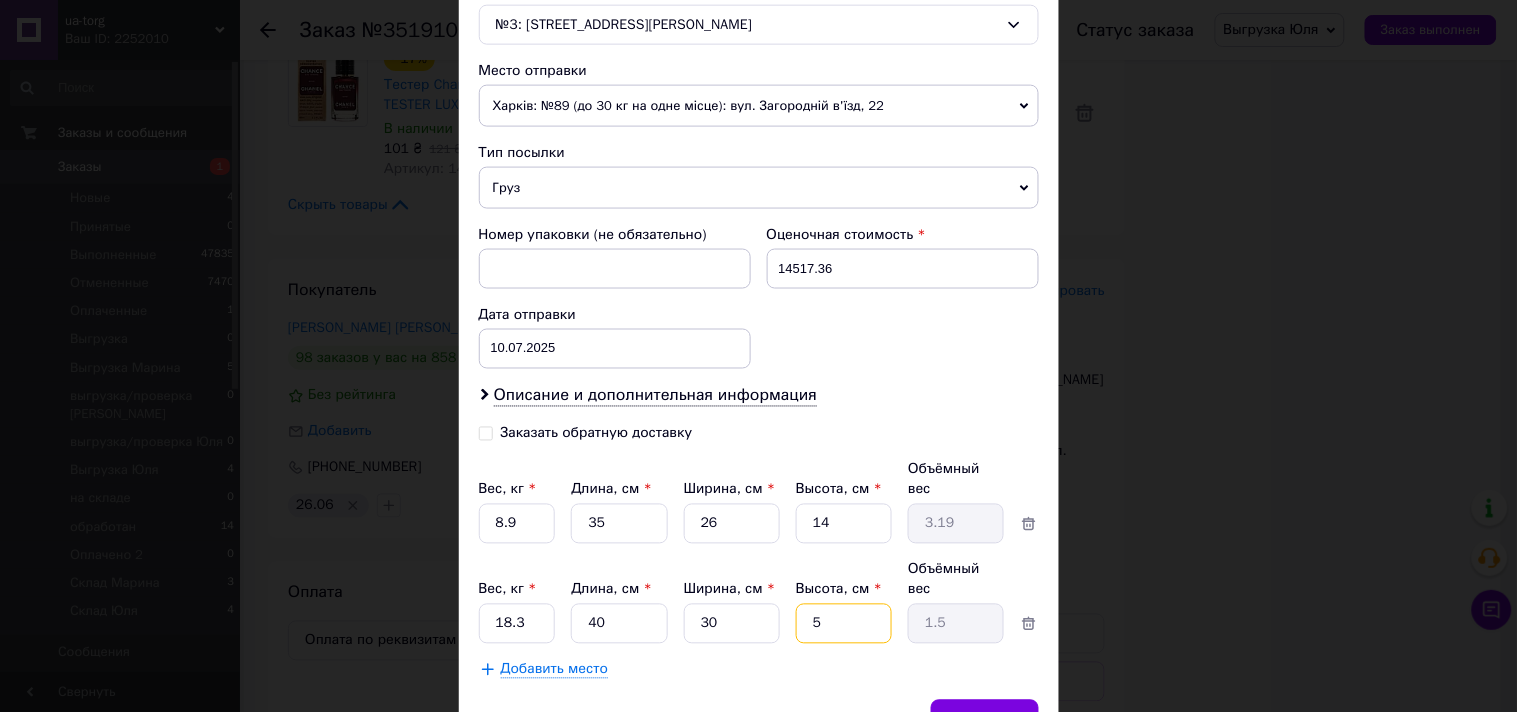 click on "5" at bounding box center [844, 524] 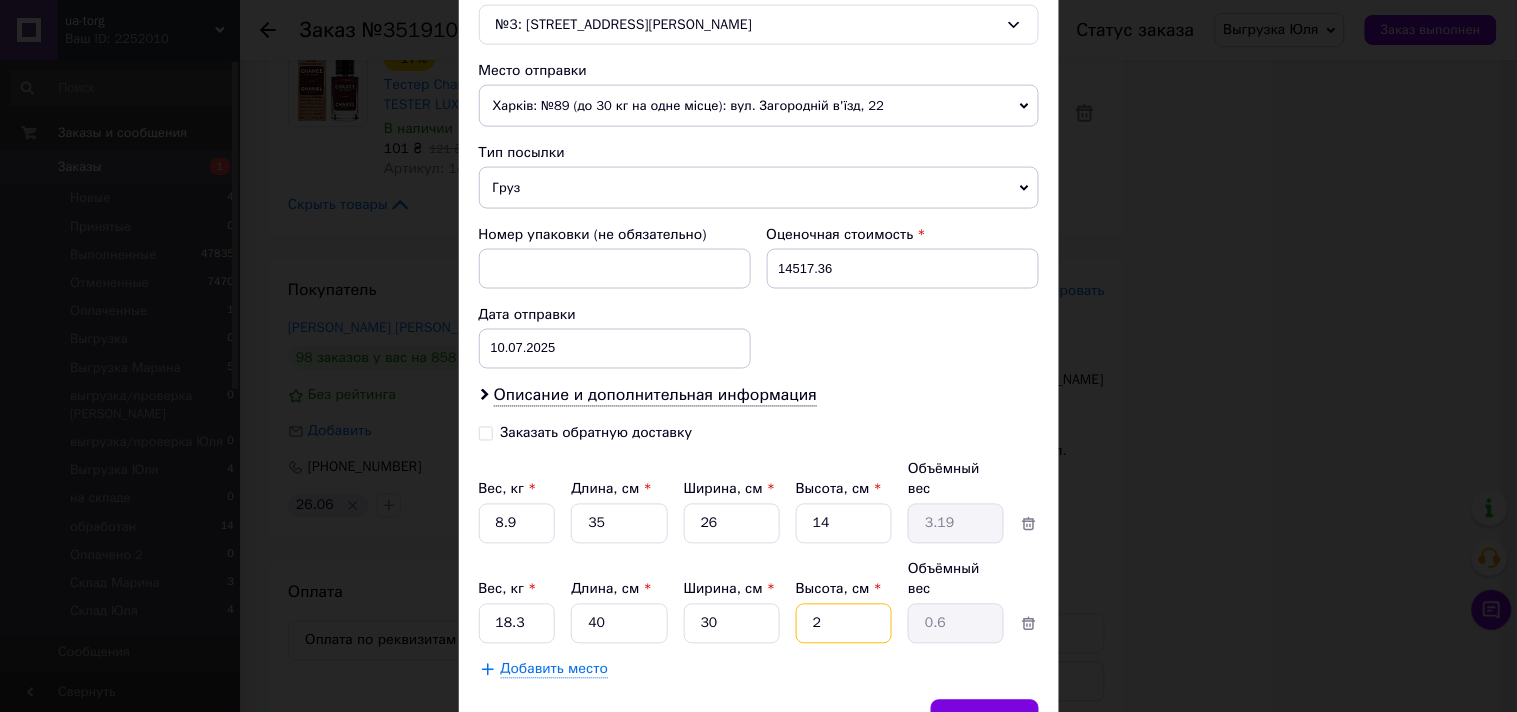 type on "26" 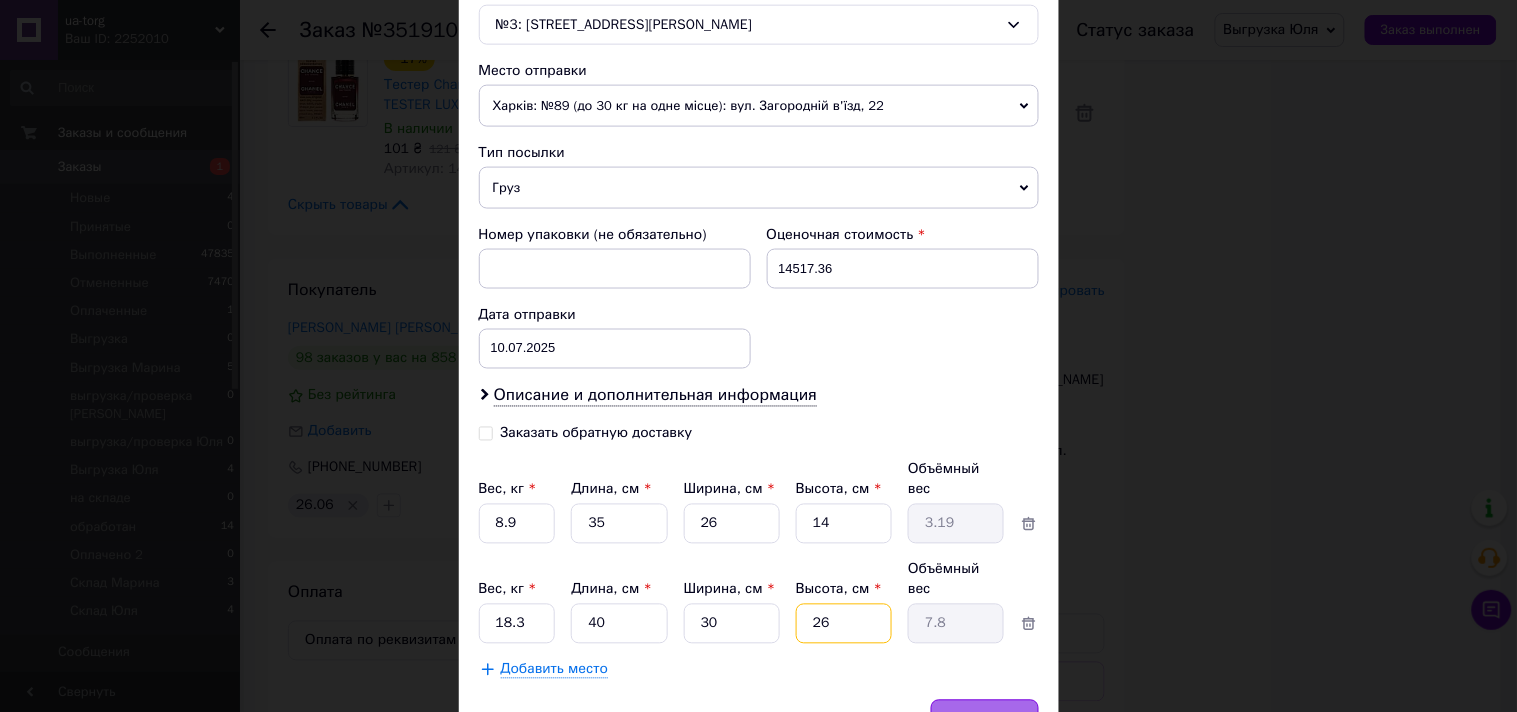 type on "26" 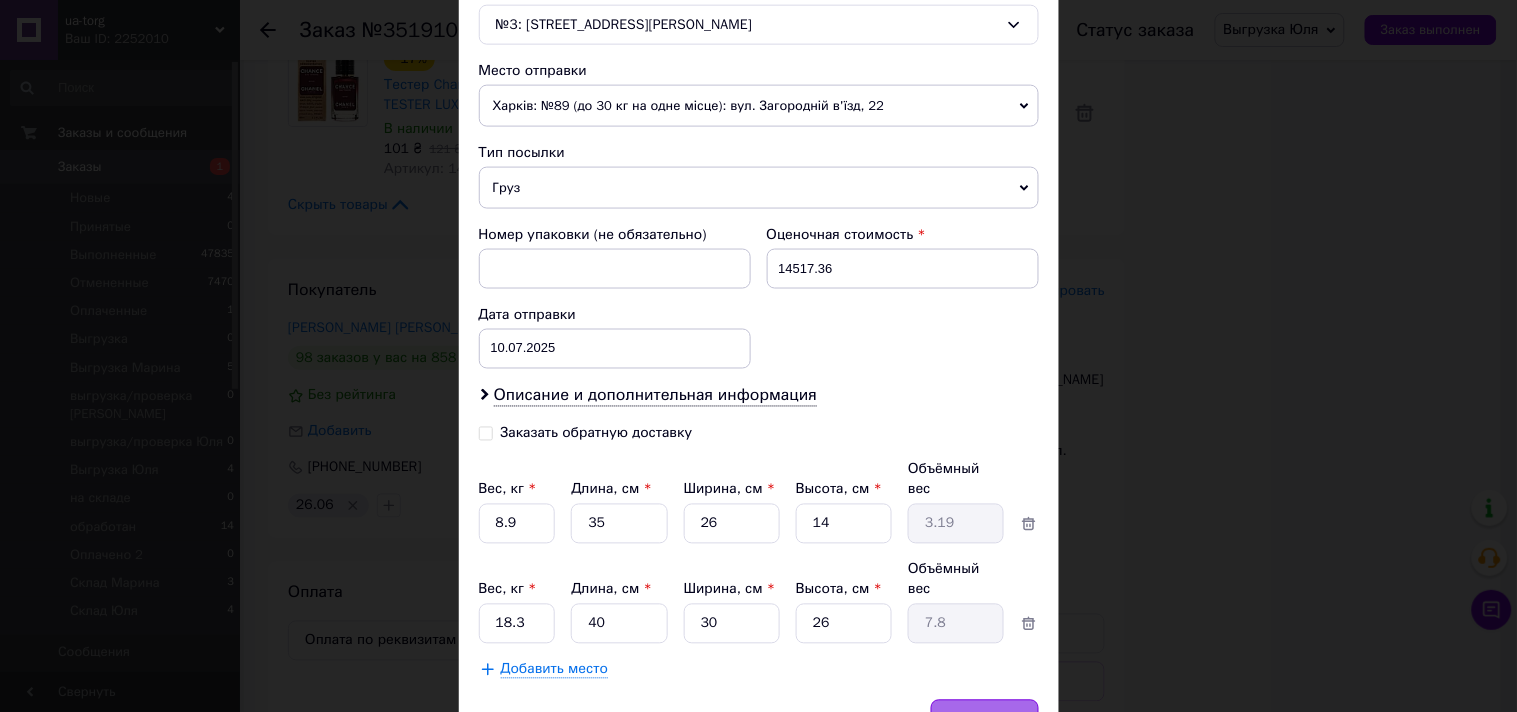 click on "Сохранить" at bounding box center [985, 720] 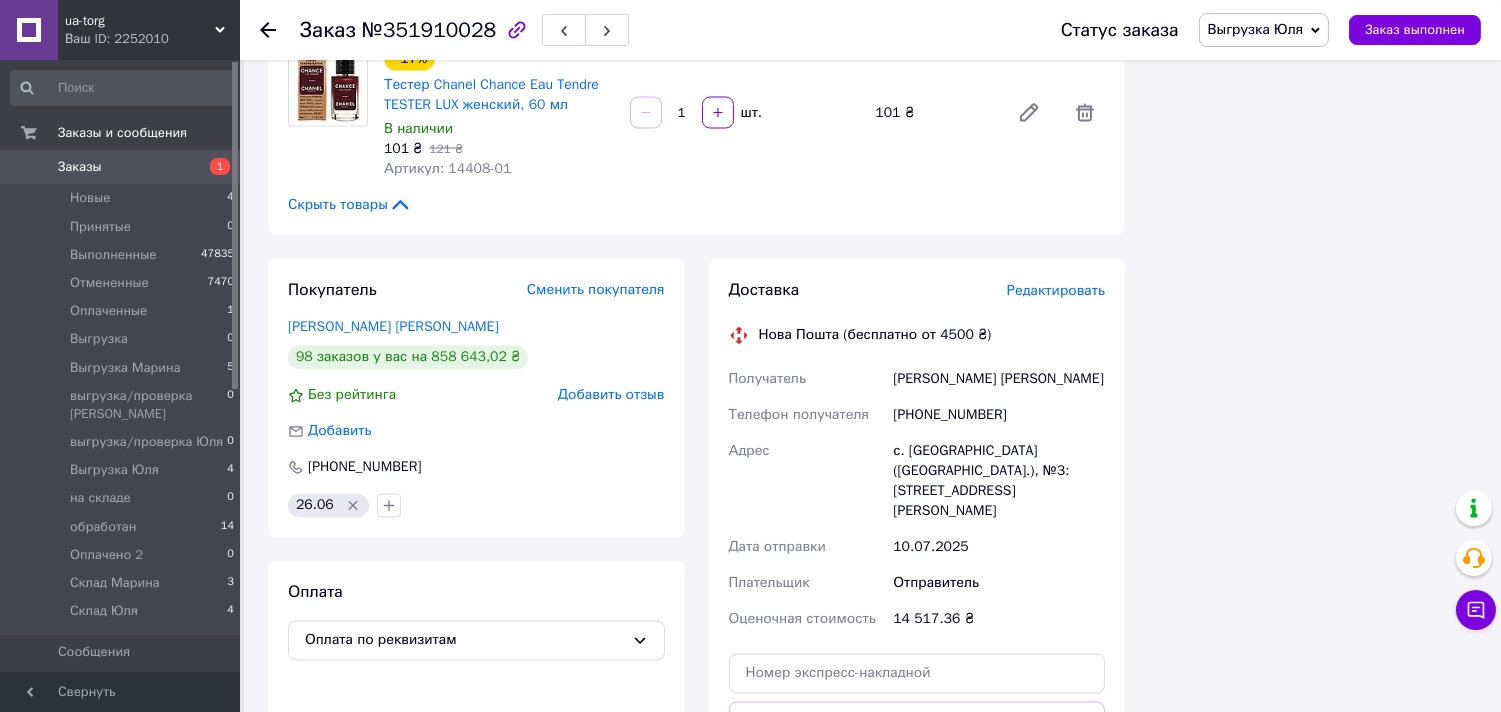 click on "Сгенерировать ЭН" at bounding box center (917, 811) 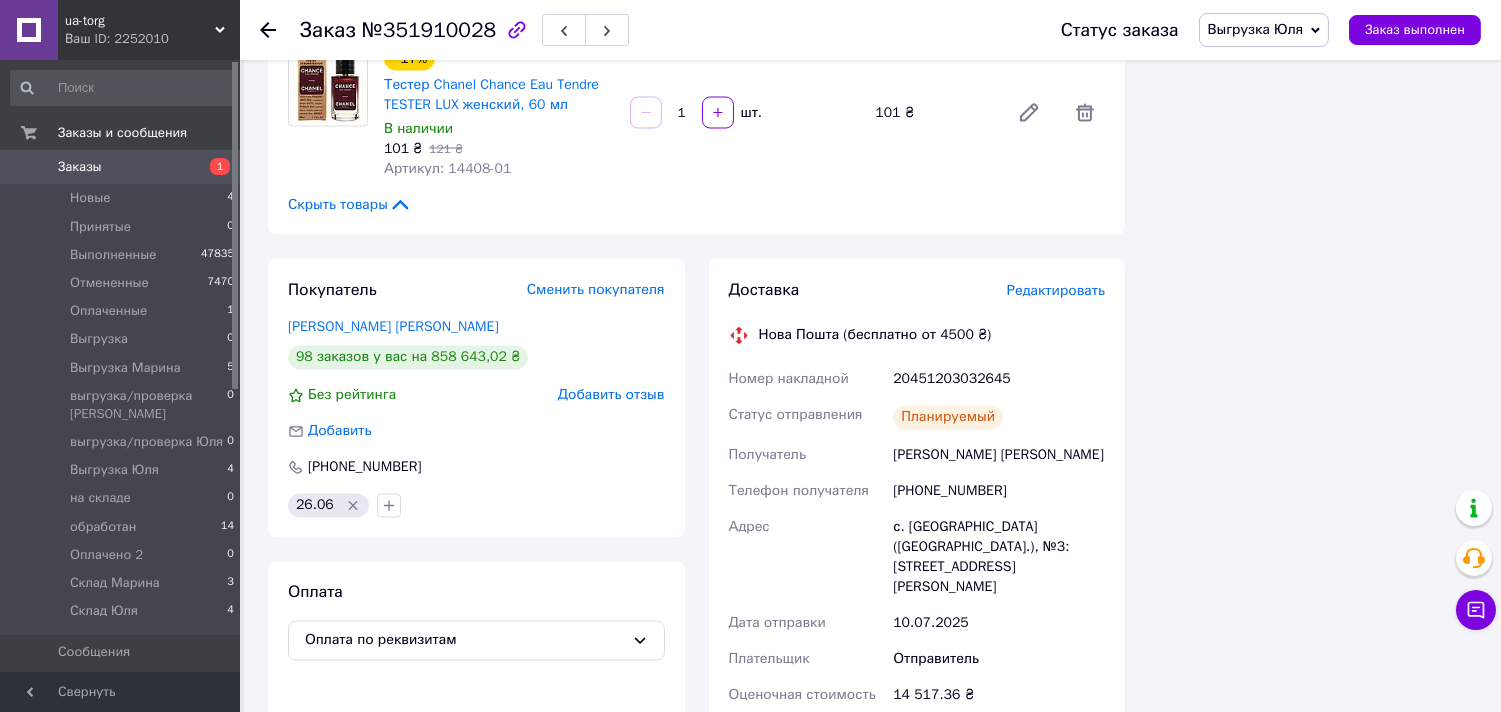 click on "Заказы" at bounding box center [80, 167] 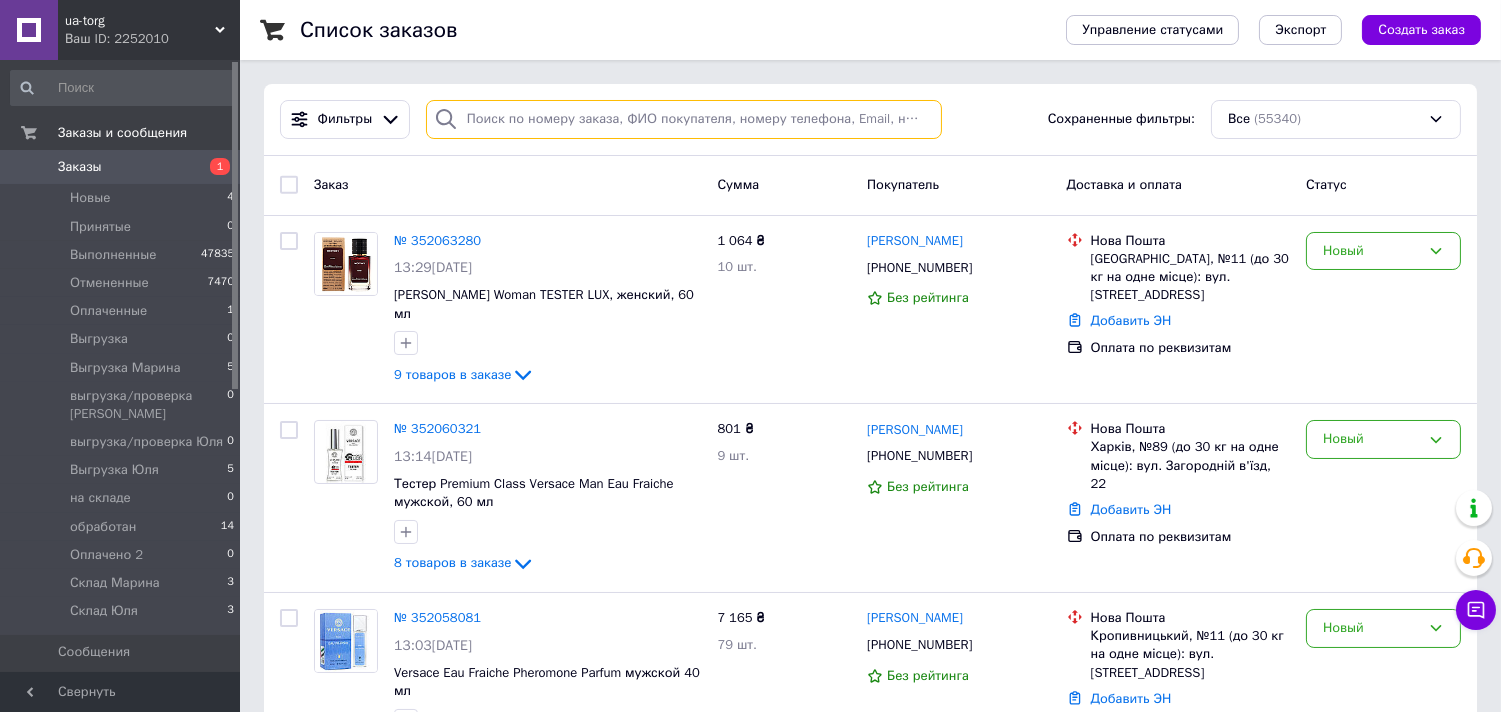 click at bounding box center [684, 119] 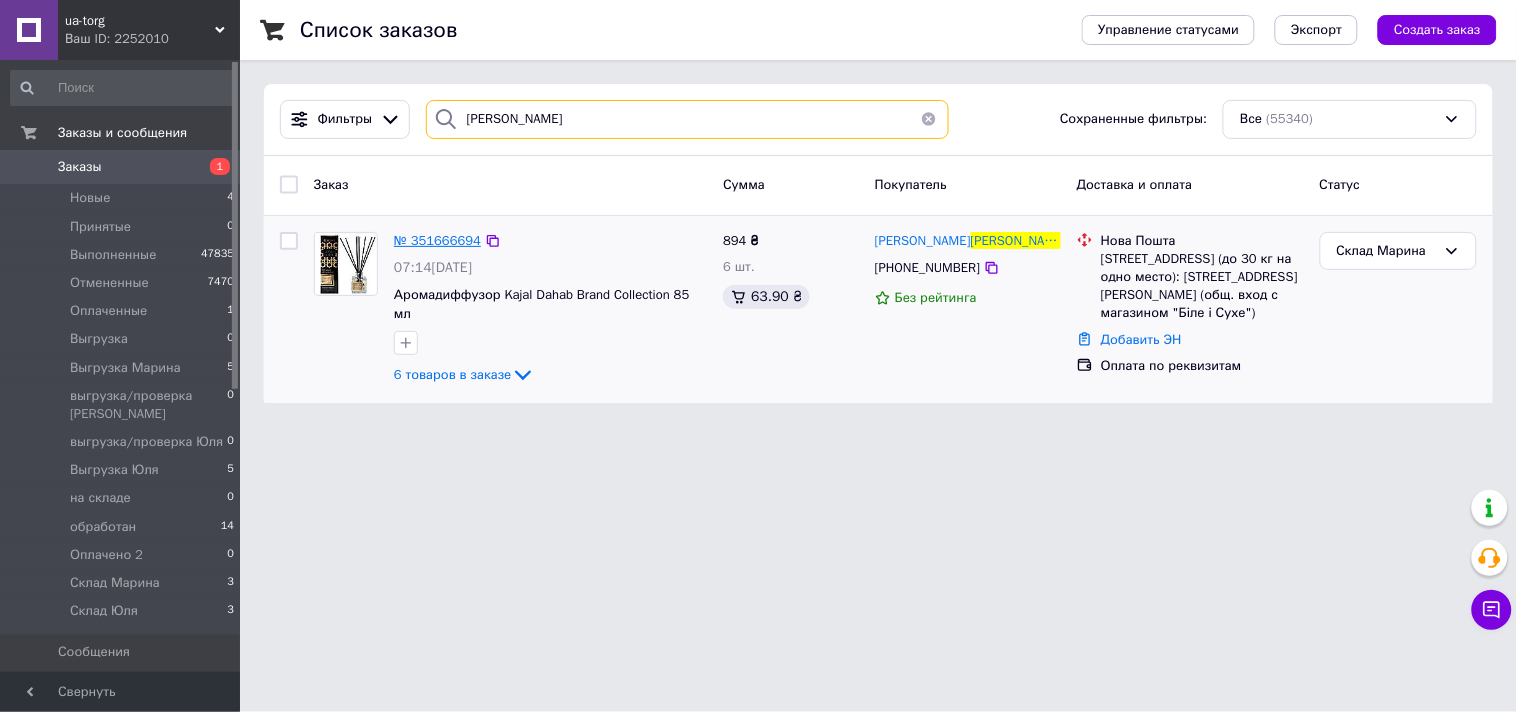 type on "марусич" 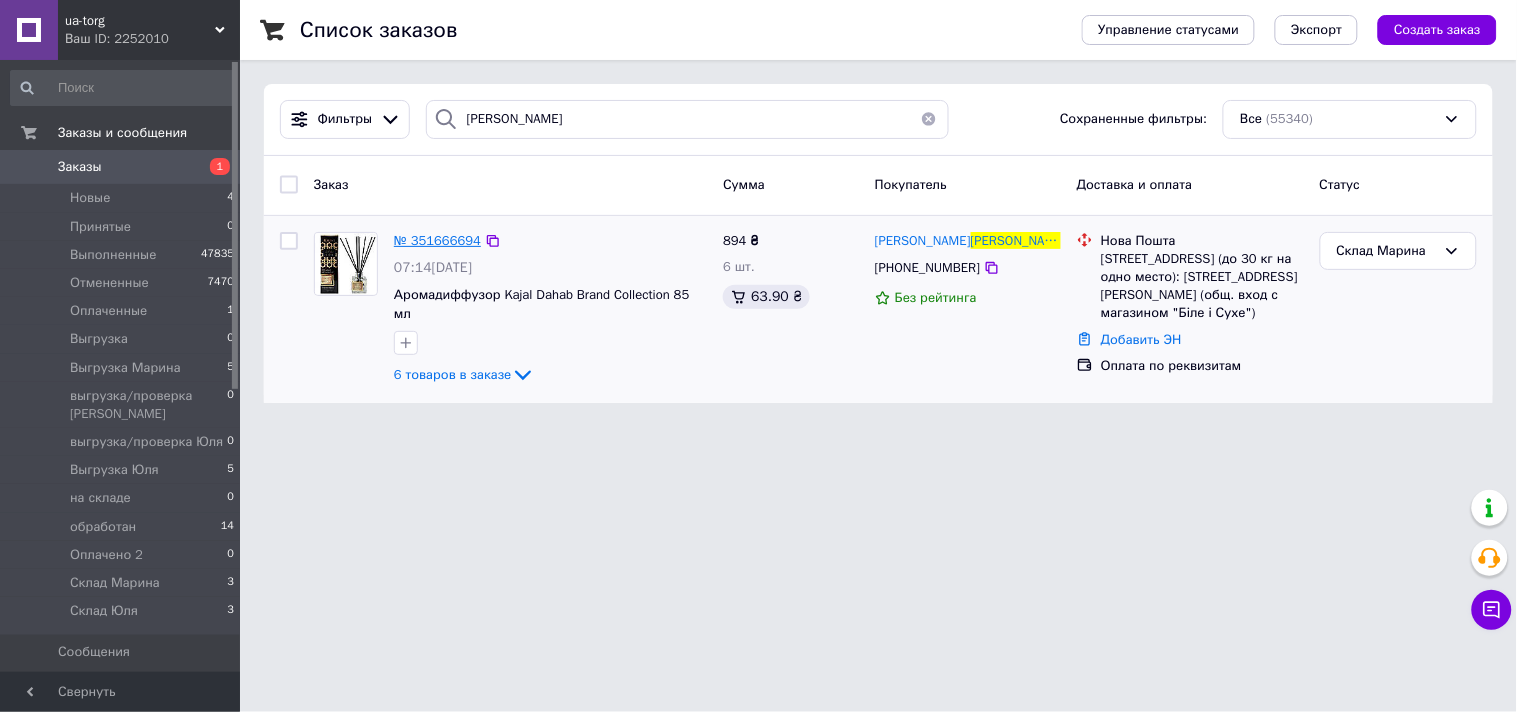 click on "№ 351666694" at bounding box center (437, 240) 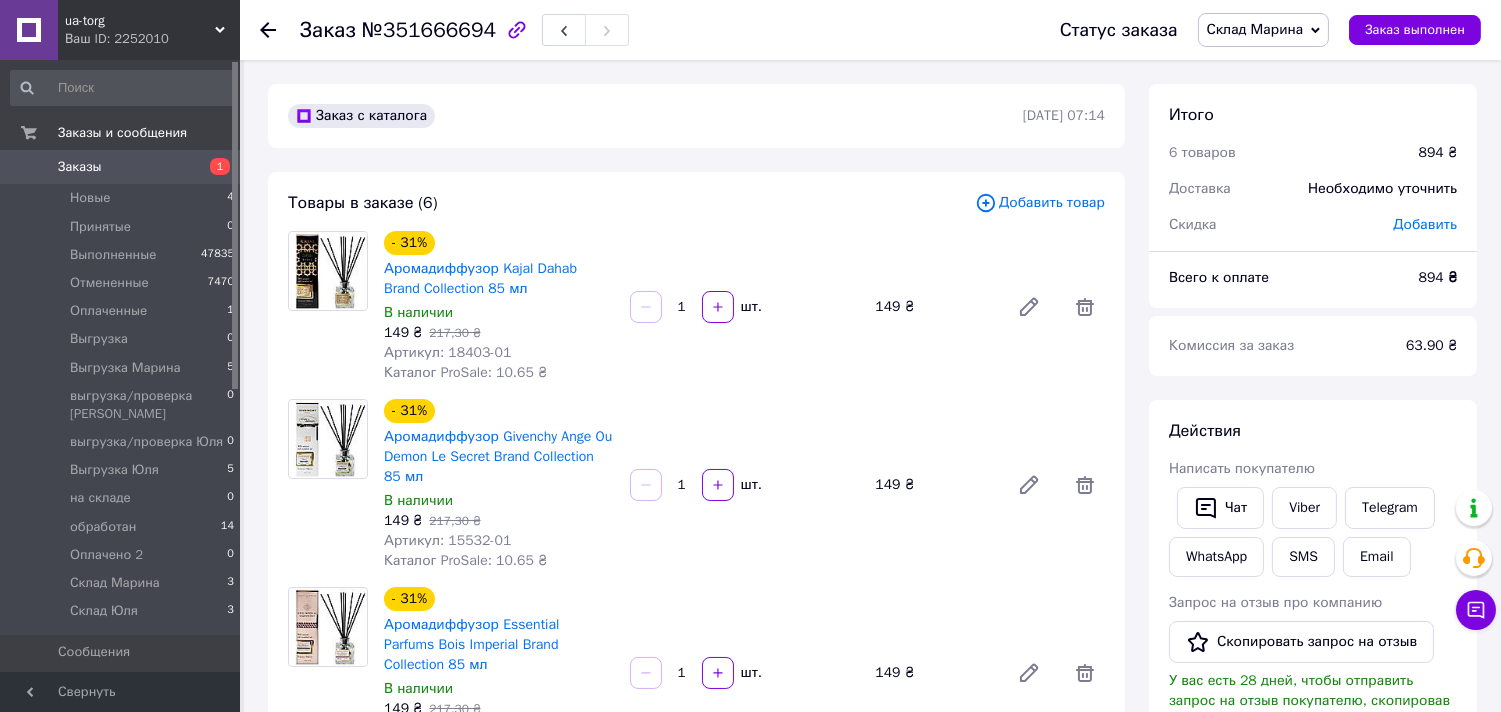 click on "Склад Марина" at bounding box center [1255, 29] 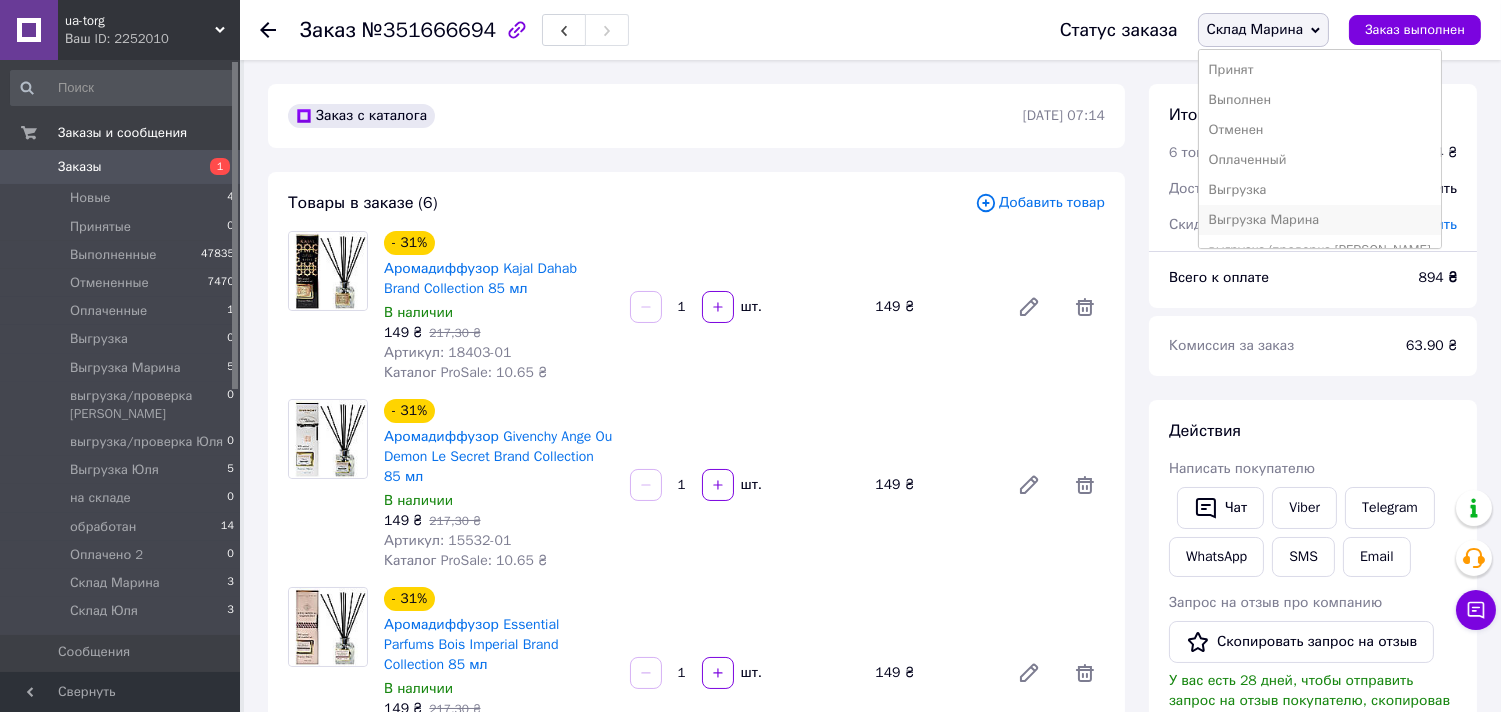 click on "Выгрузка Марина" at bounding box center (1320, 220) 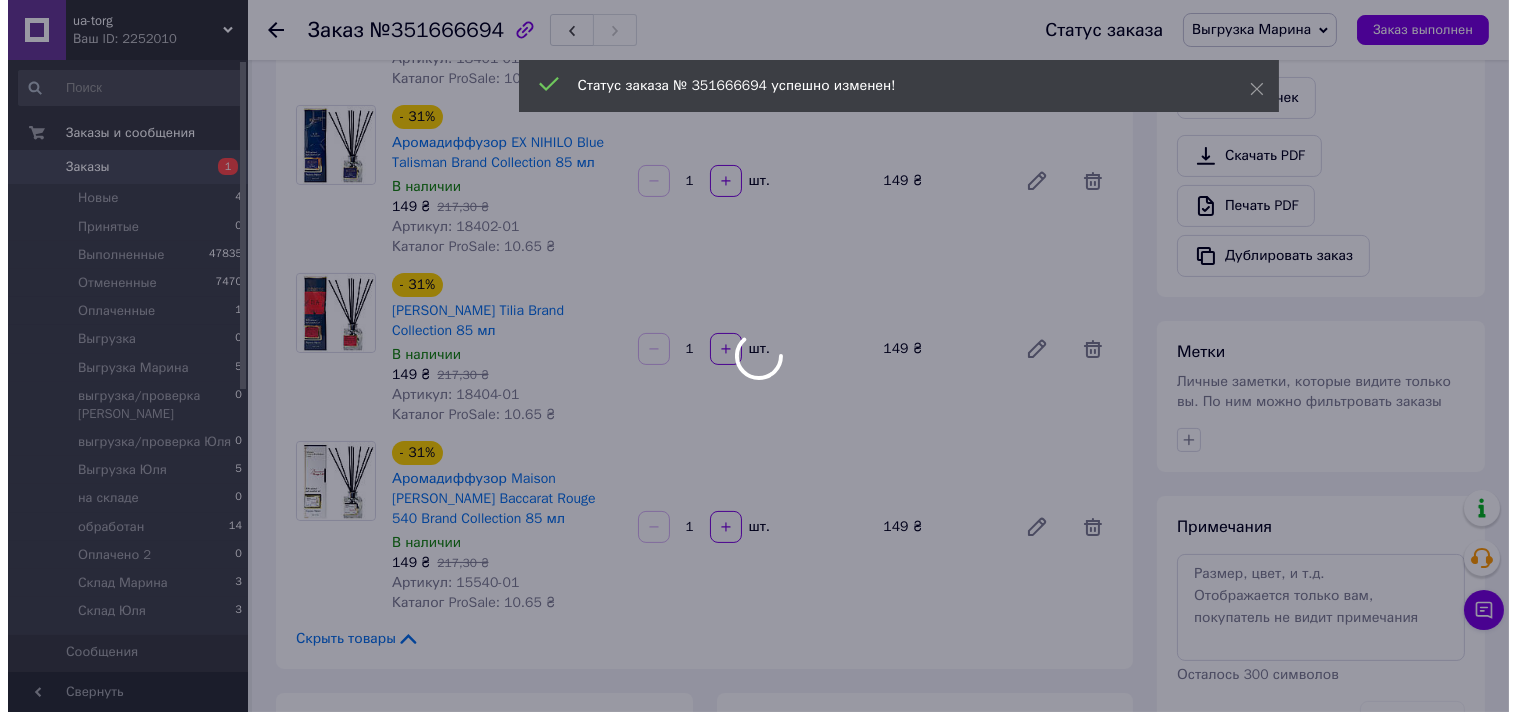 scroll, scrollTop: 1000, scrollLeft: 0, axis: vertical 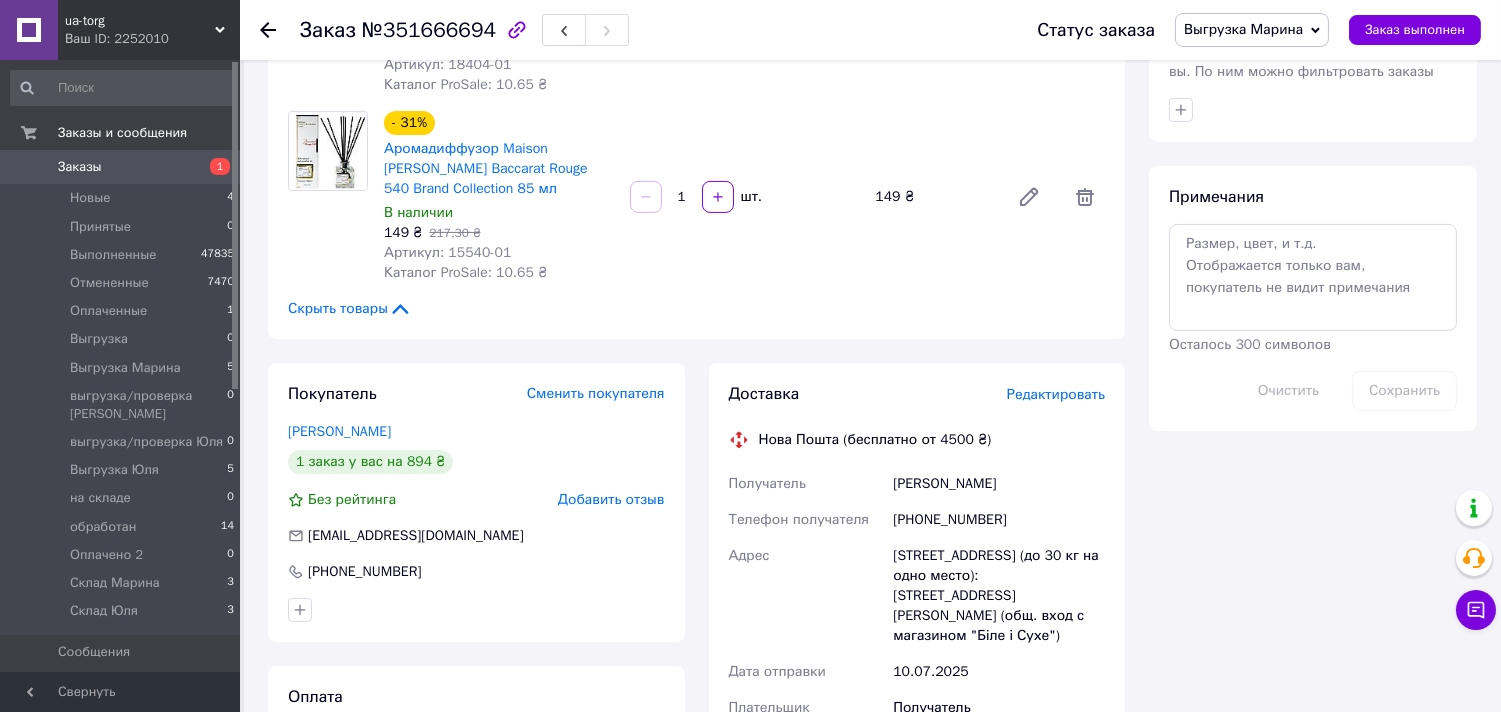 click on "Редактировать" at bounding box center (1056, 394) 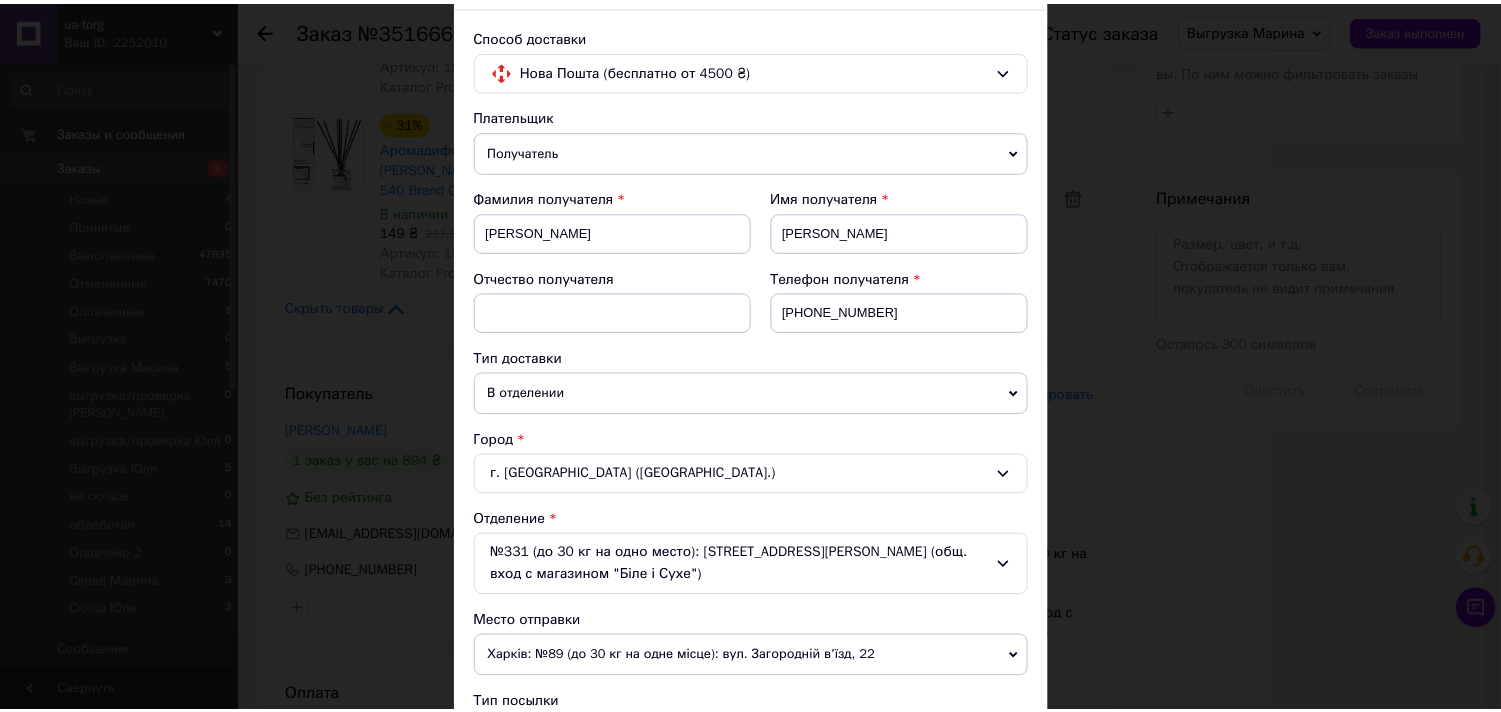 scroll, scrollTop: 676, scrollLeft: 0, axis: vertical 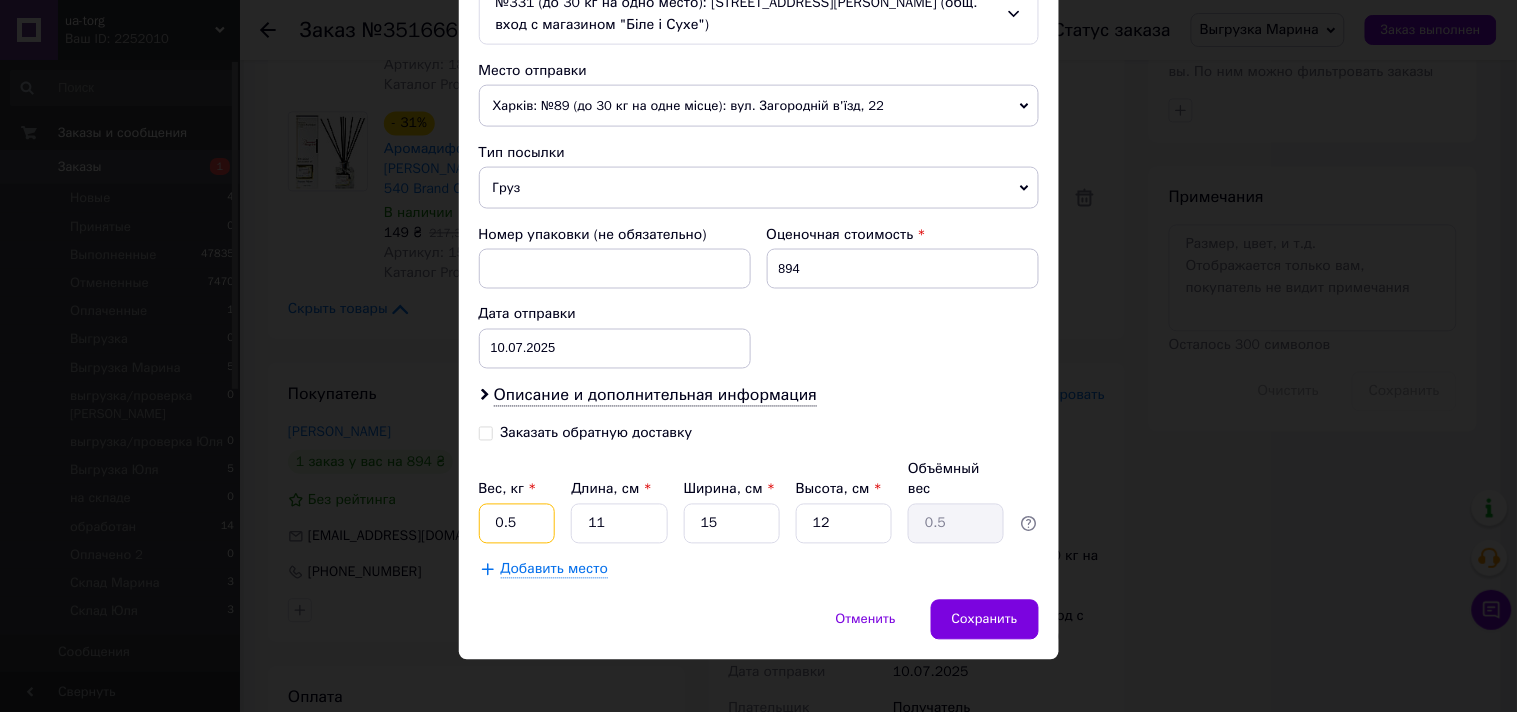 click on "0.5" at bounding box center [517, 524] 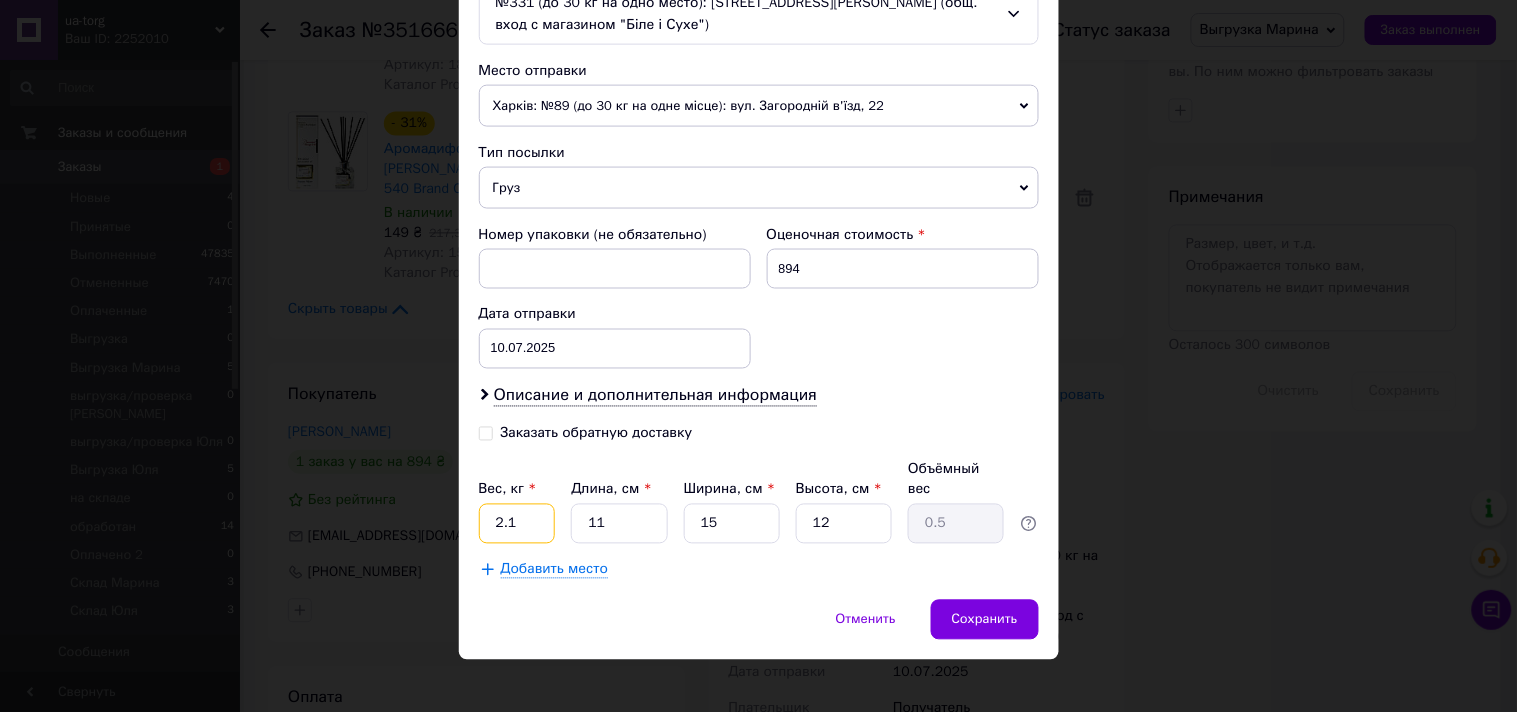 type on "2.1" 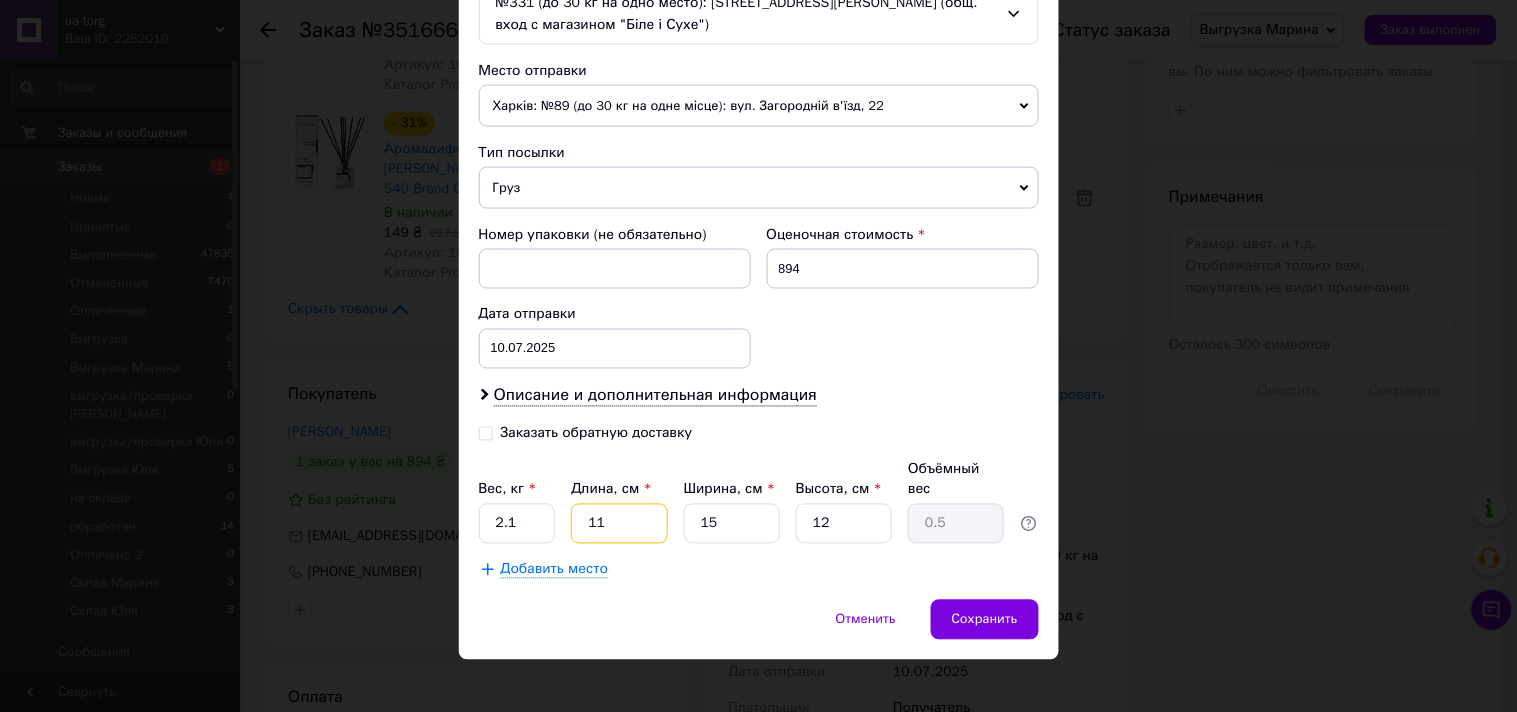 click on "11" at bounding box center (619, 524) 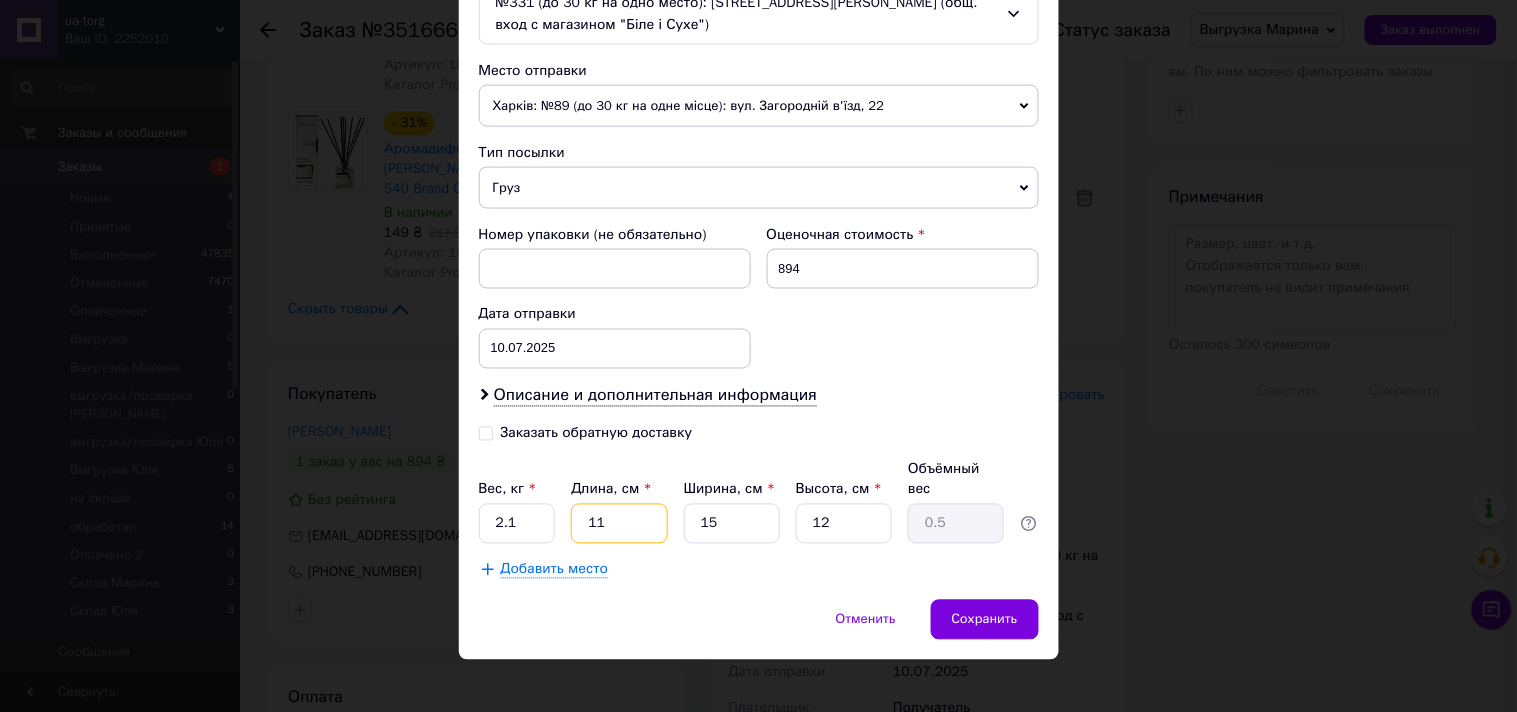 type on "1" 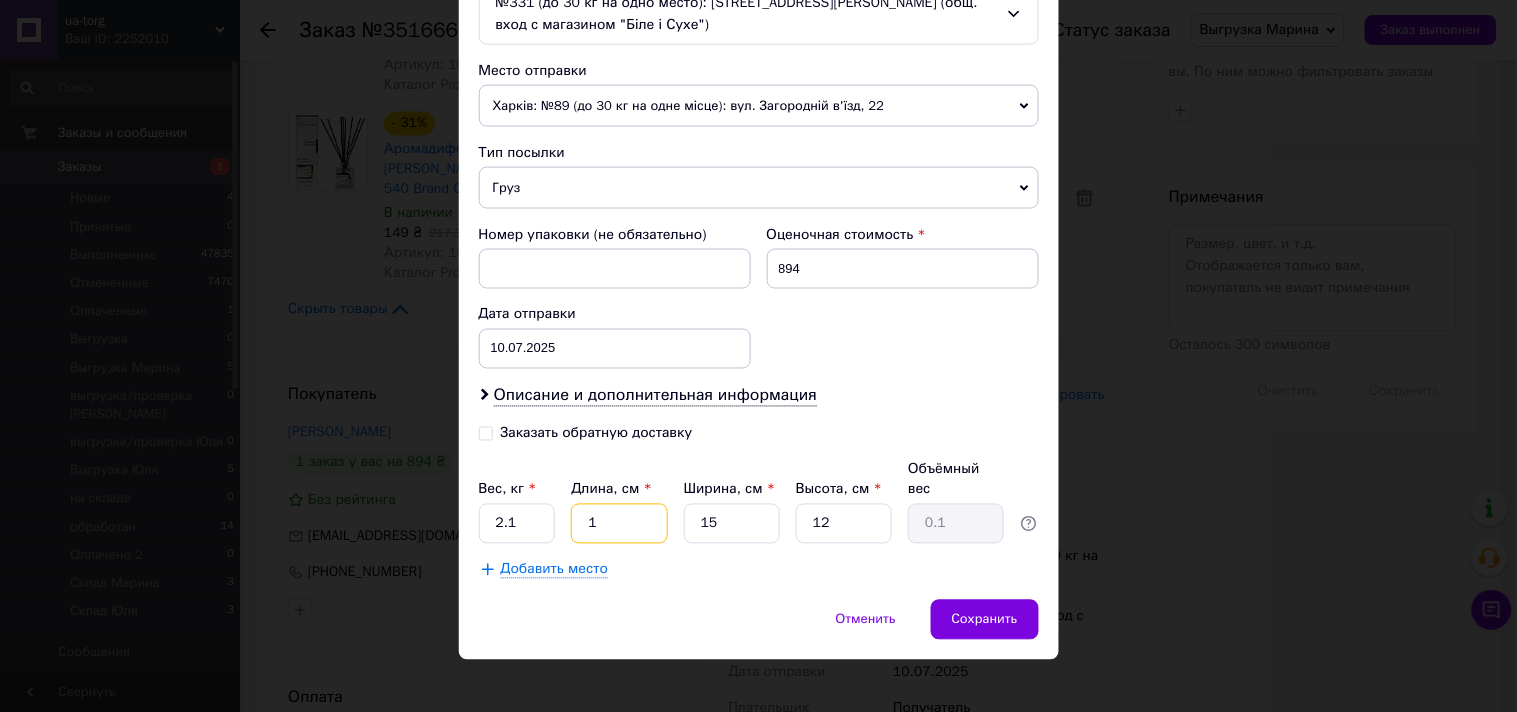 type on "16" 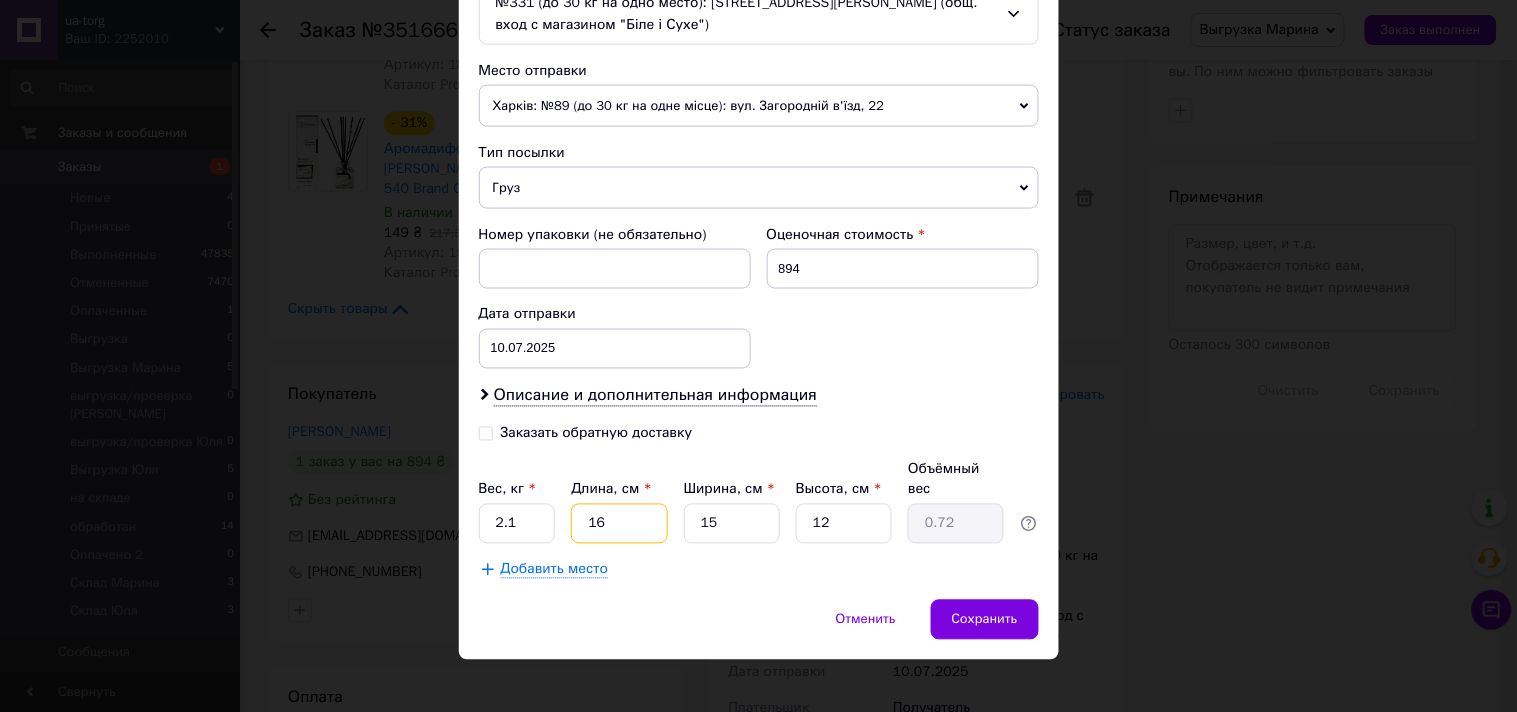 type on "16" 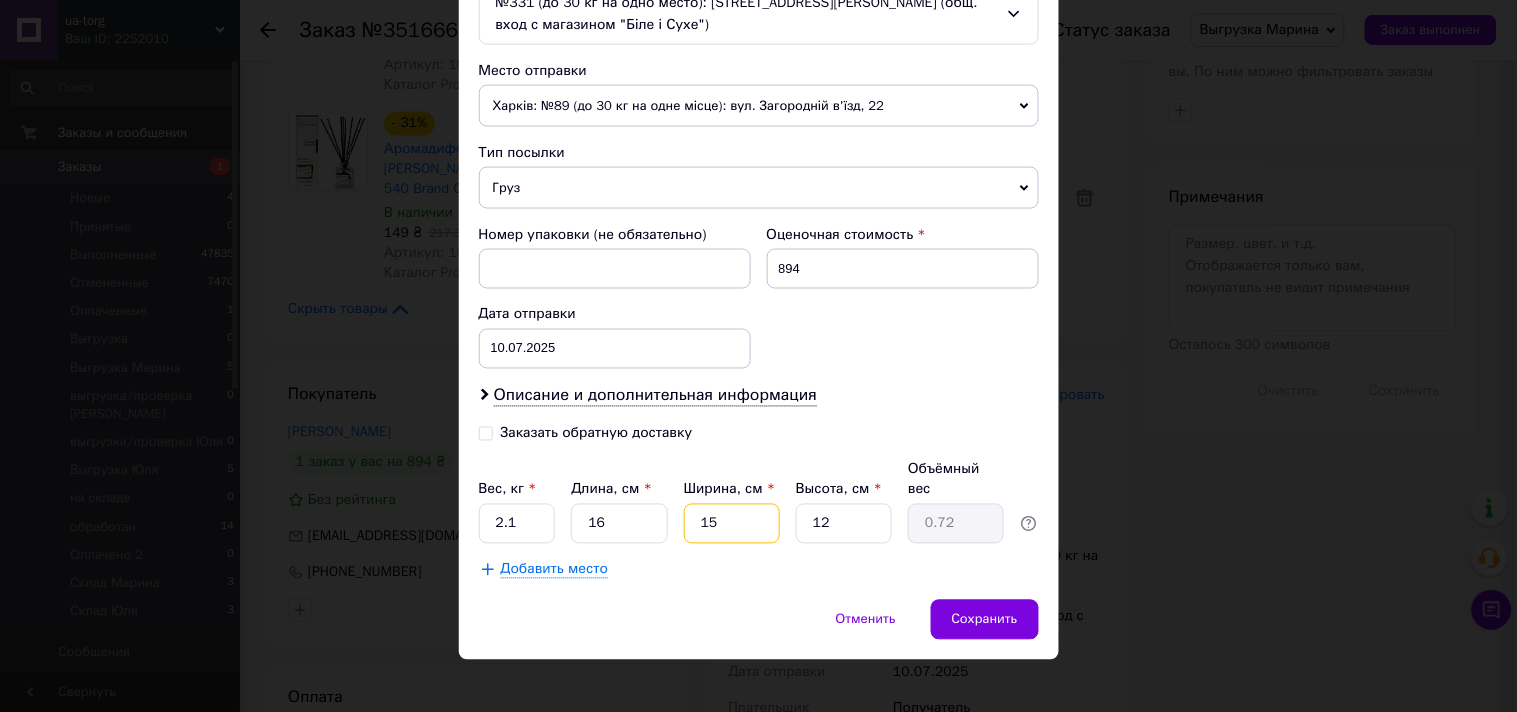 click on "15" at bounding box center (732, 524) 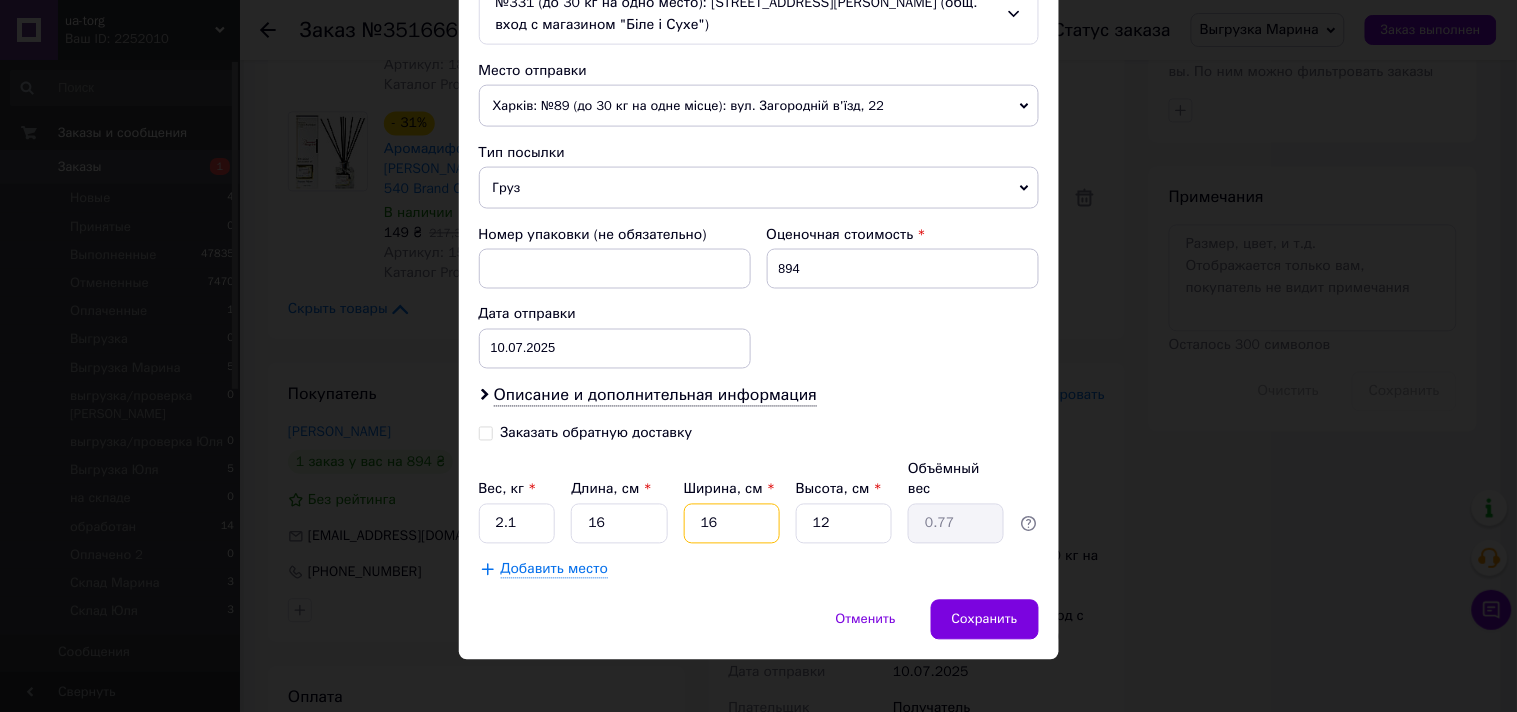 type on "16" 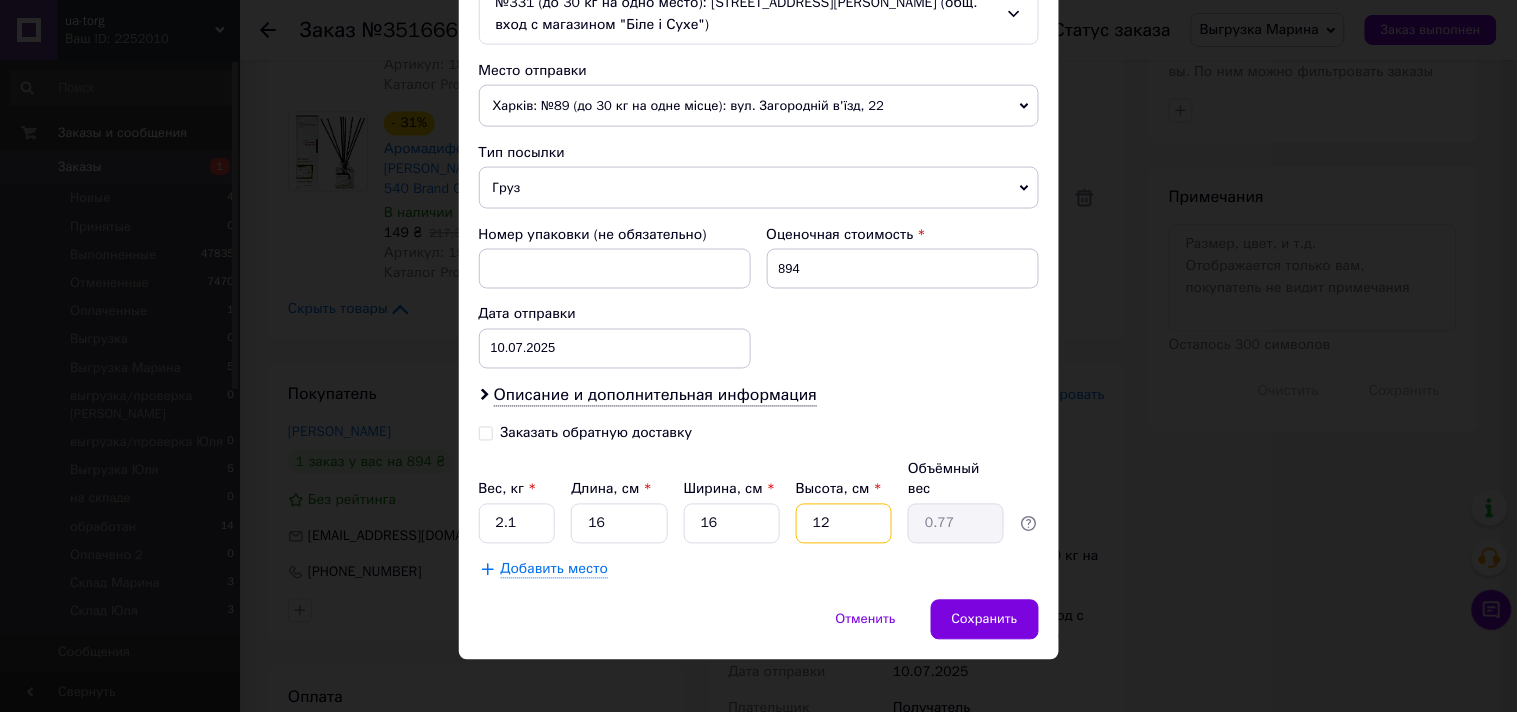 click on "12" at bounding box center [844, 524] 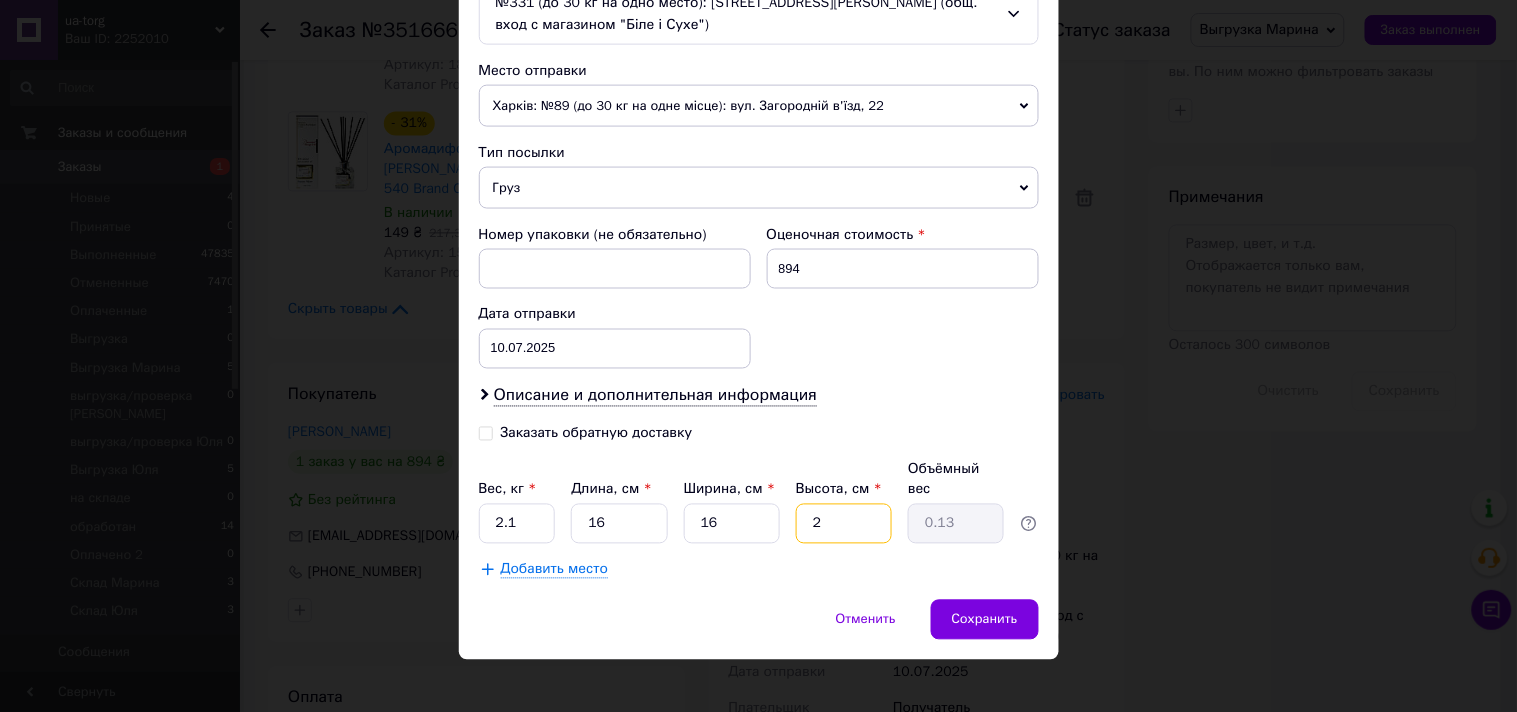 type on "21" 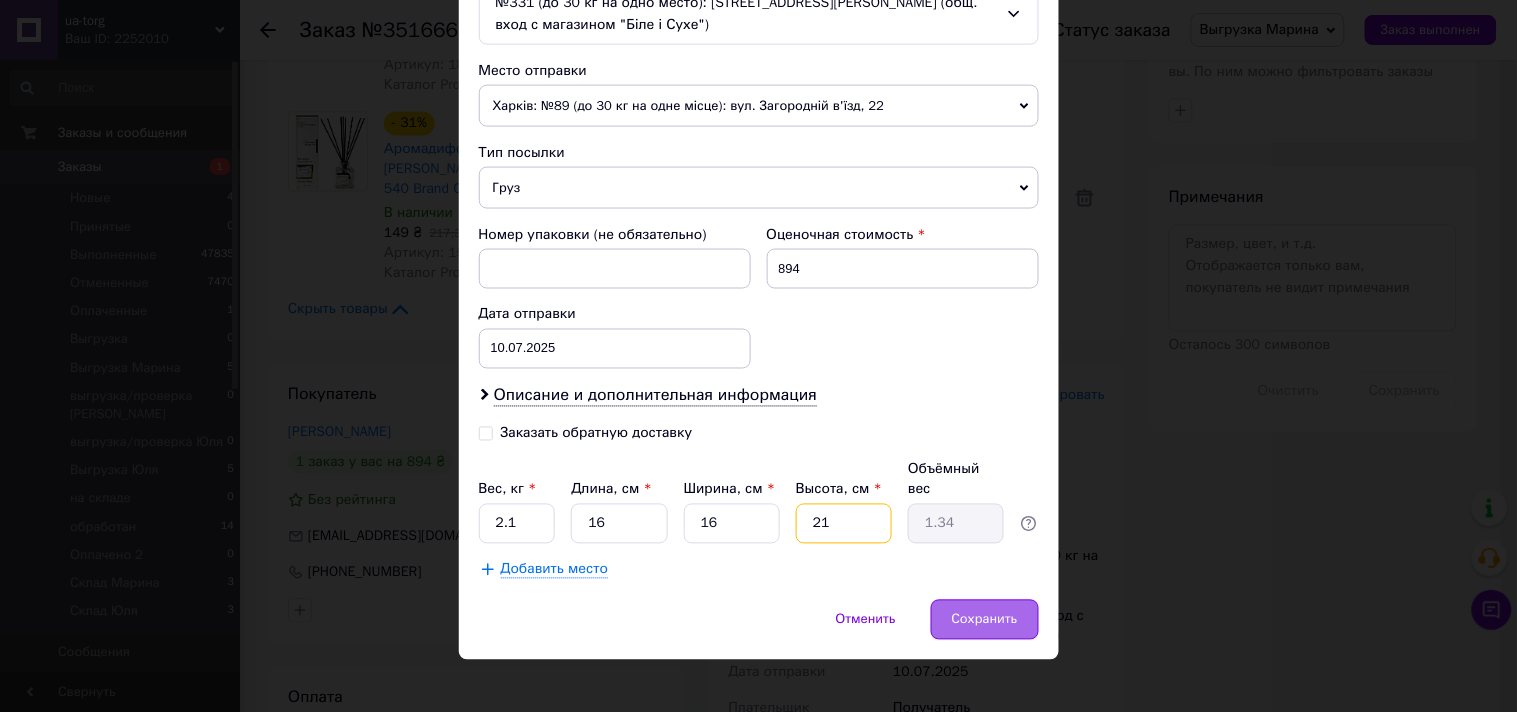 type on "21" 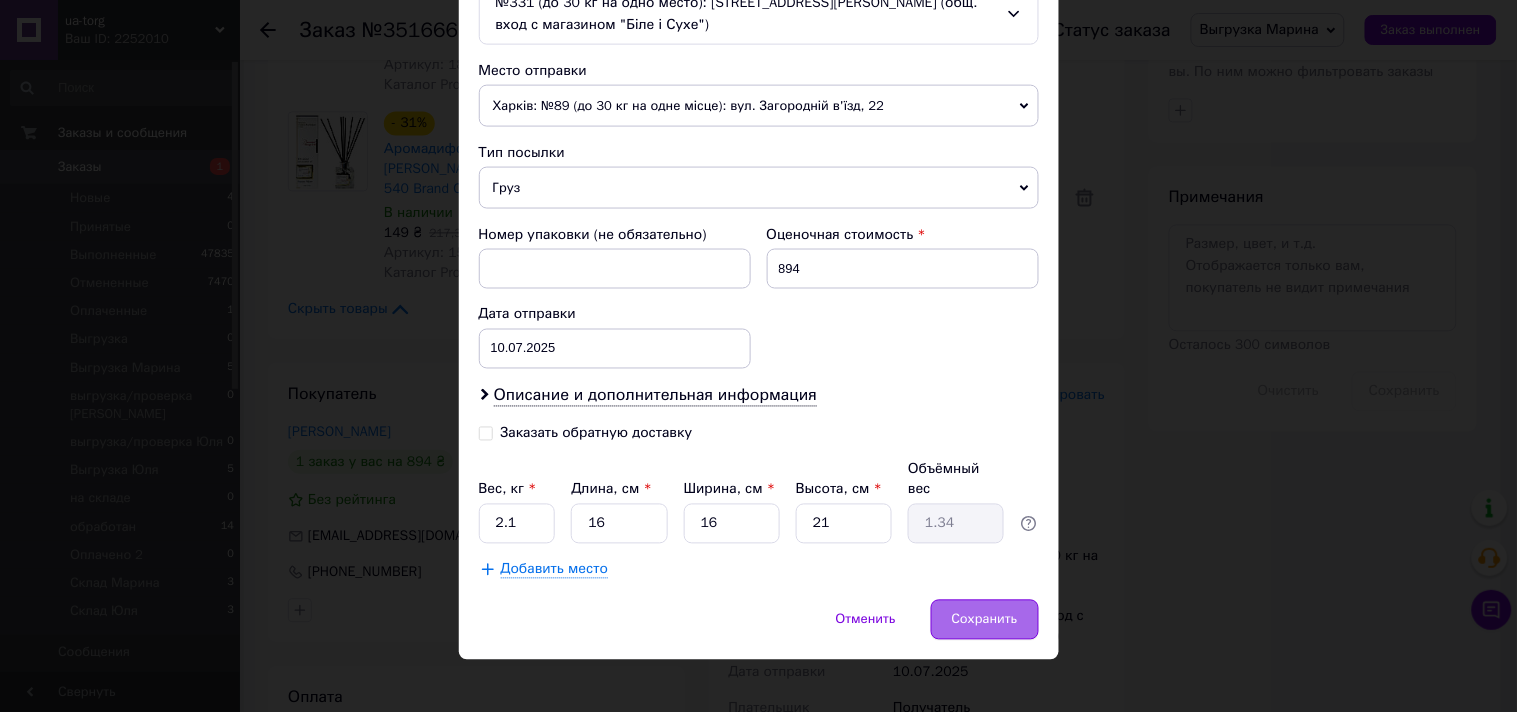 click on "Сохранить" at bounding box center (985, 620) 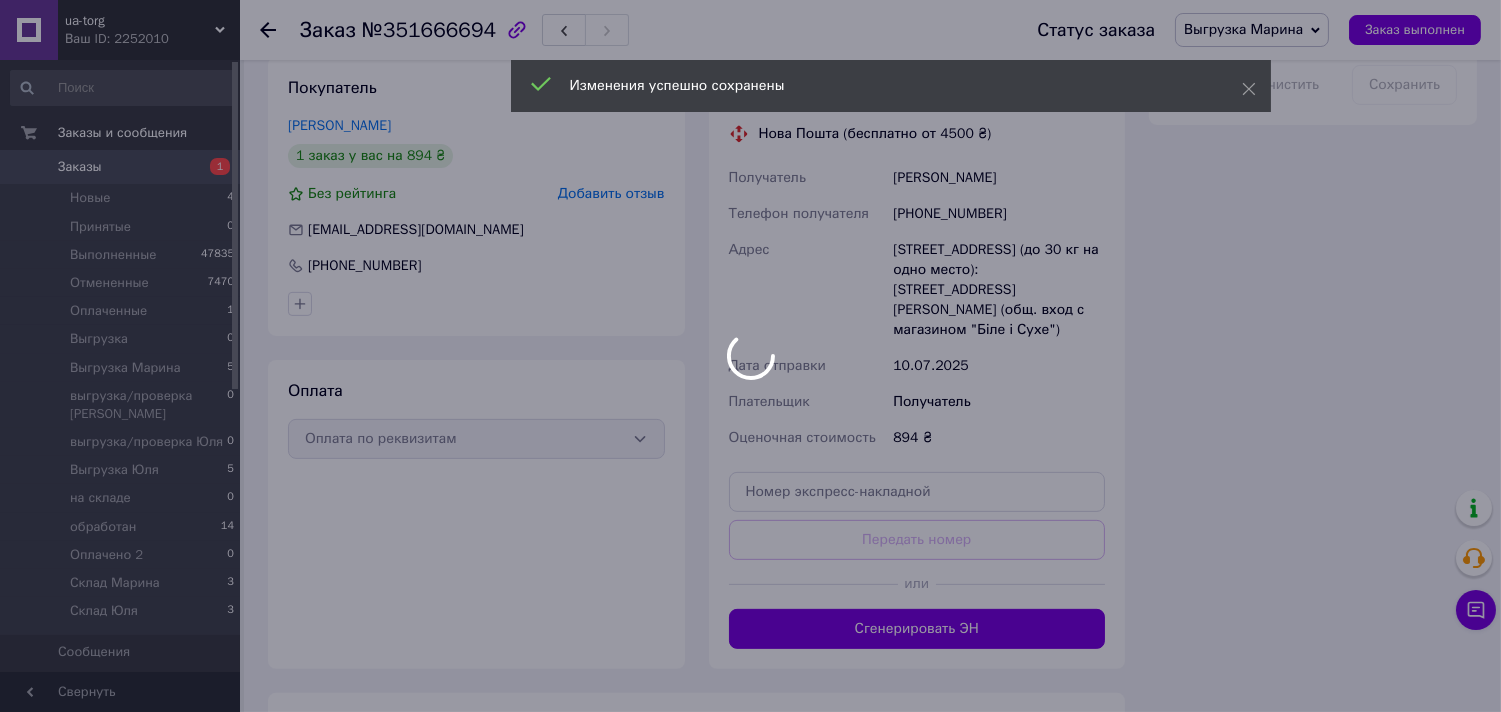 scroll, scrollTop: 1333, scrollLeft: 0, axis: vertical 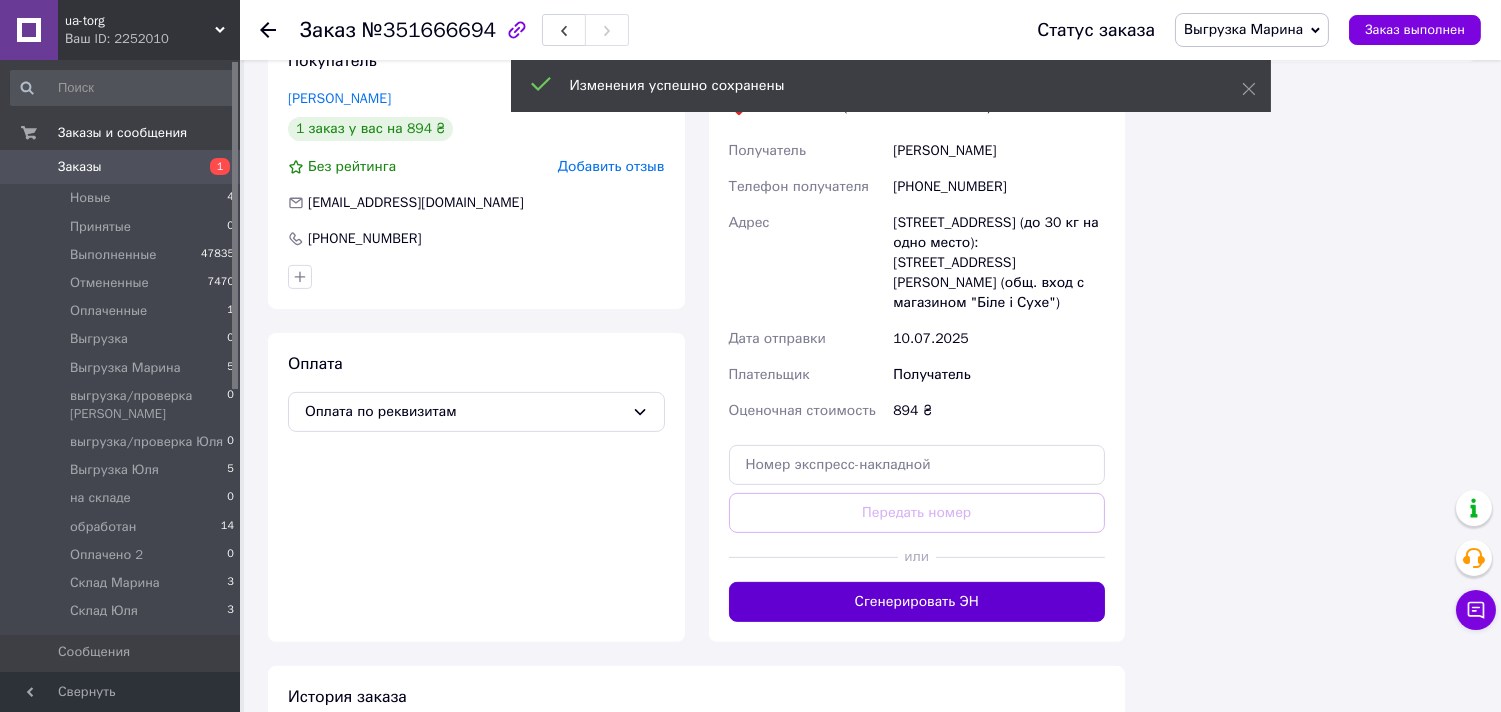 click on "Сгенерировать ЭН" at bounding box center (917, 602) 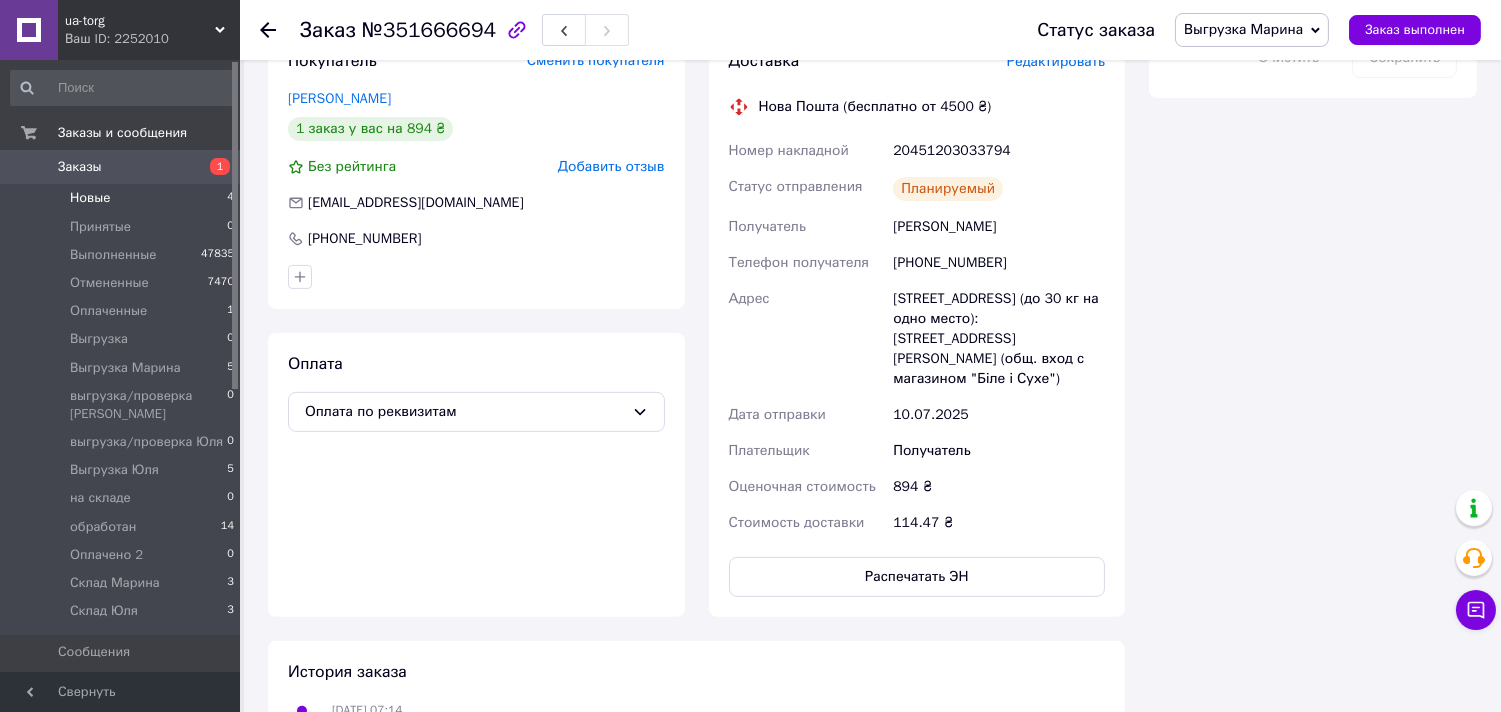 click on "Новые 4" at bounding box center [123, 198] 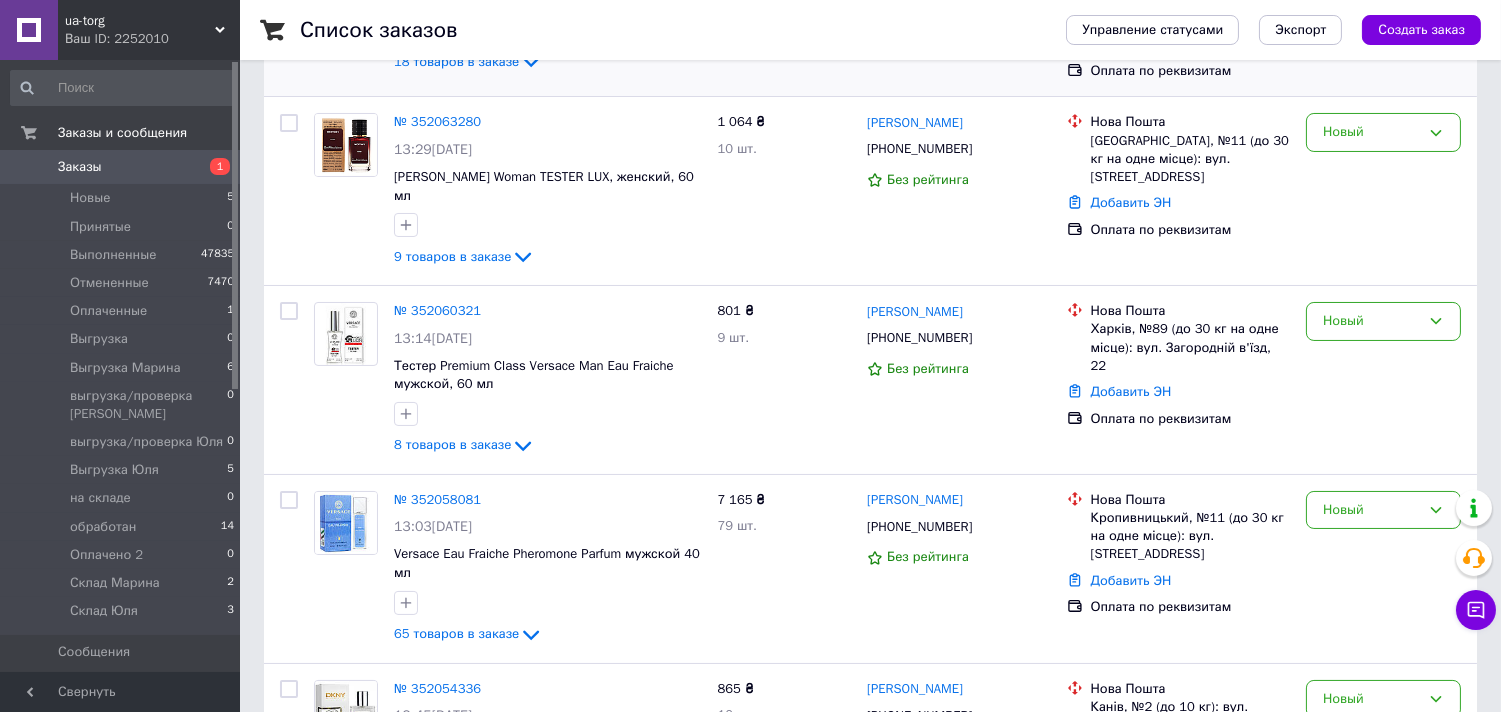 scroll, scrollTop: 444, scrollLeft: 0, axis: vertical 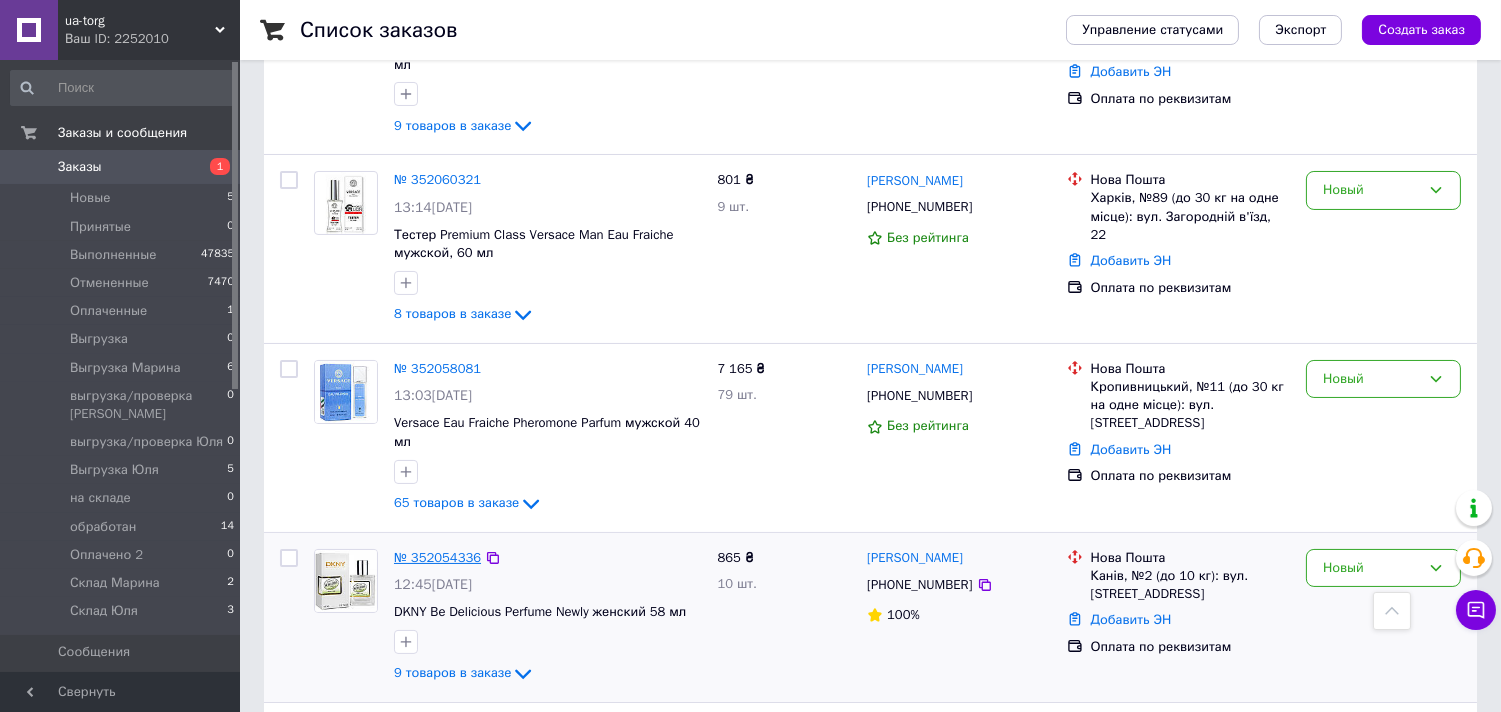 click on "№ 352054336" at bounding box center (437, 557) 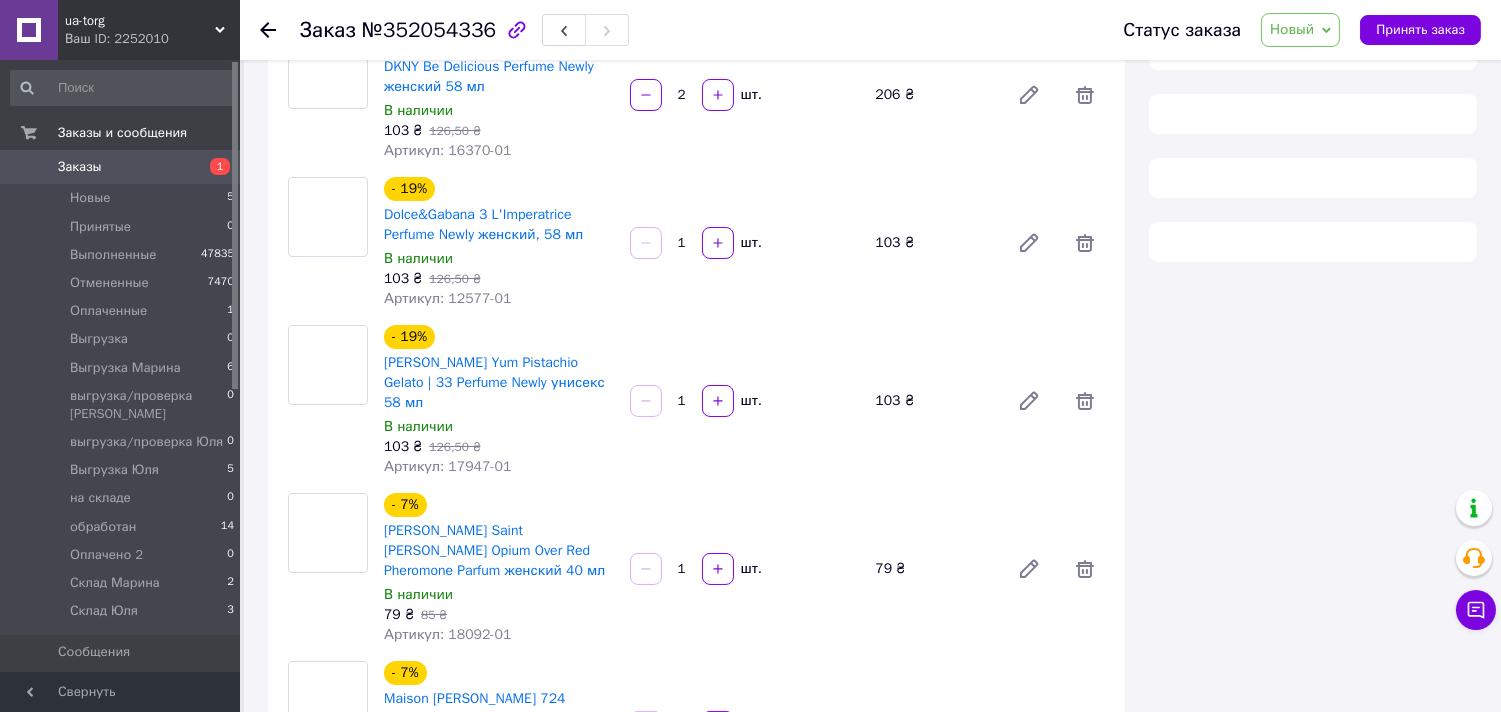 scroll, scrollTop: 444, scrollLeft: 0, axis: vertical 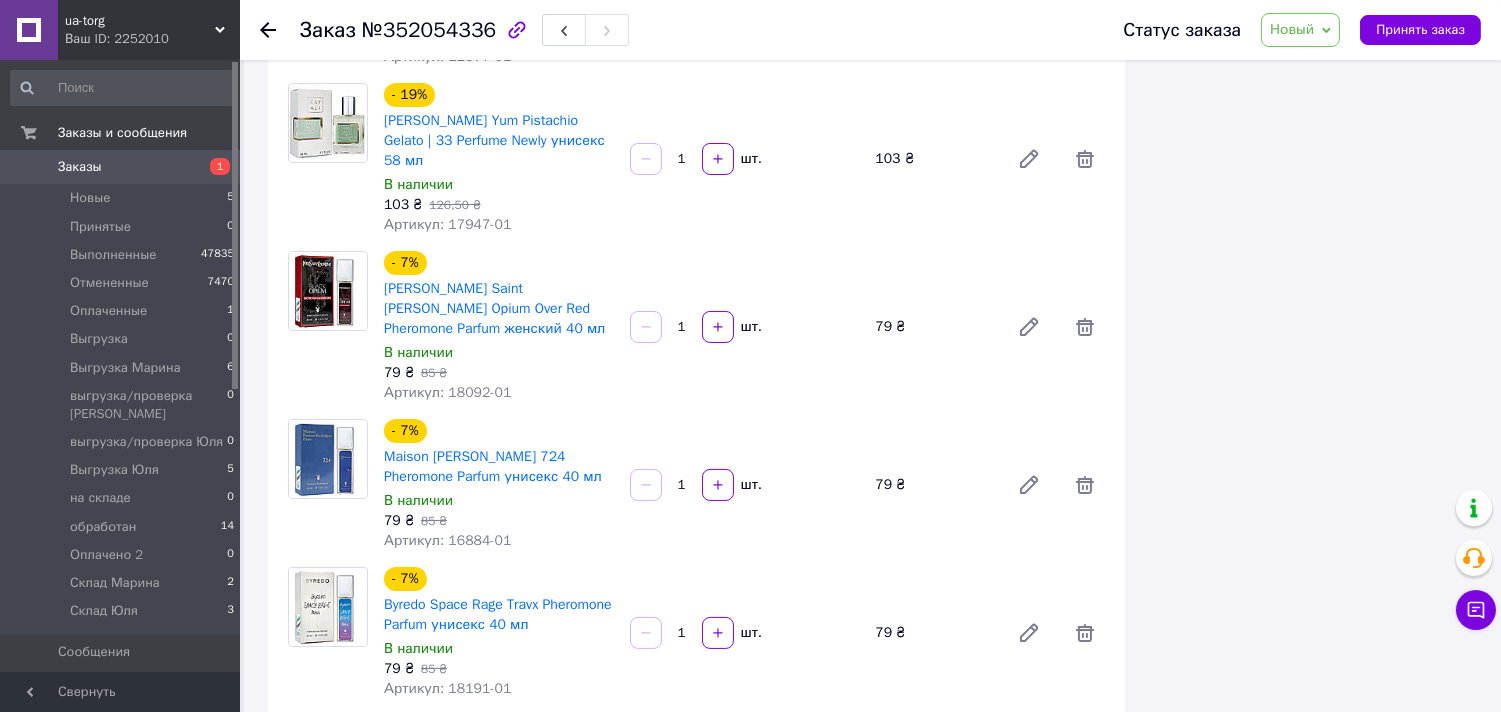 click on "Новый" at bounding box center [1292, 29] 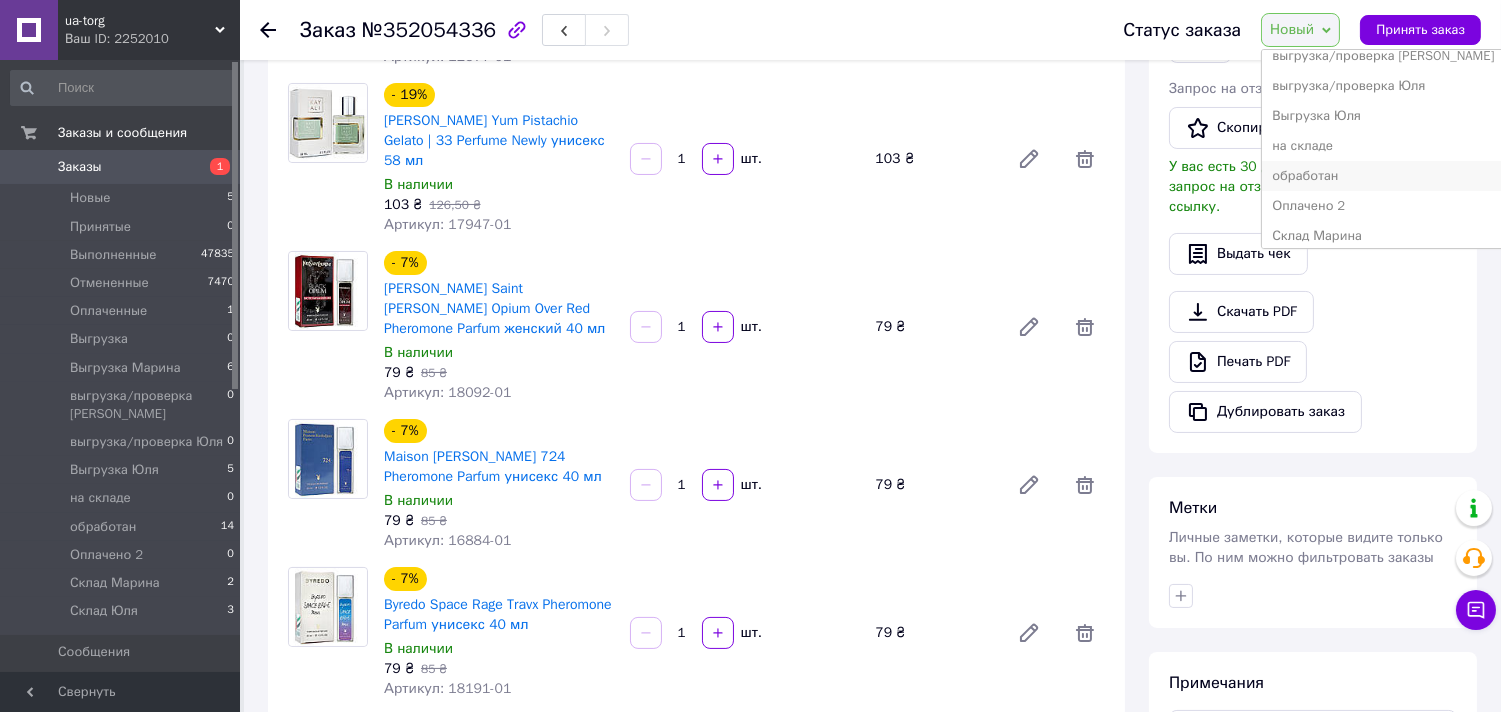 scroll, scrollTop: 232, scrollLeft: 0, axis: vertical 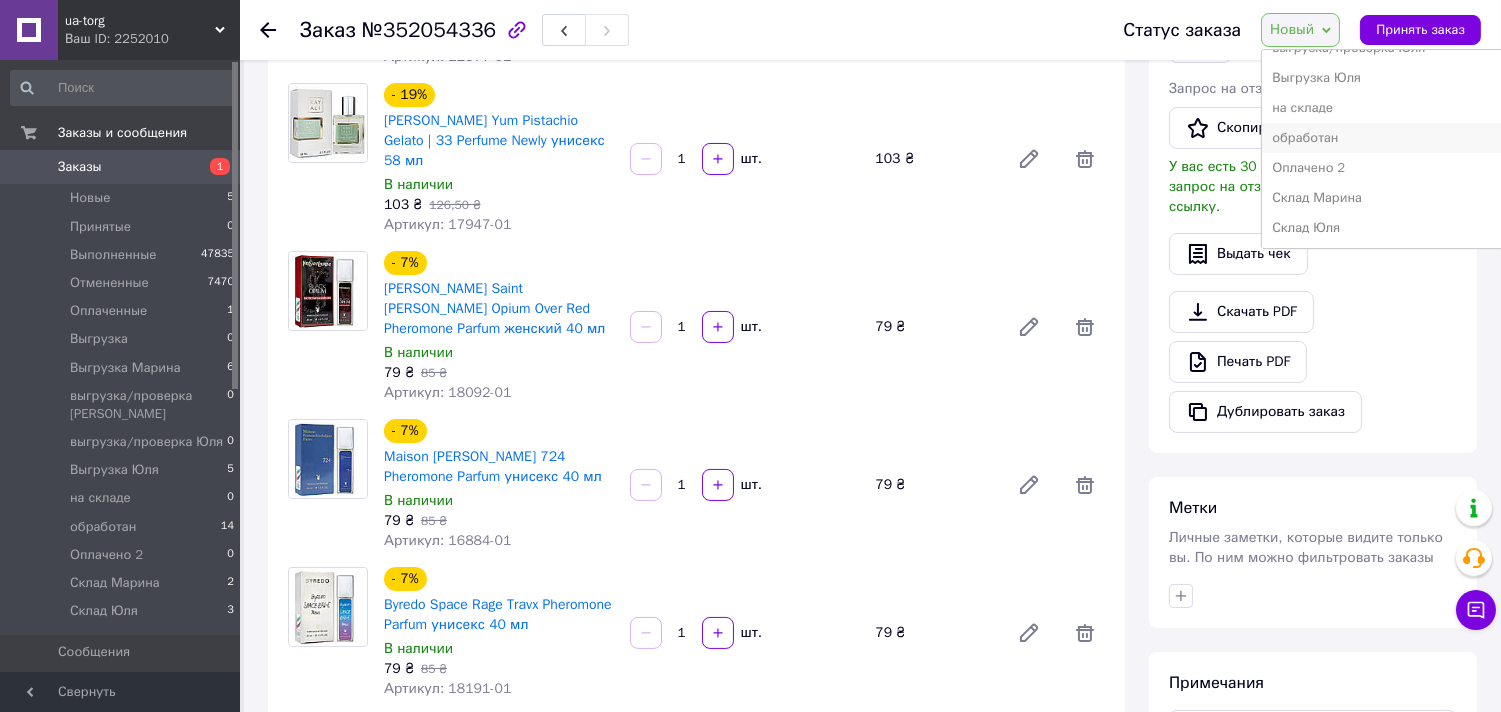 click on "обработан" at bounding box center (1383, 138) 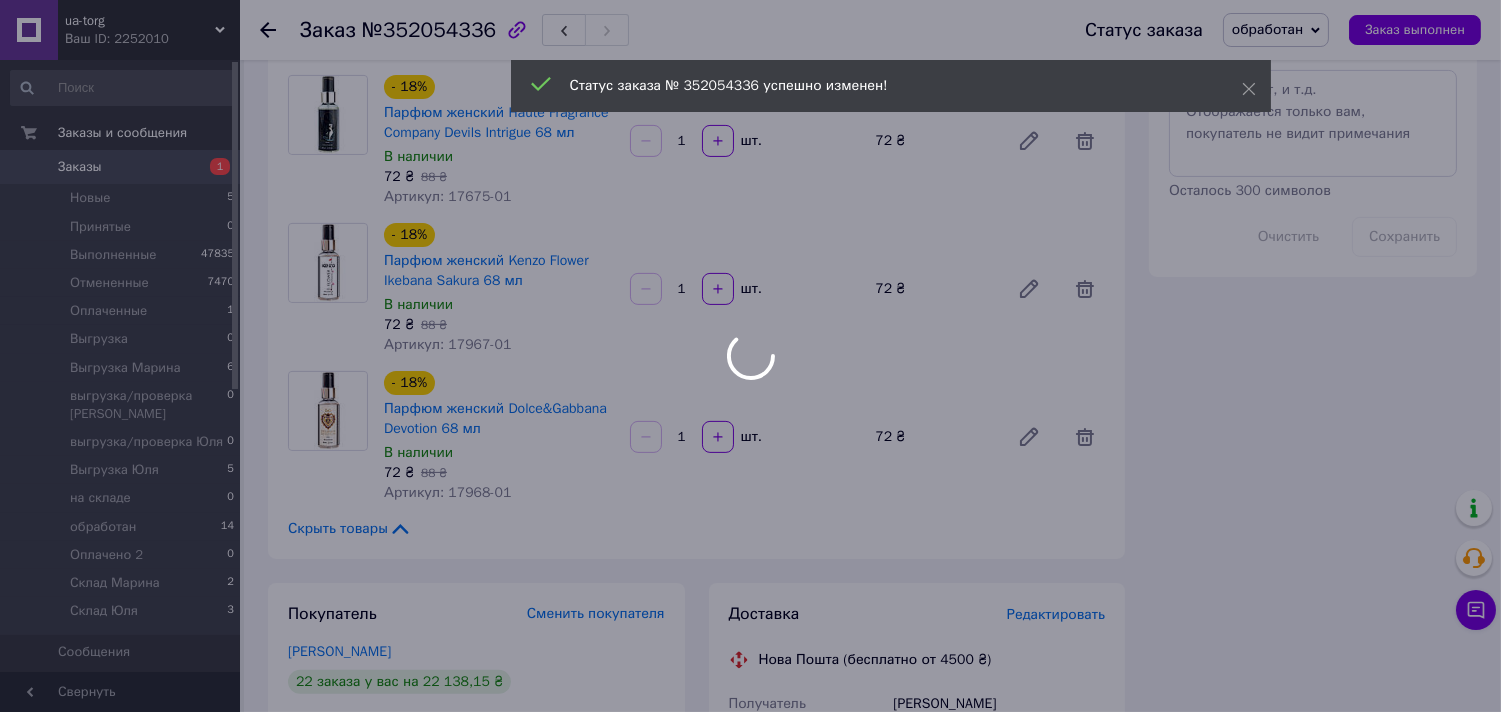 scroll, scrollTop: 1333, scrollLeft: 0, axis: vertical 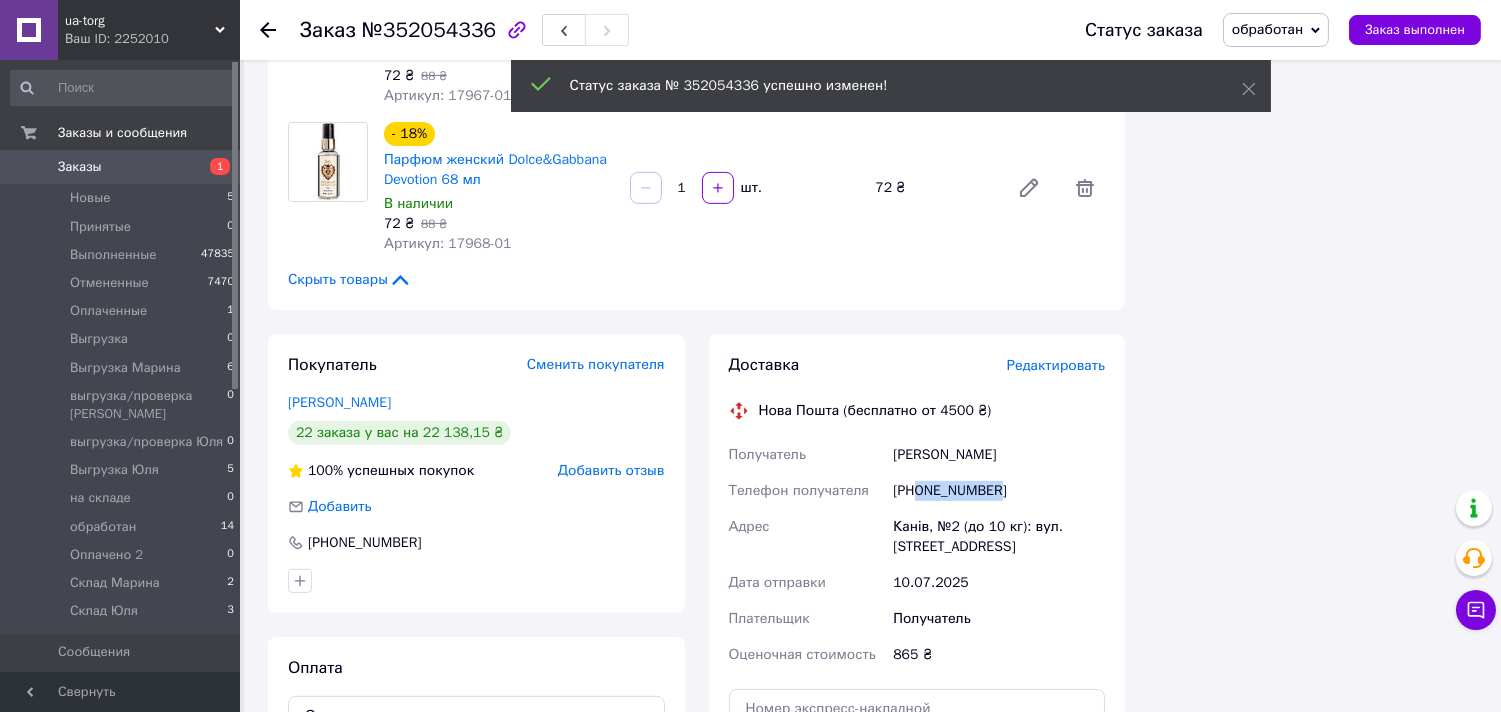 drag, startPoint x: 917, startPoint y: 470, endPoint x: 996, endPoint y: 475, distance: 79.15807 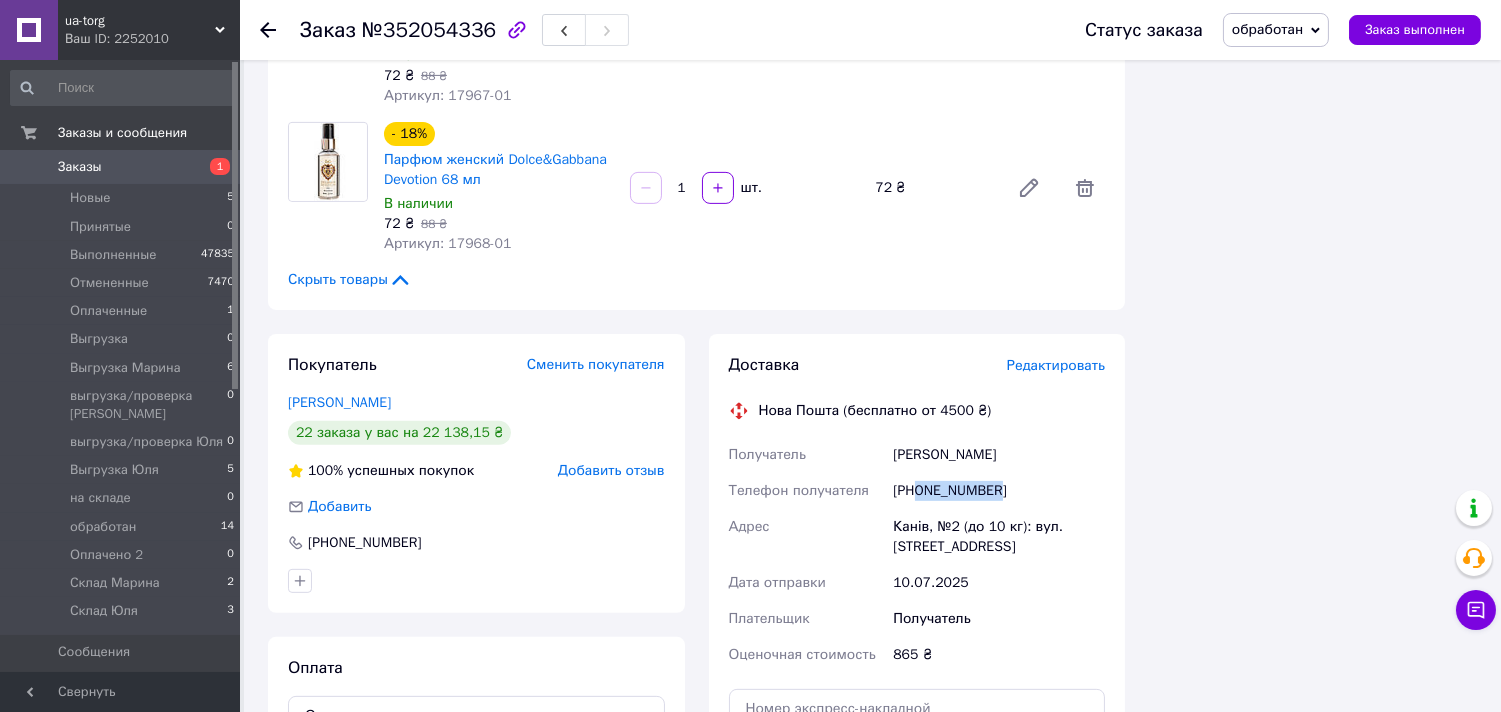 copy on "0987263895" 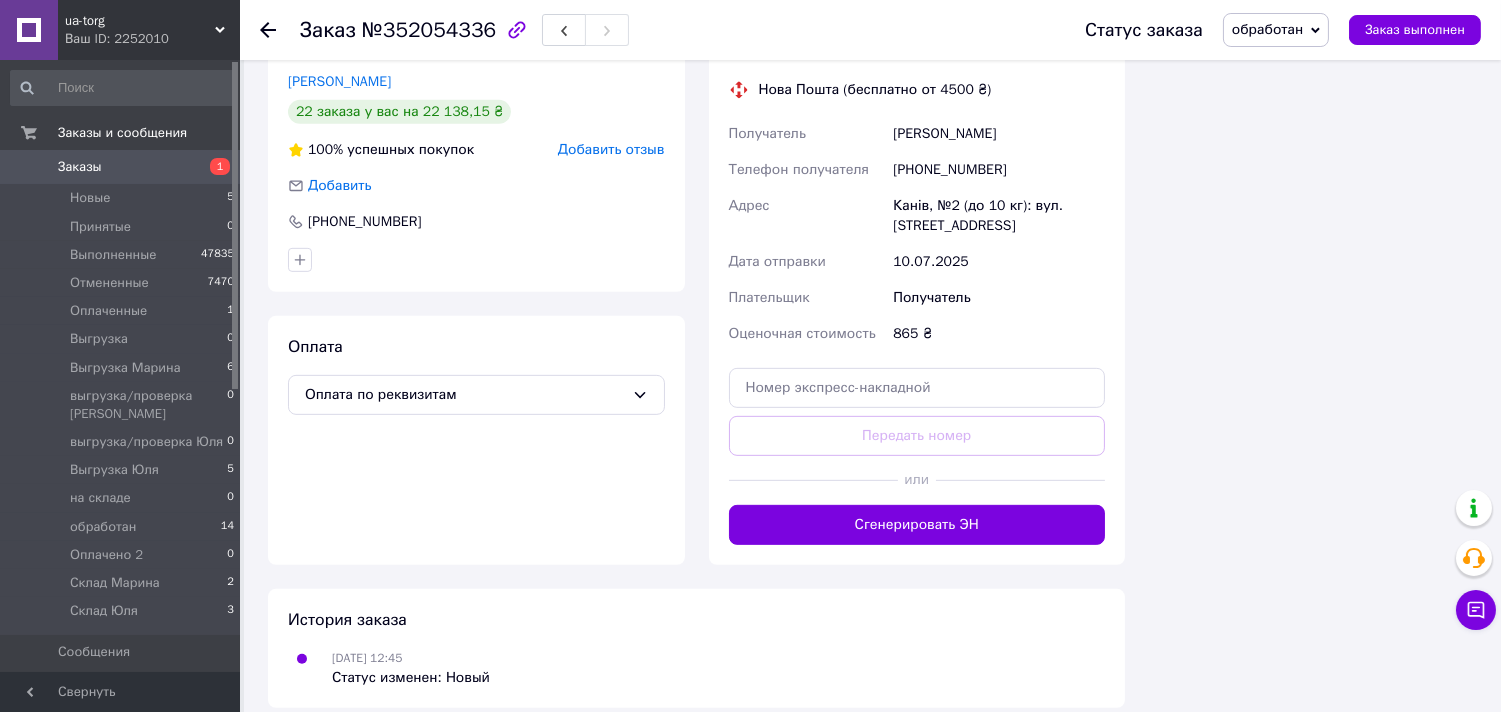 click on "№352054336" at bounding box center [429, 30] 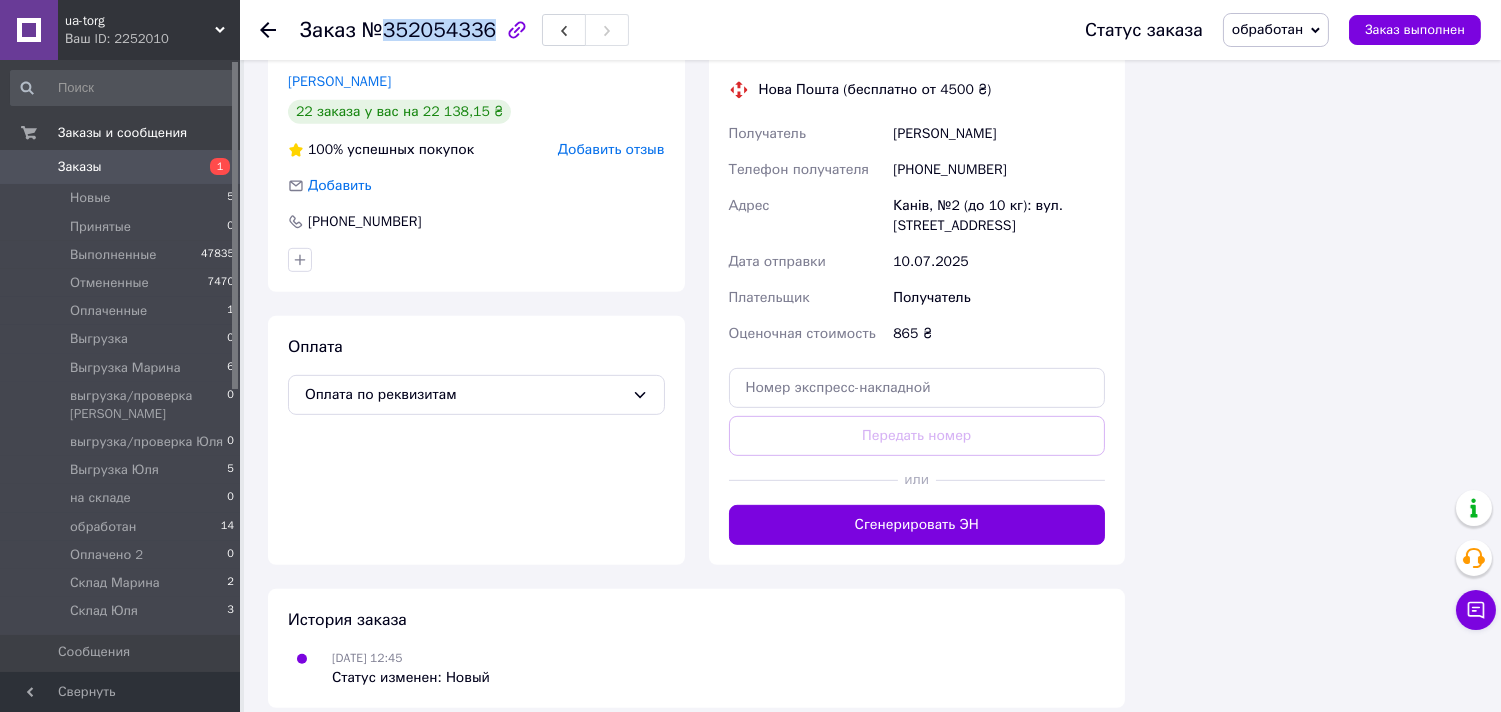 click on "№352054336" at bounding box center (429, 30) 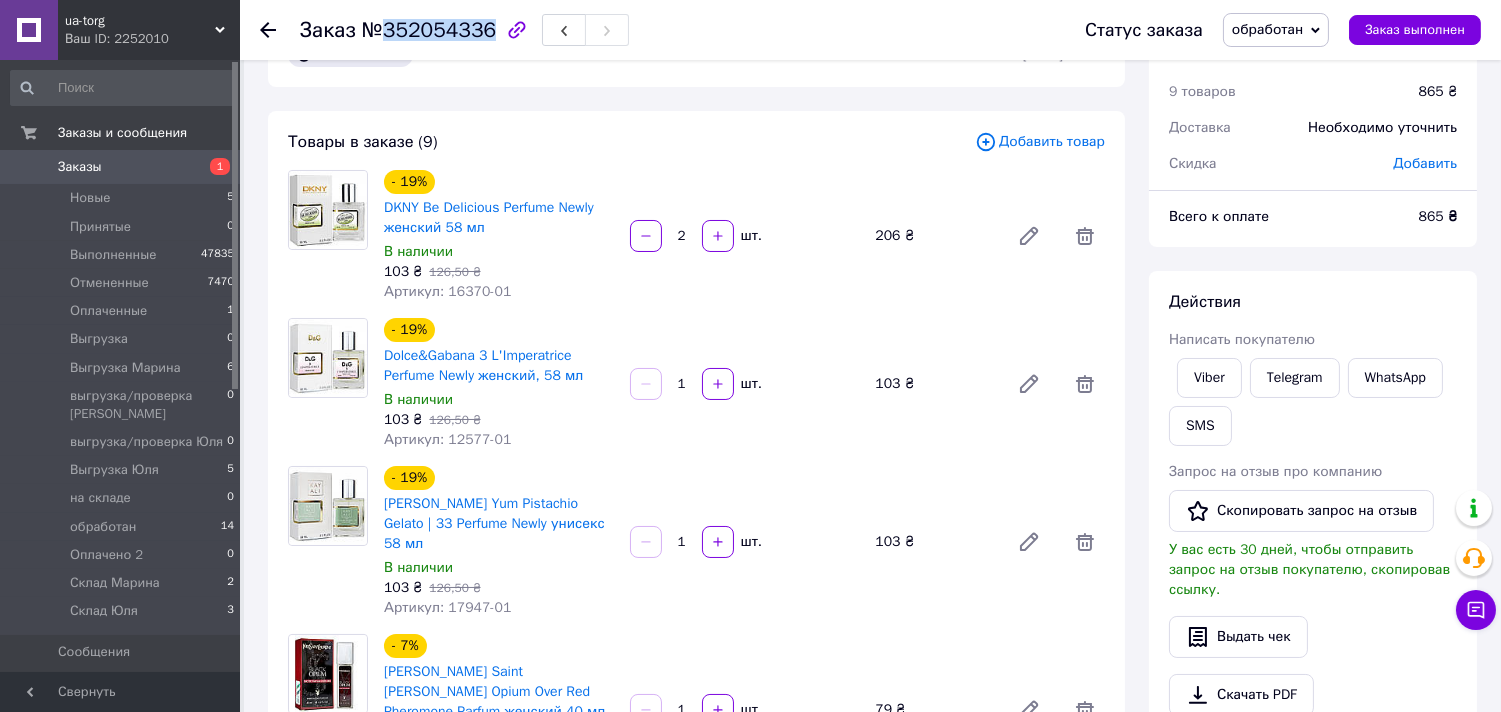 scroll, scrollTop: 0, scrollLeft: 0, axis: both 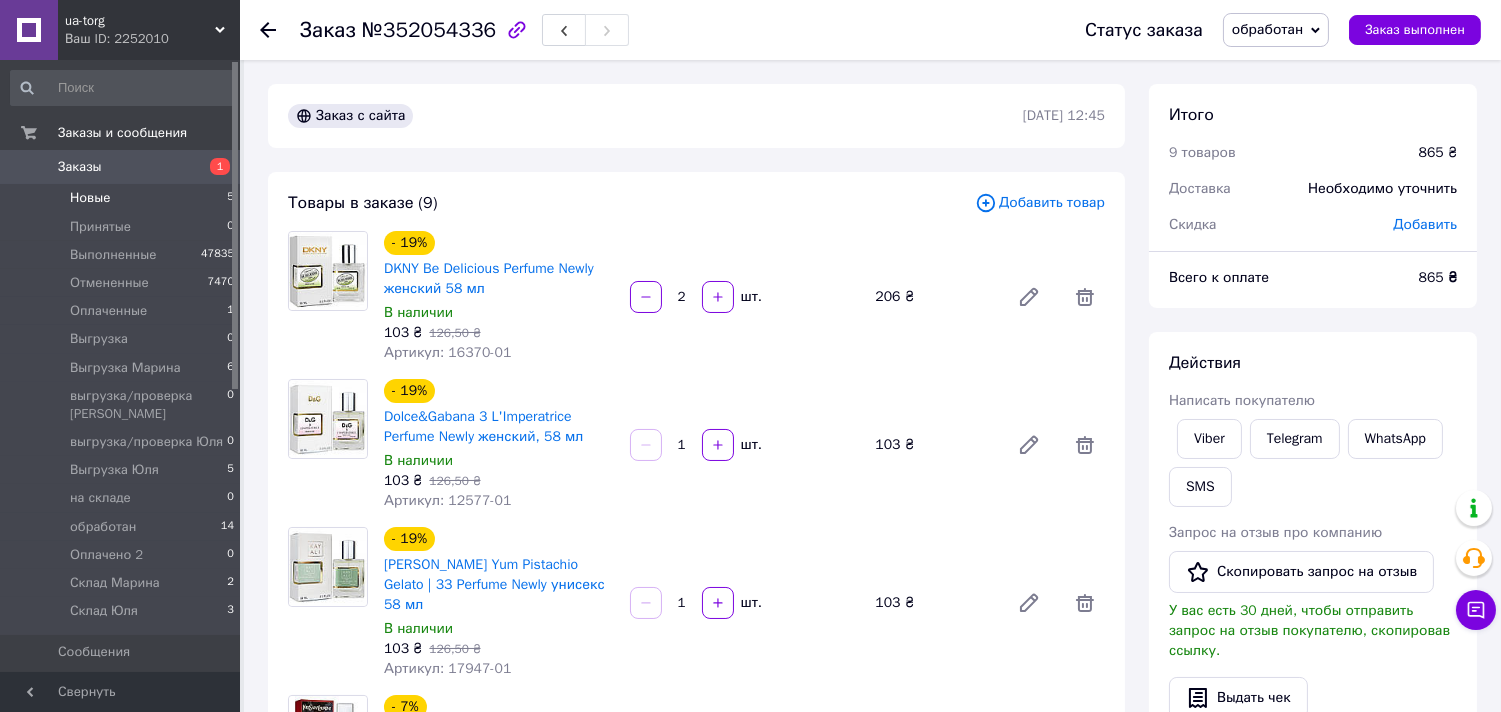 click on "Новые 5" at bounding box center [123, 198] 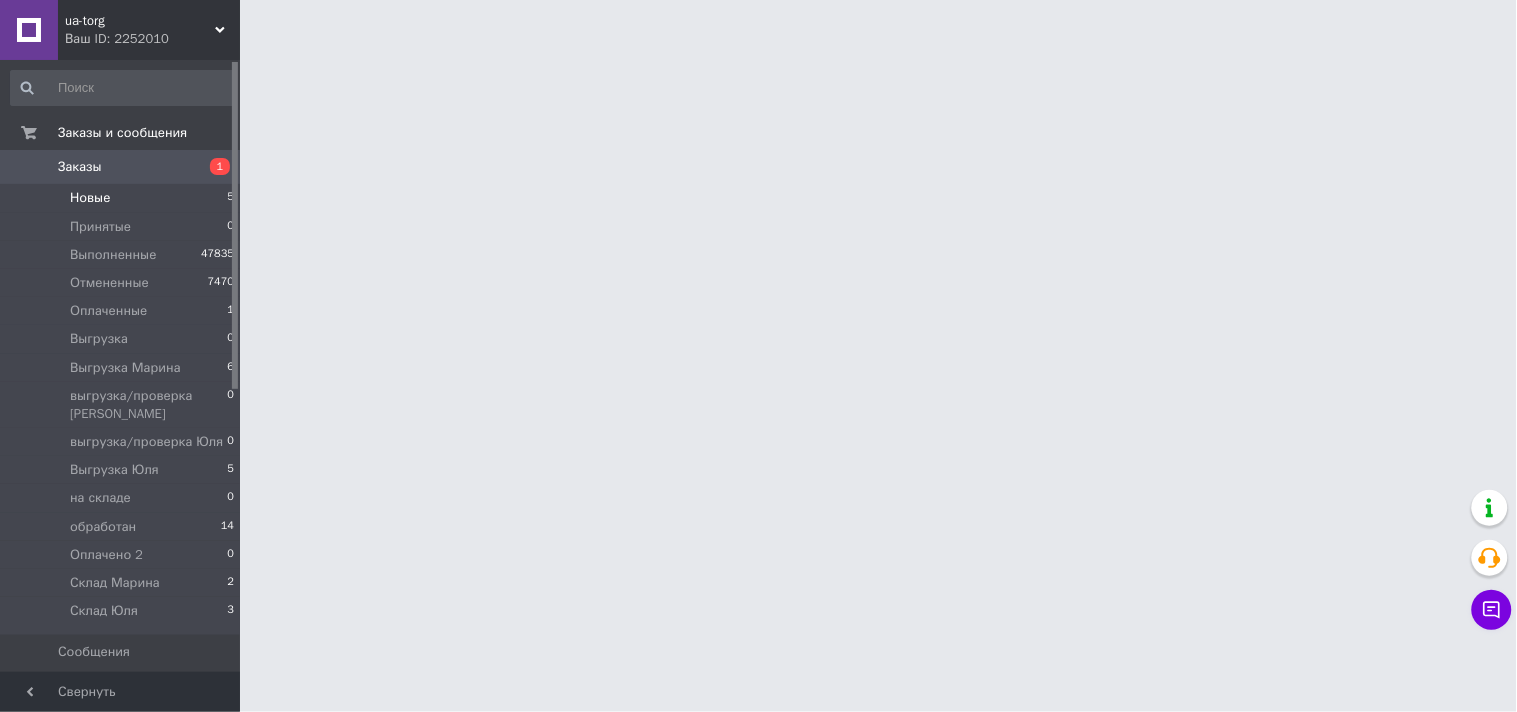 click on "Новые 5" at bounding box center (123, 198) 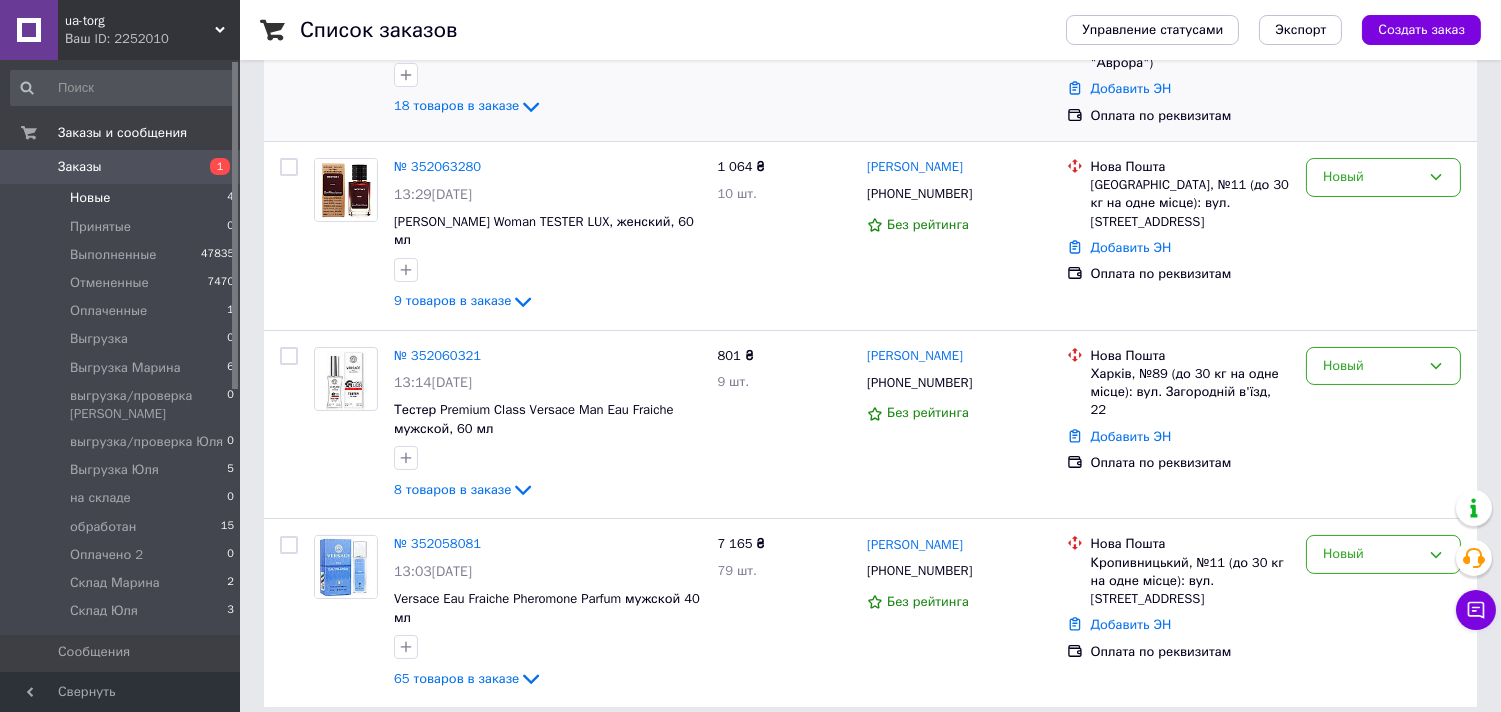 scroll, scrollTop: 341, scrollLeft: 0, axis: vertical 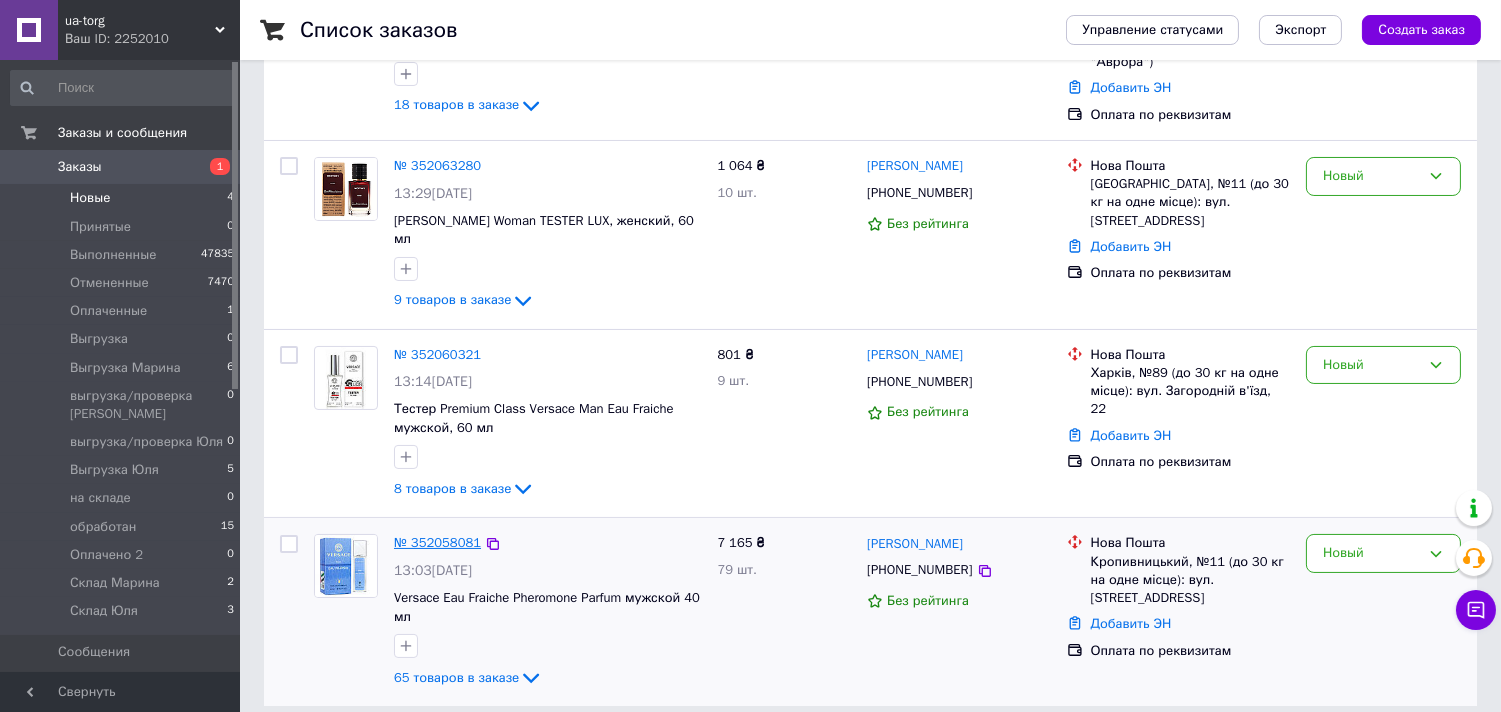 click on "№ 352058081" at bounding box center (437, 542) 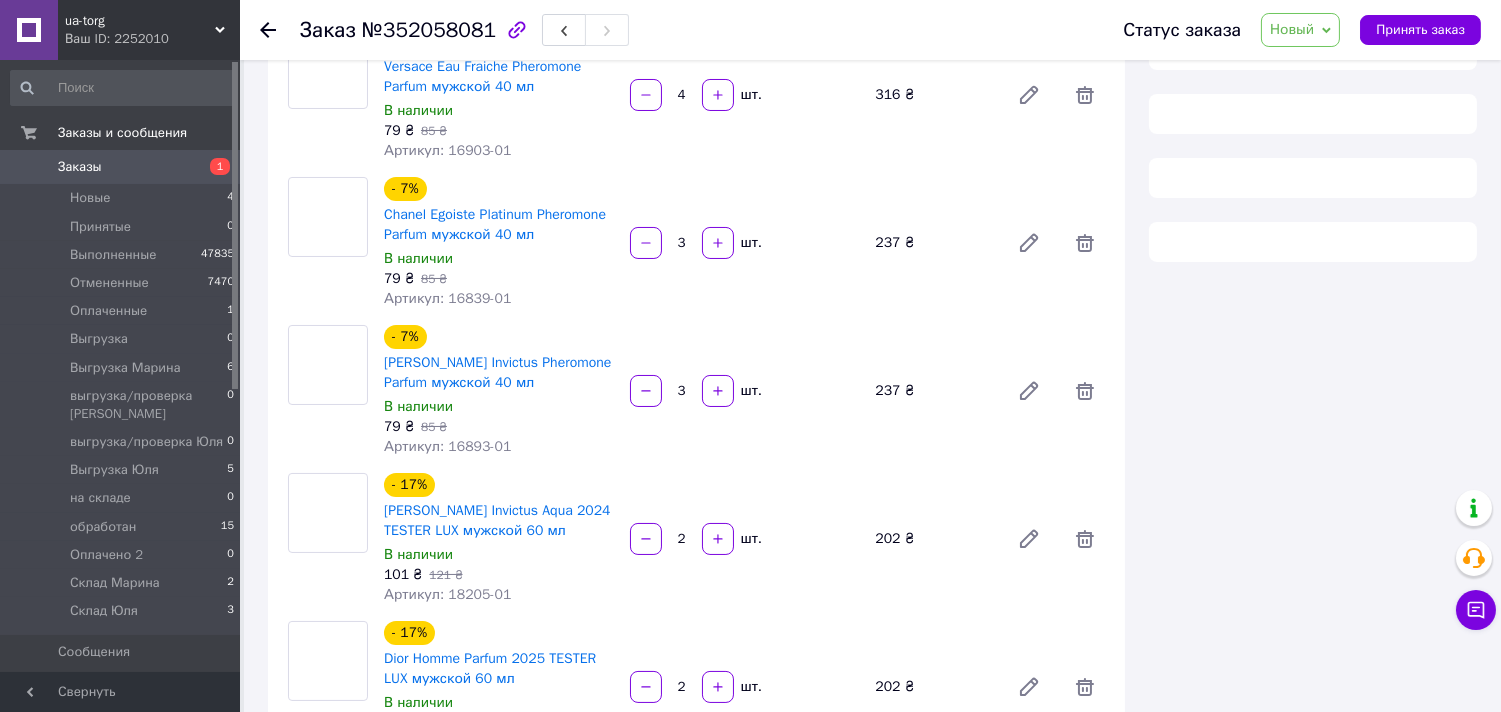 scroll, scrollTop: 341, scrollLeft: 0, axis: vertical 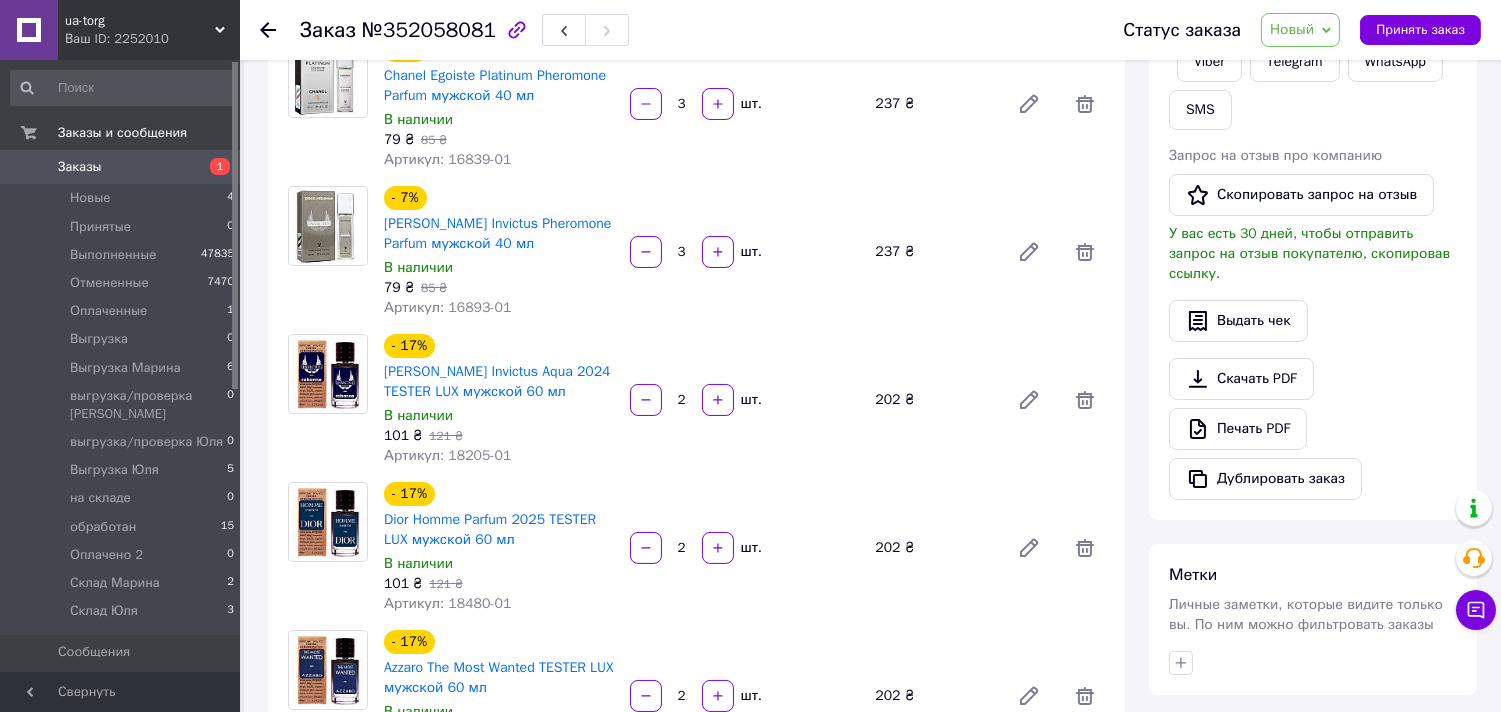 click on "Новый" at bounding box center (1292, 29) 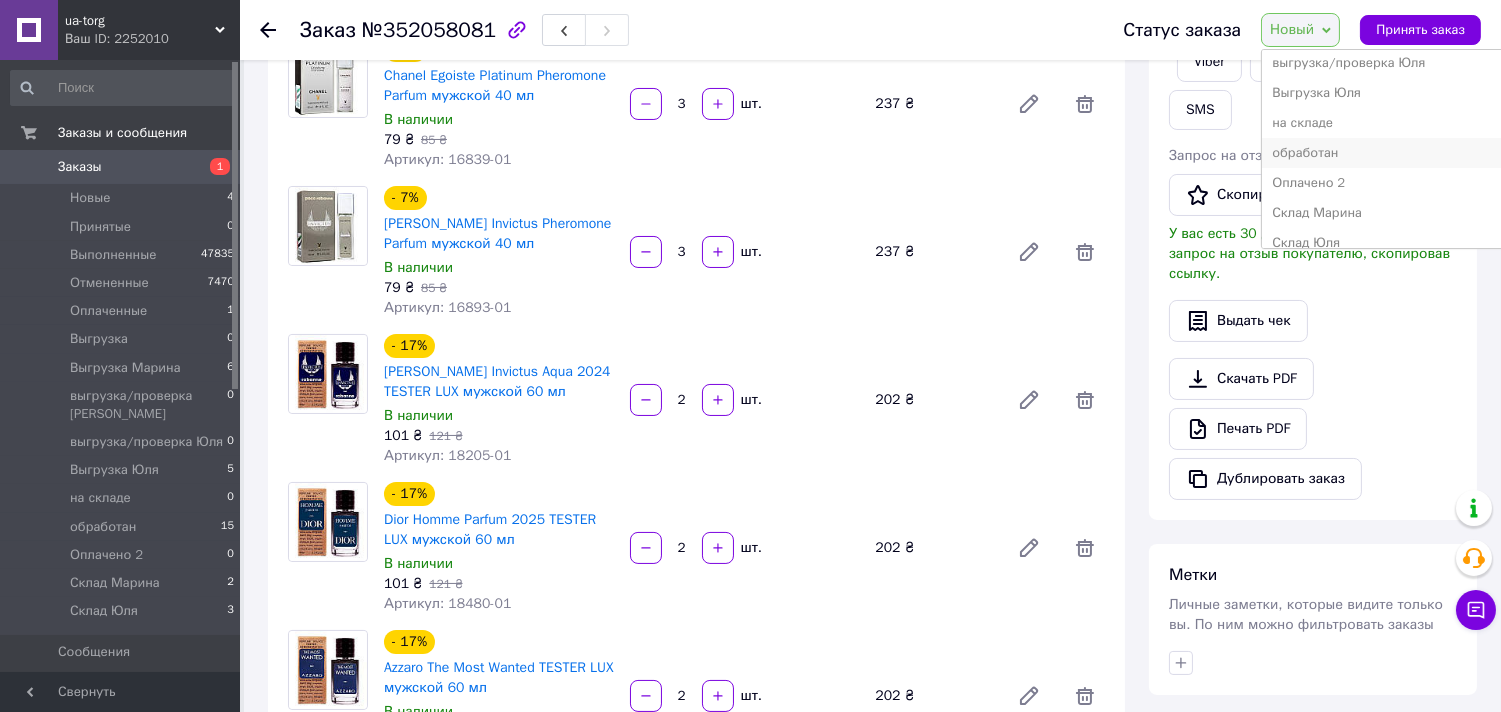 scroll, scrollTop: 232, scrollLeft: 0, axis: vertical 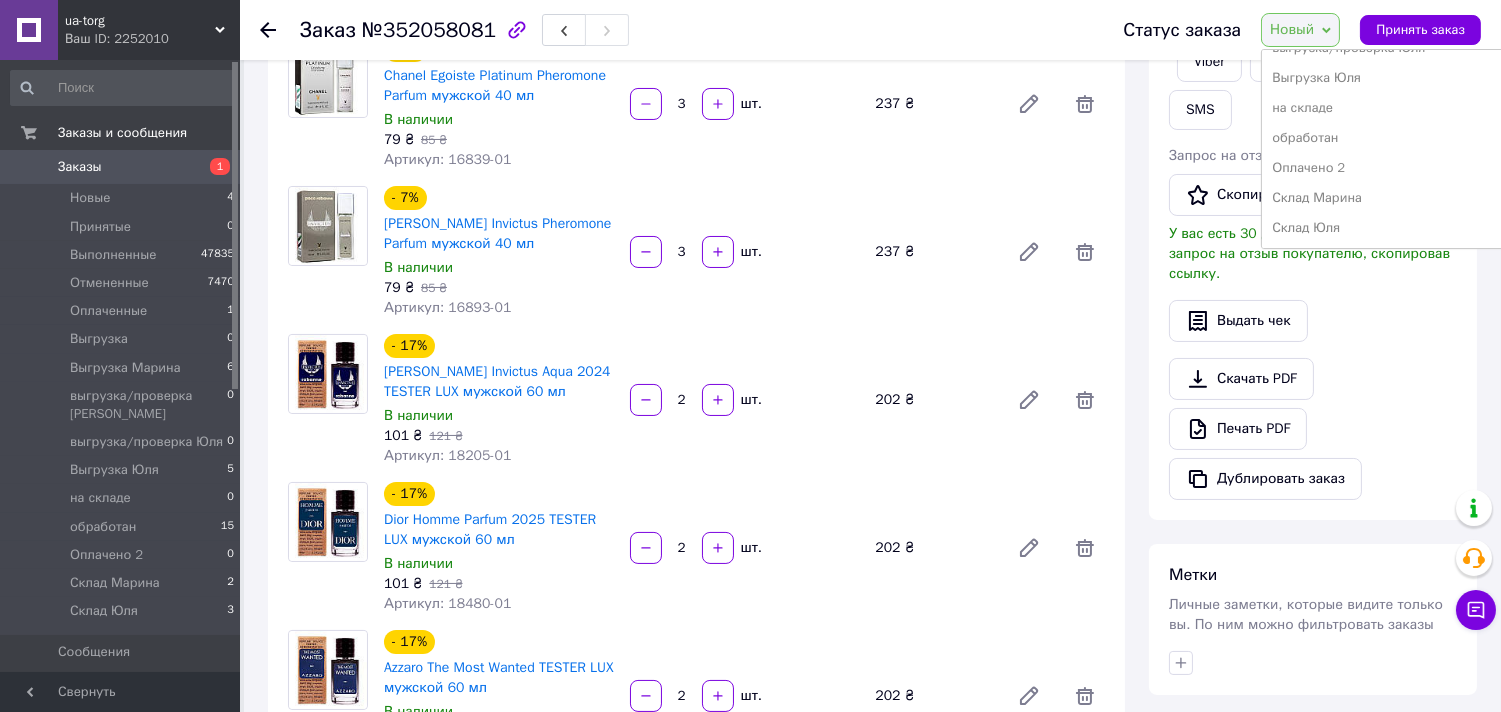 click on "обработан" at bounding box center [1383, 138] 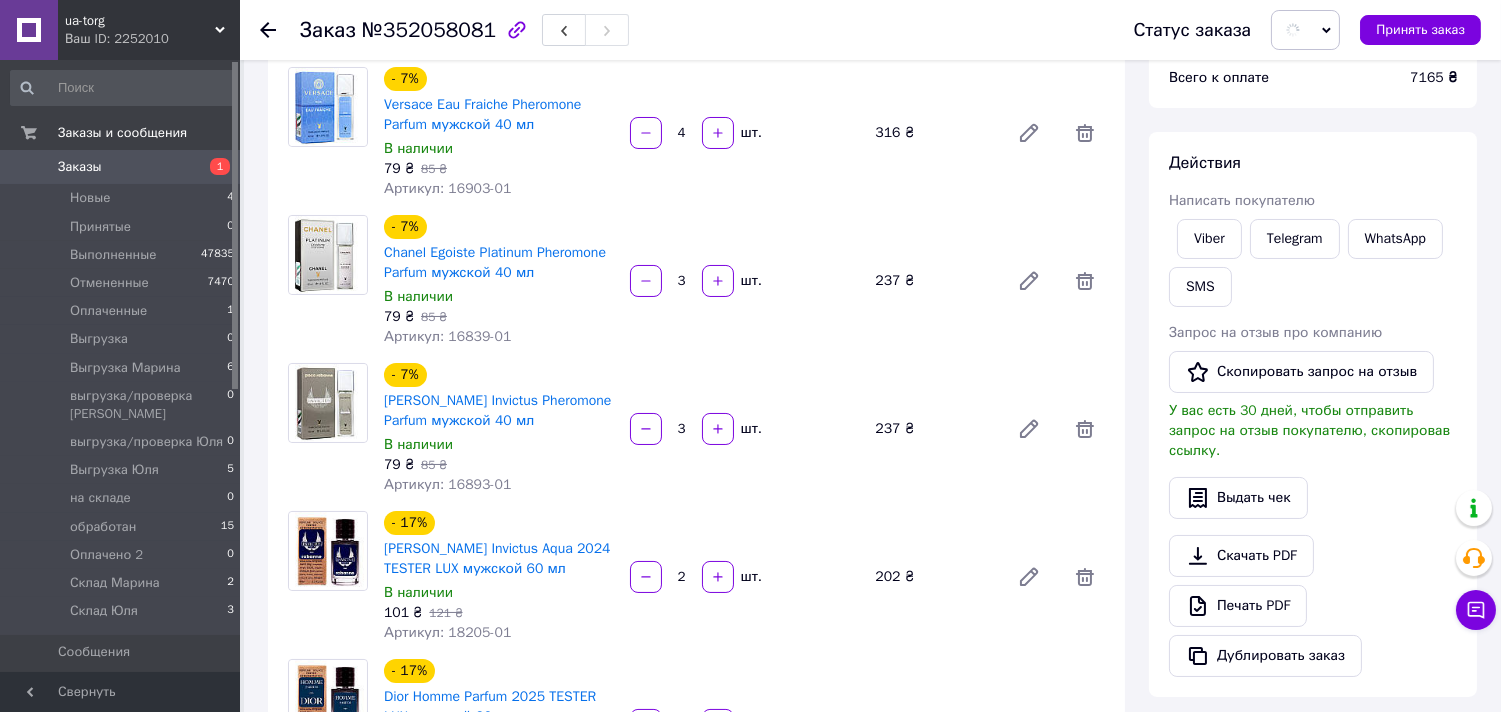 scroll, scrollTop: 0, scrollLeft: 0, axis: both 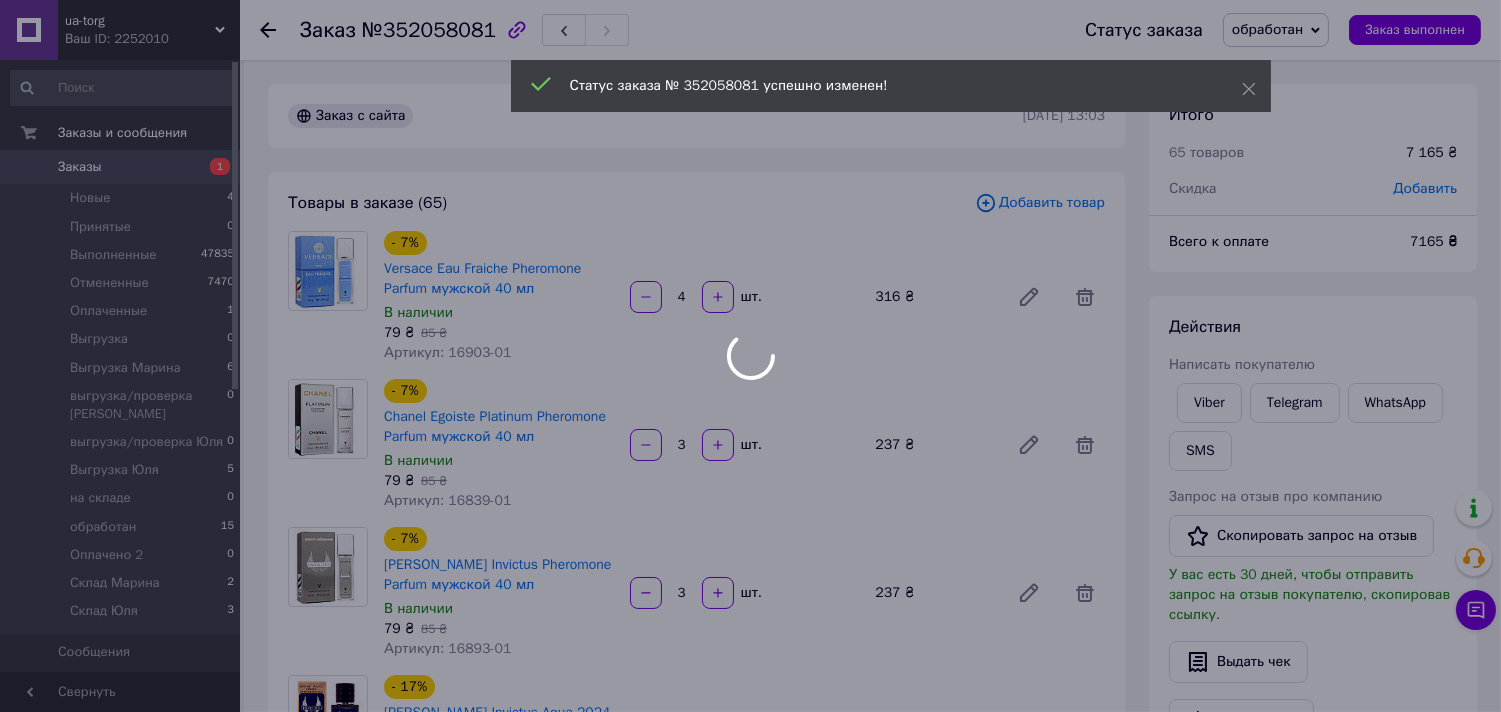 click on "ua-torg Ваш ID: 2252010 Сайт ua-torg Кабинет покупателя Проверить состояние системы Страница на портале Мартынюк Валерий Справка Выйти Заказы и сообщения Заказы 1 Новые 4 Принятые 0 Выполненные 47835 Отмененные 7470 Оплаченные 1 Выгрузка 0 Выгрузка Марина 6 выгрузка/проверка Марина 0 выгрузка/проверка Юля 0 Выгрузка Юля 5 на складе 0 обработан 15 Оплачено 2 0 Склад Марина 2 Склад Юля 3 Сообщения 0 Товары и услуги Уведомления 9 1 Показатели работы компании Панель управления Отзывы Клиенты Каталог ProSale Аналитика Управление сайтом" at bounding box center (750, 5497) 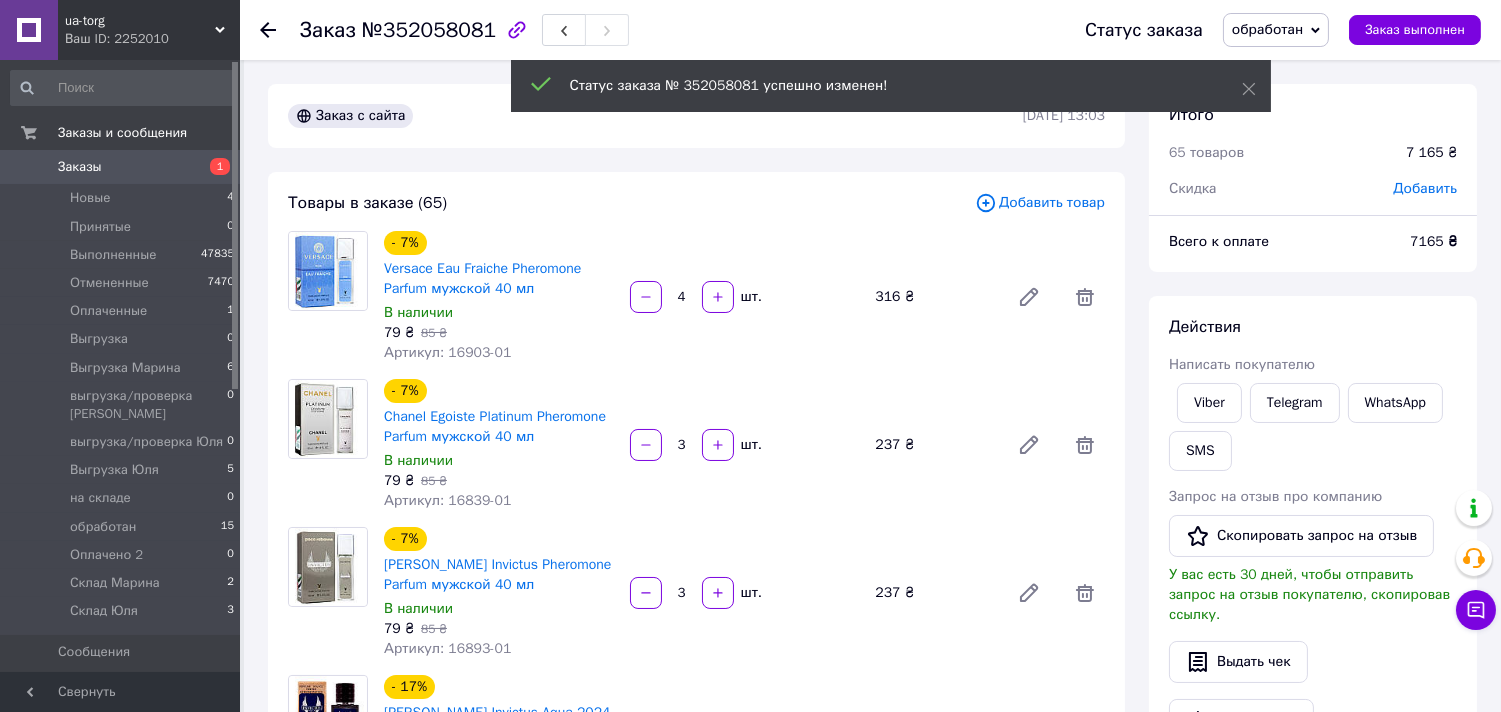 click on "Добавить" at bounding box center (1425, 188) 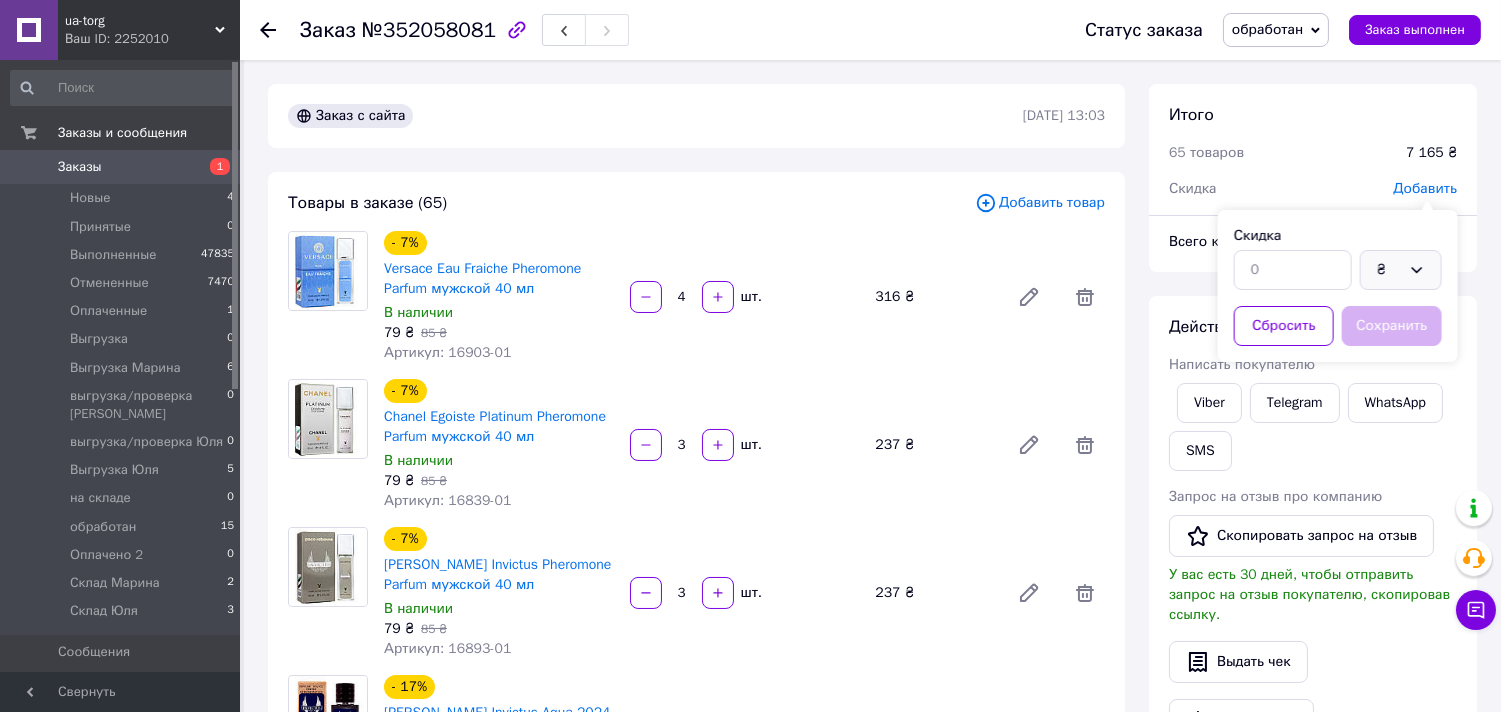 click on "₴" at bounding box center [1389, 270] 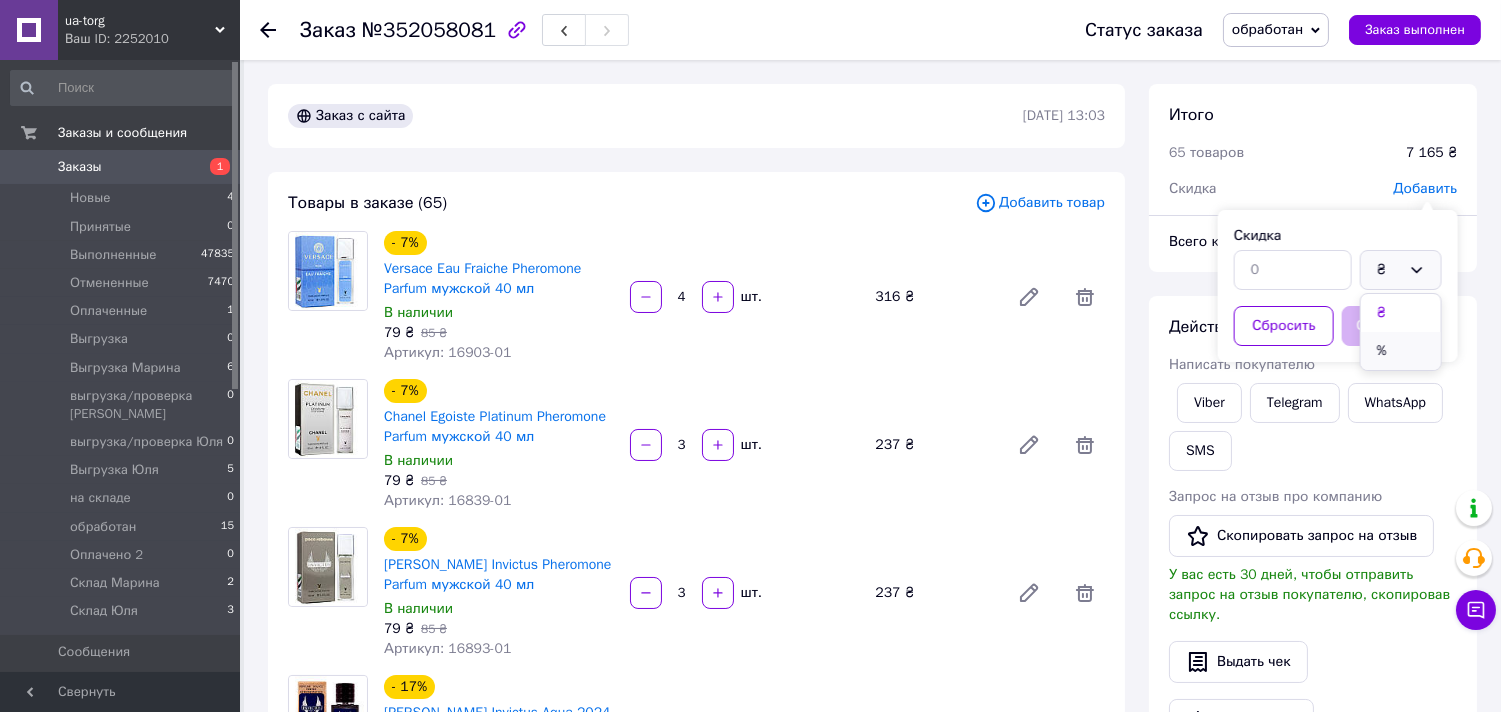 drag, startPoint x: 1391, startPoint y: 348, endPoint x: 1365, endPoint y: 314, distance: 42.80187 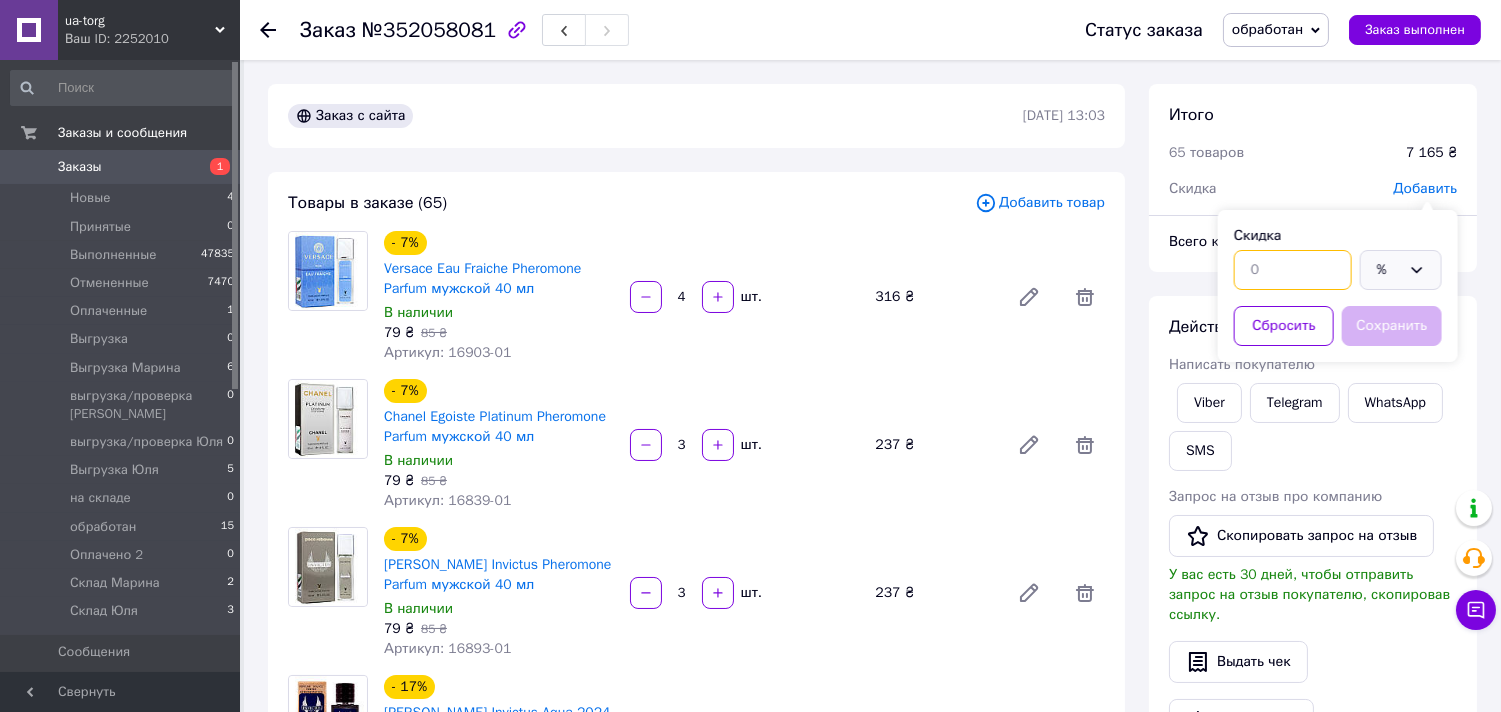 click at bounding box center (1293, 270) 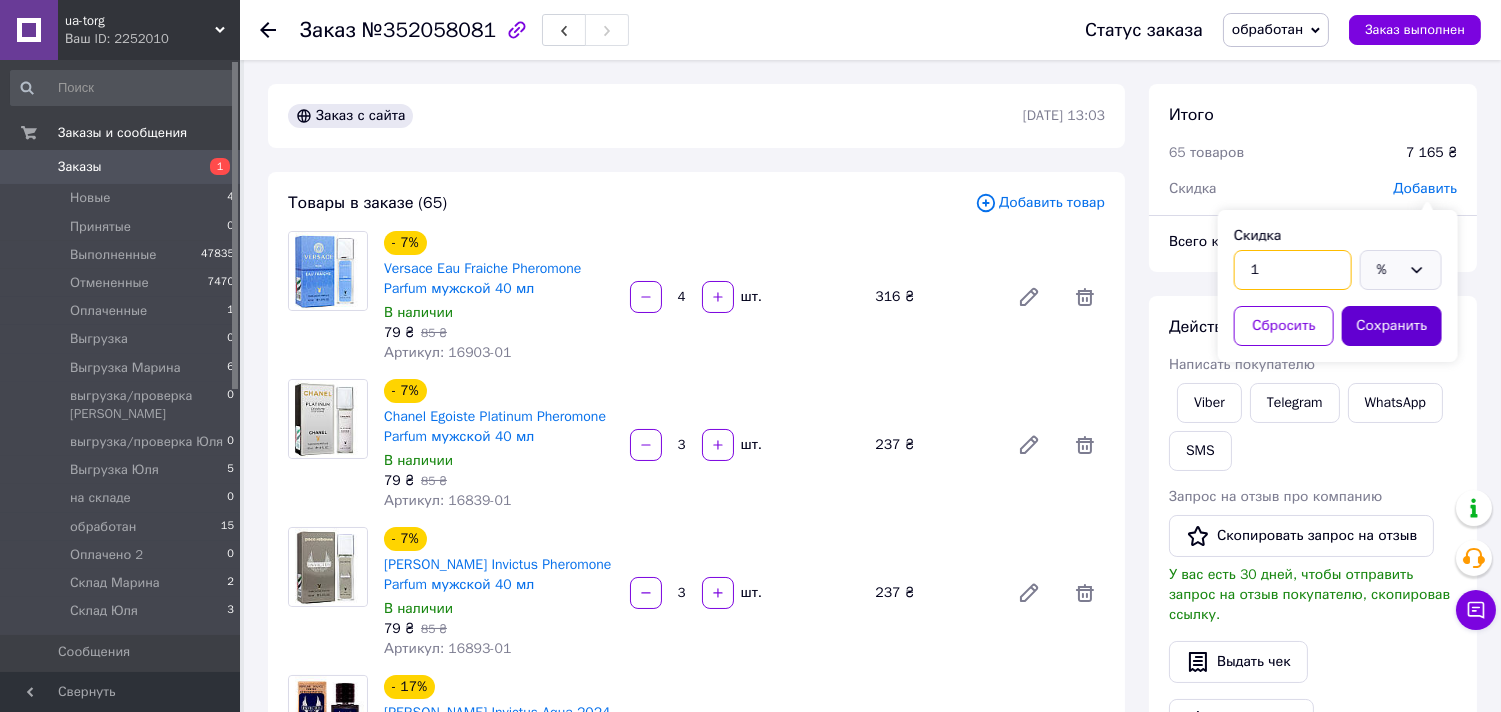 type on "1" 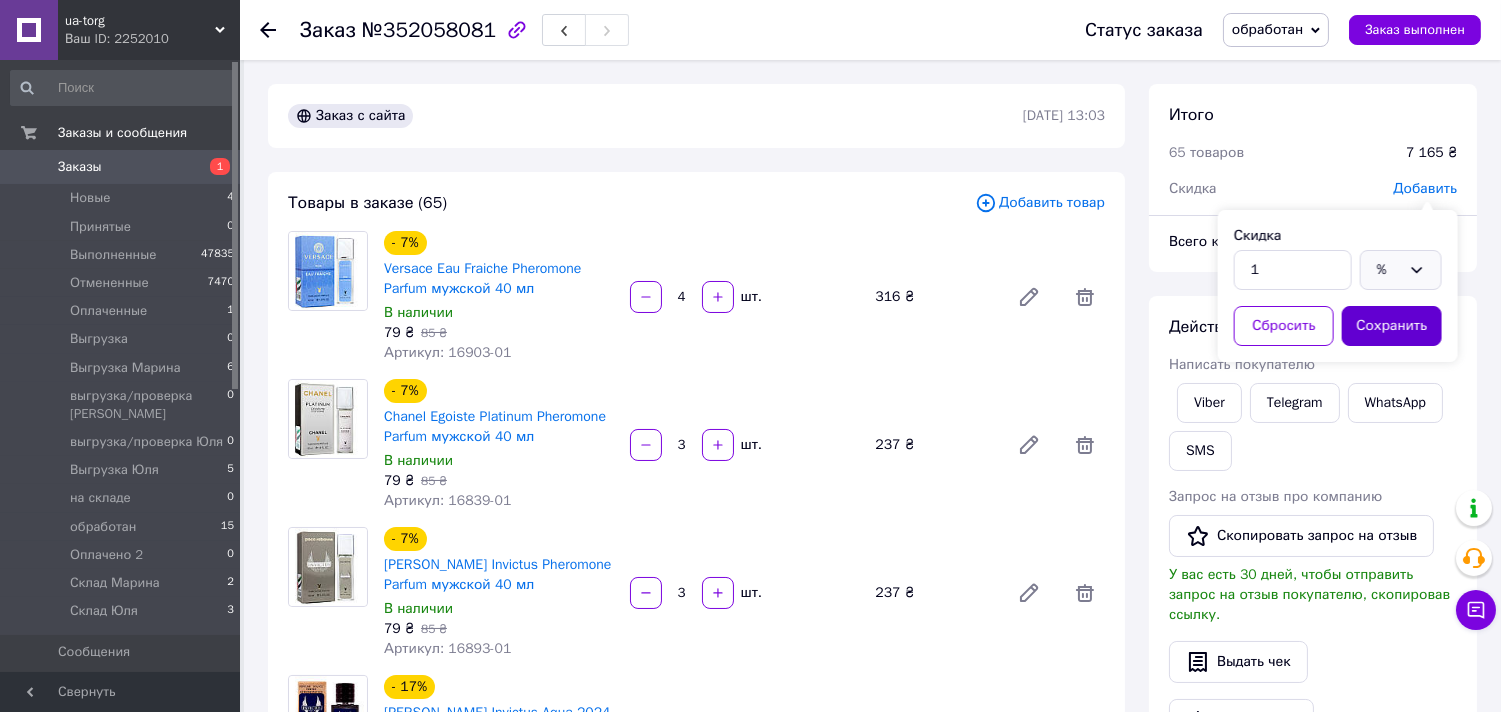 drag, startPoint x: 1367, startPoint y: 332, endPoint x: 1355, endPoint y: 333, distance: 12.0415945 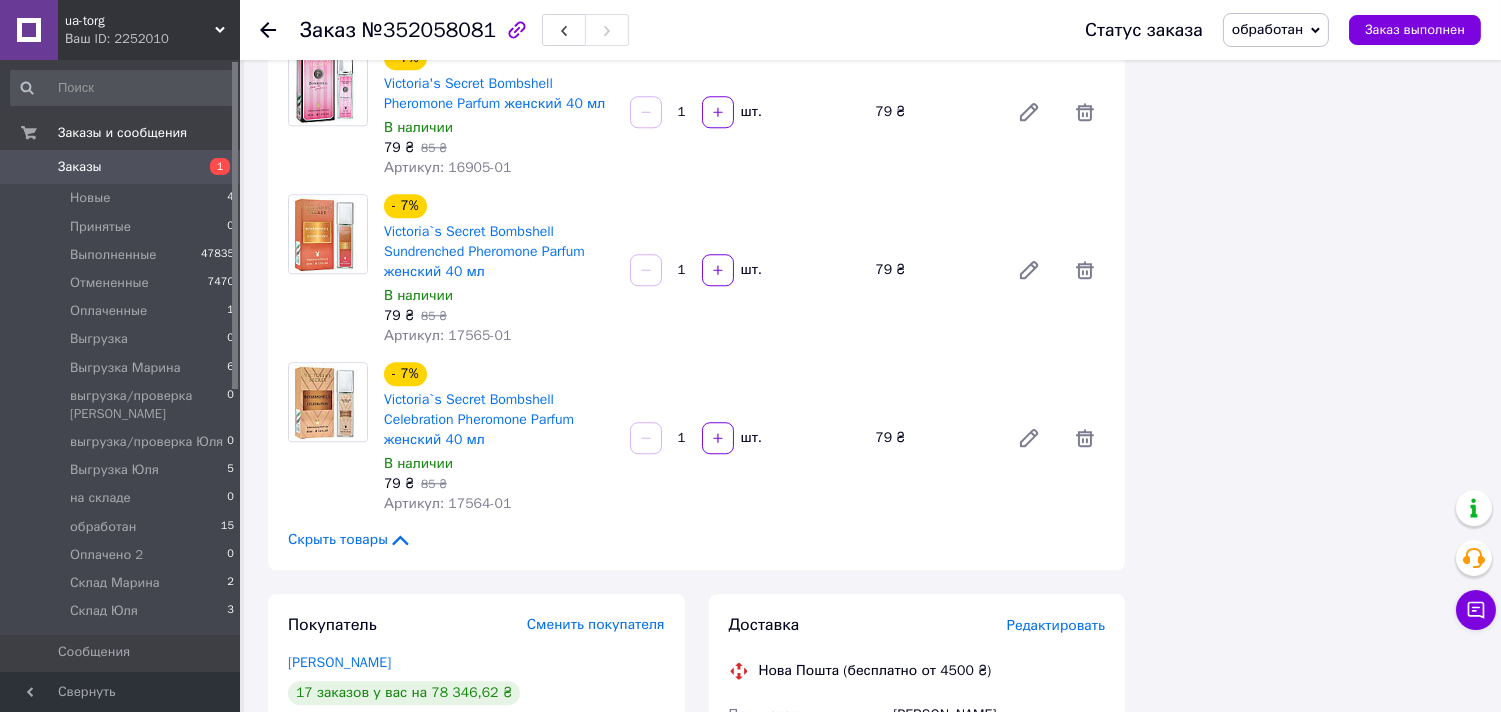 scroll, scrollTop: 9777, scrollLeft: 0, axis: vertical 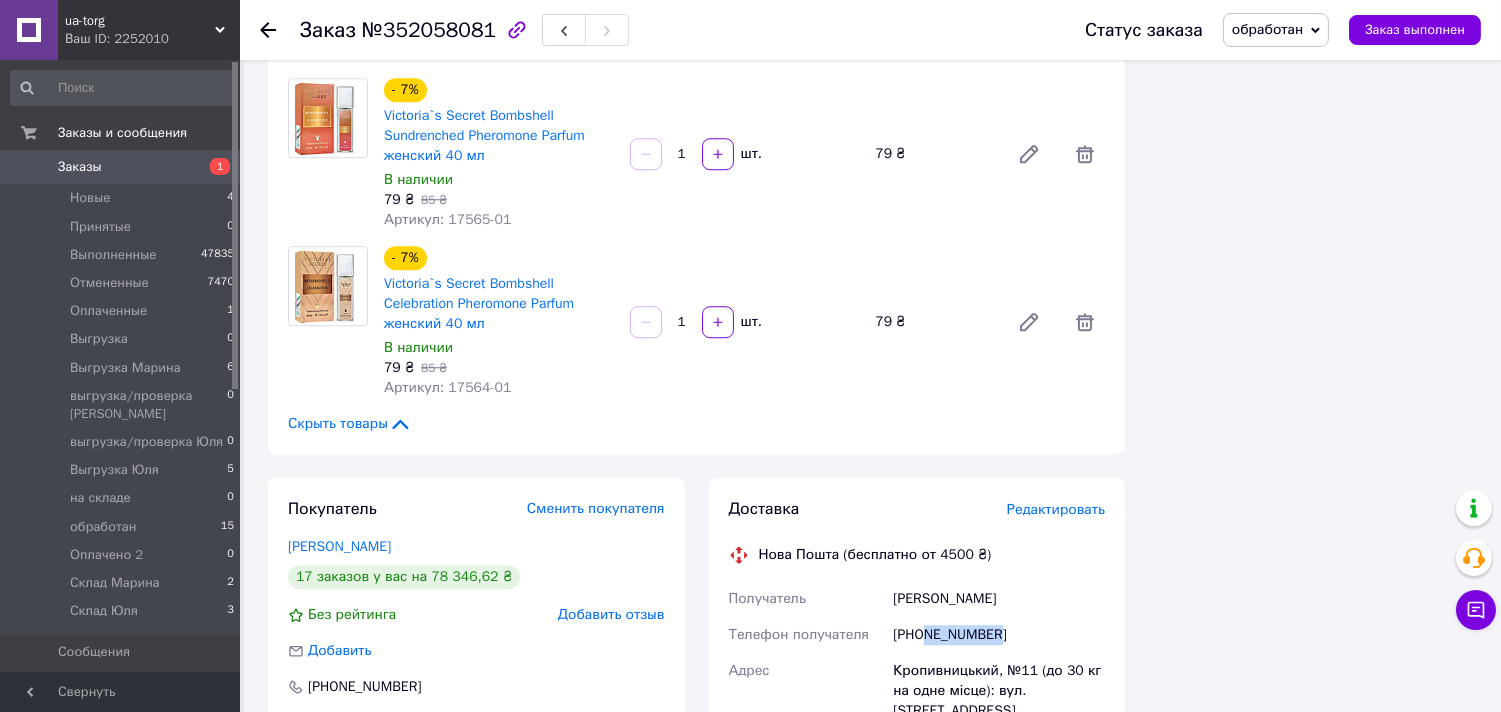 drag, startPoint x: 924, startPoint y: 417, endPoint x: 1011, endPoint y: 426, distance: 87.46428 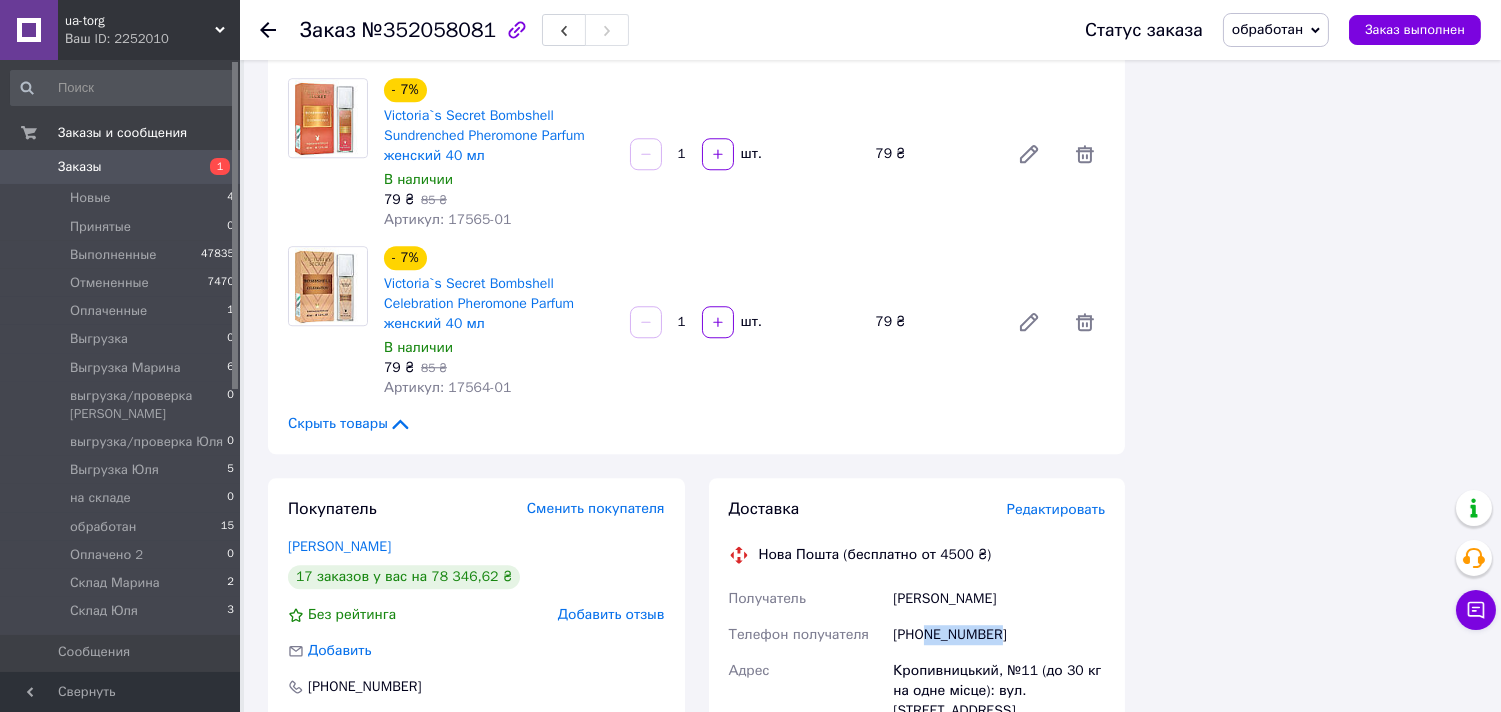 copy on "993548138" 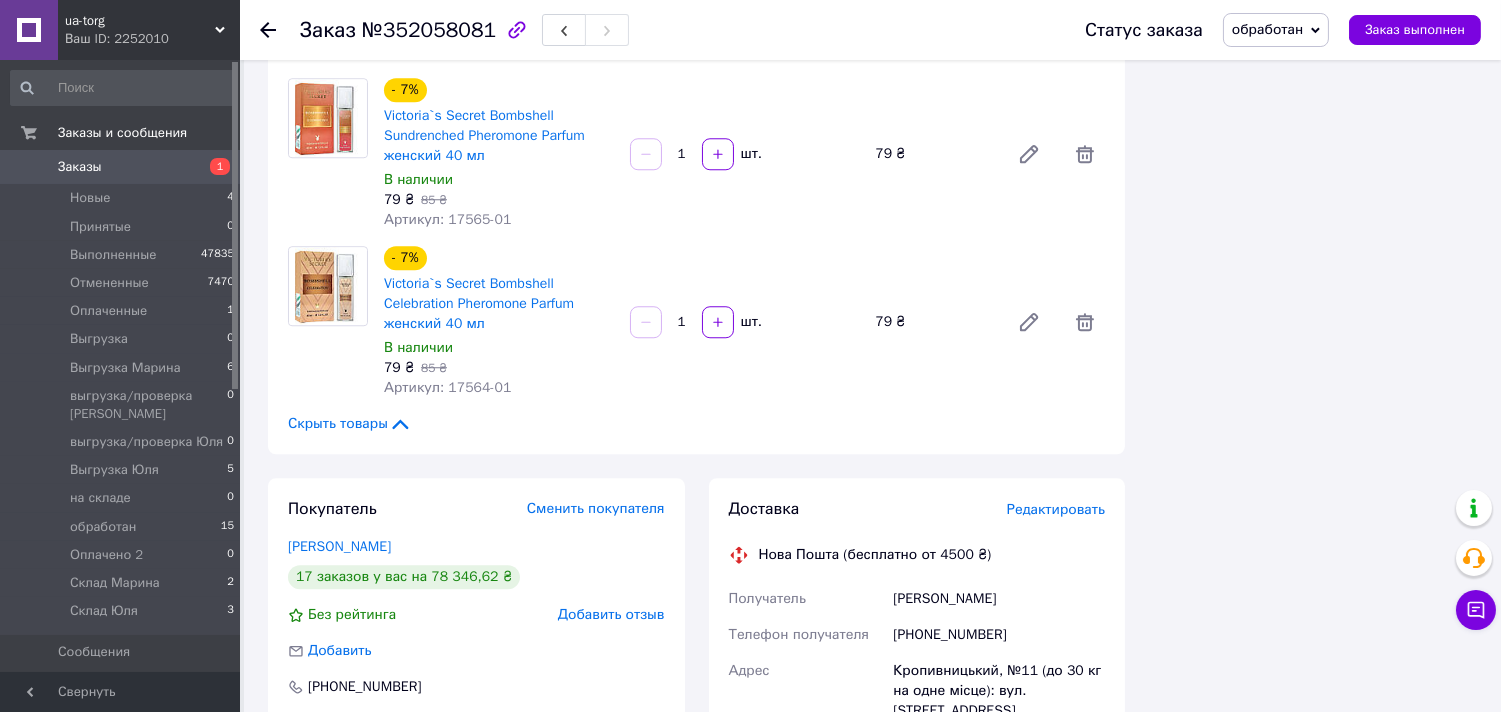 click on "№352058081" at bounding box center (429, 30) 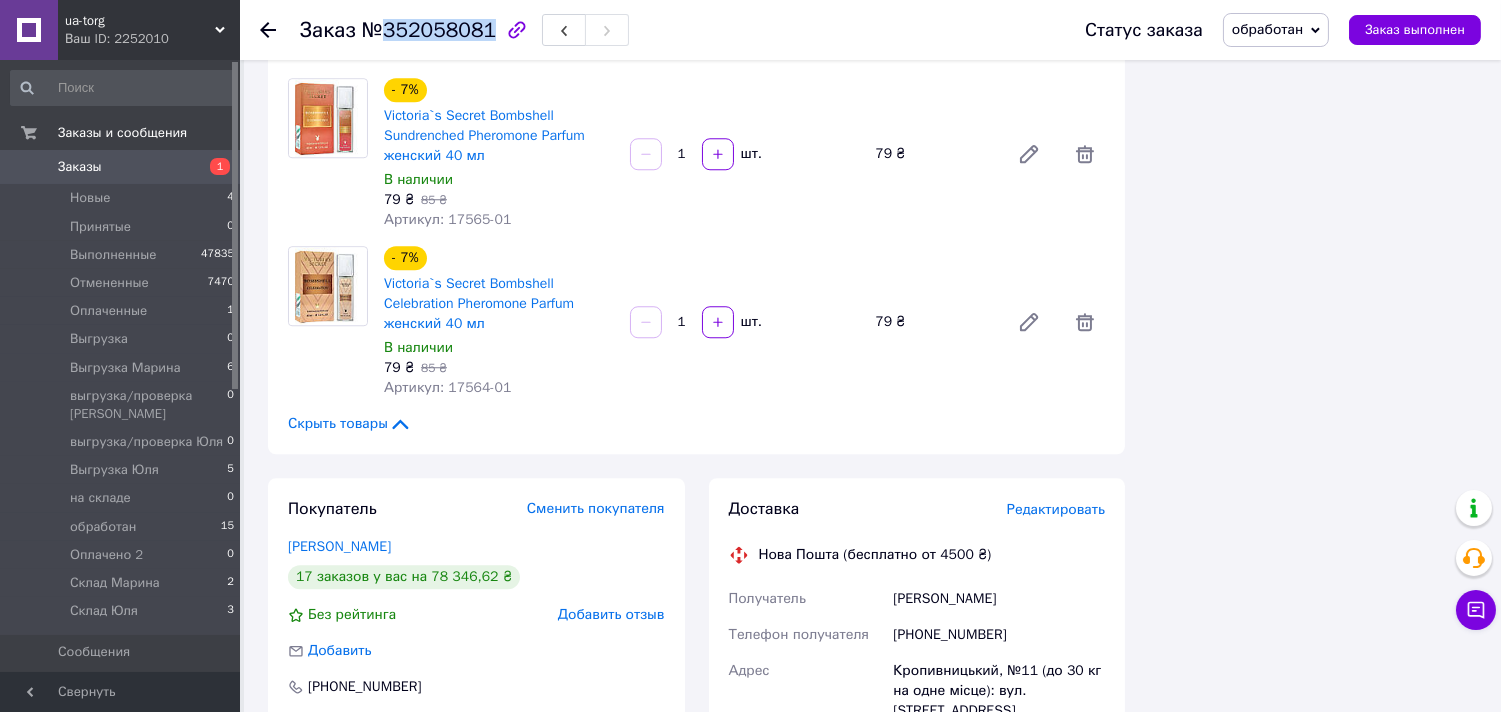 click on "№352058081" at bounding box center [429, 30] 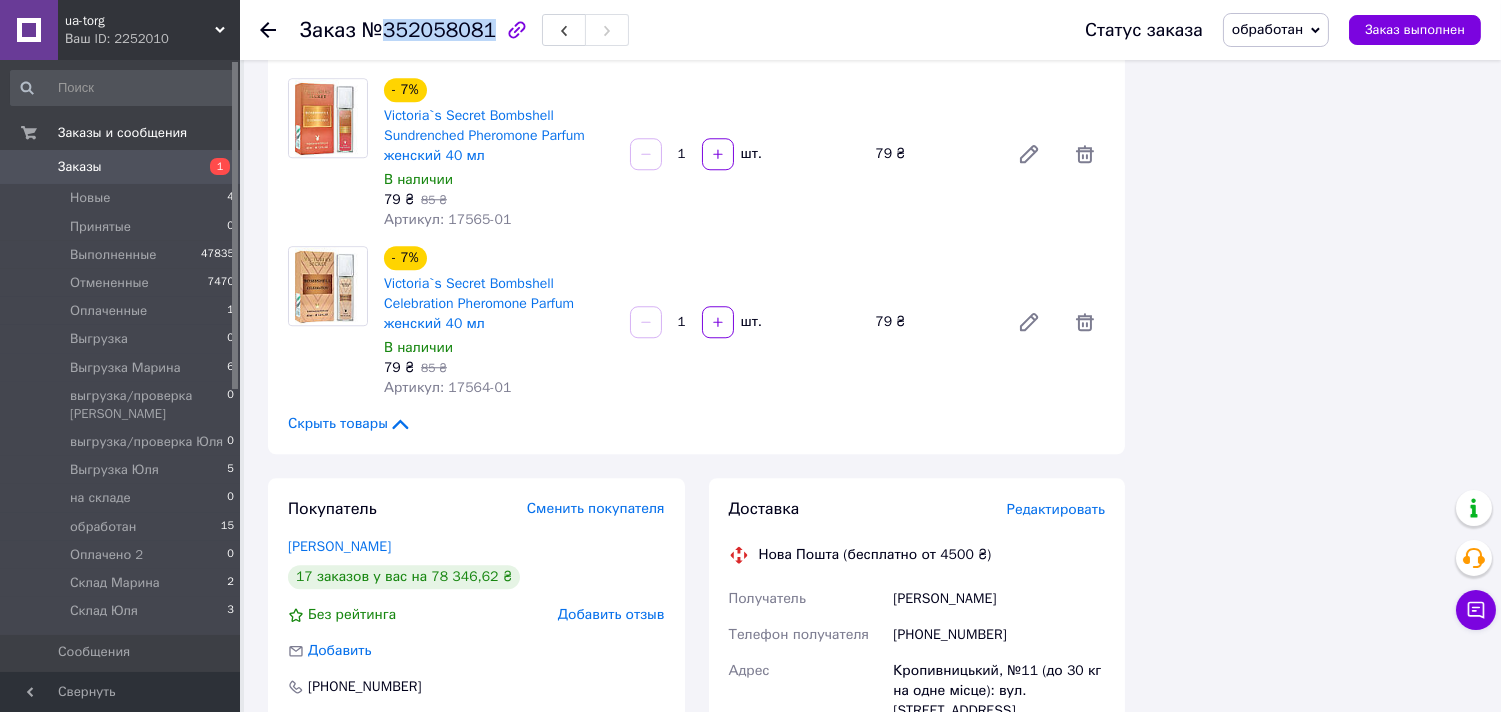 copy on "352058081" 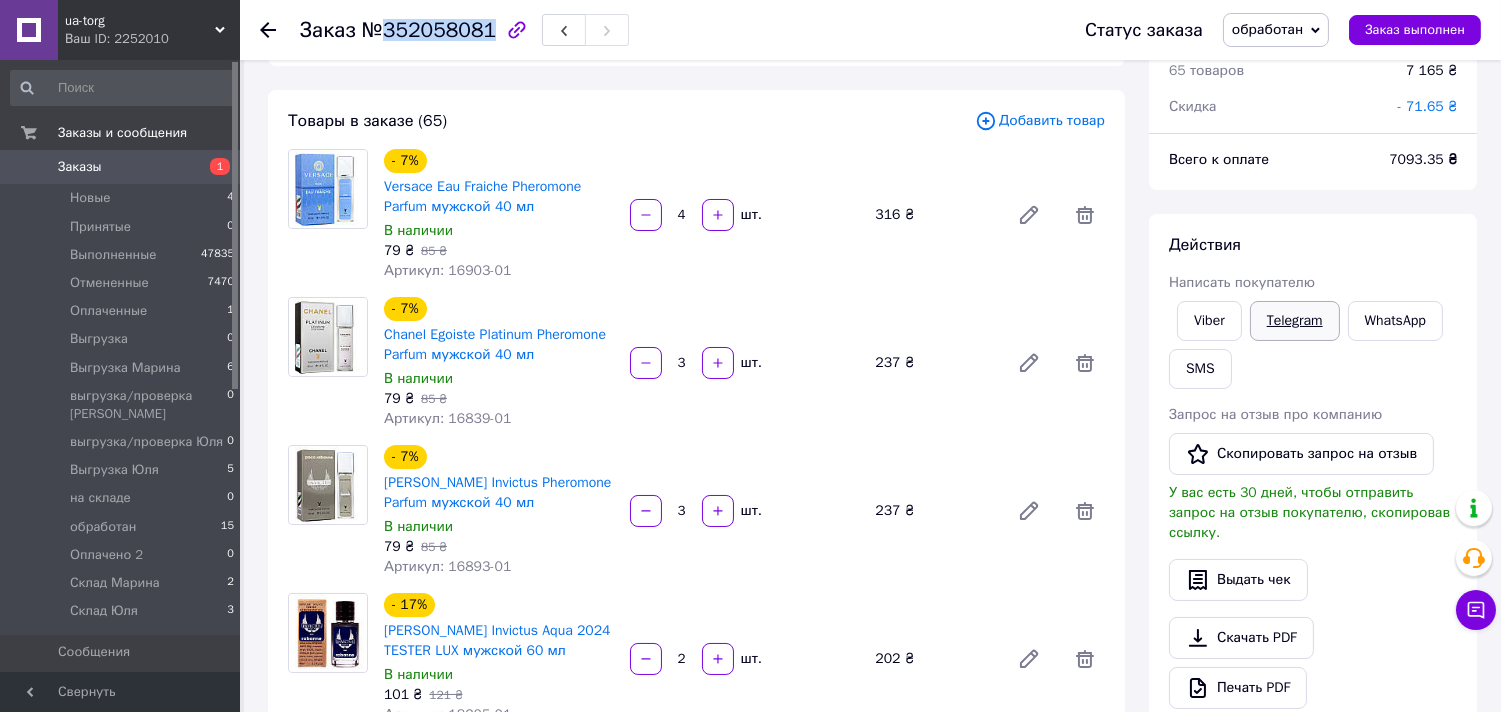 scroll, scrollTop: 0, scrollLeft: 0, axis: both 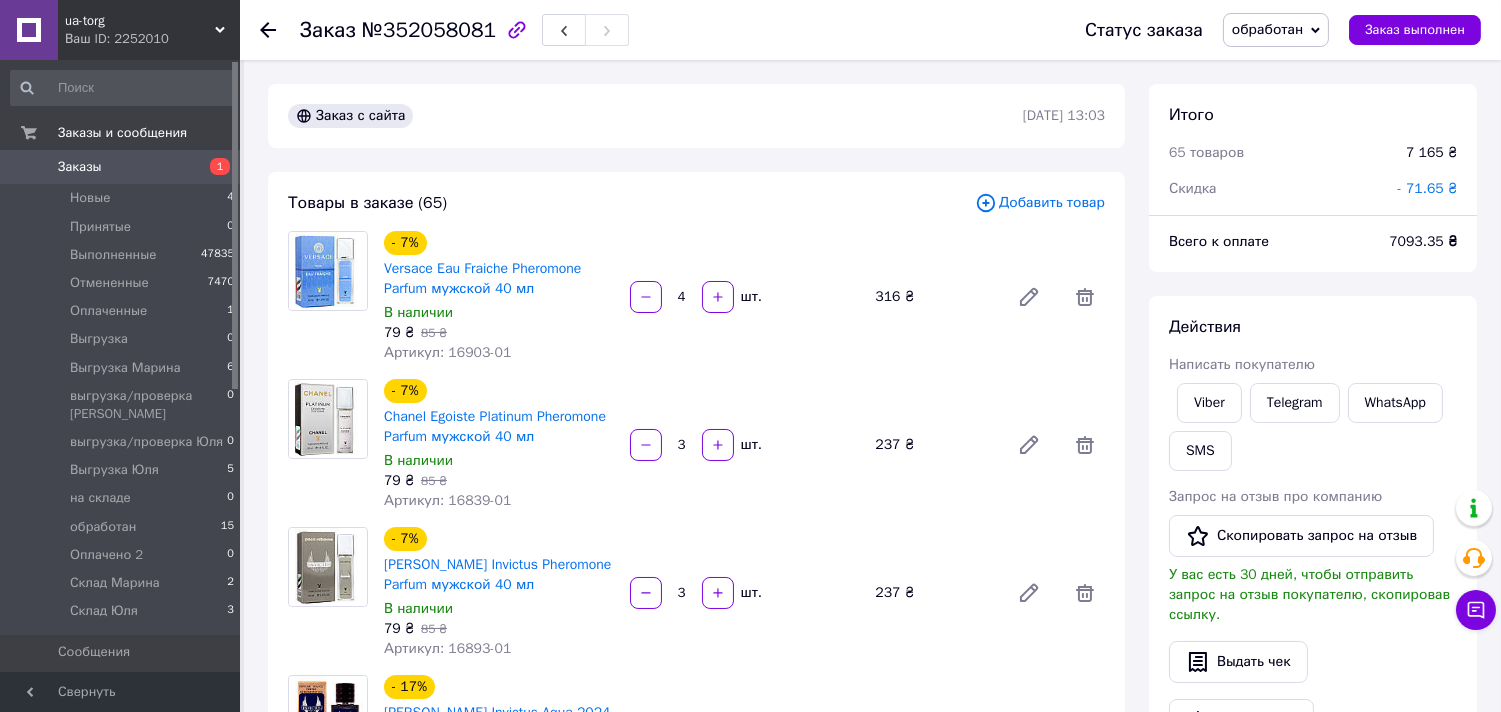 click on "7093.35 ₴" at bounding box center [1423, 241] 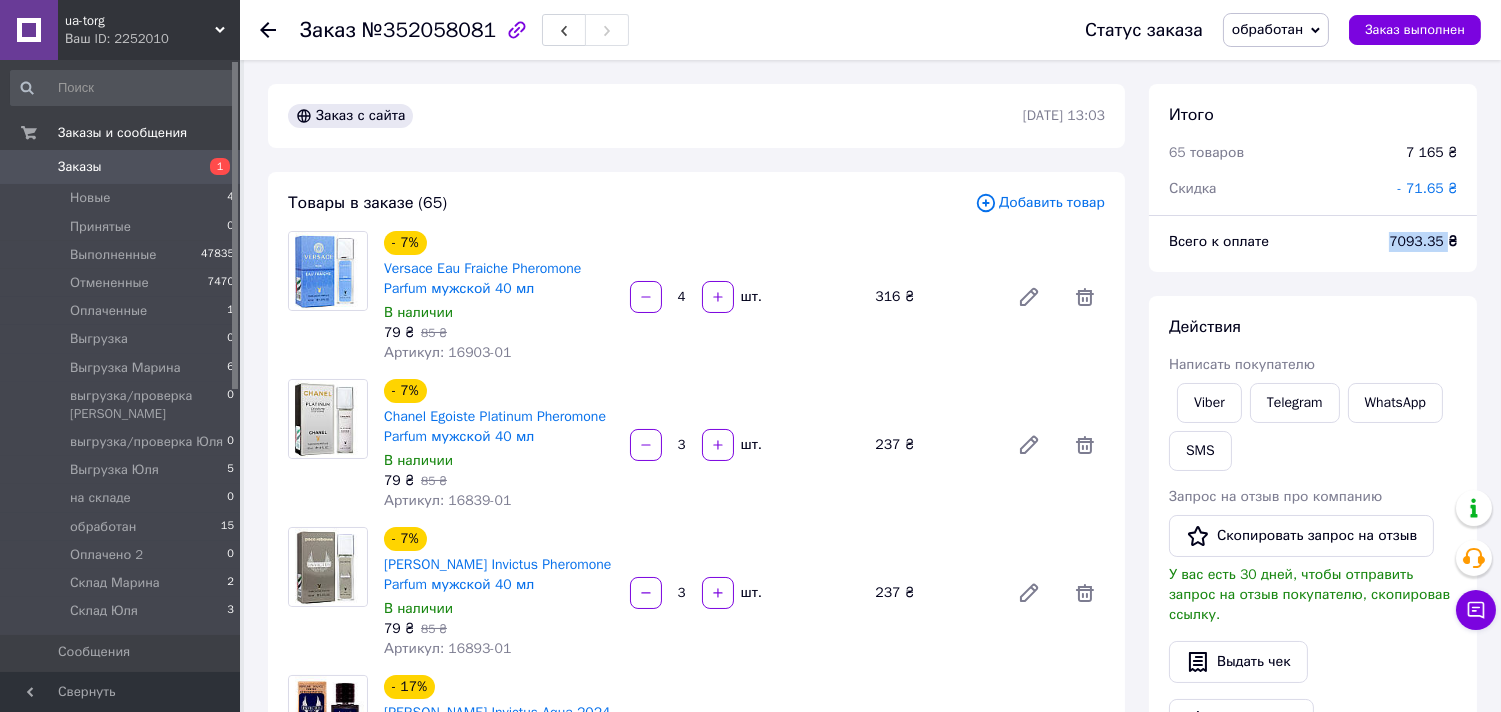 click on "7093.35 ₴" at bounding box center [1423, 241] 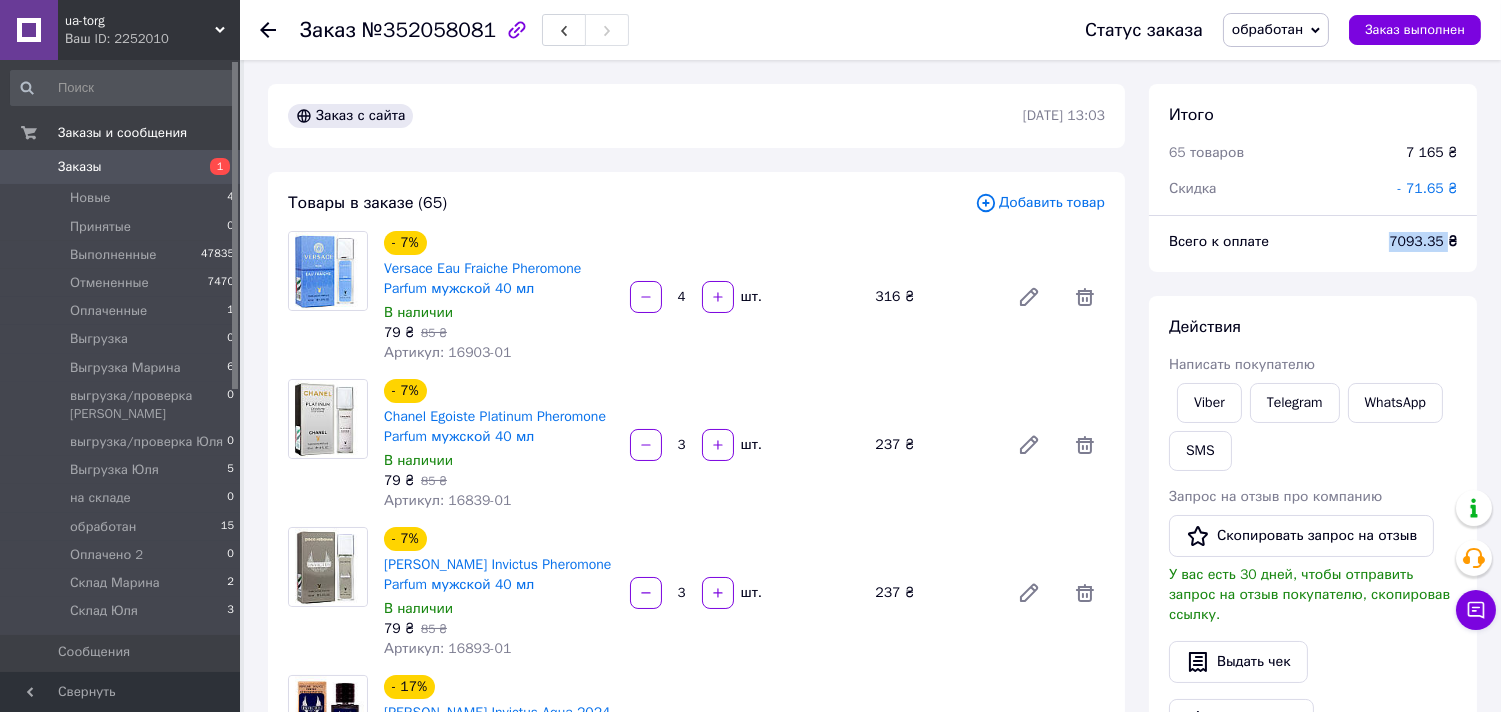 copy on "7093.35" 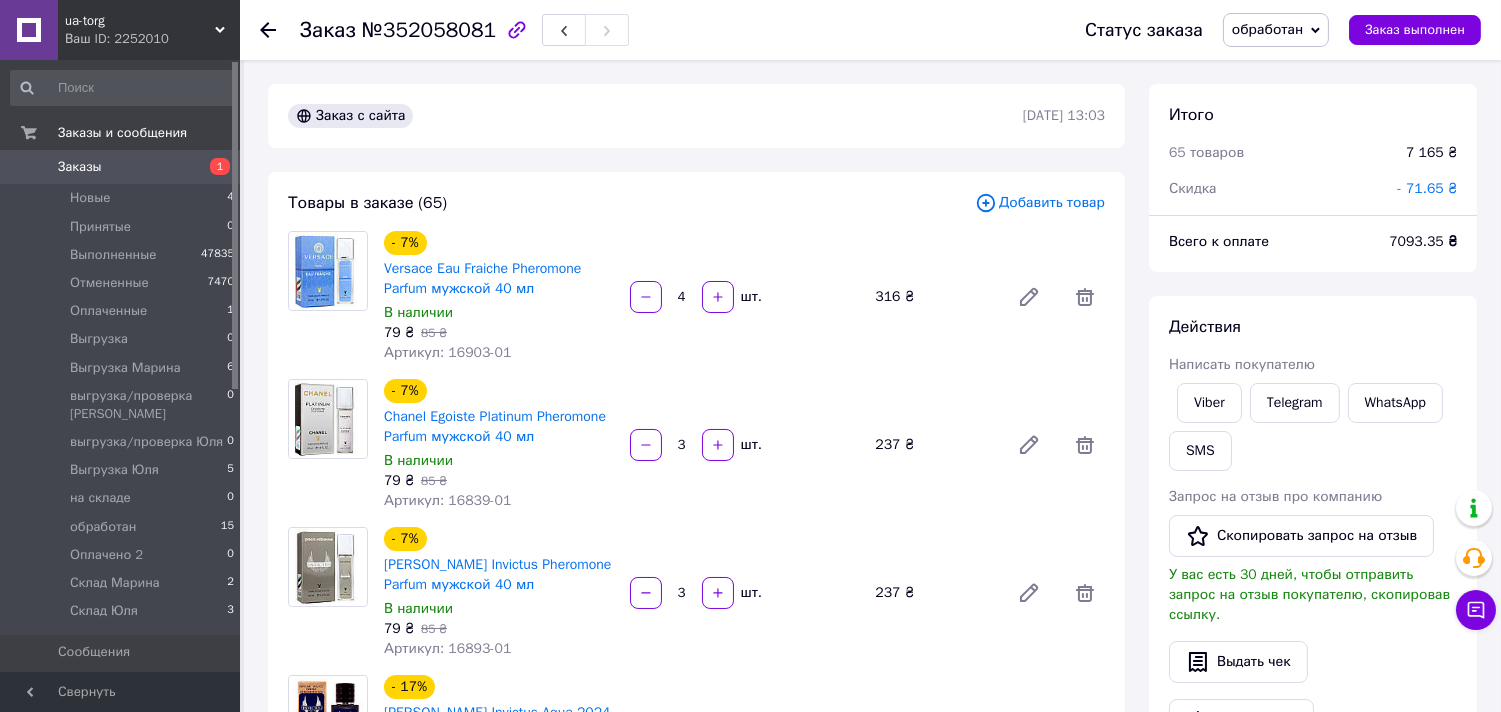 click on "Действия" at bounding box center (1313, 327) 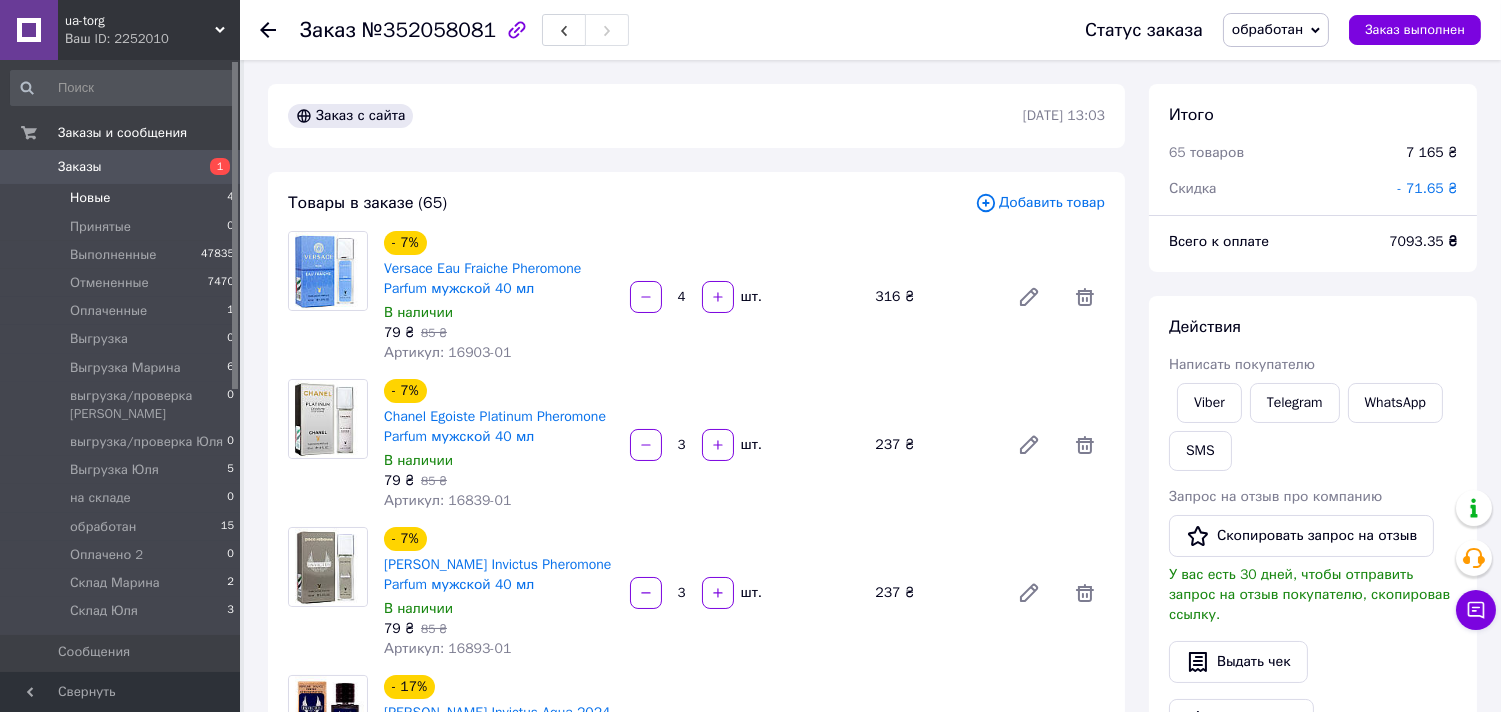 click on "Новые 4" at bounding box center [123, 198] 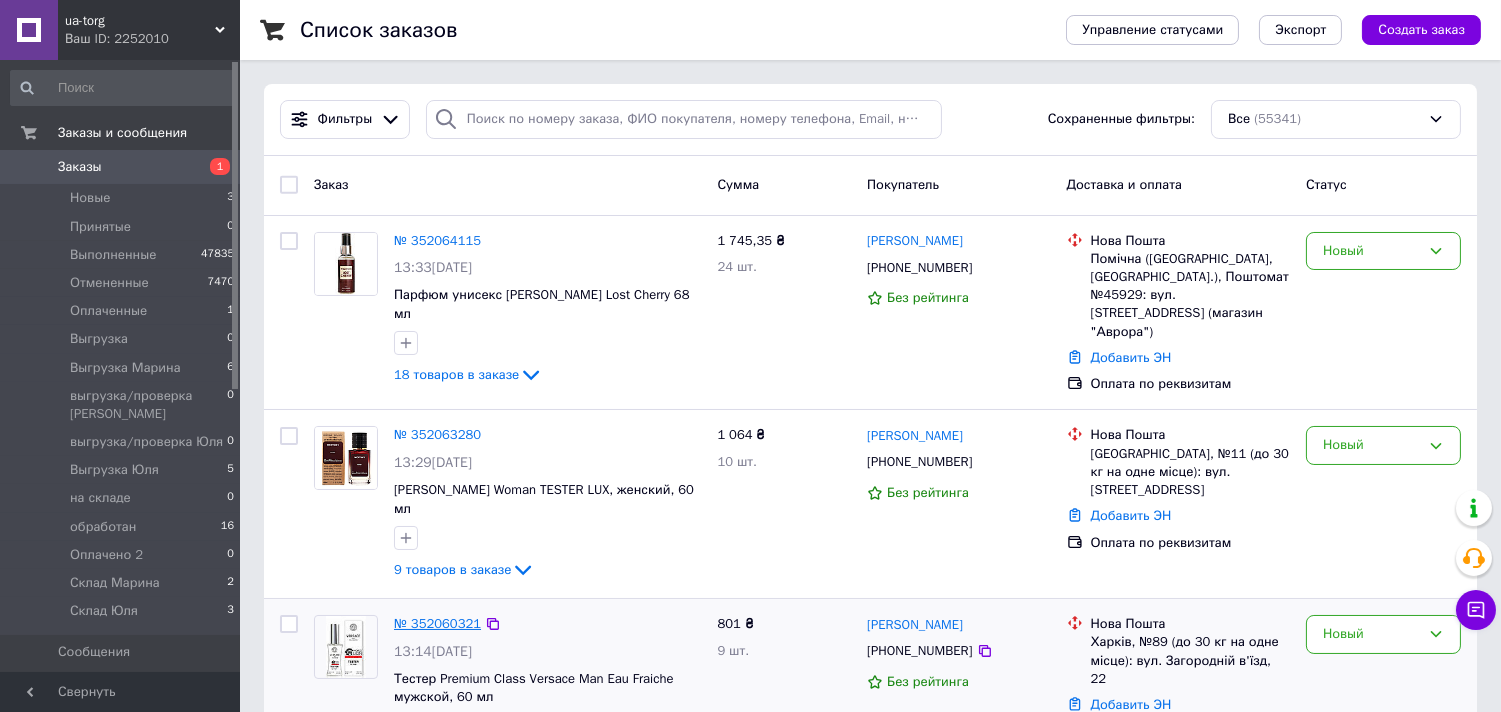 click on "№ 352060321" at bounding box center (437, 623) 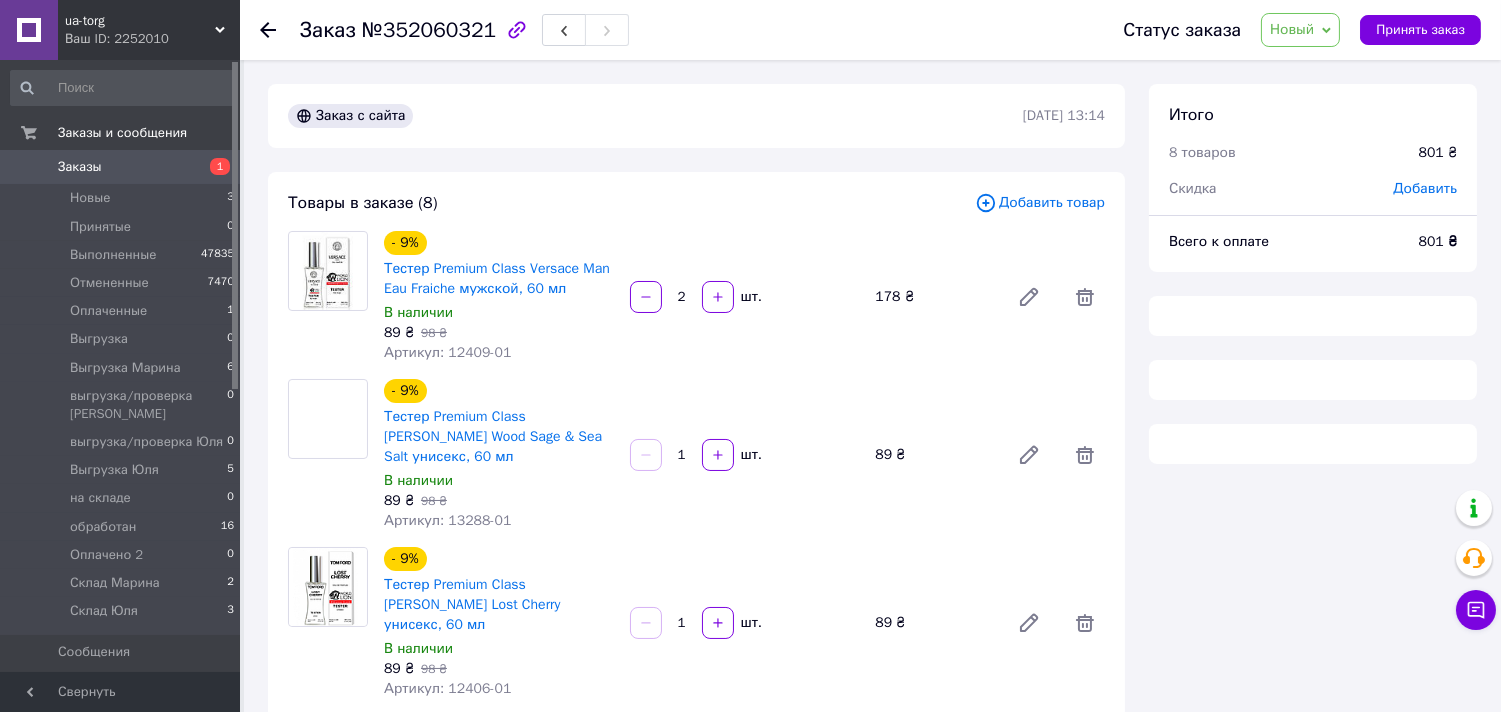 click on "Новый" at bounding box center [1300, 30] 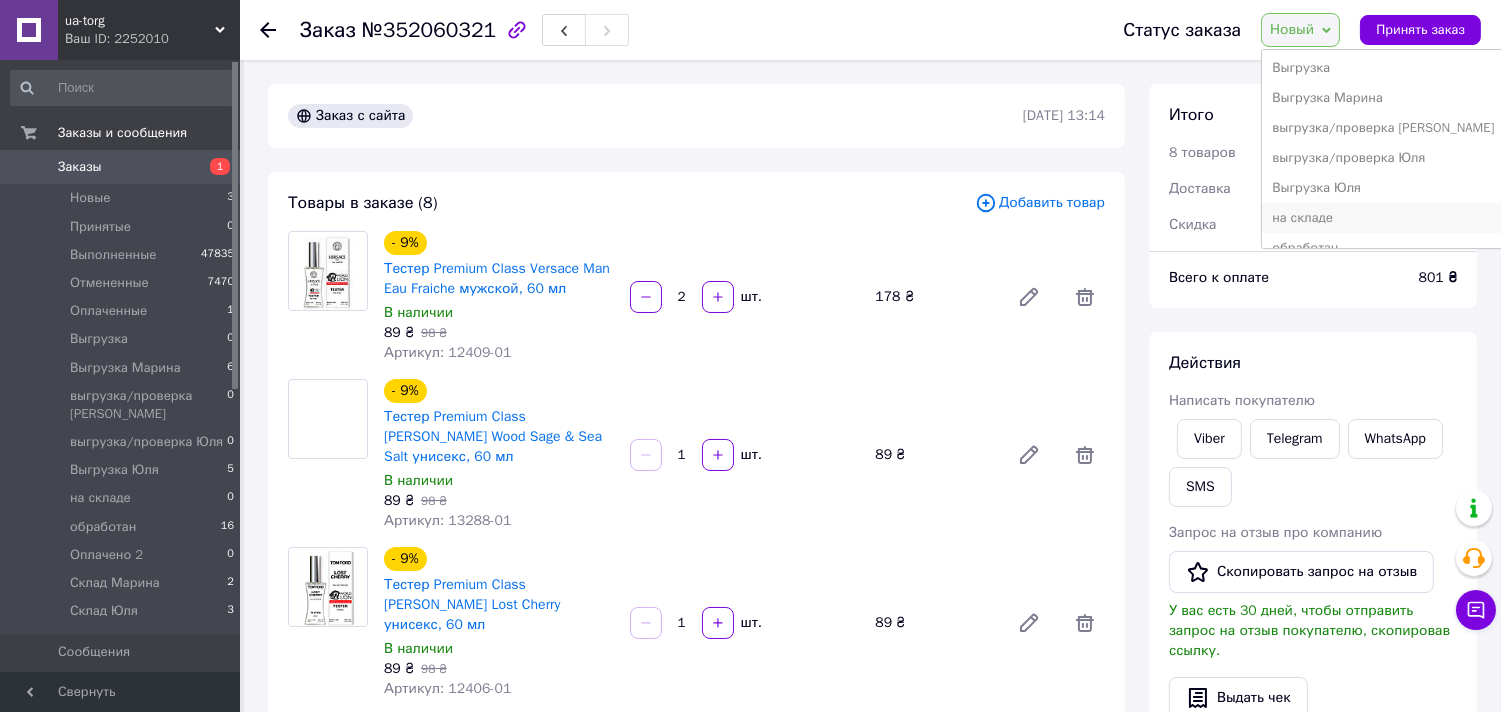 scroll, scrollTop: 222, scrollLeft: 0, axis: vertical 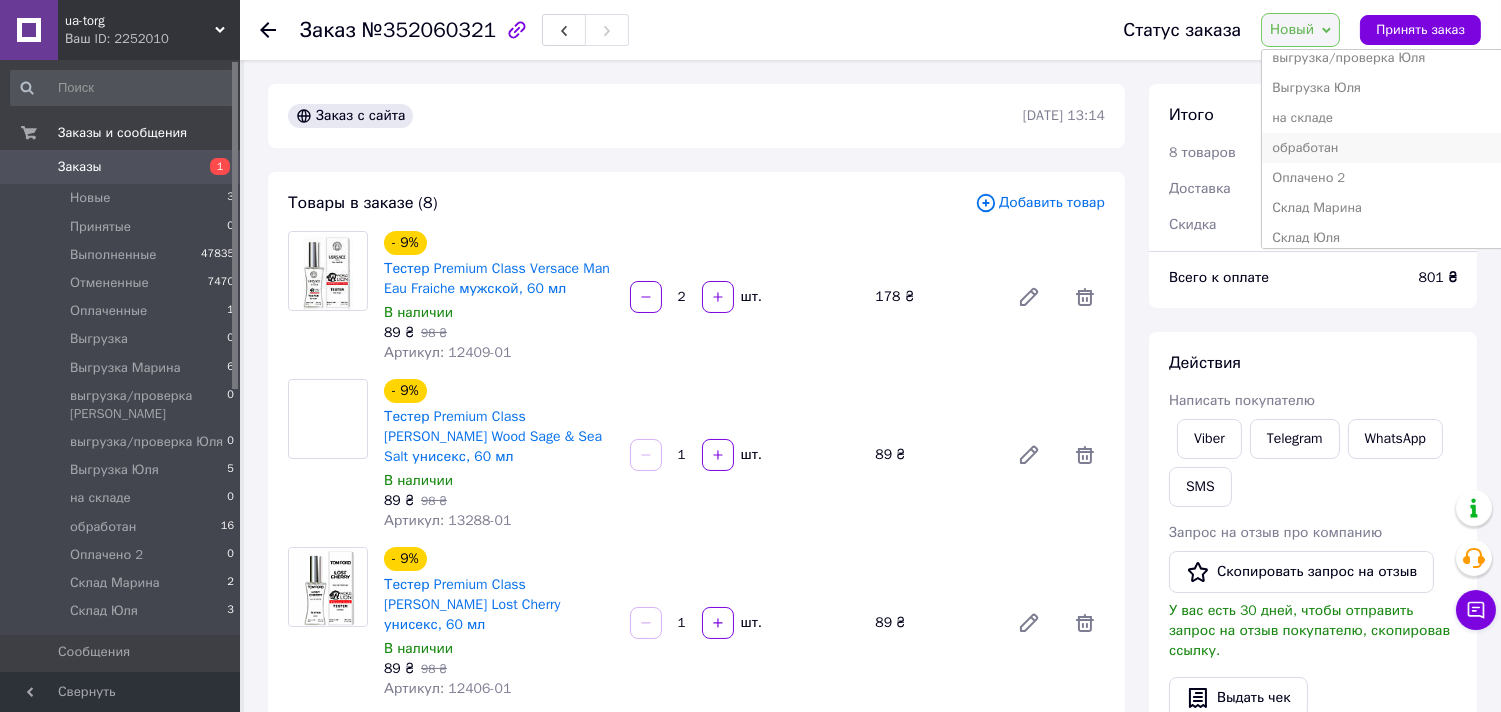 click on "обработан" at bounding box center [1383, 148] 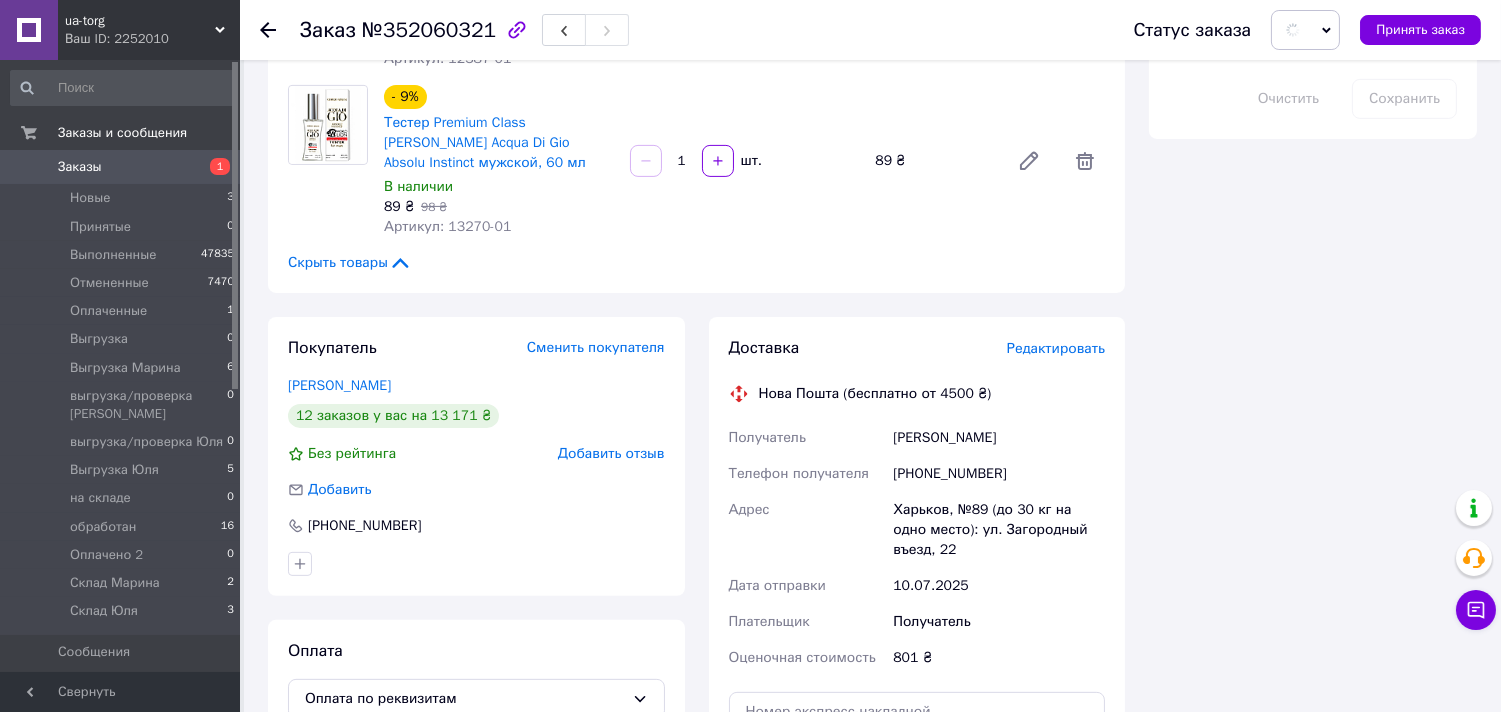 scroll, scrollTop: 1333, scrollLeft: 0, axis: vertical 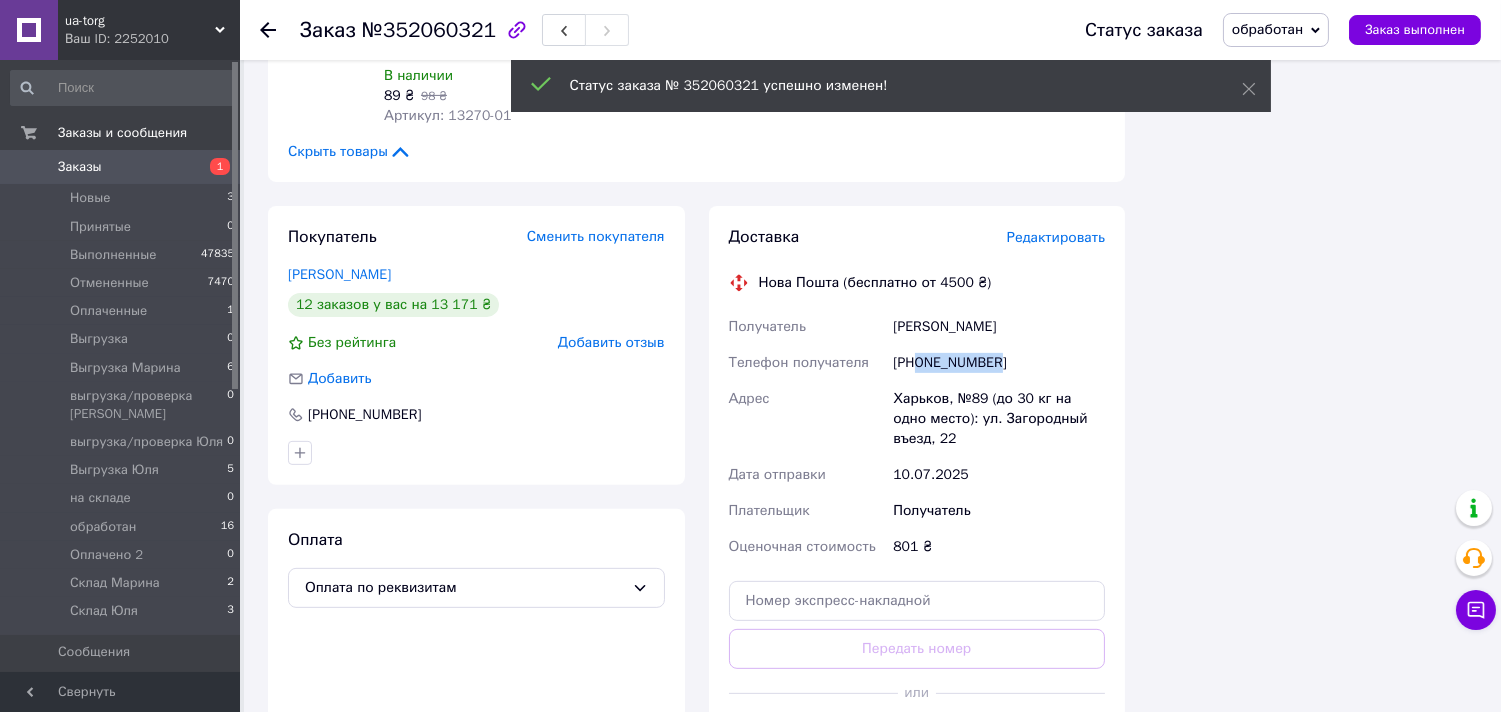 drag, startPoint x: 921, startPoint y: 338, endPoint x: 1017, endPoint y: 340, distance: 96.02083 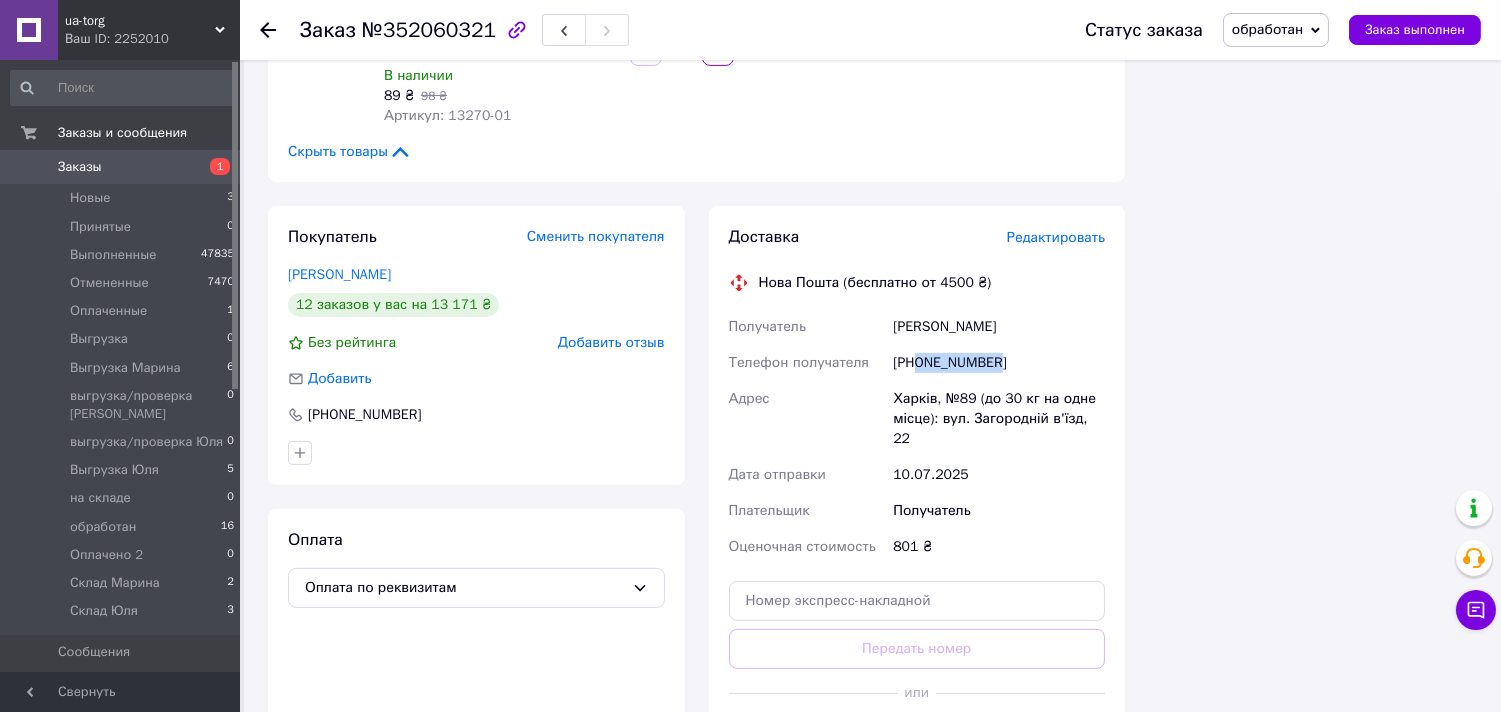 copy on "0689030618" 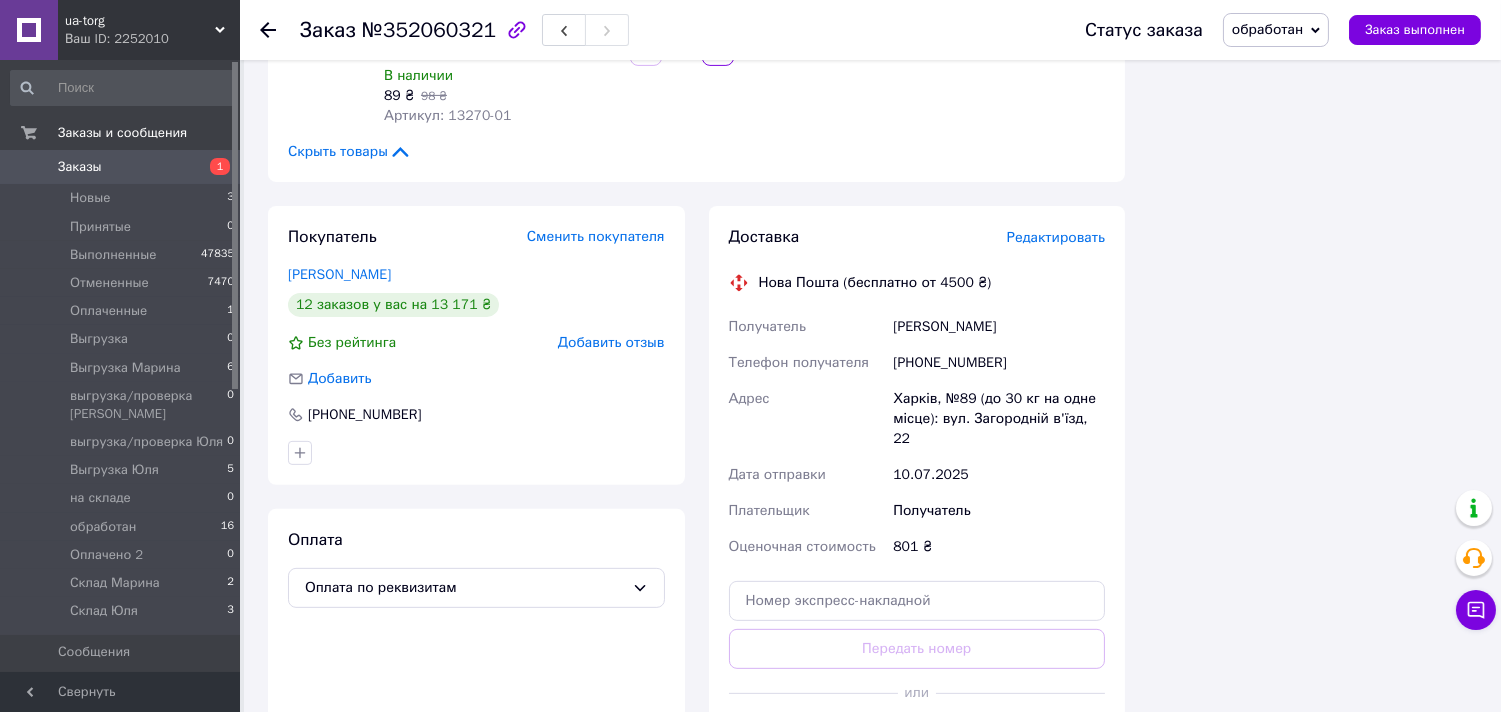 click on "№352060321" at bounding box center (429, 30) 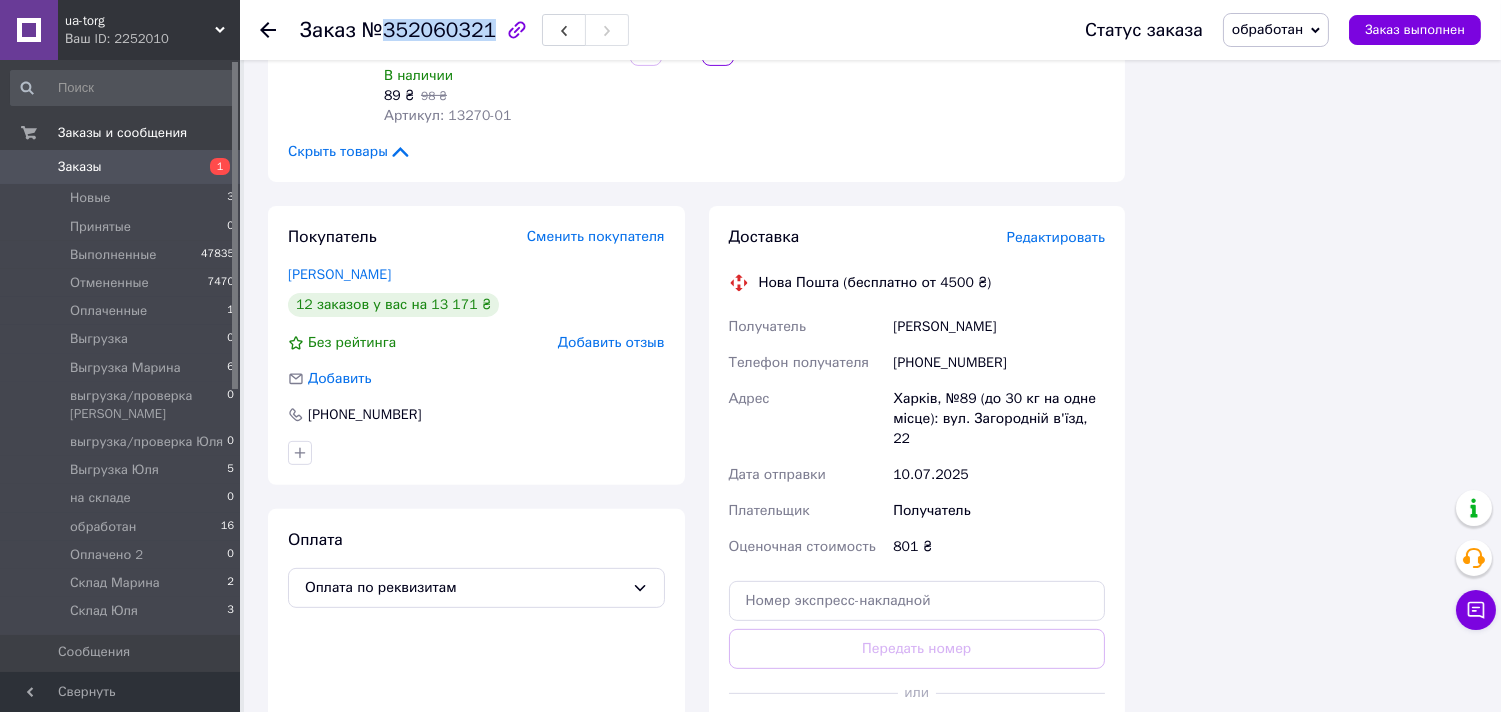 click on "№352060321" at bounding box center [429, 30] 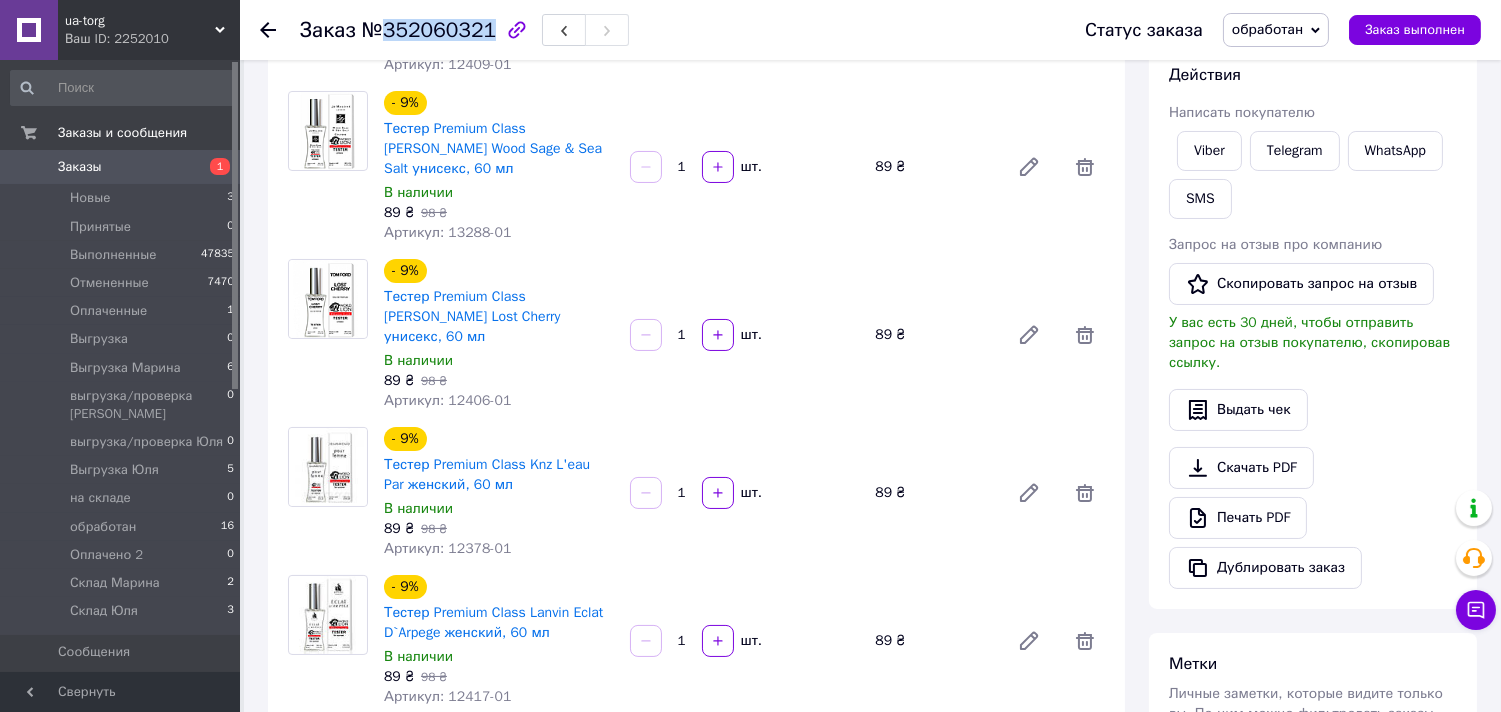 scroll, scrollTop: 0, scrollLeft: 0, axis: both 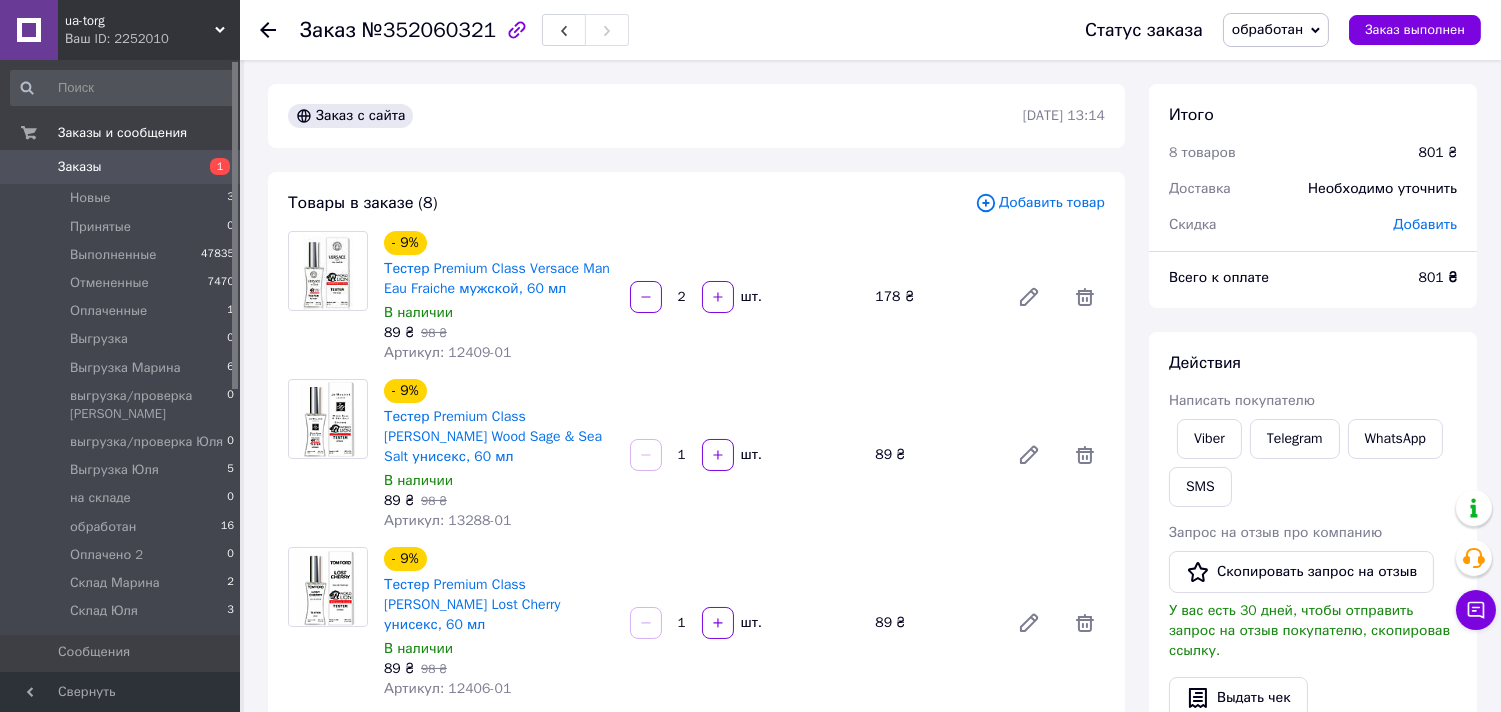 click on "Действия" at bounding box center [1313, 363] 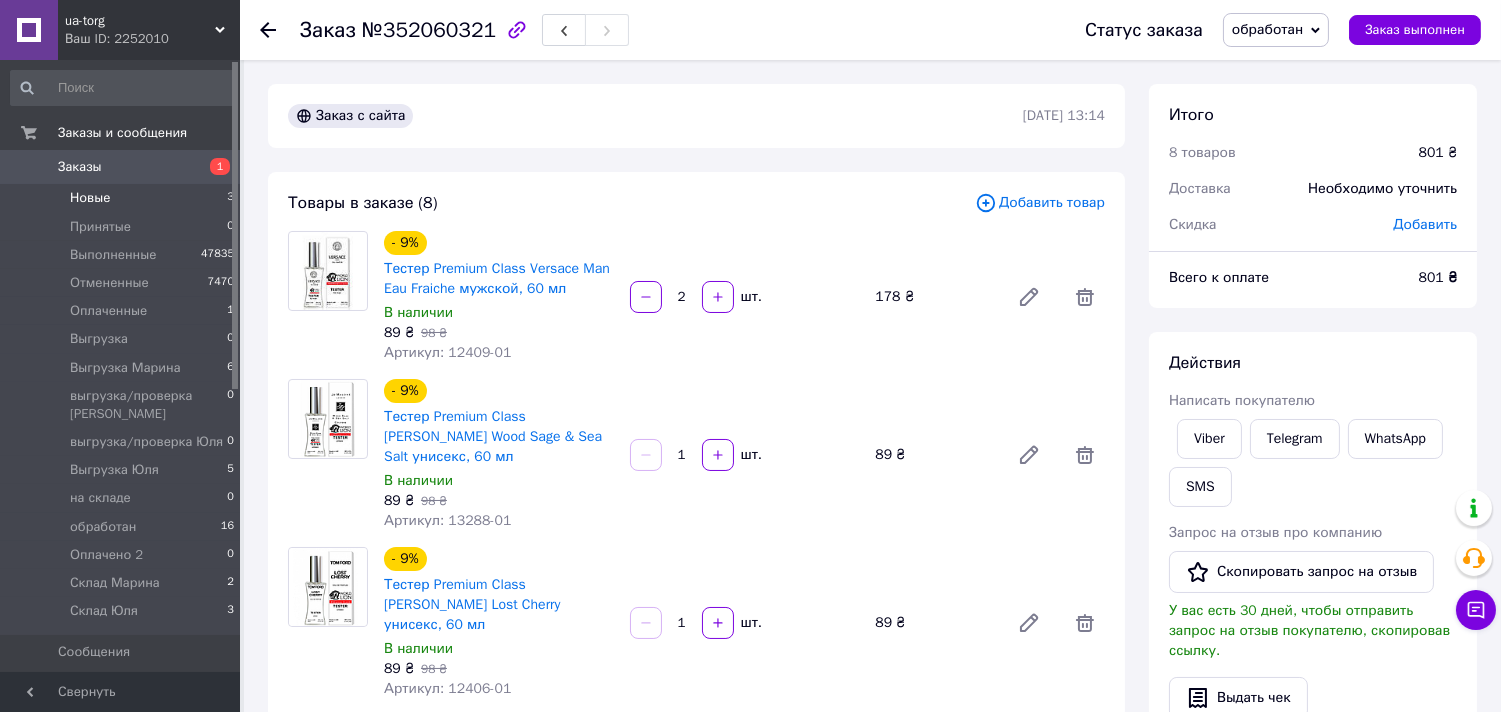 drag, startPoint x: 202, startPoint y: 196, endPoint x: 192, endPoint y: 188, distance: 12.806249 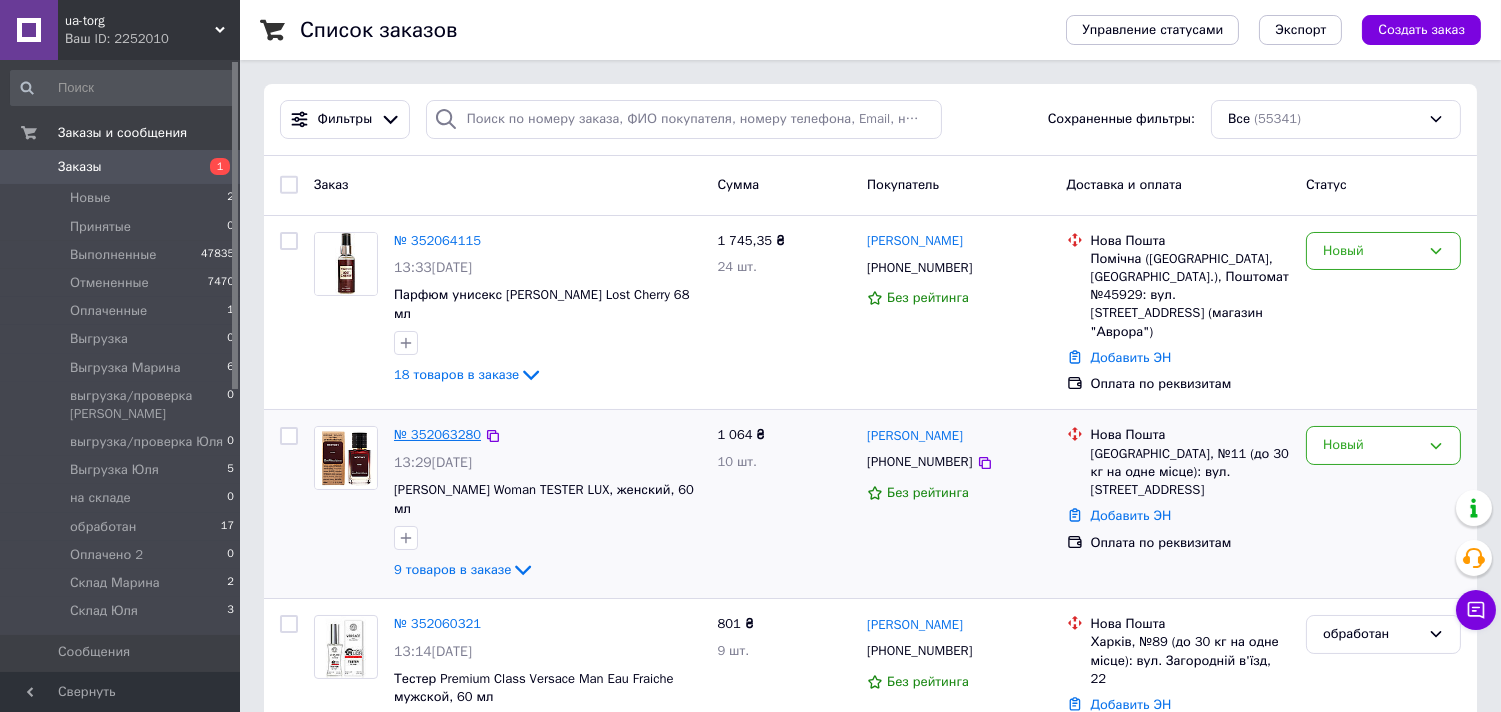 click on "№ 352063280" at bounding box center [437, 434] 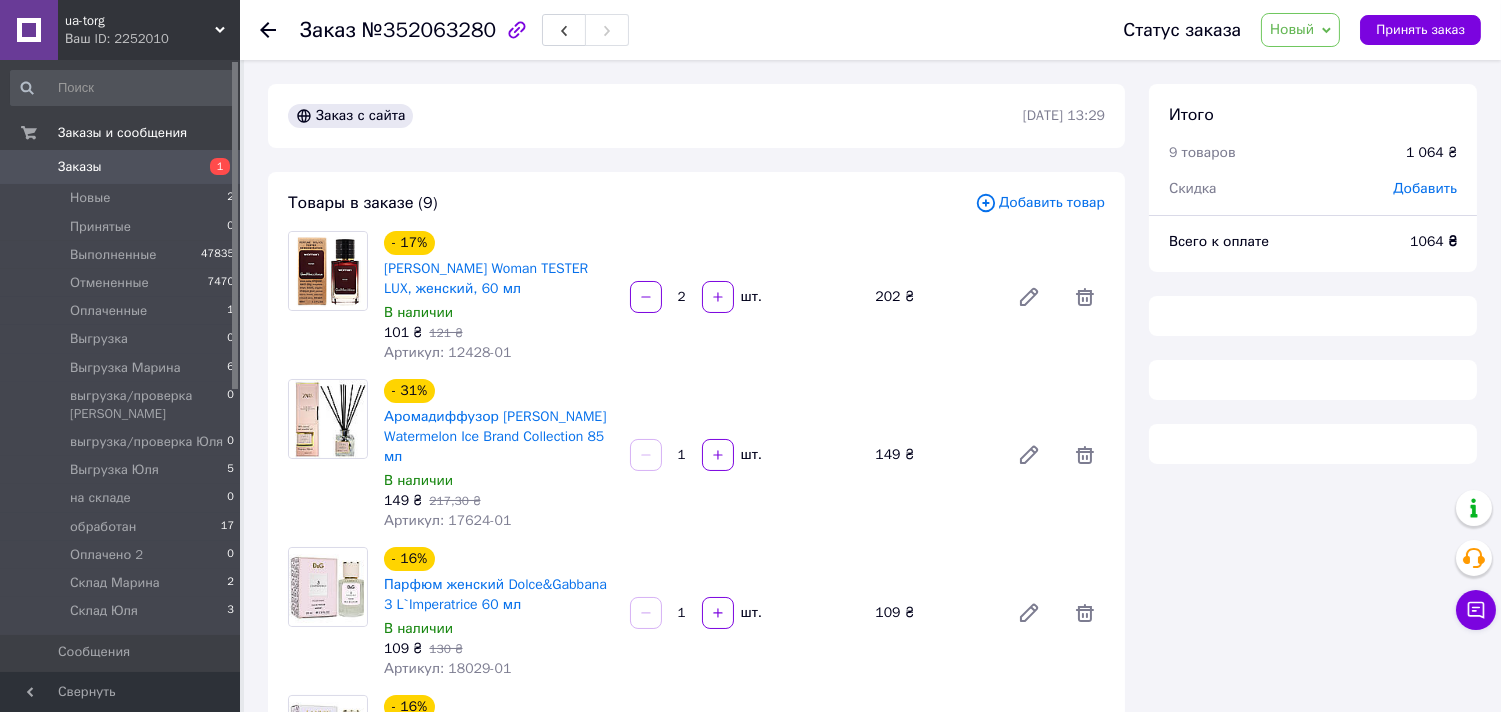 drag, startPoint x: 1287, startPoint y: 30, endPoint x: 1290, endPoint y: 46, distance: 16.27882 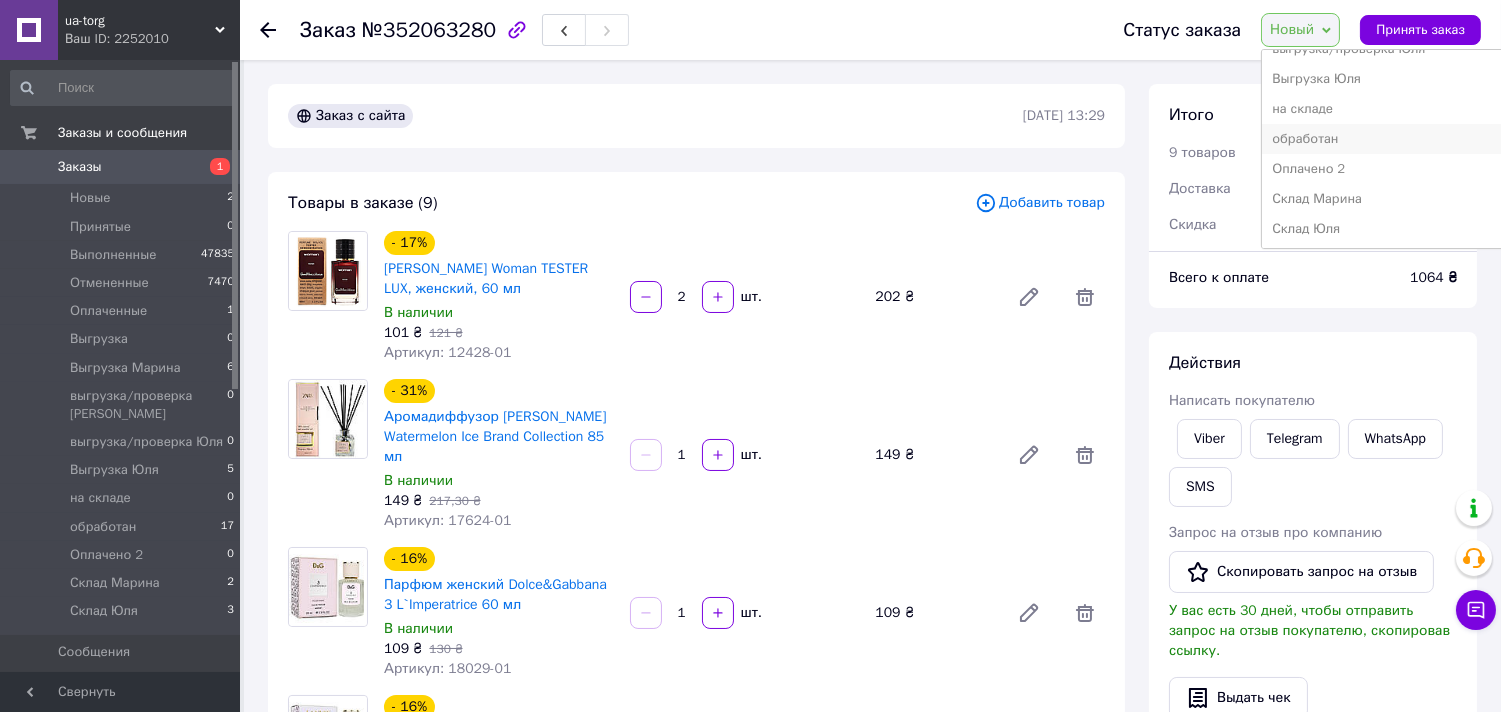 scroll, scrollTop: 232, scrollLeft: 0, axis: vertical 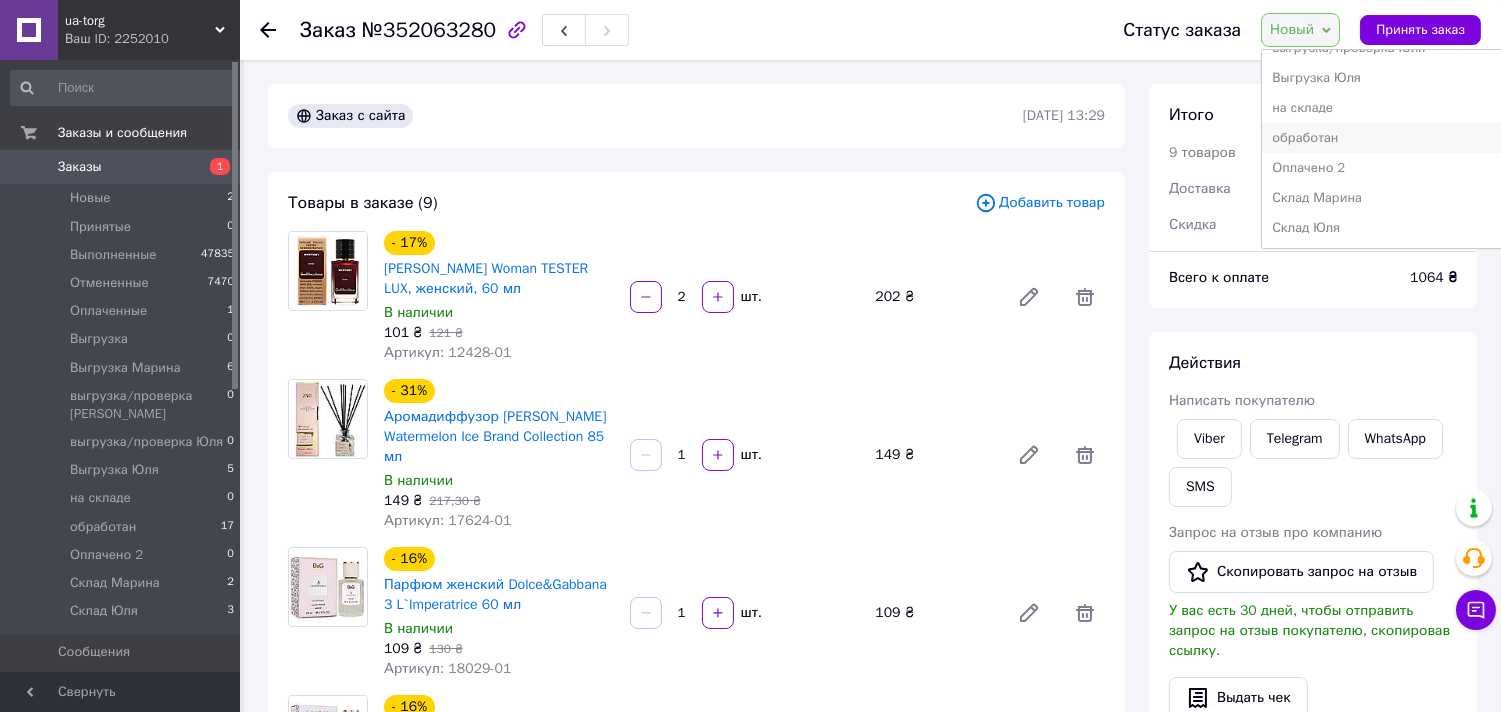 click on "обработан" at bounding box center [1383, 138] 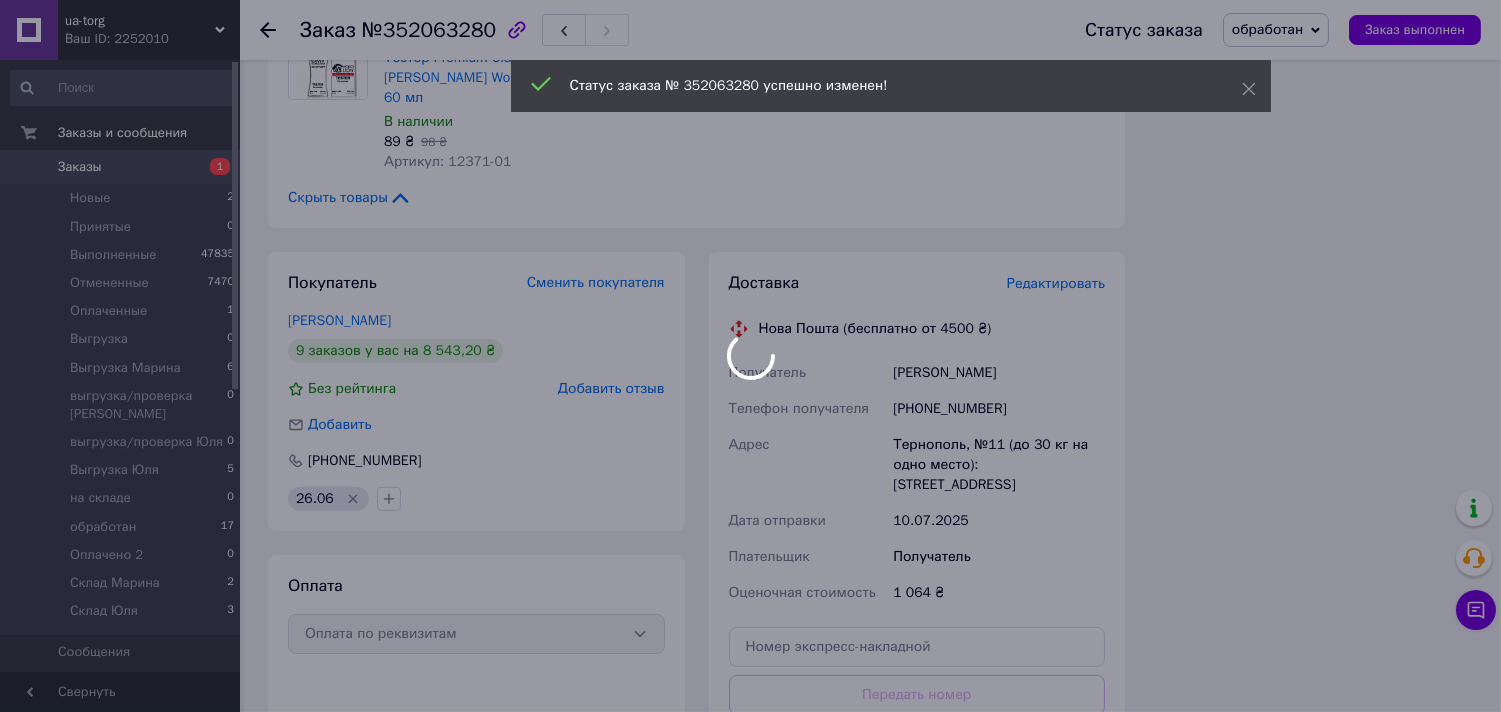 scroll, scrollTop: 1444, scrollLeft: 0, axis: vertical 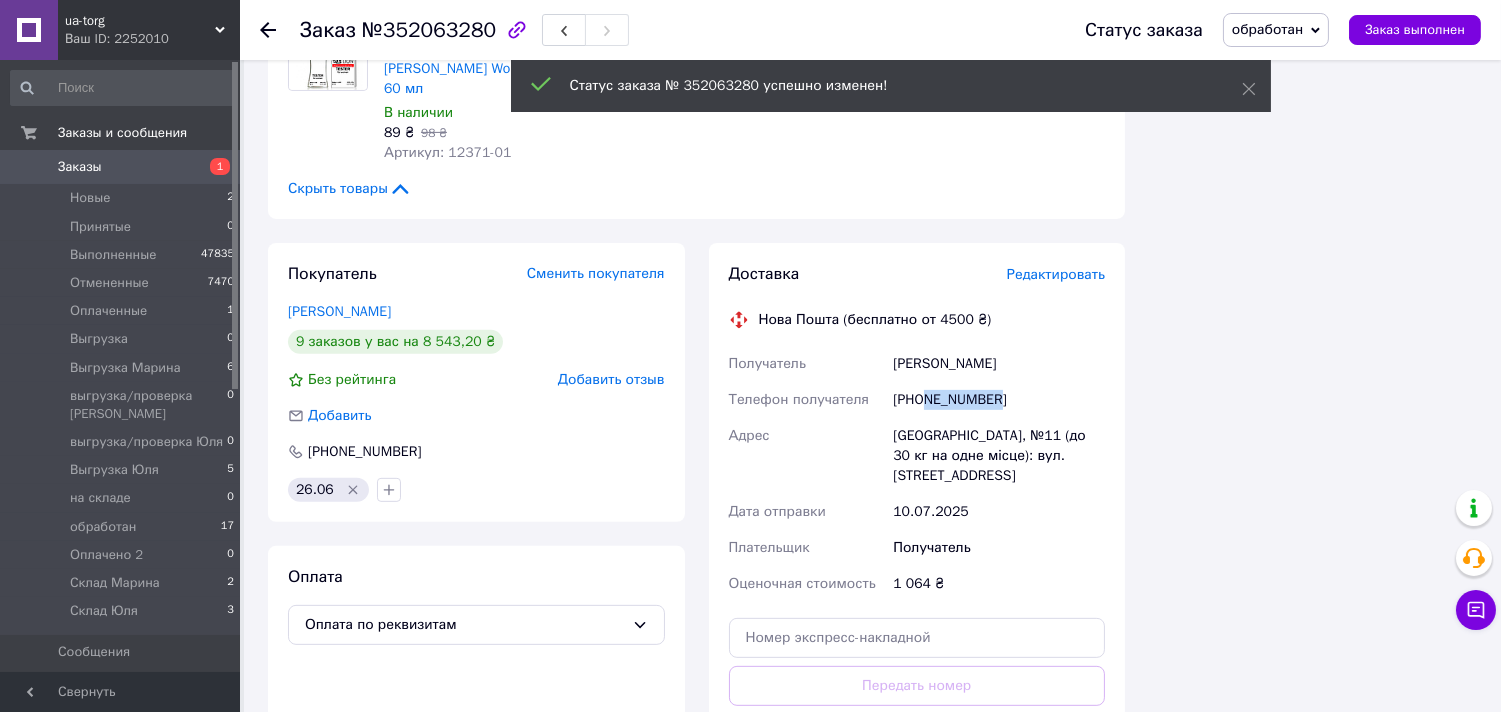 drag, startPoint x: 925, startPoint y: 354, endPoint x: 1003, endPoint y: 355, distance: 78.00641 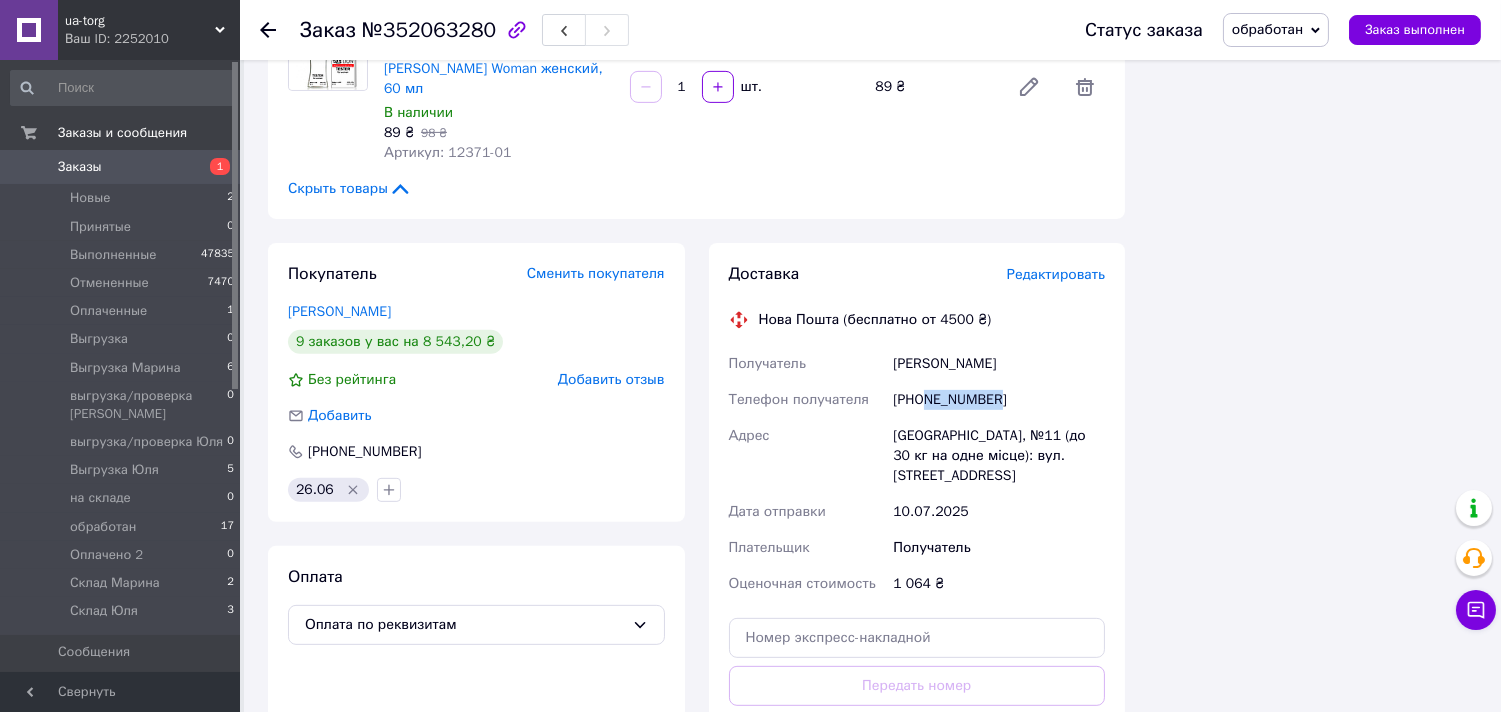 copy on "672080732" 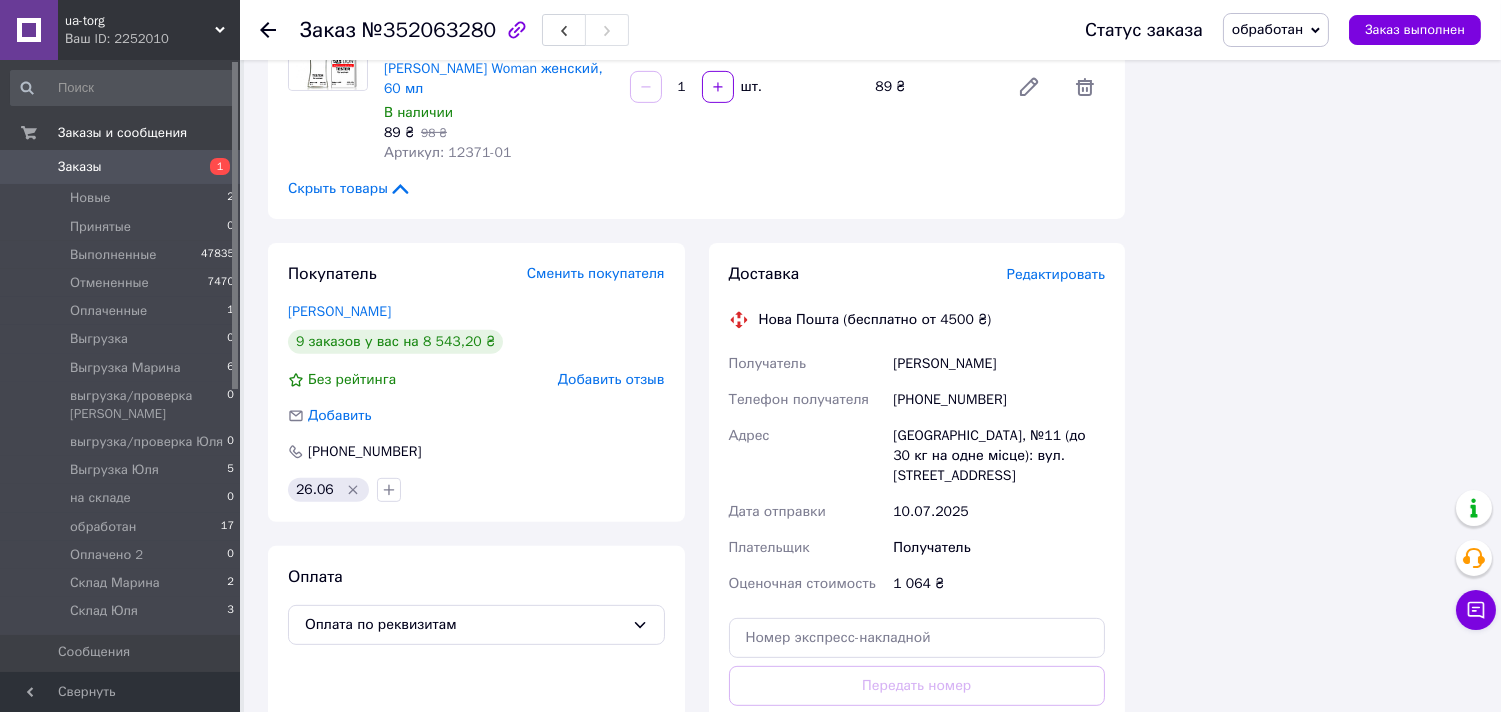 click on "№352063280" at bounding box center [429, 30] 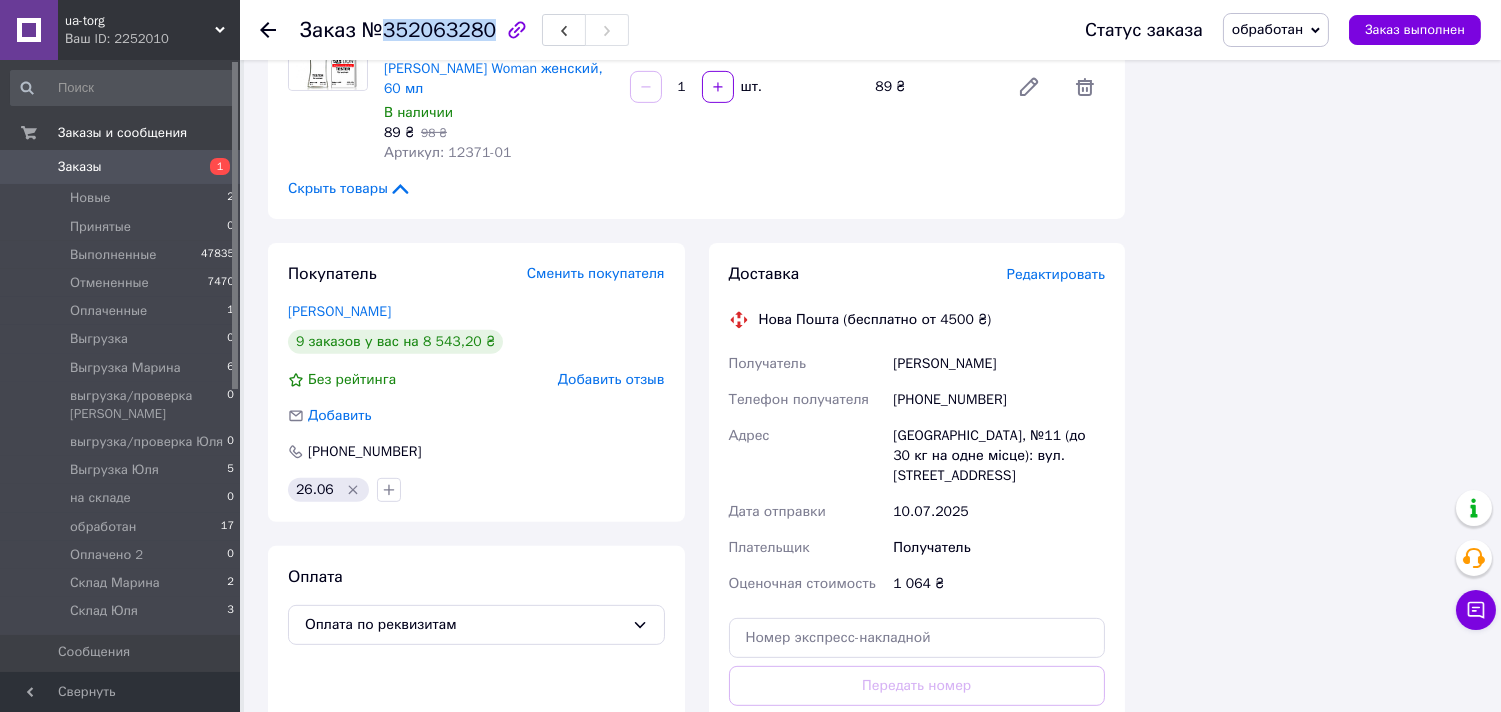 click on "№352063280" at bounding box center (429, 30) 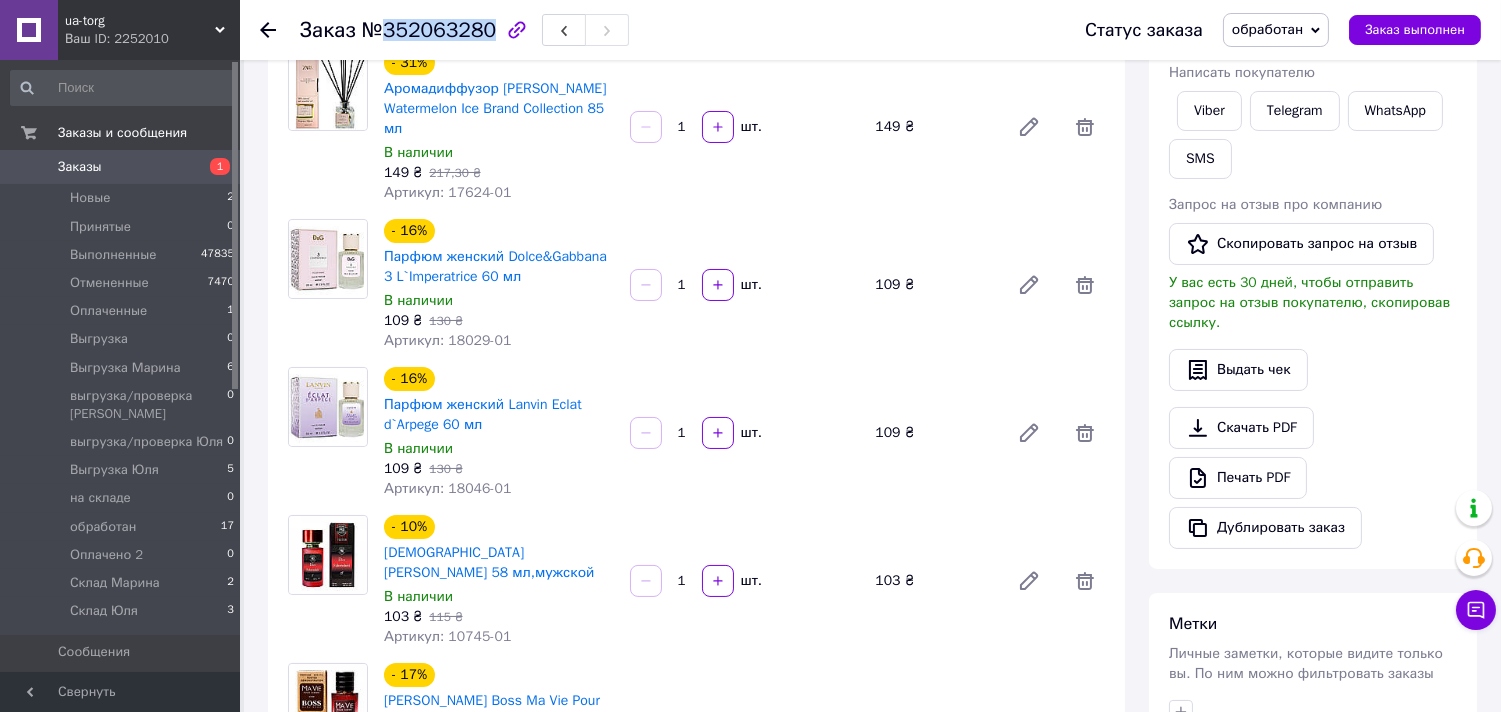 scroll, scrollTop: 0, scrollLeft: 0, axis: both 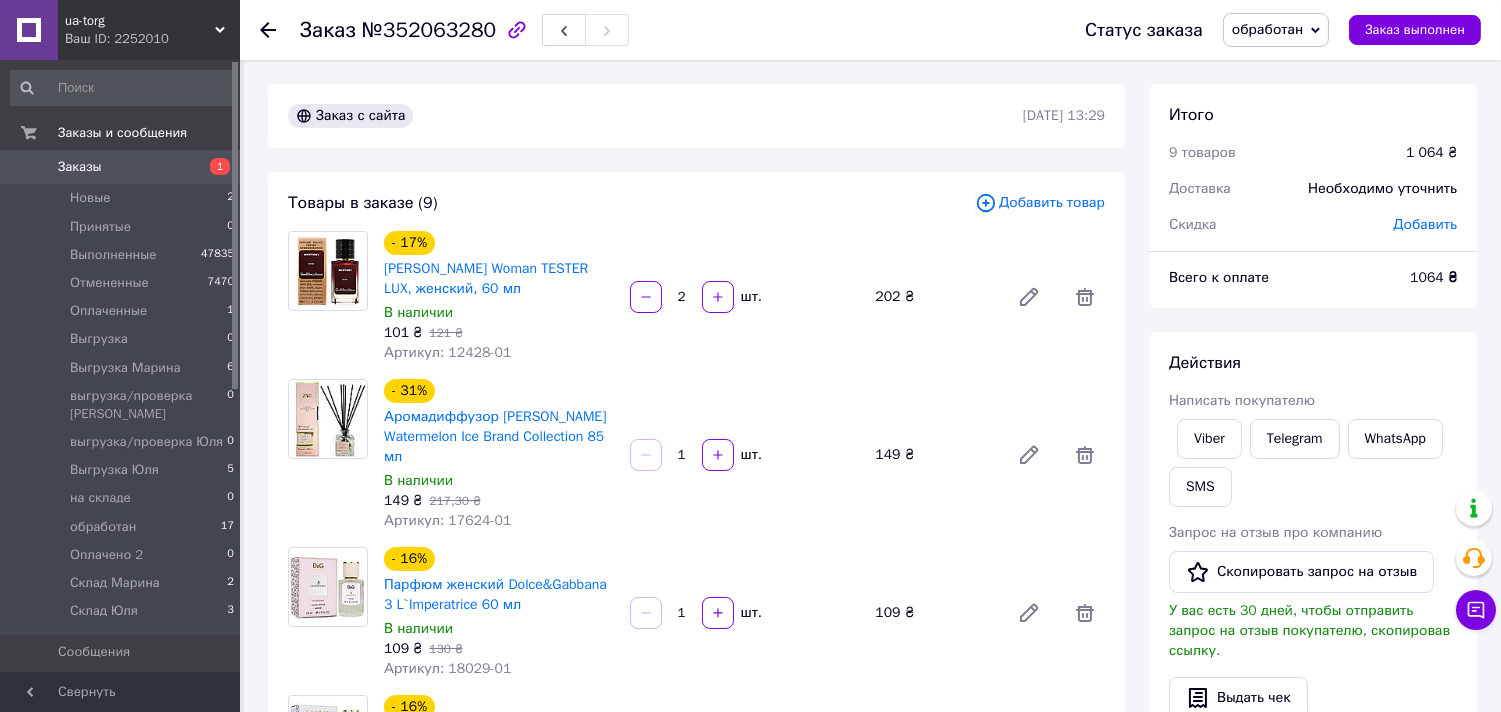 click on "Действия" at bounding box center [1313, 363] 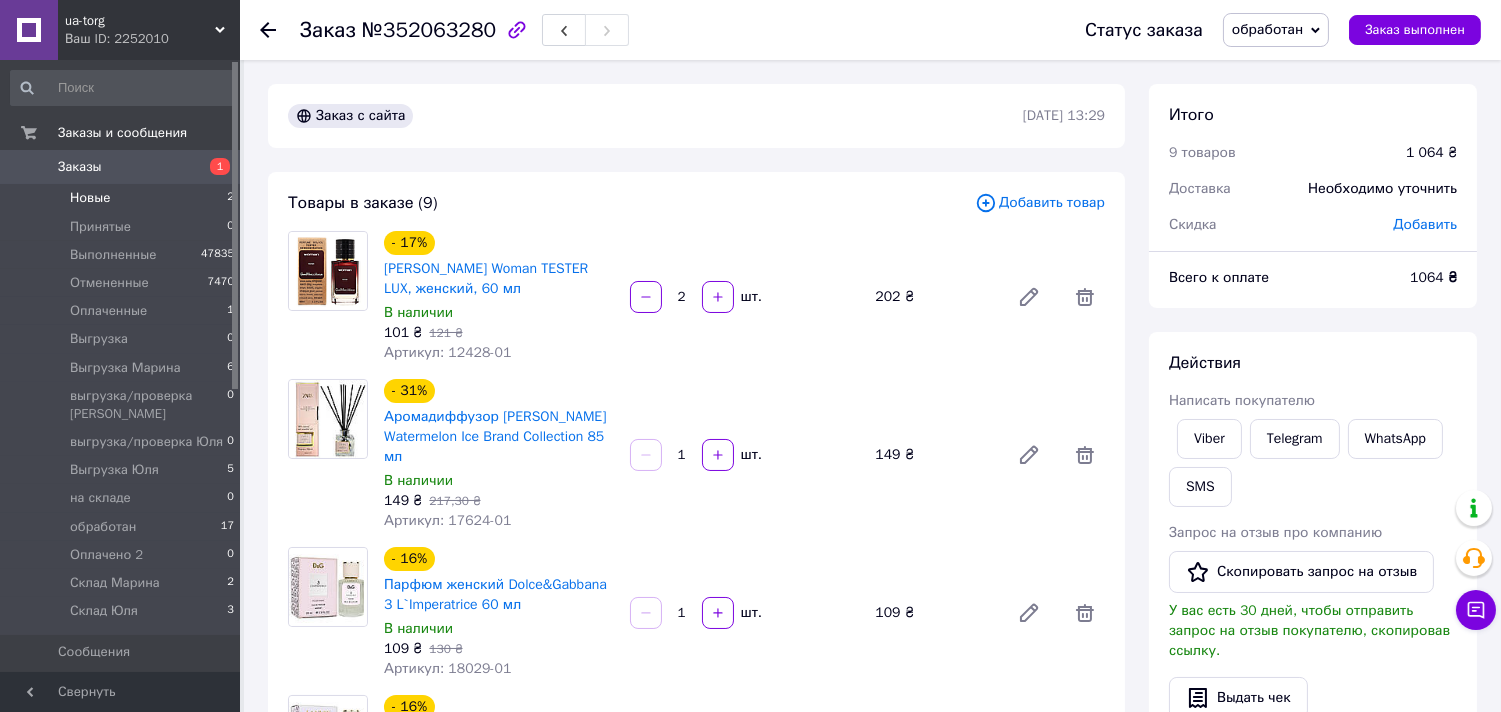click on "Новые 2" at bounding box center [123, 198] 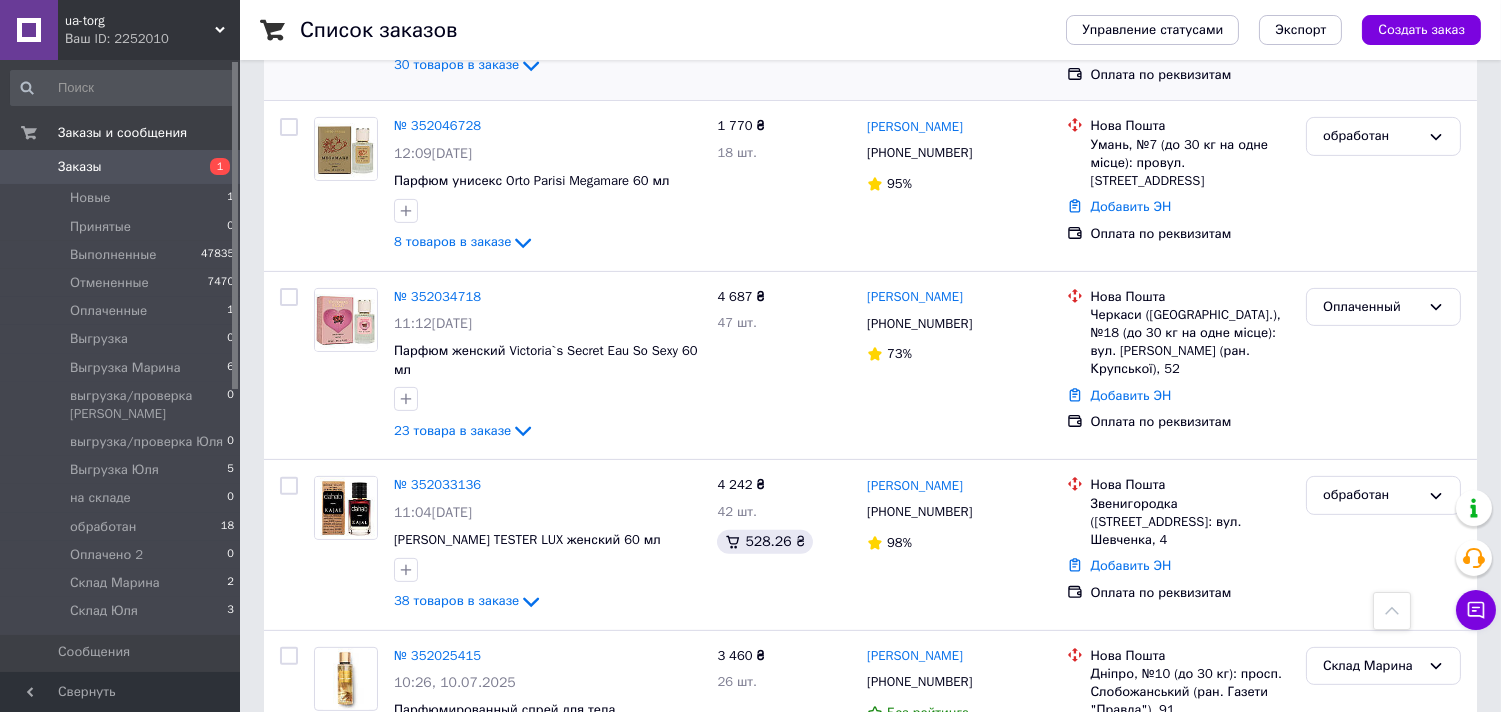 scroll, scrollTop: 1333, scrollLeft: 0, axis: vertical 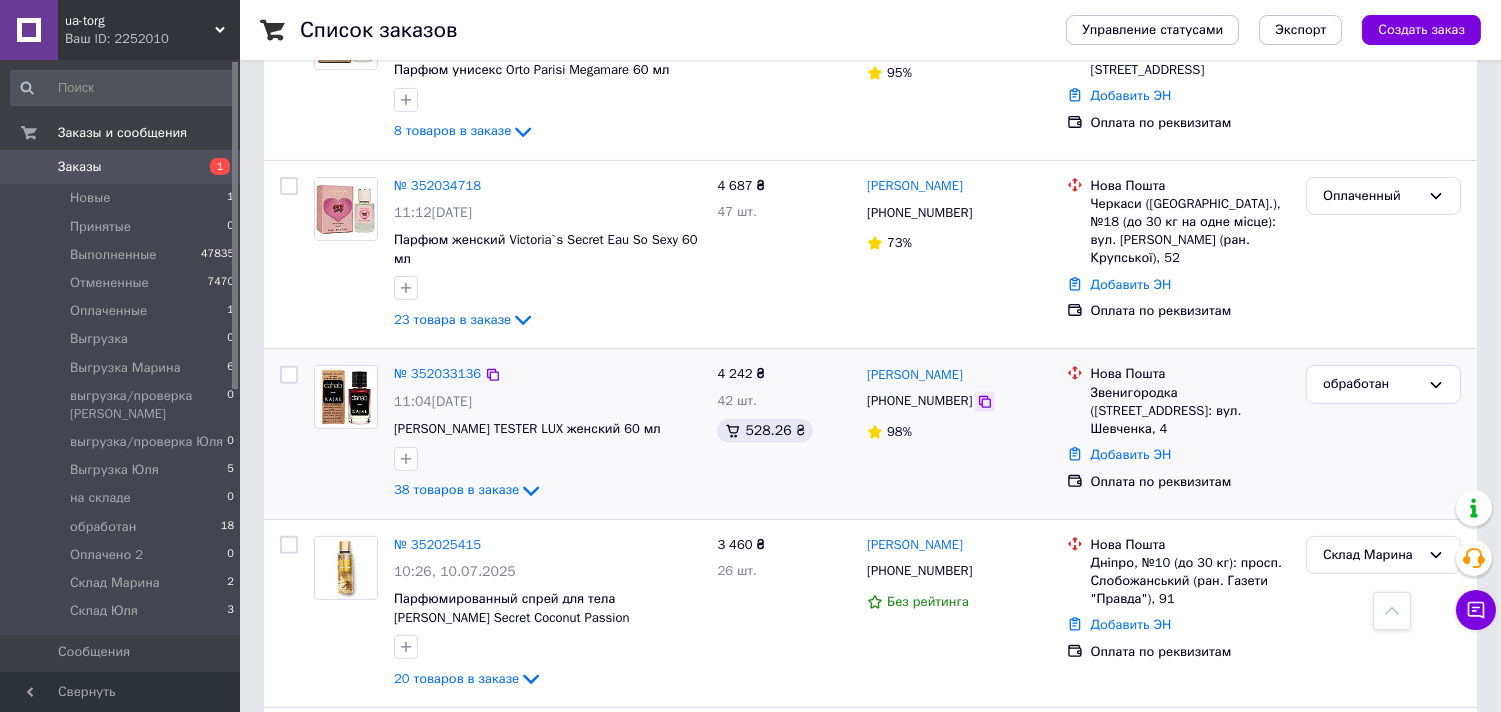 click 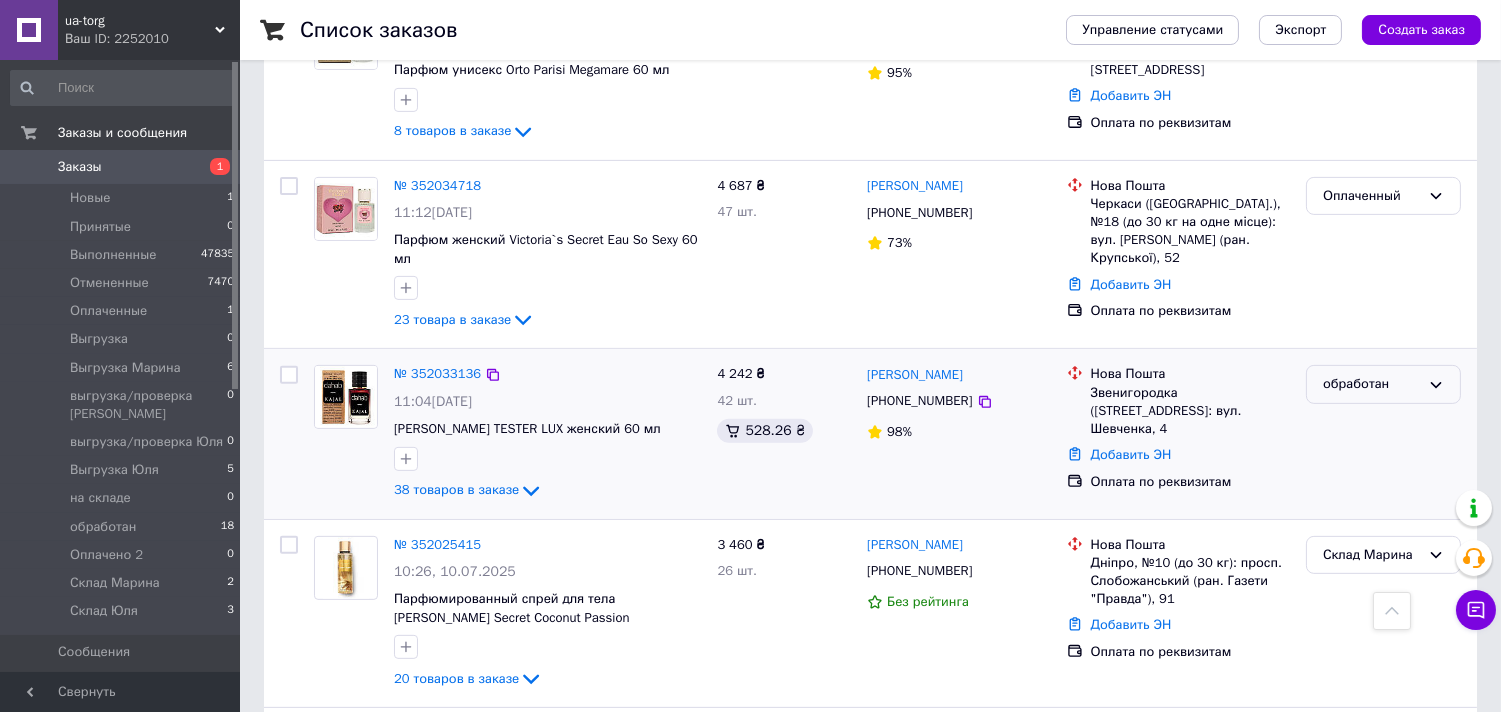 click on "обработан" at bounding box center [1371, 384] 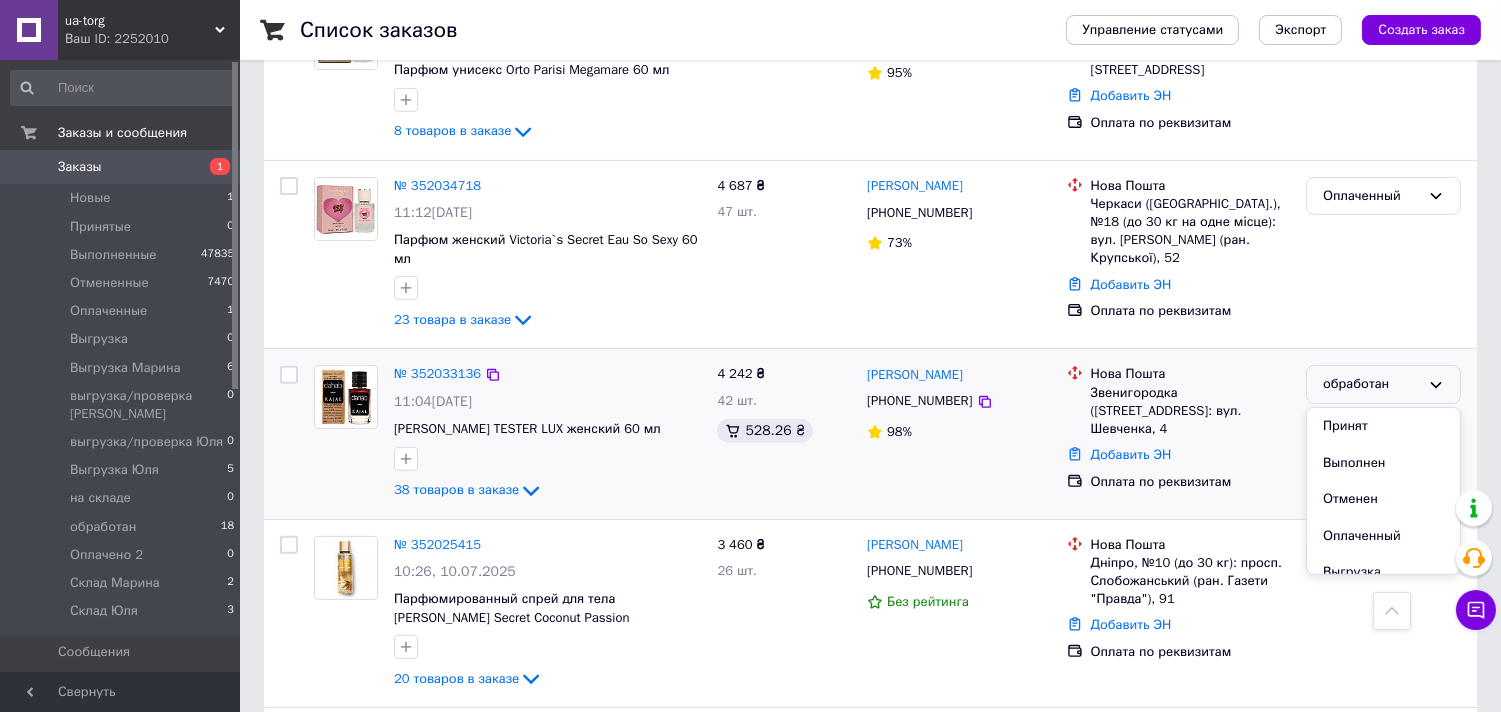 scroll, scrollTop: 333, scrollLeft: 0, axis: vertical 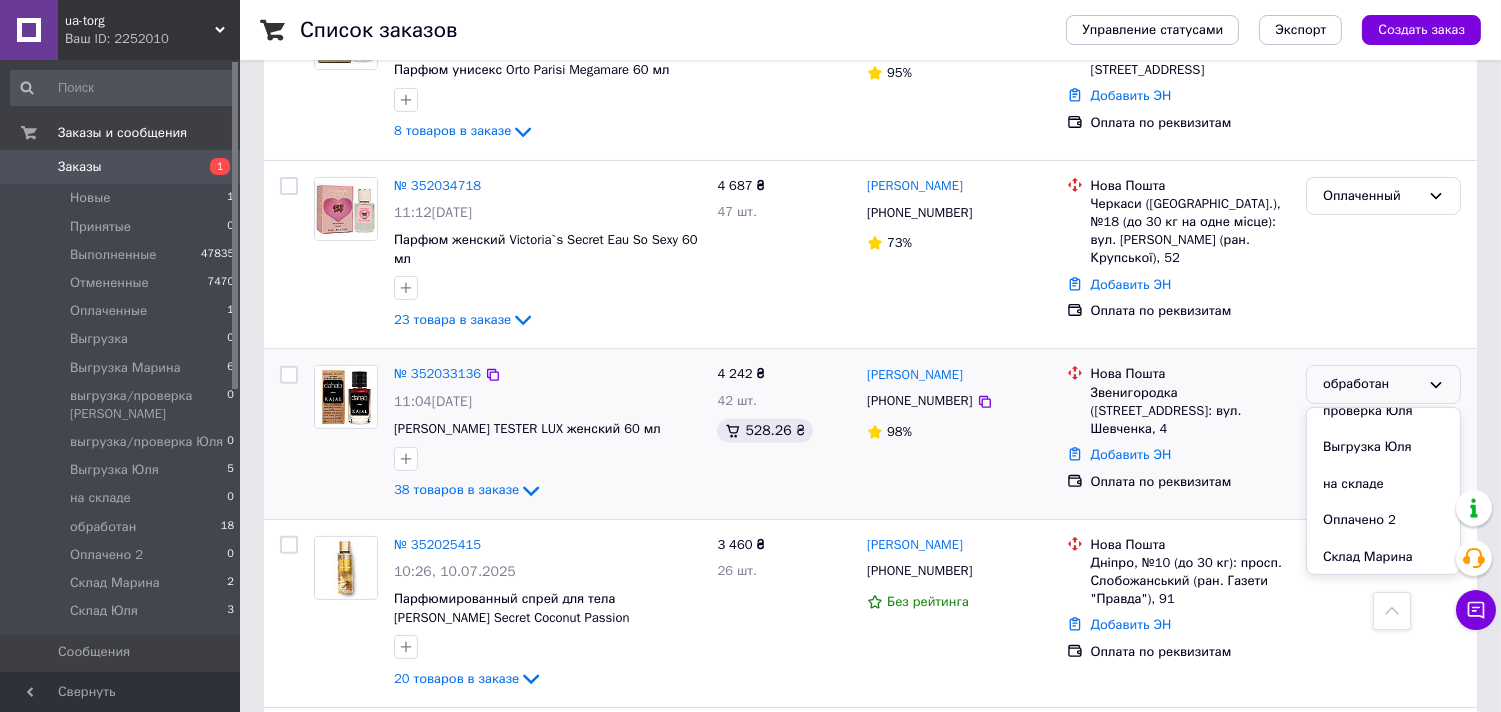 click on "Оплачено 2" at bounding box center (1383, 520) 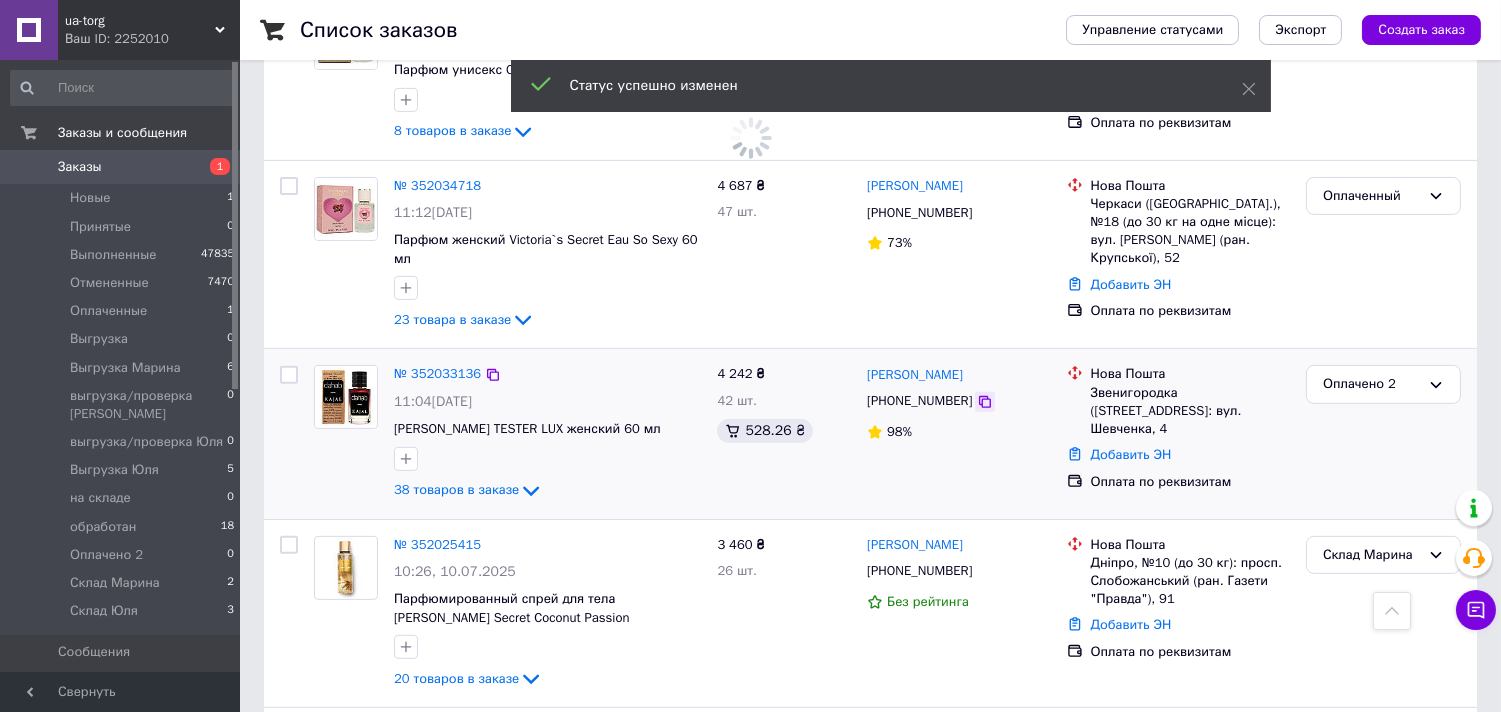click 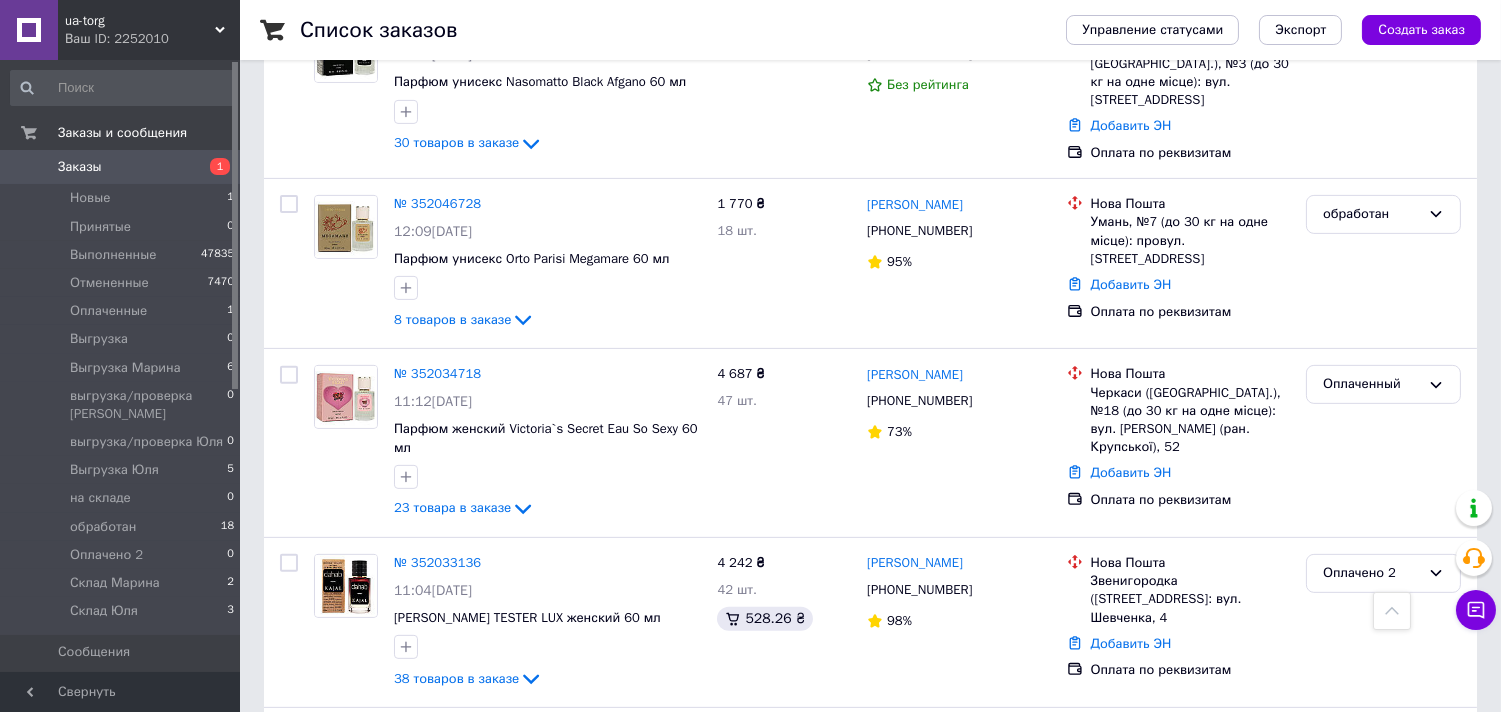 scroll, scrollTop: 1503, scrollLeft: 0, axis: vertical 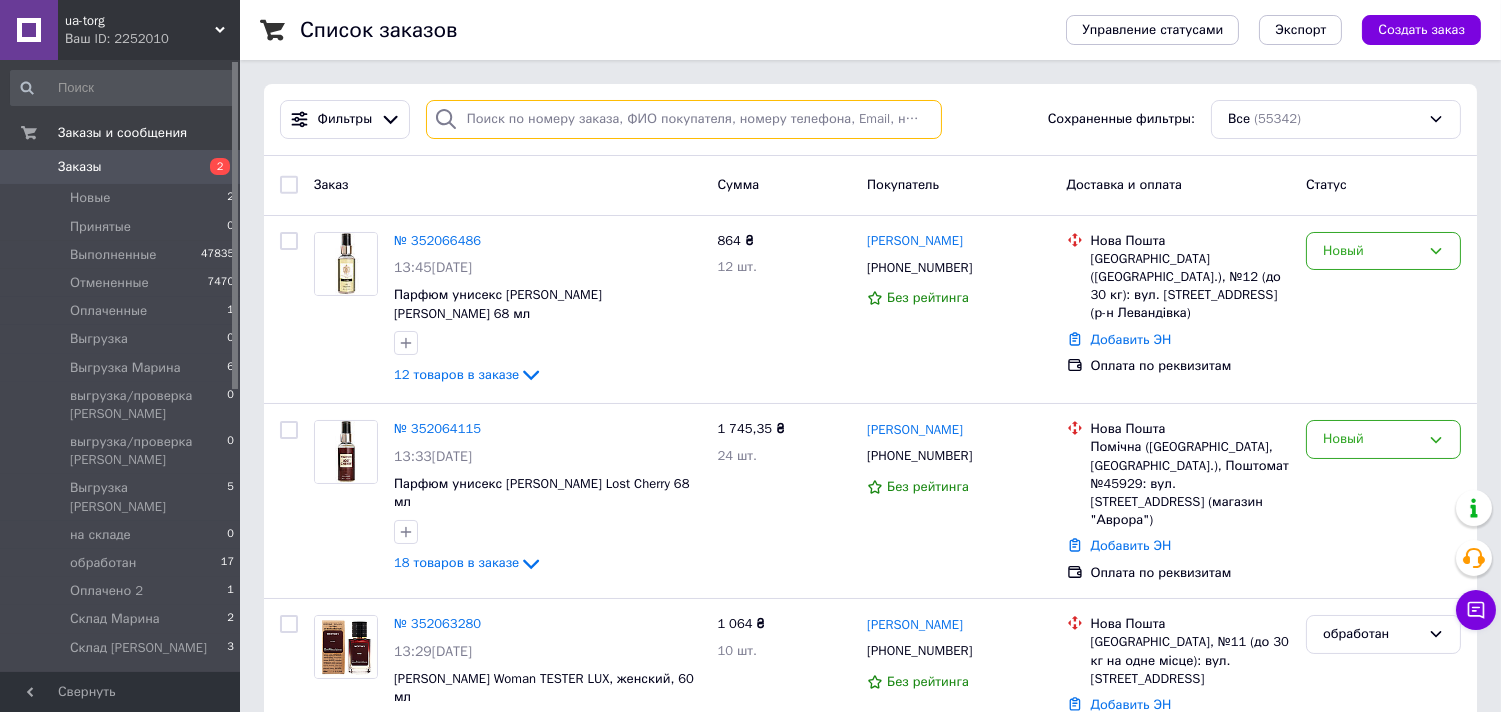 click at bounding box center [684, 119] 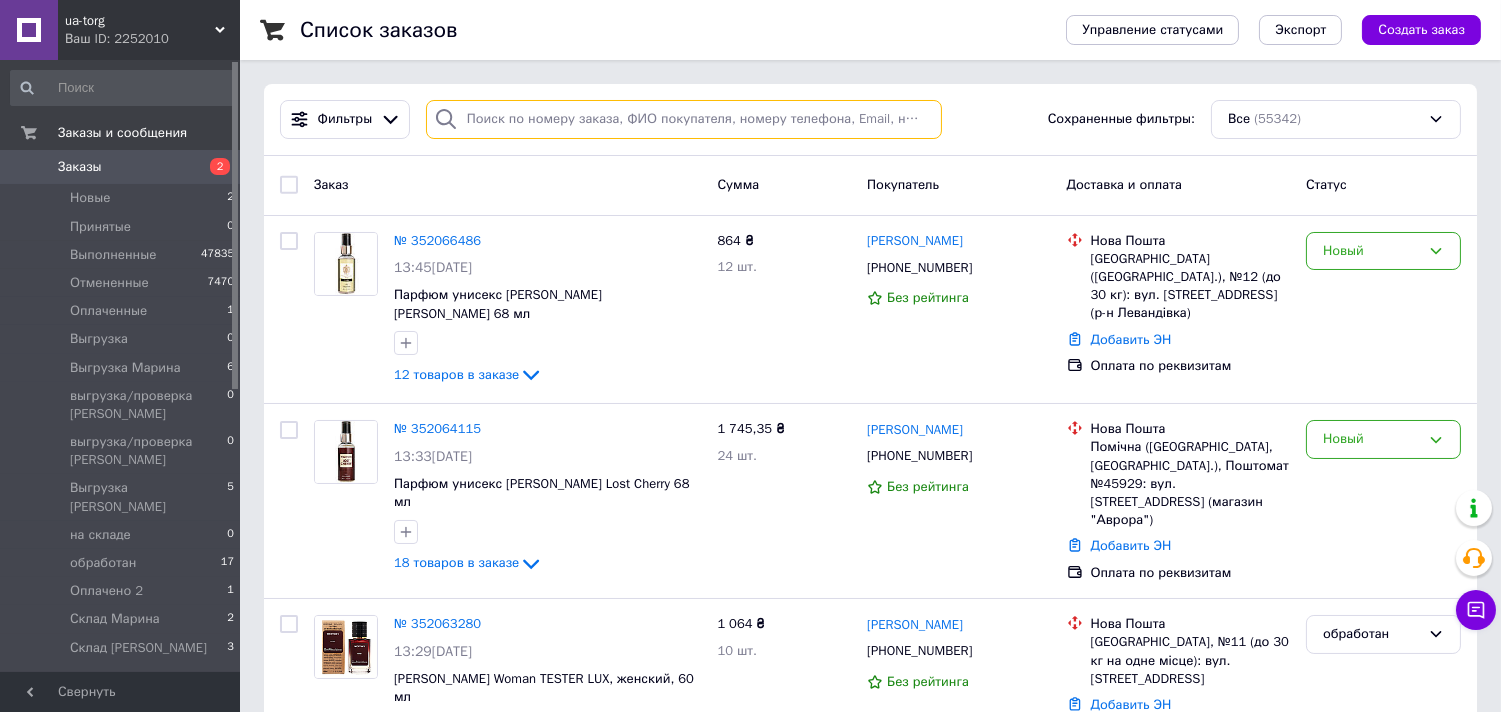 type on "м" 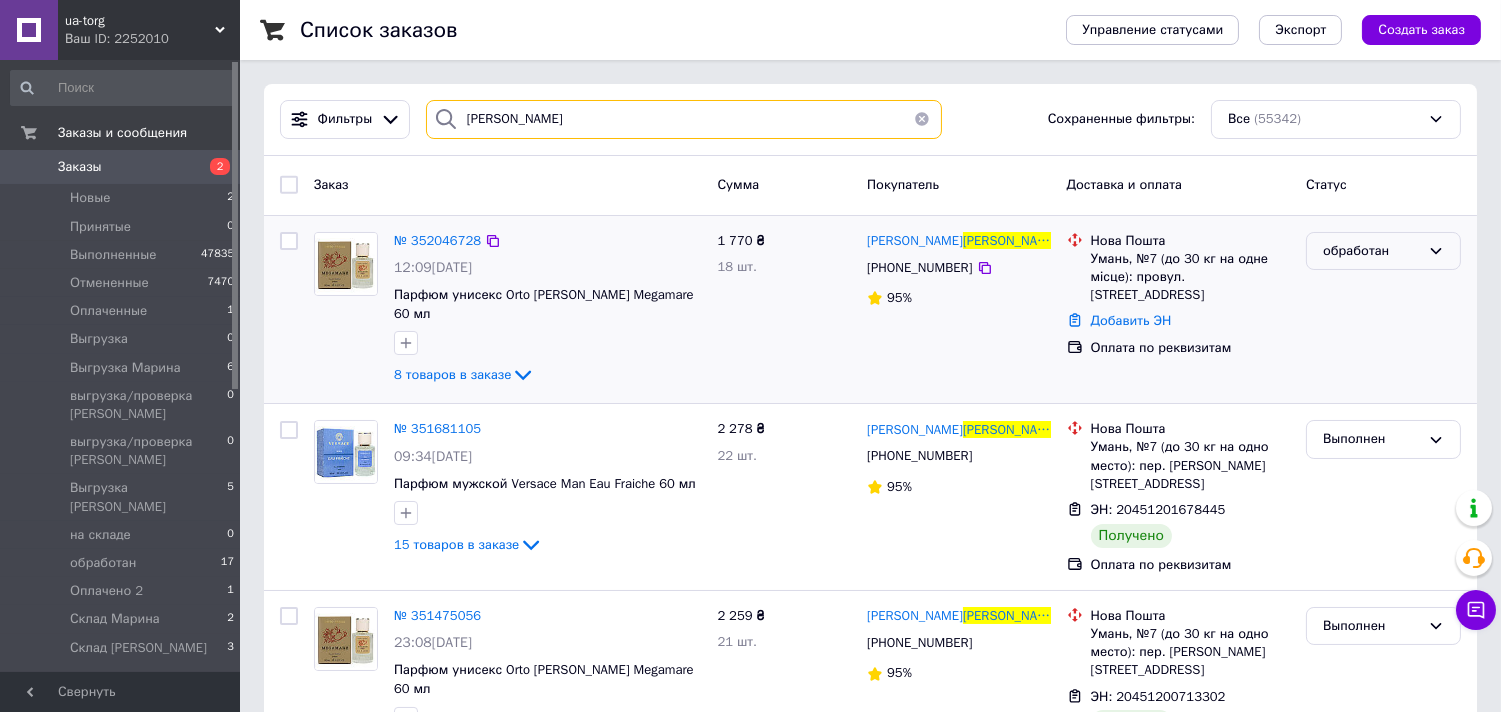type on "собова" 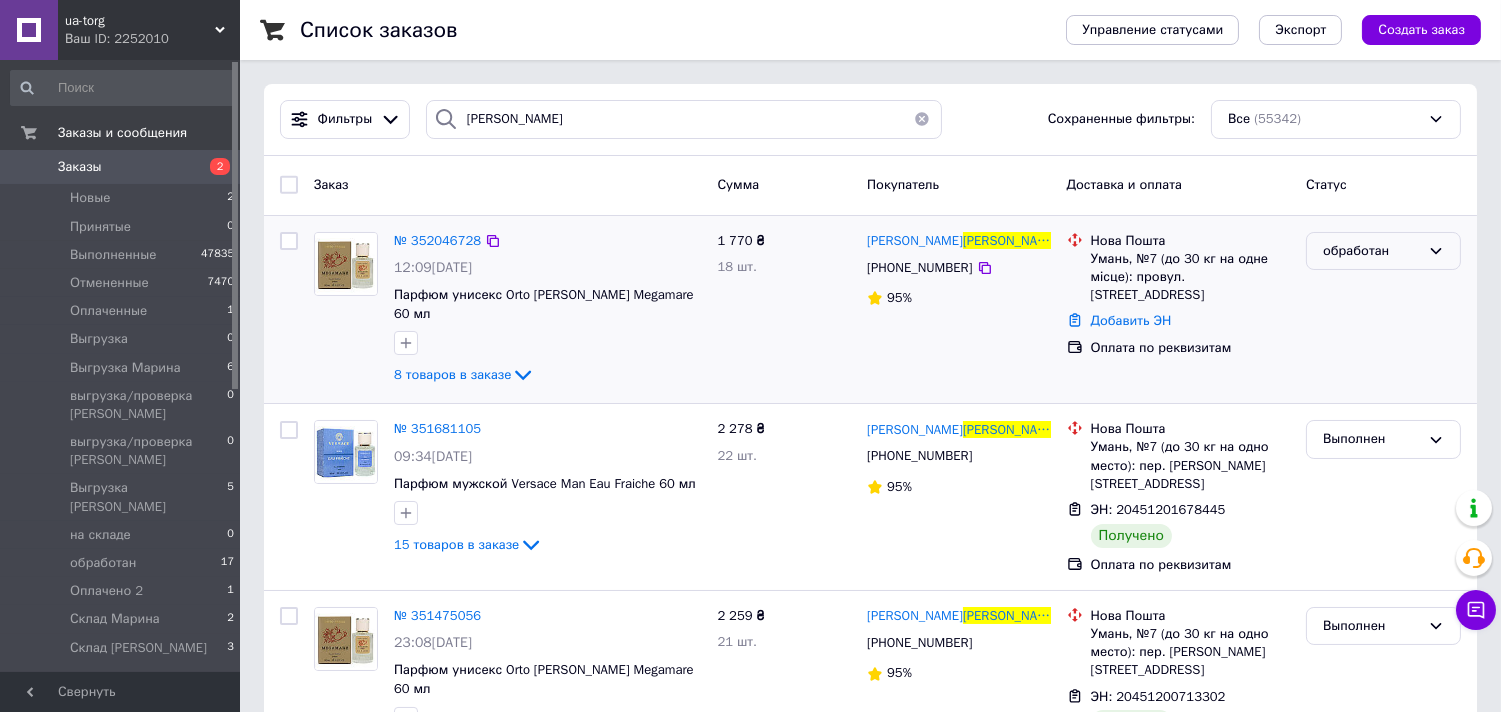 click on "обработан" at bounding box center [1371, 251] 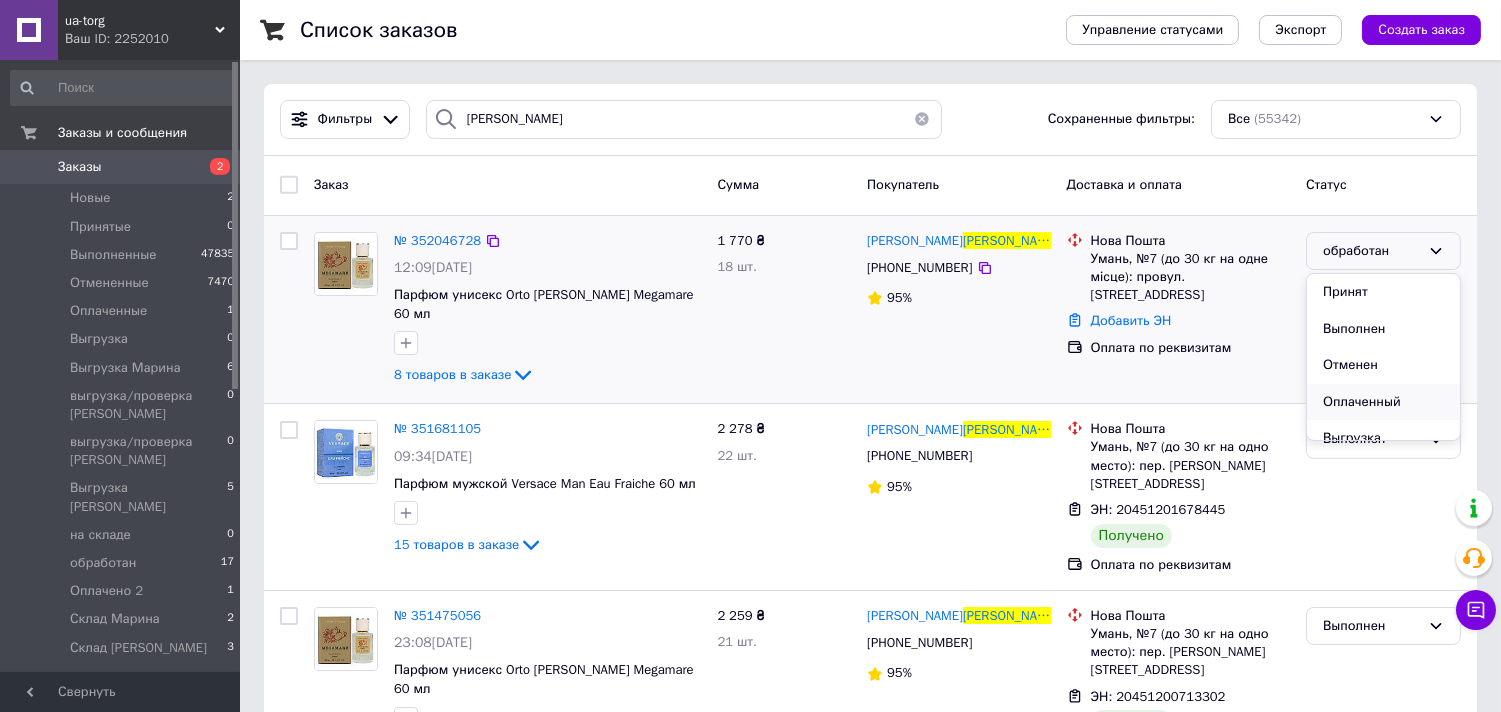 click on "Оплаченный" at bounding box center [1383, 402] 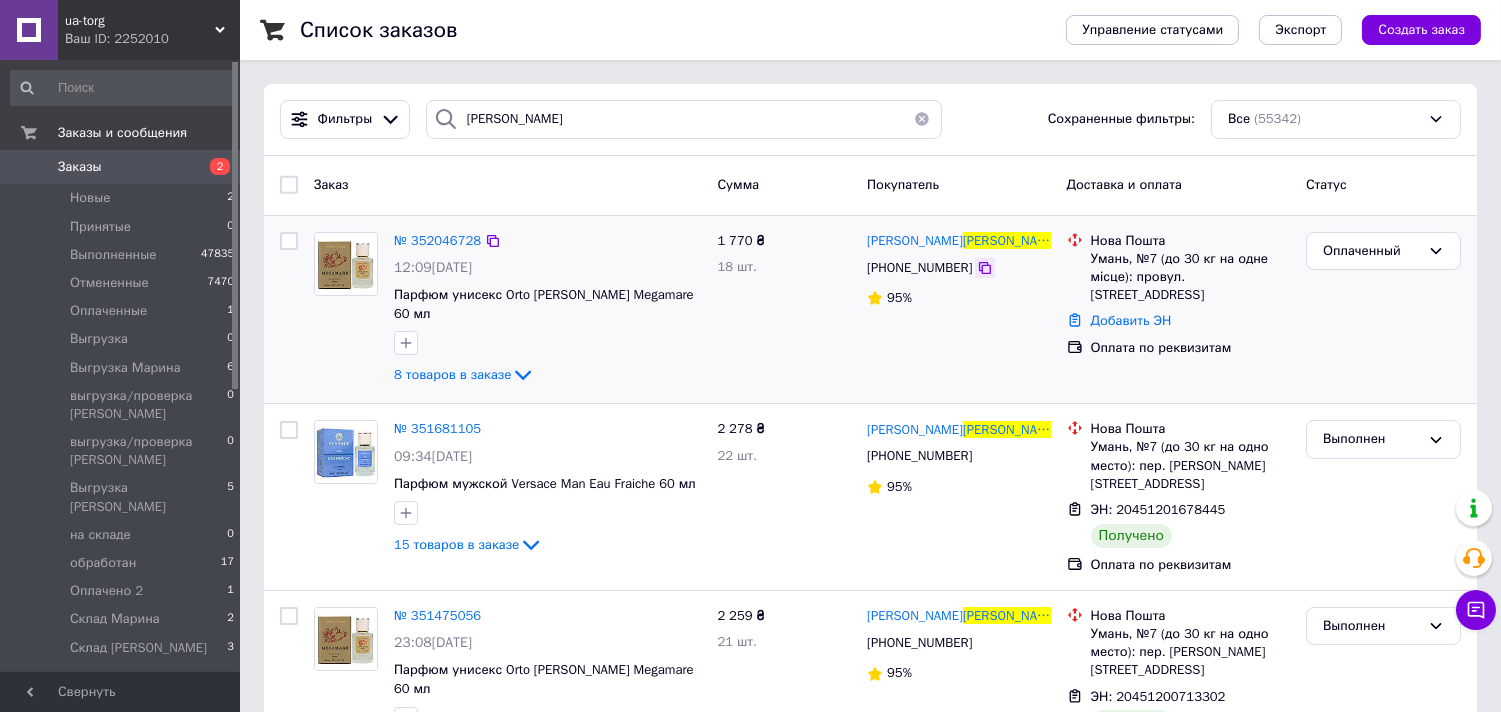click 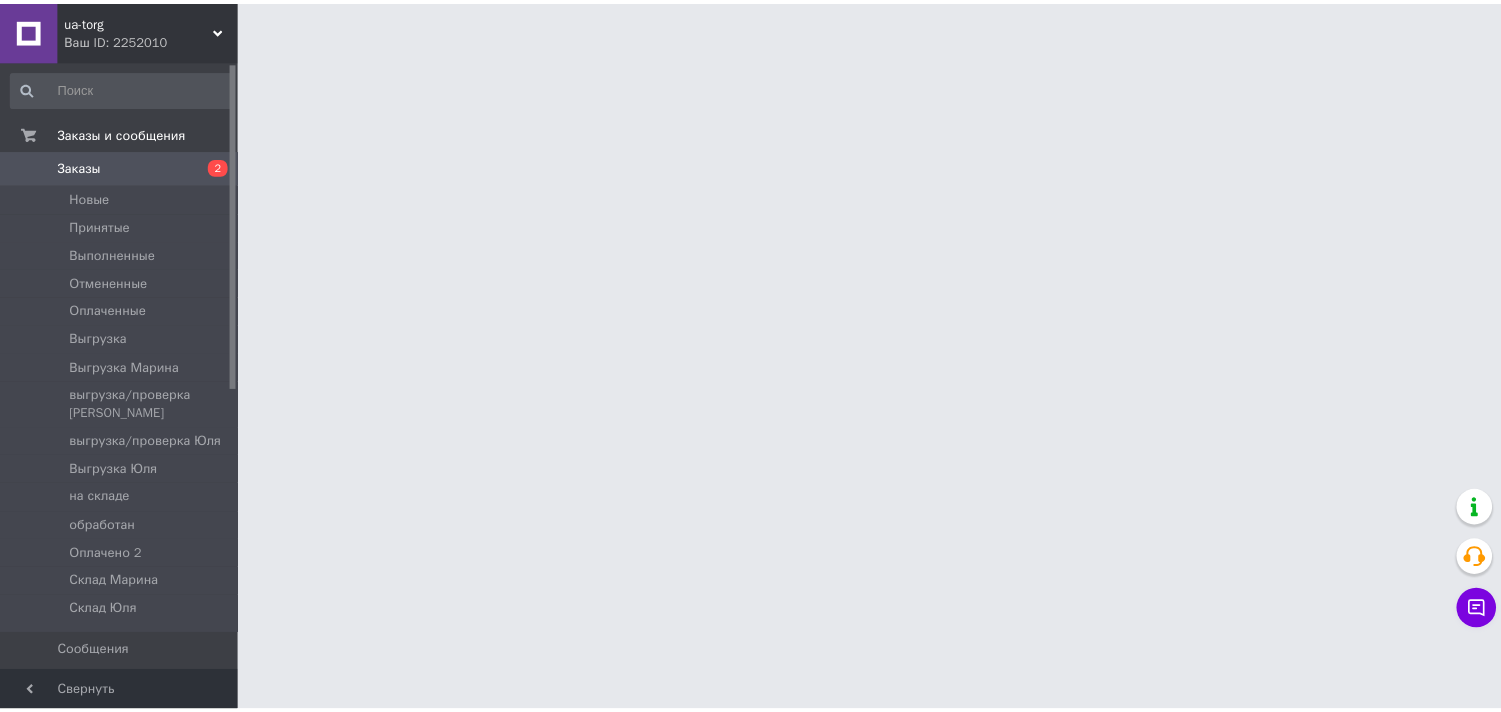 scroll, scrollTop: 0, scrollLeft: 0, axis: both 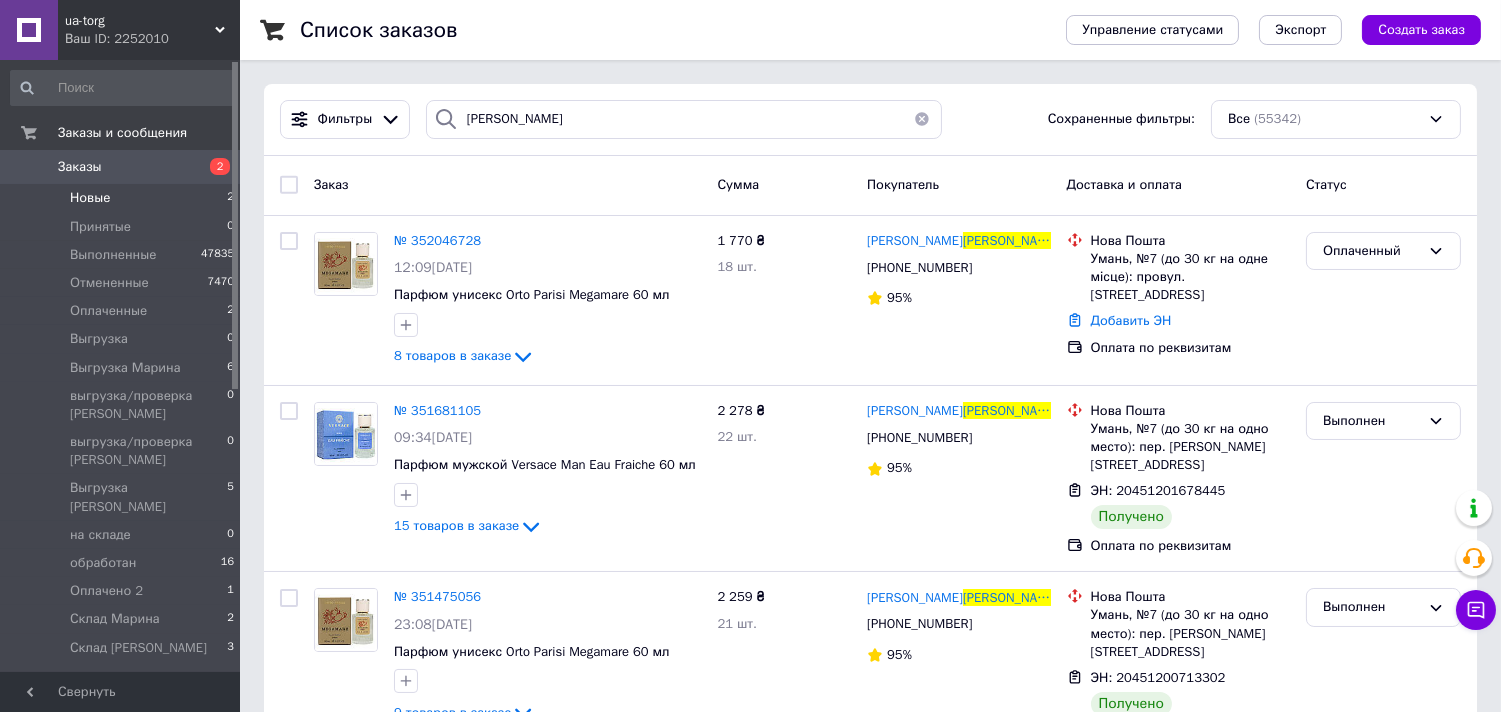 click on "Новые 2" at bounding box center (123, 198) 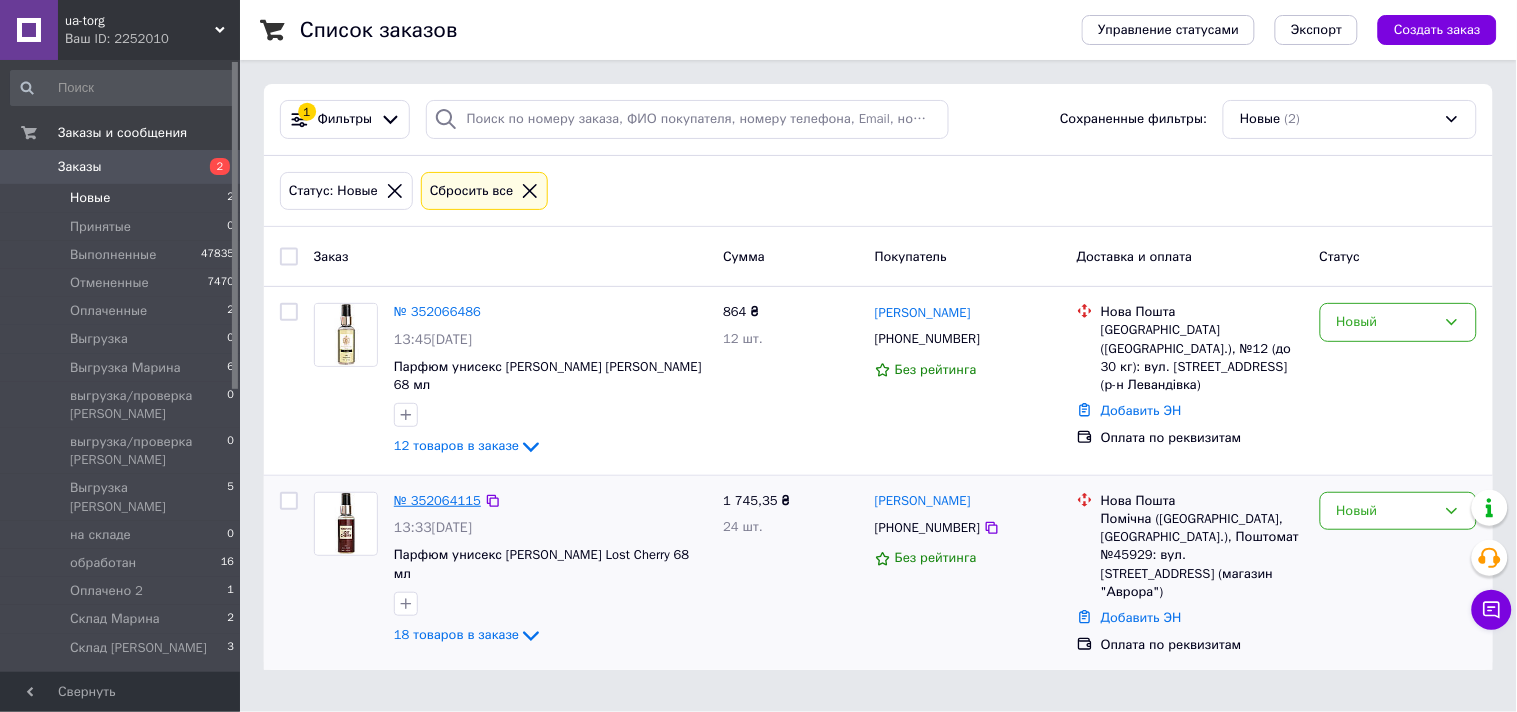 click on "№ 352064115" at bounding box center [437, 500] 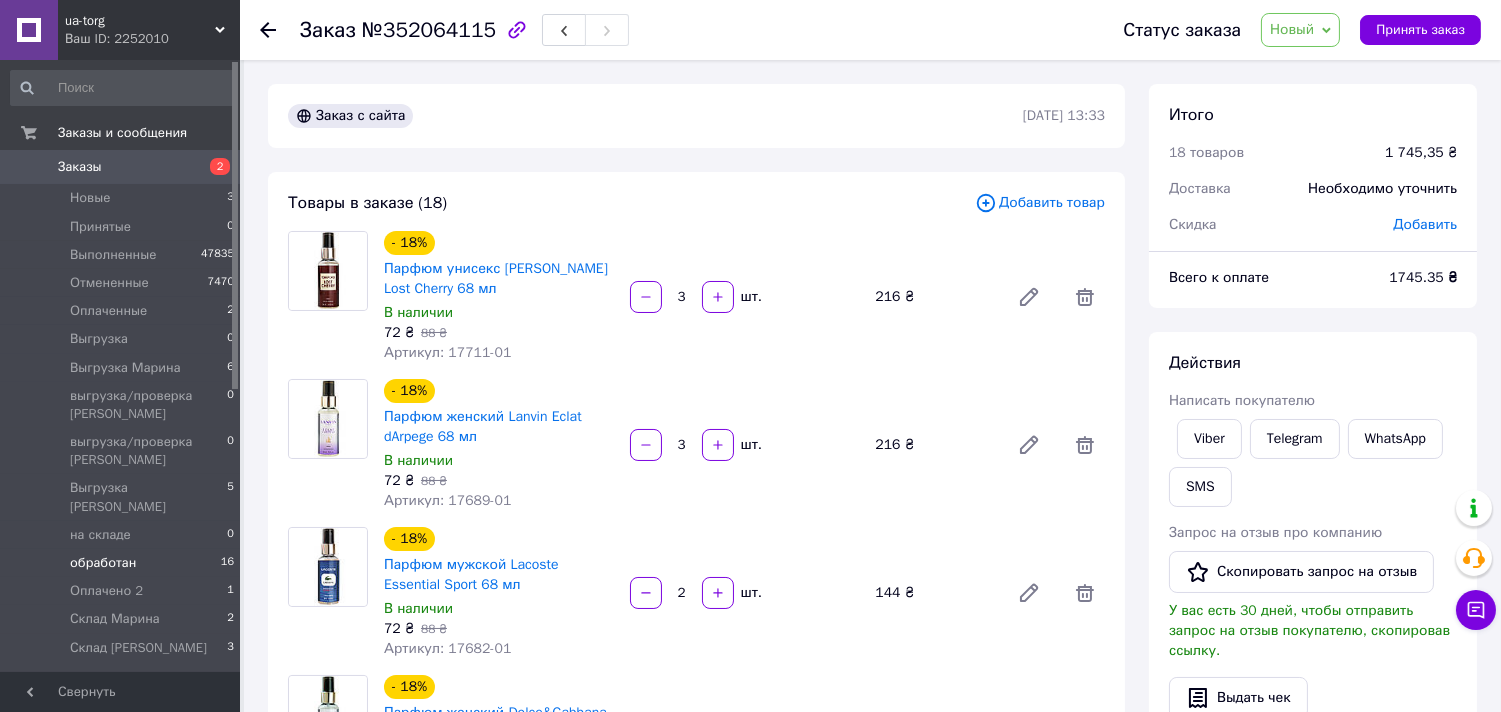 click on "обработан" at bounding box center [103, 563] 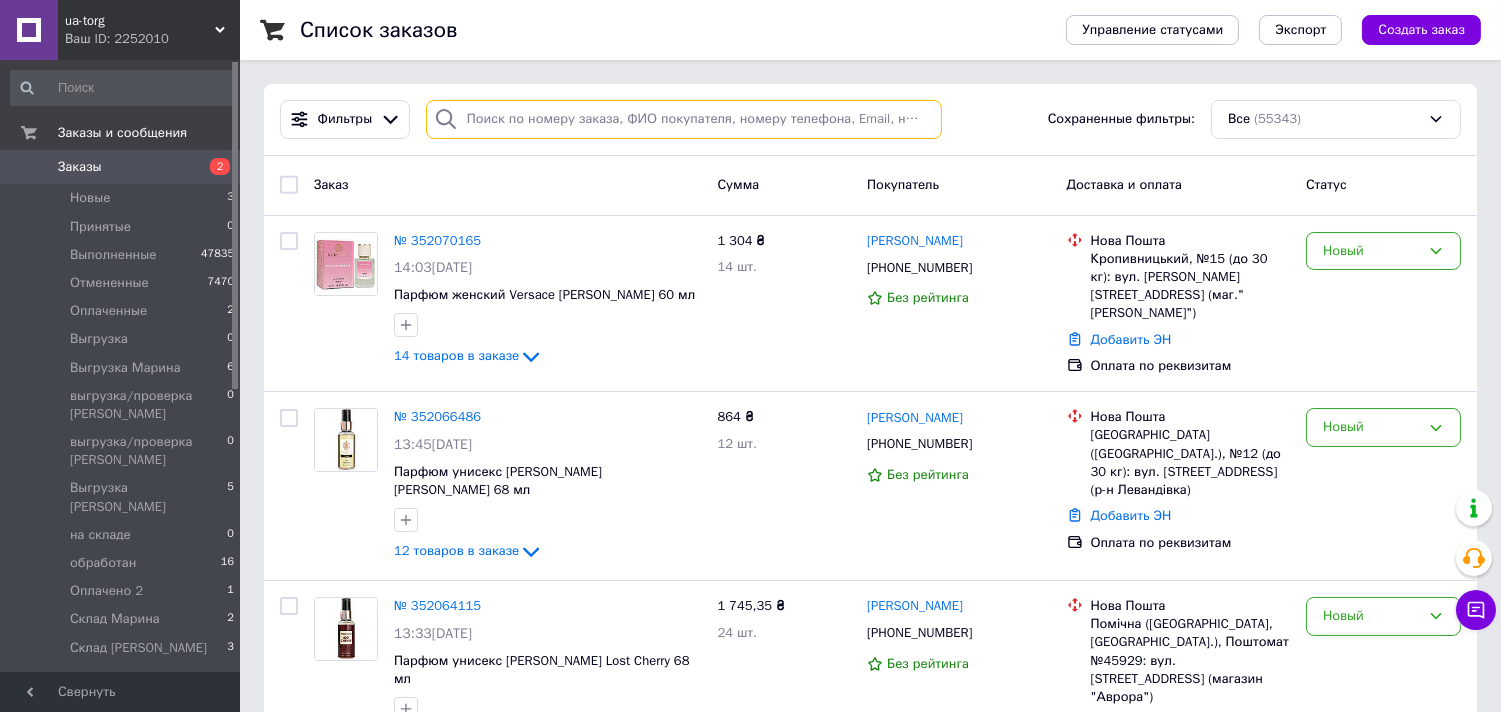 click at bounding box center (684, 119) 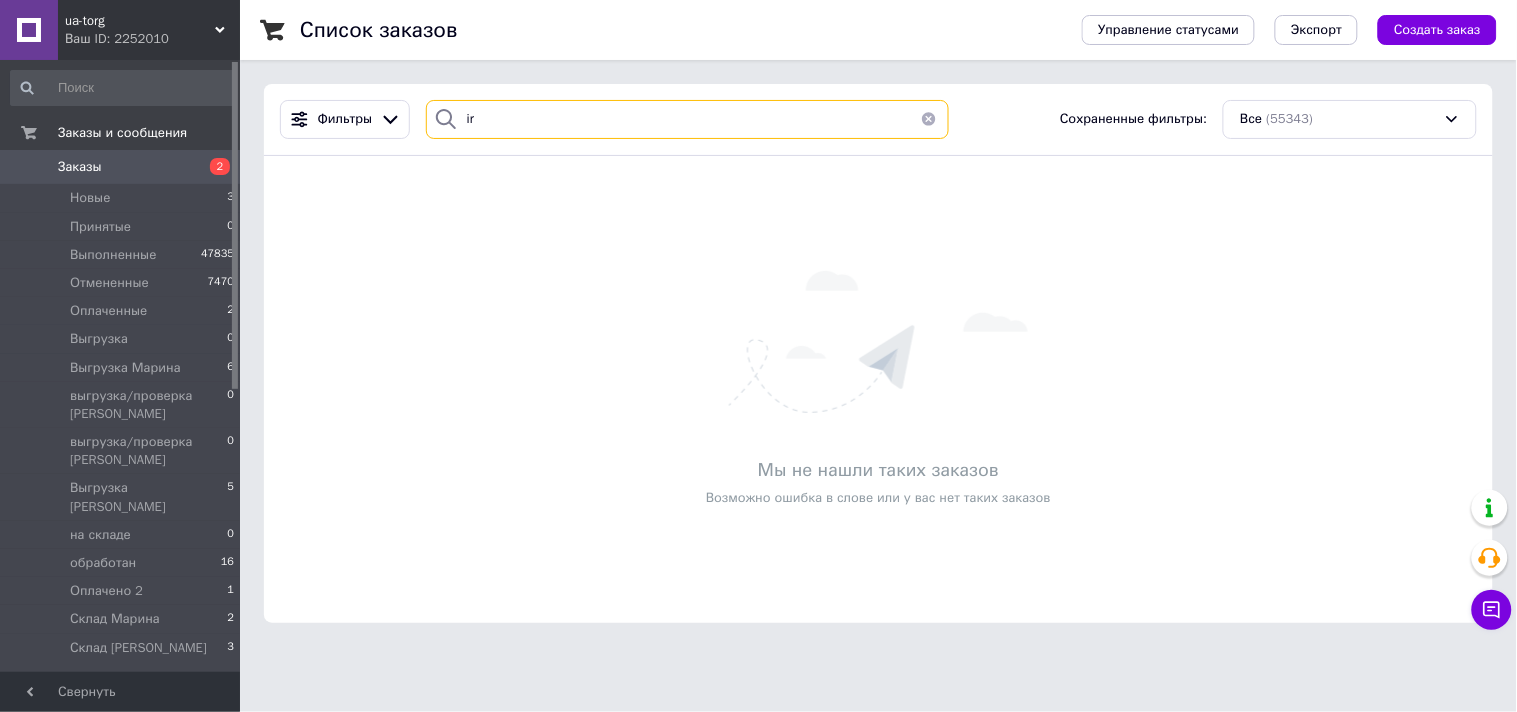 type on "i" 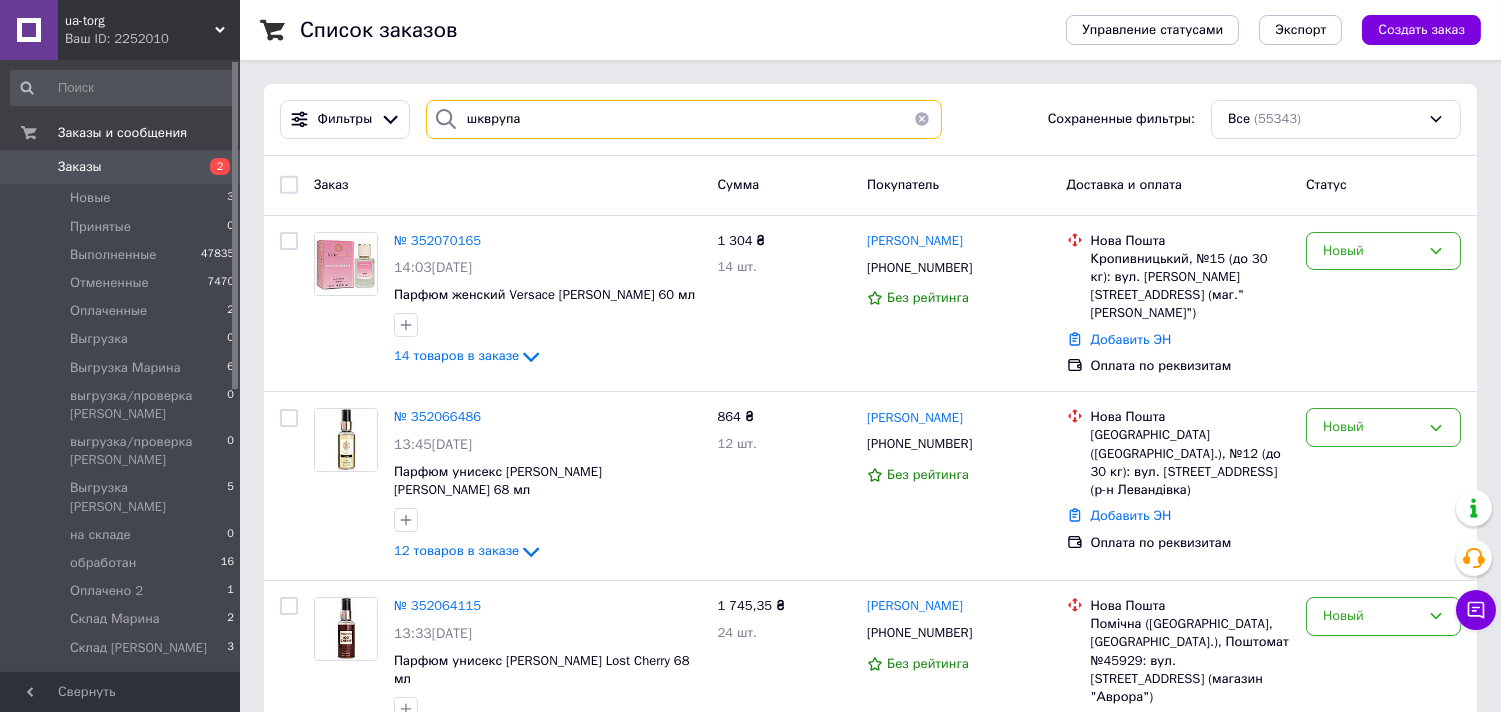 click on "шкврупа" at bounding box center (684, 119) 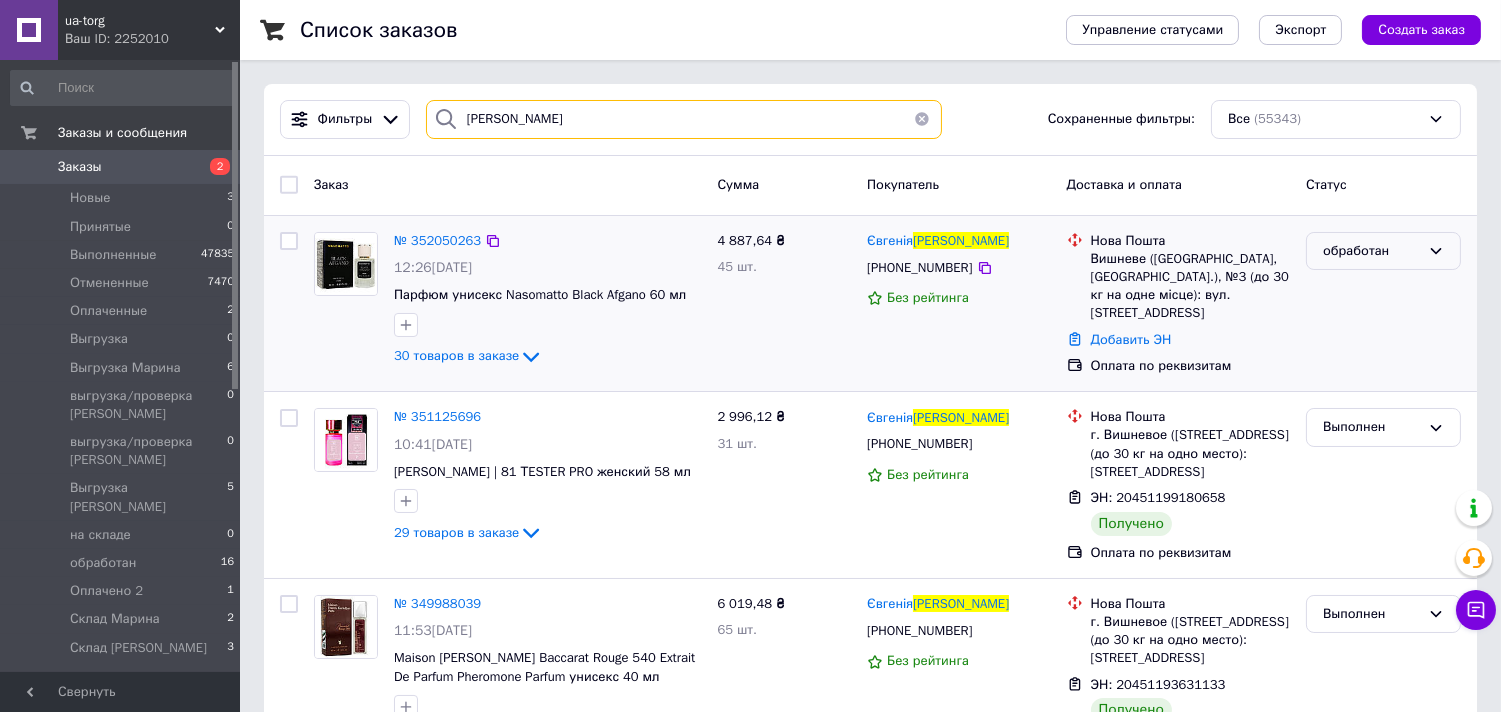 type on "шкарупа" 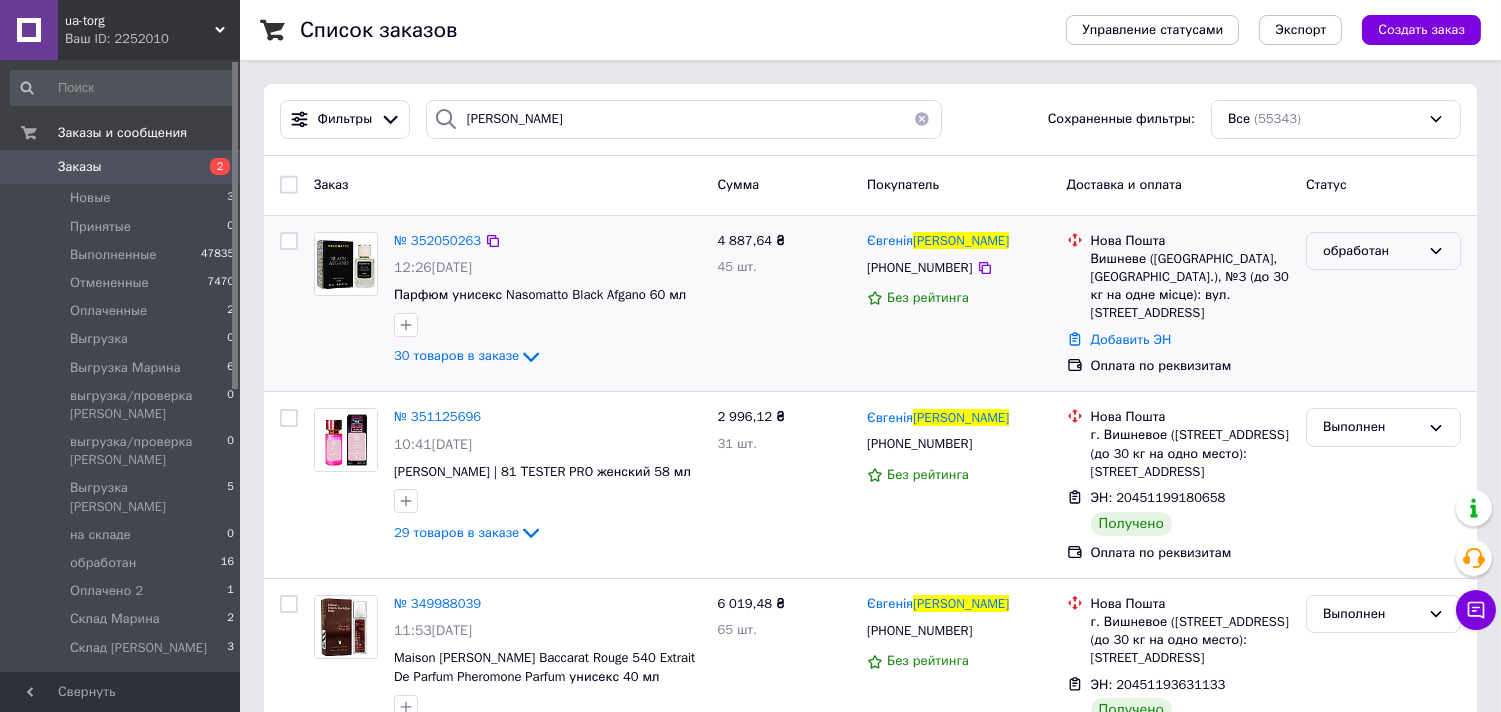 click on "обработан" at bounding box center [1371, 251] 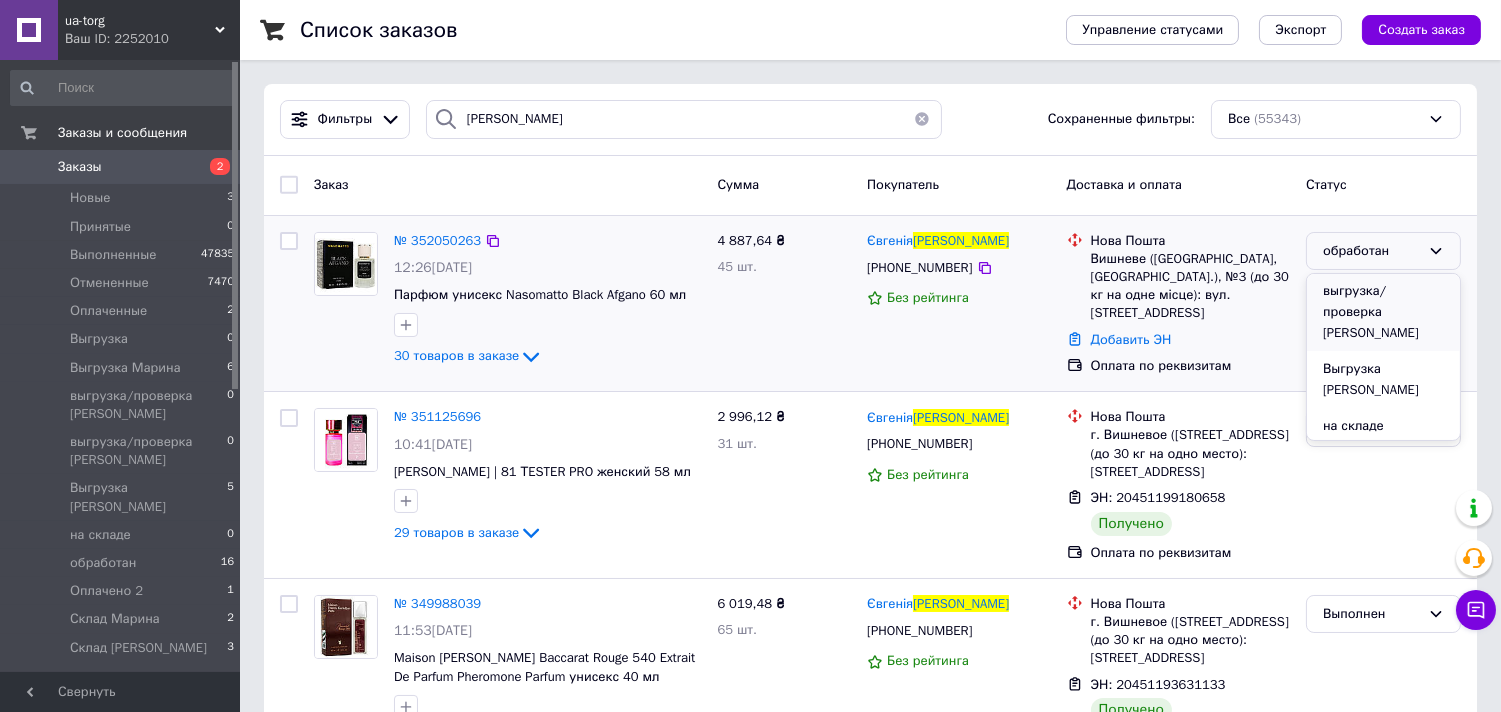 scroll, scrollTop: 351, scrollLeft: 0, axis: vertical 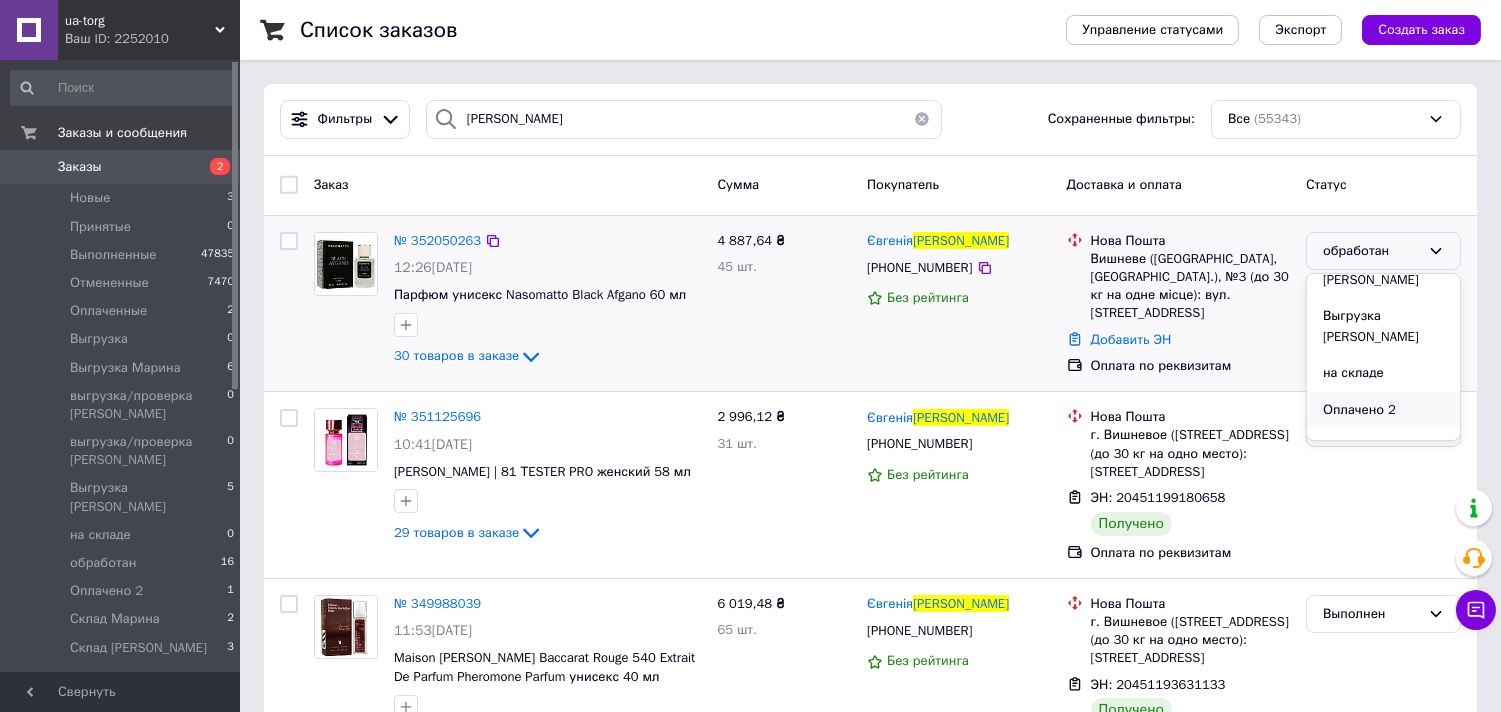 click on "Оплачено 2" at bounding box center [1383, 410] 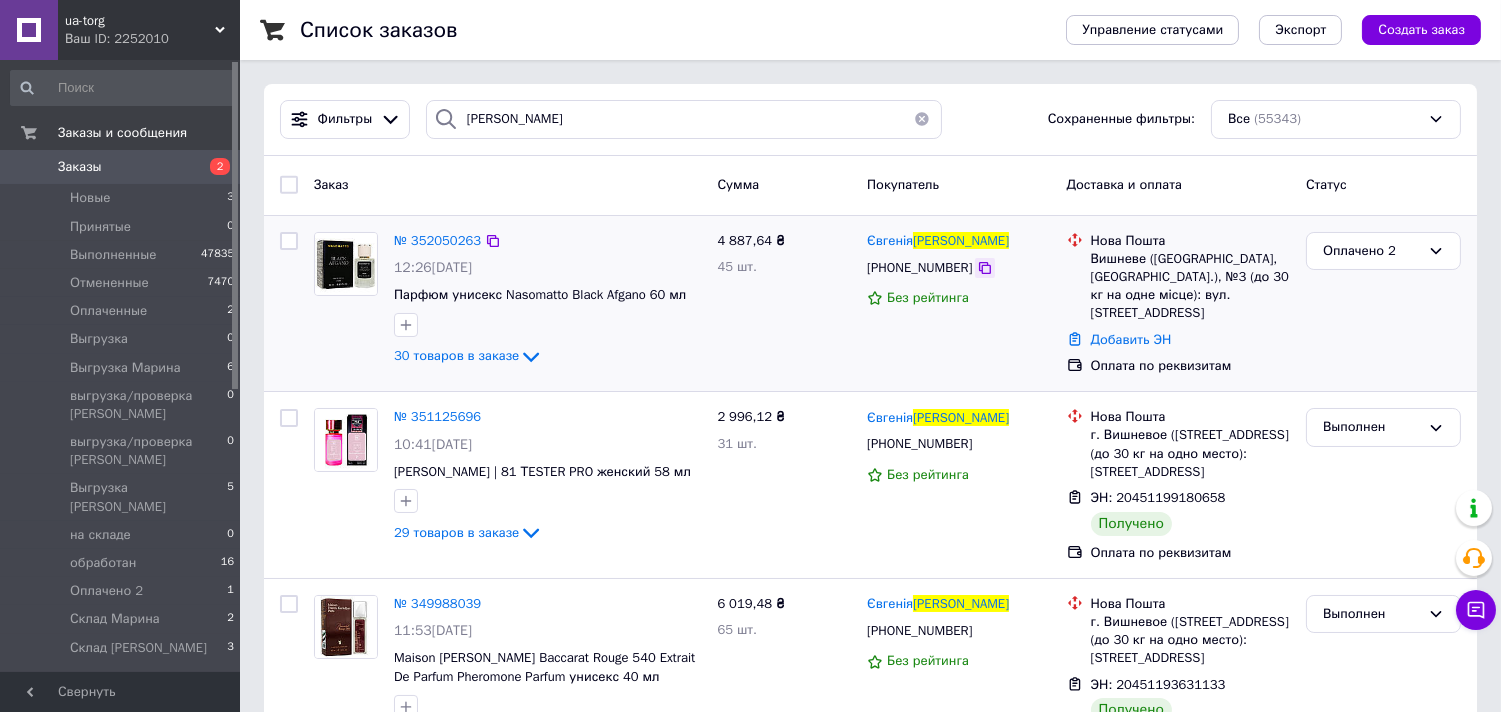 click 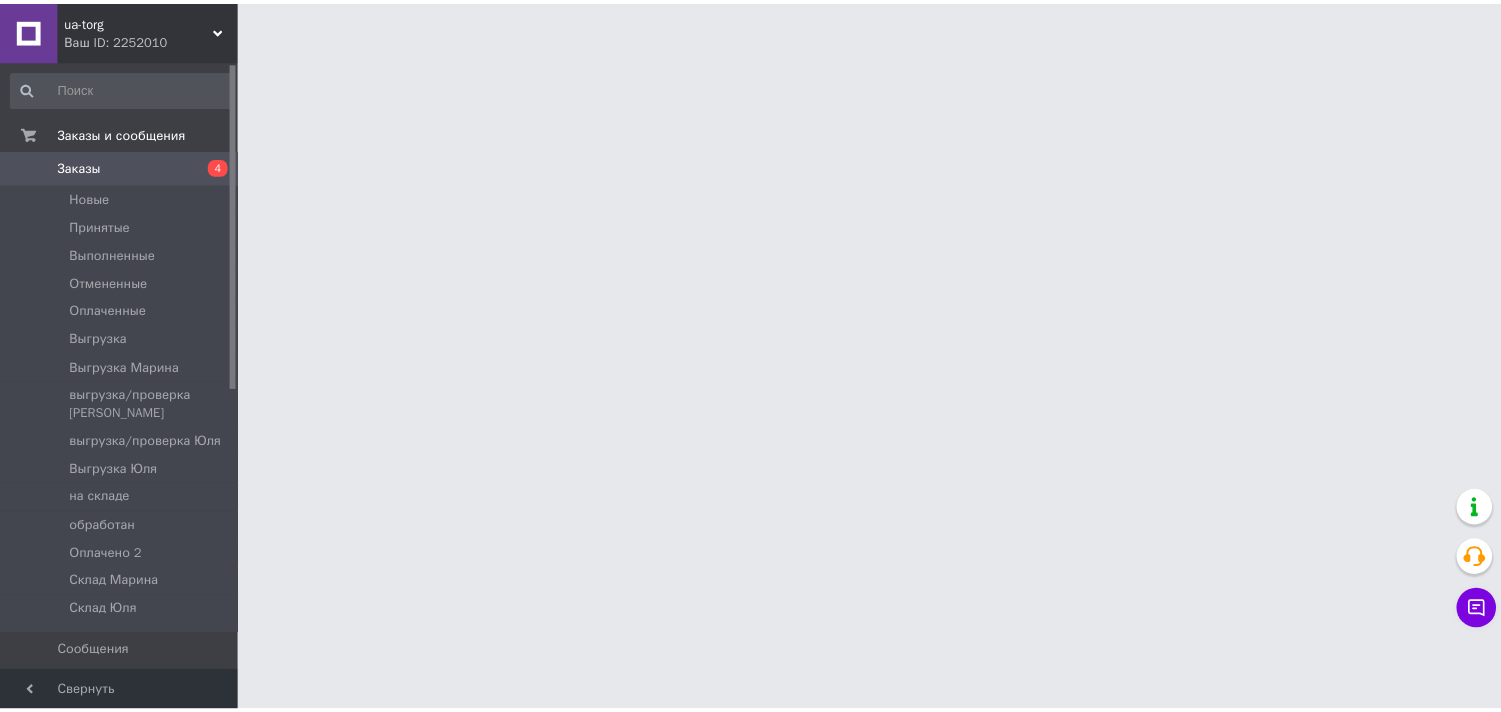 scroll, scrollTop: 0, scrollLeft: 0, axis: both 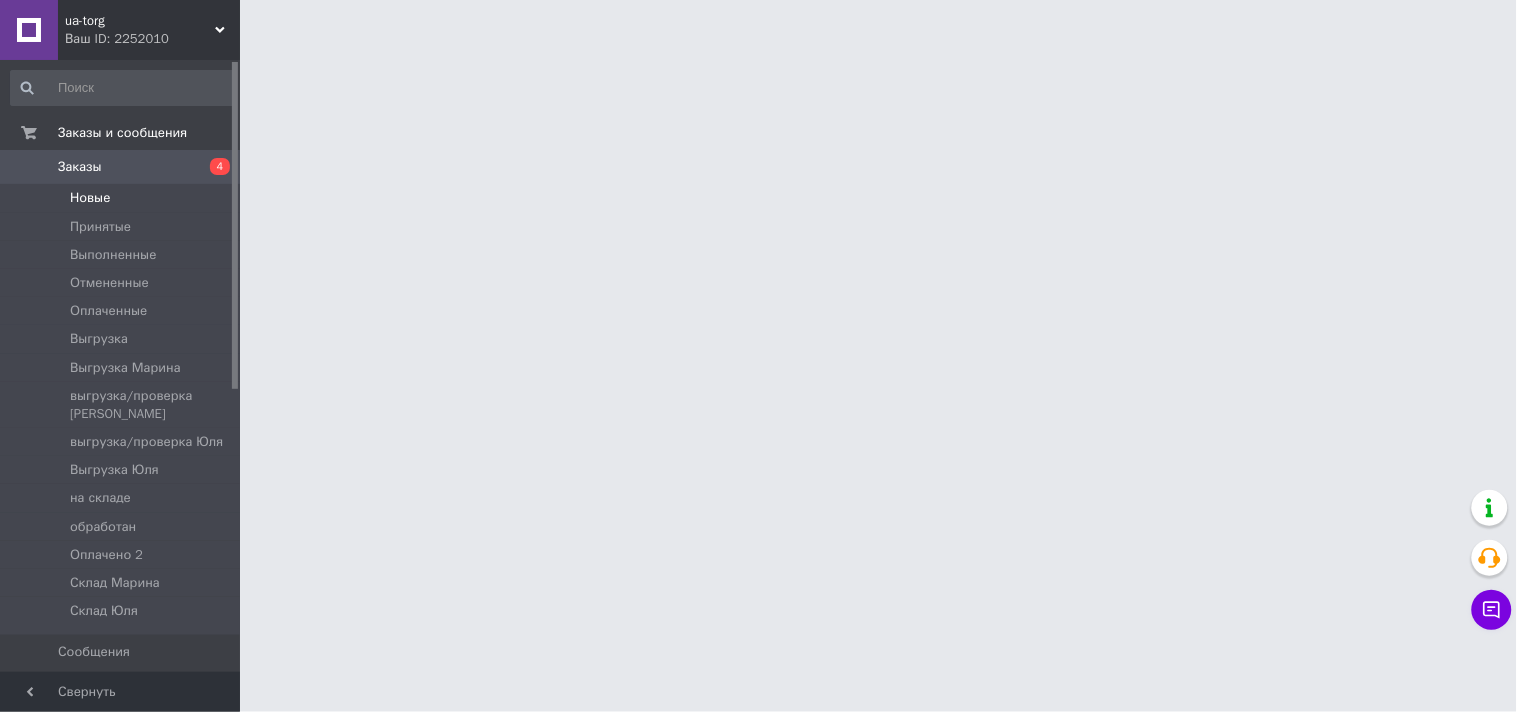 click on "Новые" at bounding box center [90, 198] 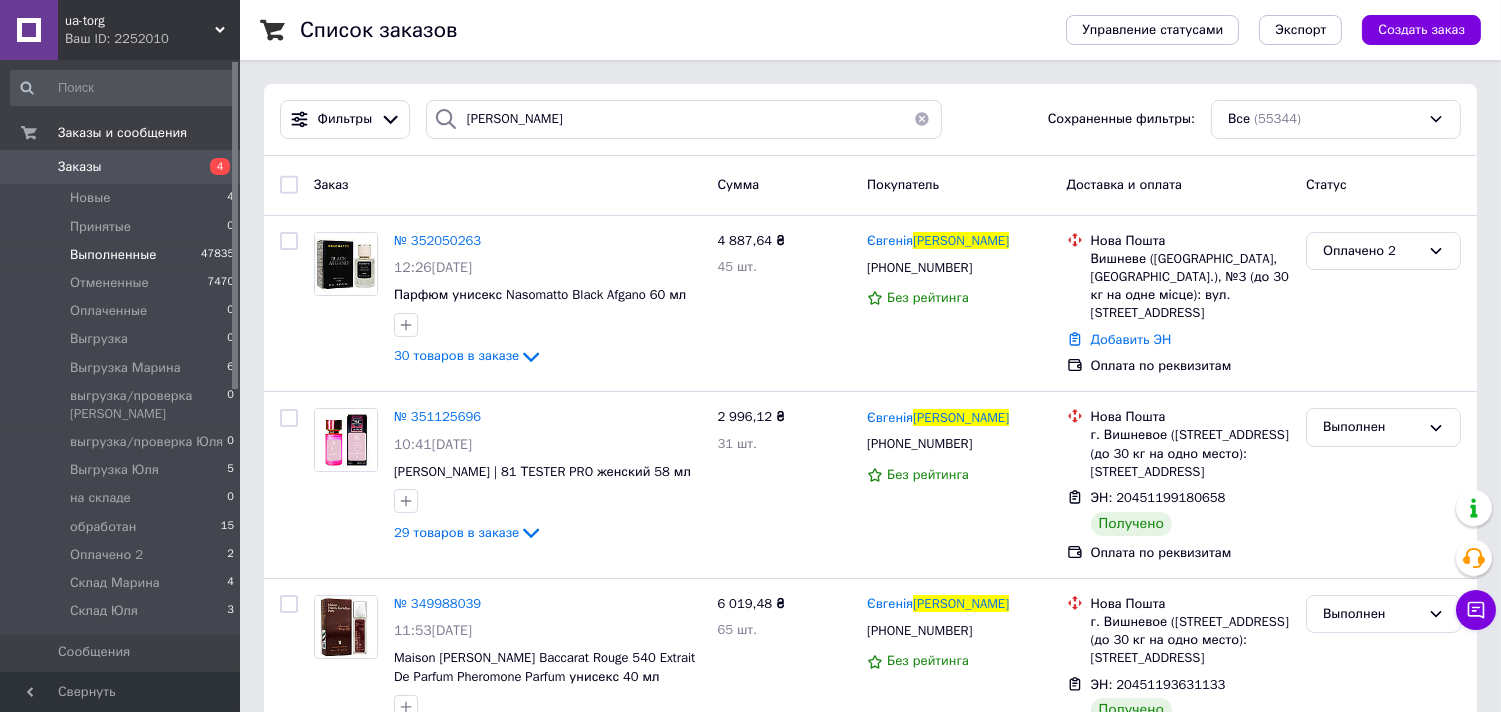 type 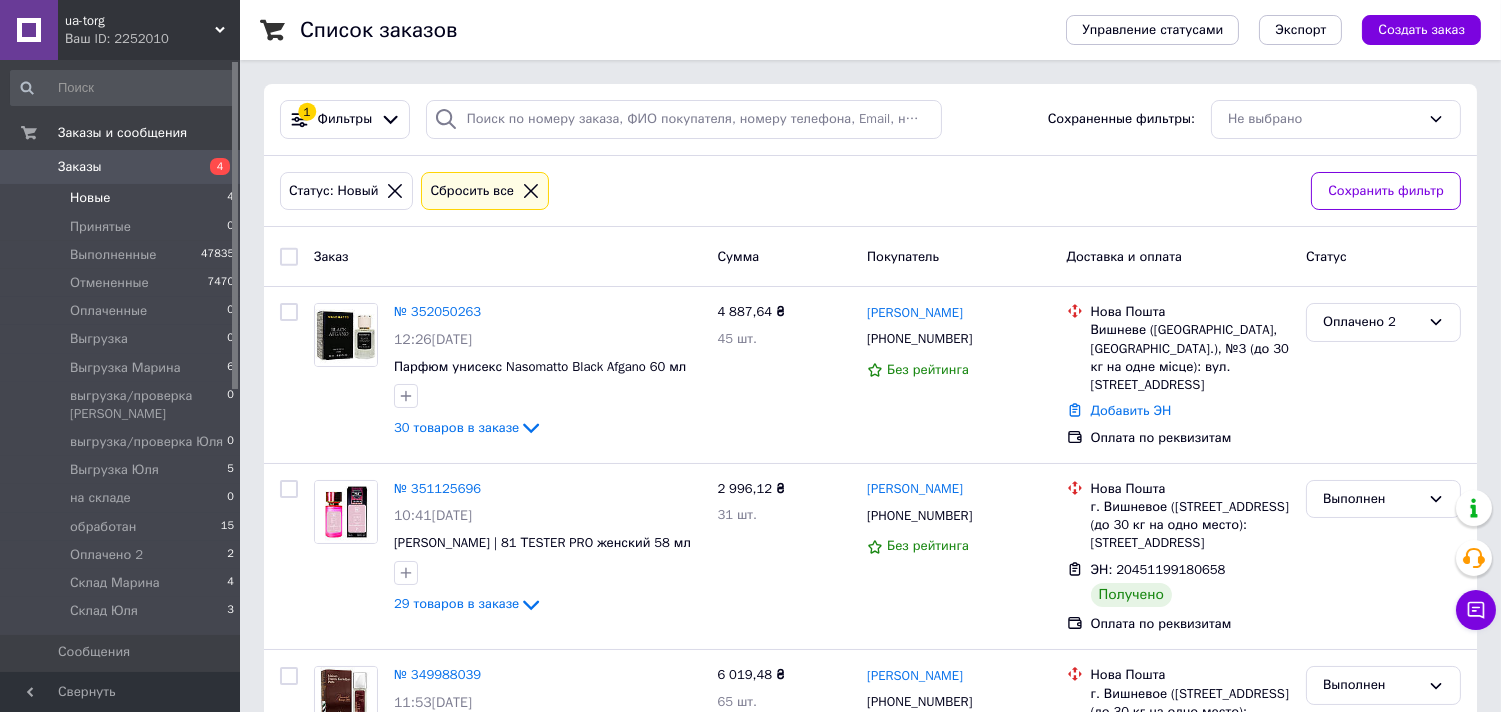 click on "Новые 4" at bounding box center (123, 198) 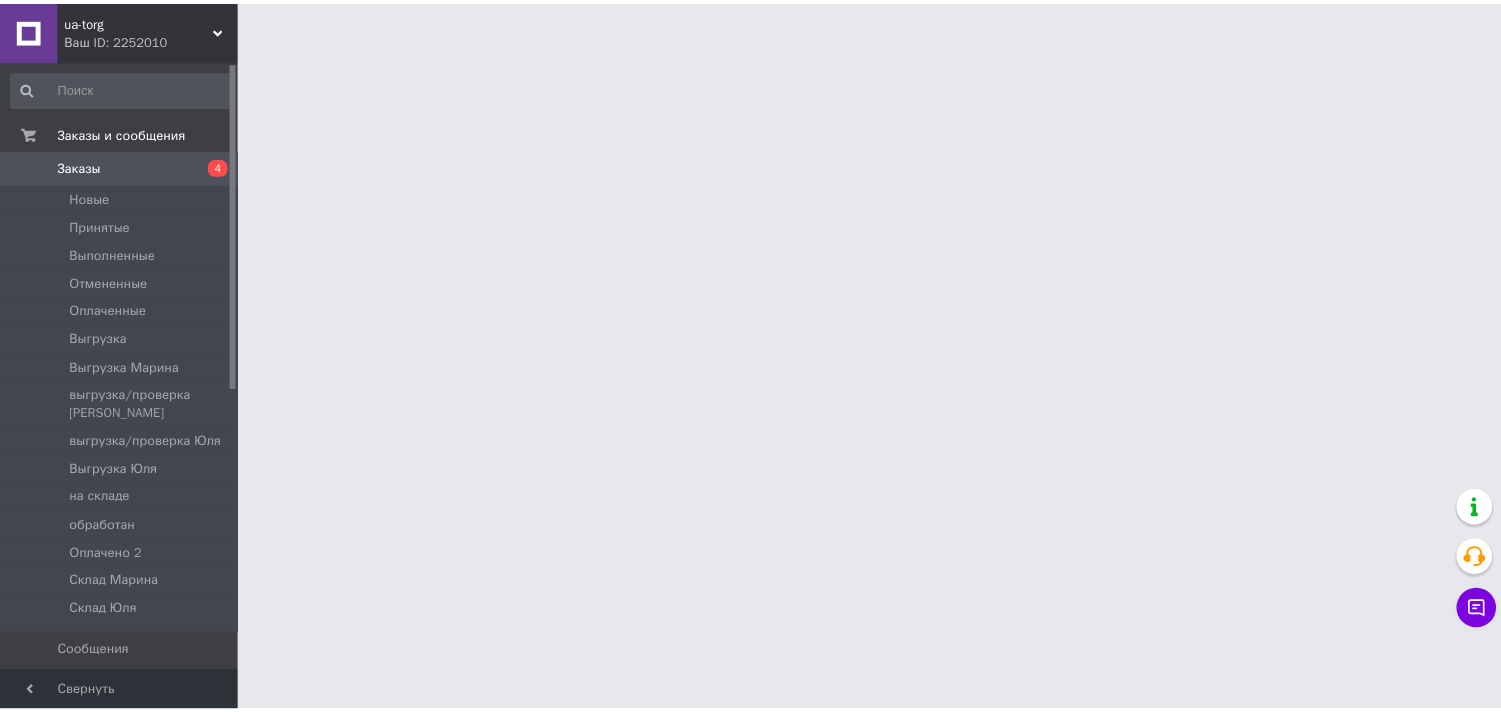 scroll, scrollTop: 0, scrollLeft: 0, axis: both 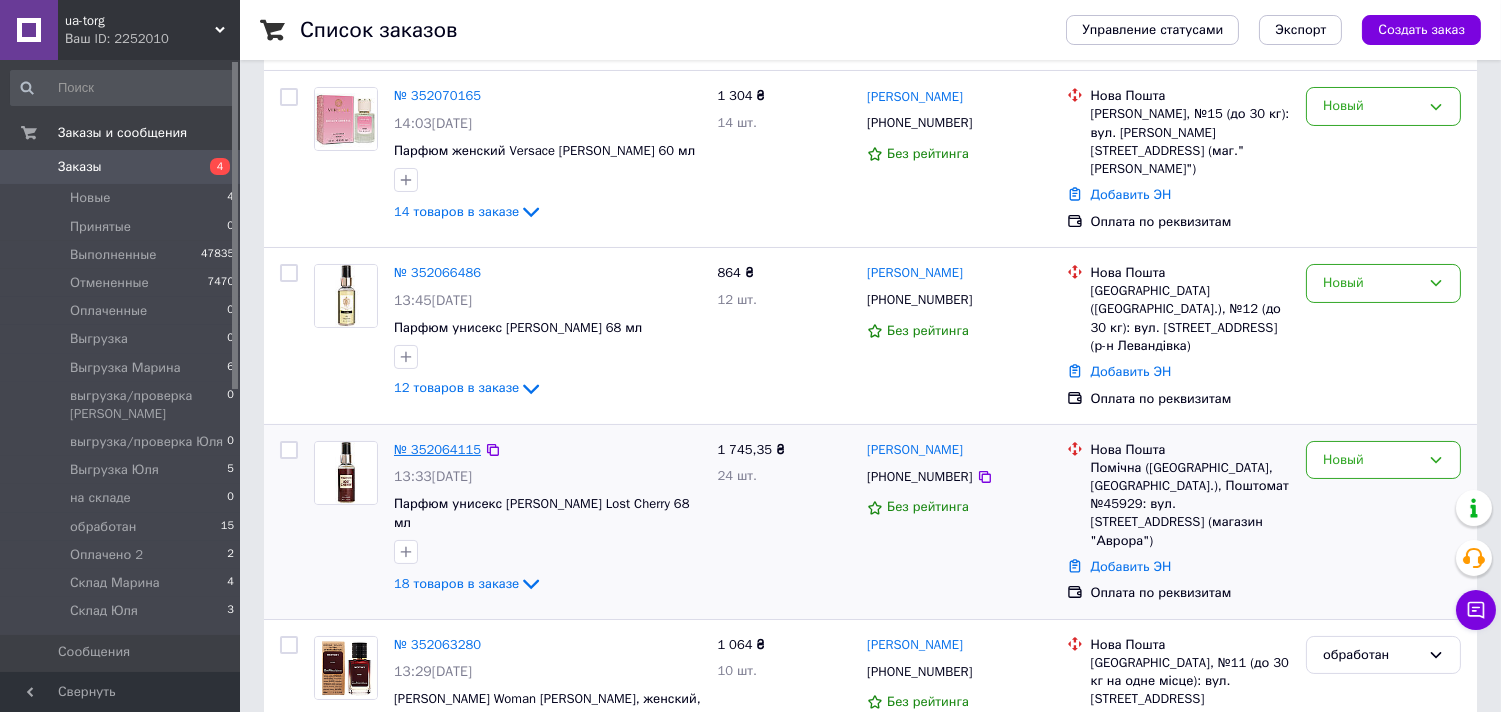 click on "№ 352064115" at bounding box center (437, 449) 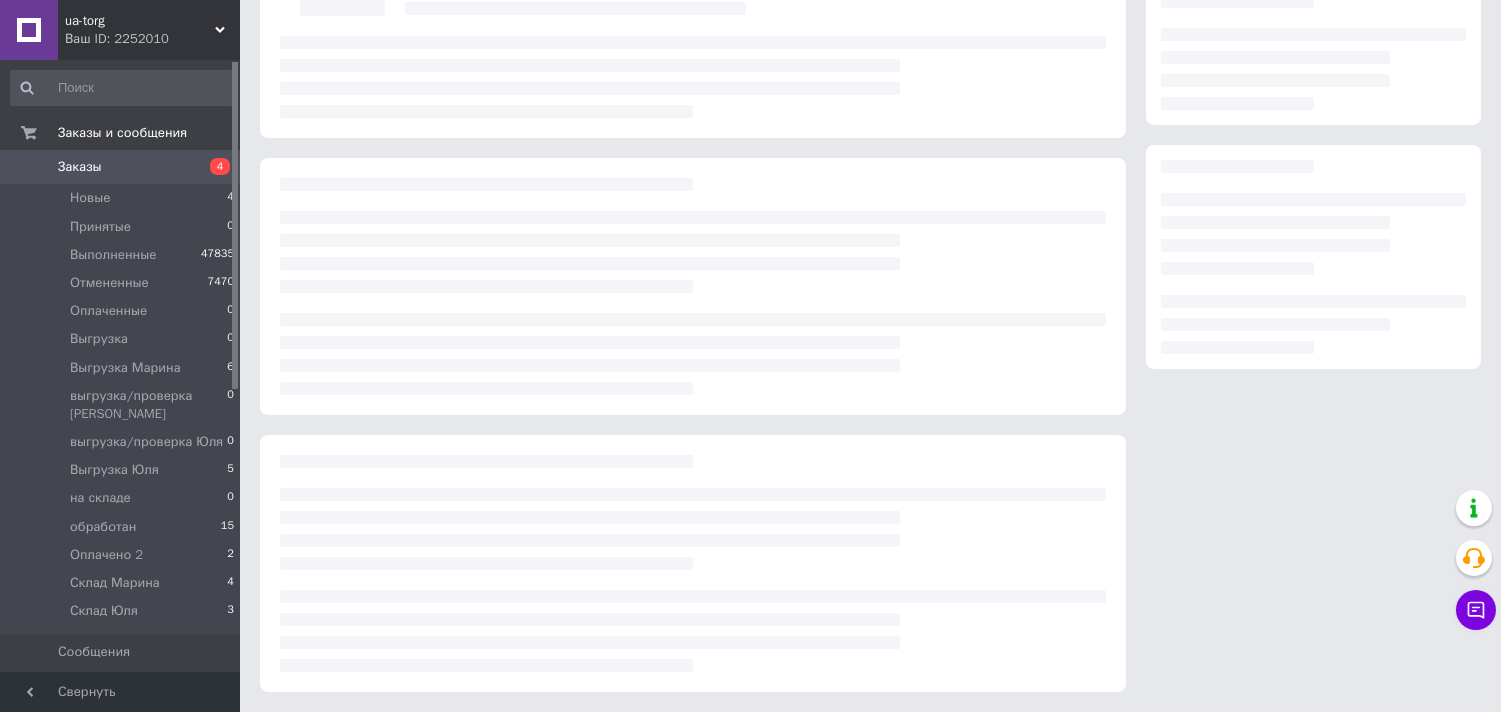 scroll, scrollTop: 0, scrollLeft: 0, axis: both 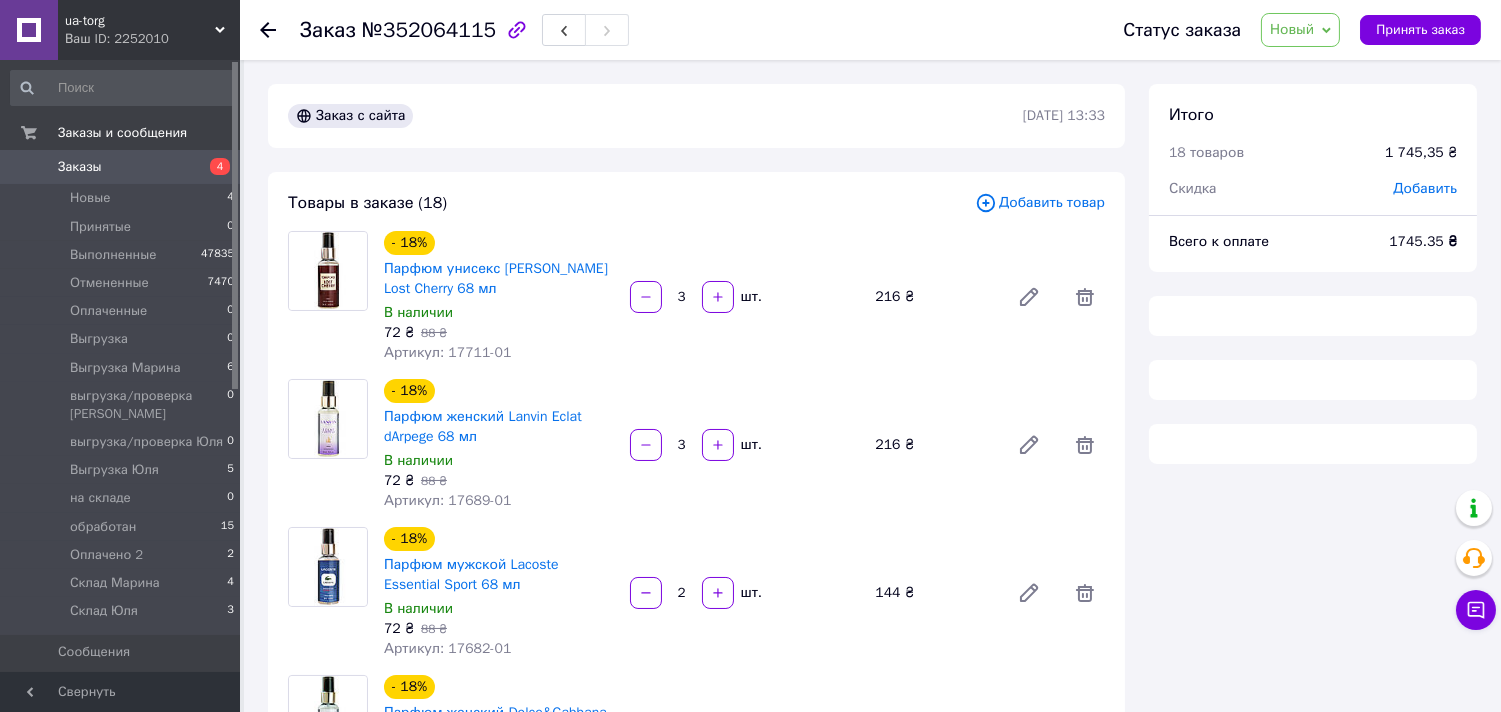 click on "Новый" at bounding box center [1292, 29] 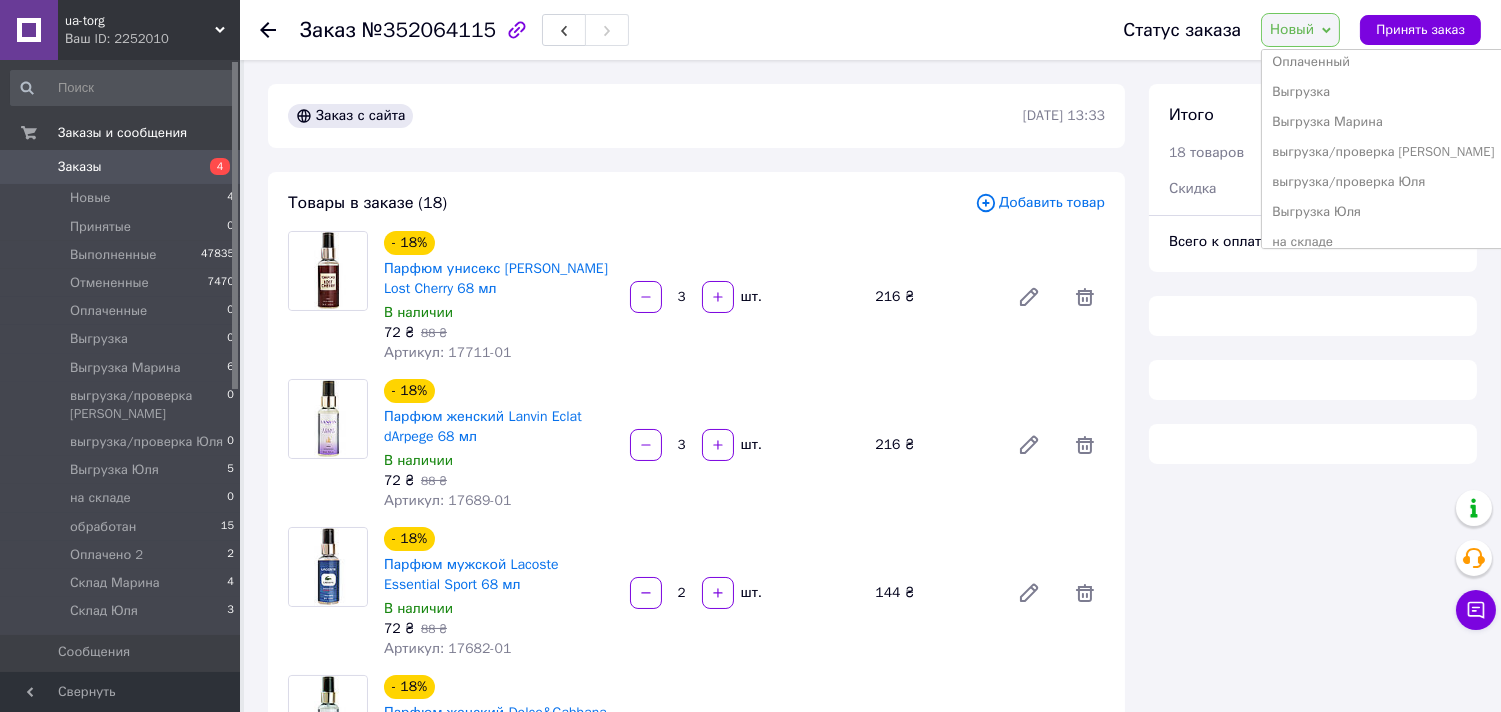 scroll, scrollTop: 232, scrollLeft: 0, axis: vertical 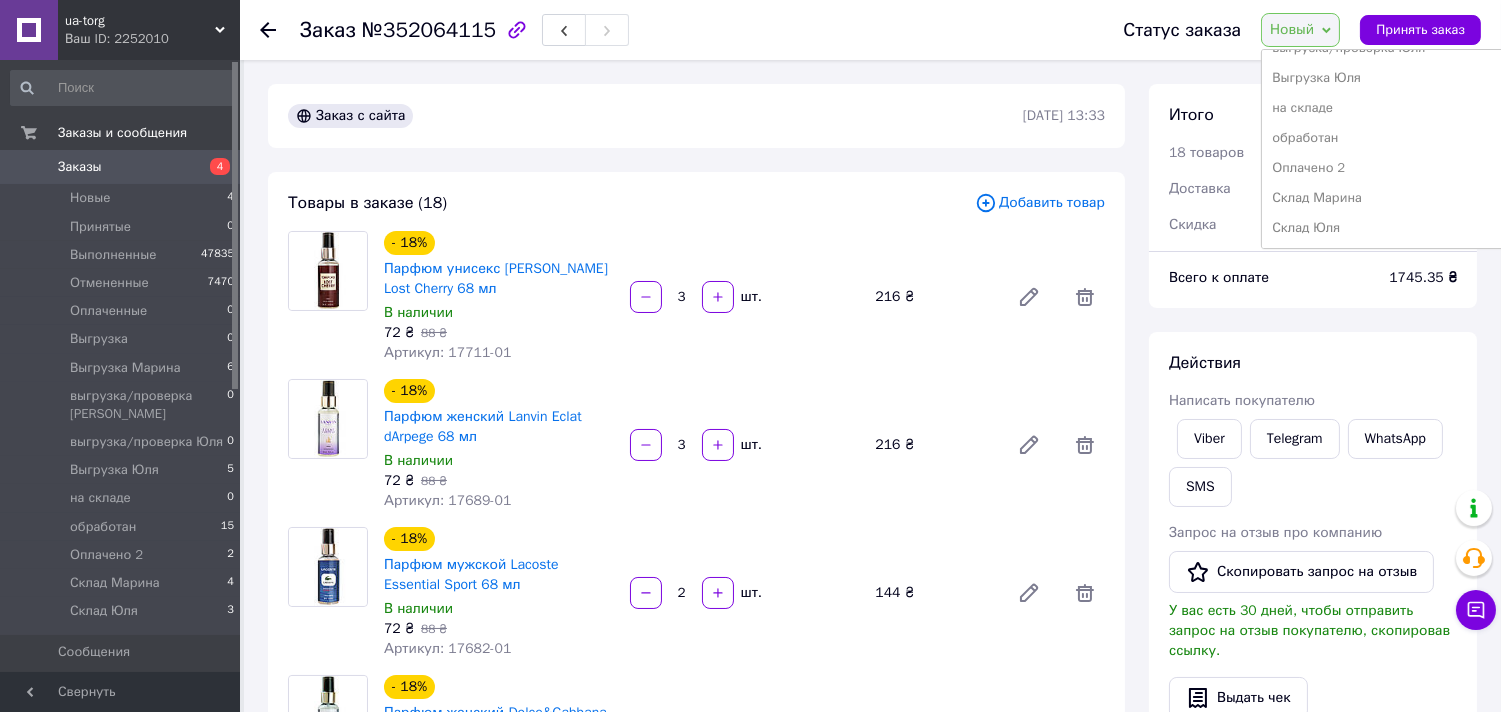 drag, startPoint x: 1332, startPoint y: 142, endPoint x: 1254, endPoint y: 194, distance: 93.74433 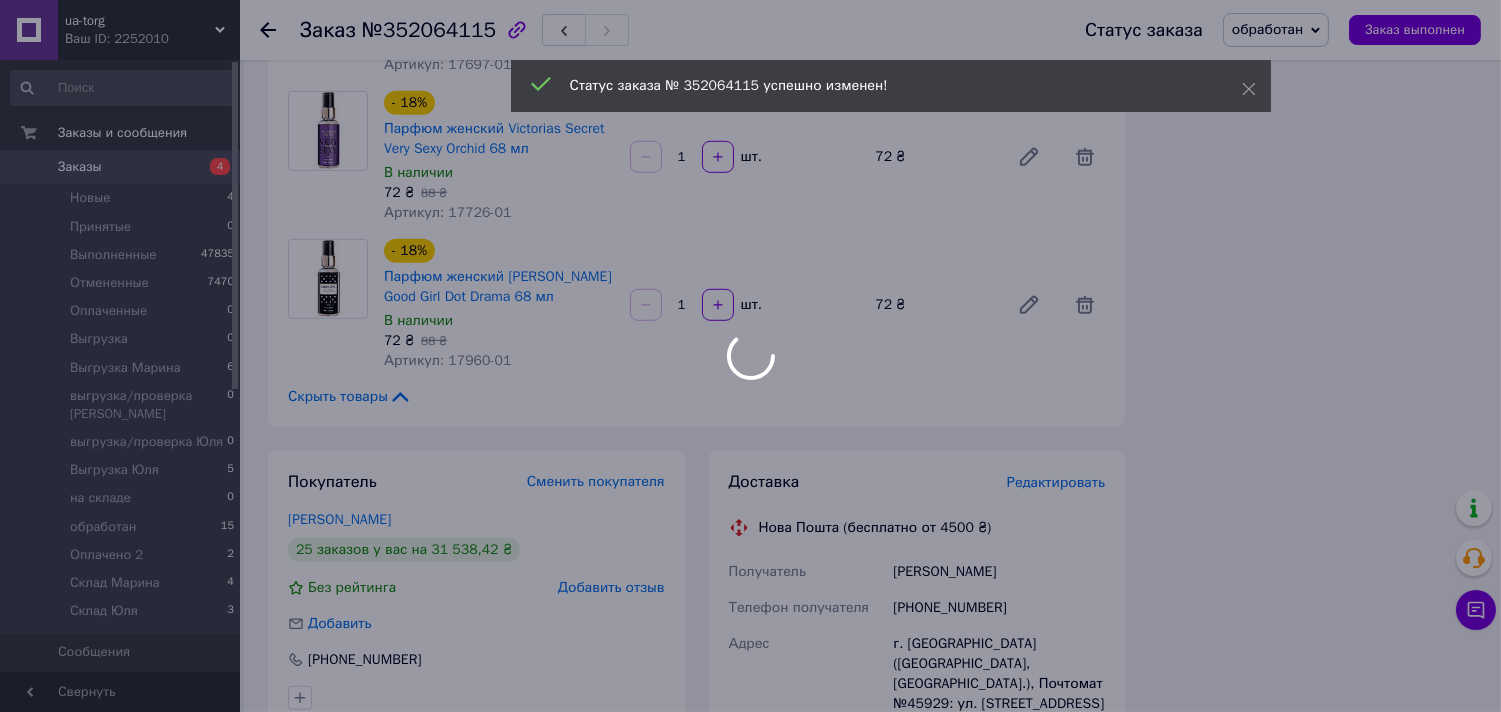 scroll, scrollTop: 2666, scrollLeft: 0, axis: vertical 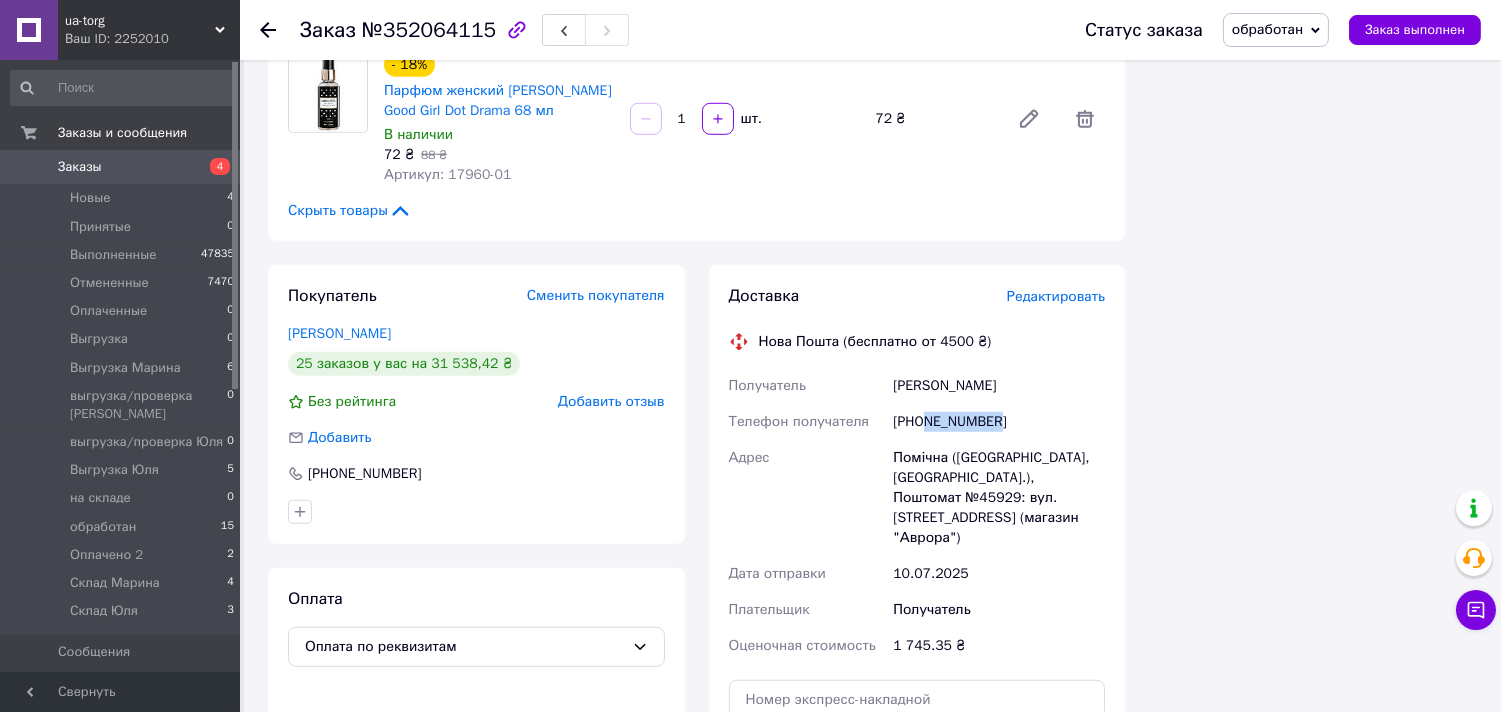 drag, startPoint x: 922, startPoint y: 421, endPoint x: 1004, endPoint y: 428, distance: 82.29824 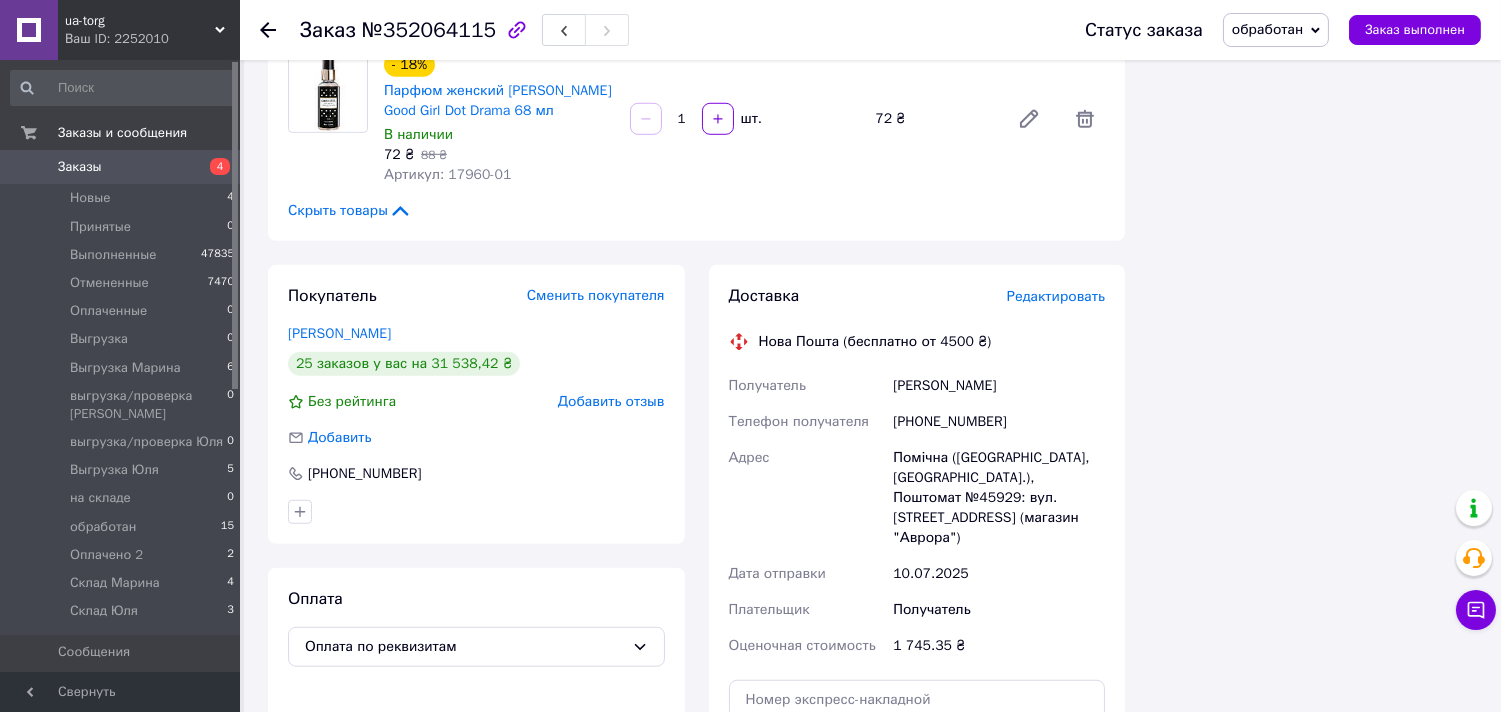 click on "№352064115" at bounding box center (429, 30) 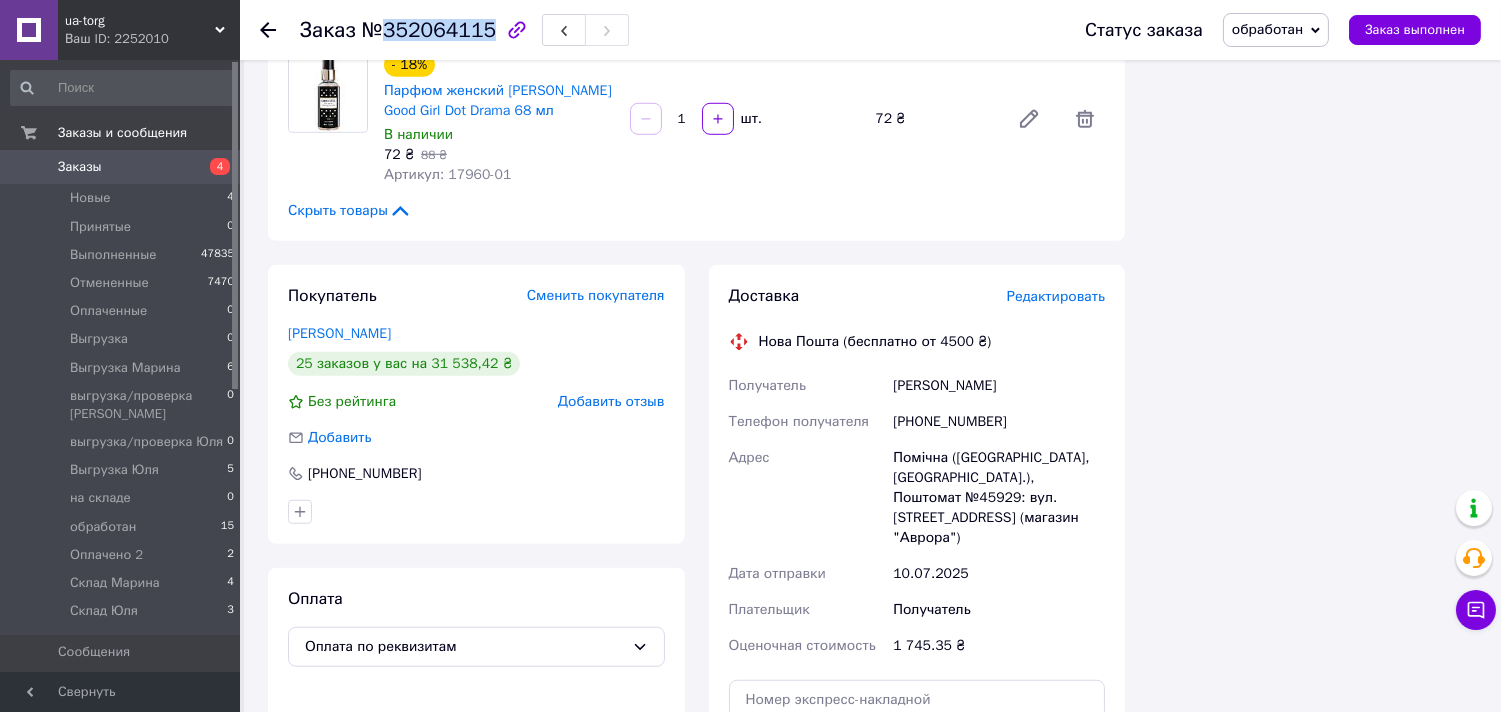 click on "№352064115" at bounding box center [429, 30] 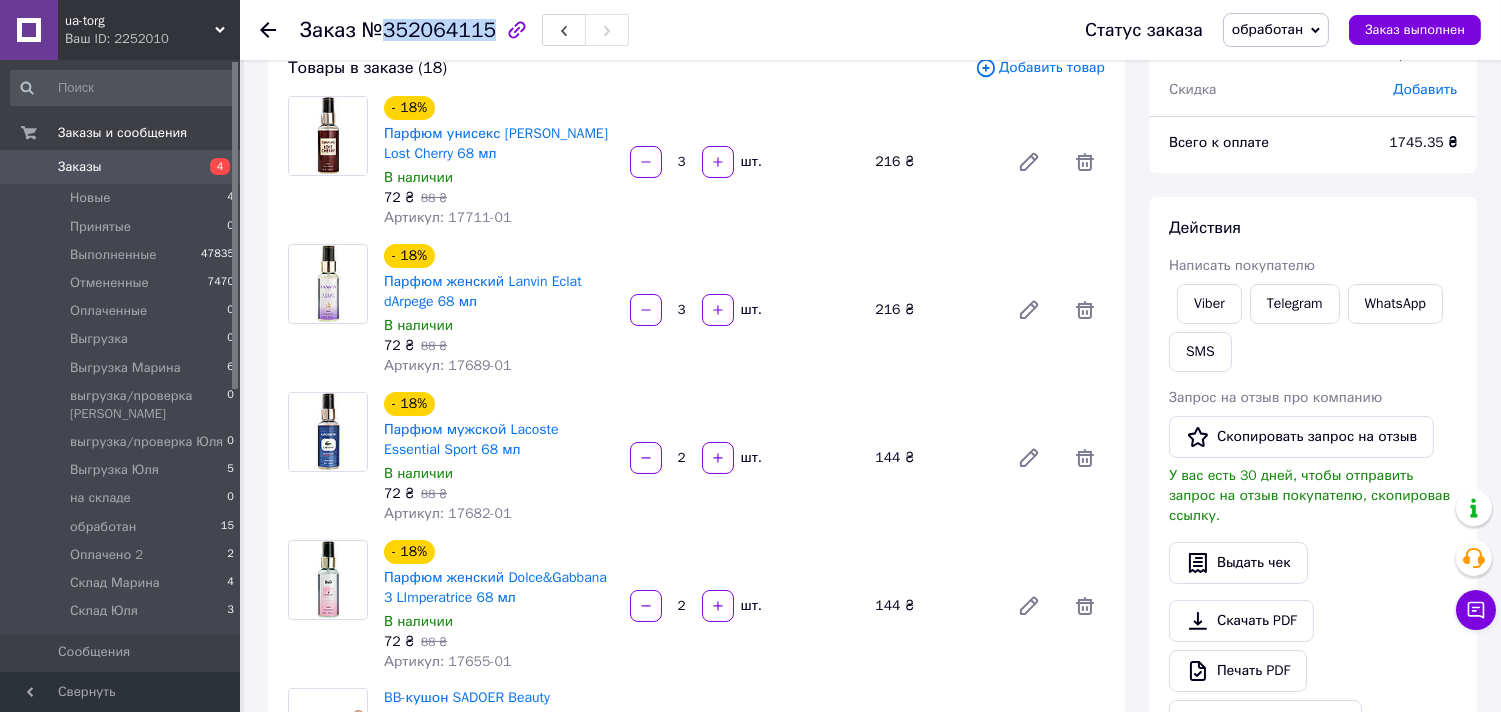 scroll, scrollTop: 0, scrollLeft: 0, axis: both 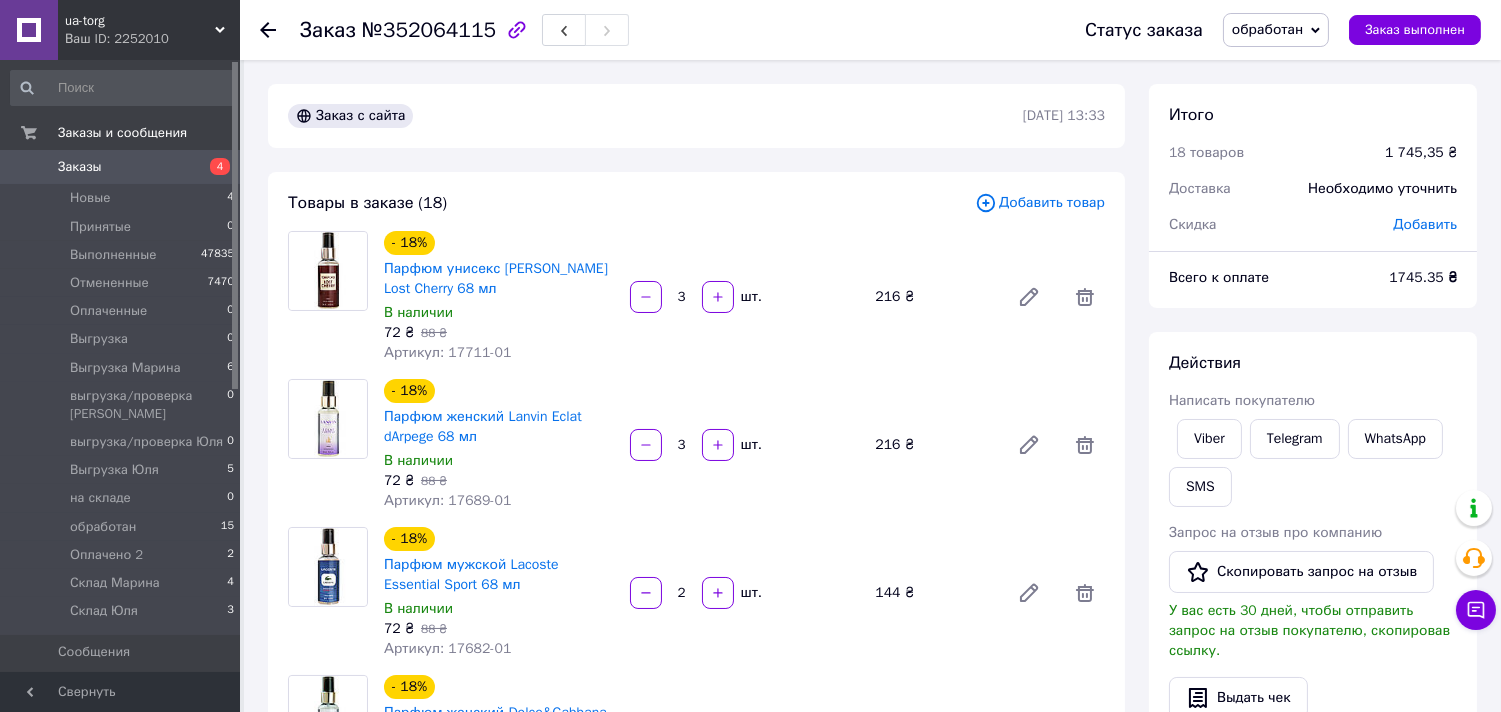 click on "1745.35 ₴" at bounding box center [1423, 277] 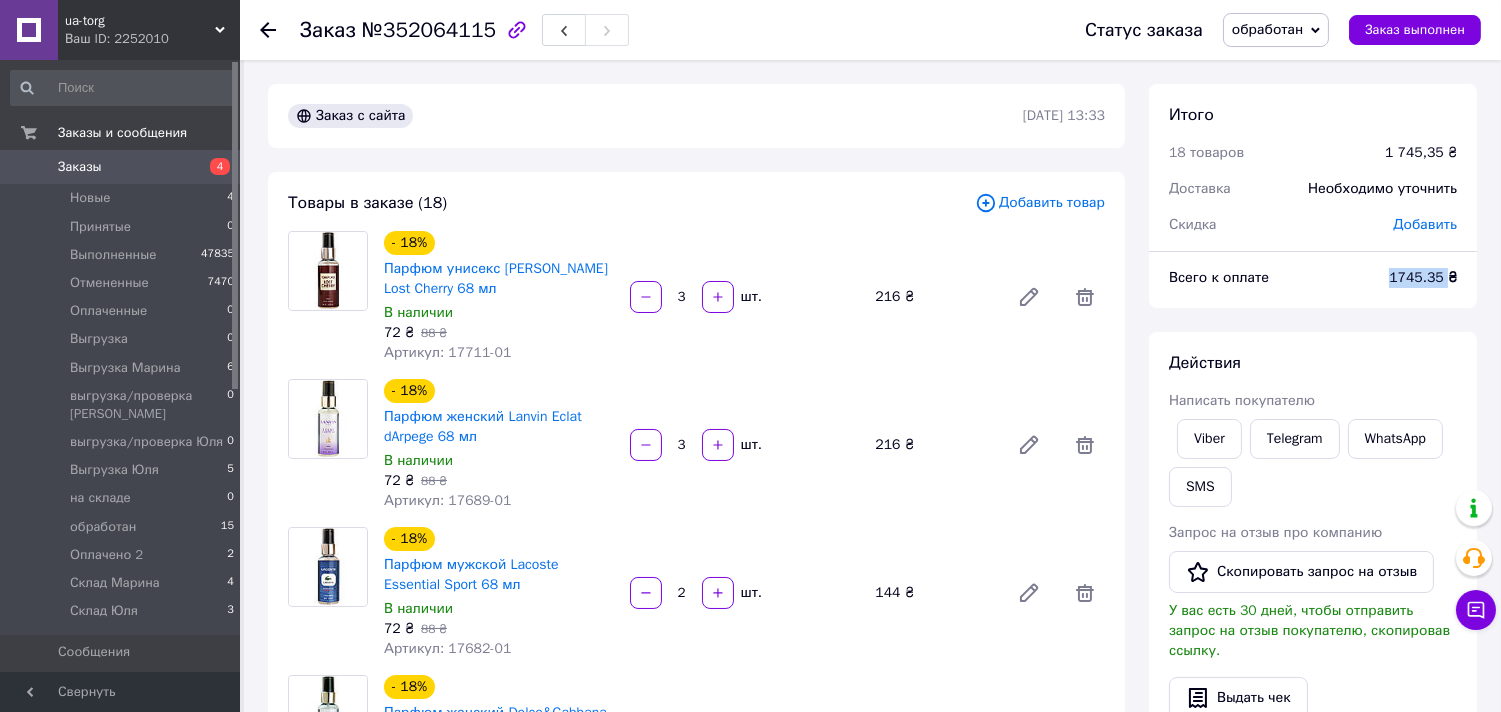 click on "1745.35 ₴" at bounding box center (1423, 277) 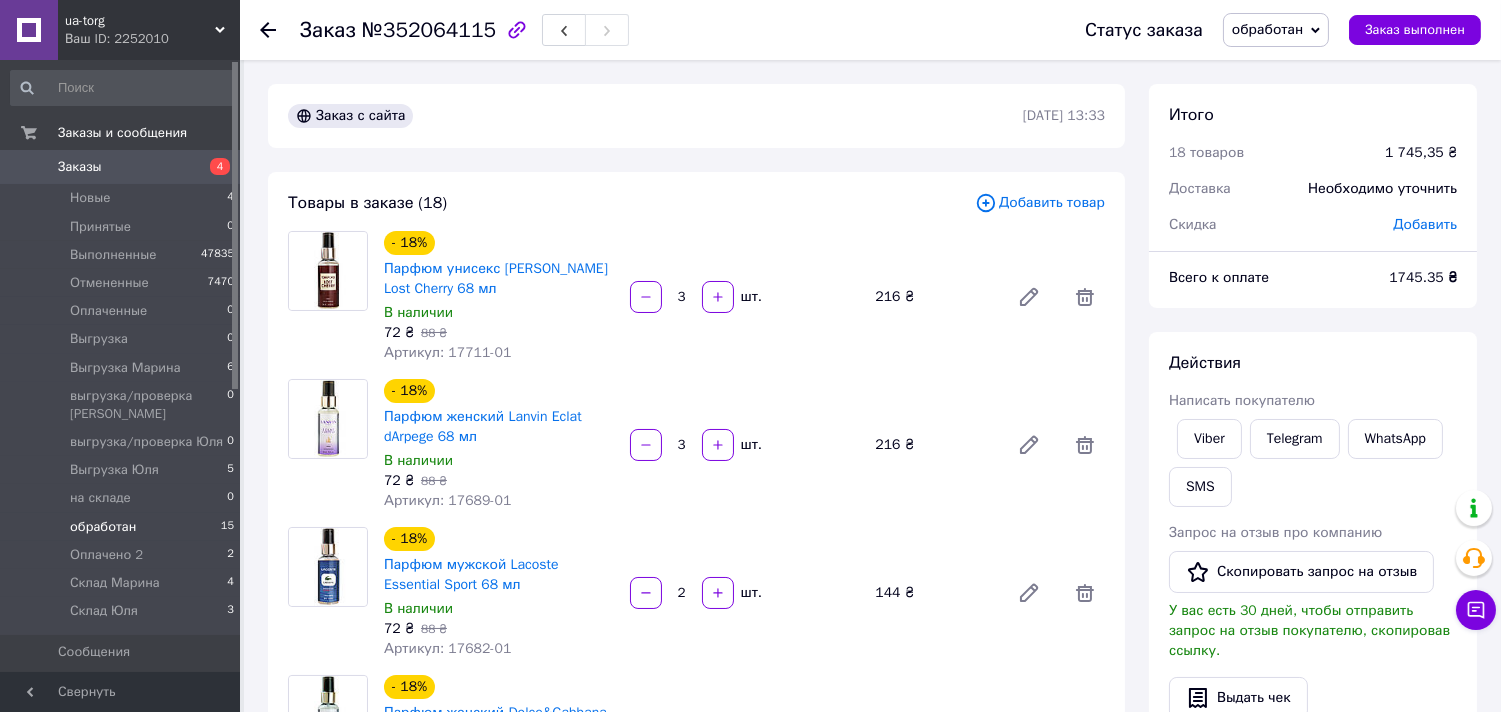 click on "обработан" at bounding box center (103, 527) 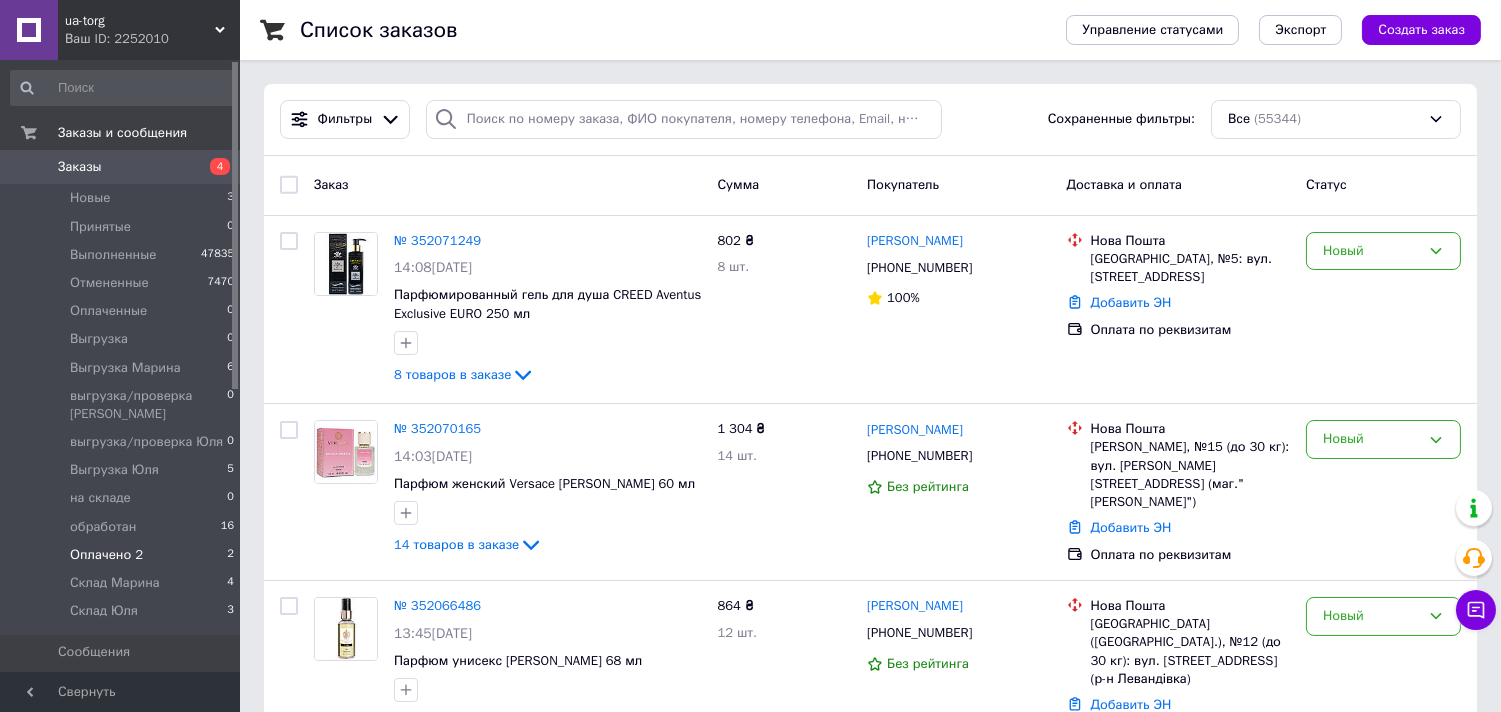click on "Оплачено 2 2" at bounding box center (123, 555) 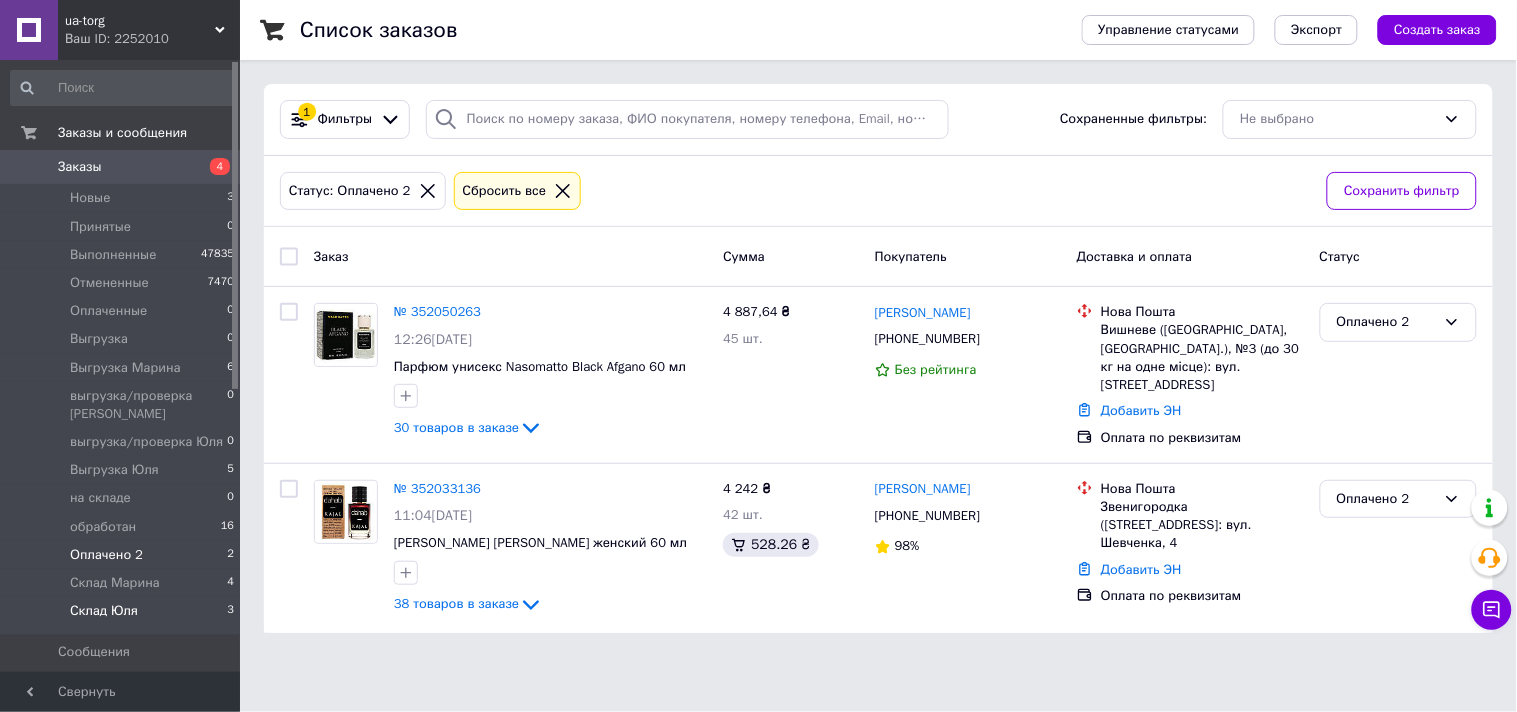 click on "Склад Юля" at bounding box center (104, 611) 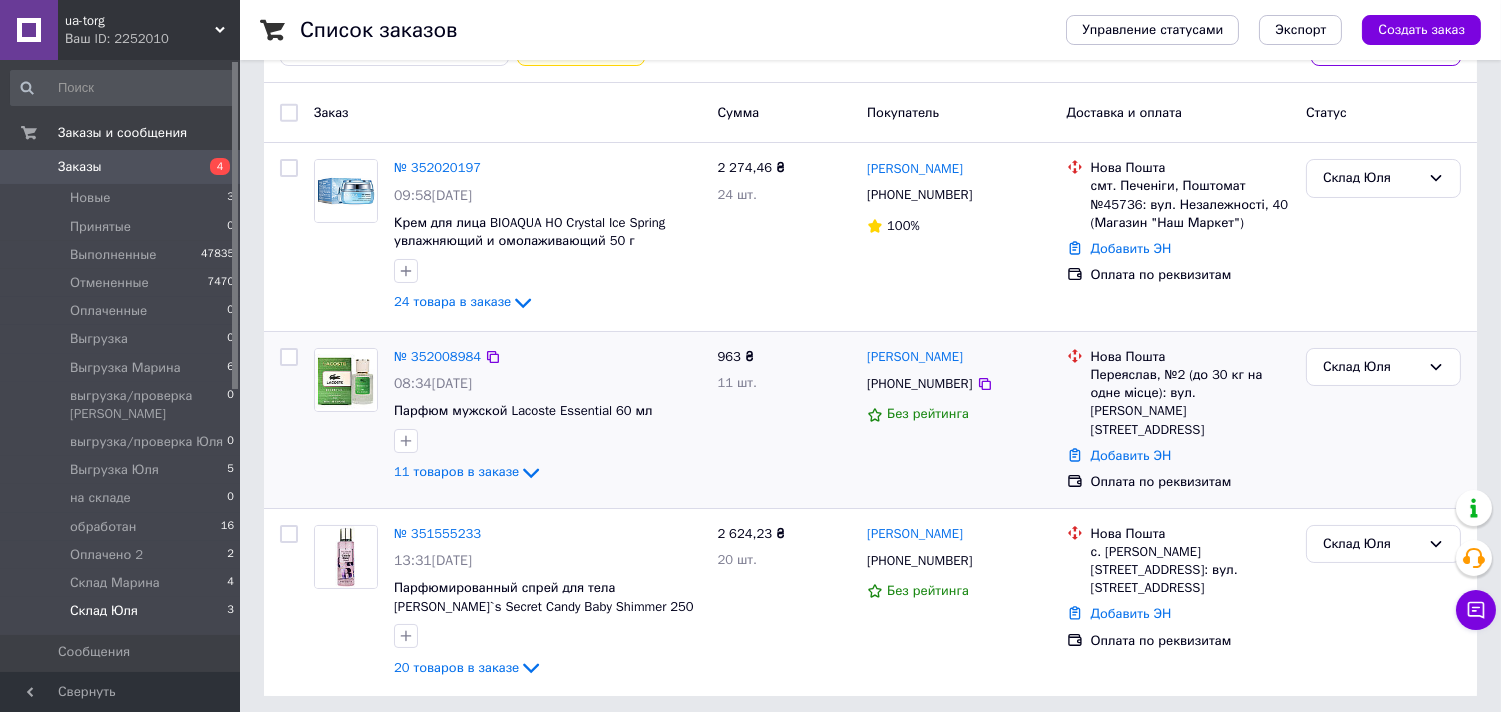 scroll, scrollTop: 145, scrollLeft: 0, axis: vertical 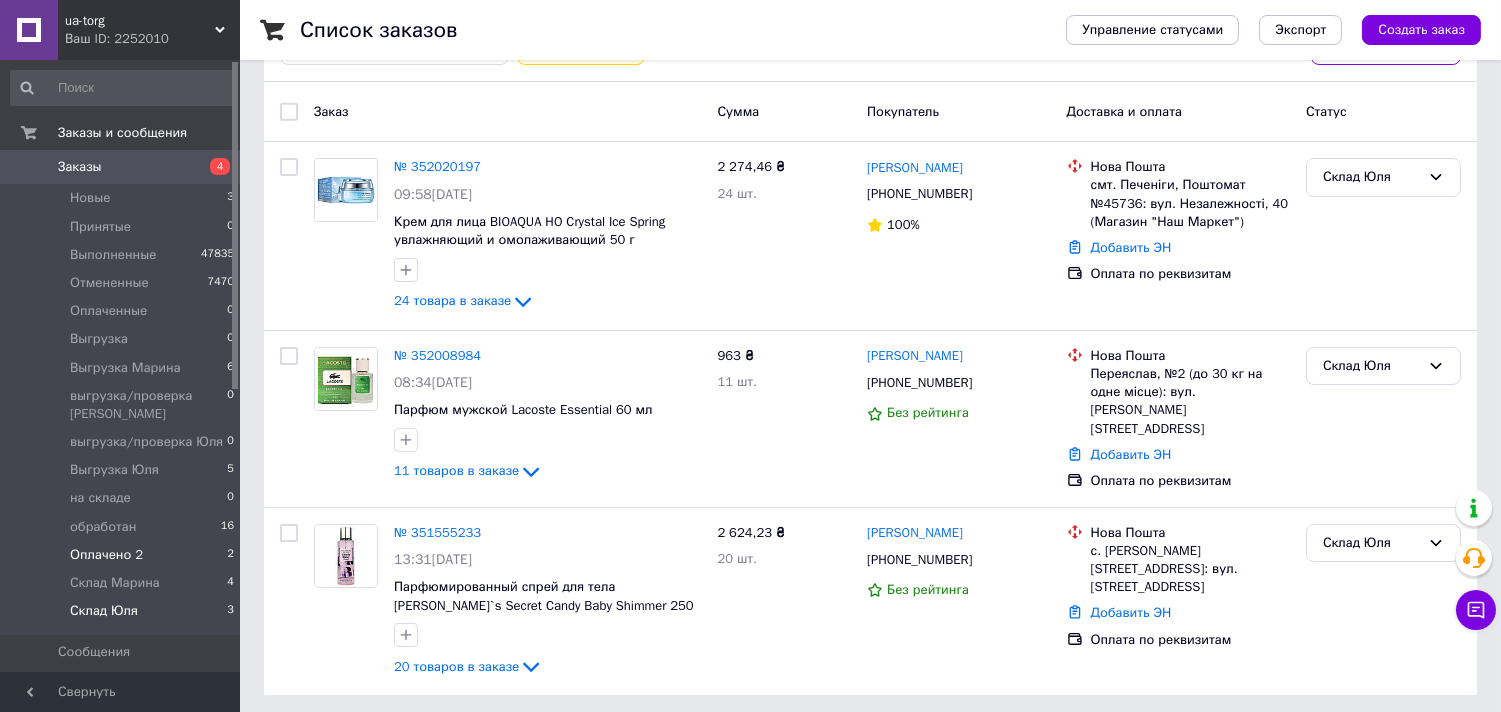 click on "Оплачено 2 2" at bounding box center [123, 555] 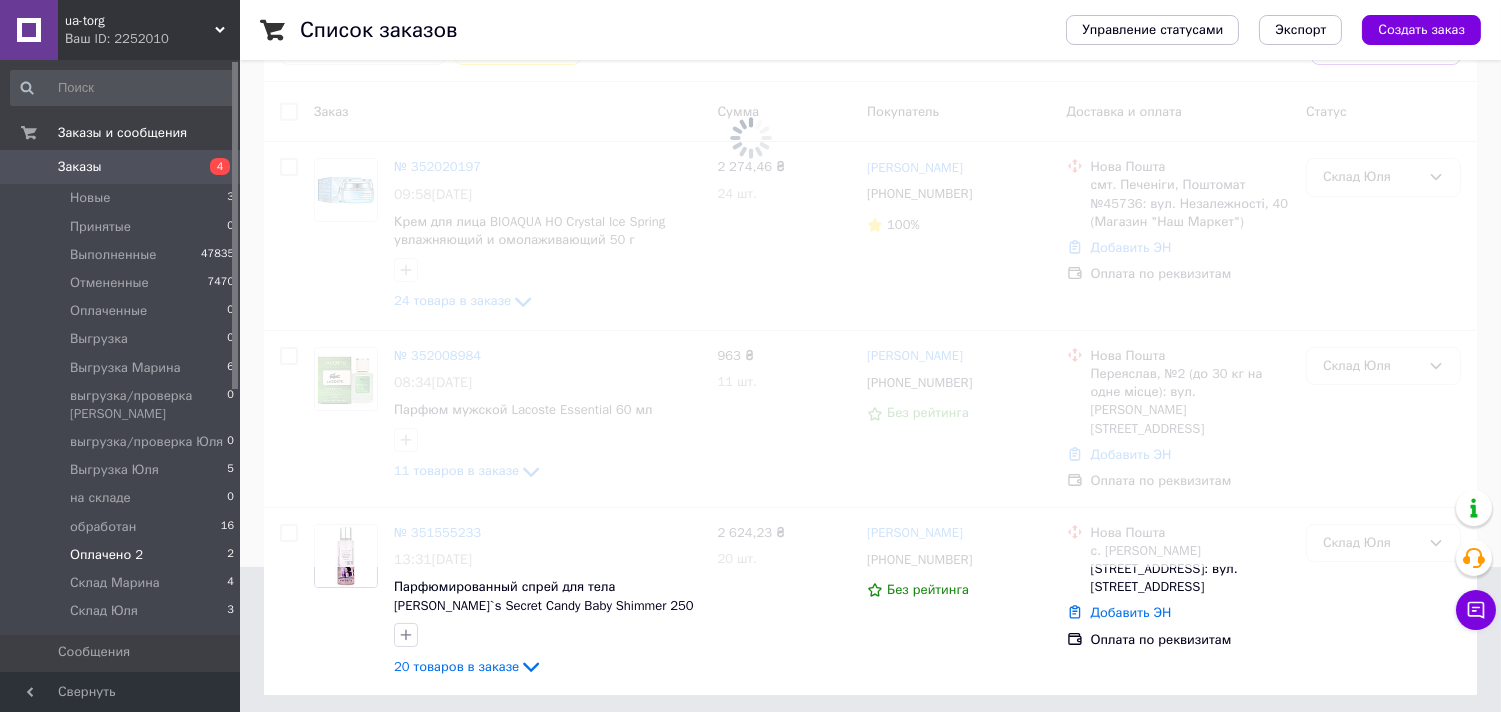 scroll, scrollTop: 0, scrollLeft: 0, axis: both 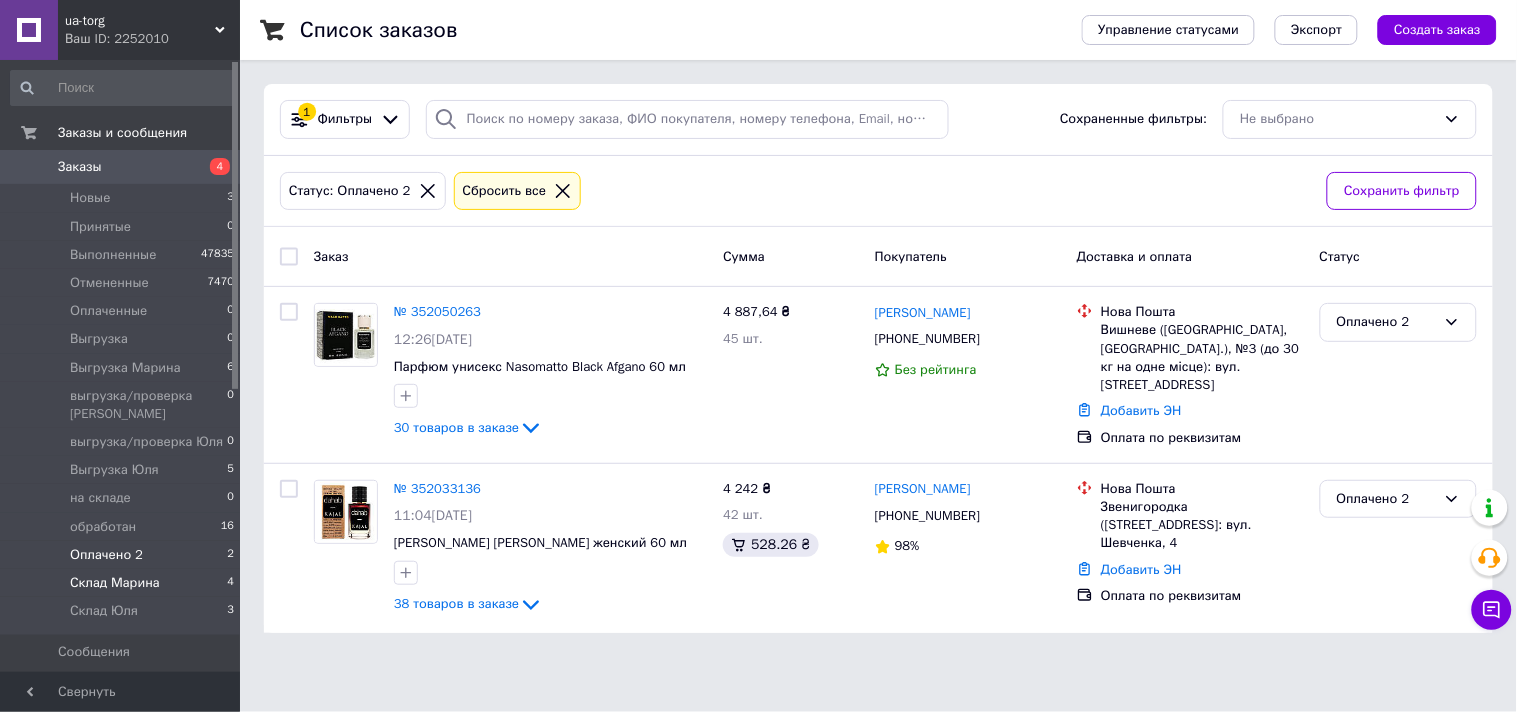 click on "Склад Марина 4" at bounding box center (123, 583) 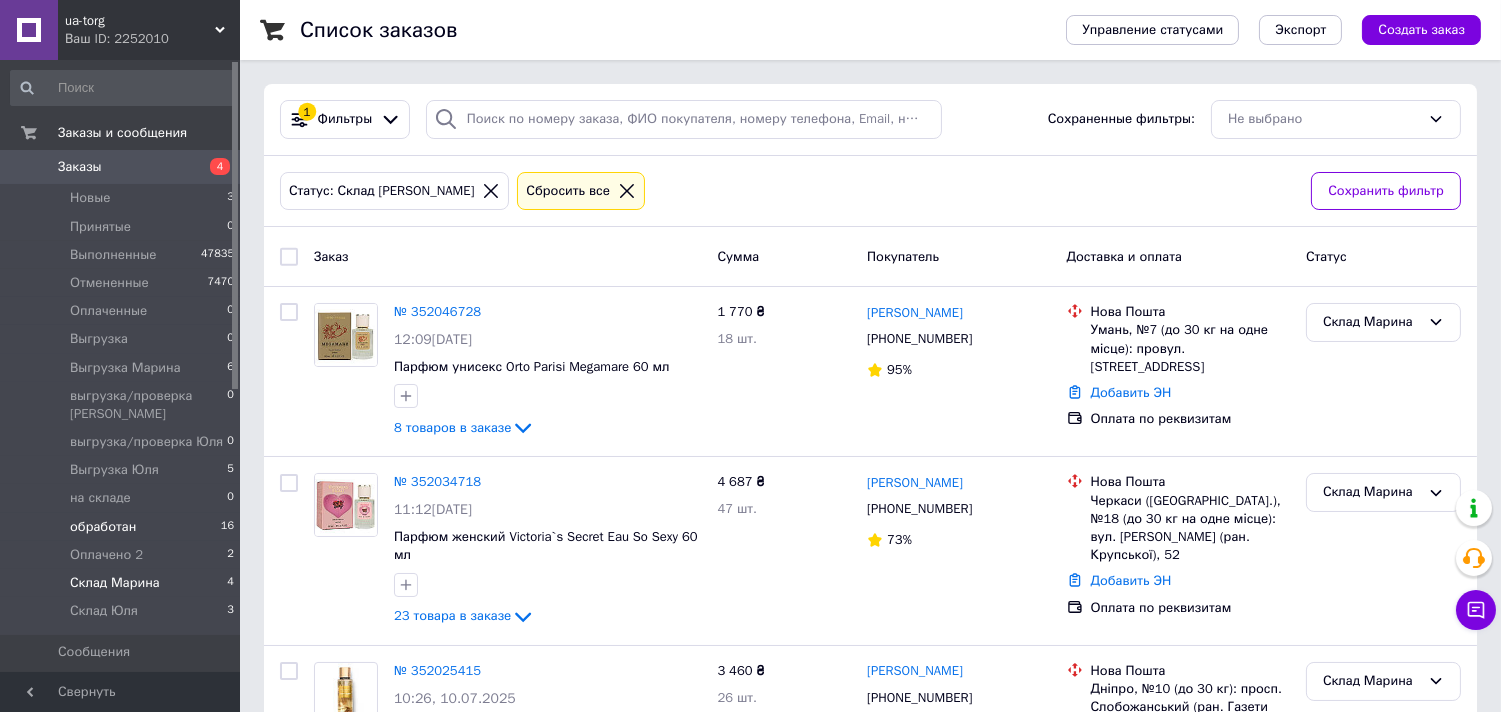 click on "обработан" at bounding box center [103, 527] 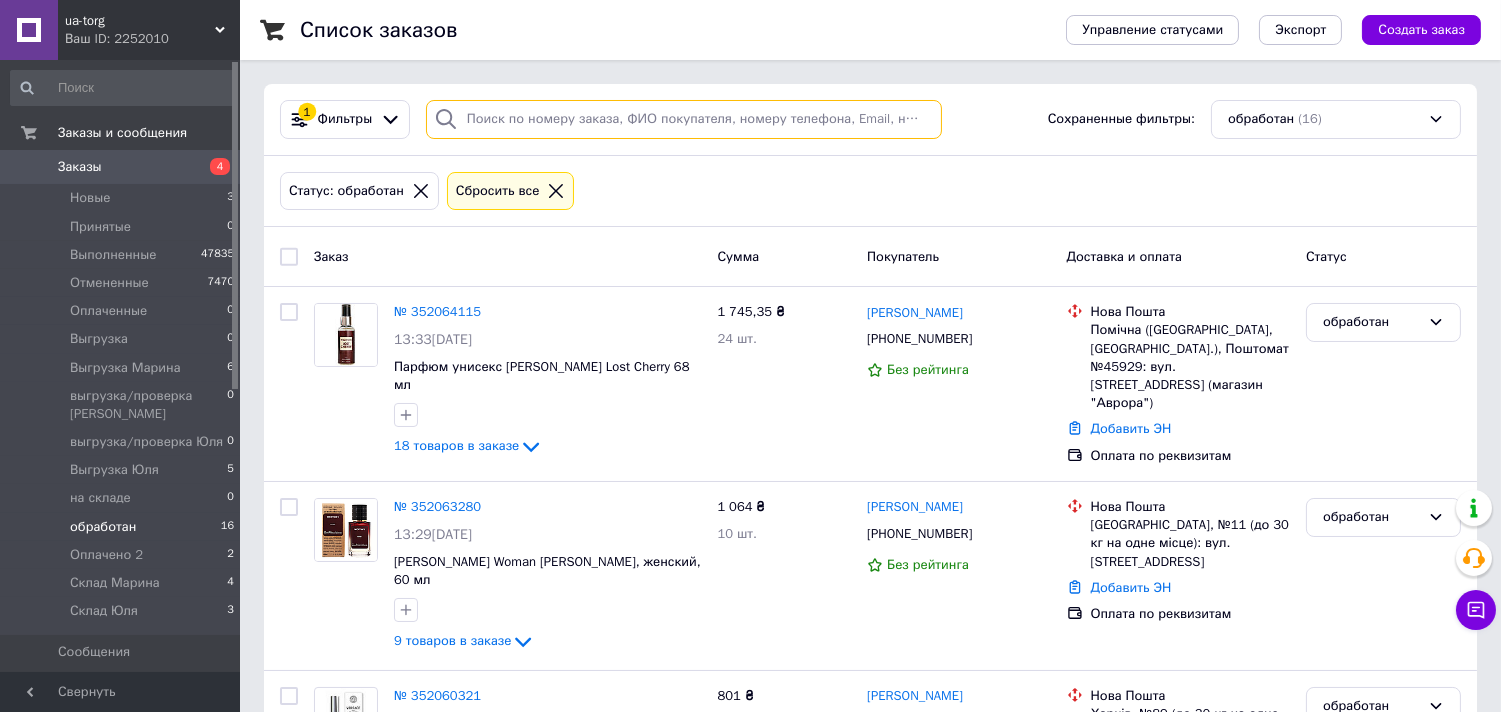 paste on "352017658" 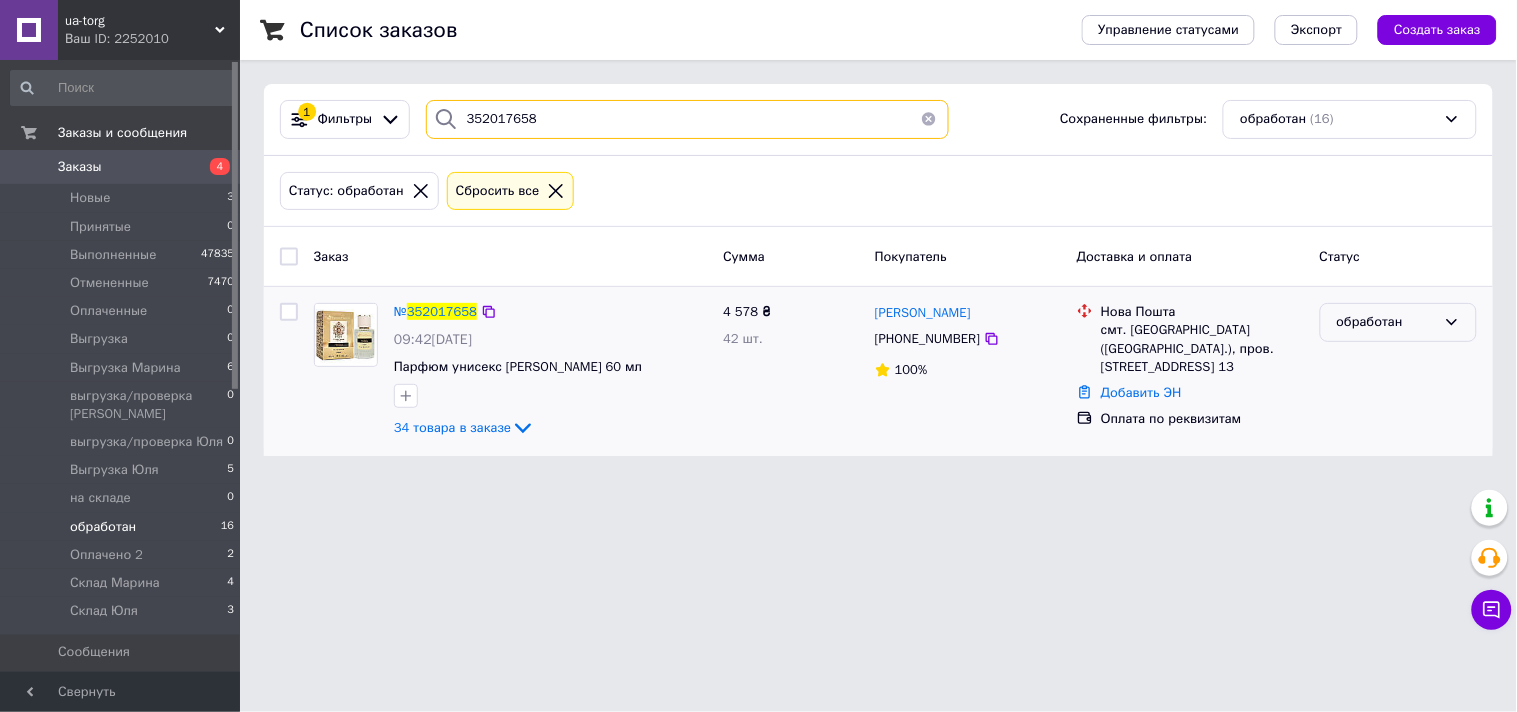 type on "352017658" 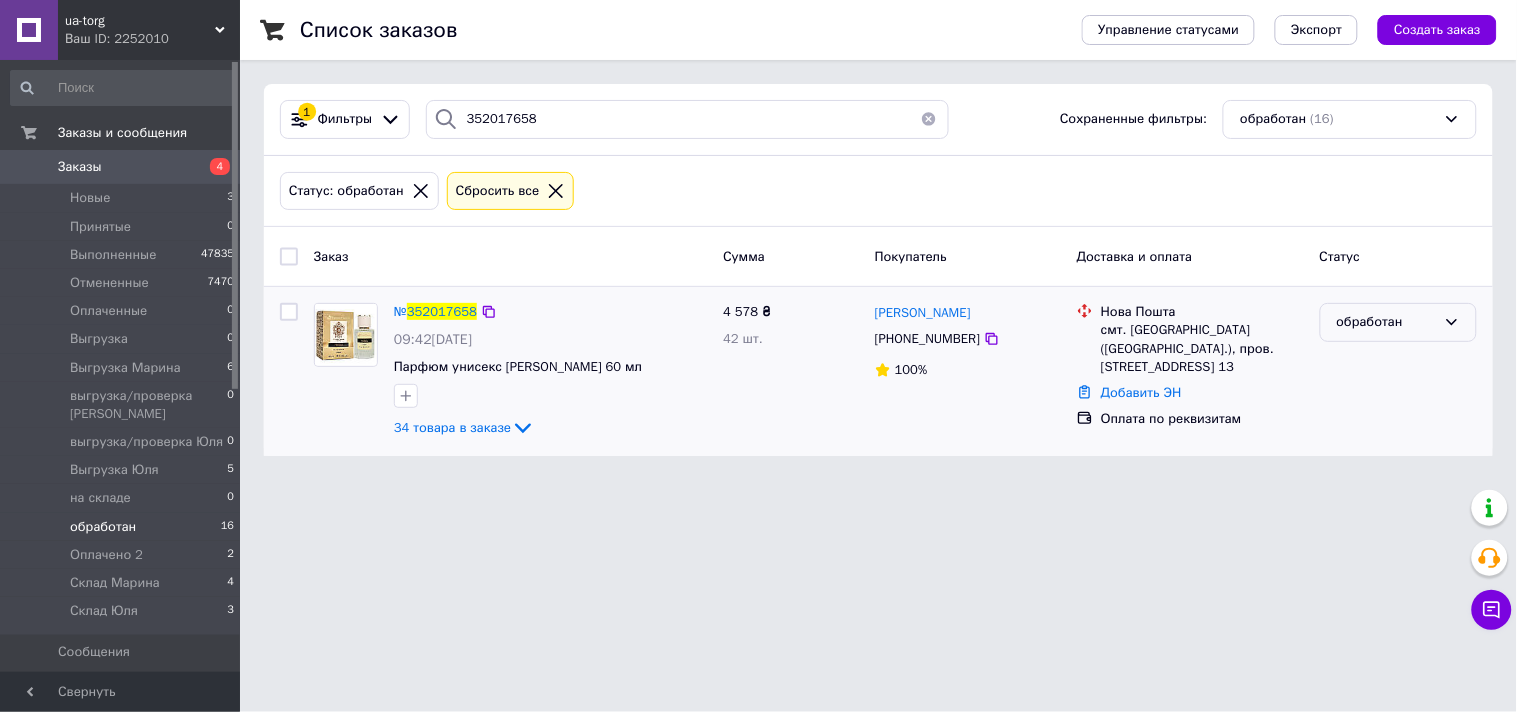 click on "обработан" at bounding box center [1386, 322] 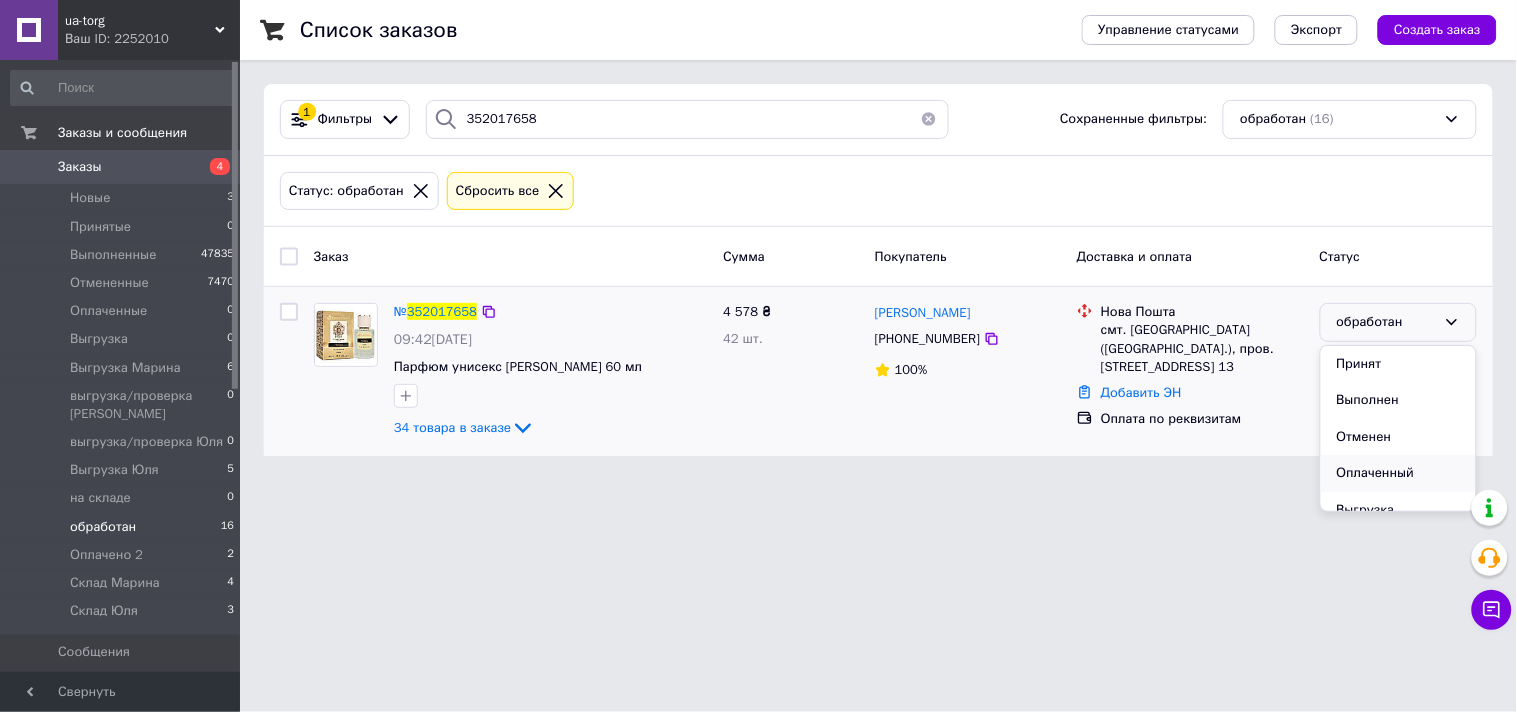 click on "Оплаченный" at bounding box center [1398, 473] 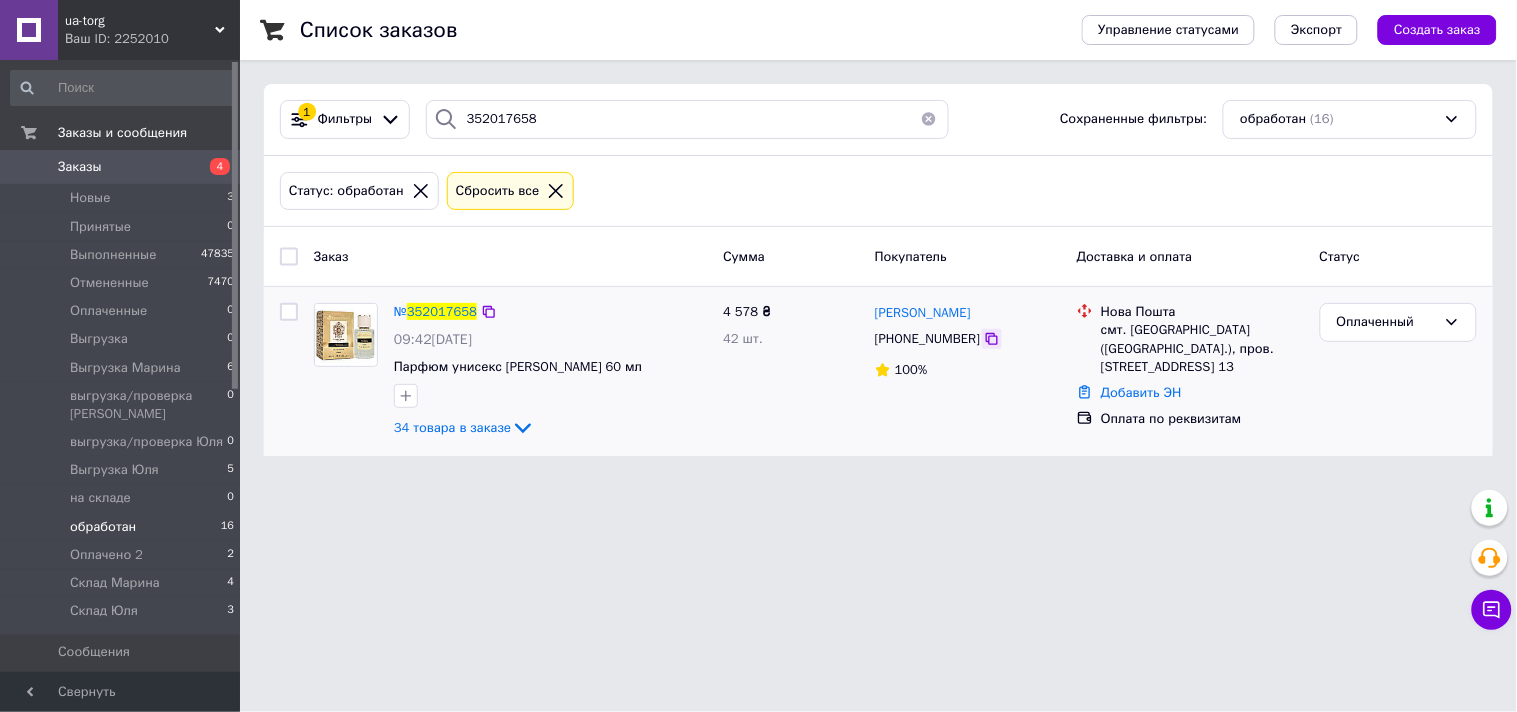 click 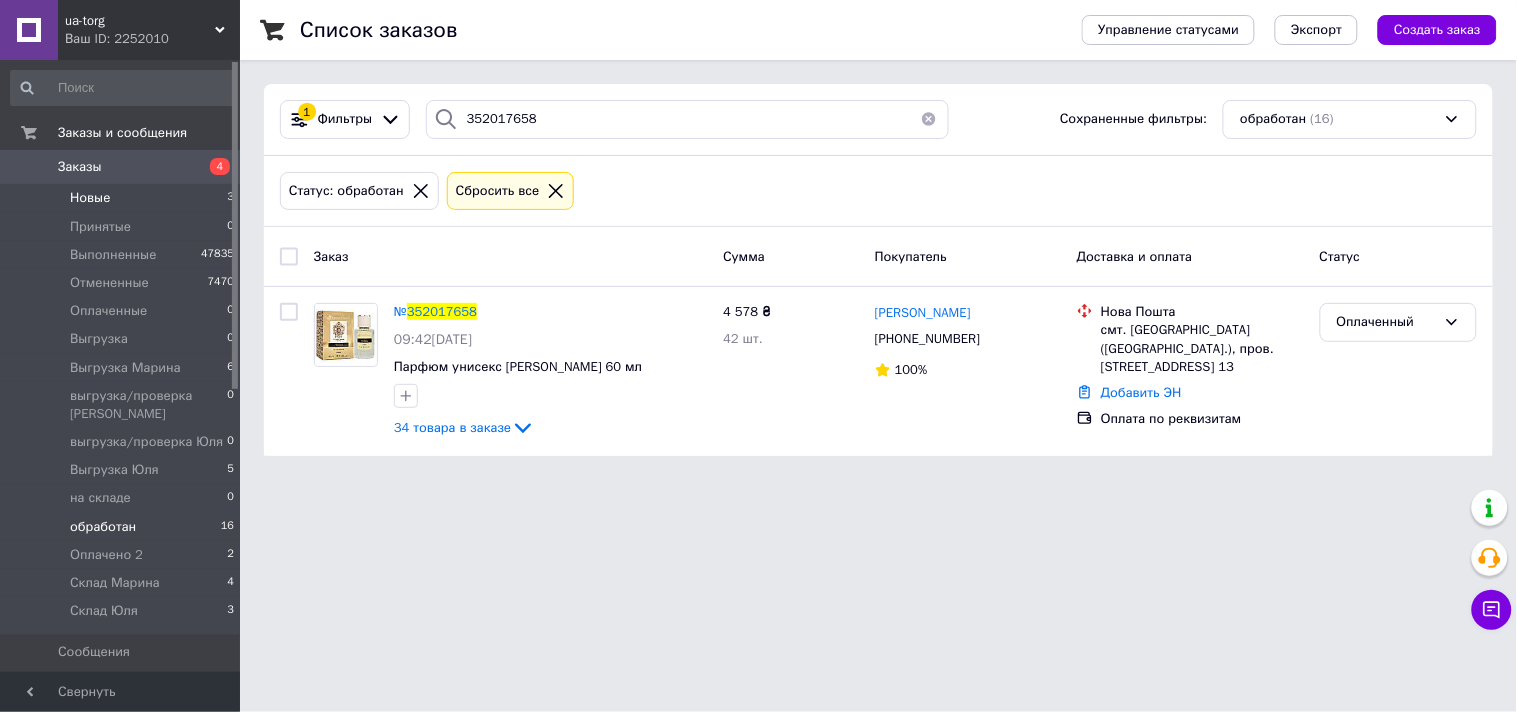 click on "Новые 3" at bounding box center [123, 198] 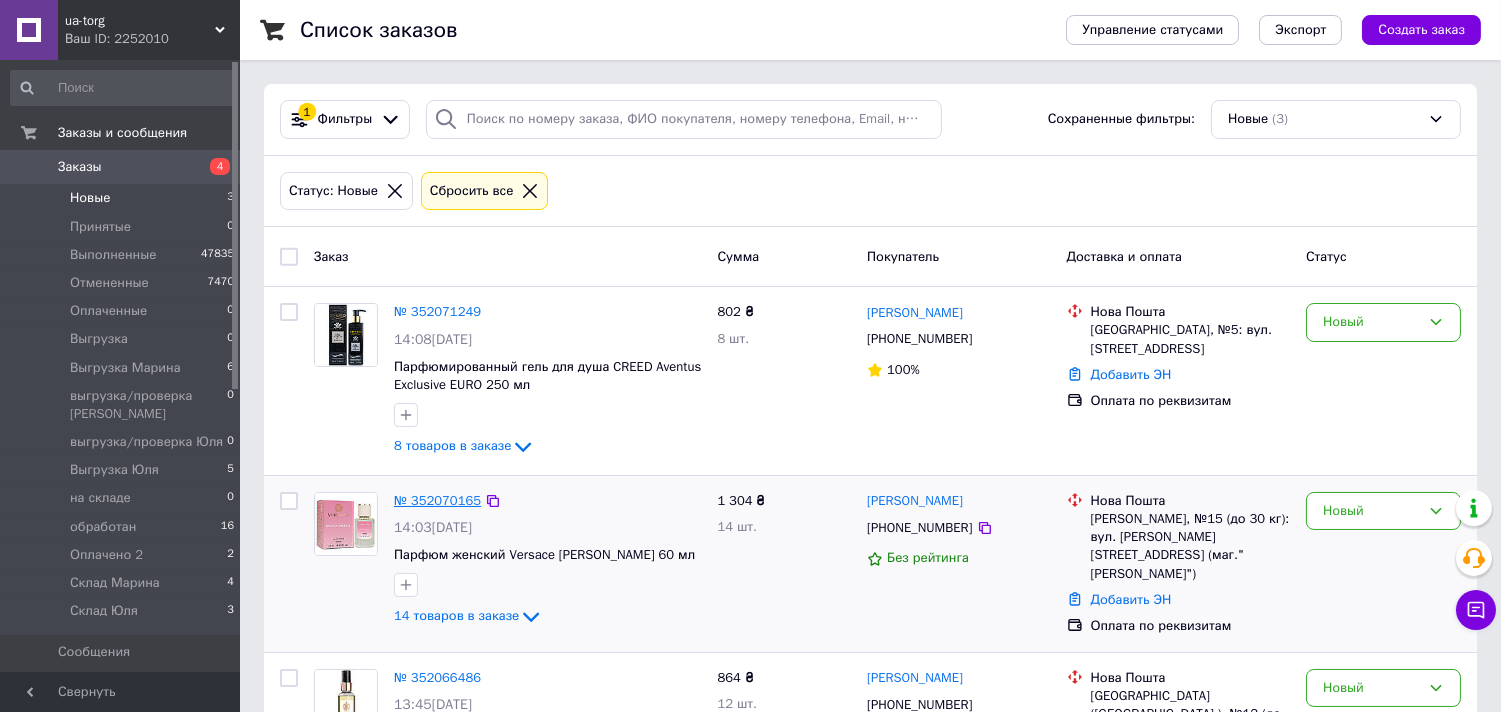 click on "№ 352070165" at bounding box center (437, 500) 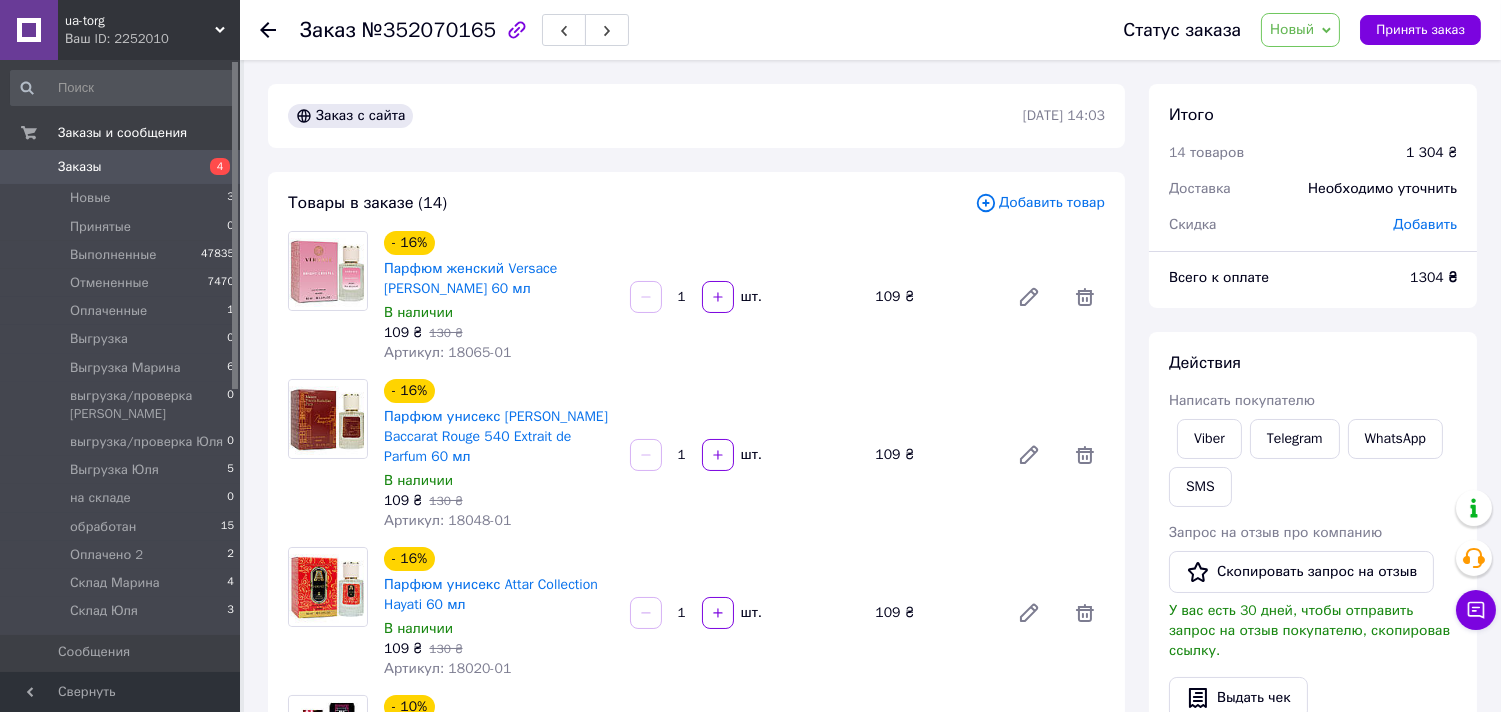 click on "Заказ с сайта" at bounding box center (653, 116) 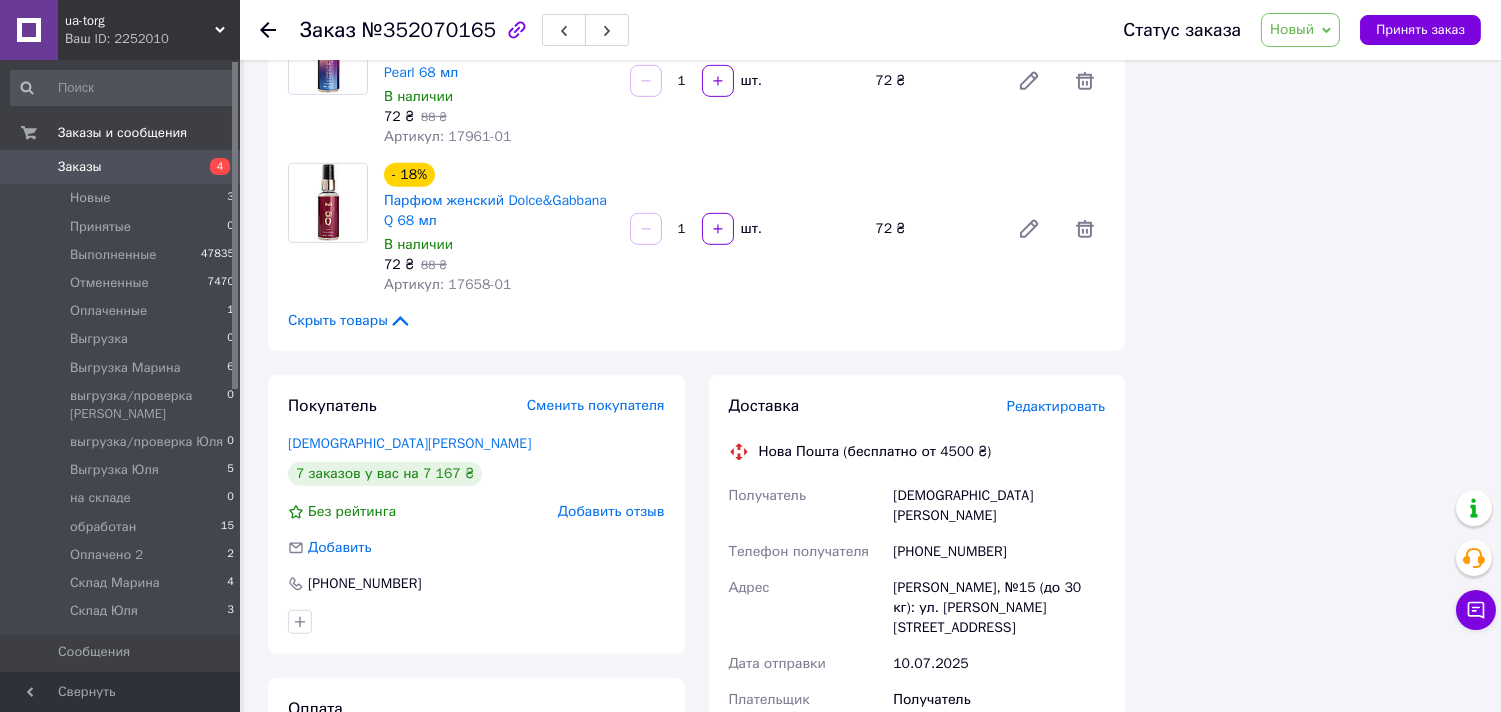 scroll, scrollTop: 2222, scrollLeft: 0, axis: vertical 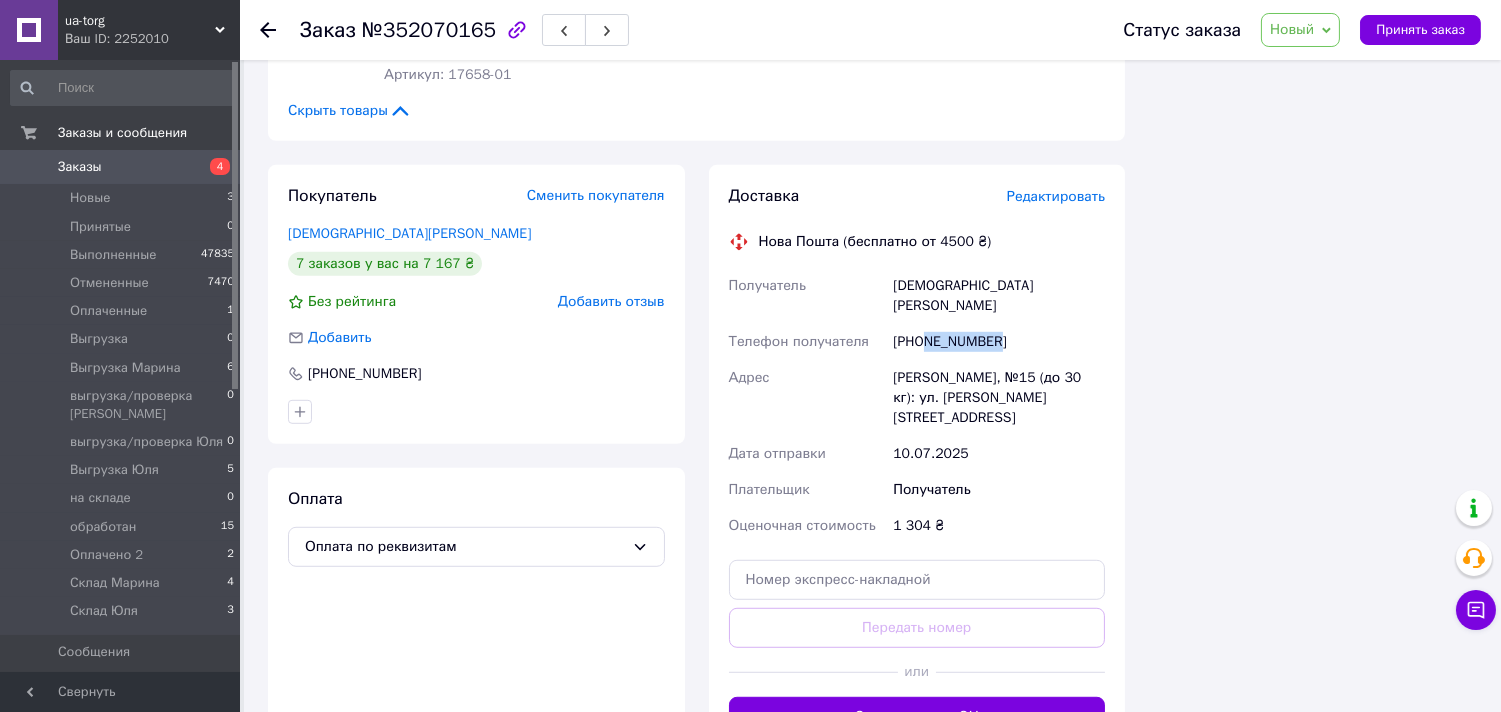 drag, startPoint x: 922, startPoint y: 302, endPoint x: 972, endPoint y: 304, distance: 50.039986 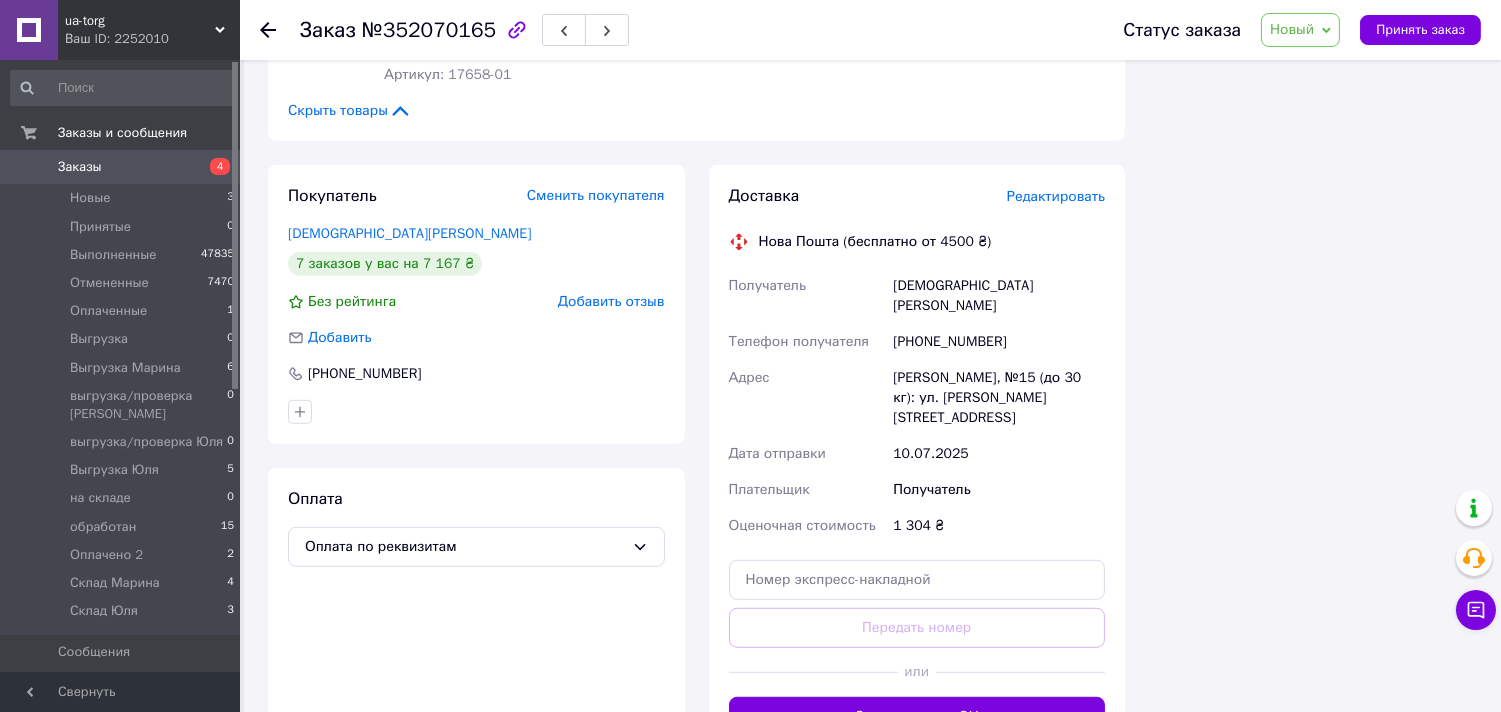 click on "№352070165" at bounding box center (429, 30) 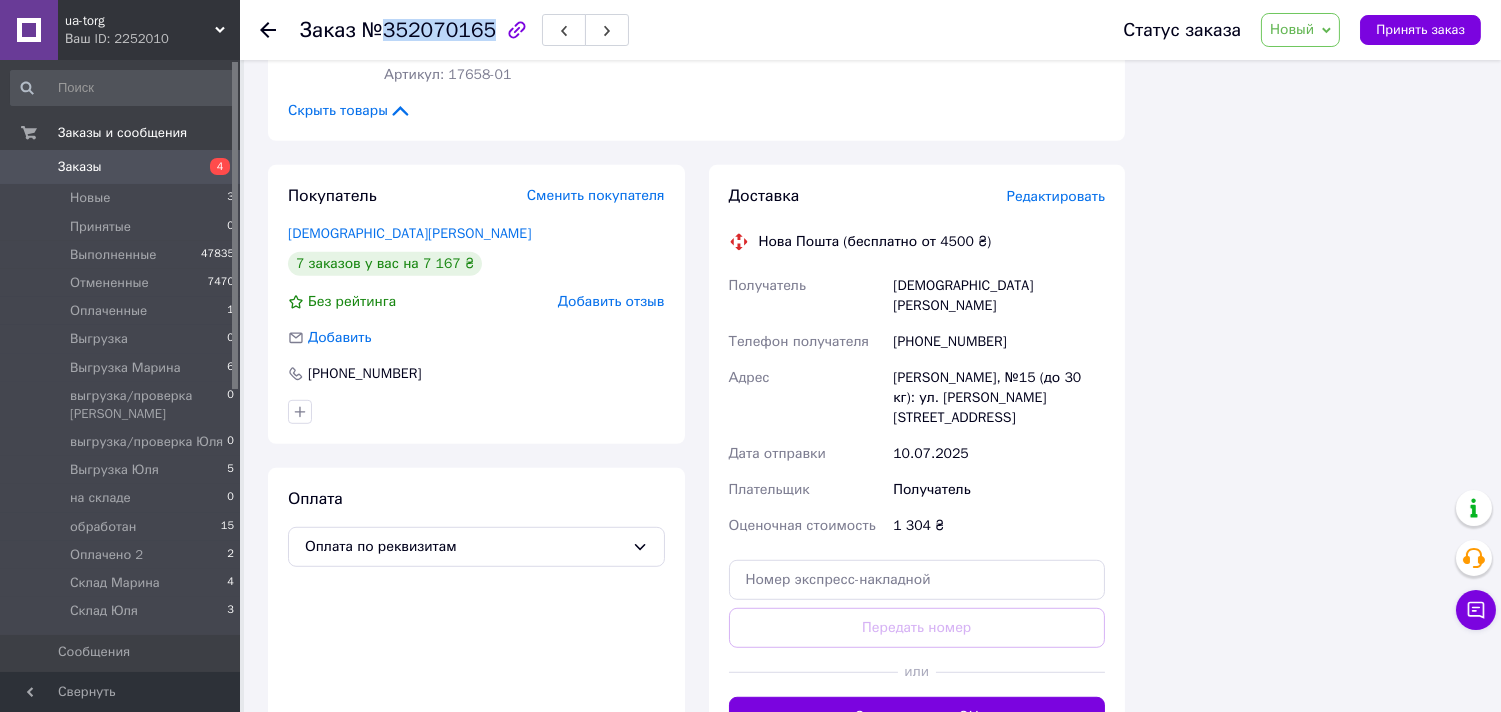 click on "№352070165" at bounding box center [429, 30] 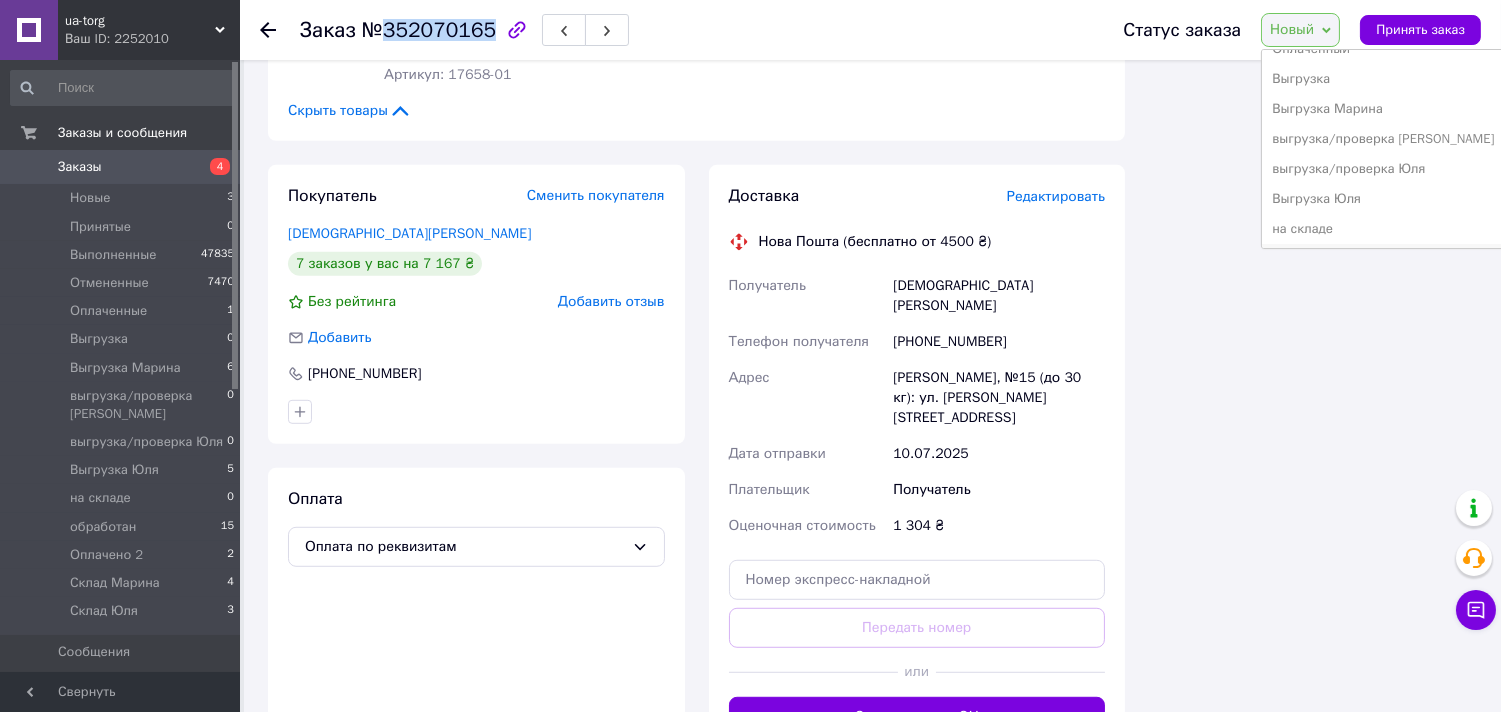 scroll, scrollTop: 232, scrollLeft: 0, axis: vertical 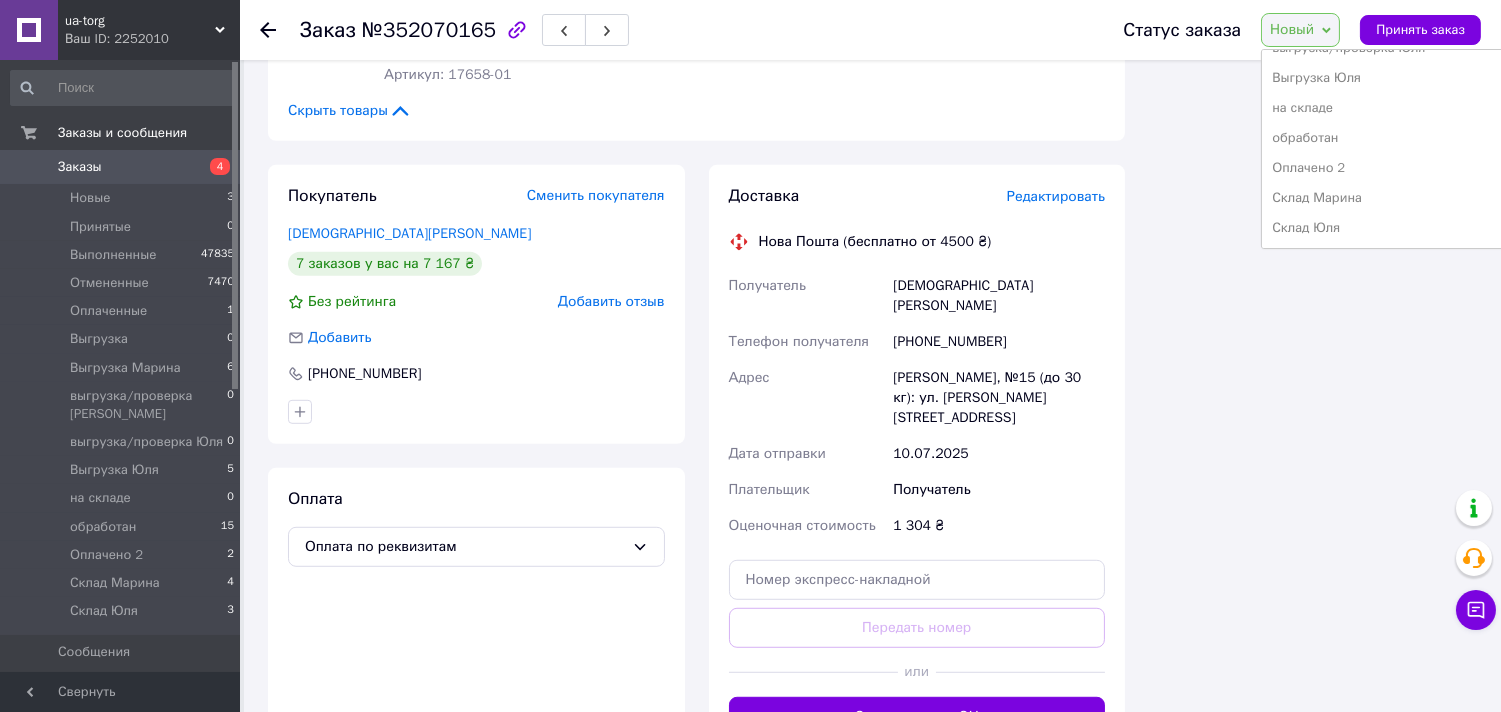 click on "обработан" at bounding box center [1383, 138] 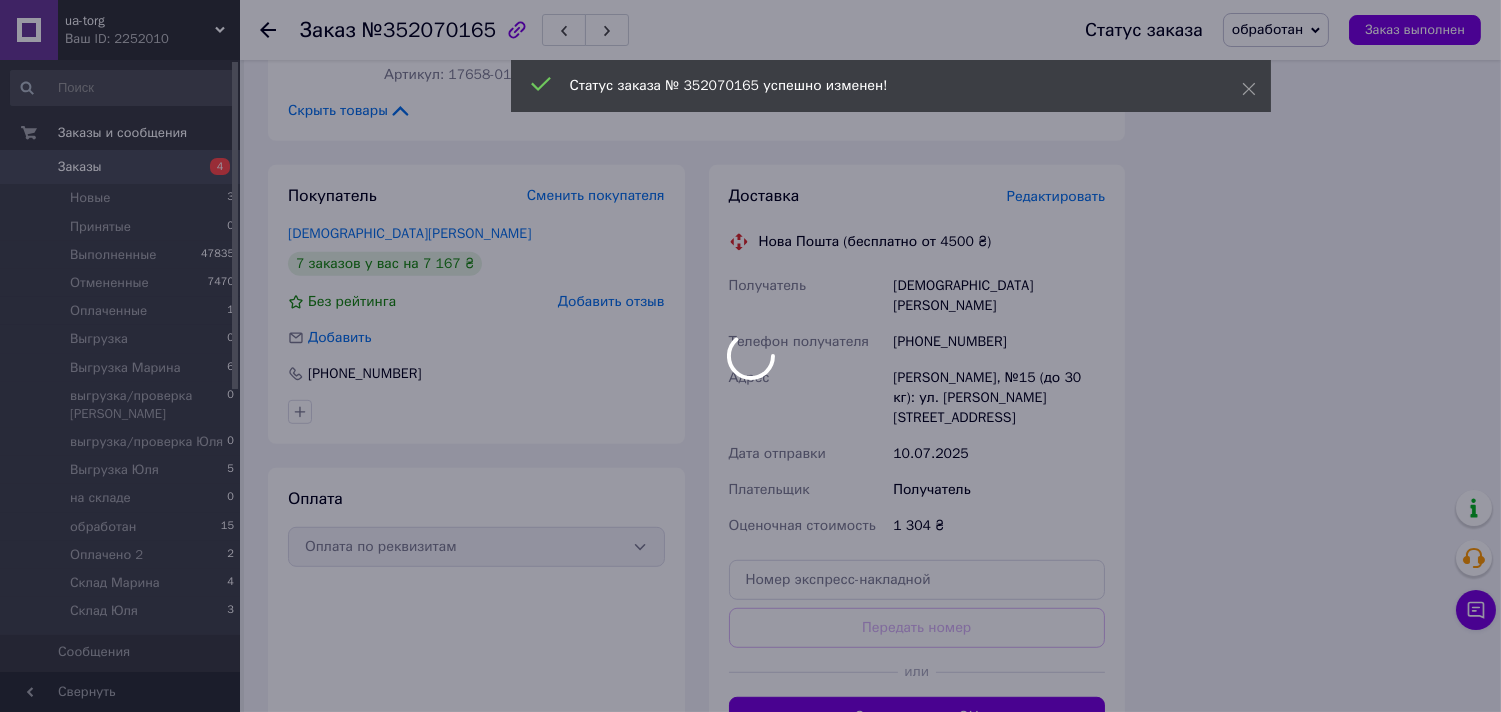 click at bounding box center [750, 356] 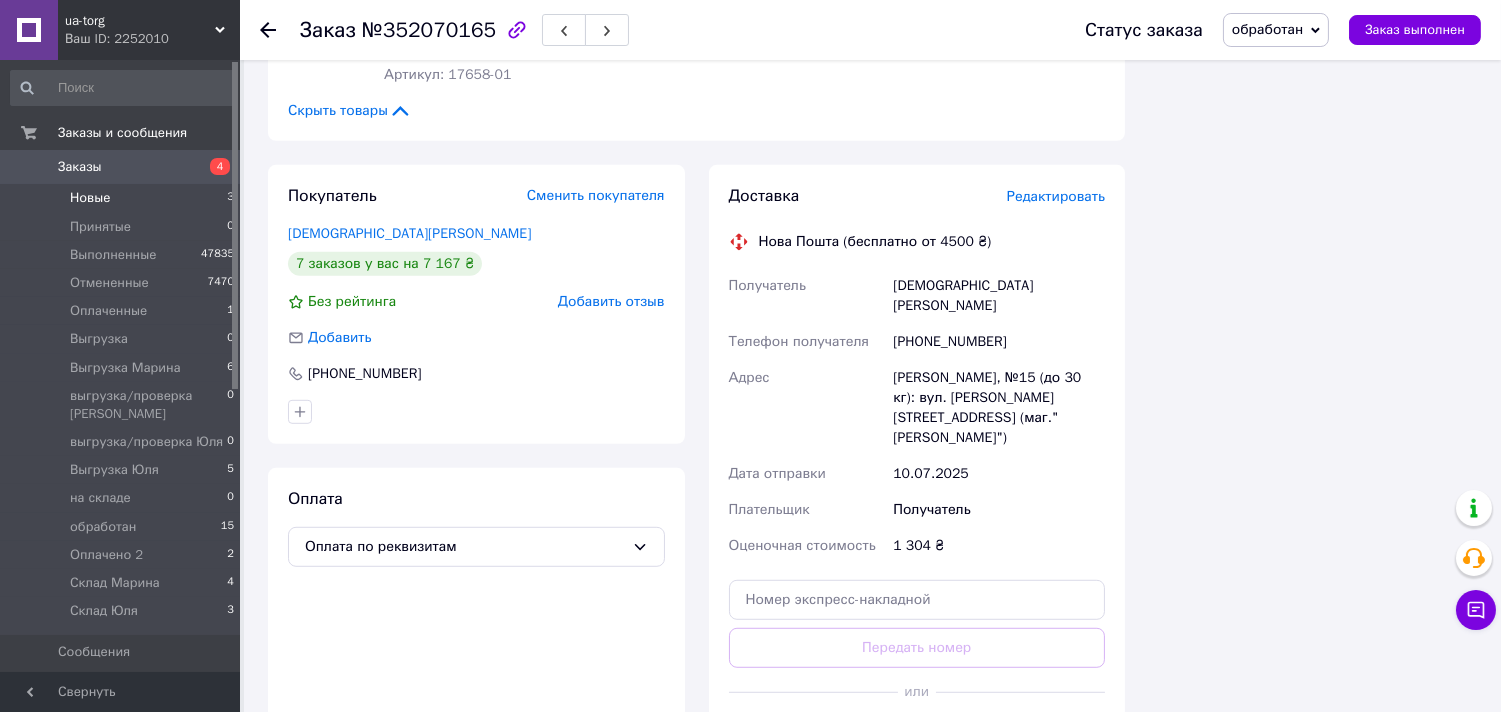 click on "Новые 3" at bounding box center [123, 198] 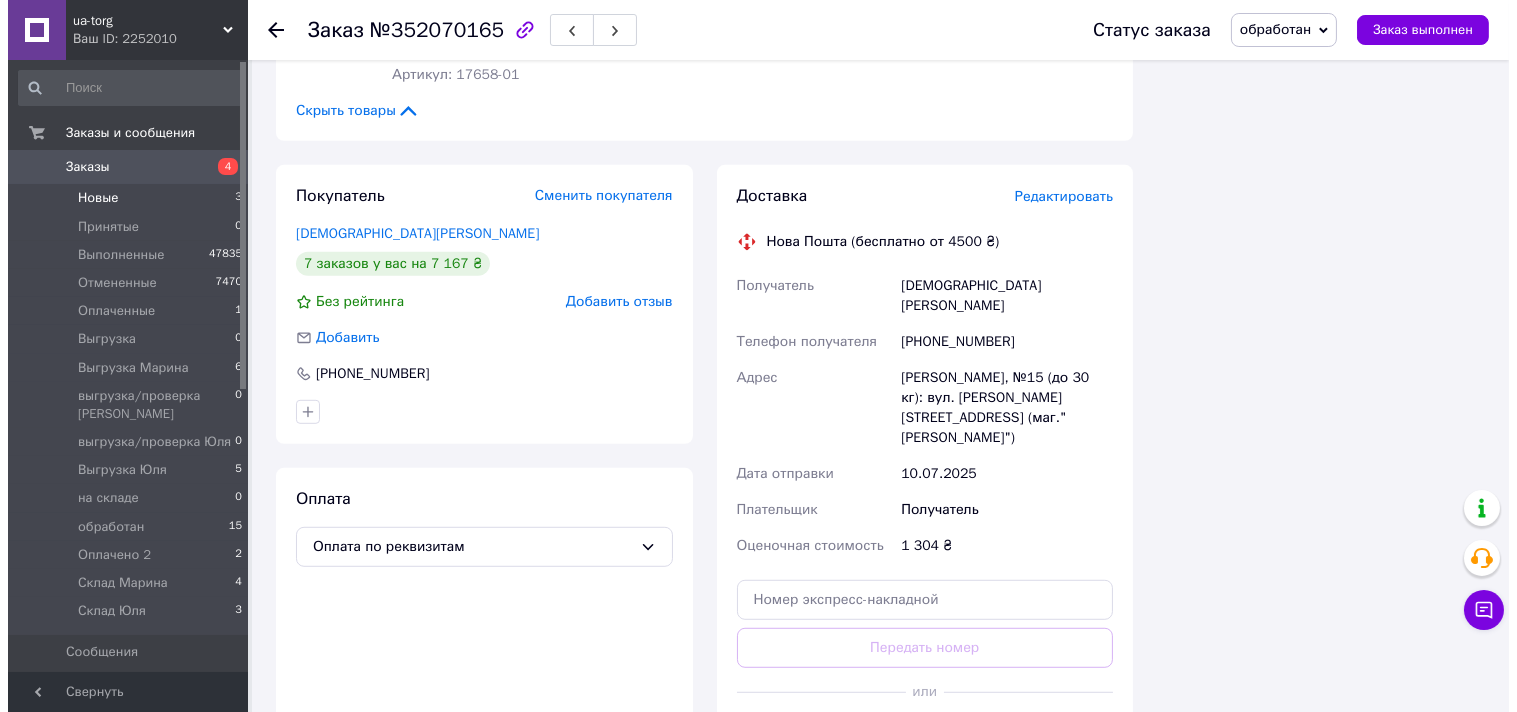 scroll, scrollTop: 0, scrollLeft: 0, axis: both 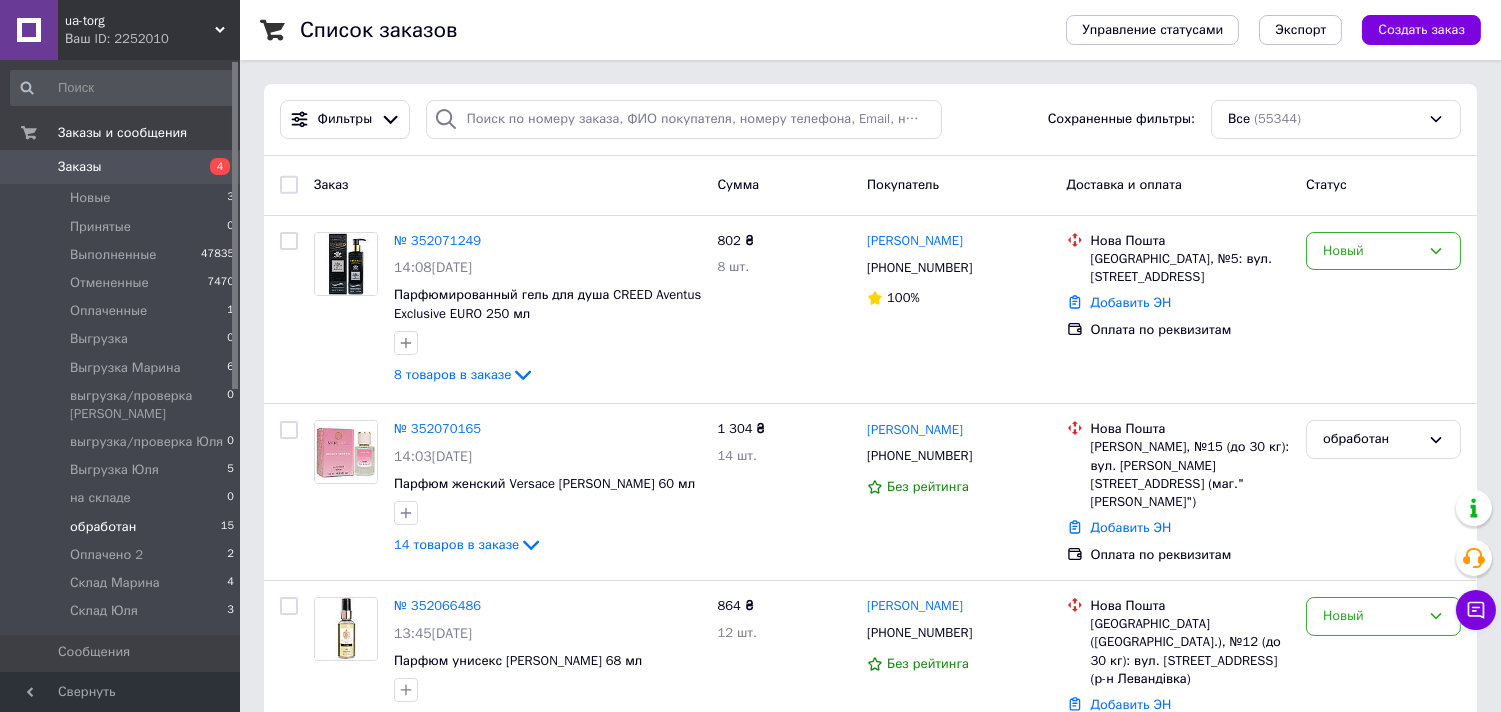 click on "обработан" at bounding box center [103, 527] 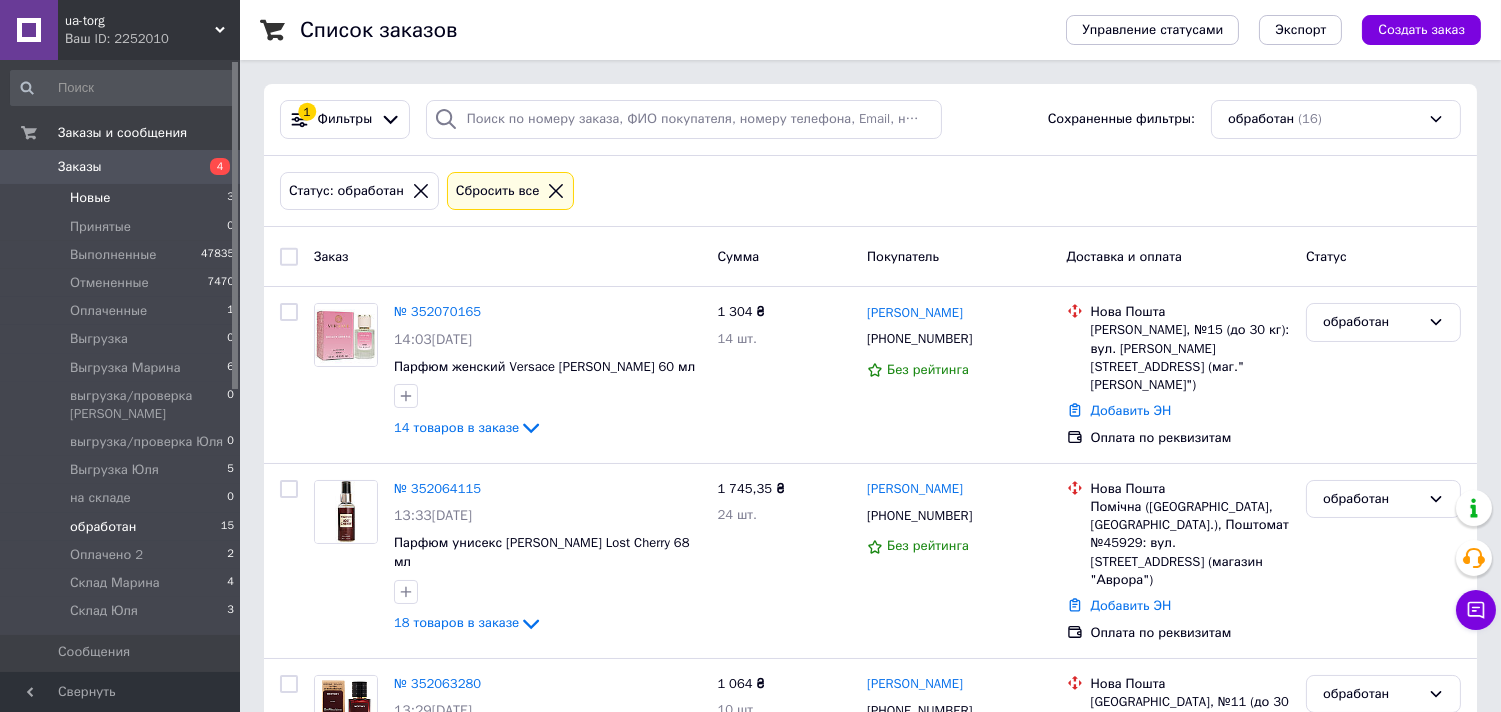 click on "Новые 3" at bounding box center [123, 198] 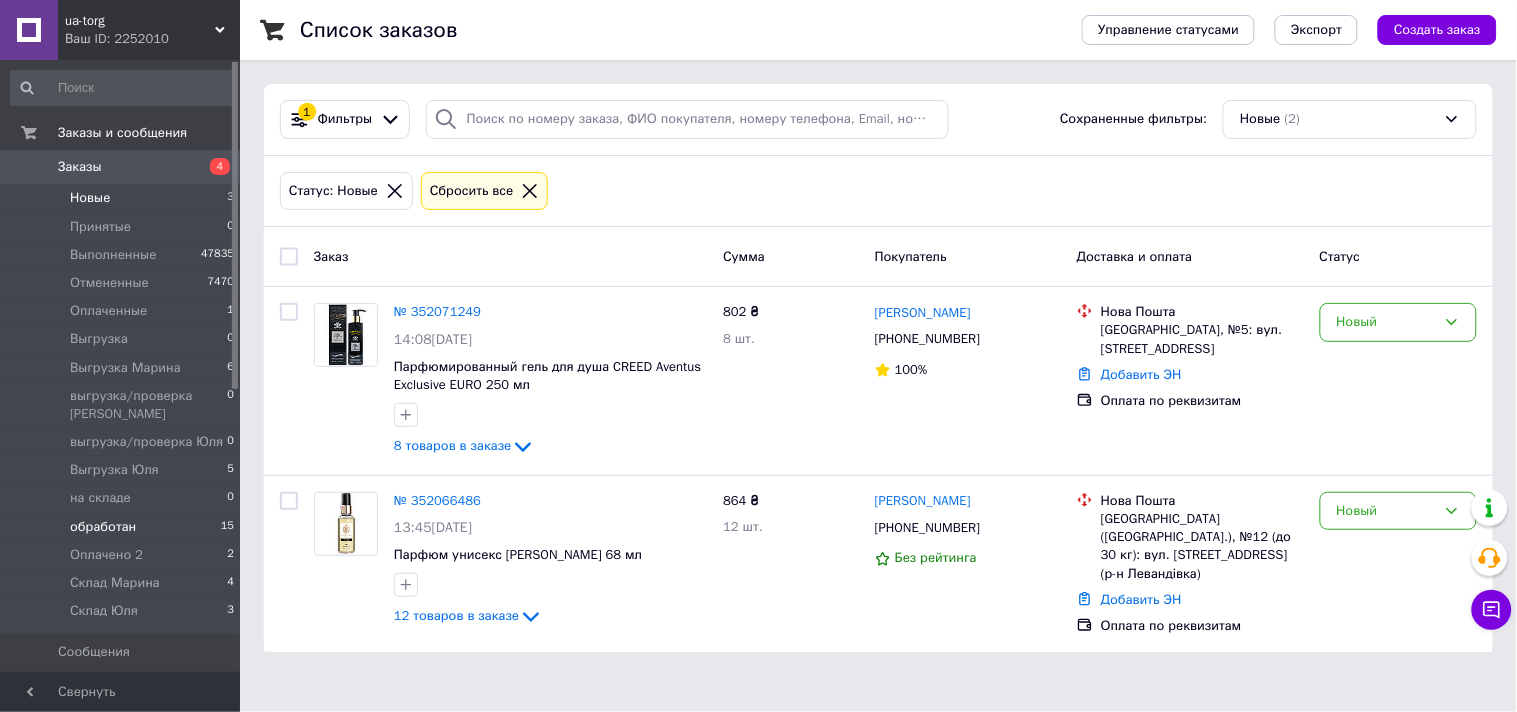 click on "обработан 15" at bounding box center (123, 527) 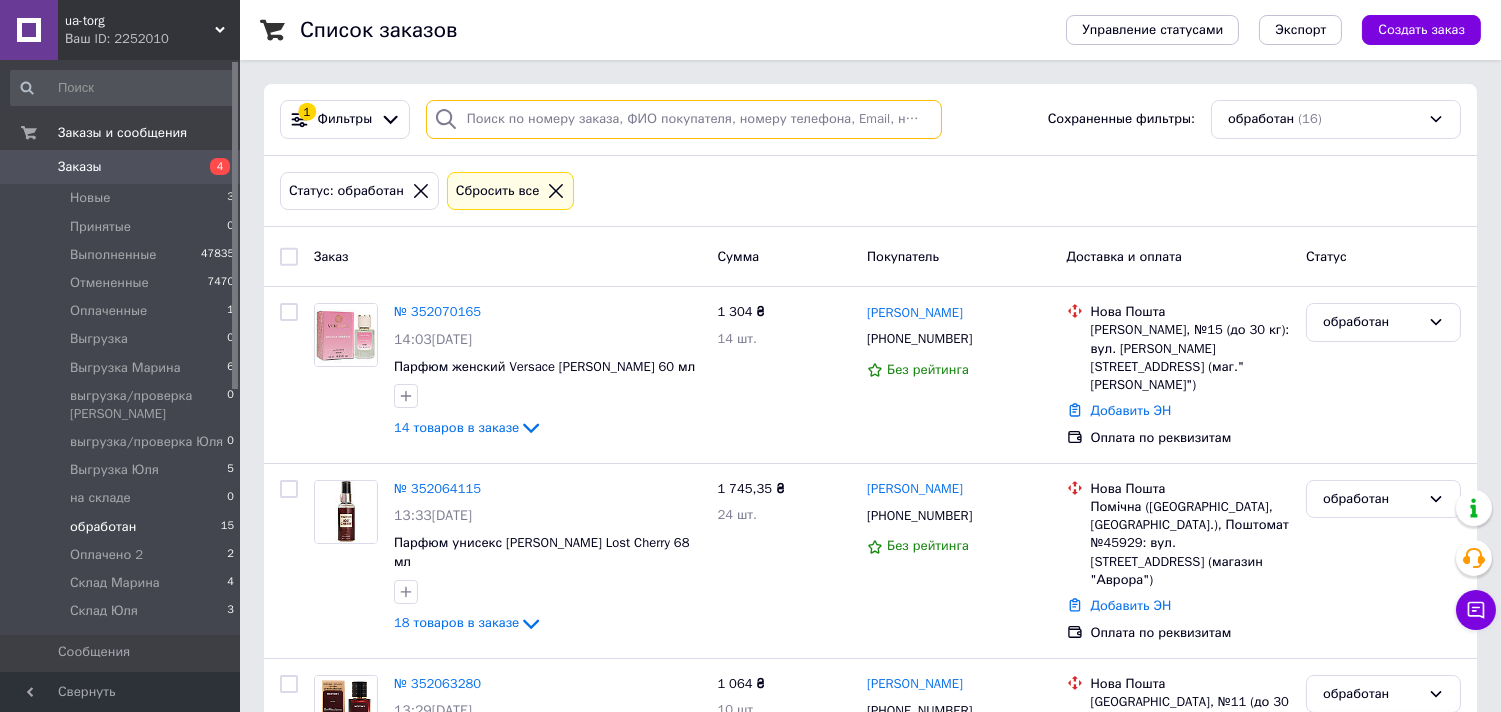 paste on "351991426" 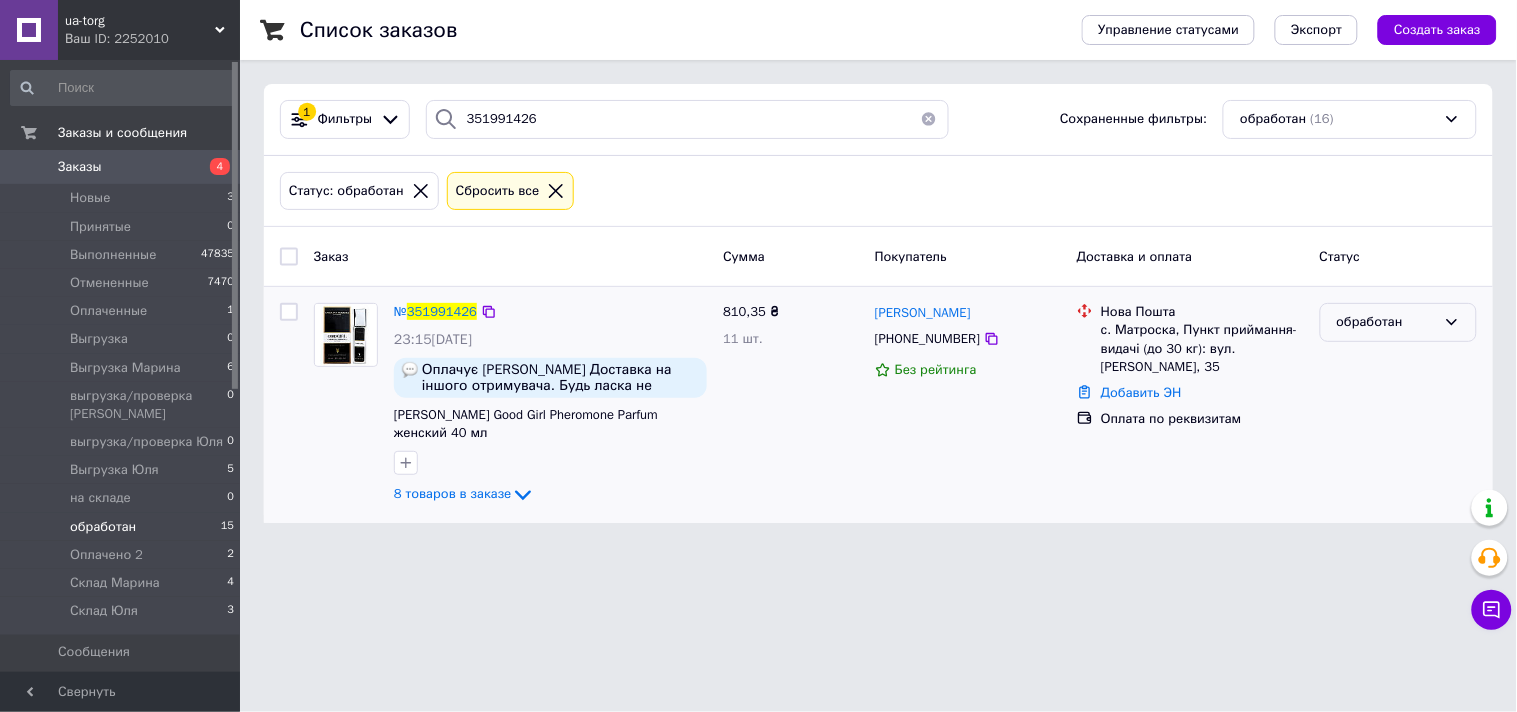 click on "обработан" at bounding box center [1386, 322] 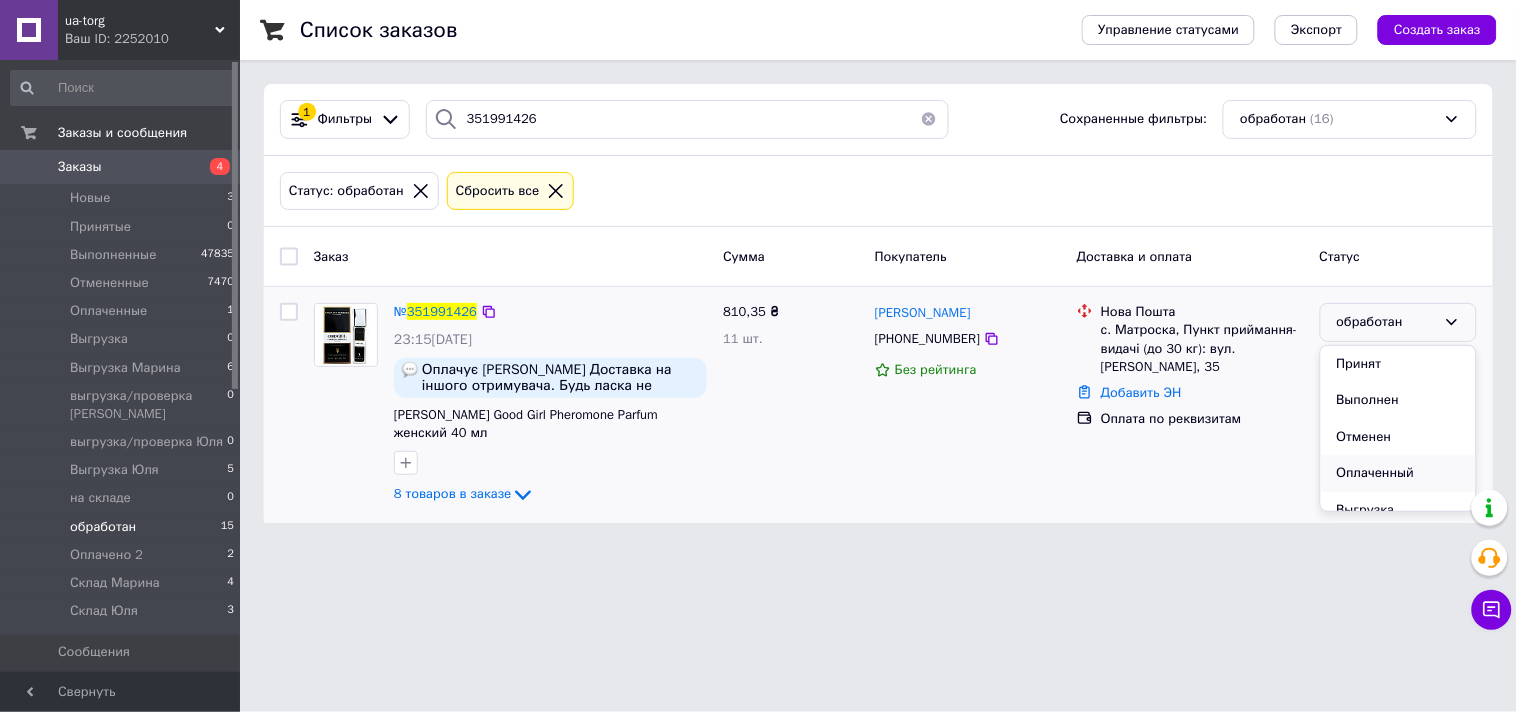 click on "Оплаченный" at bounding box center [1398, 473] 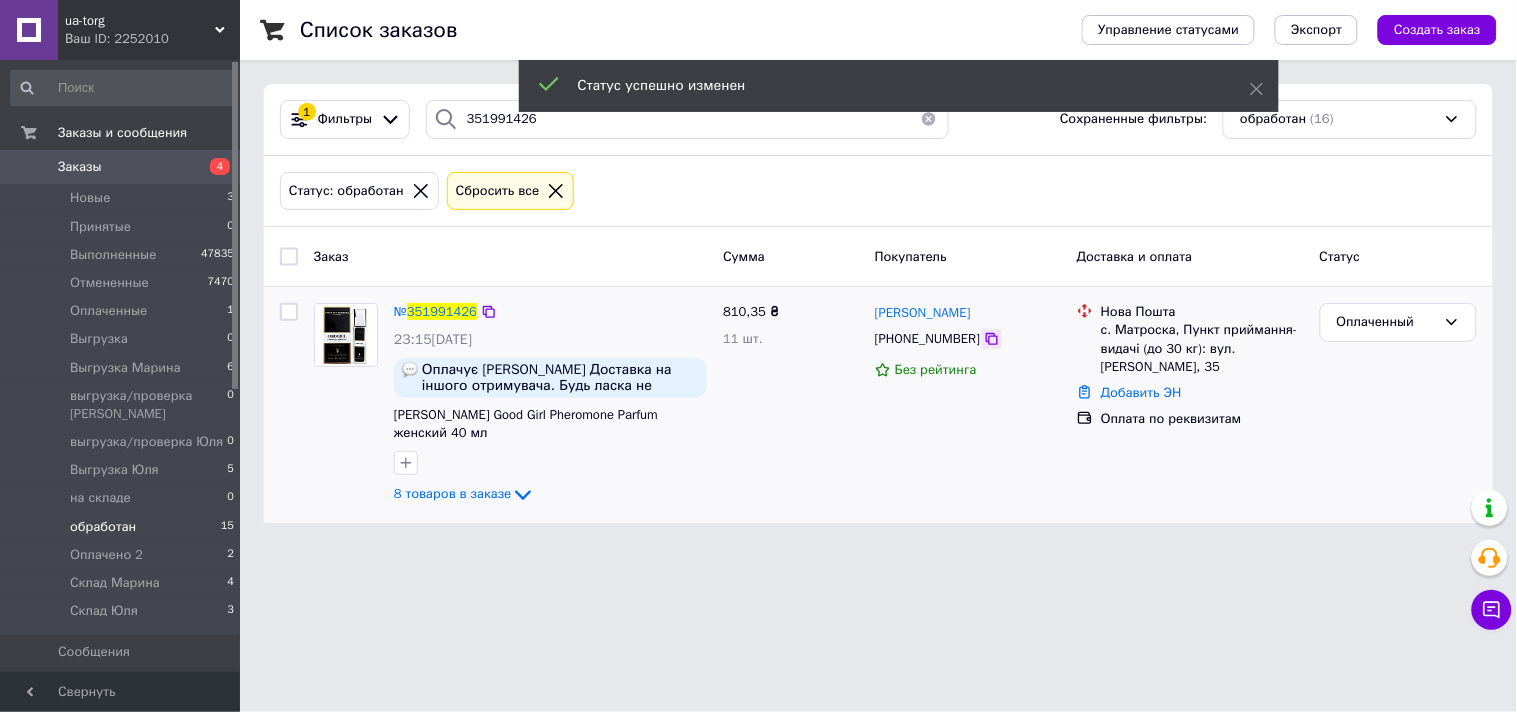 click 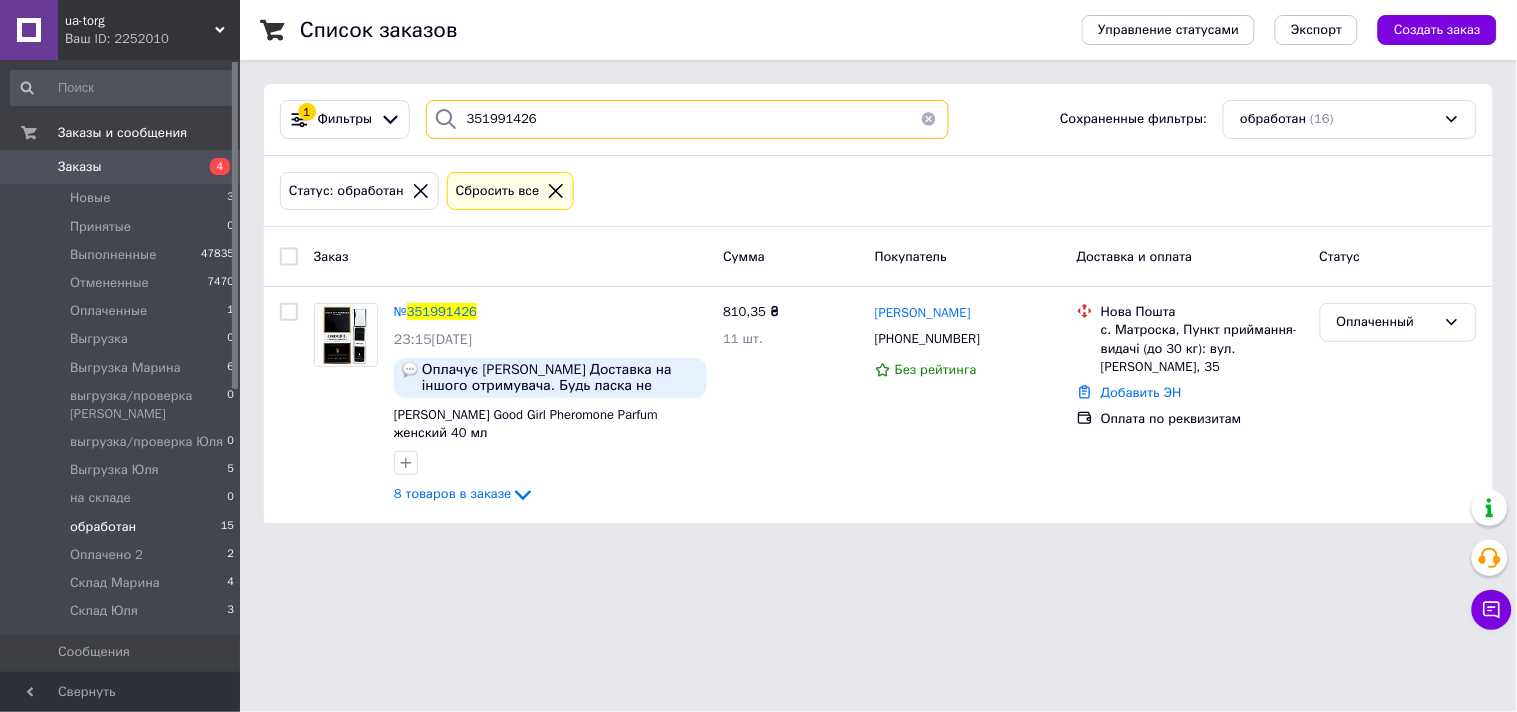 click on "351991426" at bounding box center [687, 119] 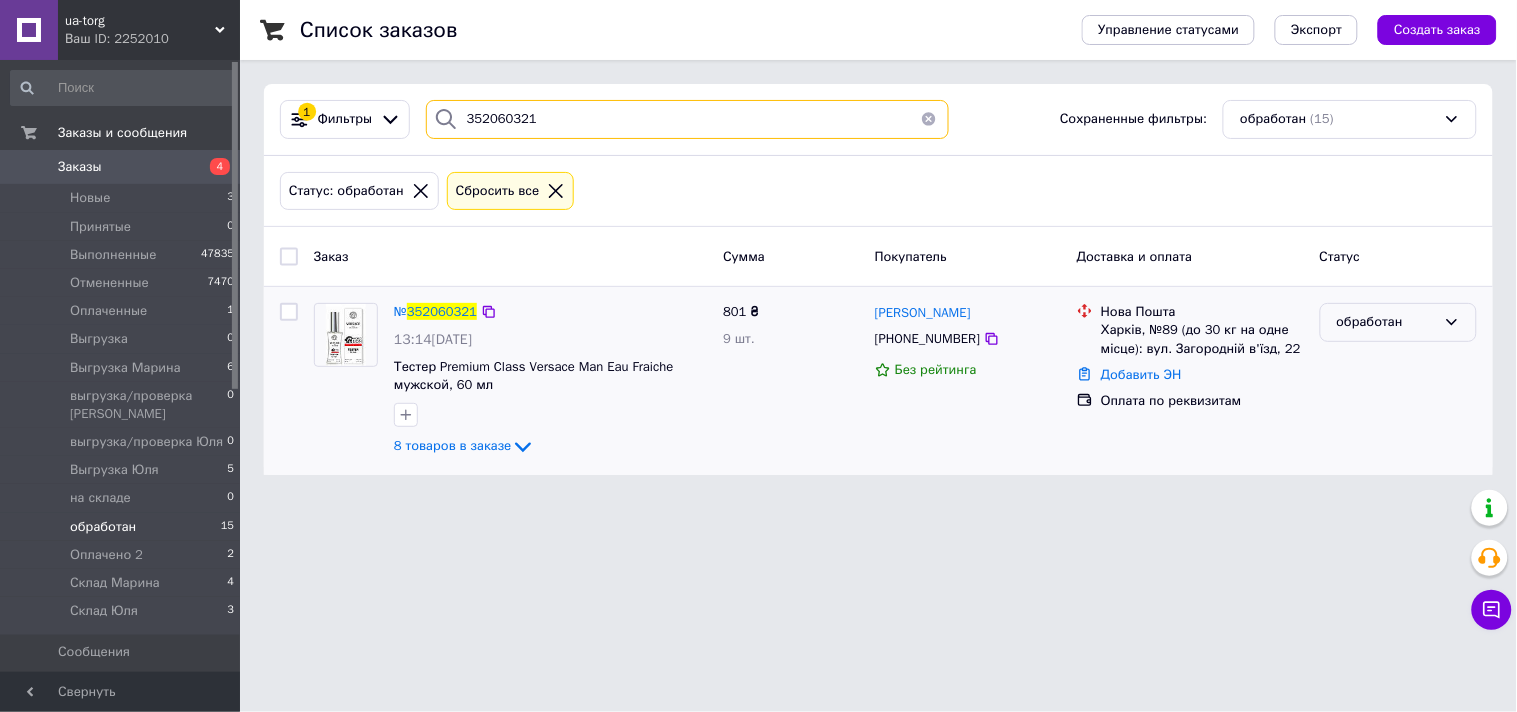 type on "352060321" 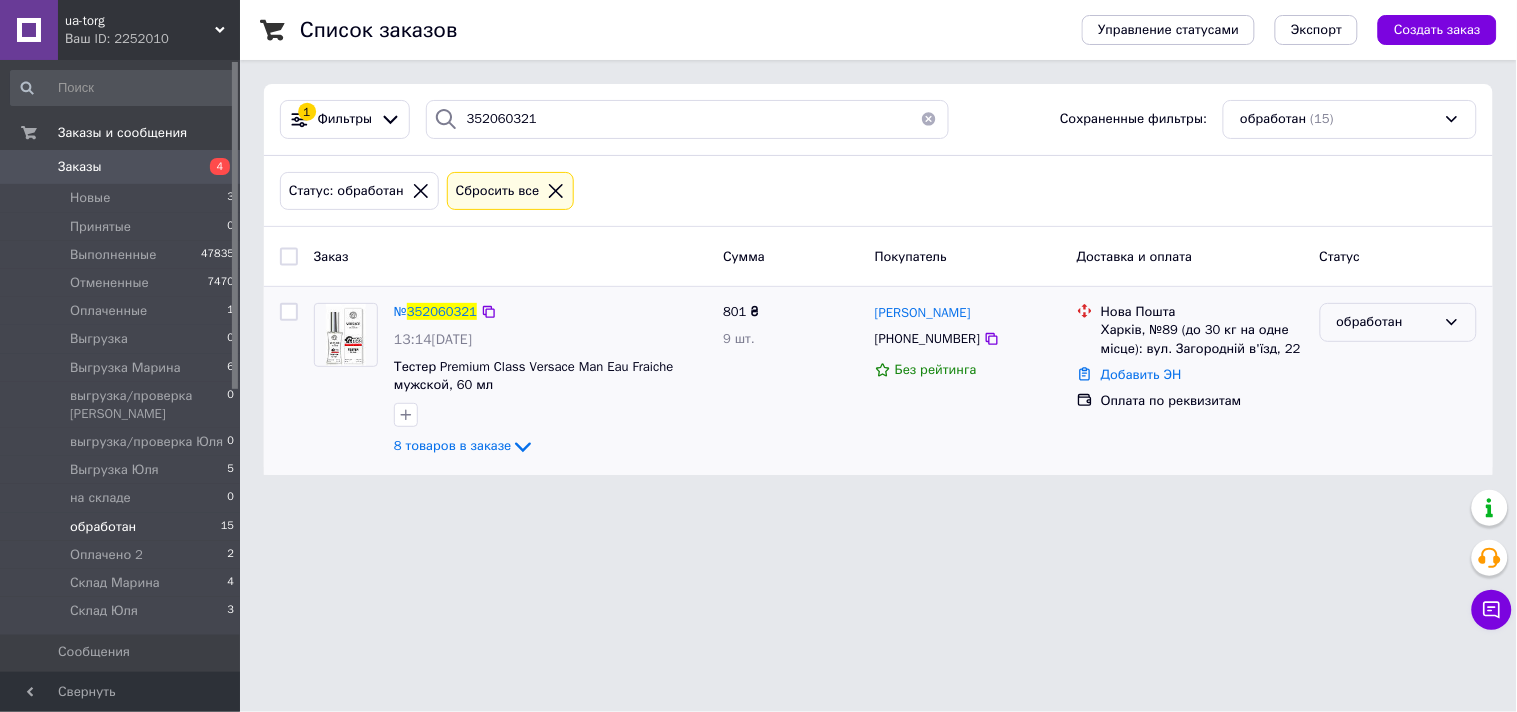 click on "обработан" at bounding box center [1386, 322] 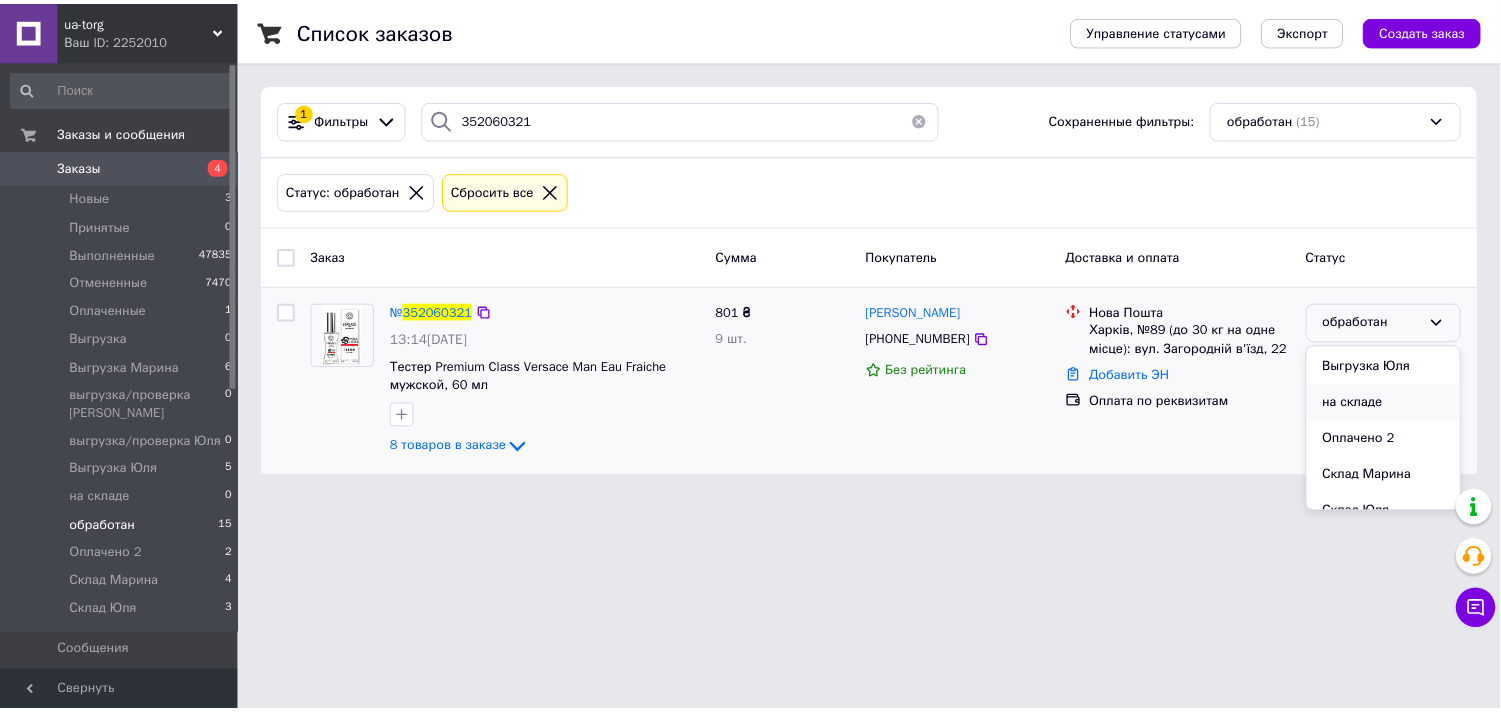 scroll, scrollTop: 333, scrollLeft: 0, axis: vertical 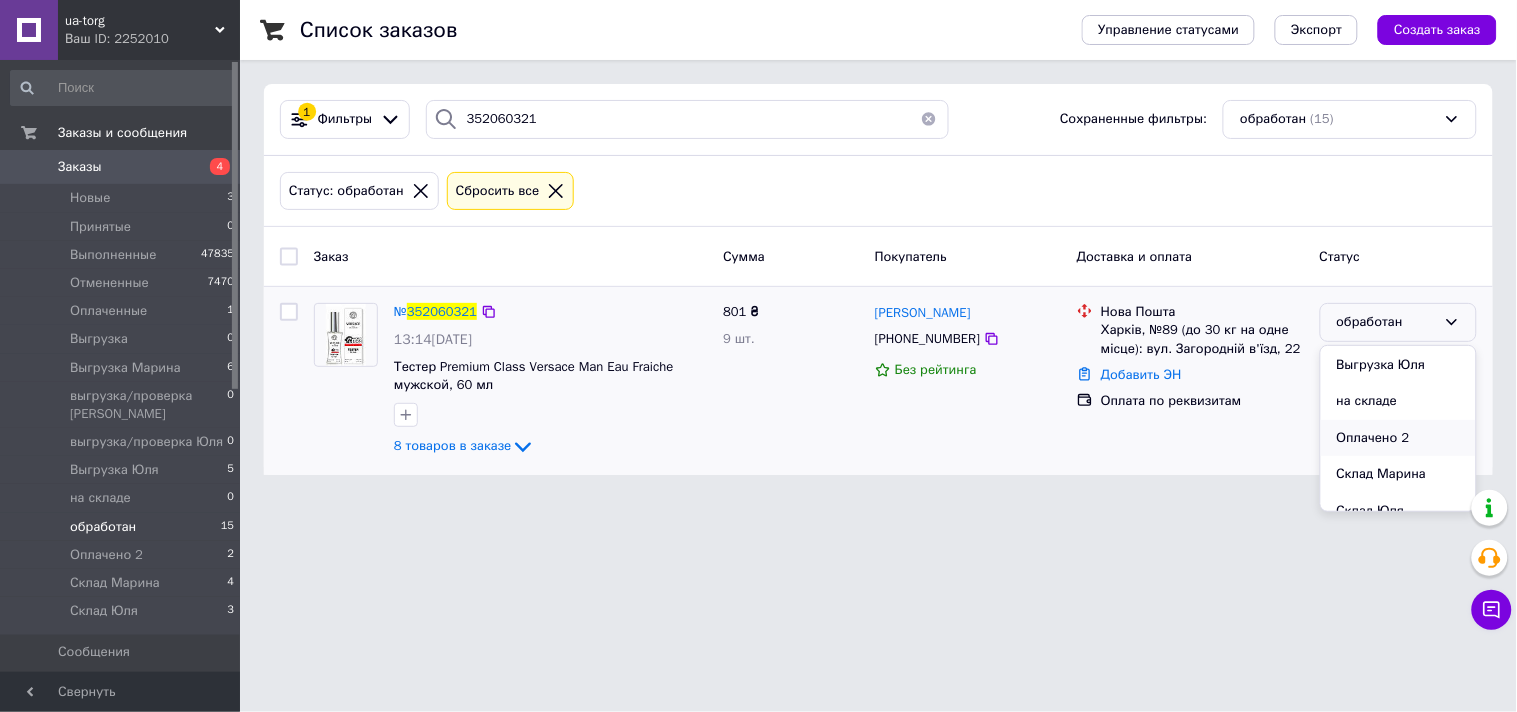 click on "Оплачено 2" at bounding box center (1398, 438) 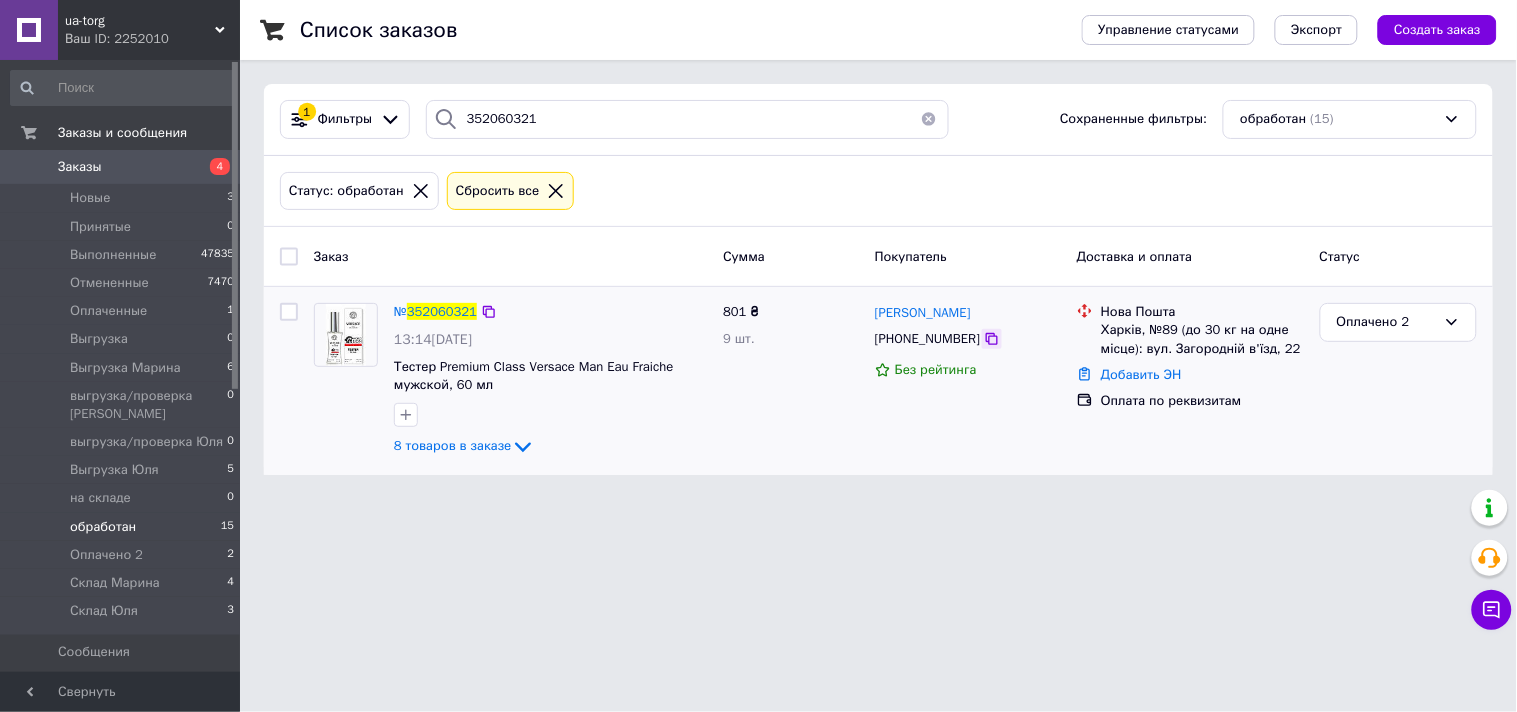 click 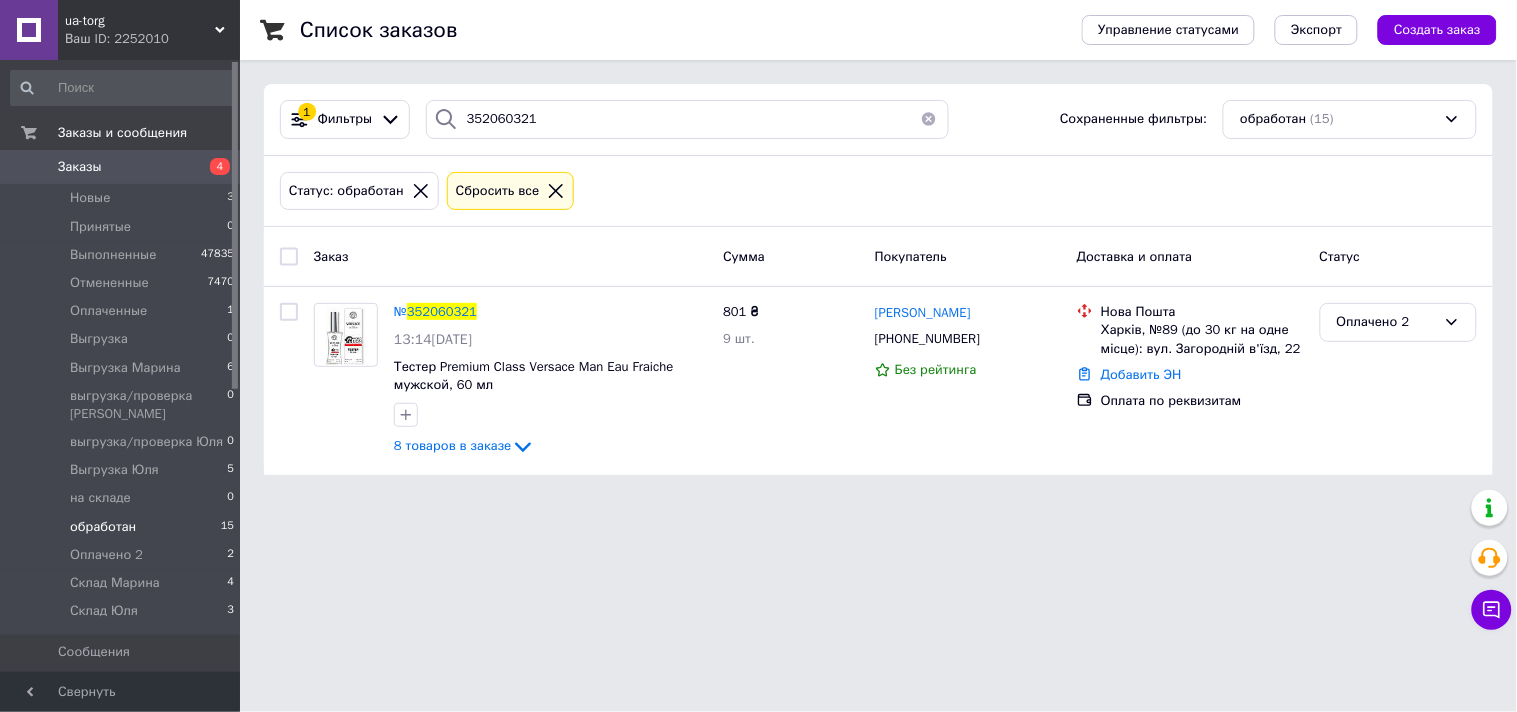 click on "Заказы" at bounding box center [121, 167] 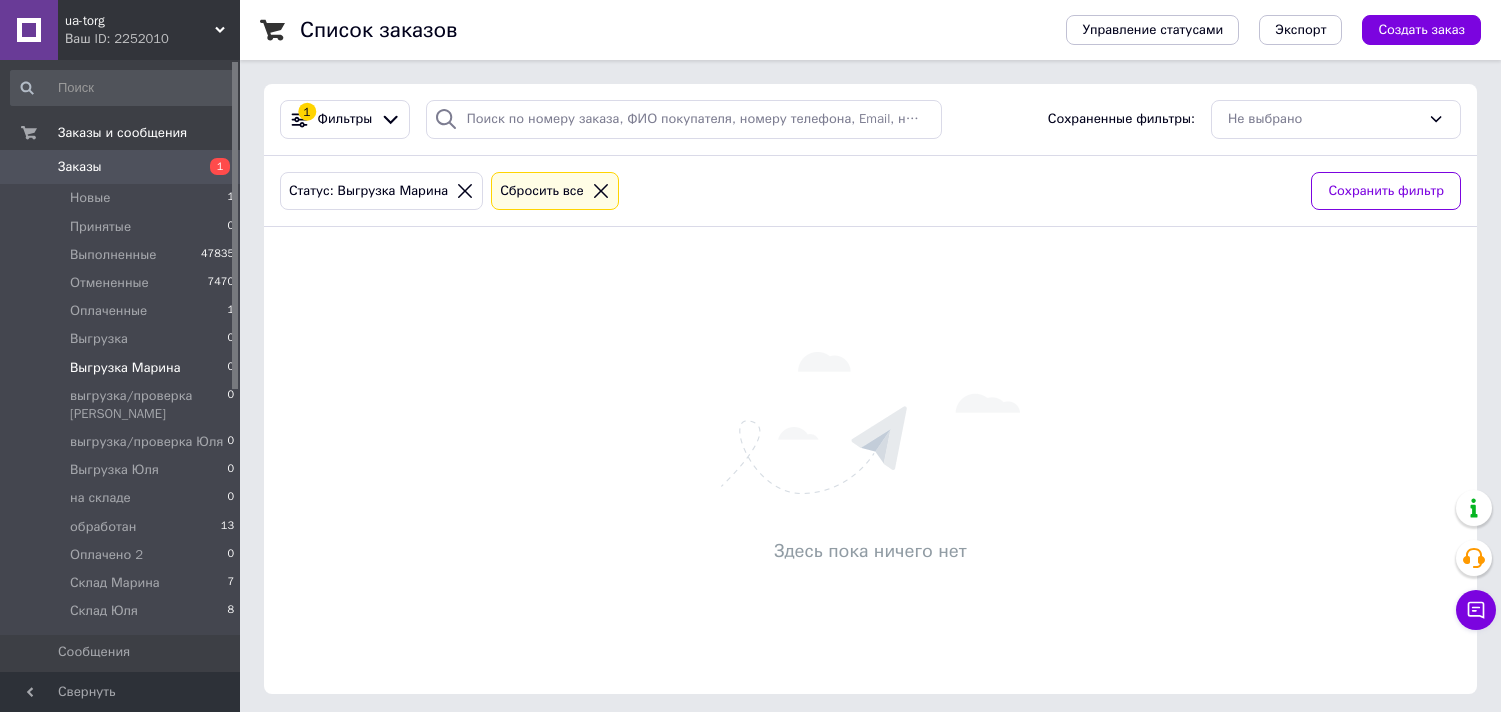 scroll, scrollTop: 0, scrollLeft: 0, axis: both 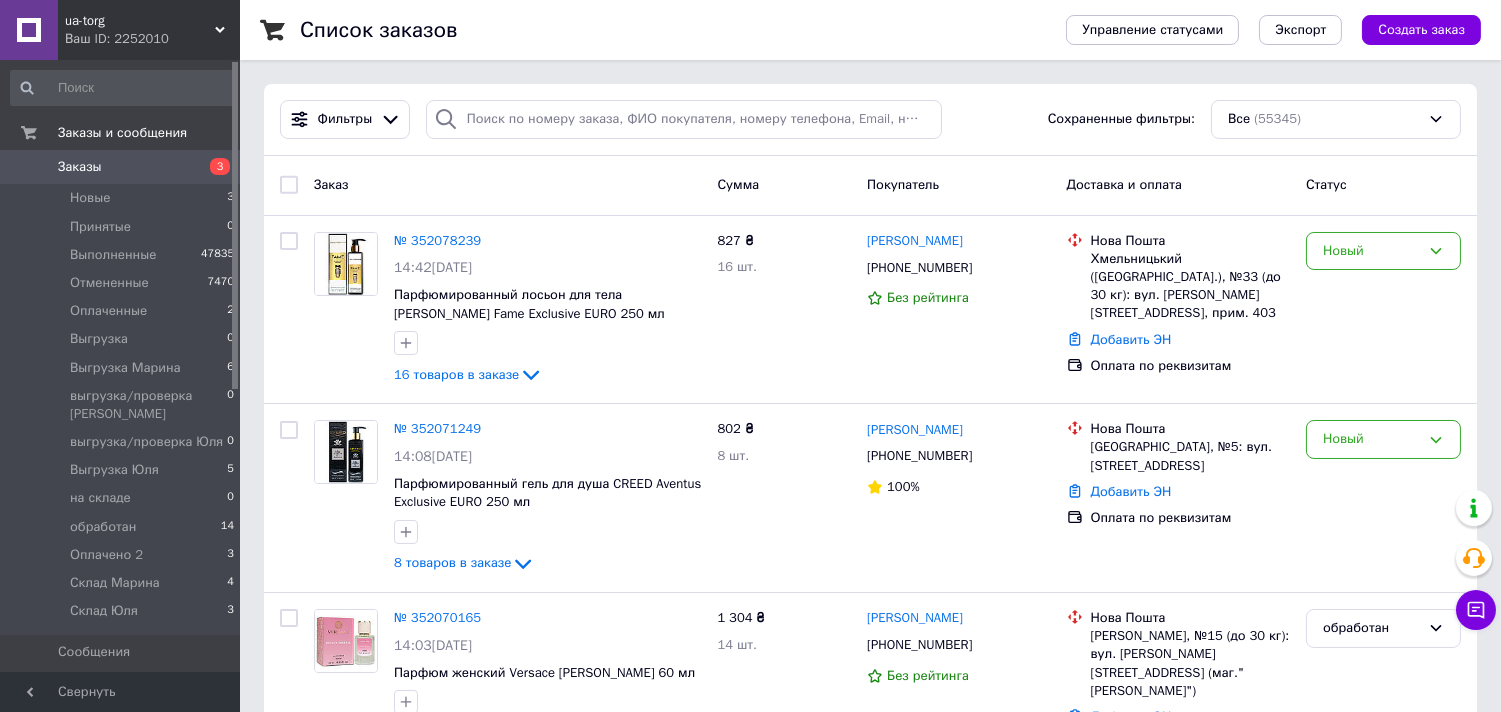 click on "№ 352071249" at bounding box center (437, 428) 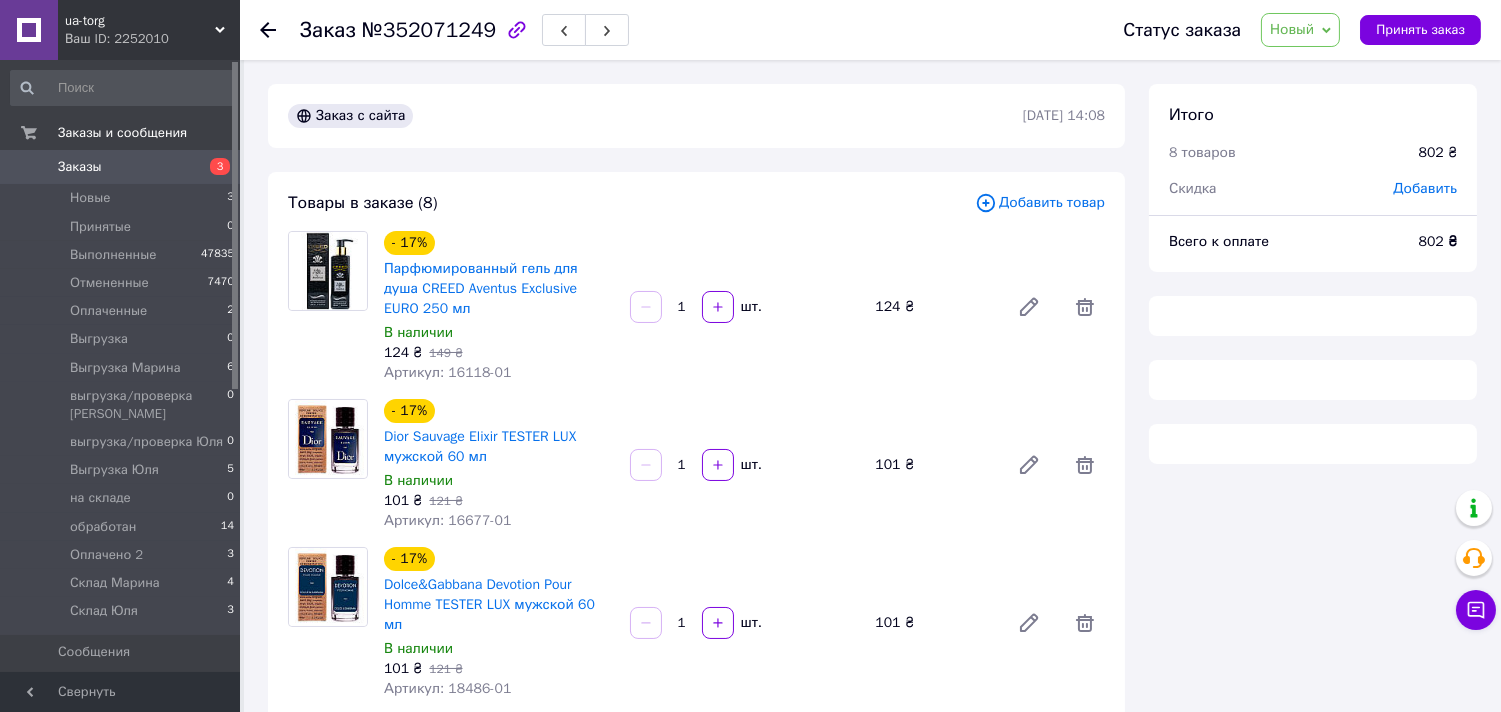 click on "Новый" at bounding box center (1292, 29) 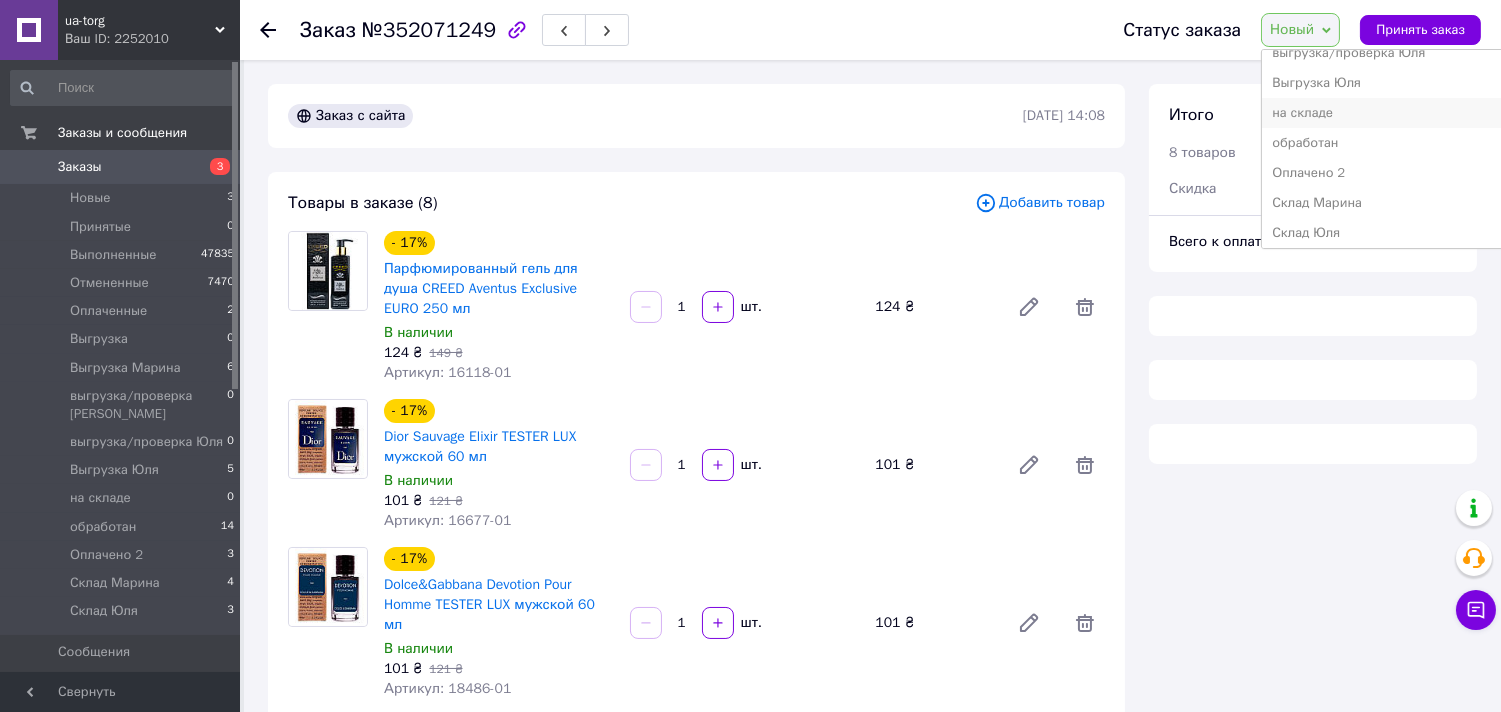 scroll, scrollTop: 232, scrollLeft: 0, axis: vertical 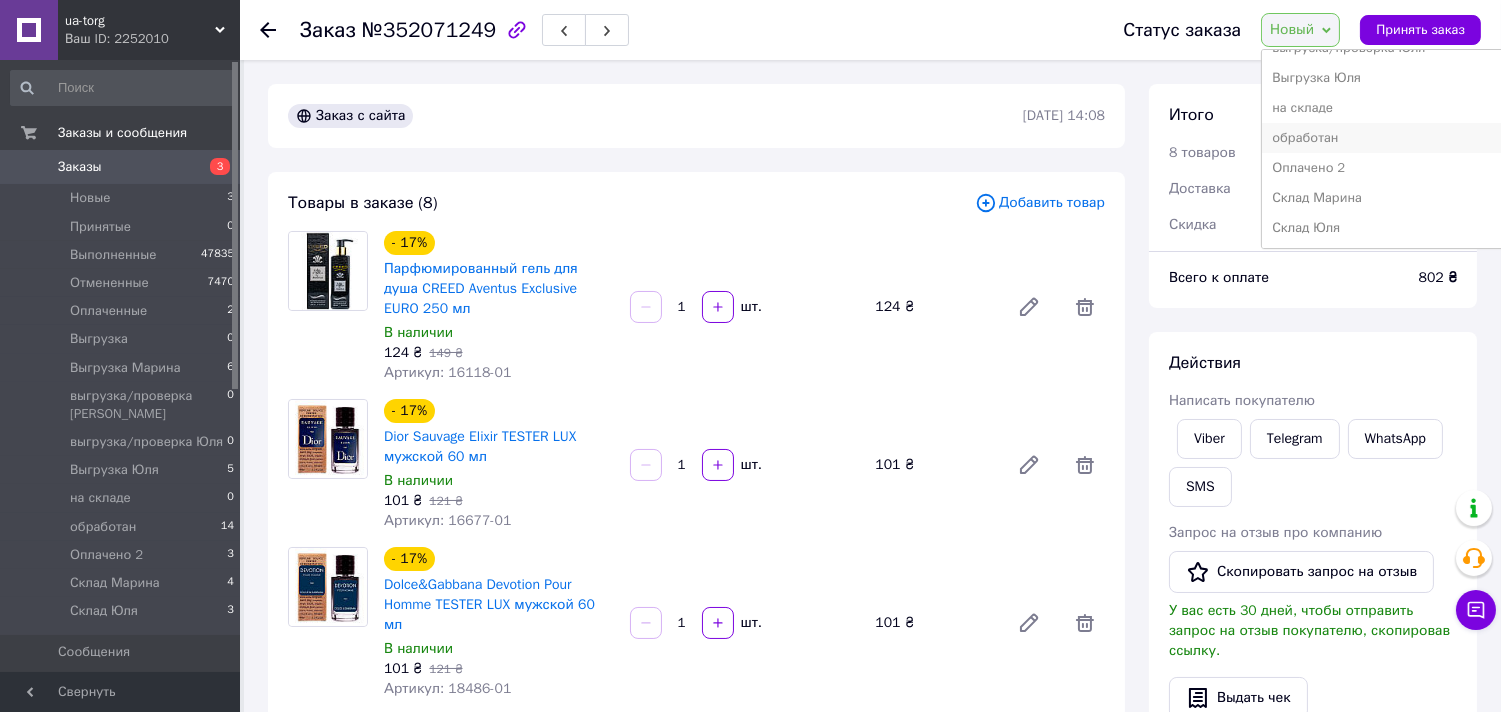click on "обработан" at bounding box center (1383, 138) 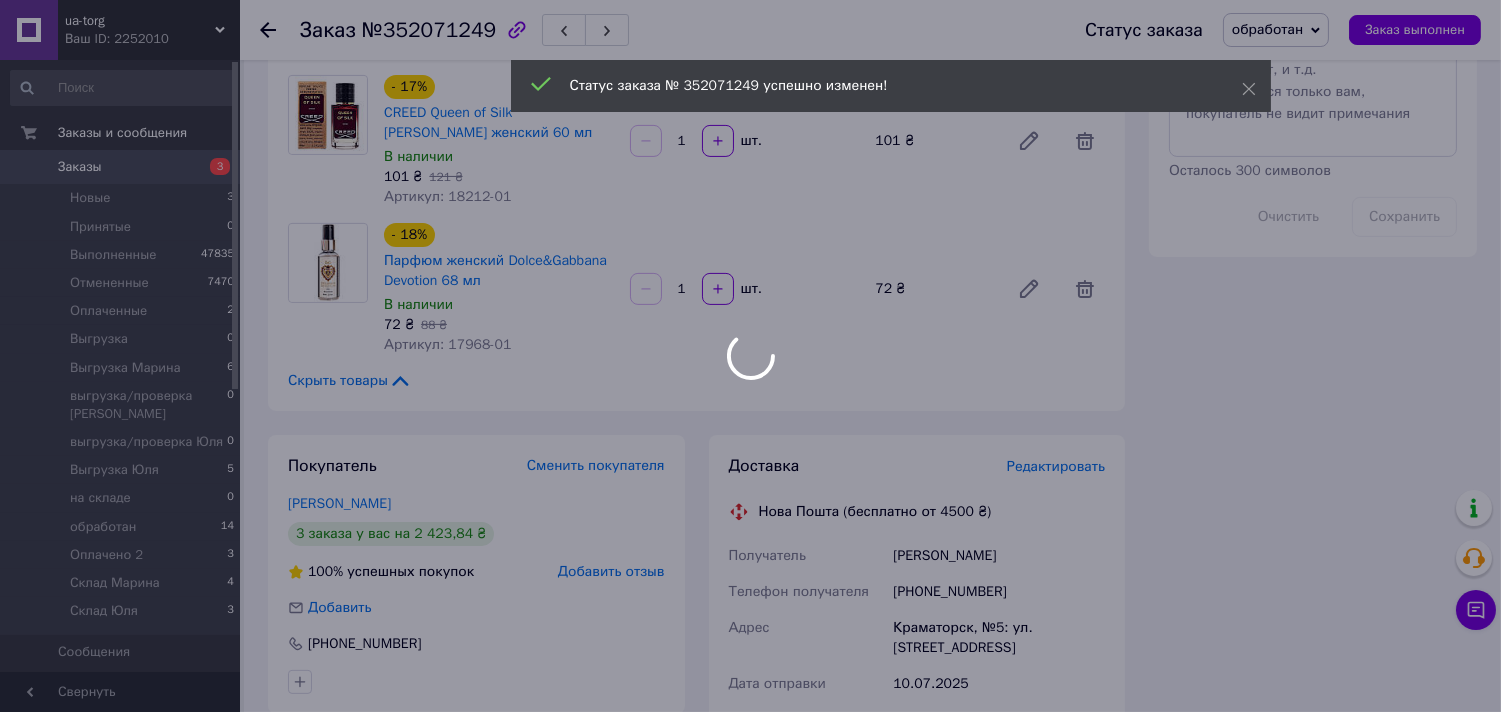 scroll, scrollTop: 1333, scrollLeft: 0, axis: vertical 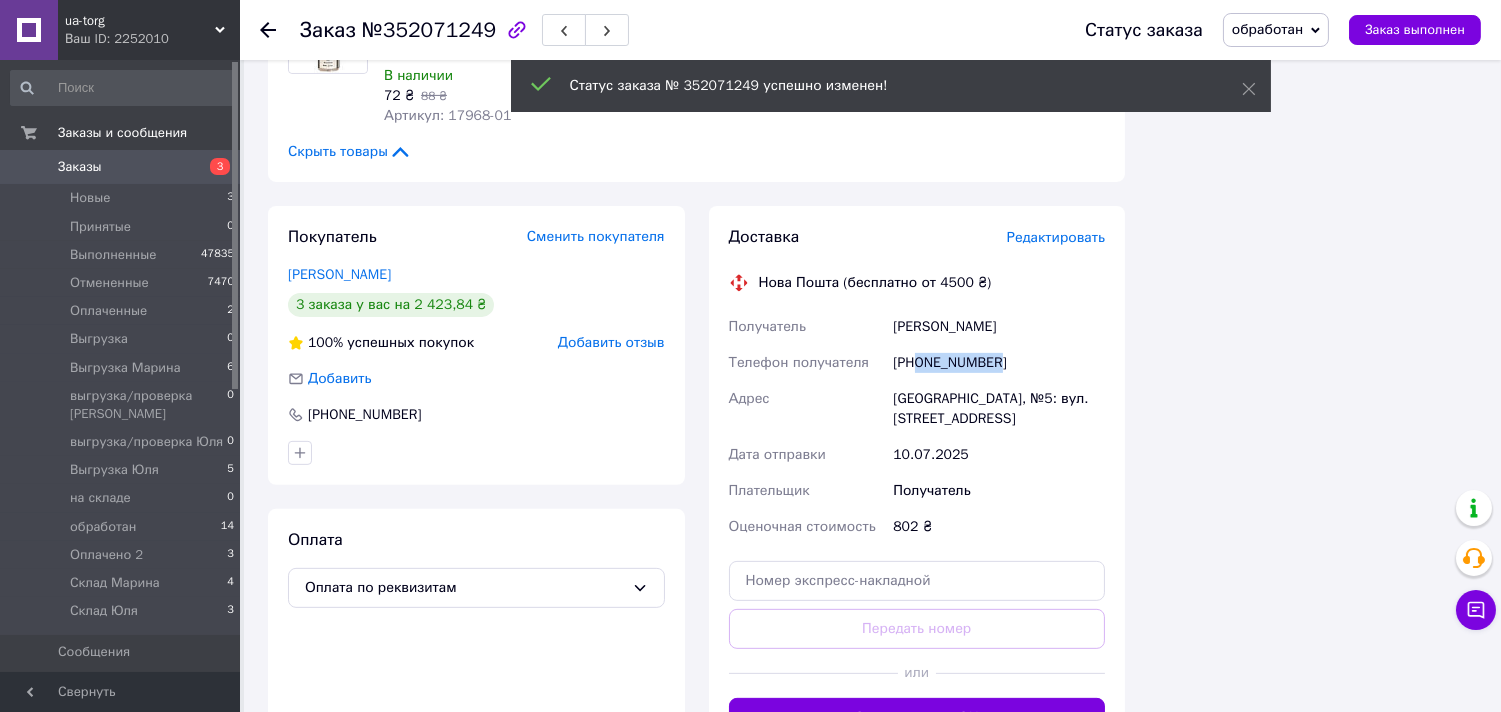 drag, startPoint x: 915, startPoint y: 323, endPoint x: 1005, endPoint y: 328, distance: 90.13878 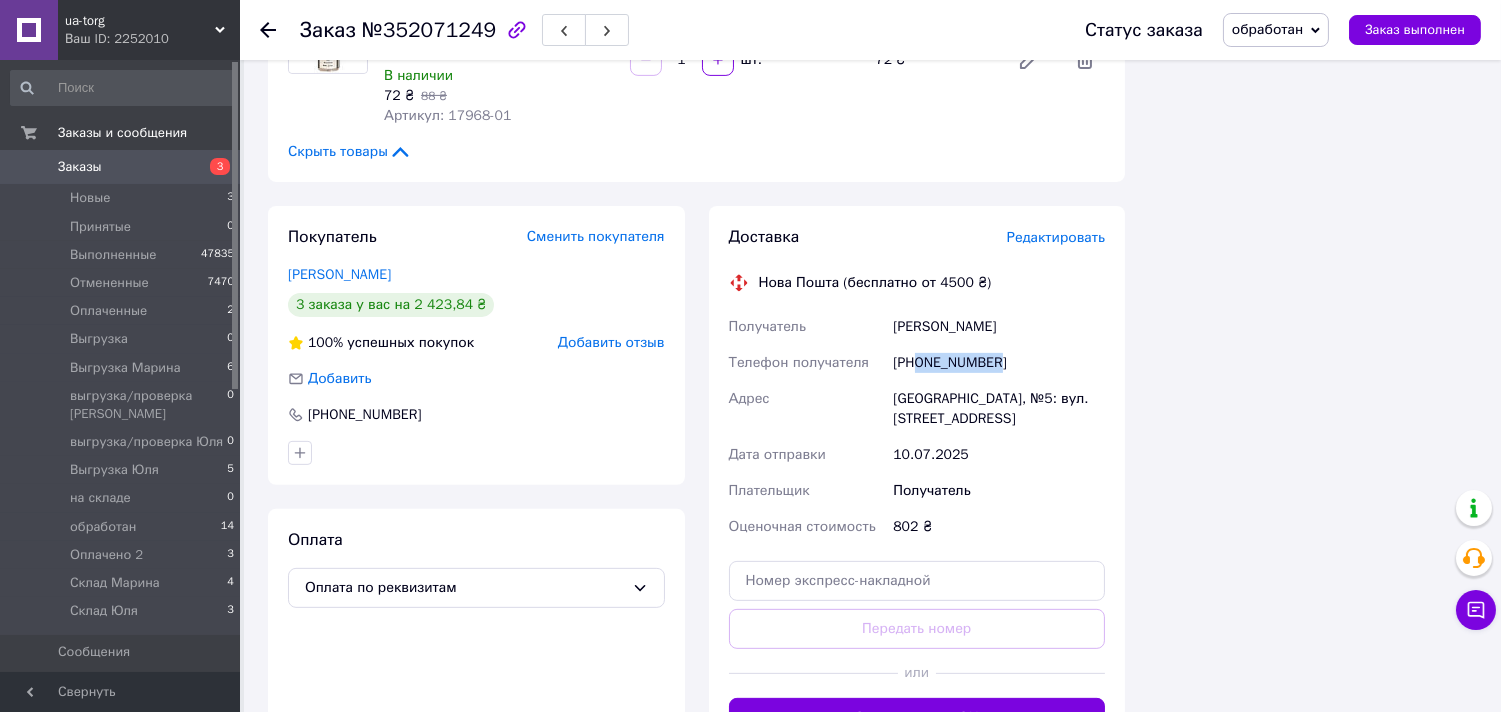 copy on "0661872250" 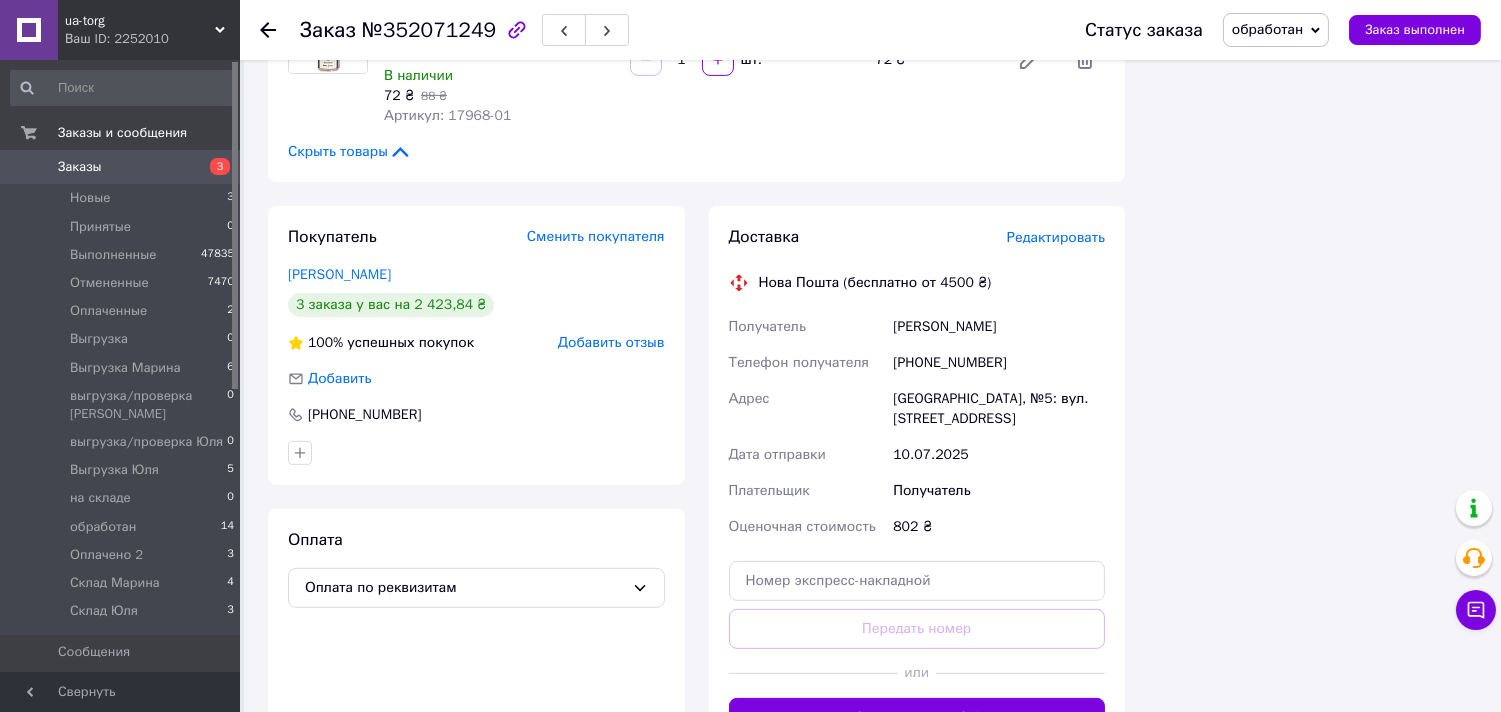click on "№352071249" at bounding box center [429, 30] 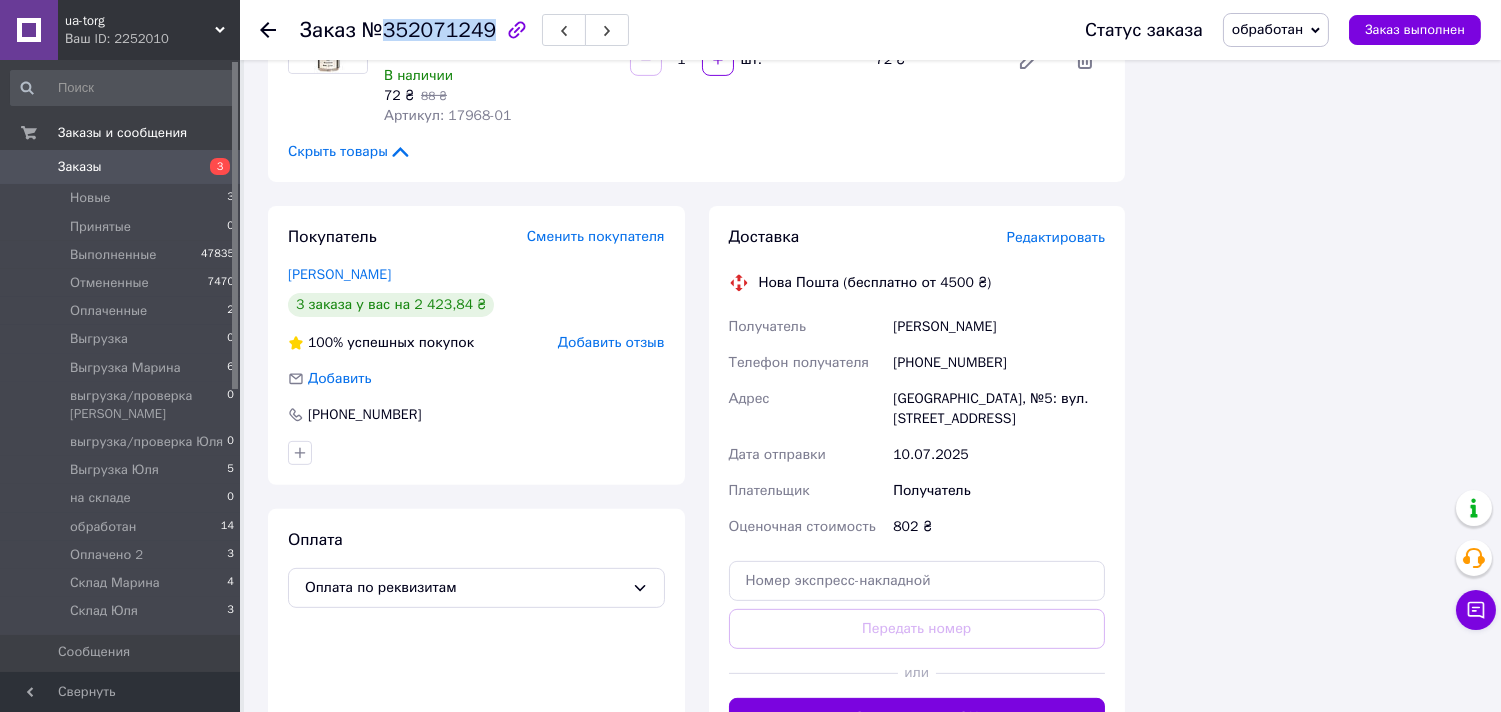 click on "№352071249" at bounding box center (429, 30) 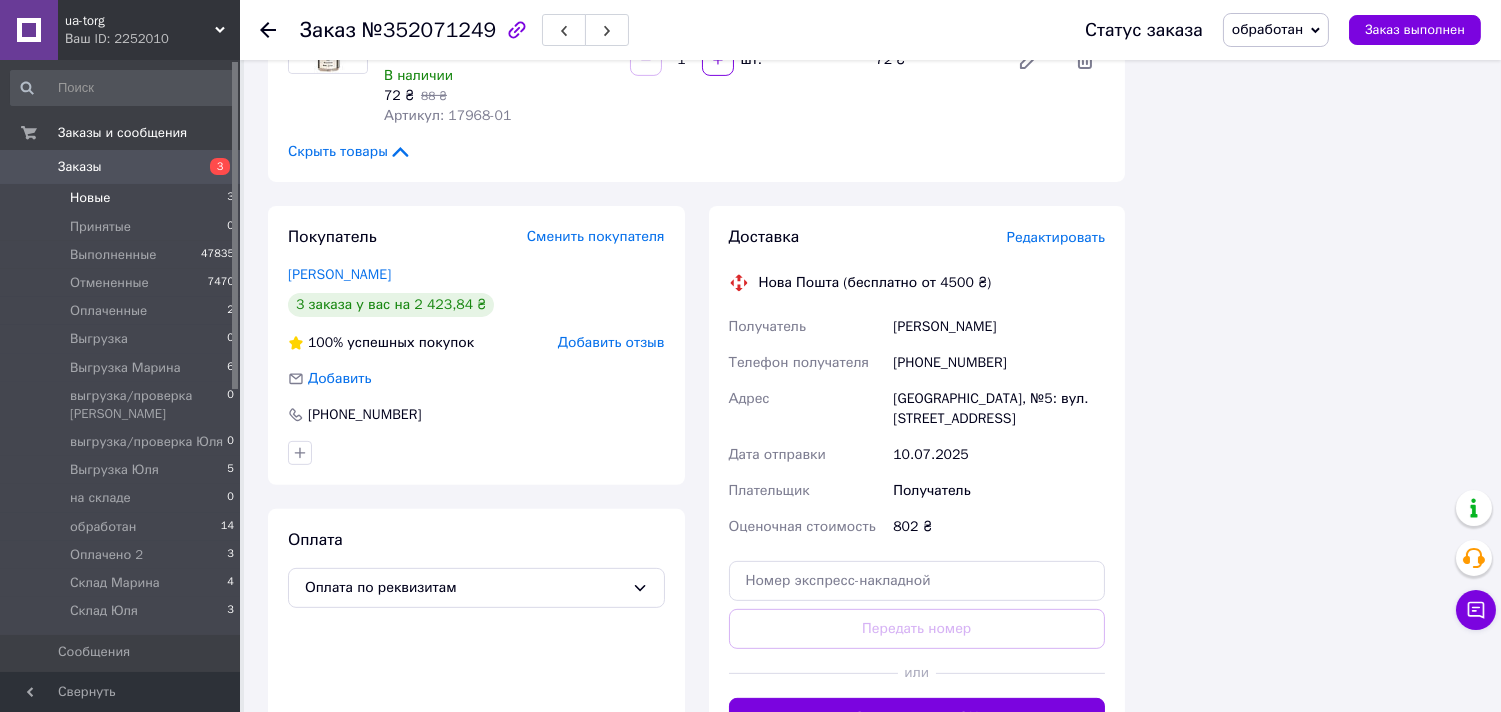 click on "Новые 3" at bounding box center [123, 198] 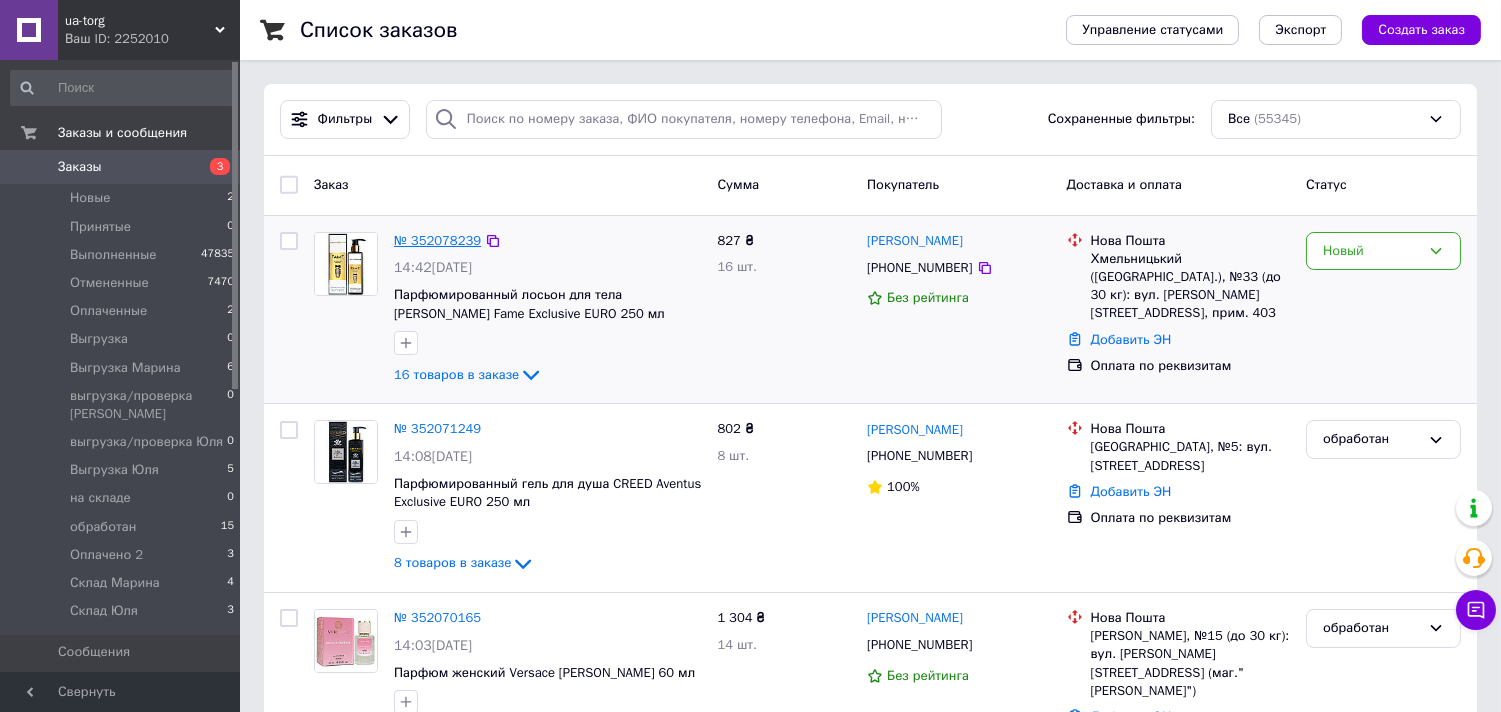 click on "№ 352078239" at bounding box center [437, 240] 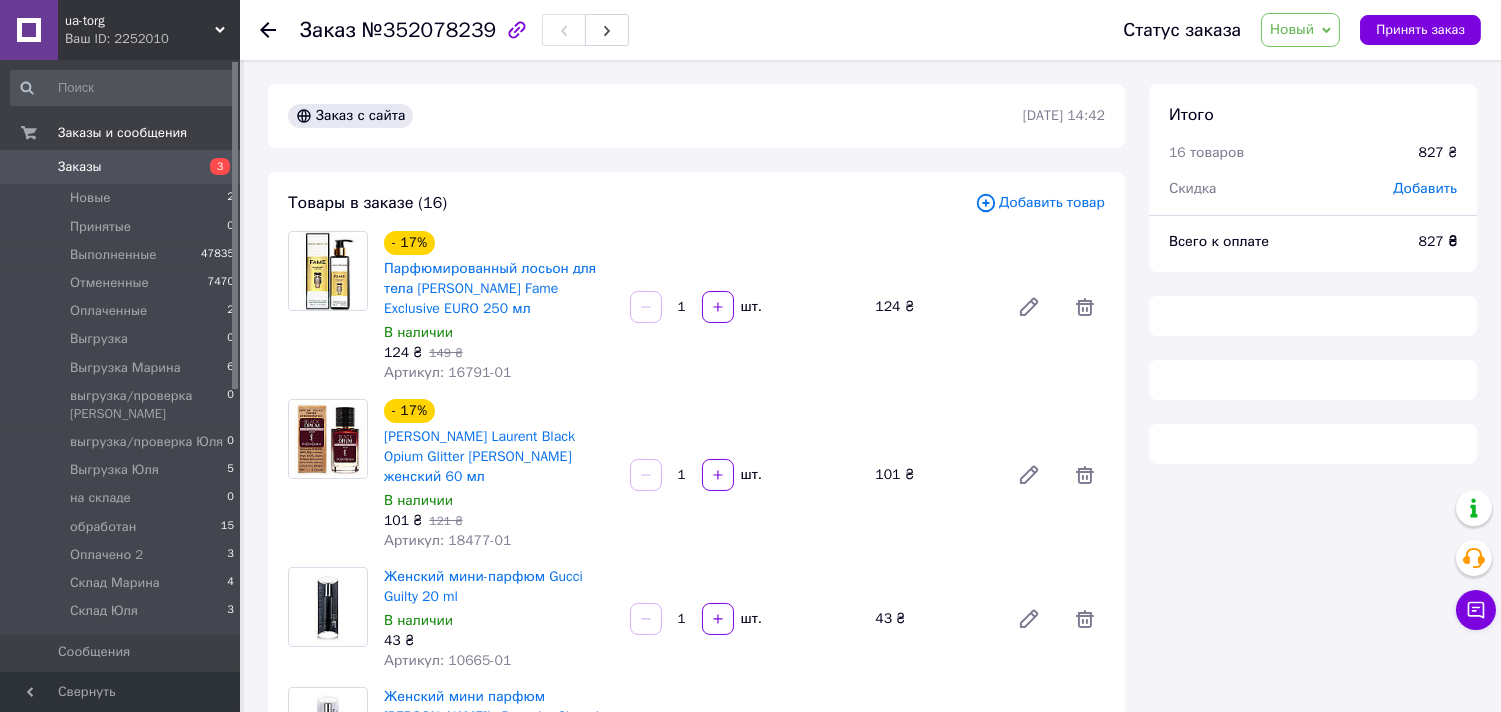 click on "Новый" at bounding box center [1292, 29] 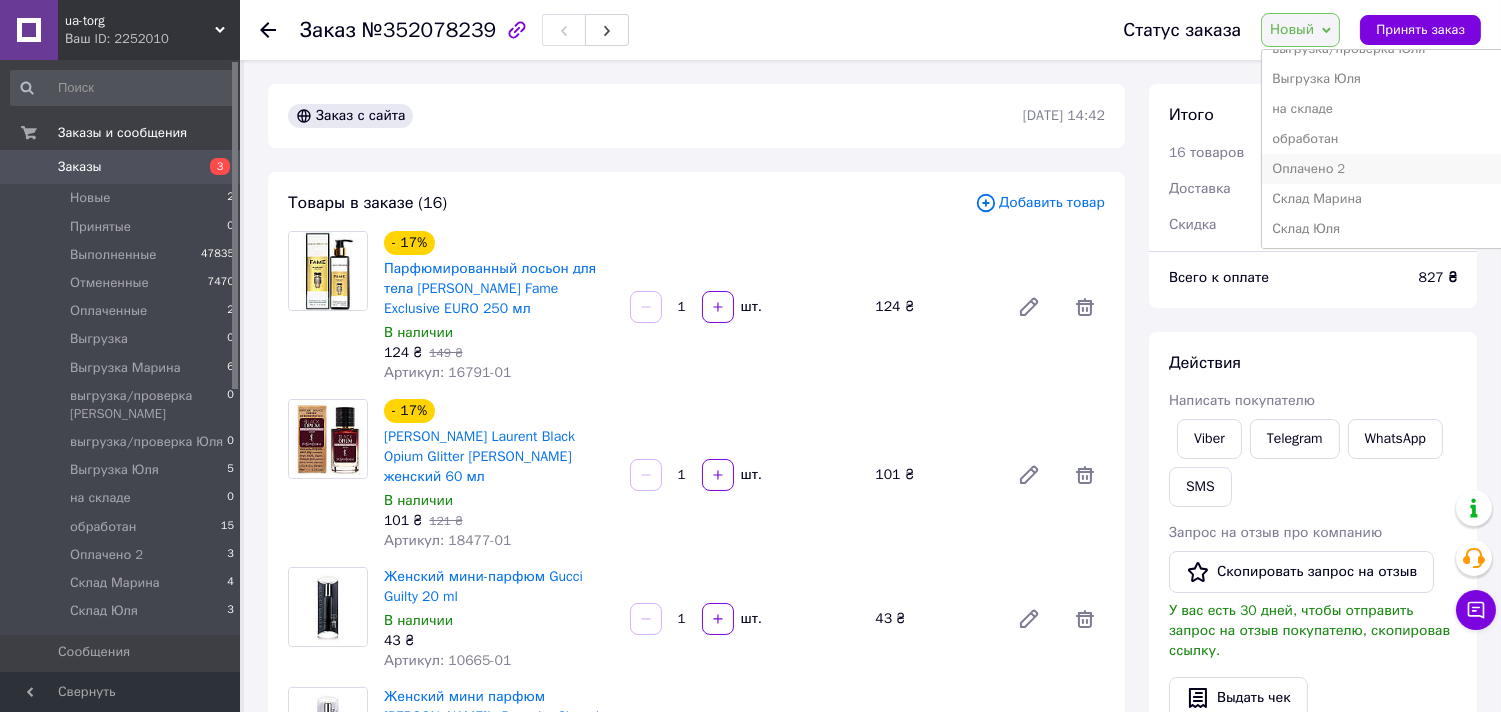 scroll, scrollTop: 232, scrollLeft: 0, axis: vertical 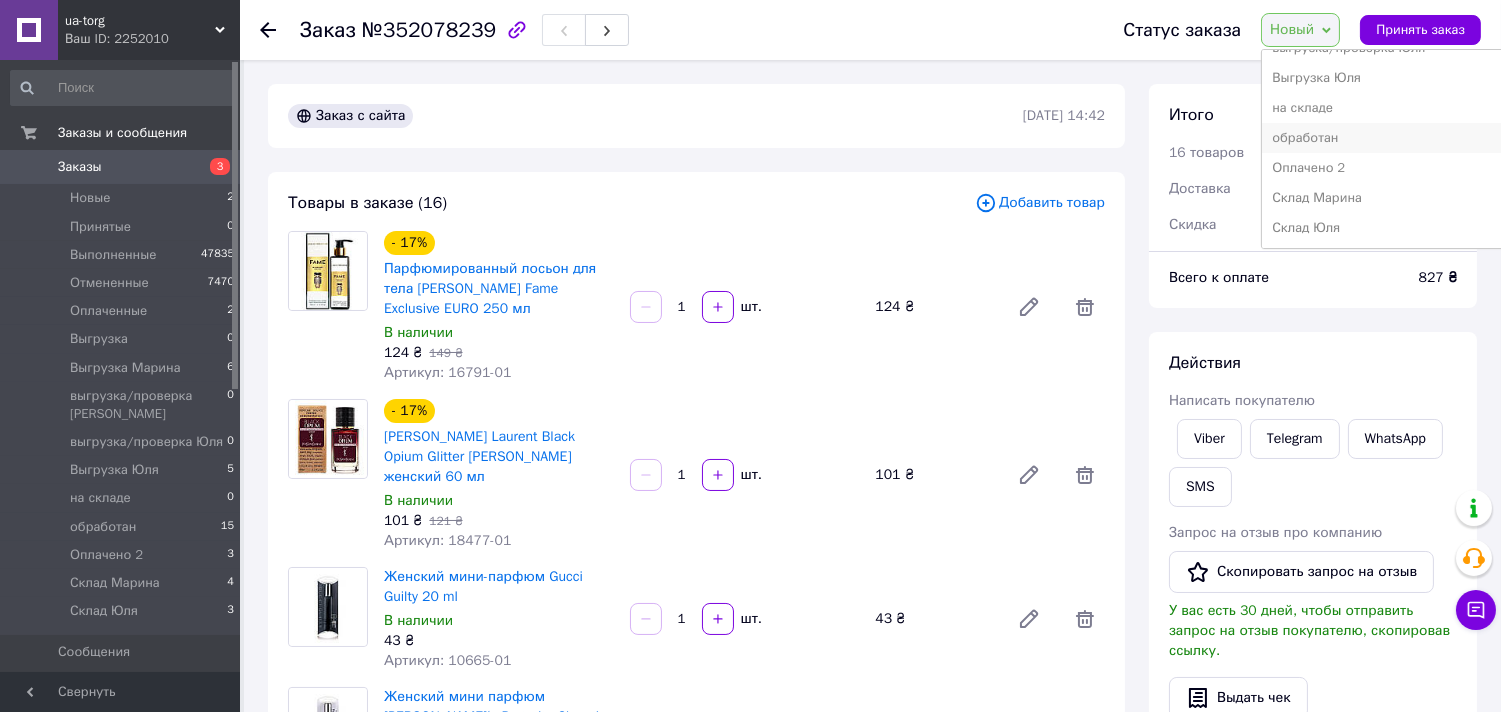 click on "обработан" at bounding box center [1383, 138] 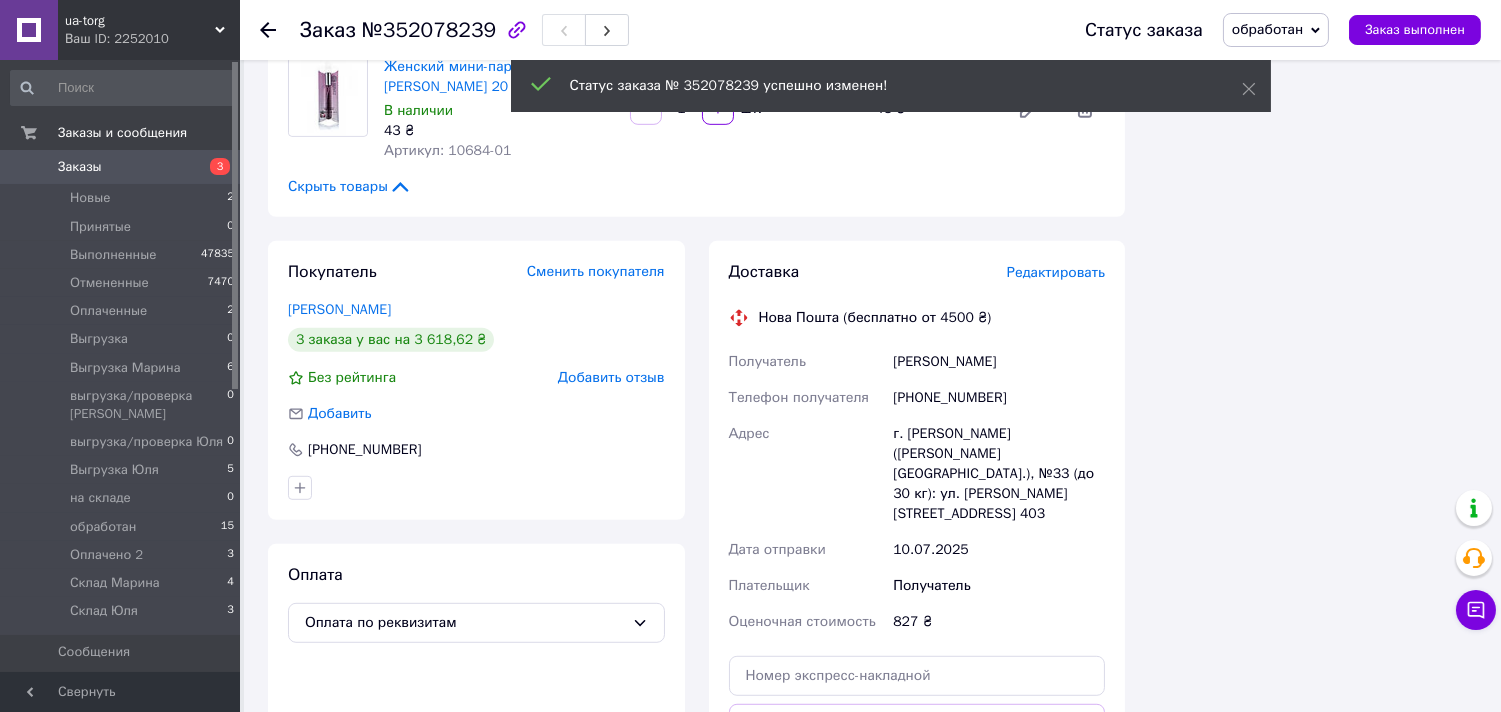 scroll, scrollTop: 2111, scrollLeft: 0, axis: vertical 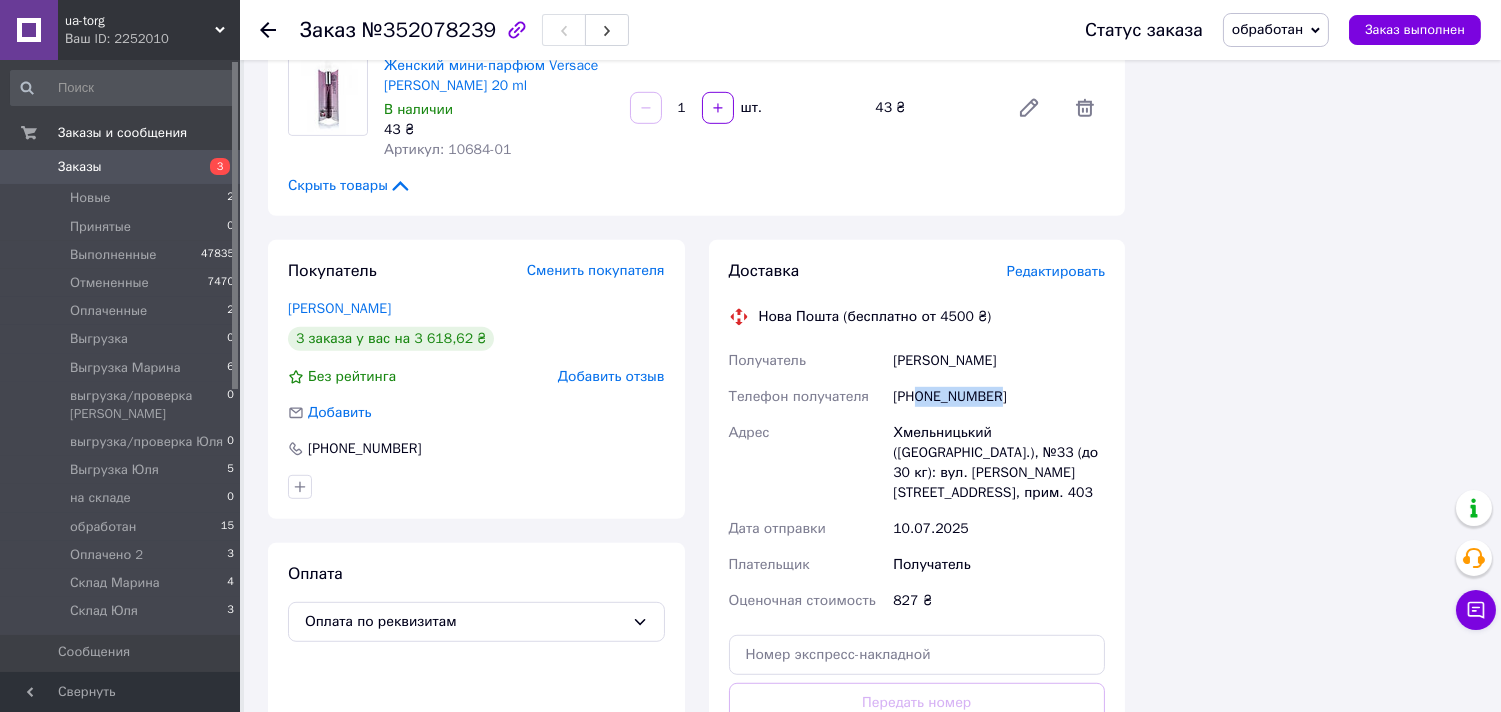 drag, startPoint x: 918, startPoint y: 354, endPoint x: 1001, endPoint y: 357, distance: 83.0542 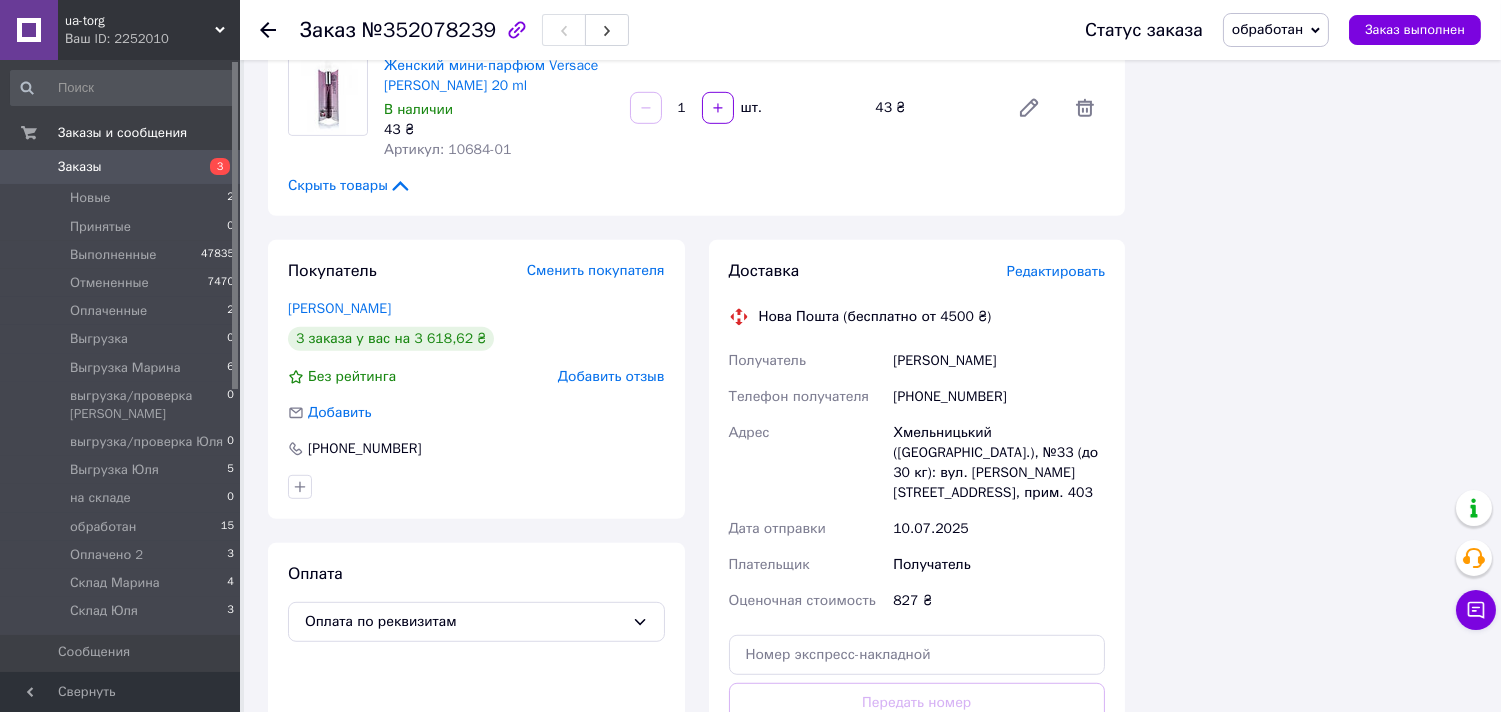 click on "№352078239" at bounding box center (429, 30) 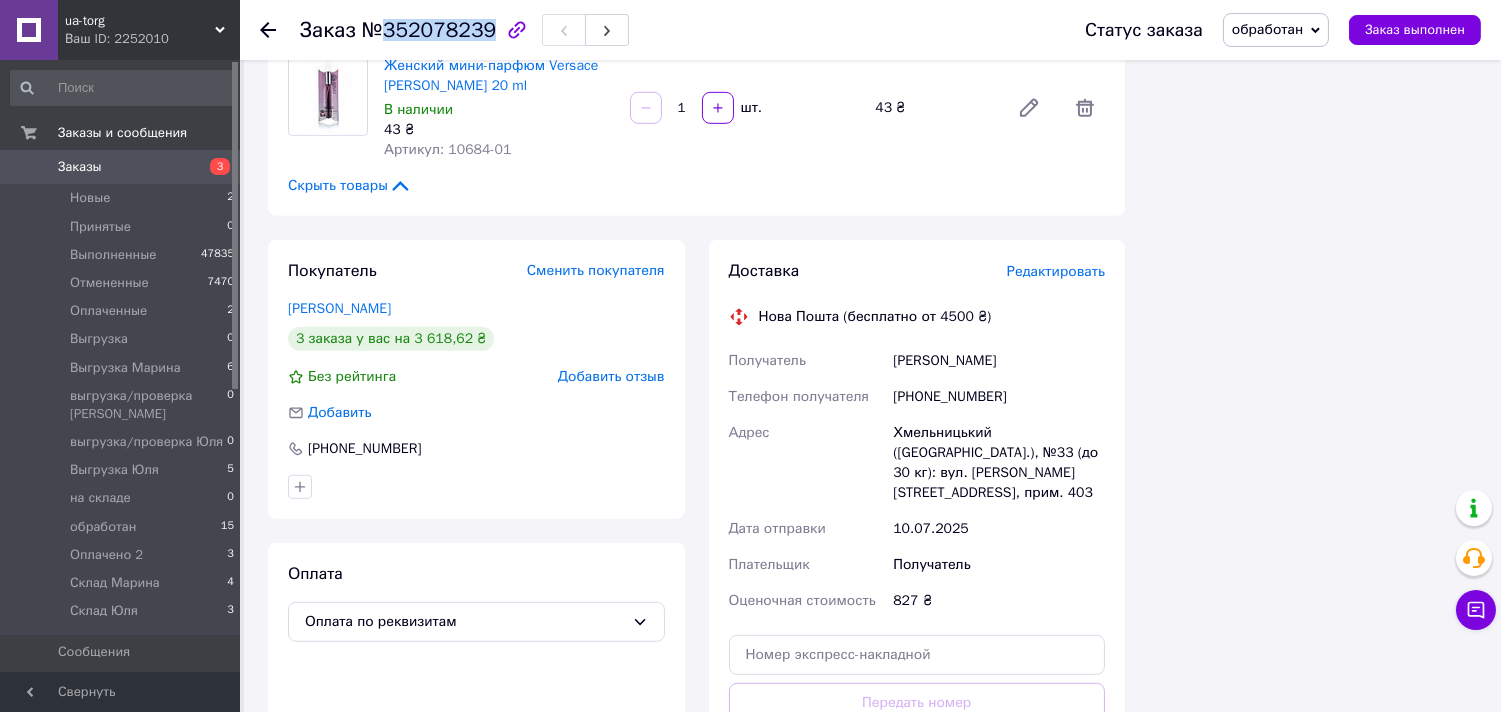 click on "№352078239" at bounding box center (429, 30) 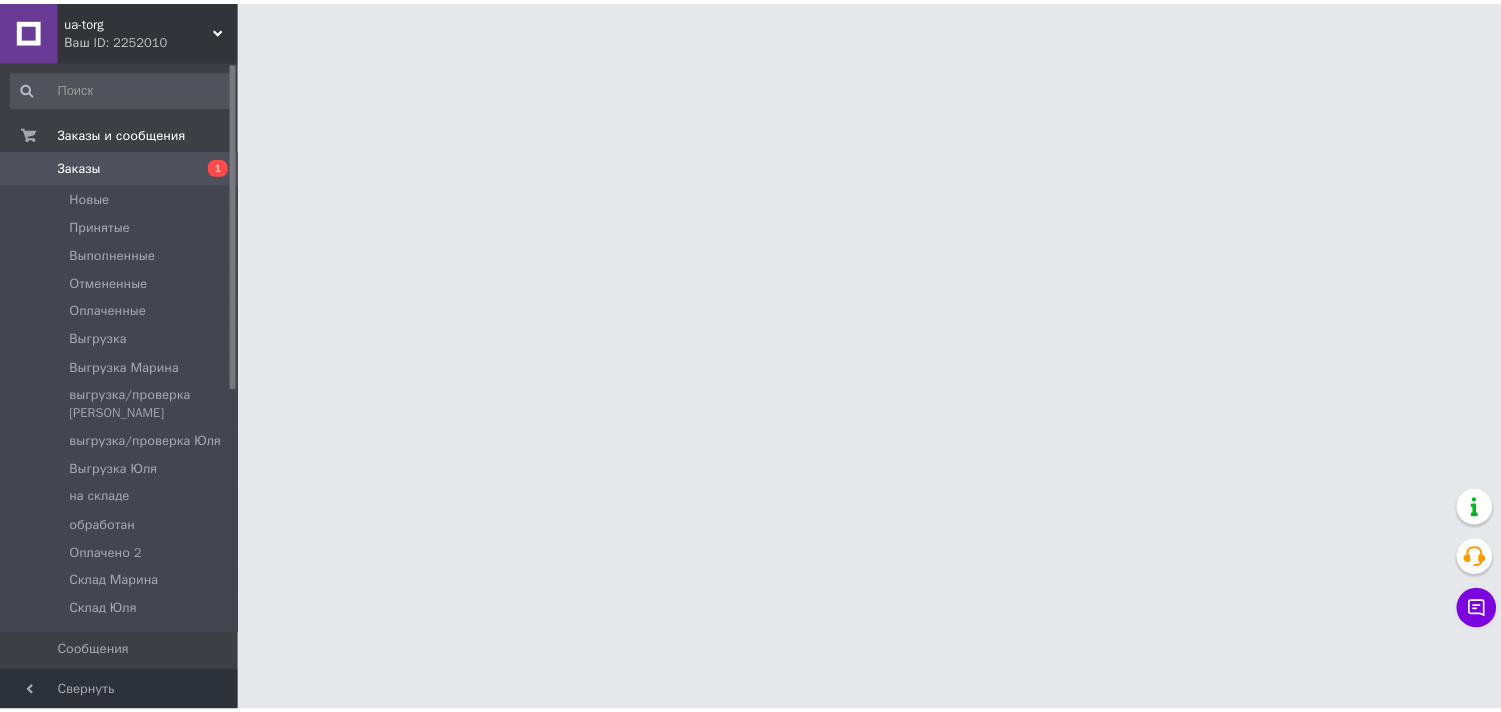 scroll, scrollTop: 0, scrollLeft: 0, axis: both 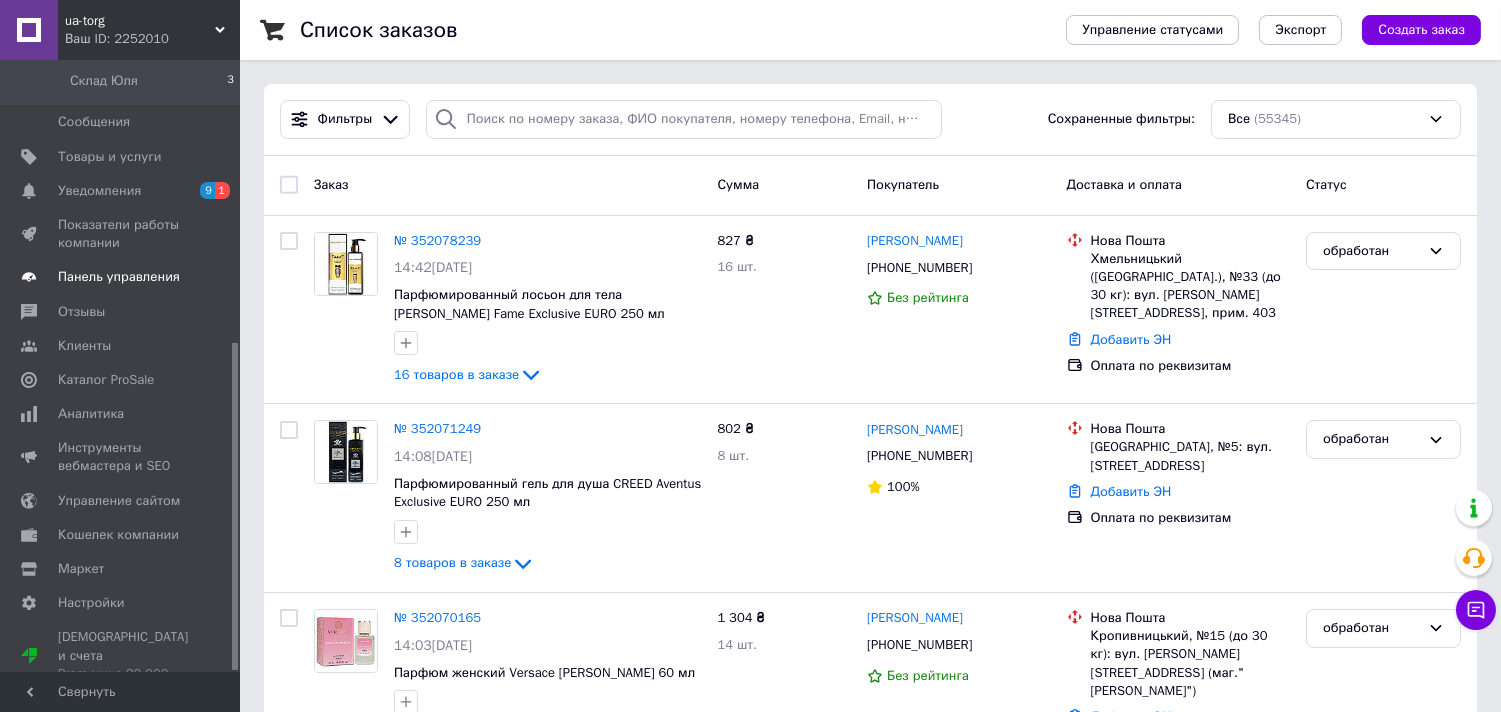 click on "Панель управления" at bounding box center (119, 277) 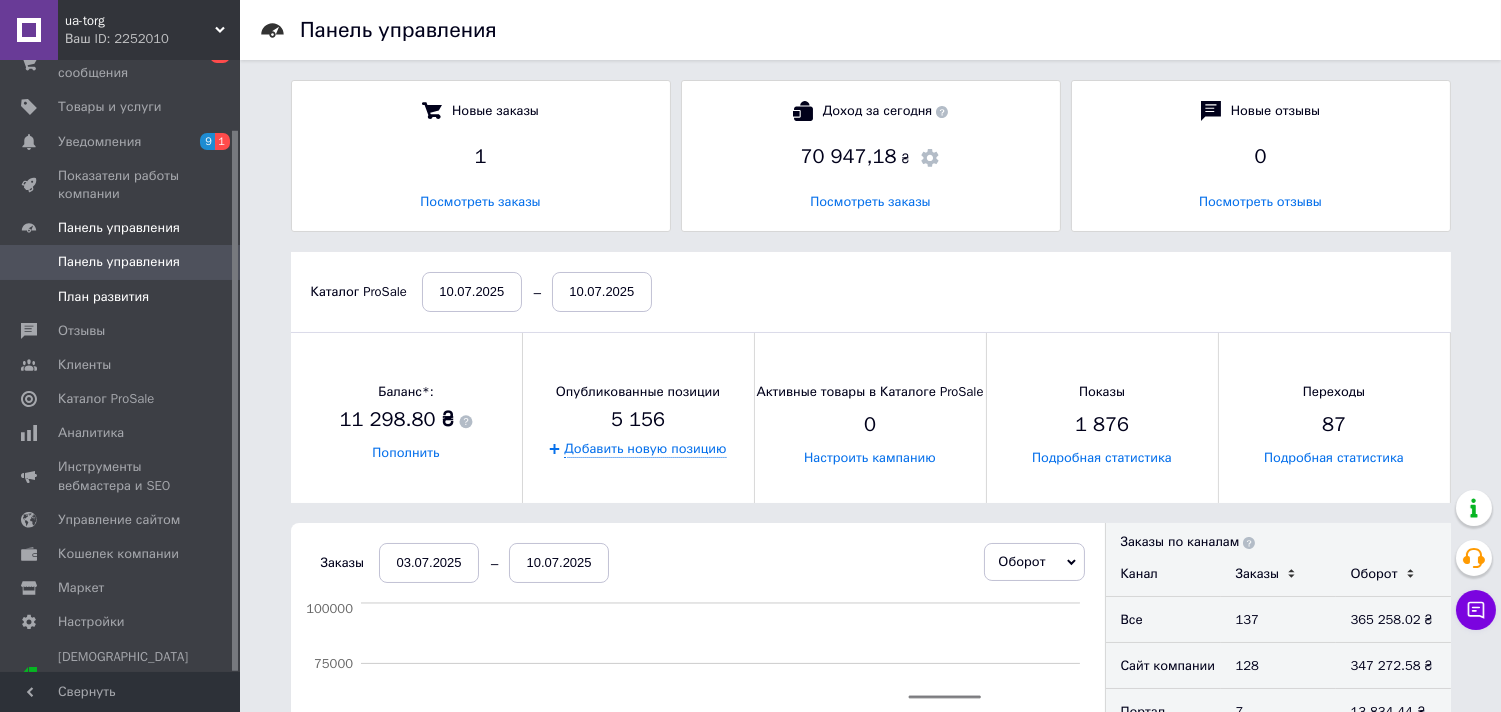 scroll, scrollTop: 10, scrollLeft: 10, axis: both 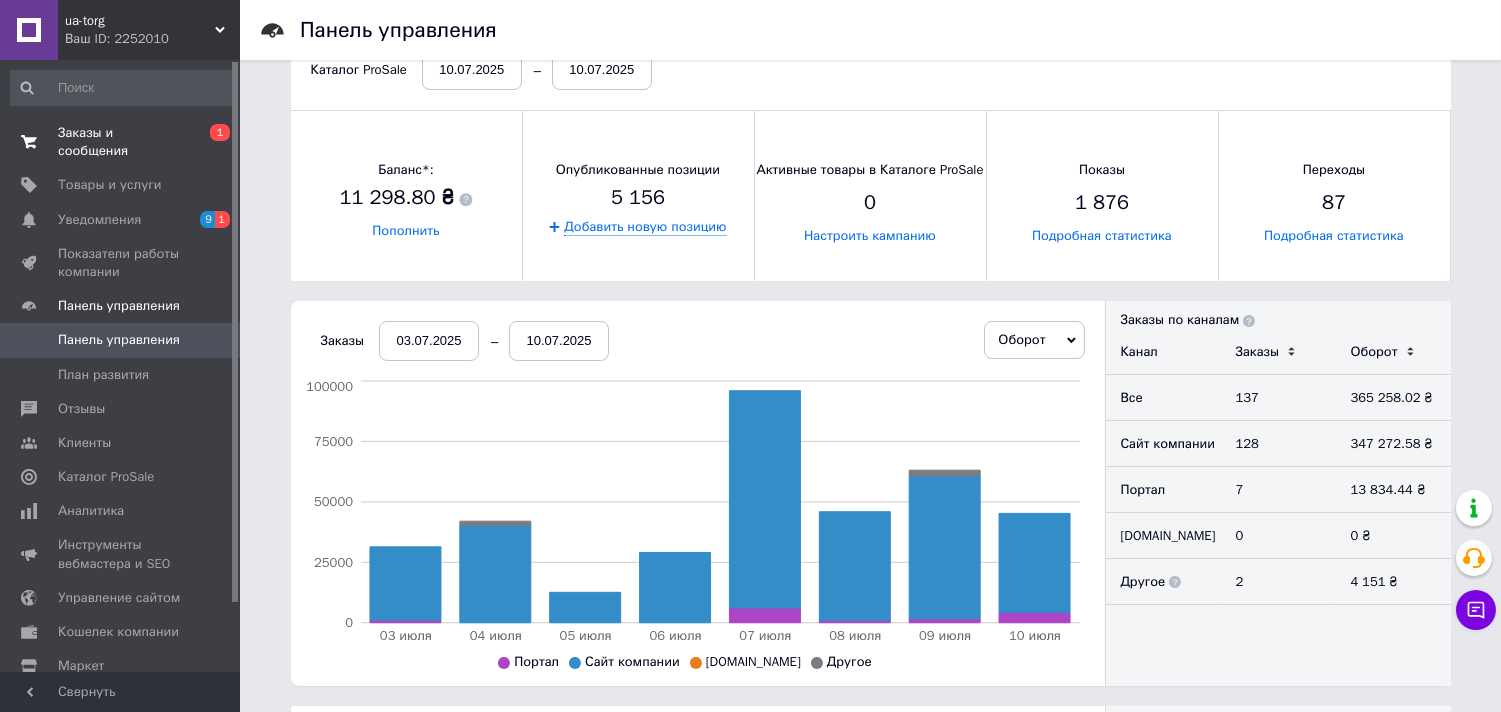 click on "Заказы и сообщения" at bounding box center [121, 142] 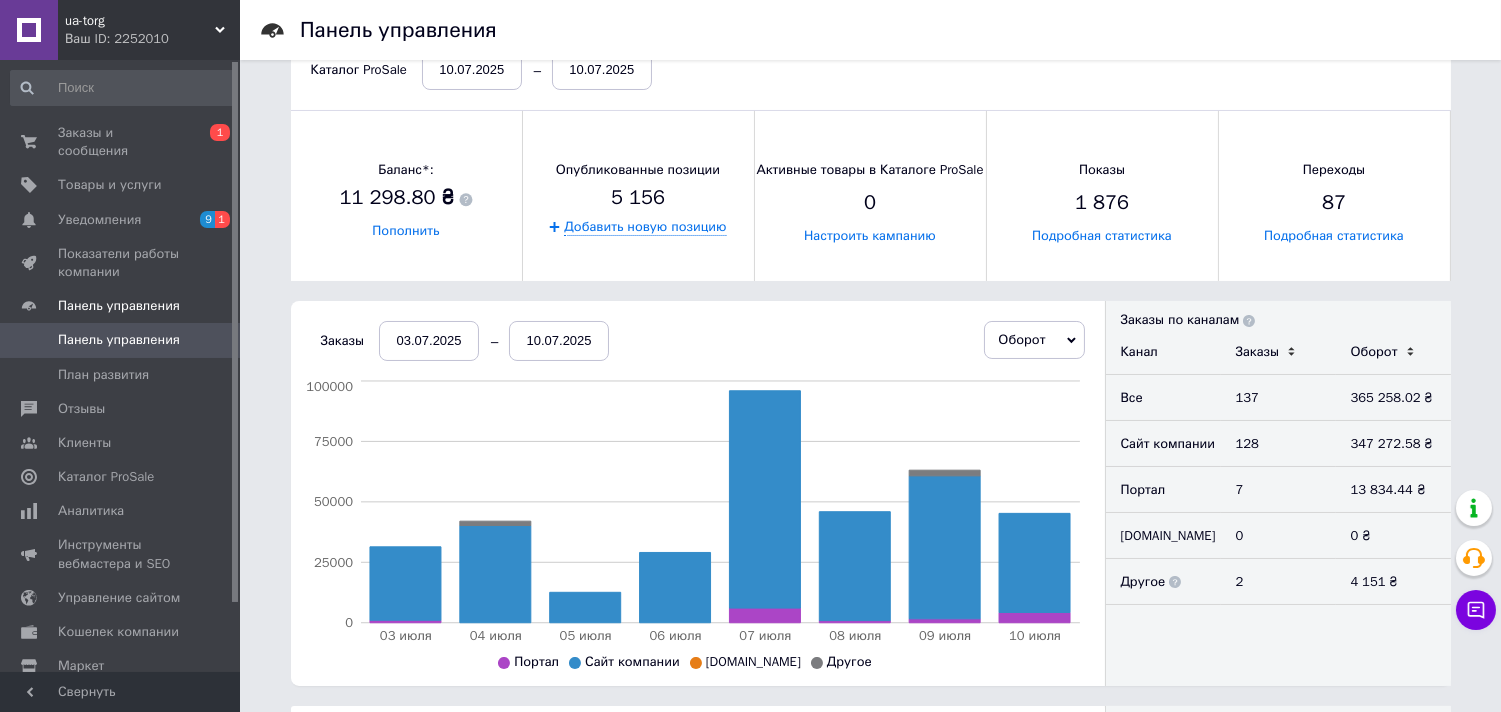 scroll, scrollTop: 0, scrollLeft: 0, axis: both 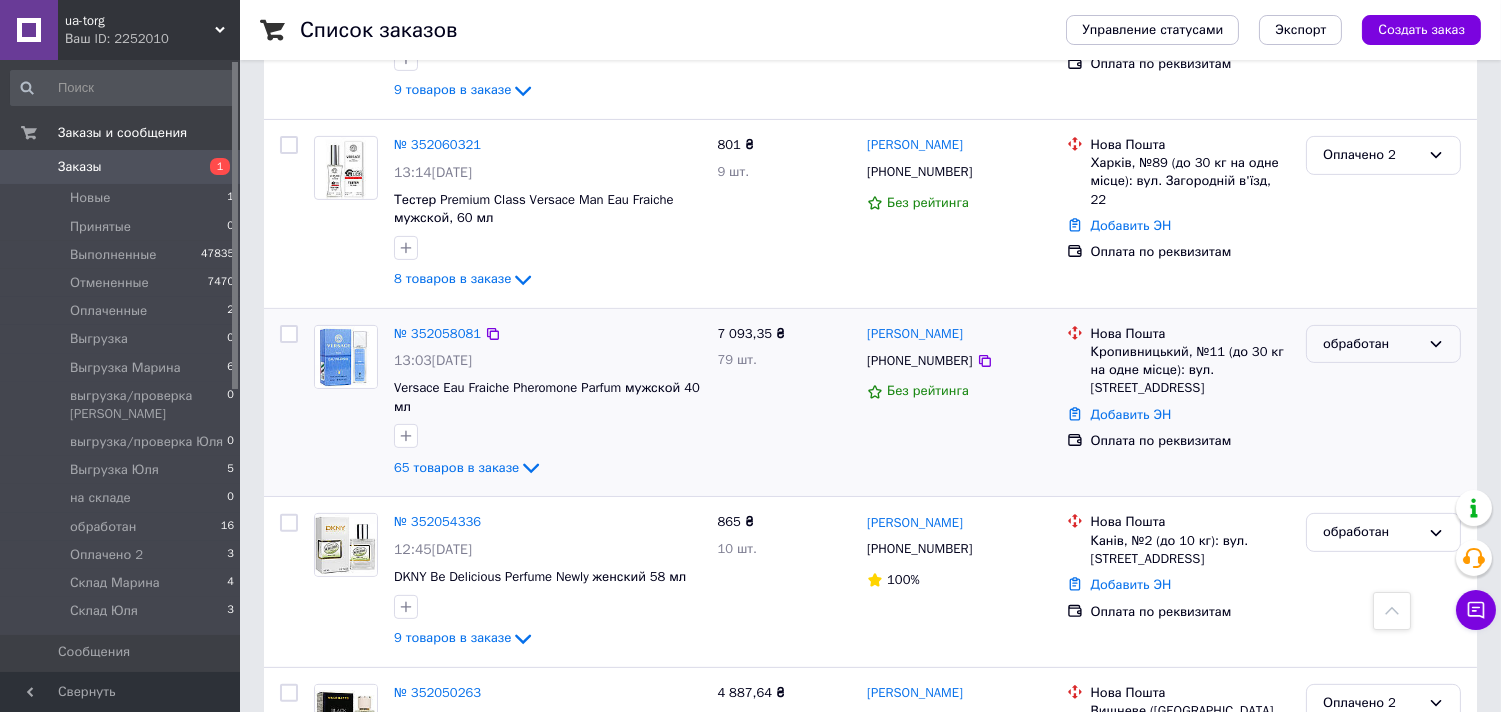 click on "обработан" at bounding box center (1371, 344) 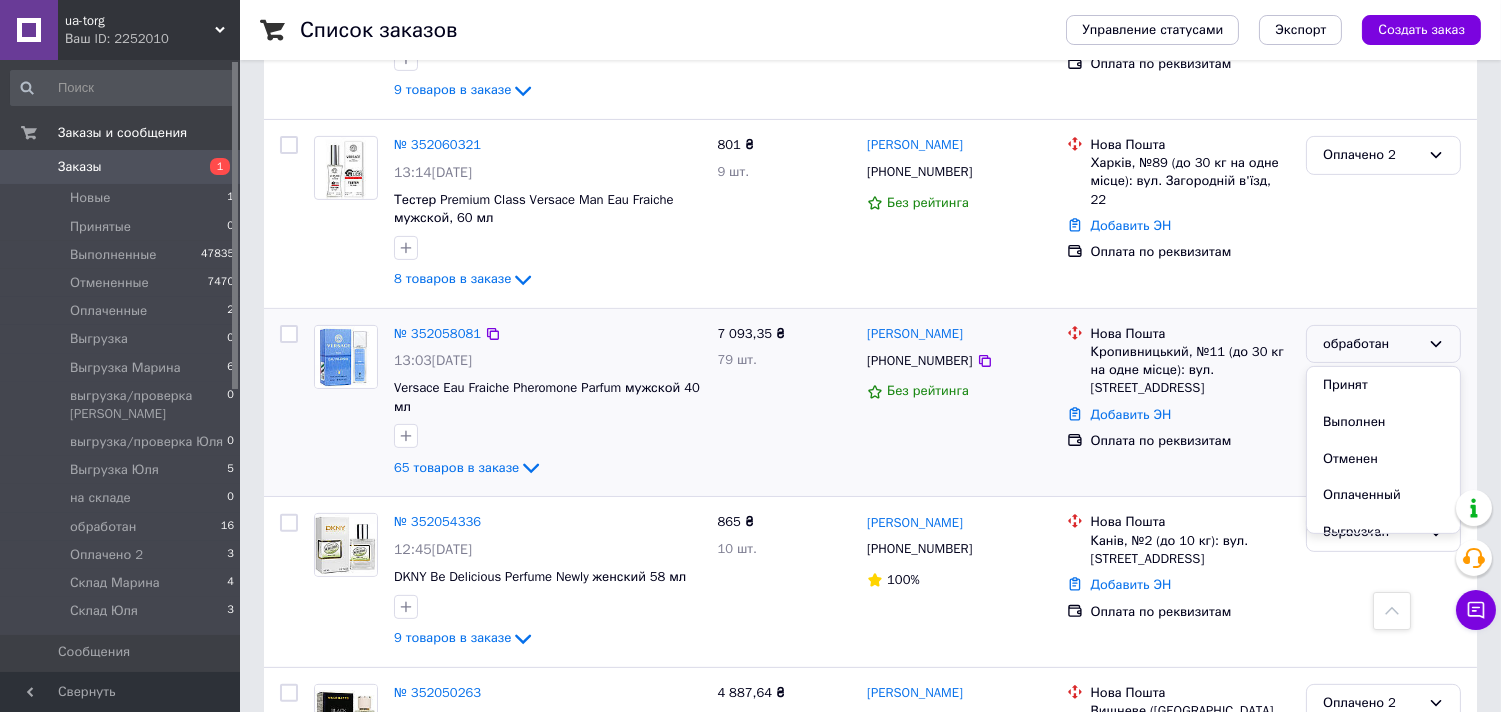 drag, startPoint x: 1390, startPoint y: 446, endPoint x: 1341, endPoint y: 436, distance: 50.01 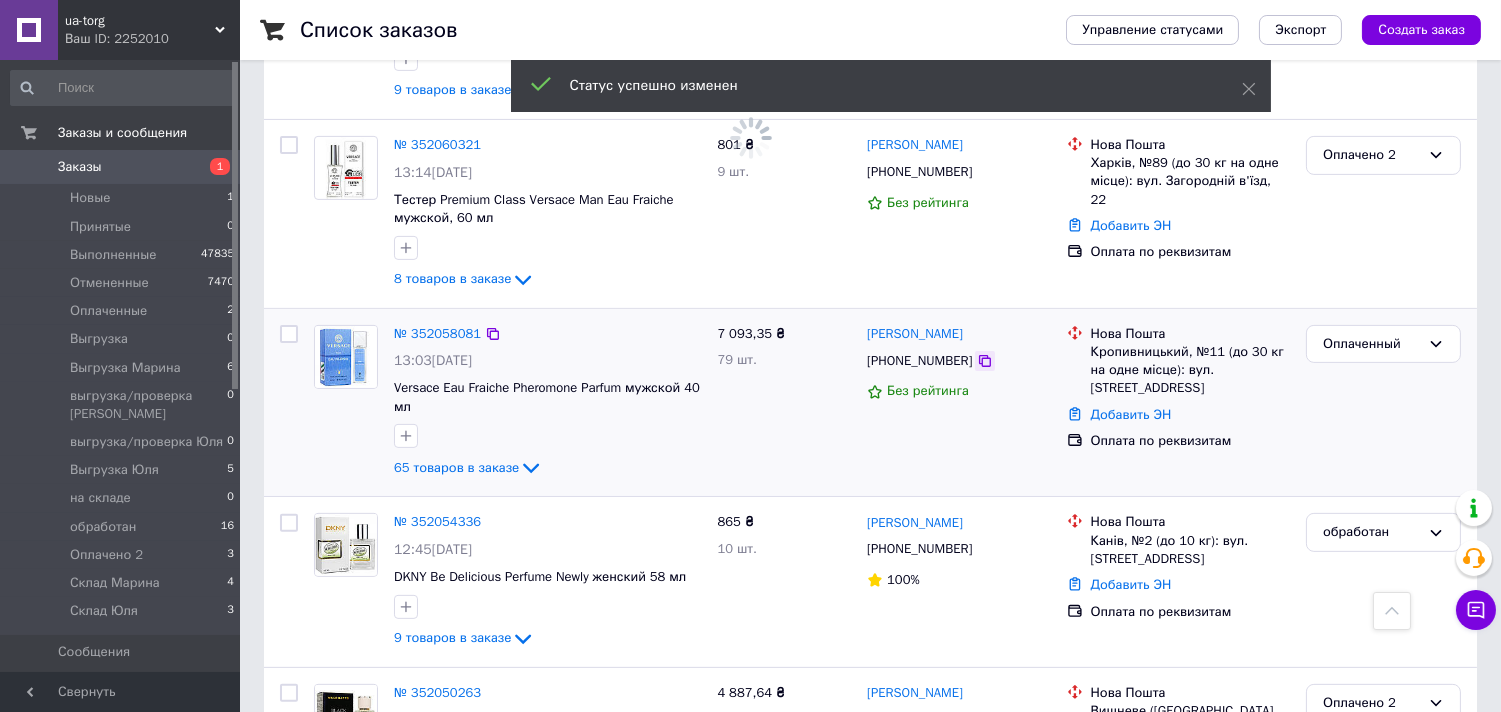 click 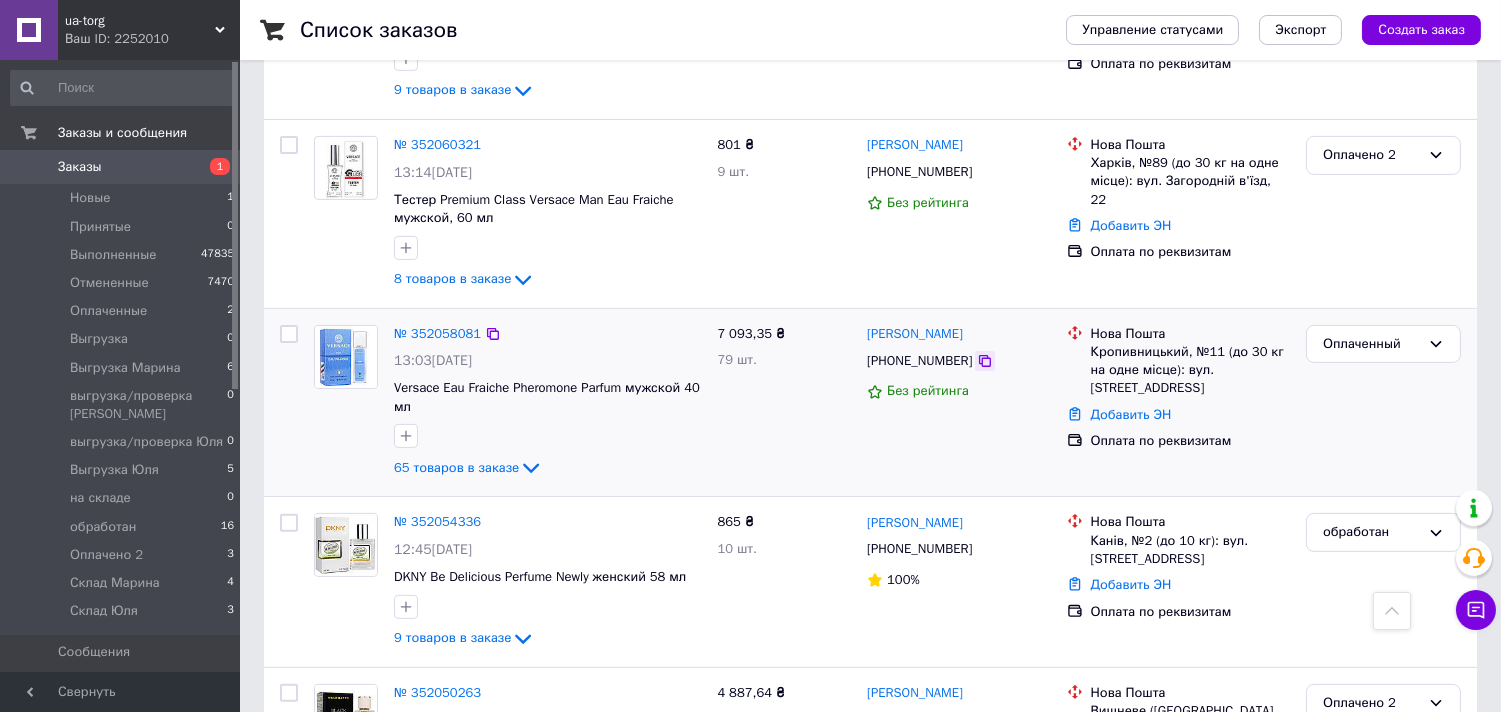 click 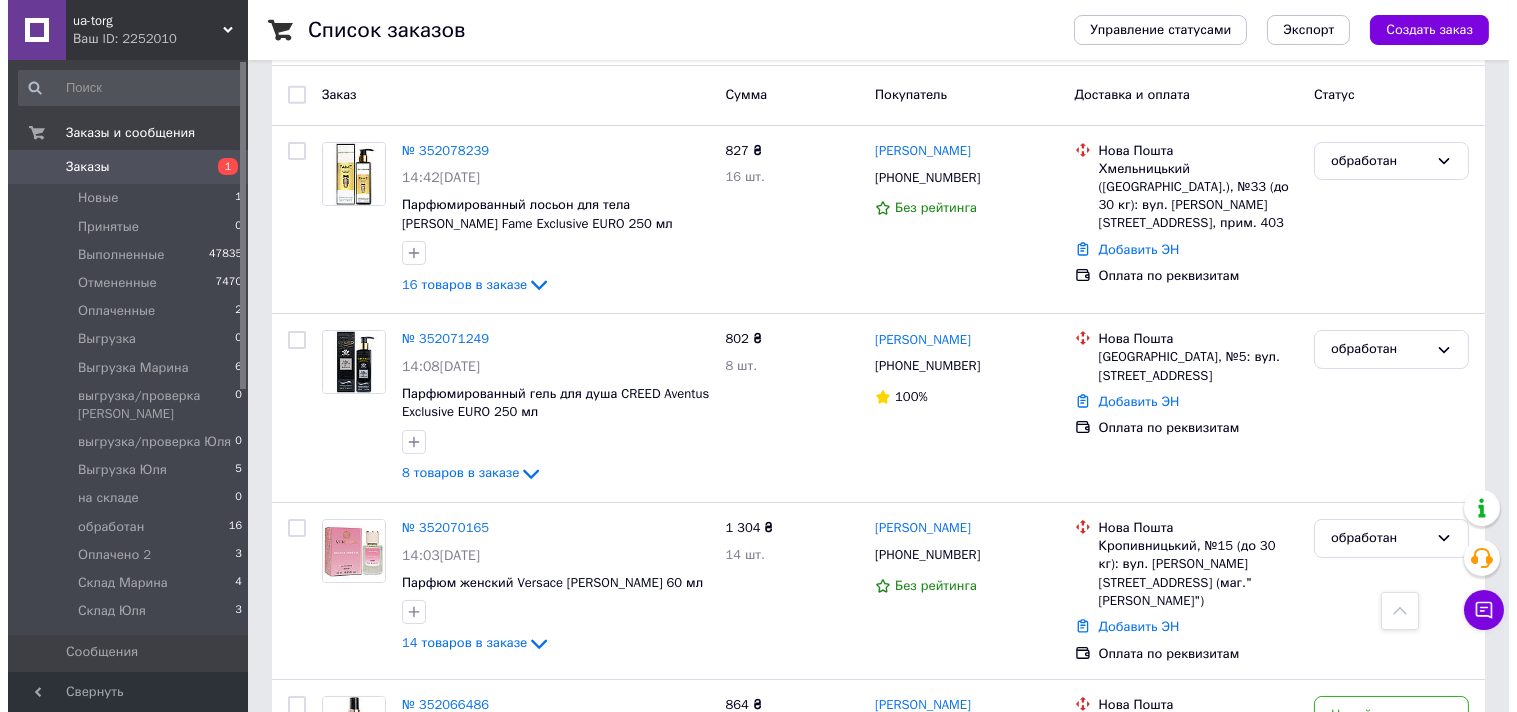 scroll, scrollTop: 0, scrollLeft: 0, axis: both 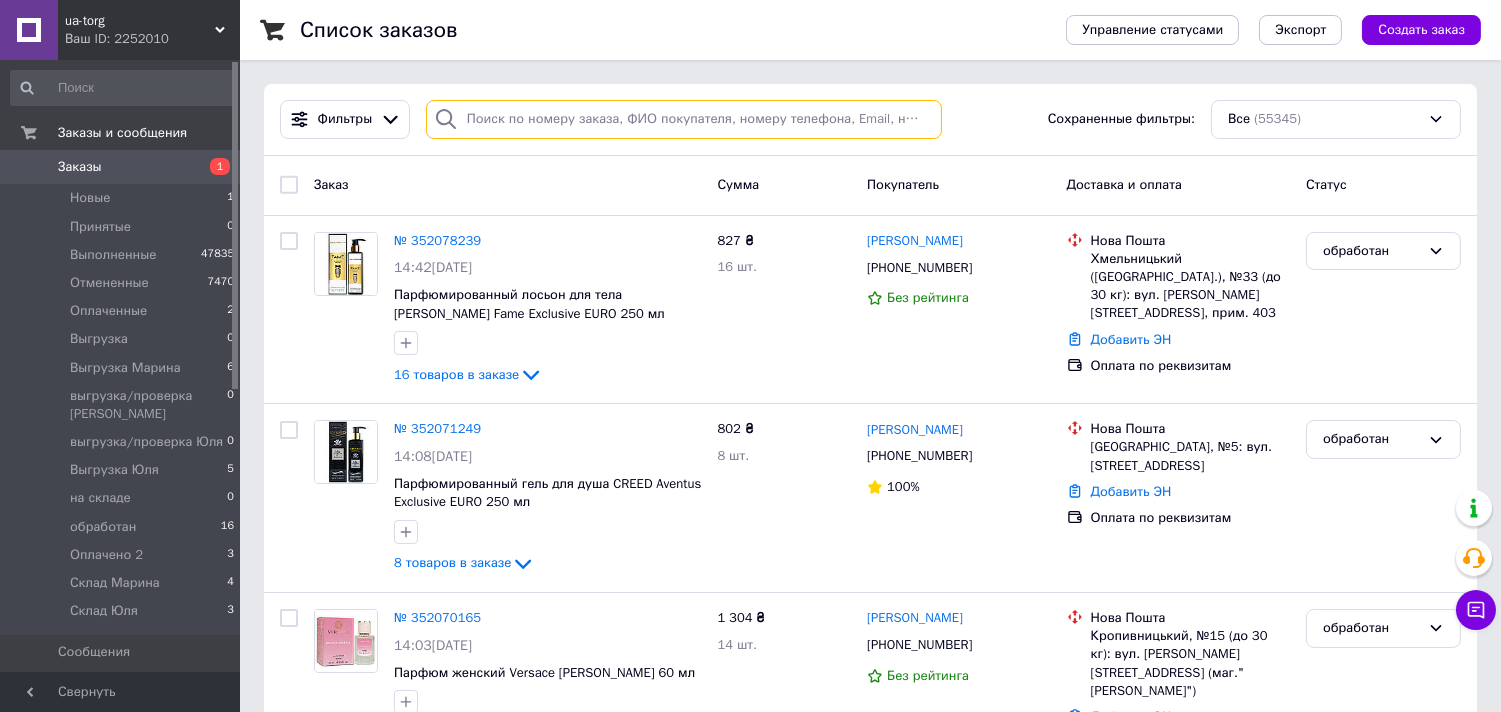 paste on "351962621" 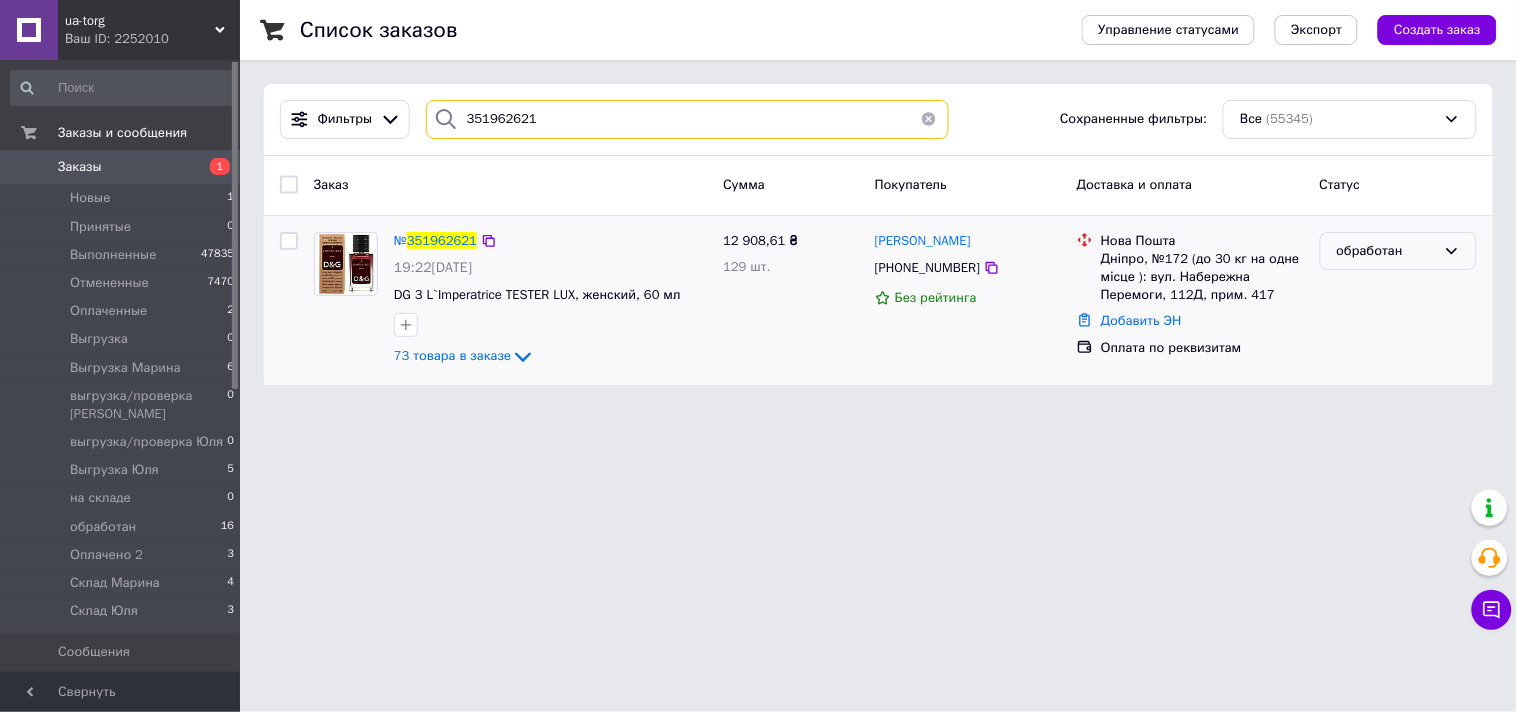type on "351962621" 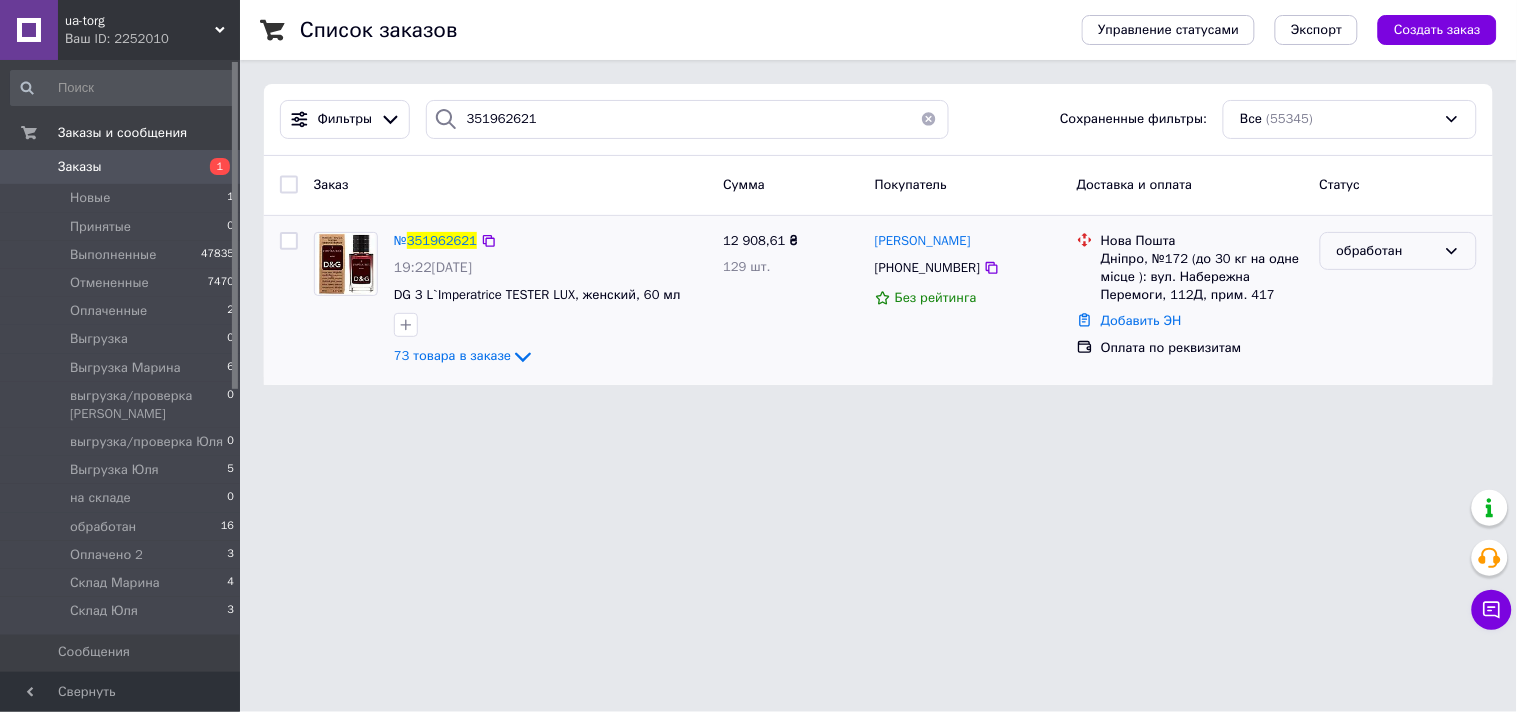 click on "обработан" at bounding box center [1386, 251] 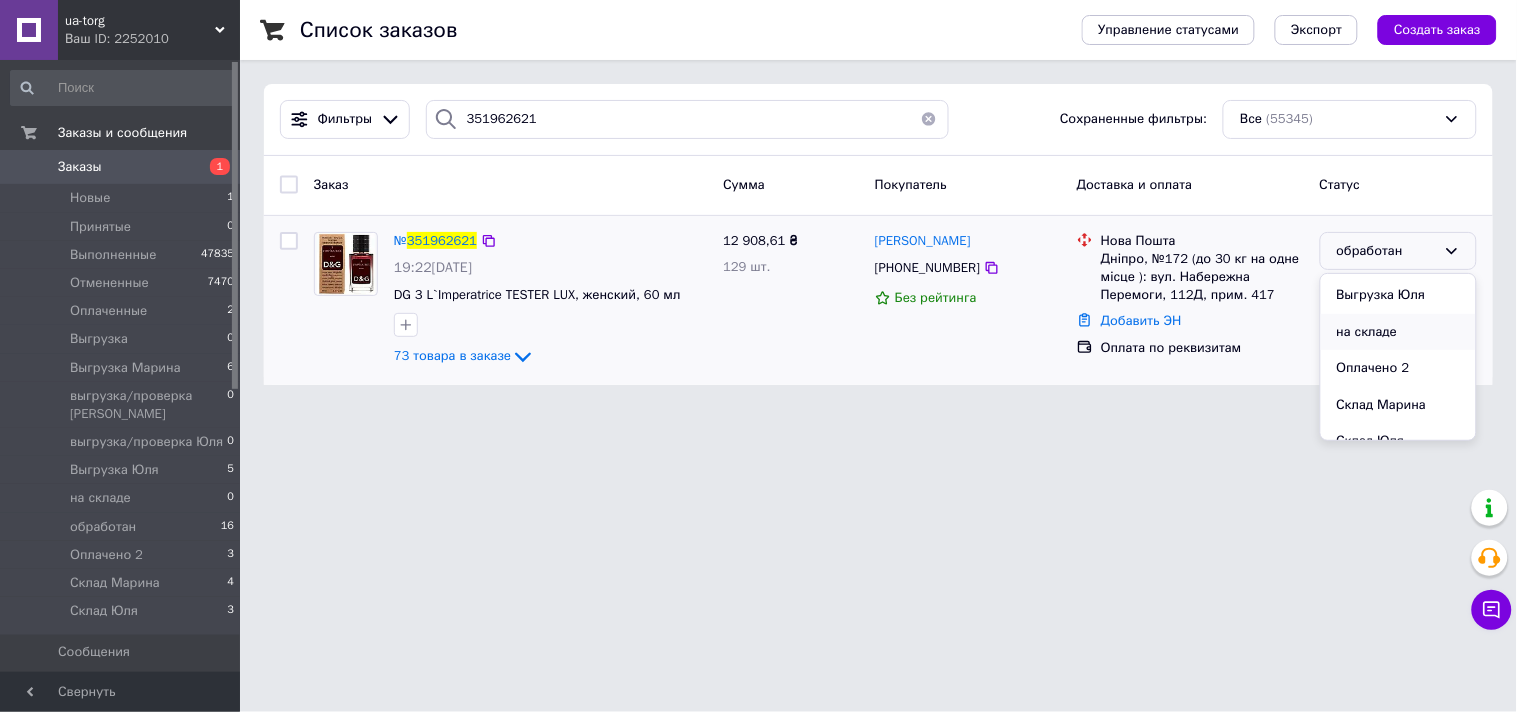 scroll, scrollTop: 333, scrollLeft: 0, axis: vertical 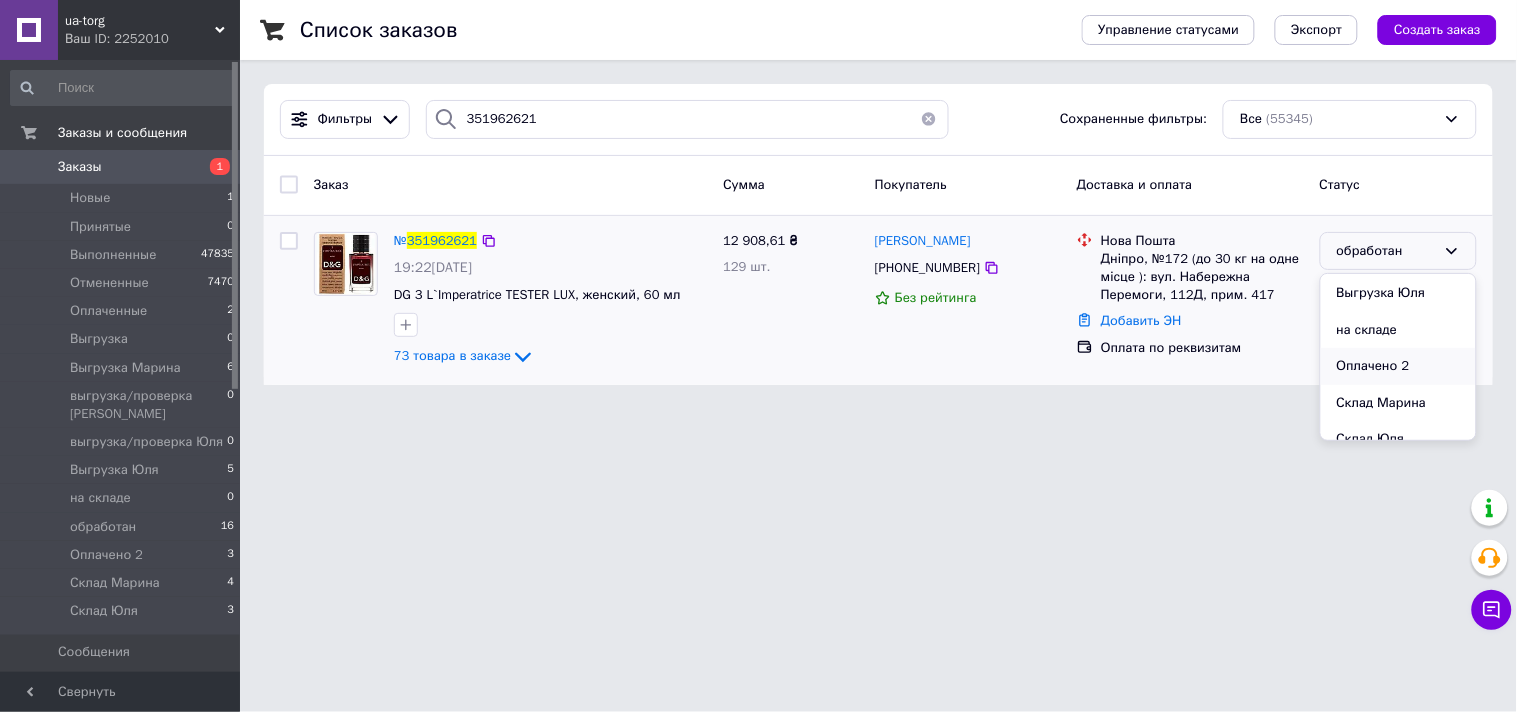 click on "Оплачено 2" at bounding box center [1398, 366] 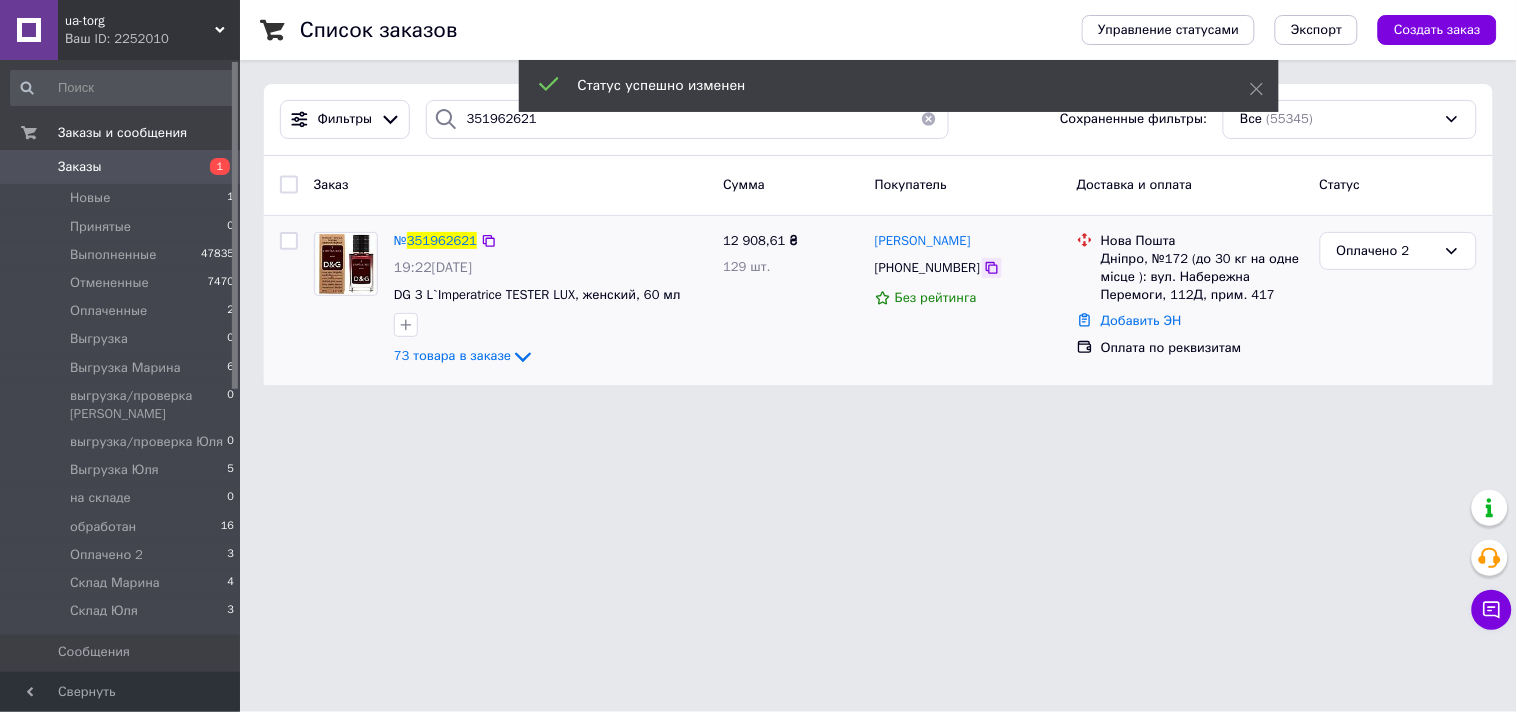click 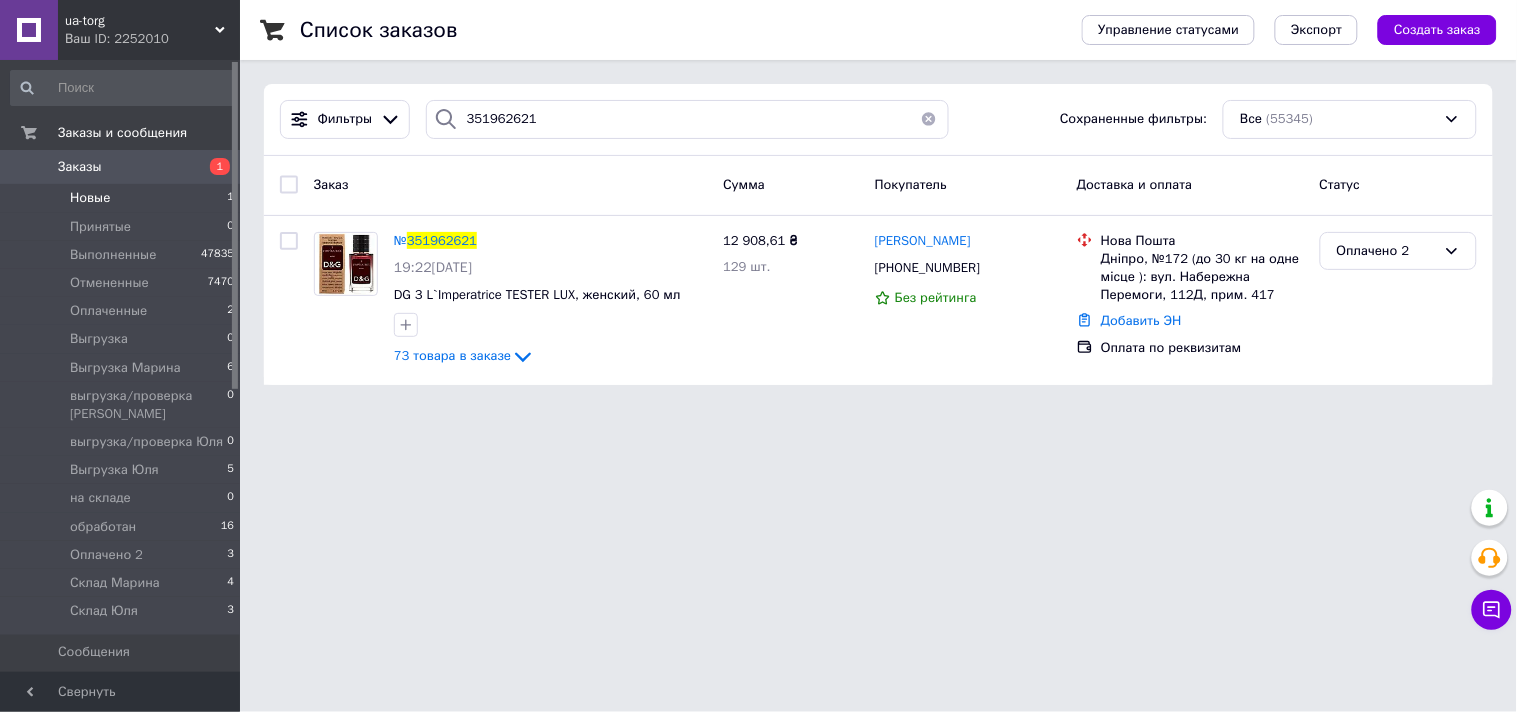 click on "Новые 1" at bounding box center (123, 198) 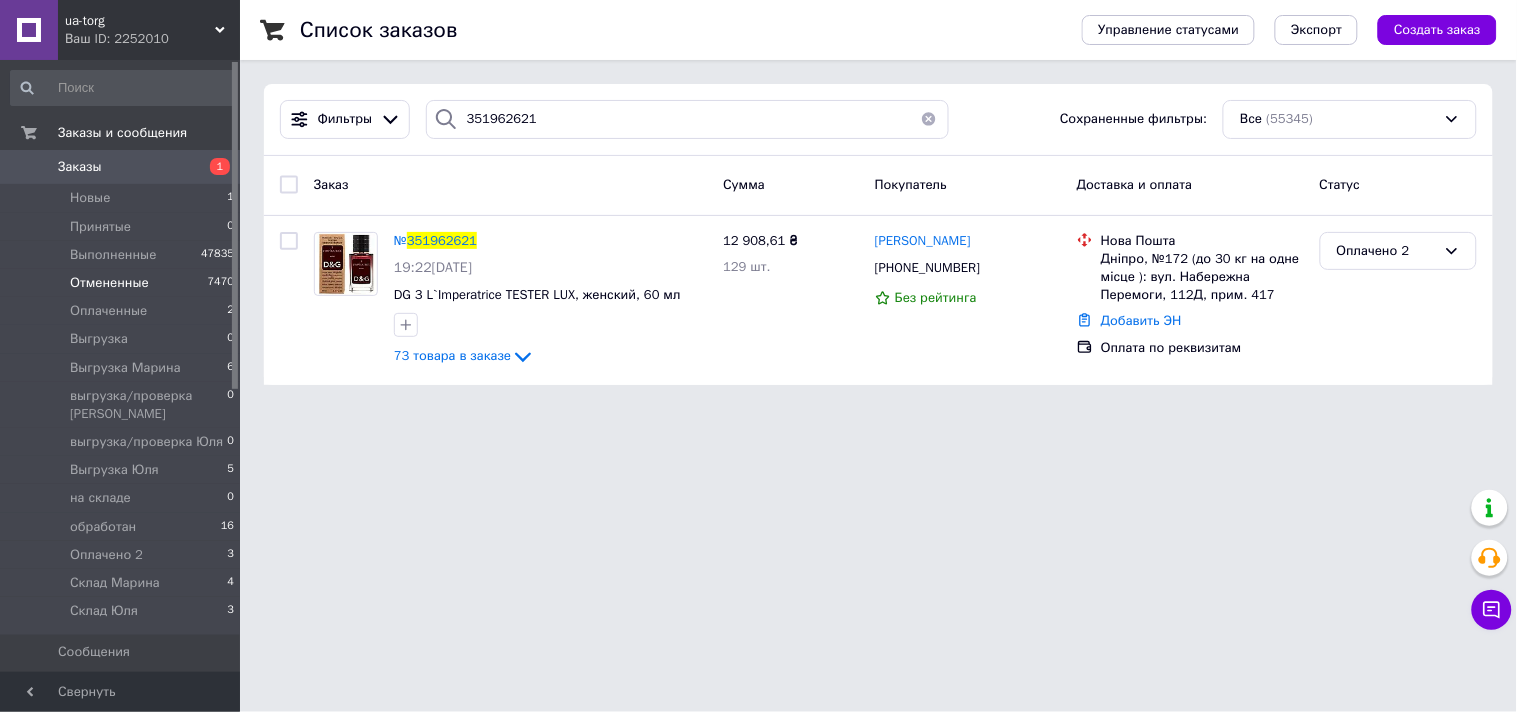 type 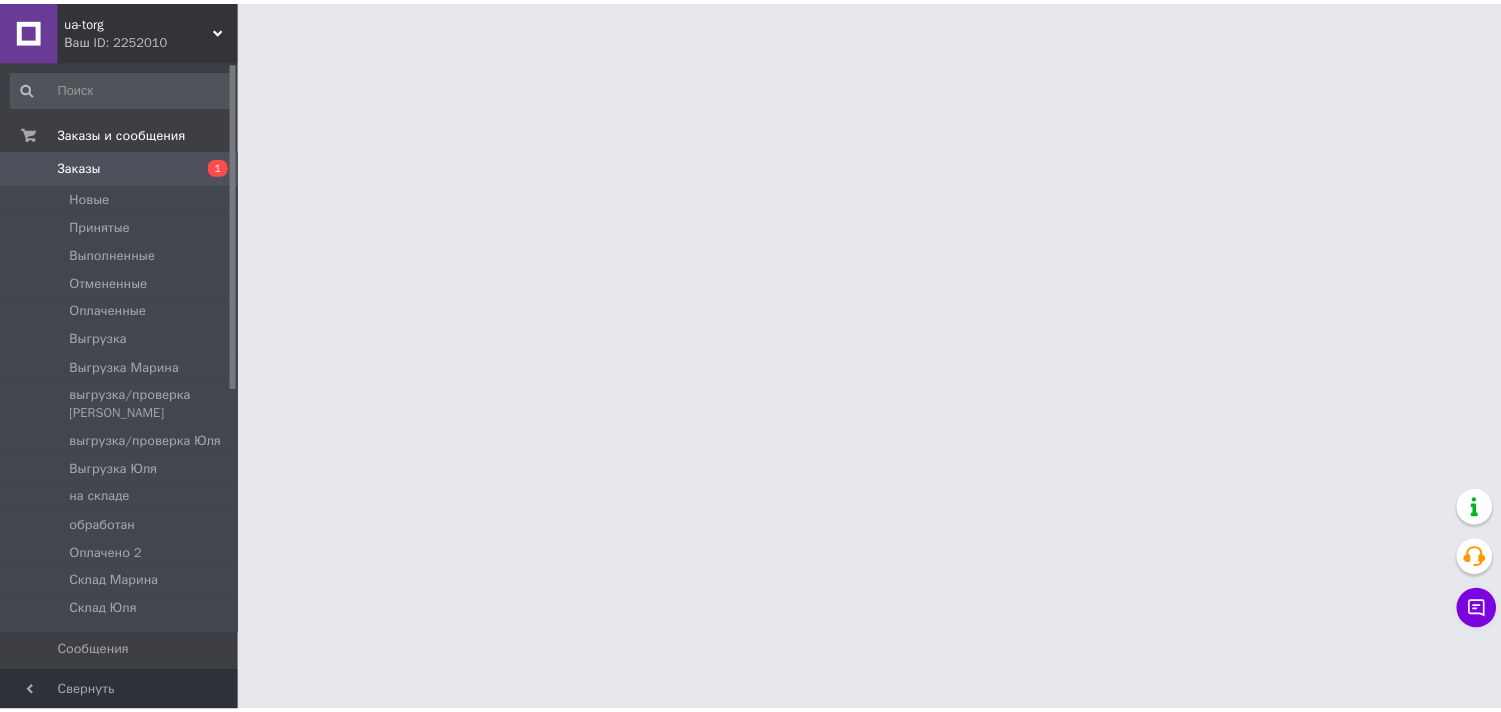scroll, scrollTop: 0, scrollLeft: 0, axis: both 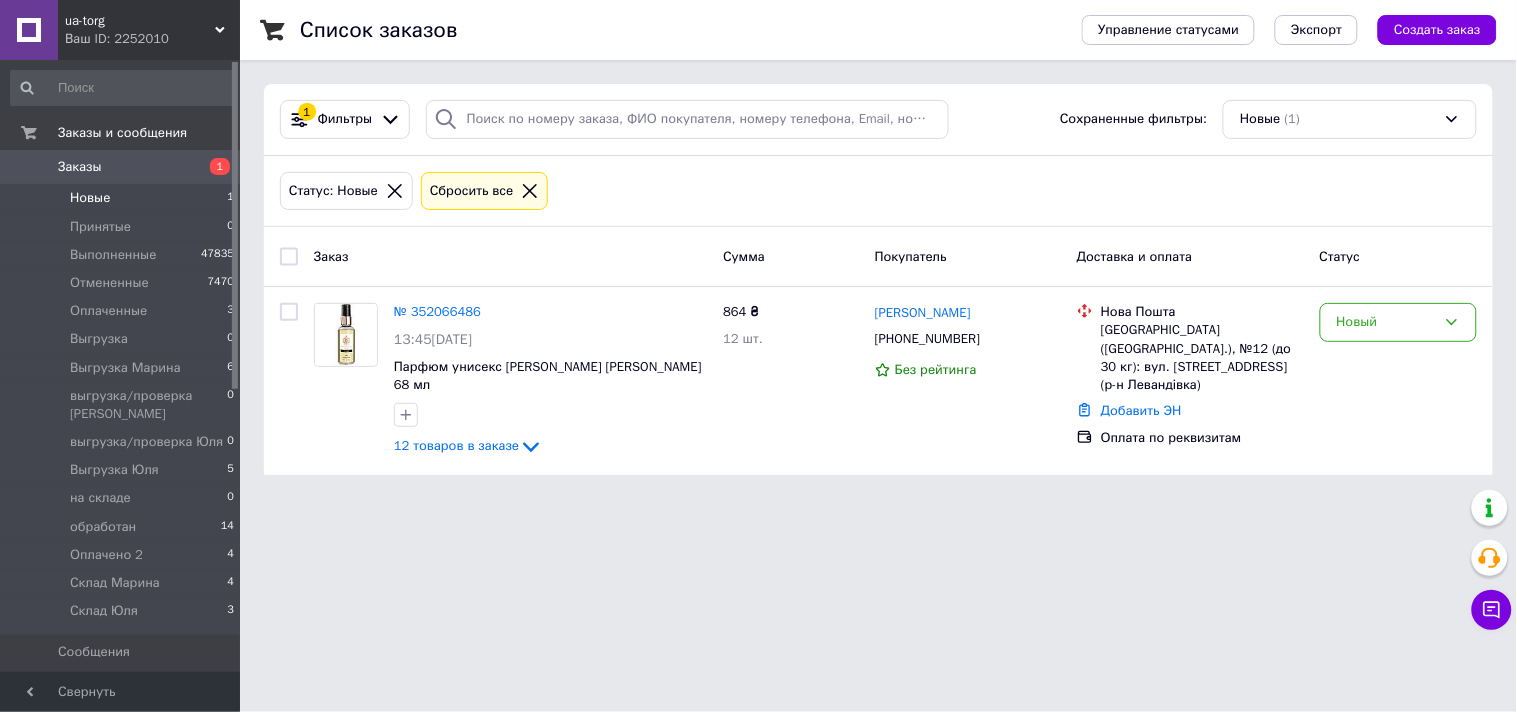 click on "Заказы" at bounding box center (80, 167) 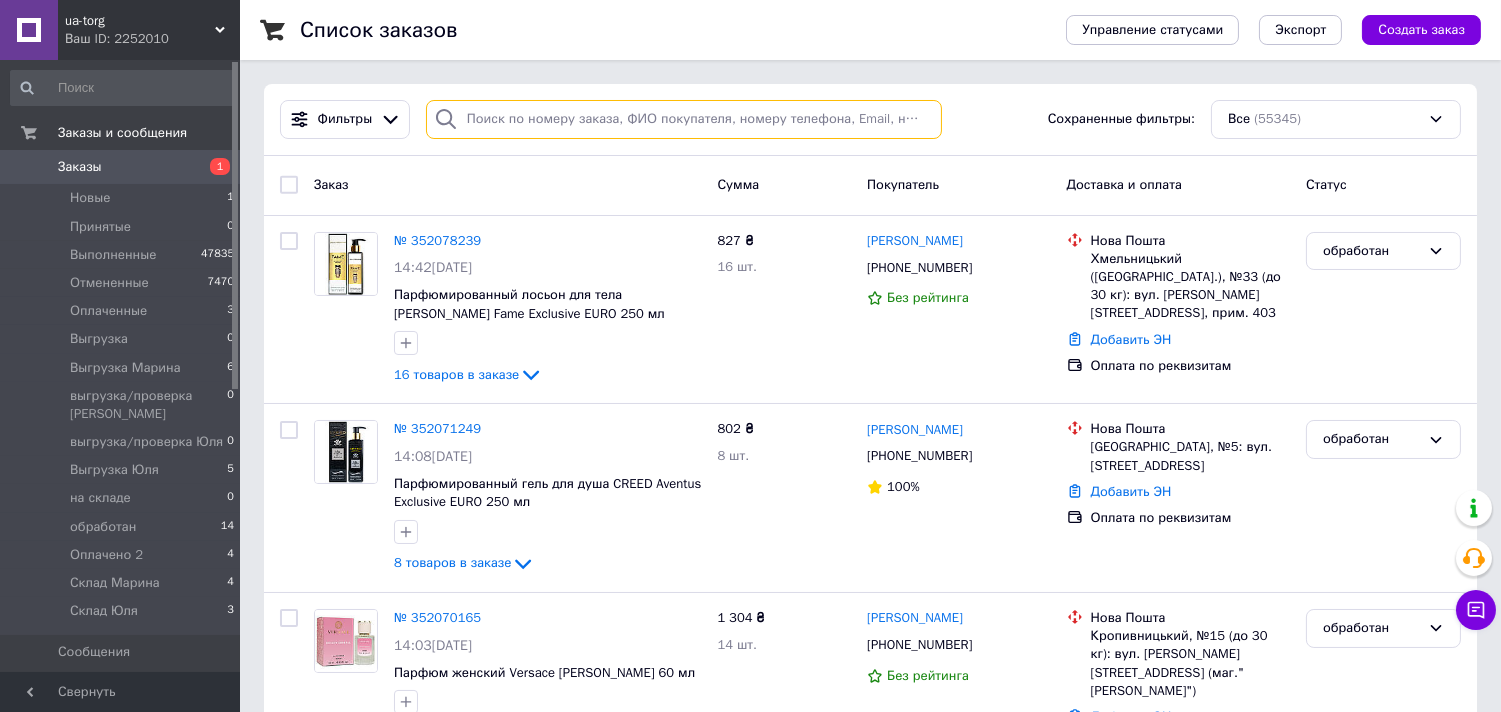 click at bounding box center (684, 119) 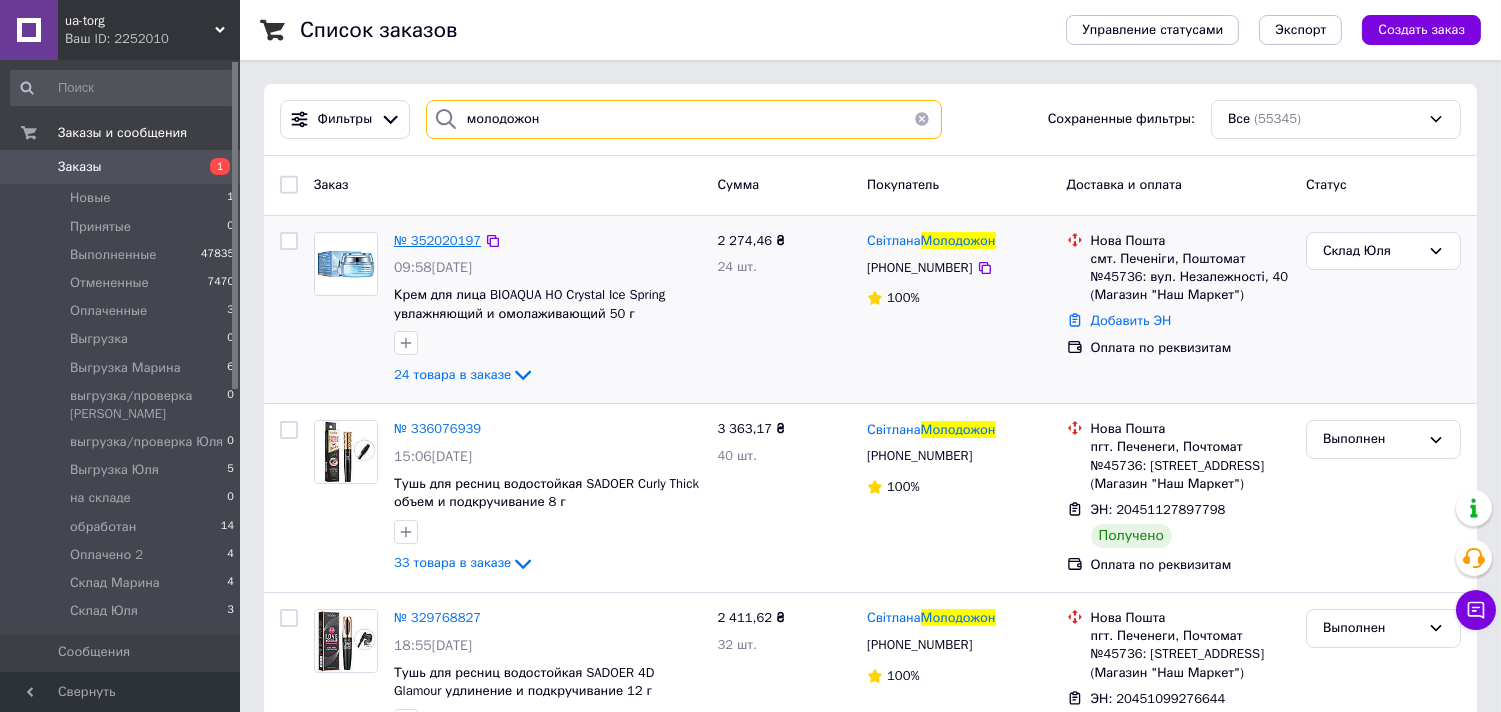type on "молодожон" 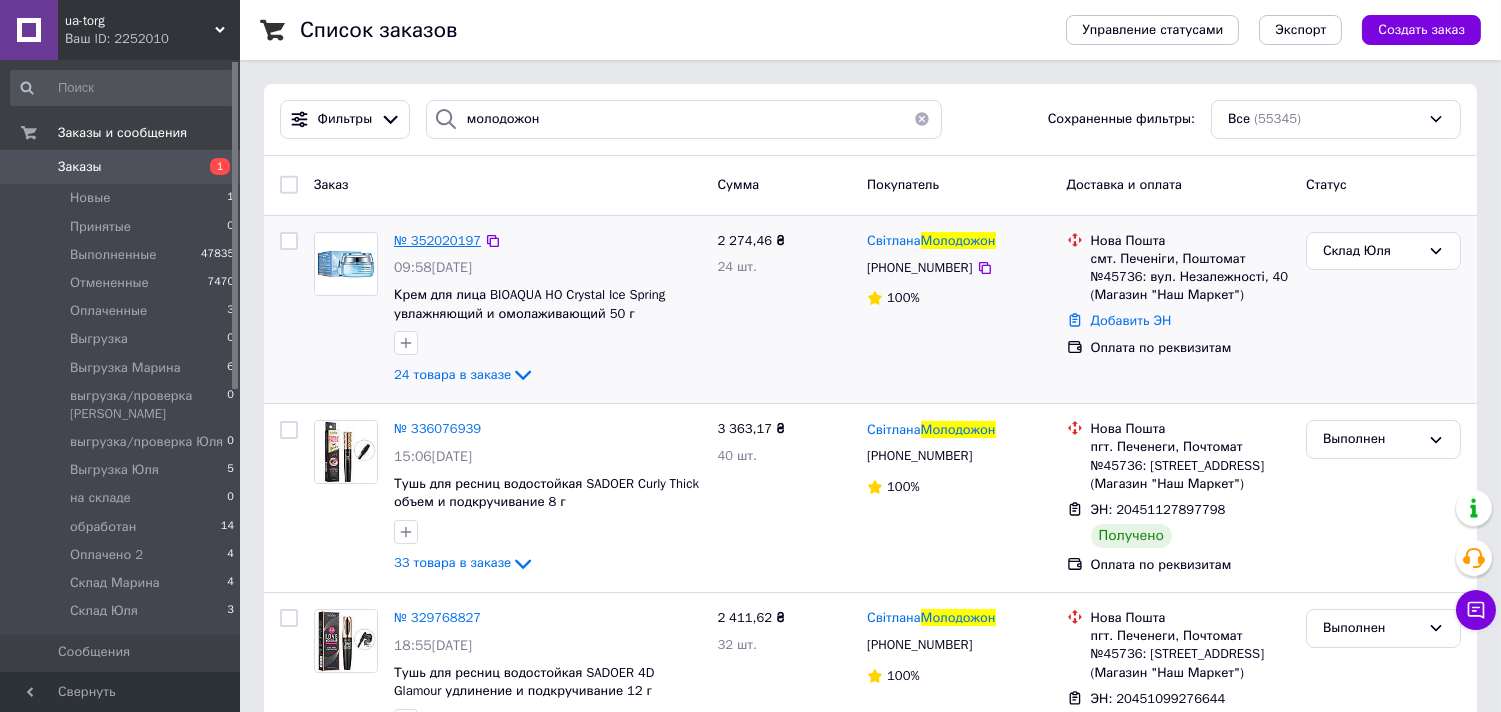 click on "№ 352020197" at bounding box center [437, 240] 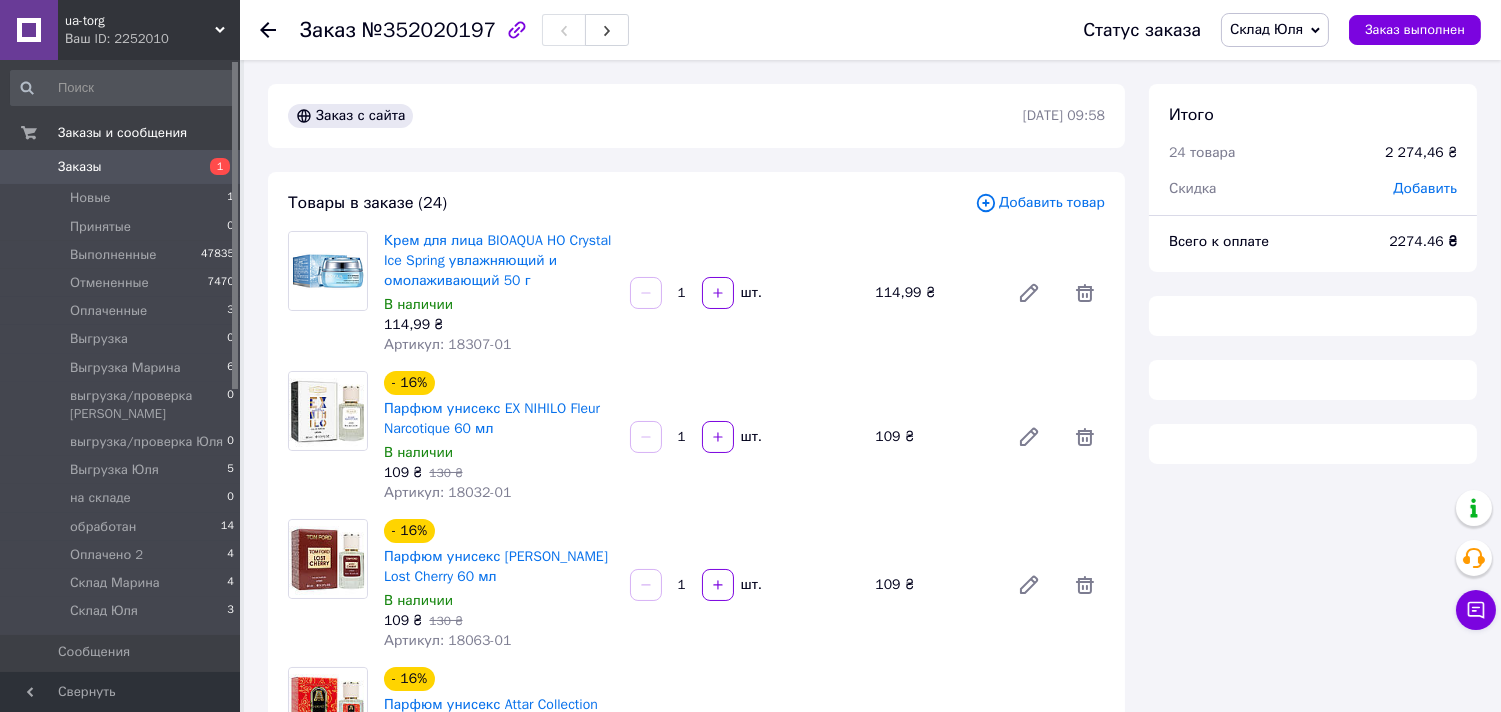 click on "Склад Юля" at bounding box center (1275, 30) 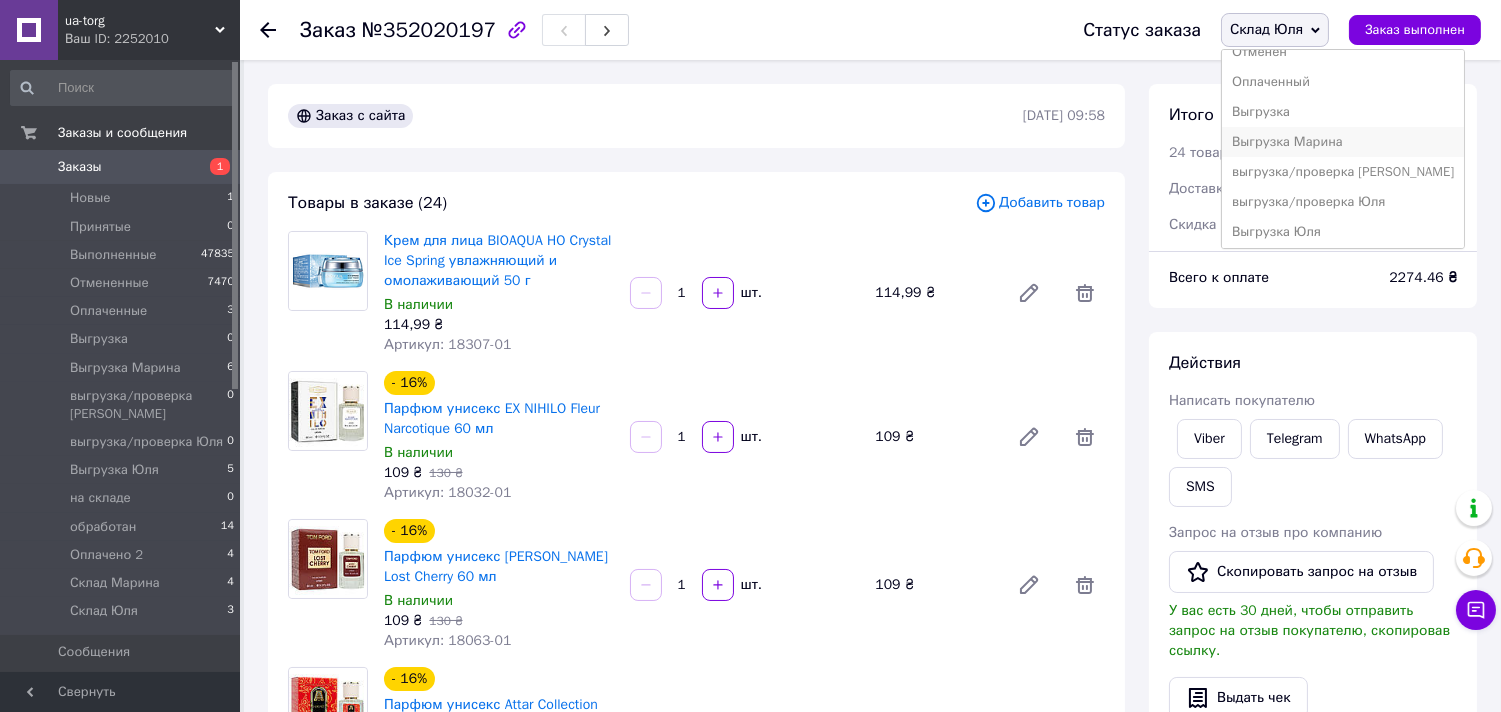 scroll, scrollTop: 111, scrollLeft: 0, axis: vertical 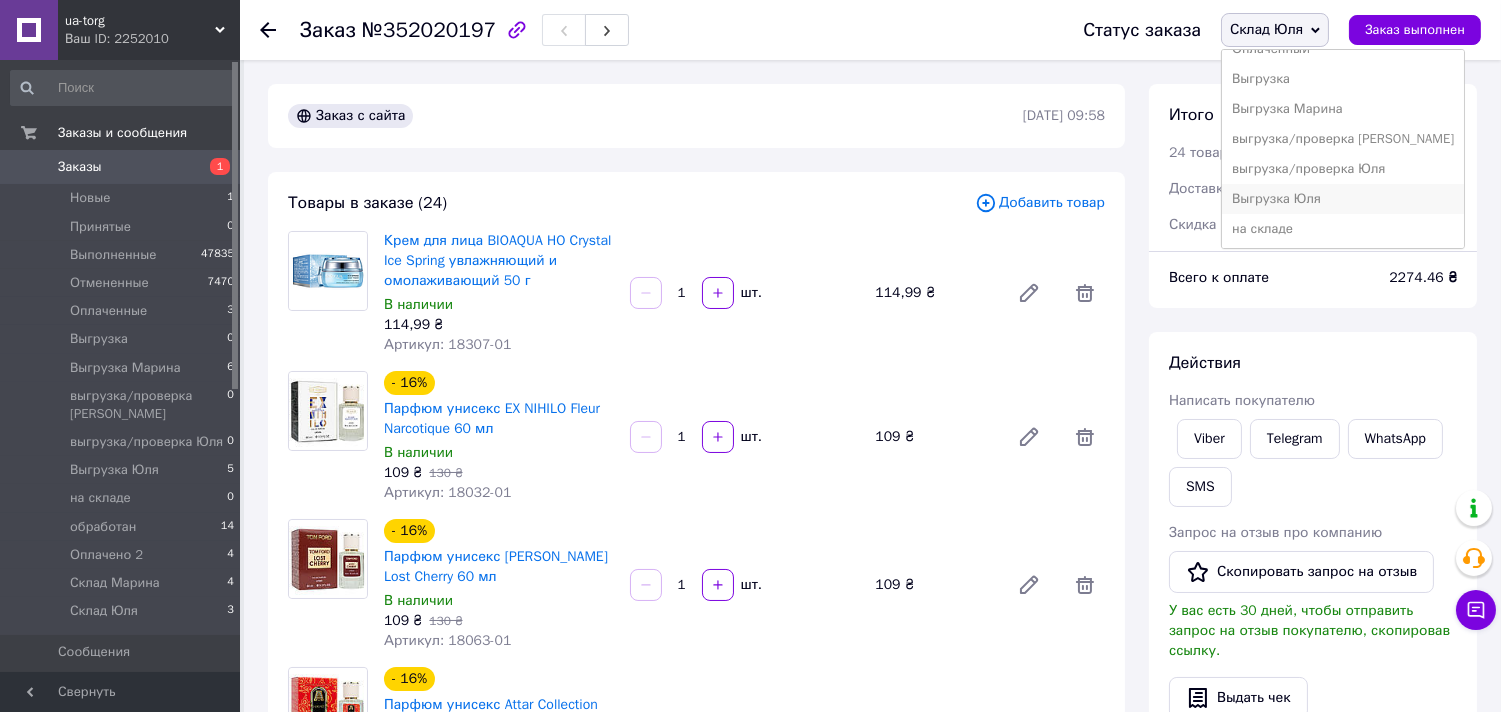 click on "Выгрузка Юля" at bounding box center (1343, 199) 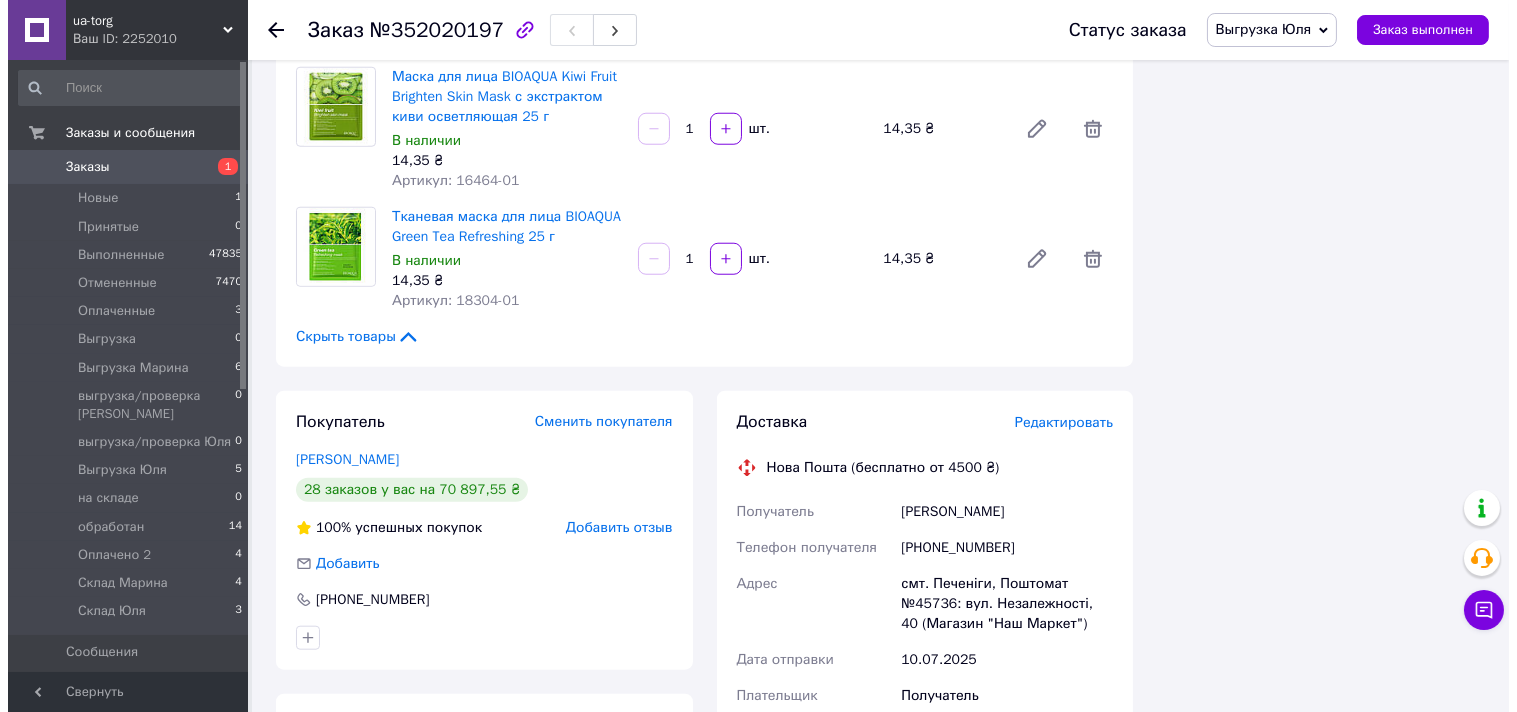 scroll, scrollTop: 3555, scrollLeft: 0, axis: vertical 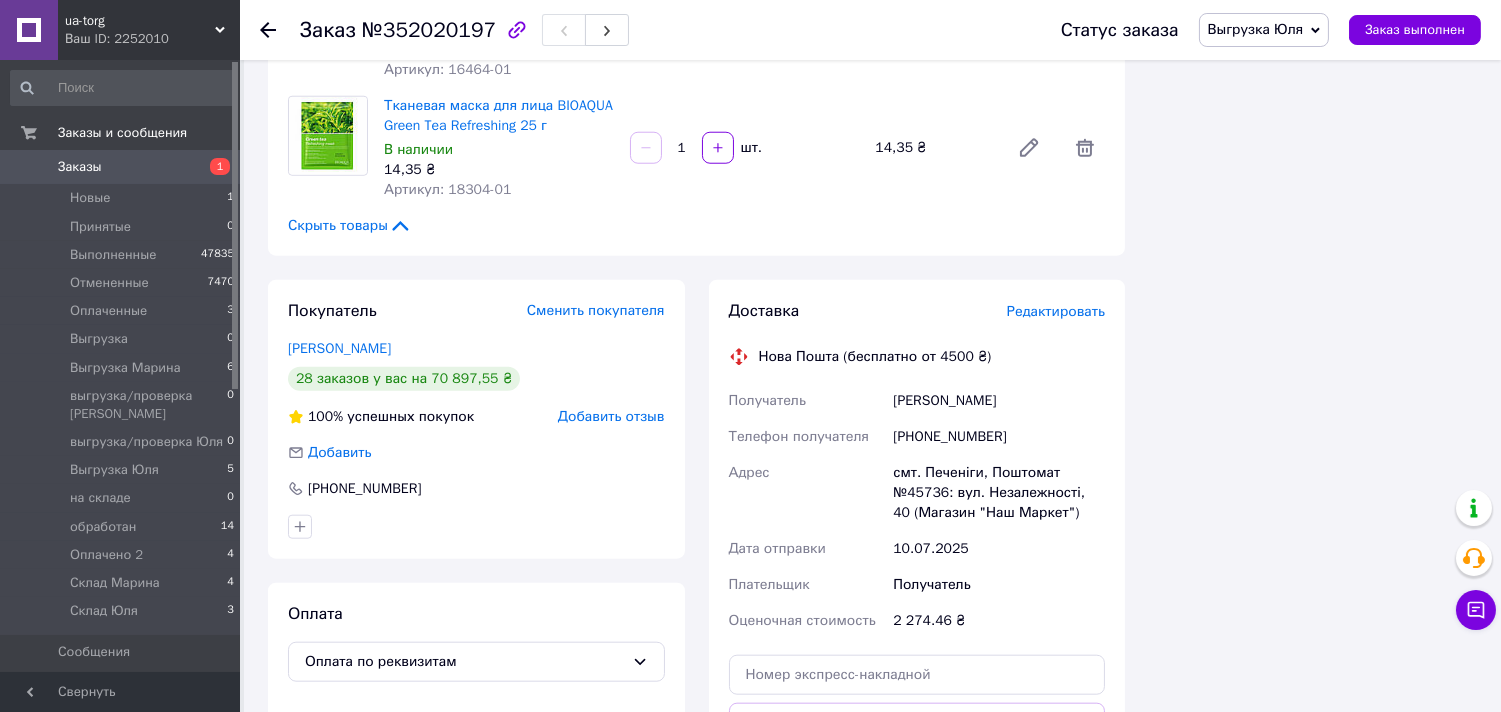 click on "Редактировать" at bounding box center [1056, 311] 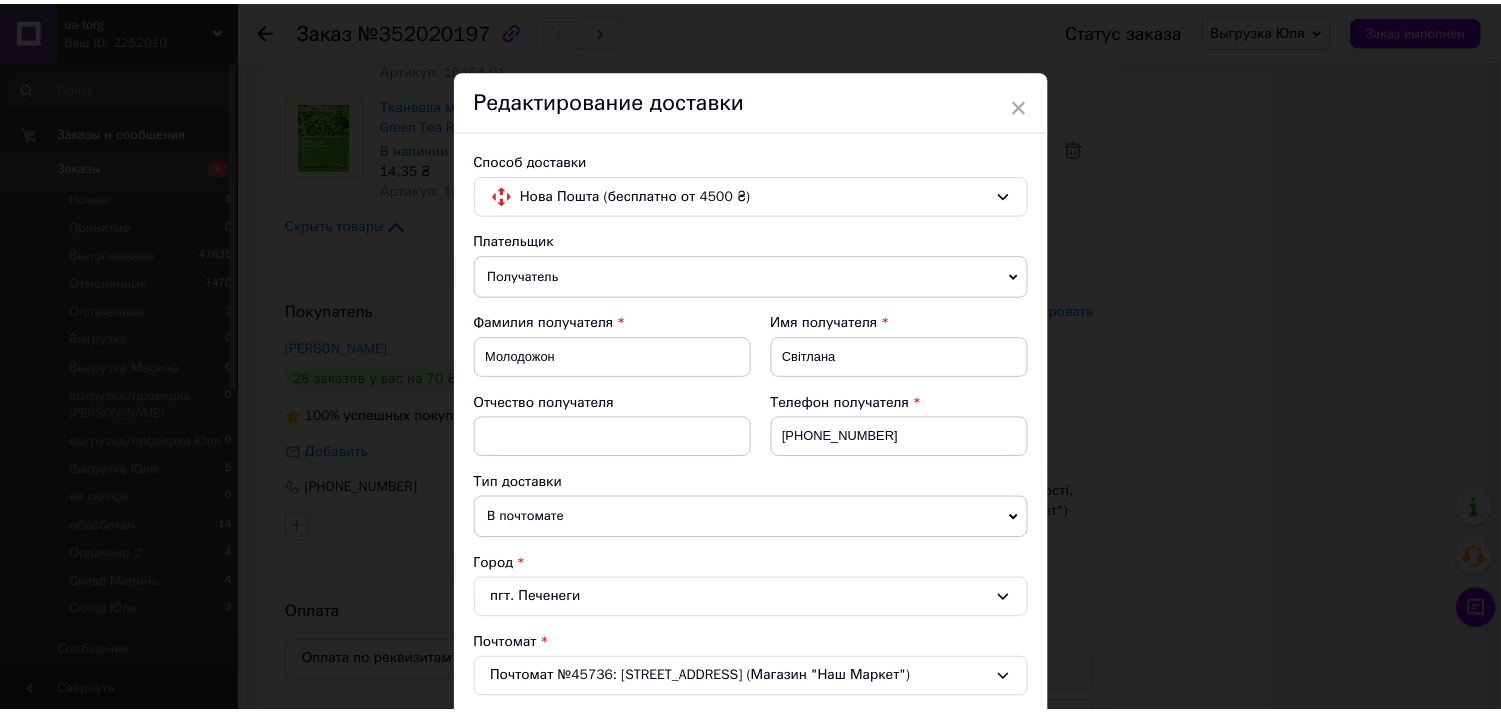 scroll, scrollTop: 654, scrollLeft: 0, axis: vertical 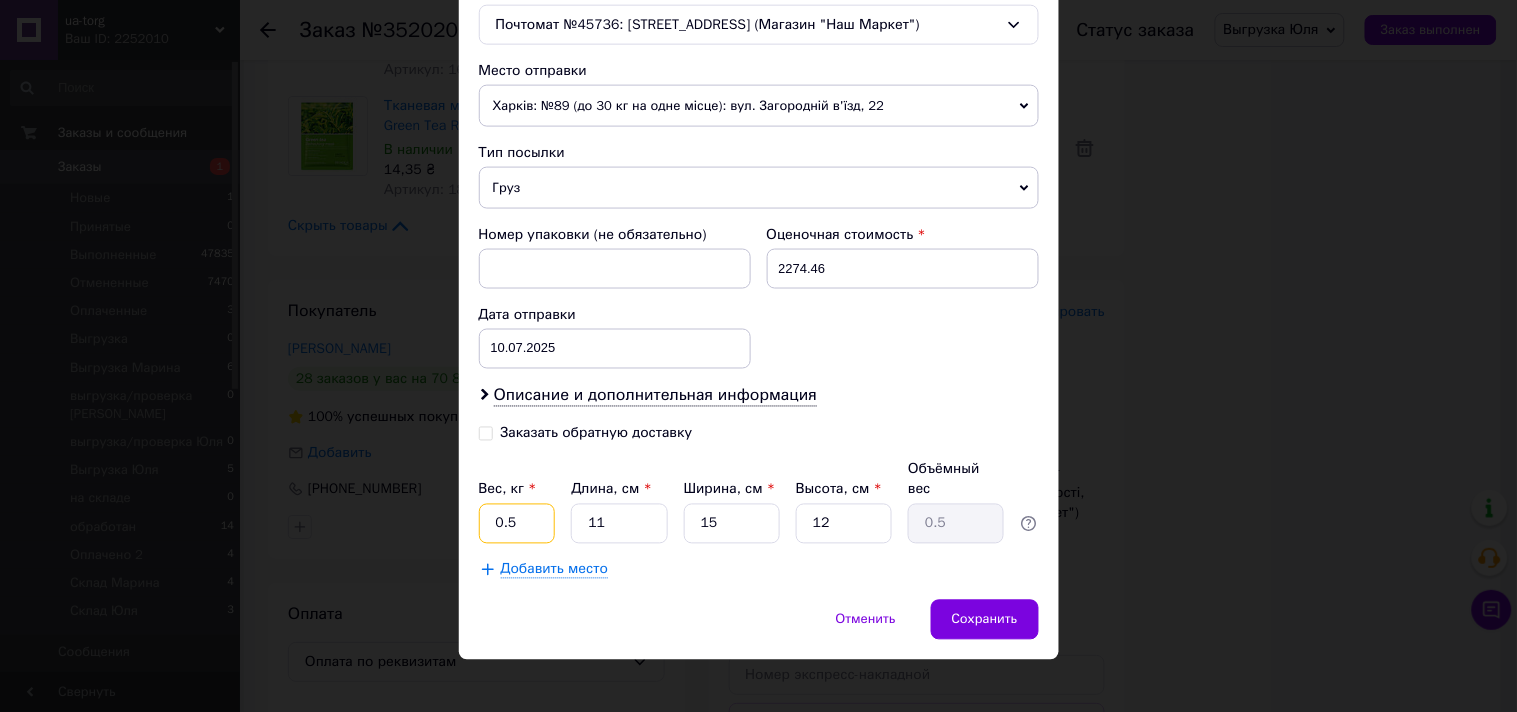 click on "0.5" at bounding box center (517, 524) 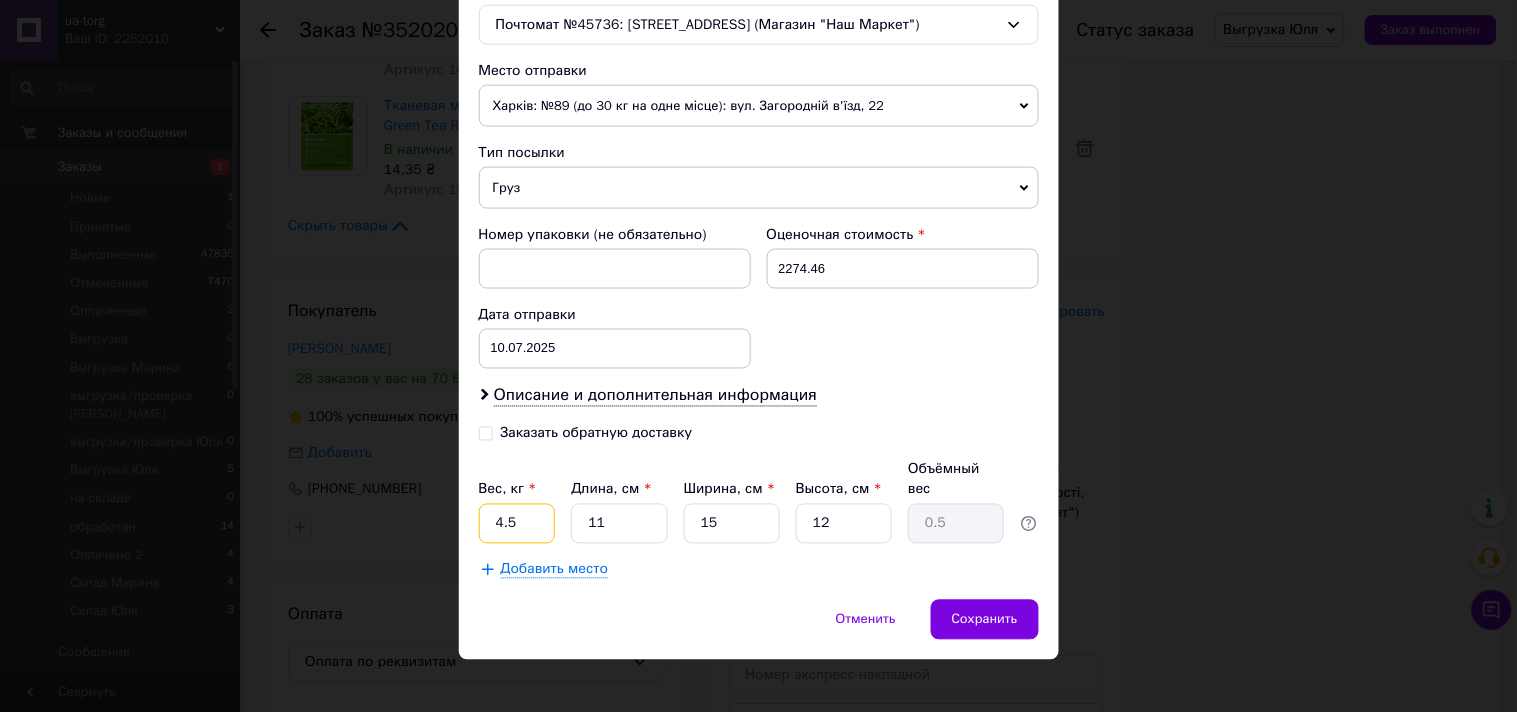 type on "4.5" 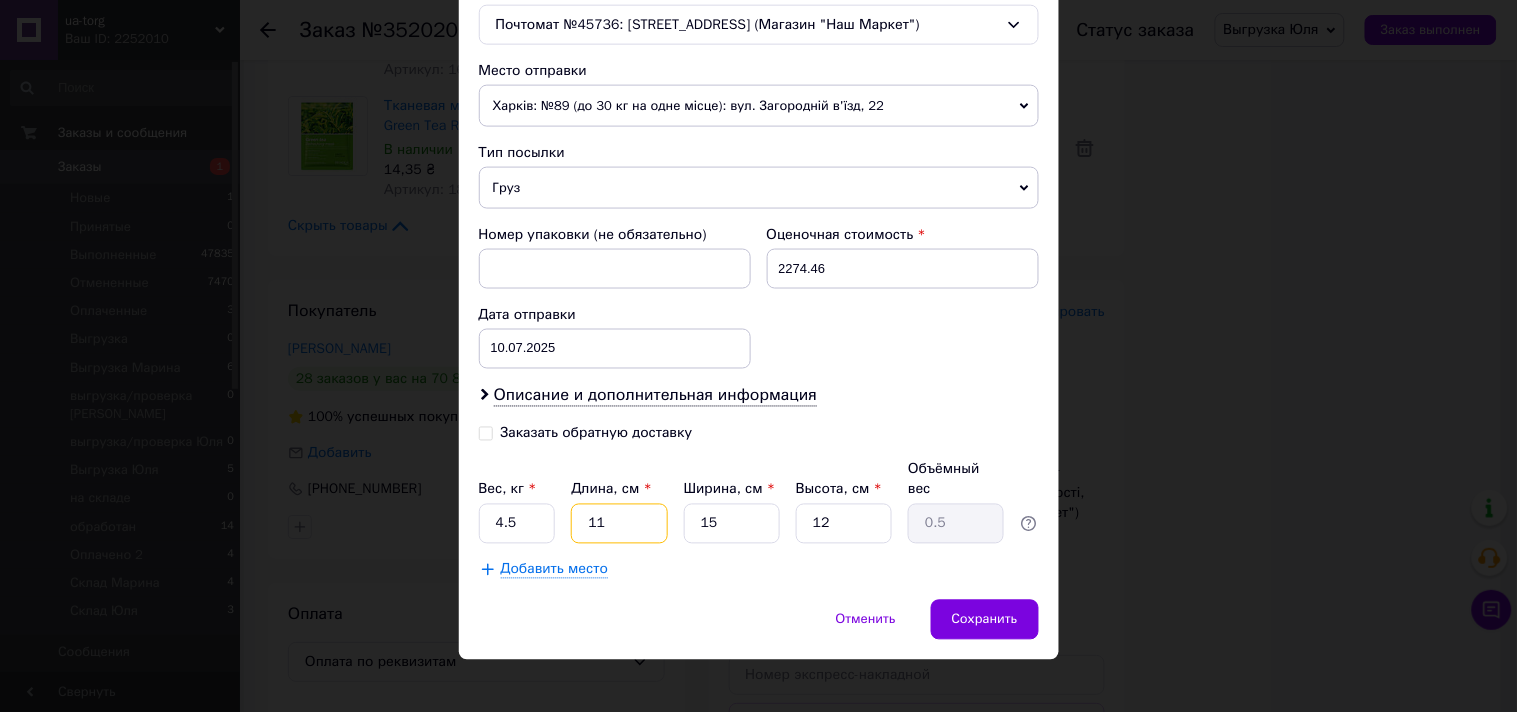 click on "11" at bounding box center (619, 524) 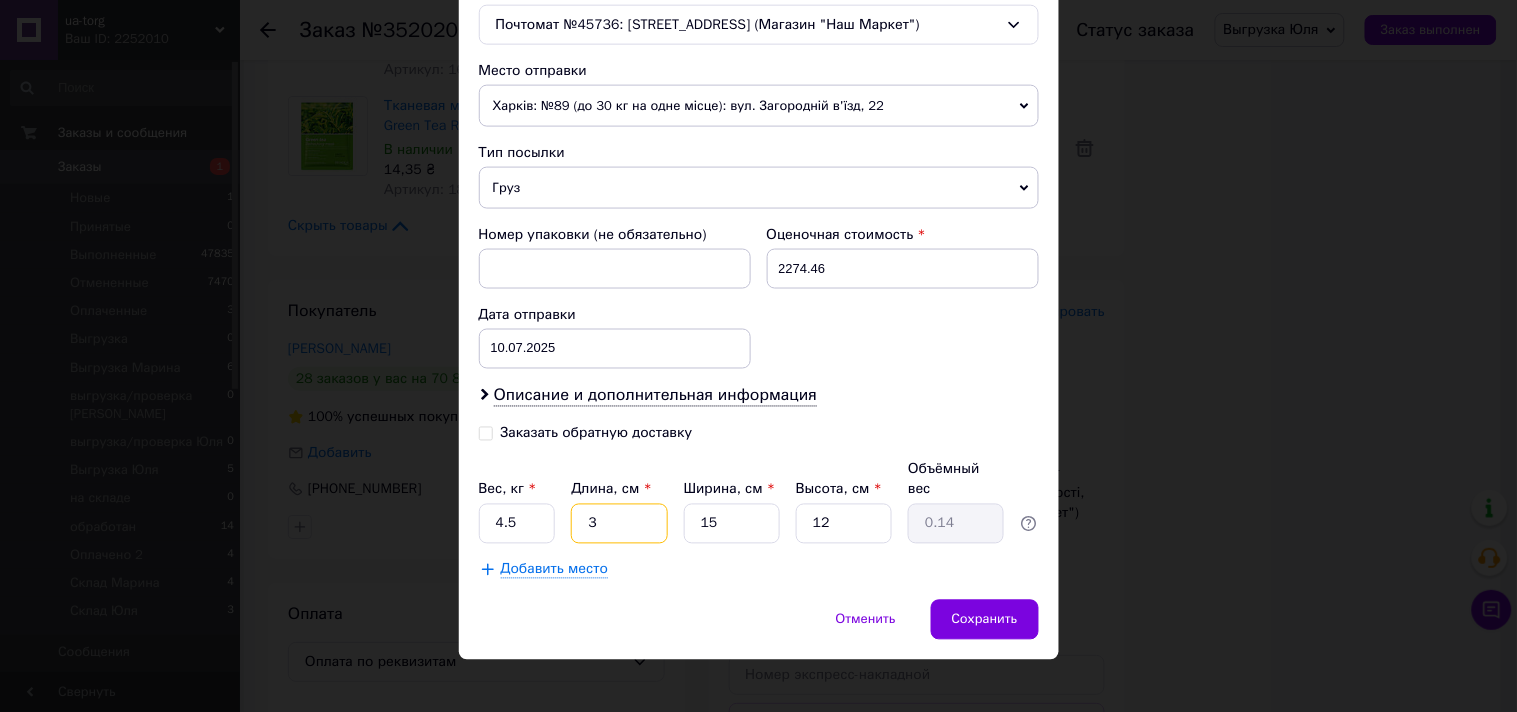 type on "32" 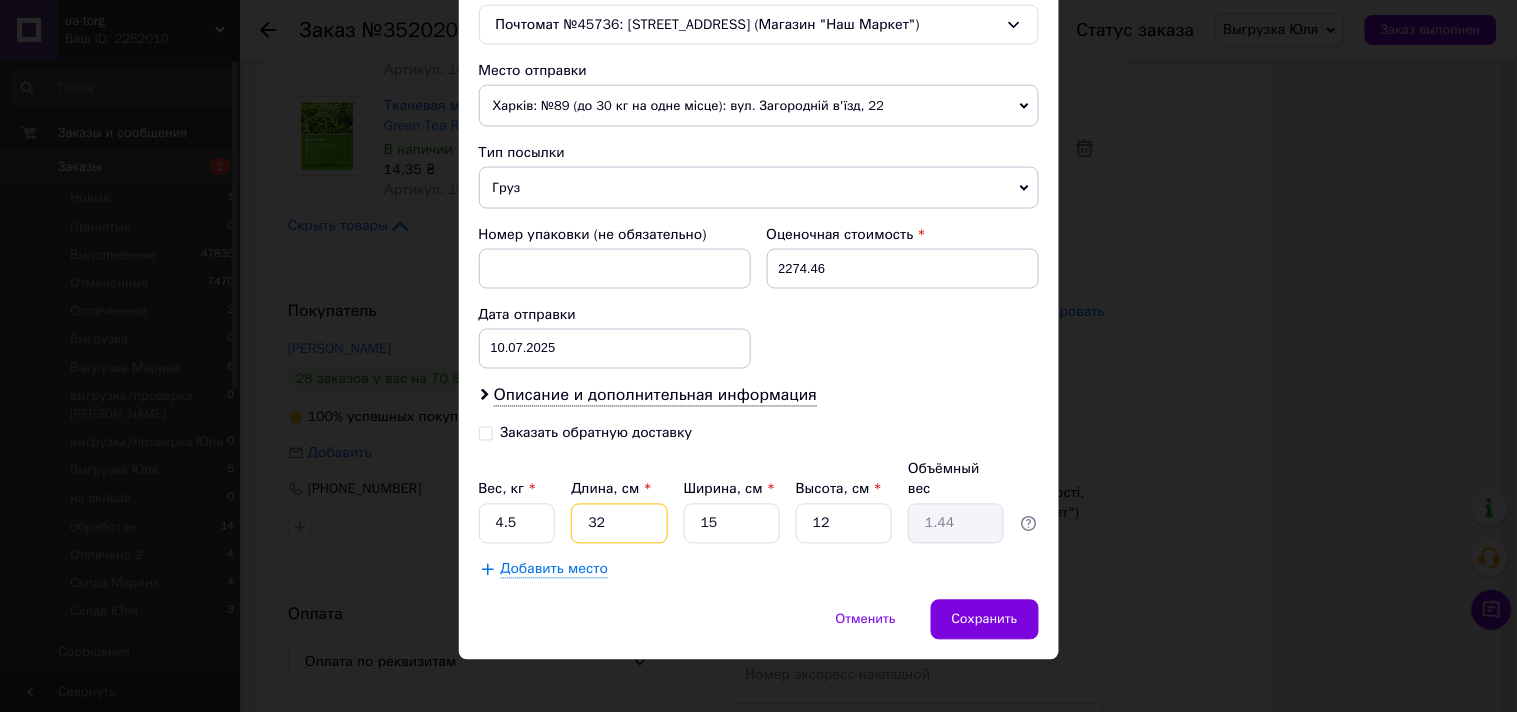 type on "32" 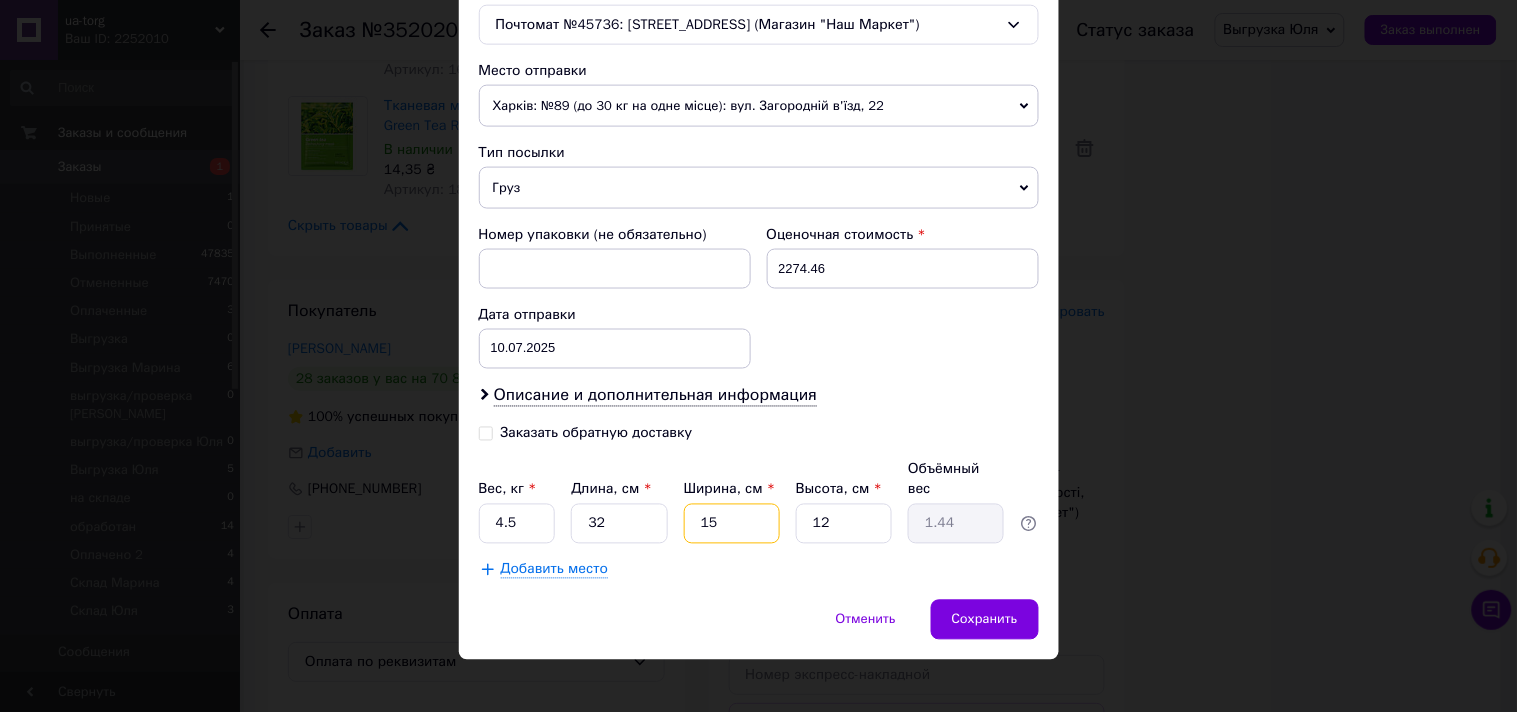 click on "15" at bounding box center (732, 524) 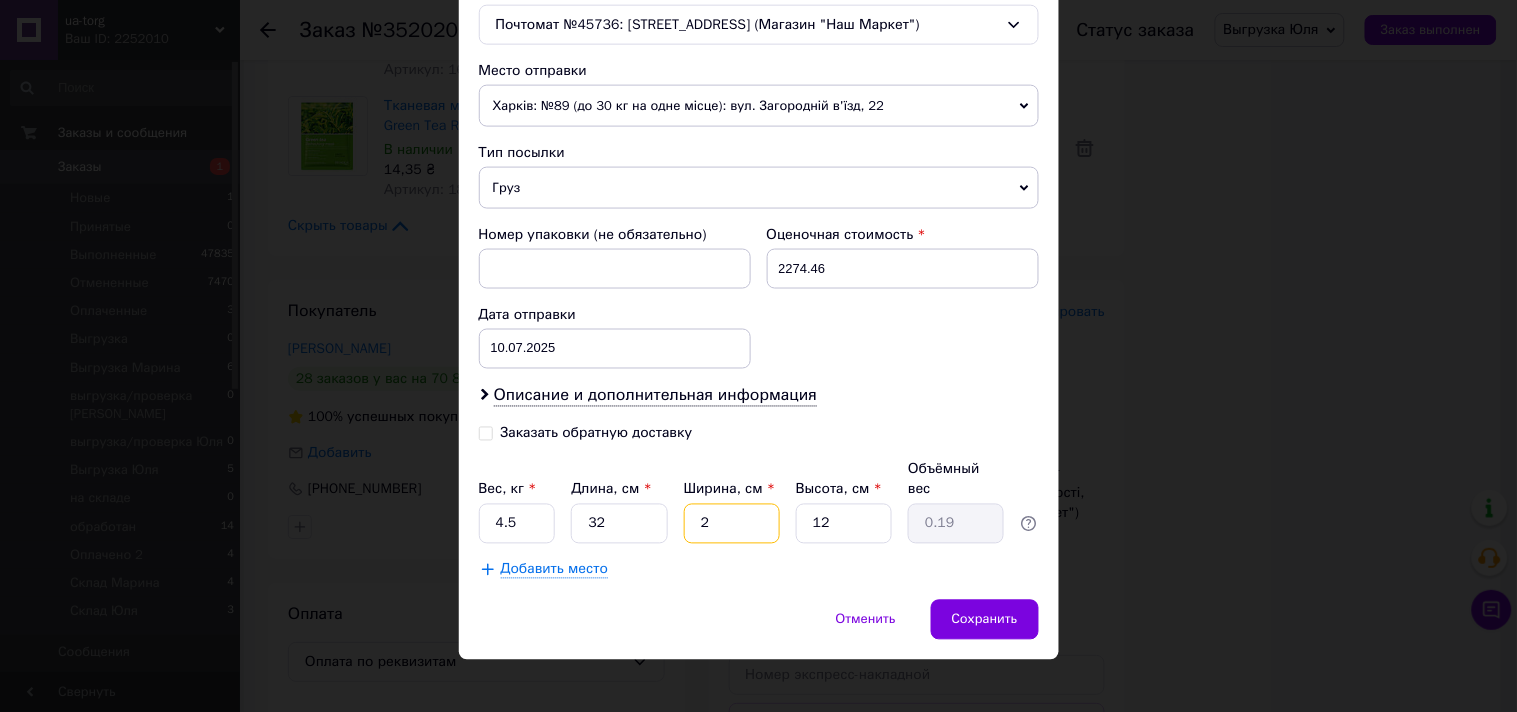 type on "23" 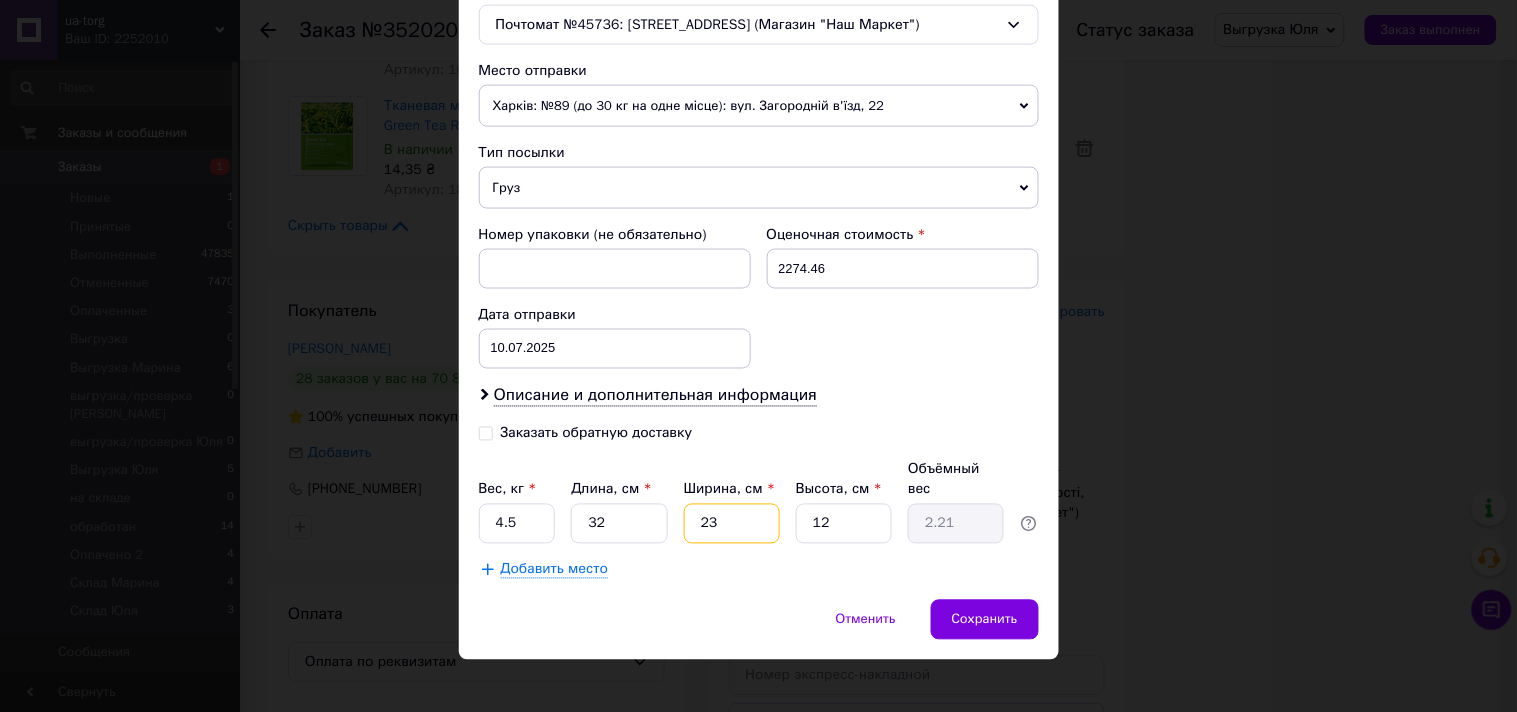 type on "23" 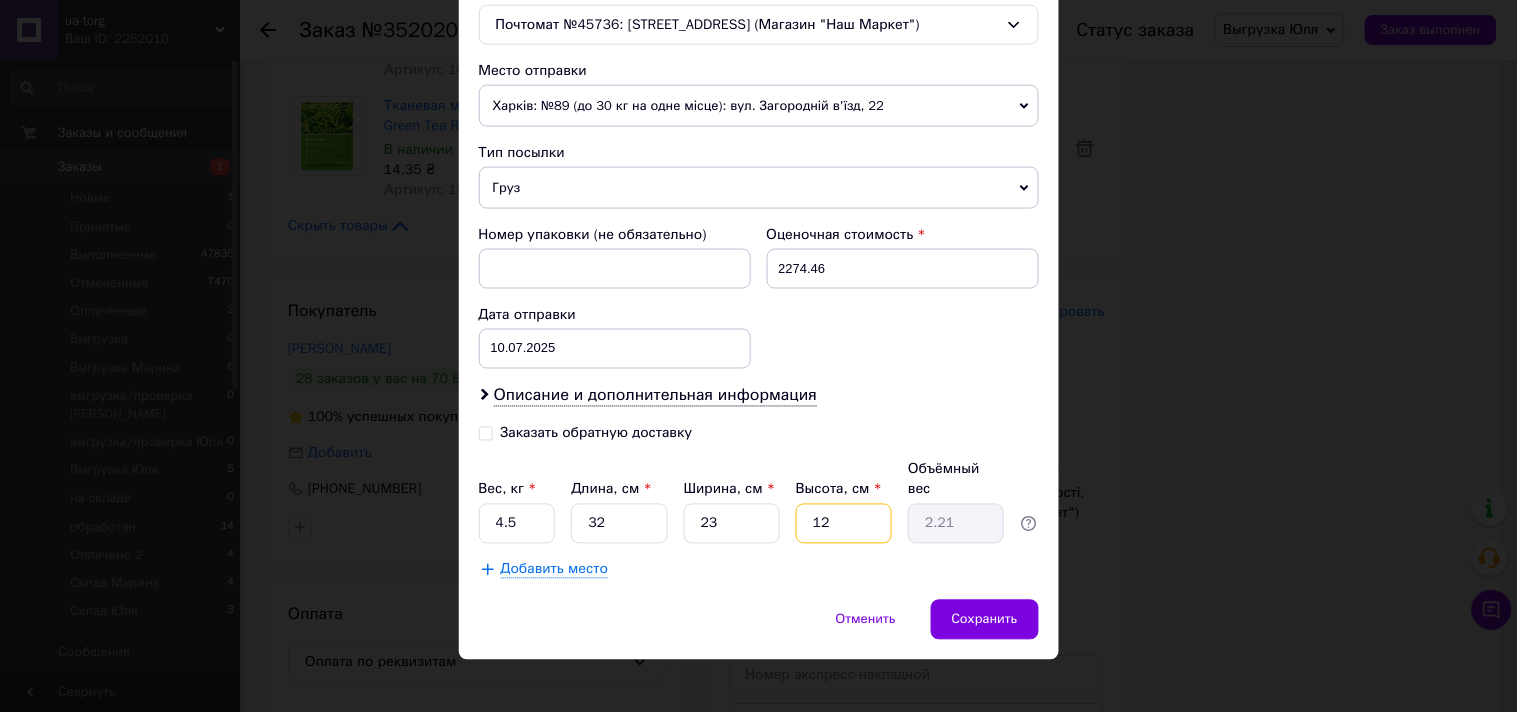 click on "12" at bounding box center [844, 524] 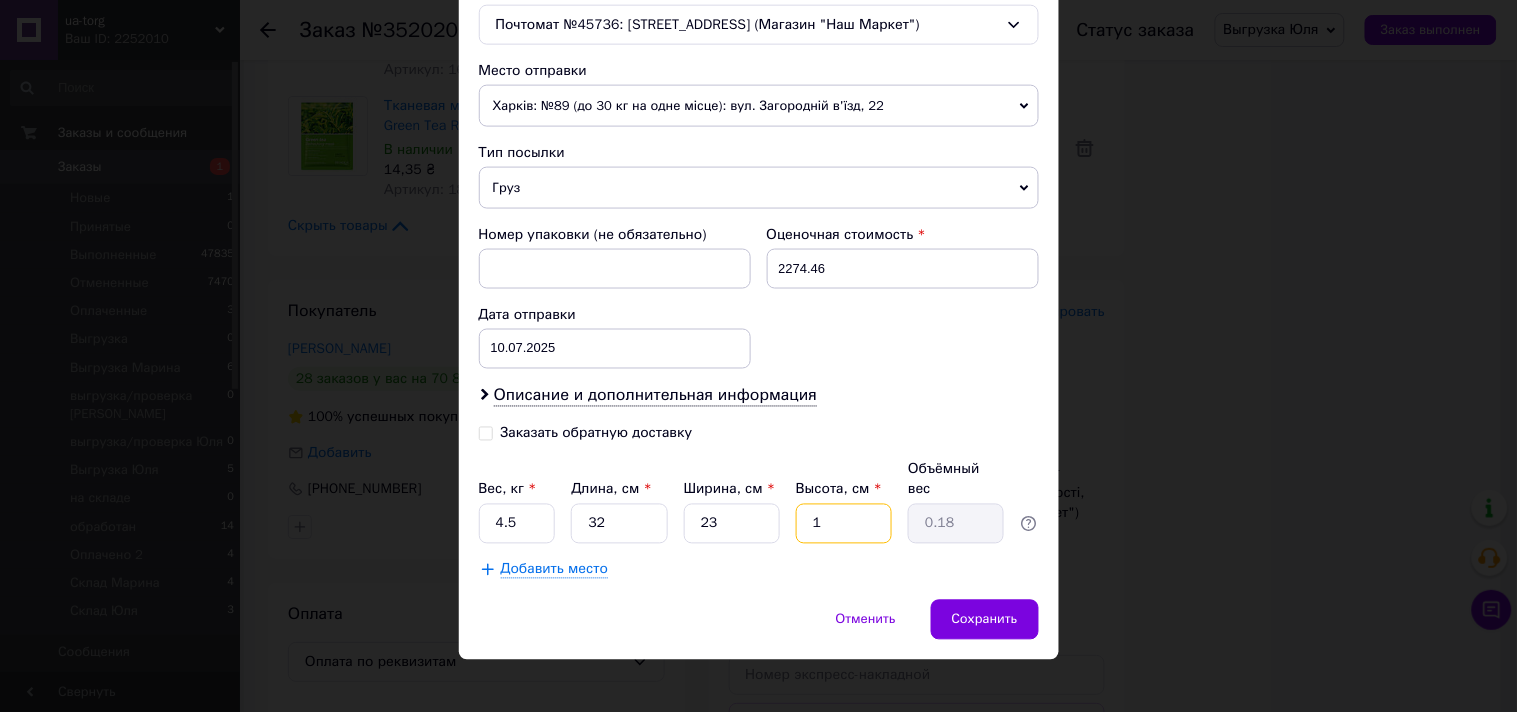 type on "10" 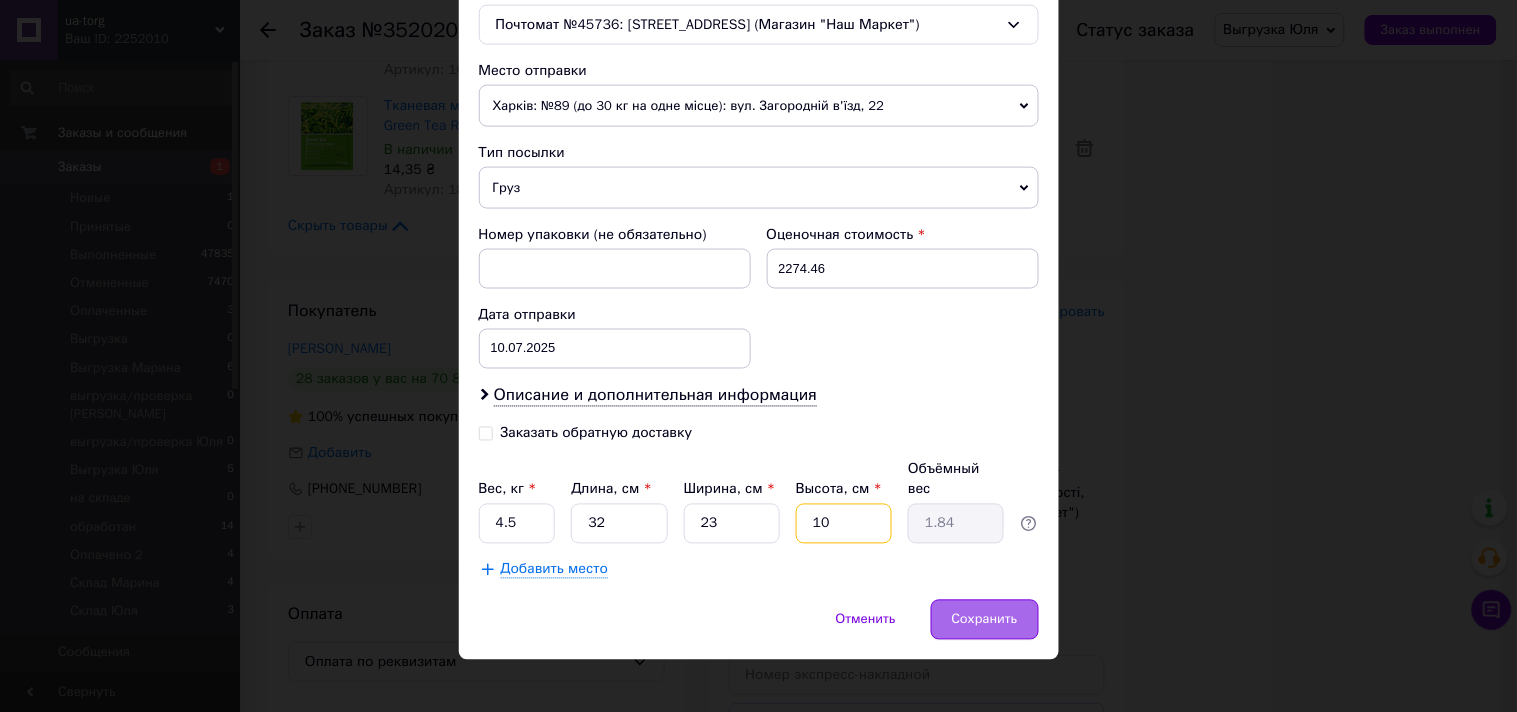 type on "10" 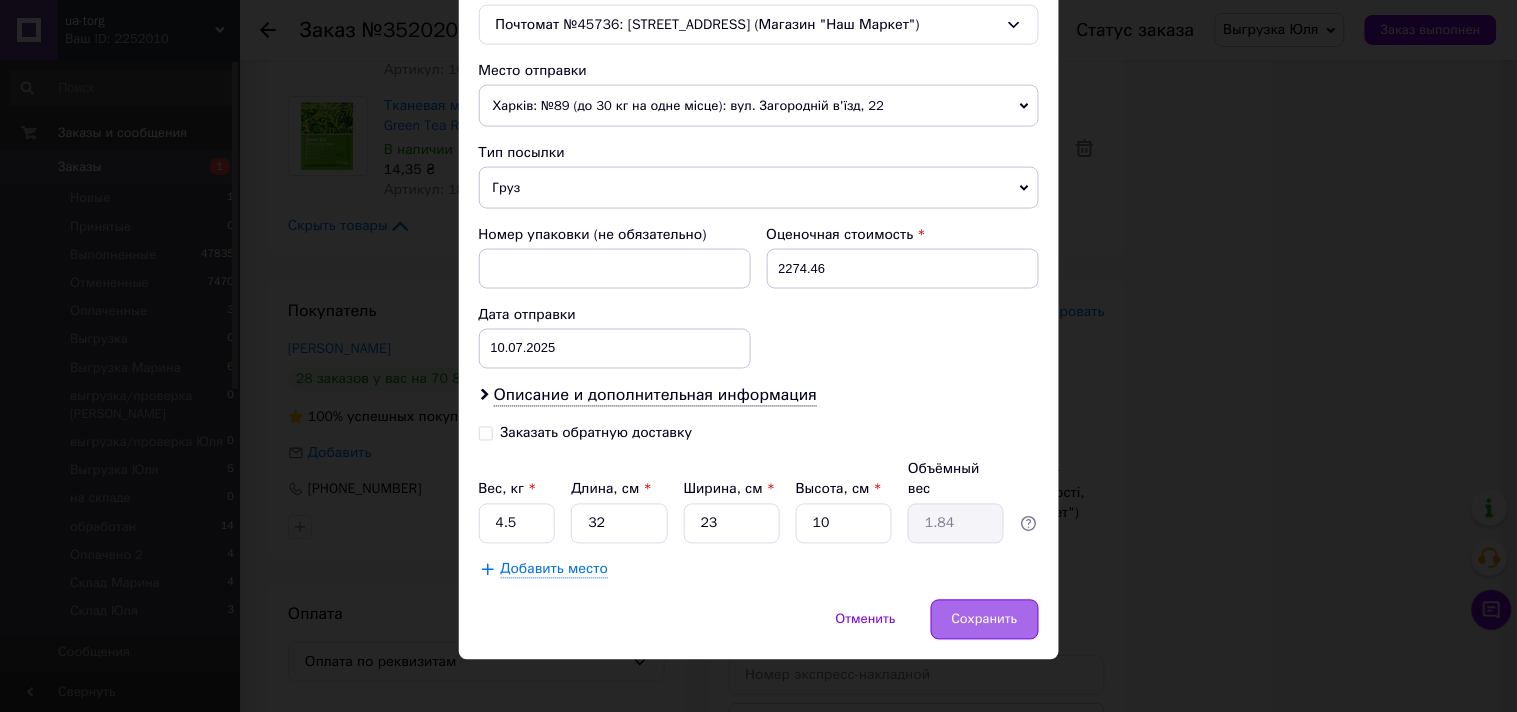 click on "Сохранить" at bounding box center [985, 620] 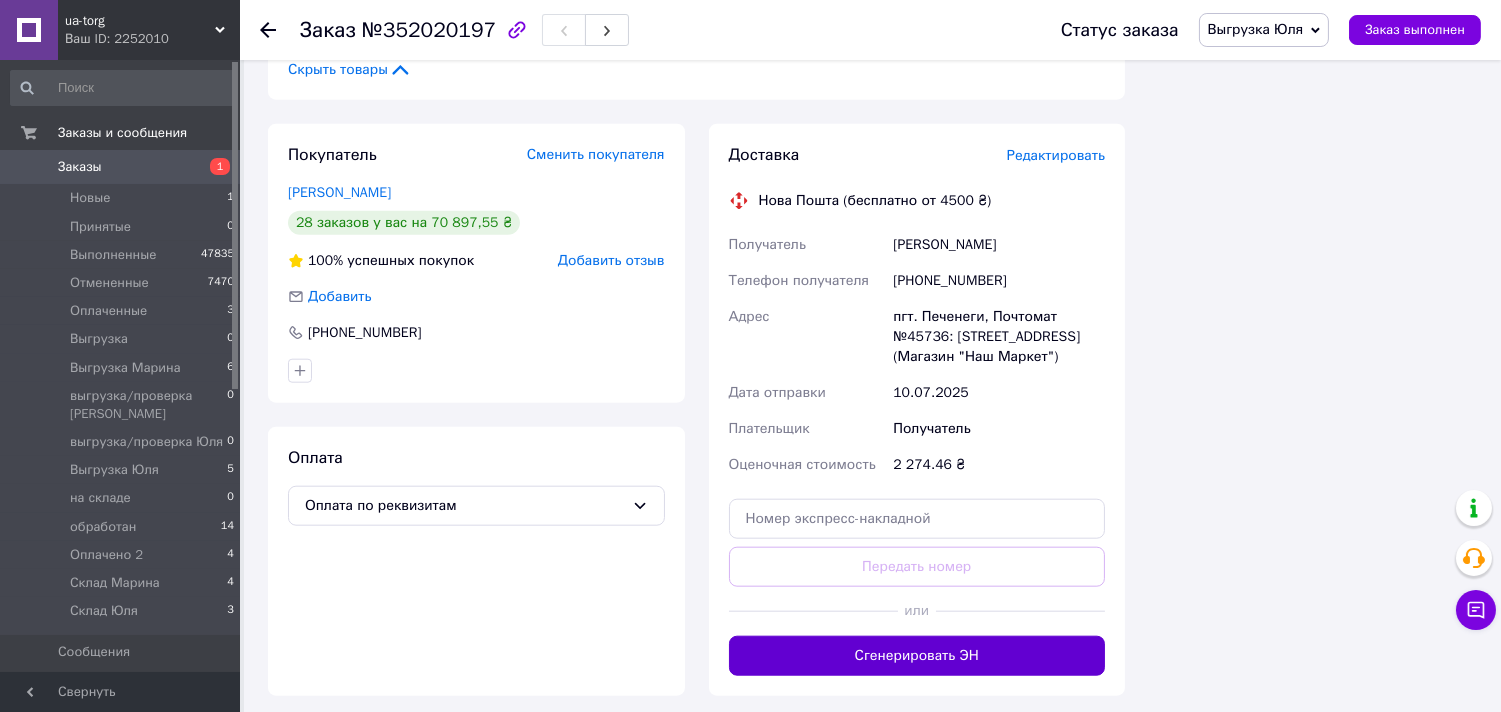 scroll, scrollTop: 3888, scrollLeft: 0, axis: vertical 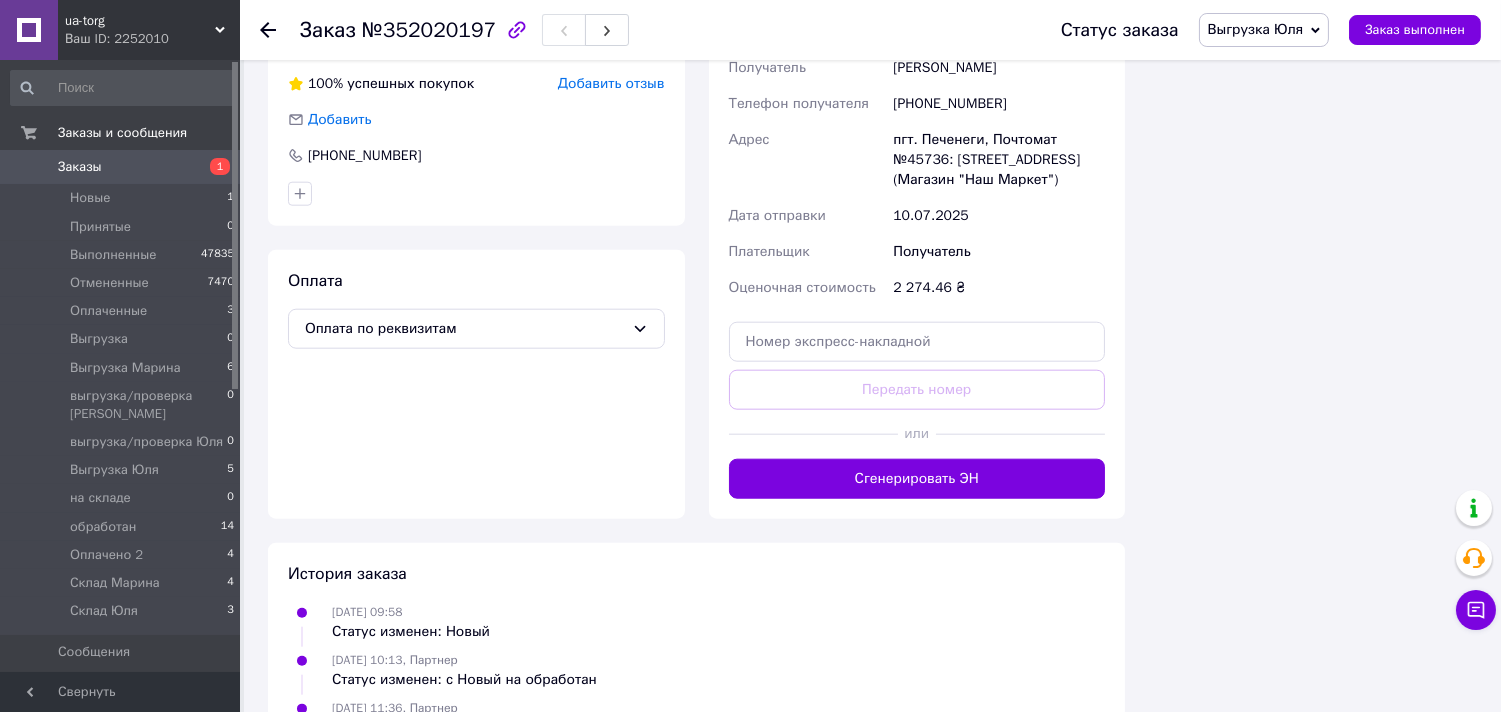 click on "Сгенерировать ЭН" at bounding box center [917, 479] 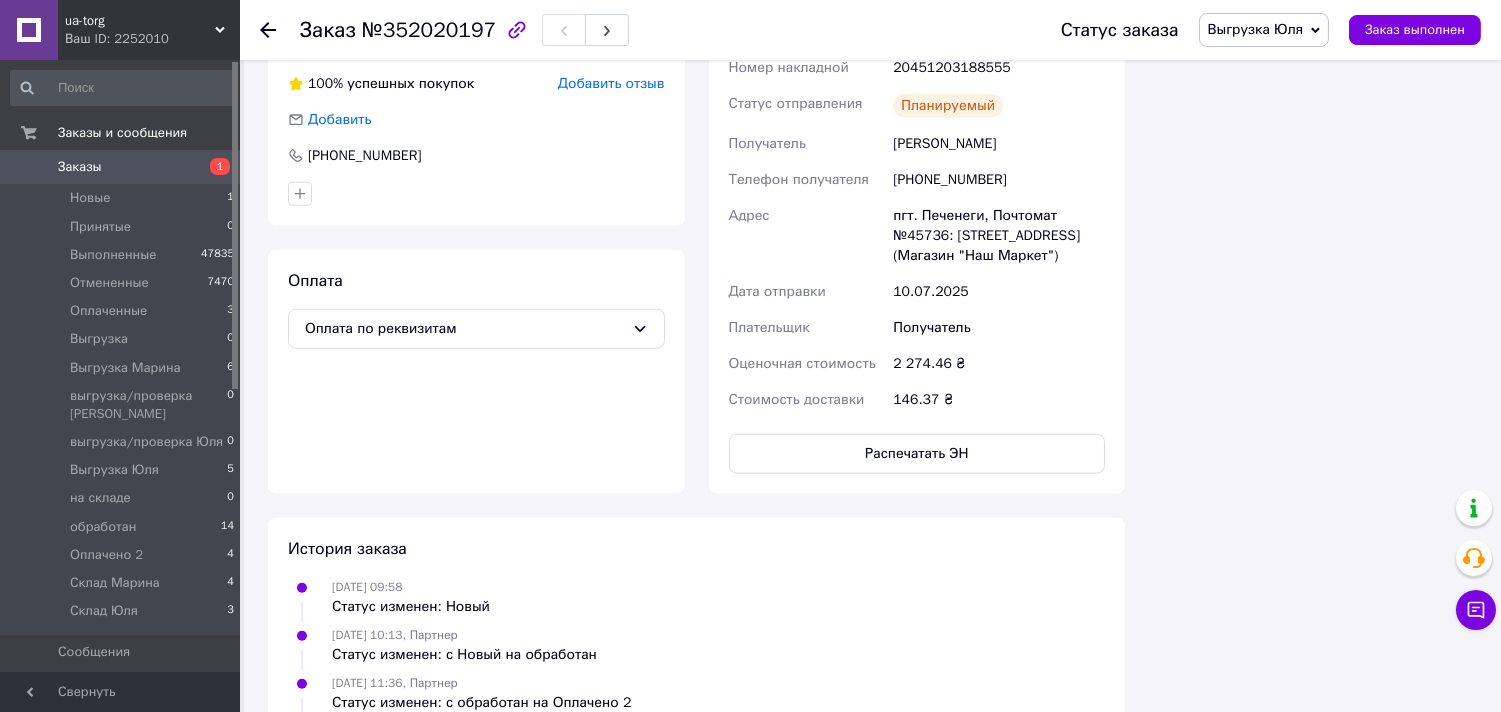 click on "Заказы" at bounding box center [121, 167] 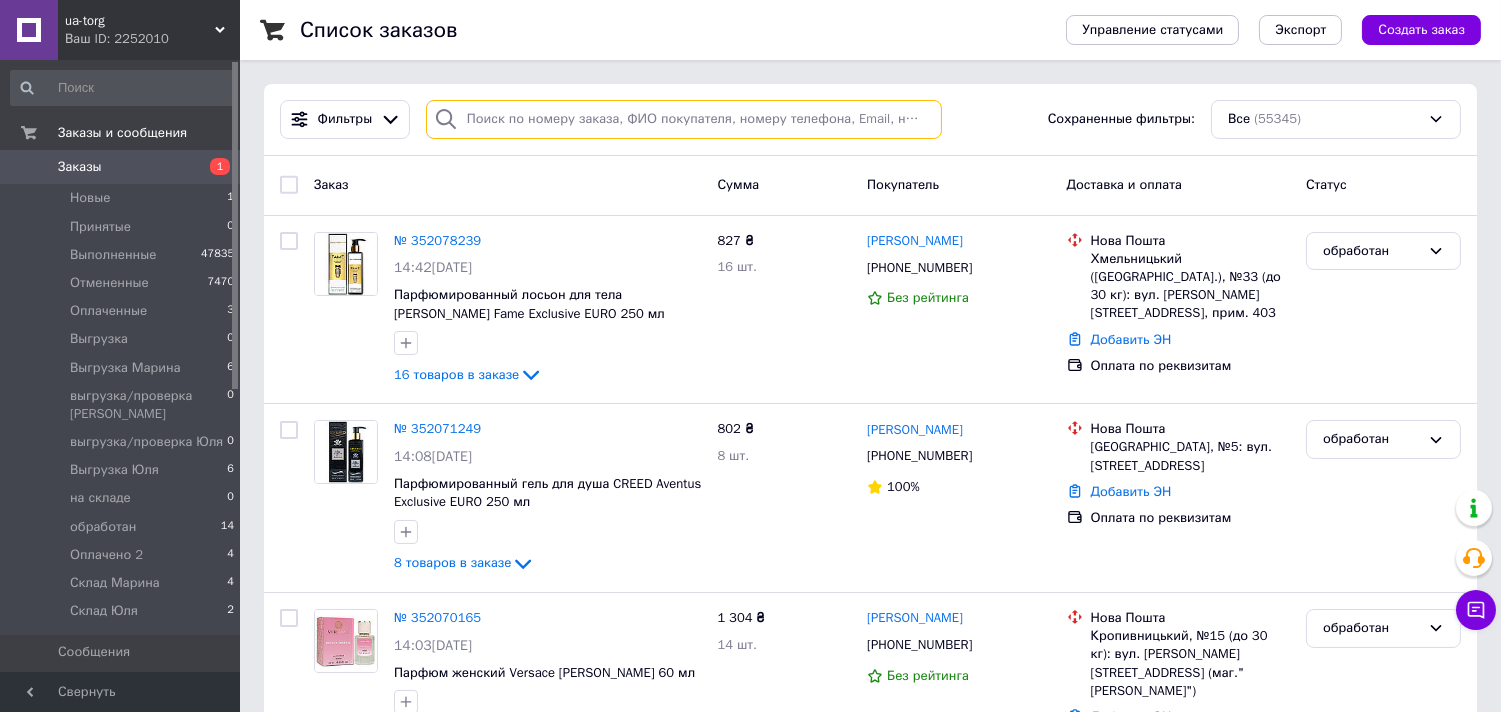 click at bounding box center (684, 119) 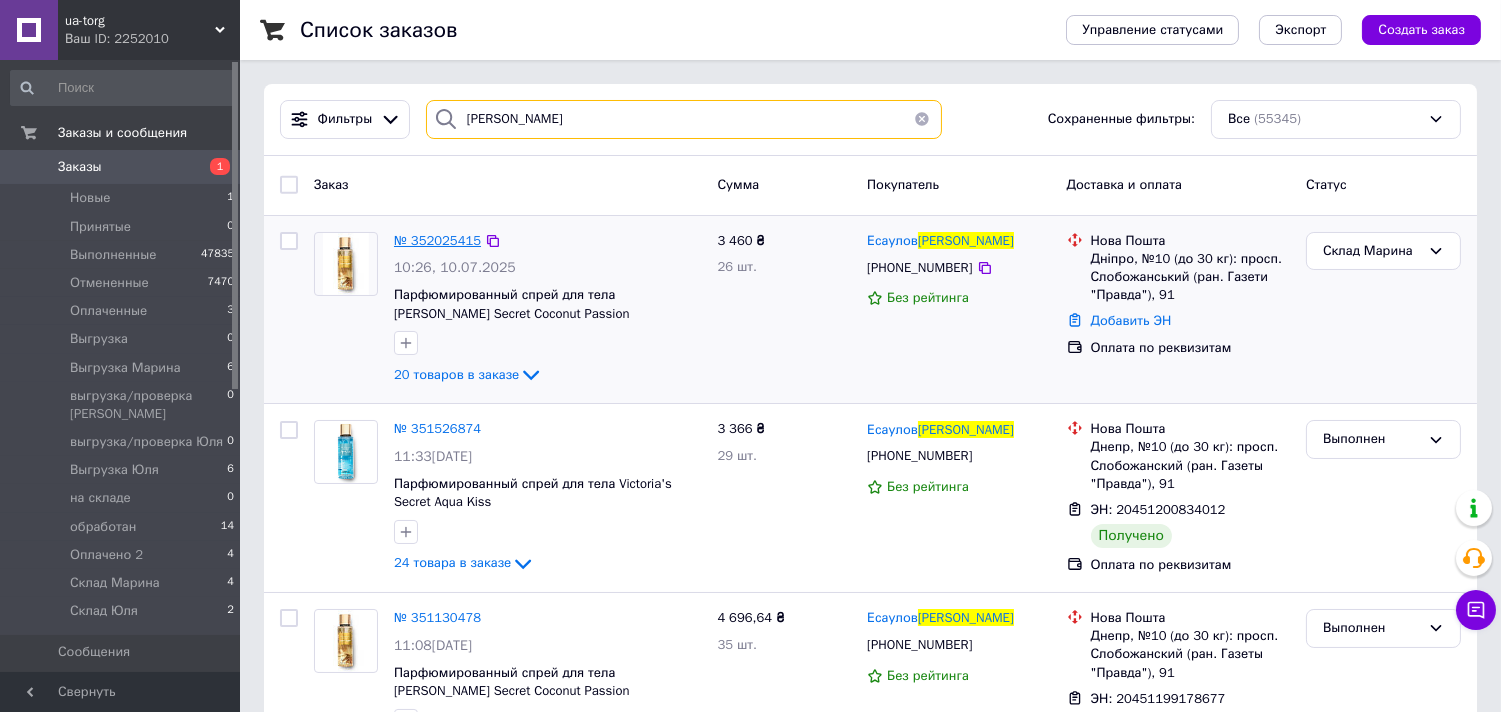 type on "[PERSON_NAME]" 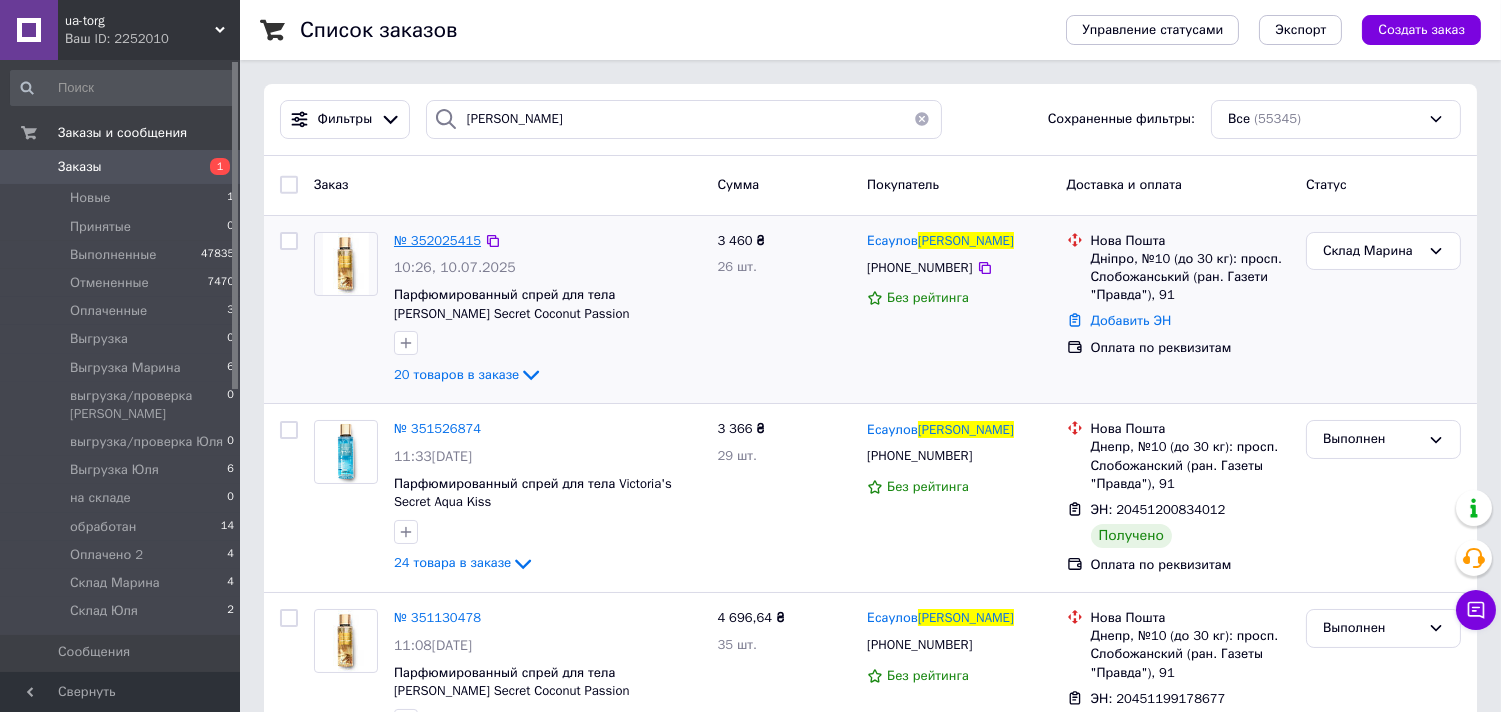 click on "№ 352025415" at bounding box center (437, 240) 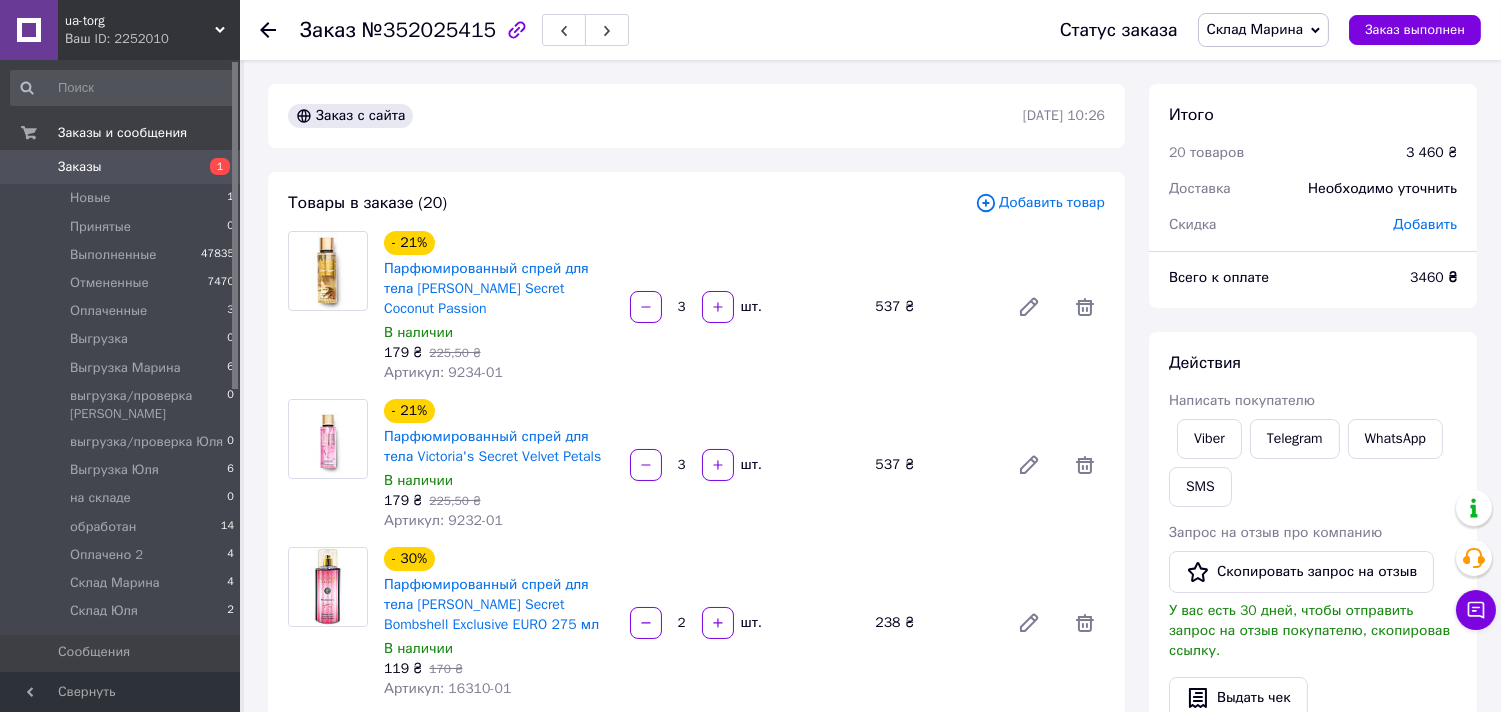 click on "Склад Марина" at bounding box center (1255, 29) 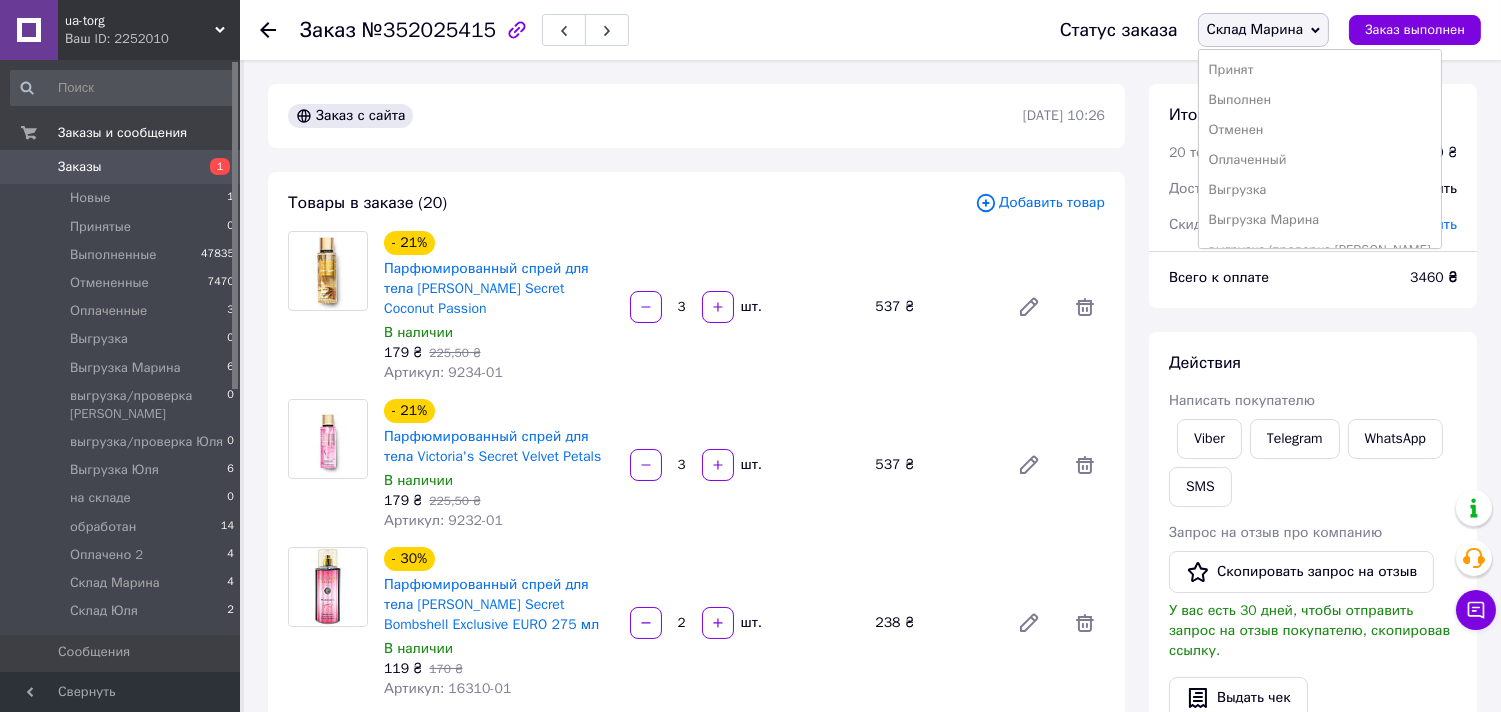 click on "Выгрузка Марина" at bounding box center (1320, 220) 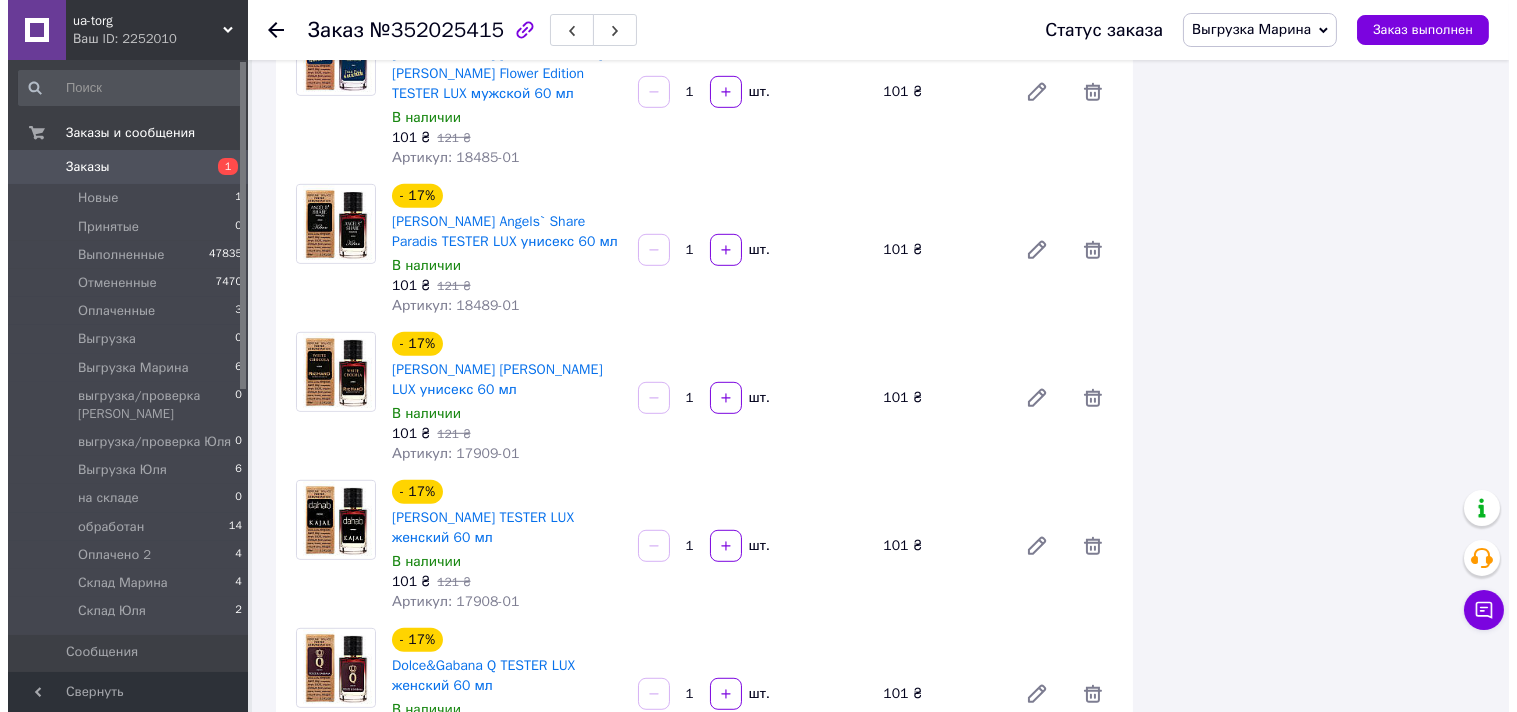 scroll, scrollTop: 2888, scrollLeft: 0, axis: vertical 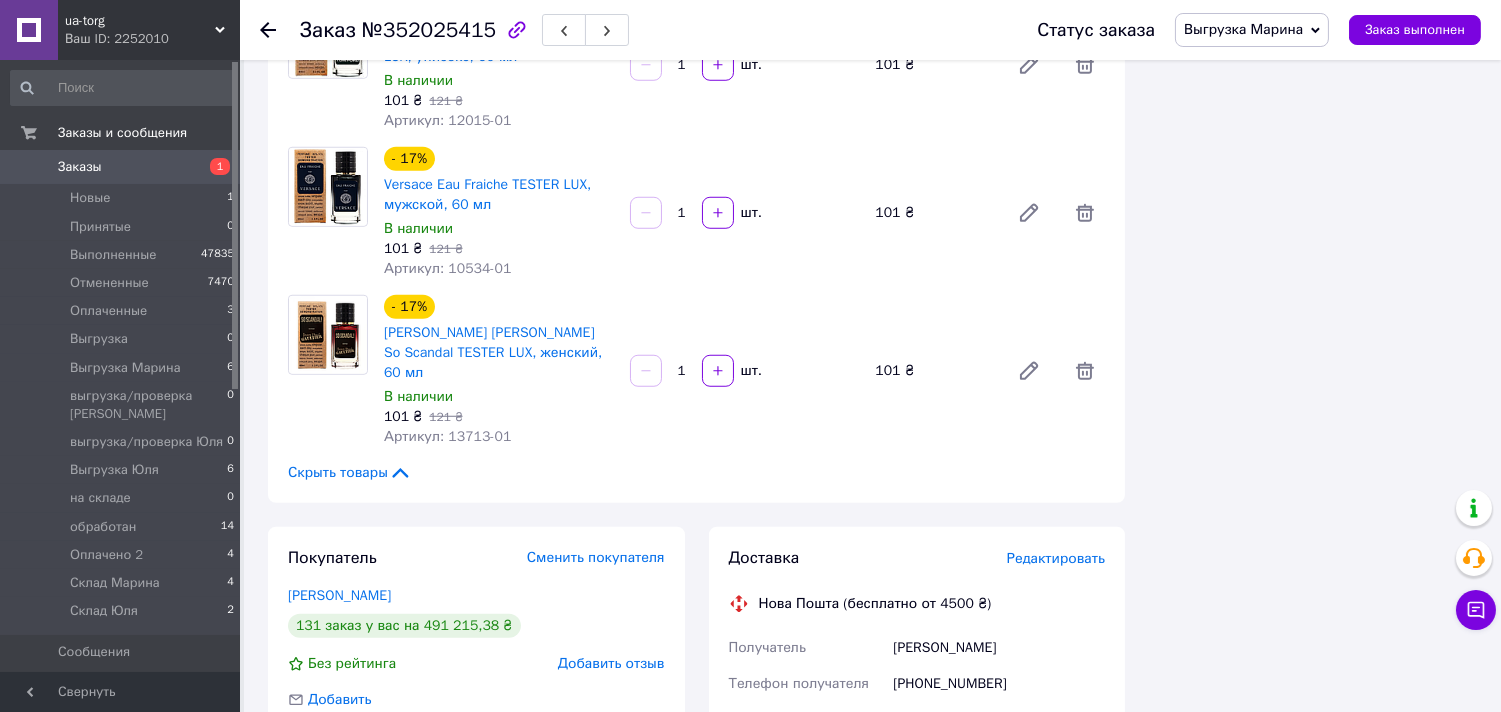 click on "Редактировать" at bounding box center (1056, 558) 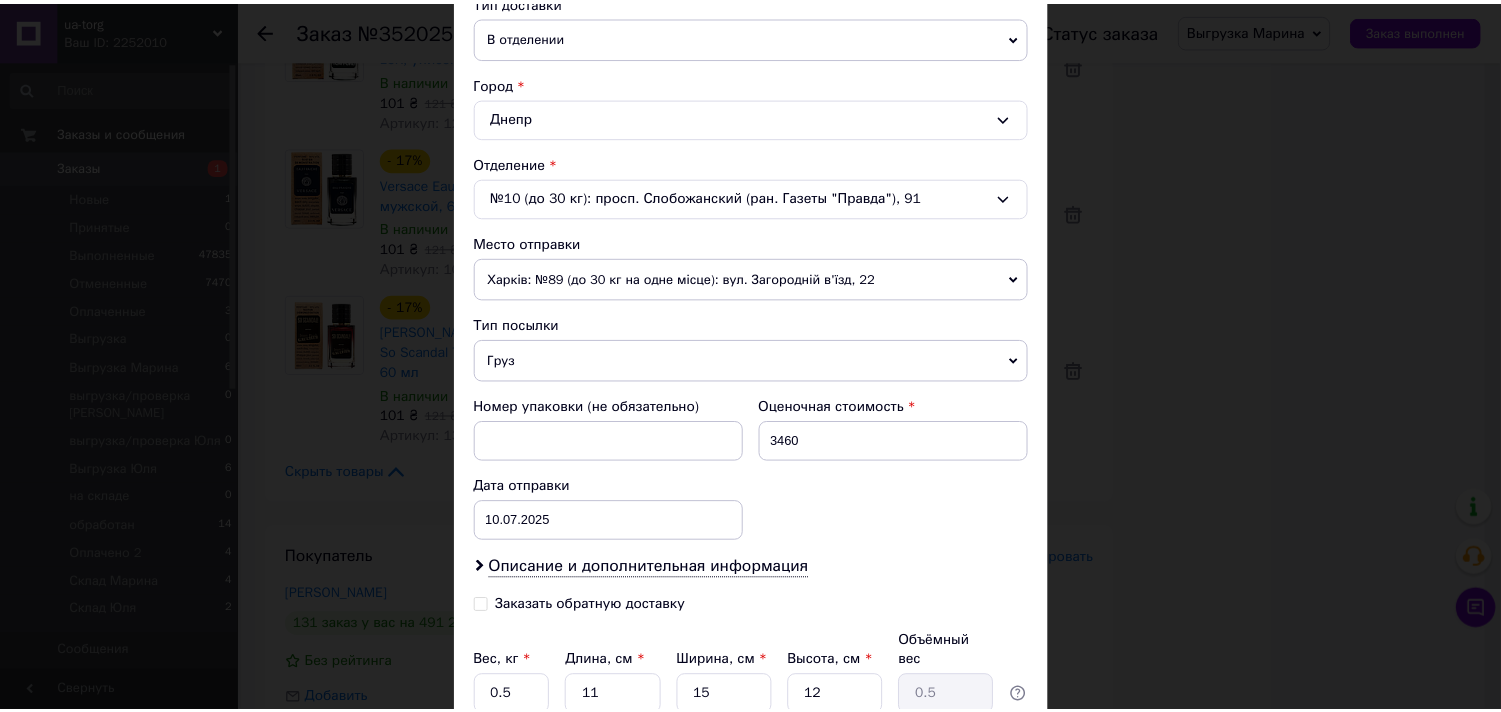 scroll, scrollTop: 654, scrollLeft: 0, axis: vertical 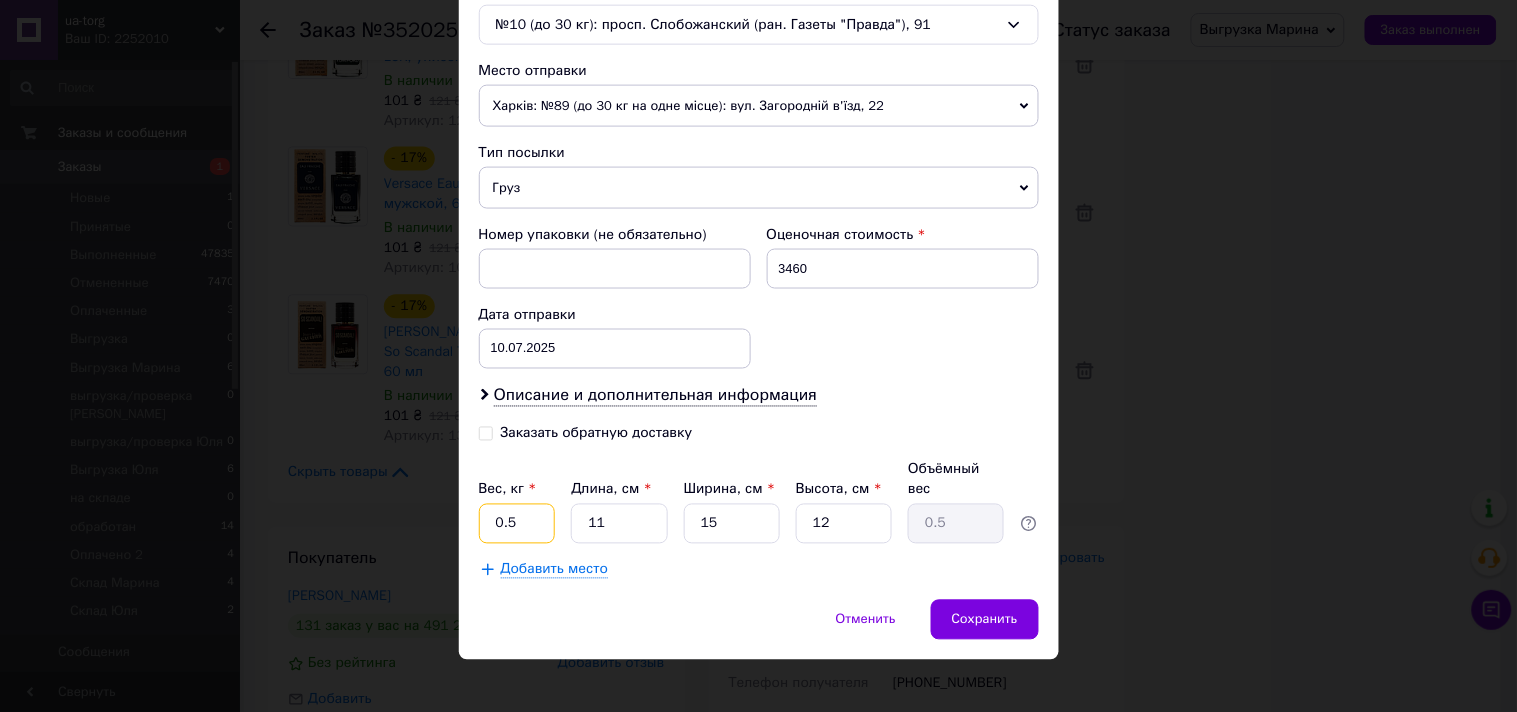 click on "0.5" at bounding box center (517, 524) 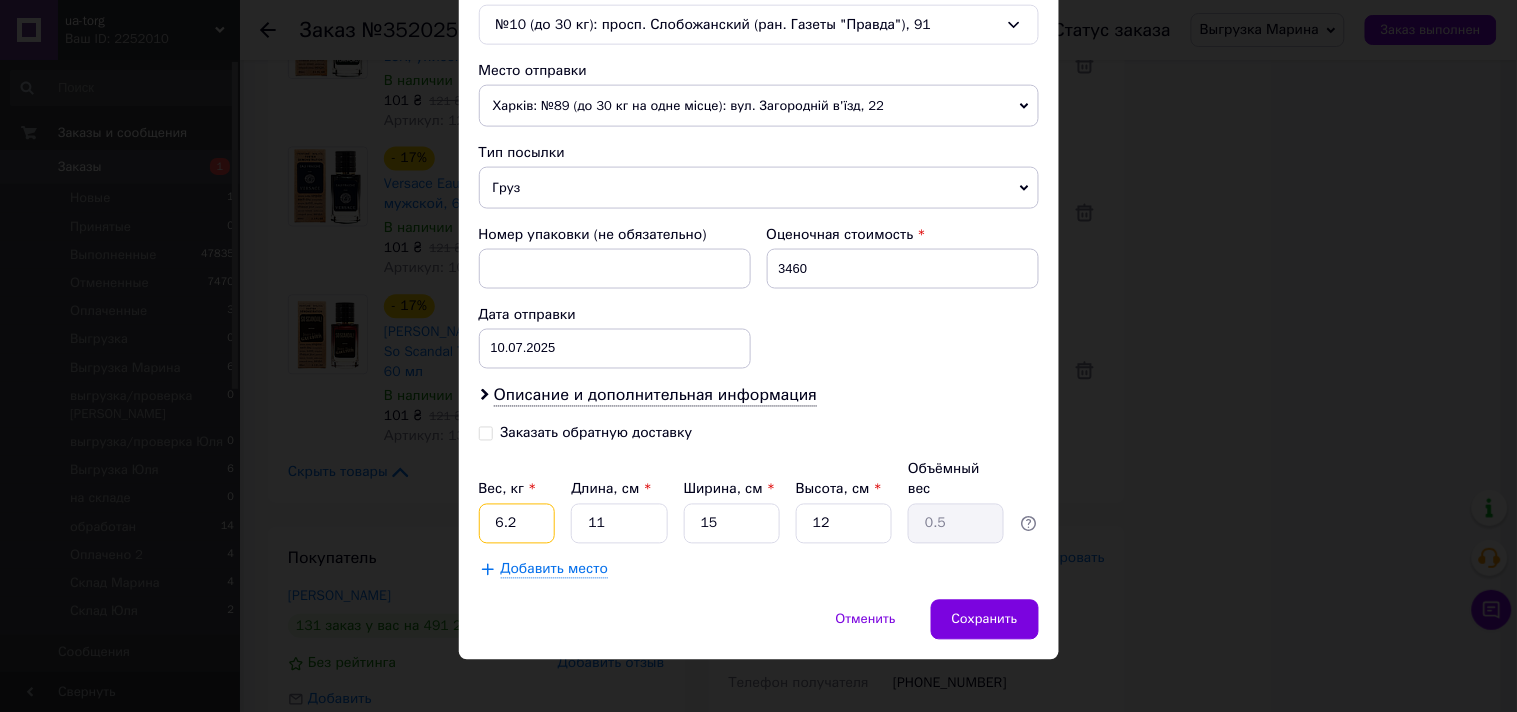 type on "6.2" 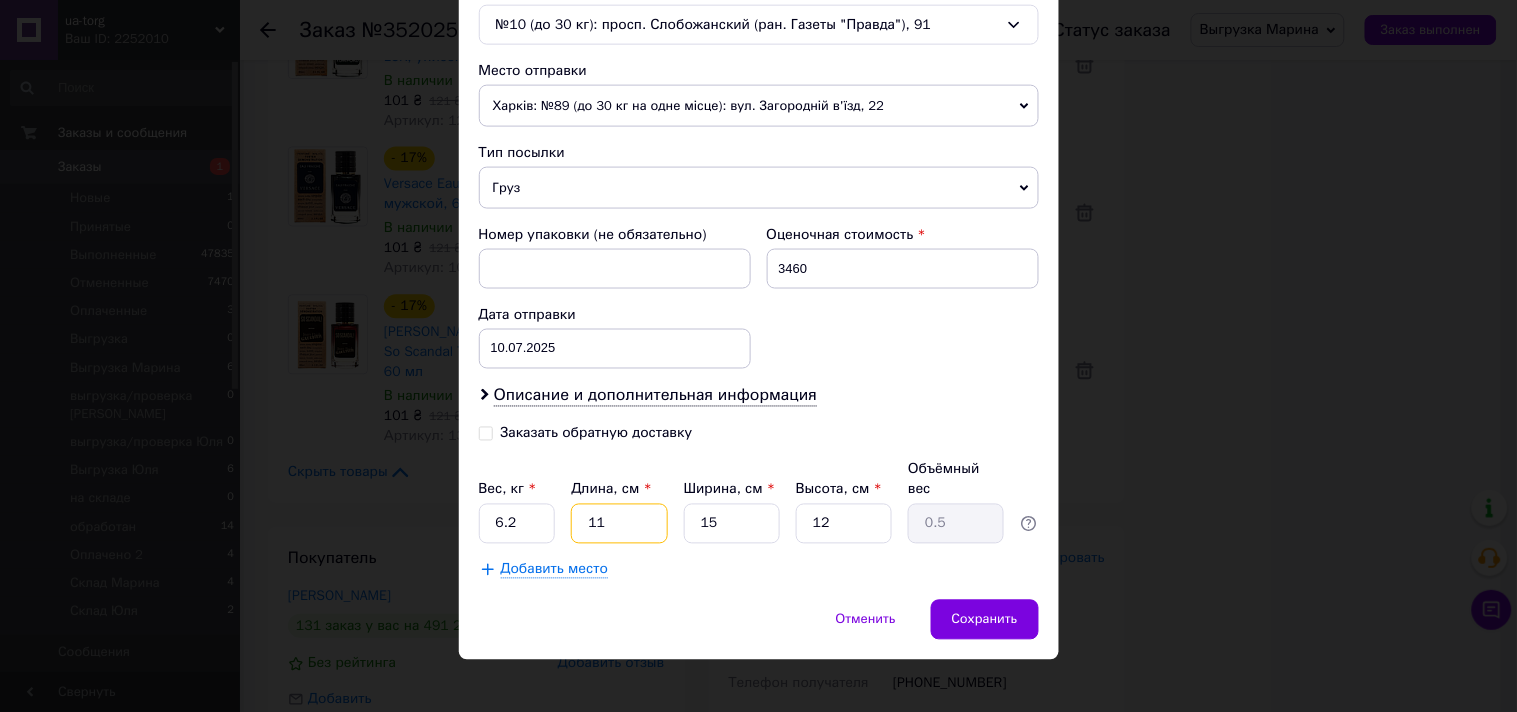 click on "11" at bounding box center (619, 524) 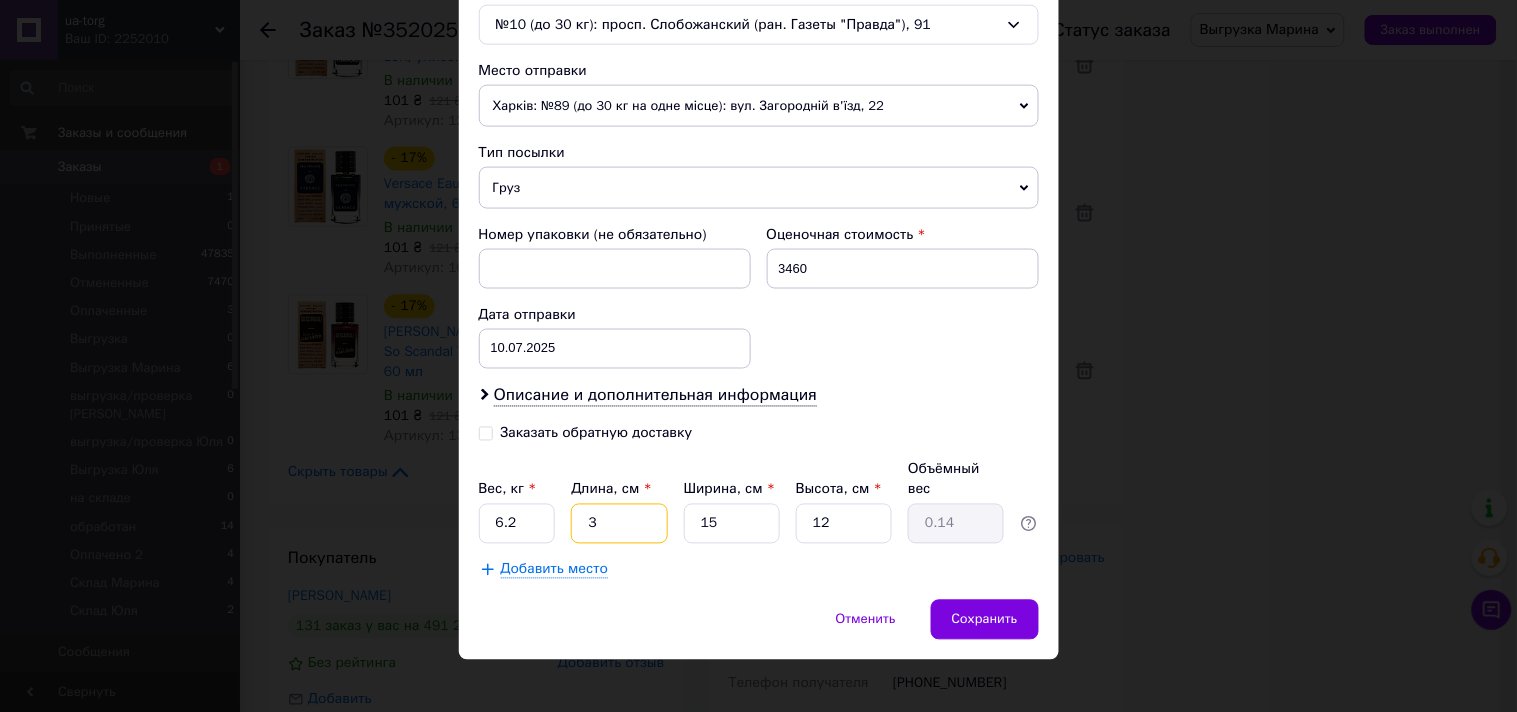 type on "30" 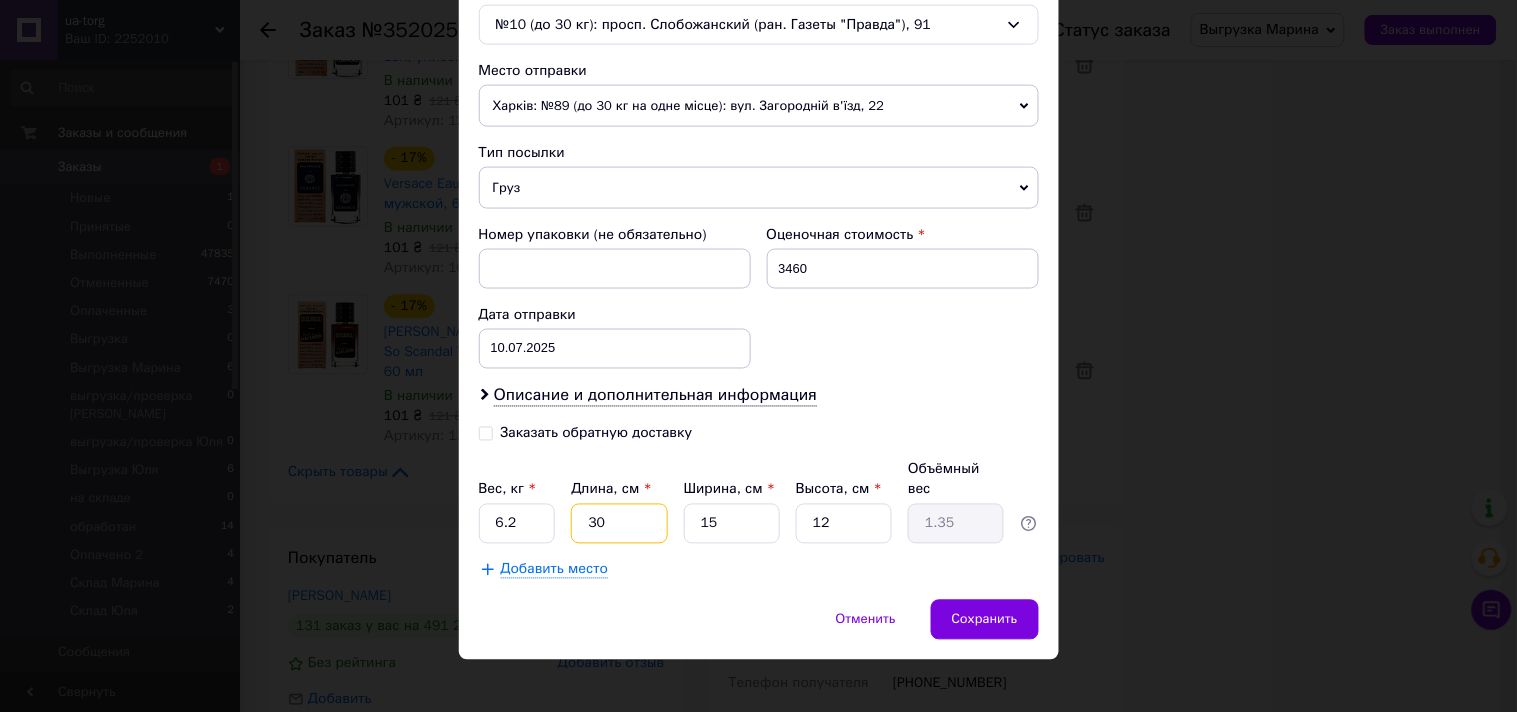 type on "3" 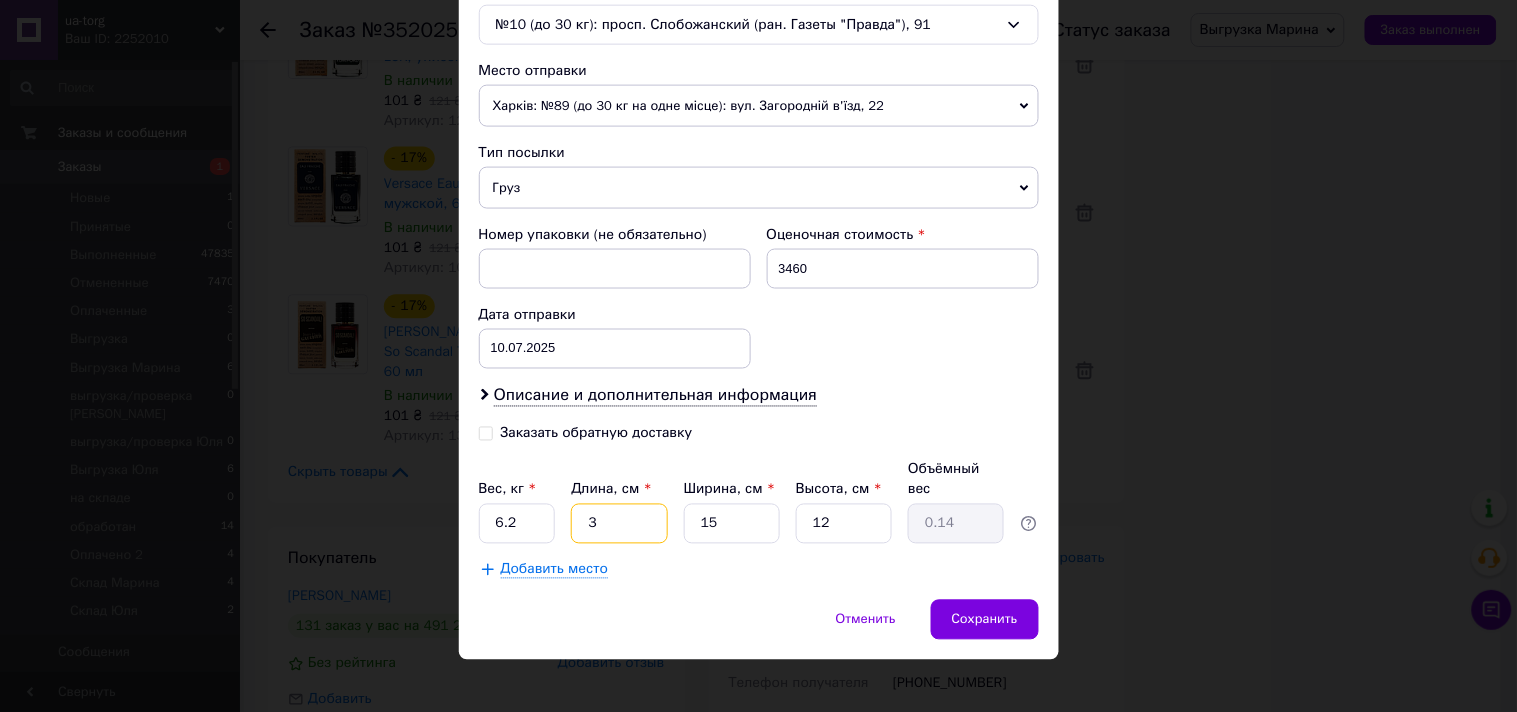 type on "32" 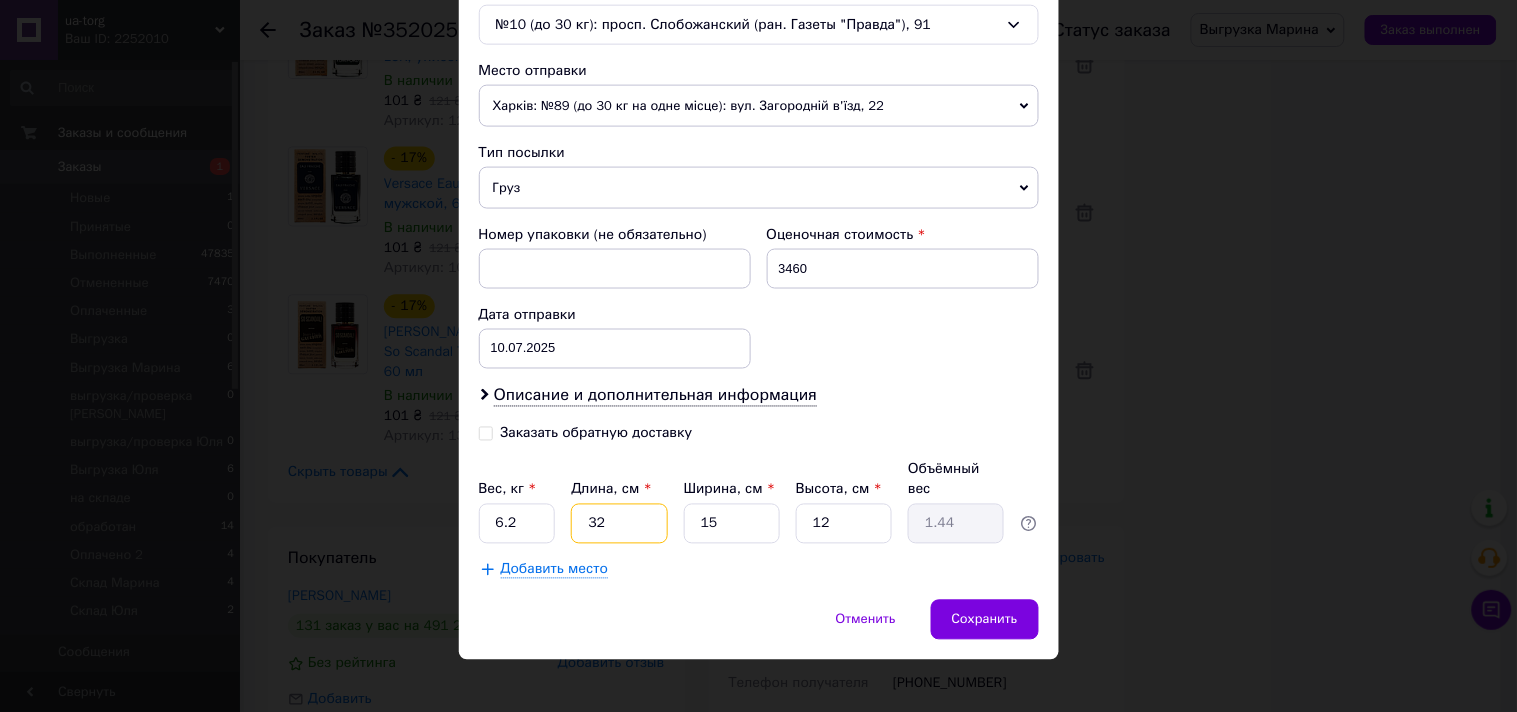 type on "32" 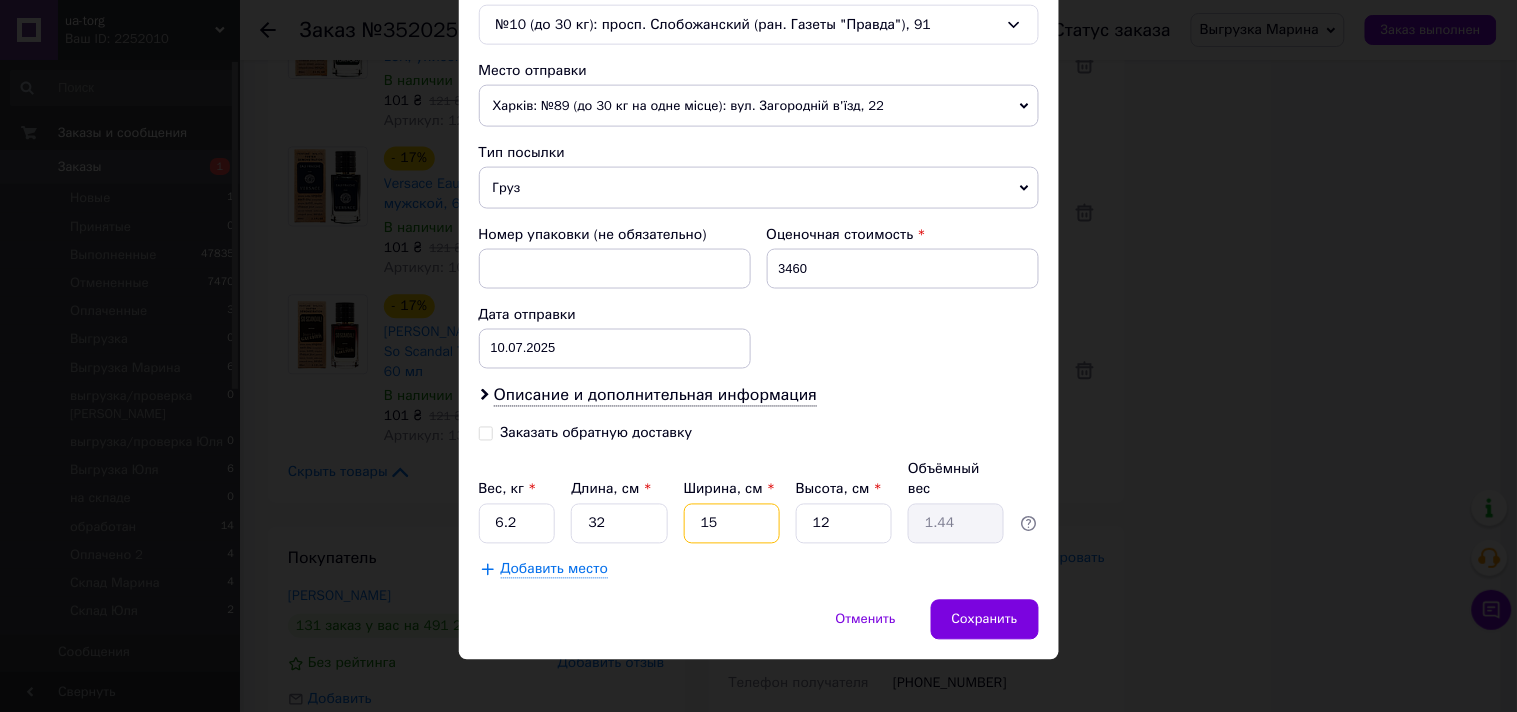 click on "15" at bounding box center (732, 524) 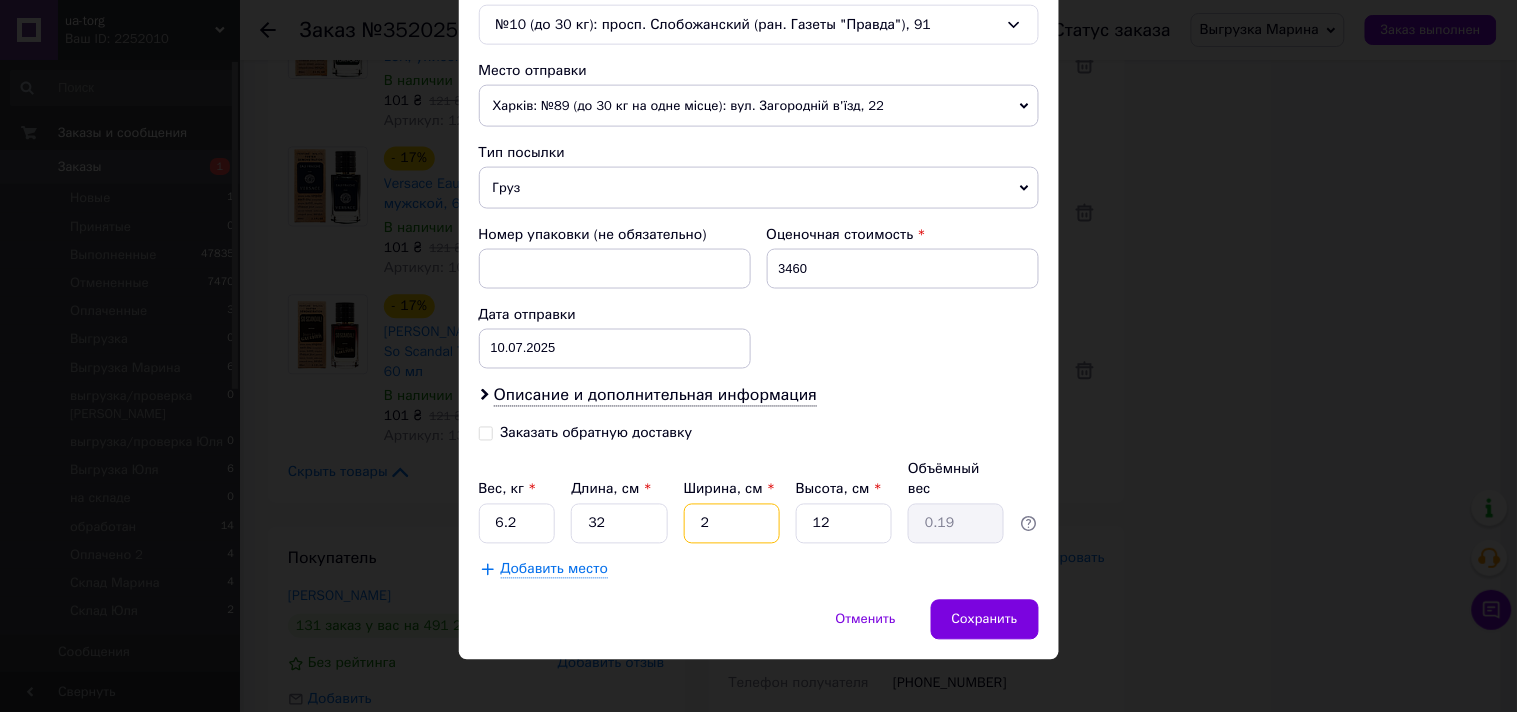 type on "23" 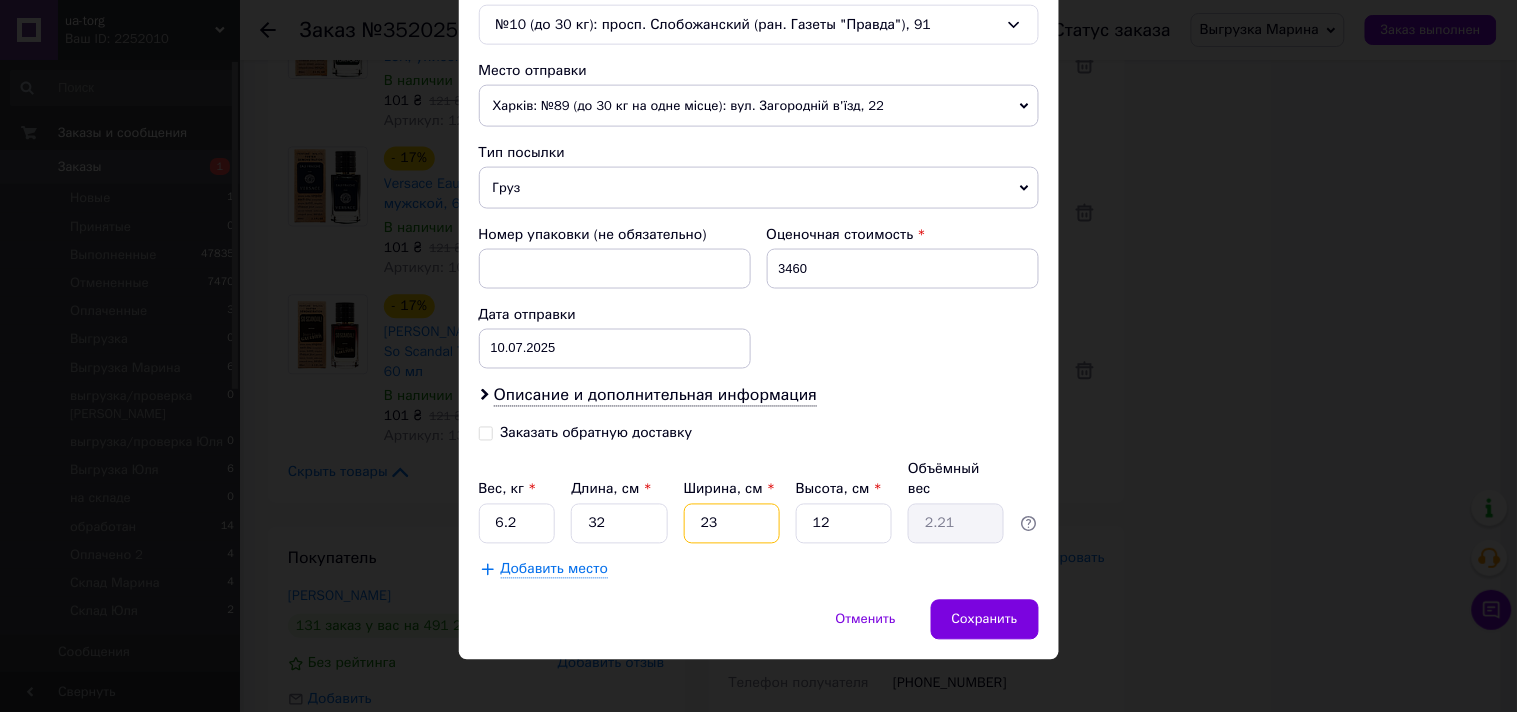 type on "23" 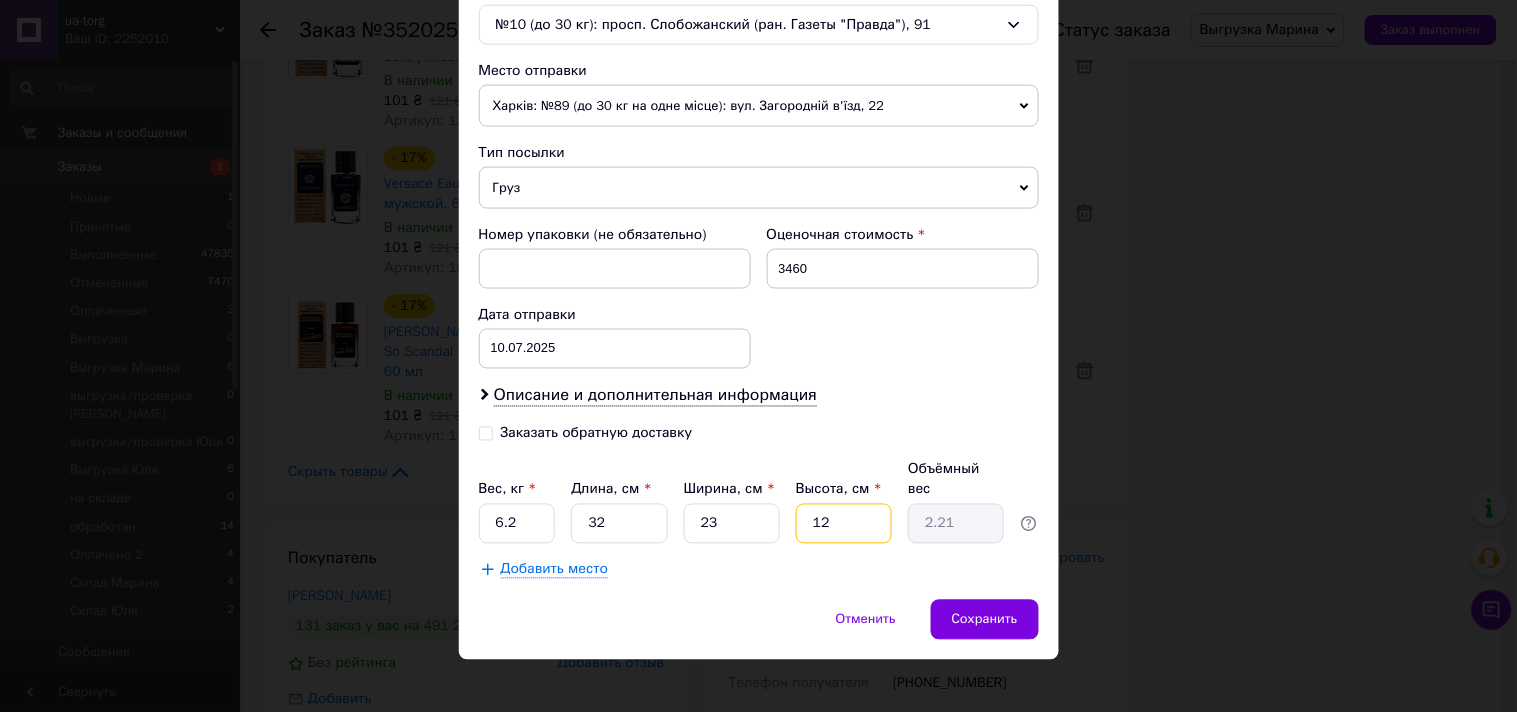 drag, startPoint x: 817, startPoint y: 502, endPoint x: 830, endPoint y: 510, distance: 15.264338 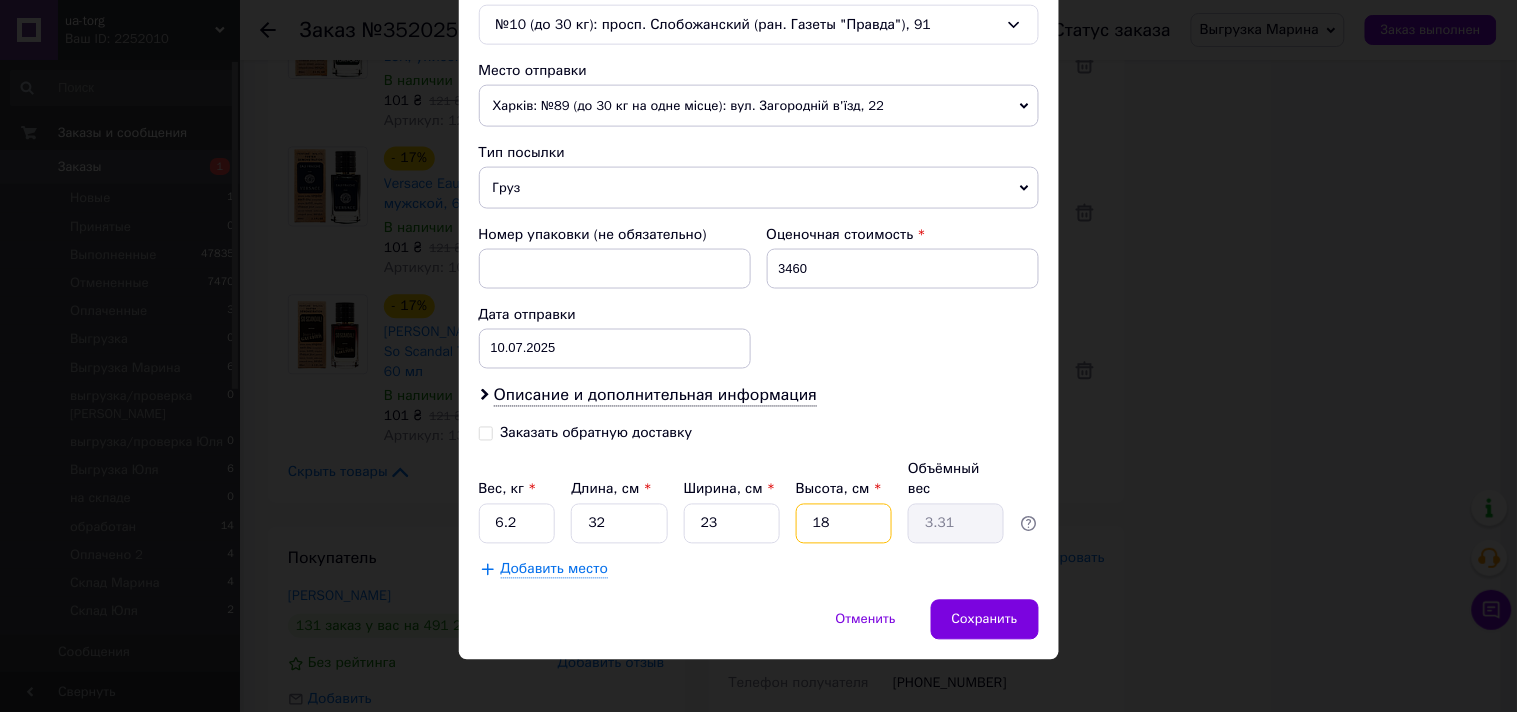 type on "18" 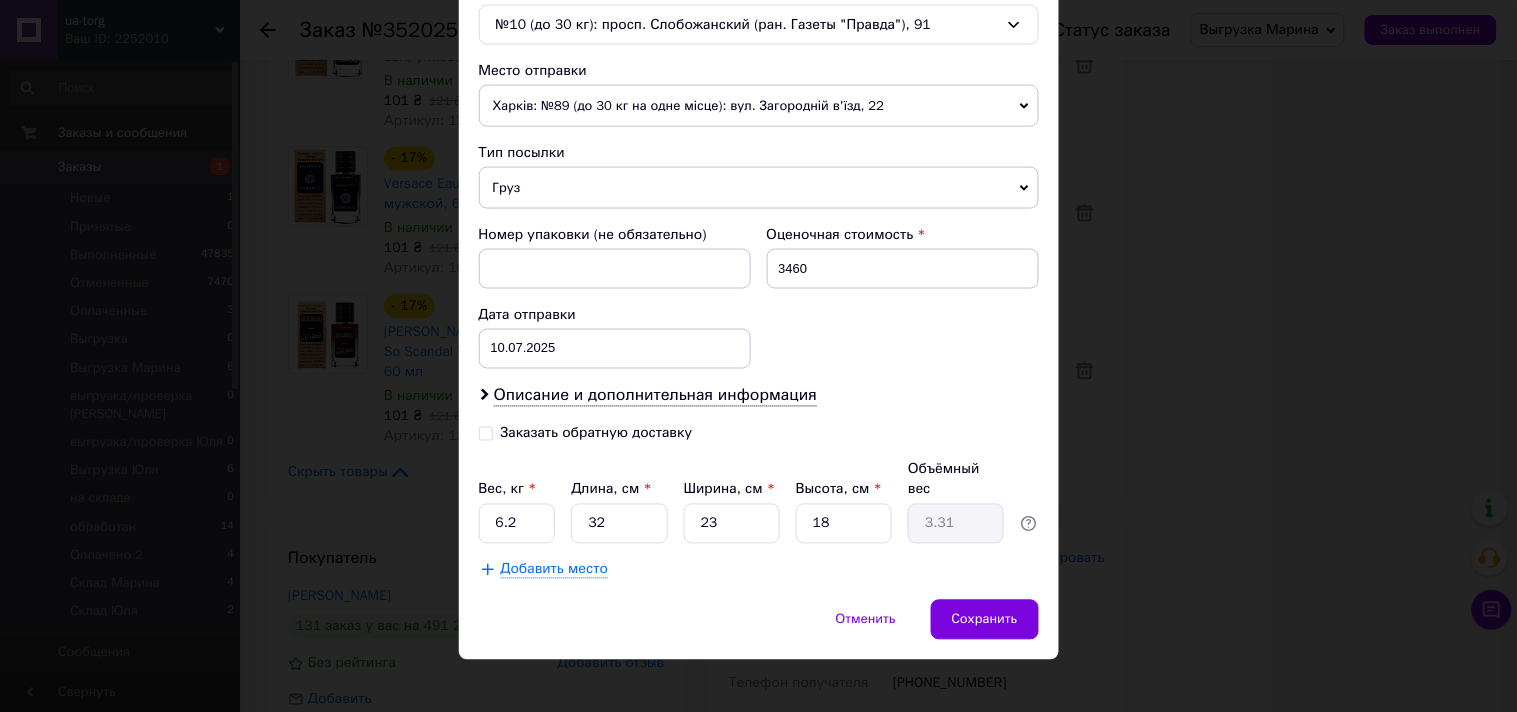 click on "Способ доставки Нова Пошта (бесплатно от 4500 ₴) Плательщик Получатель Отправитель Фамилия получателя [PERSON_NAME] Имя получателя Есаулов Отчество получателя Телефон получателя [PHONE_NUMBER] Тип доставки В отделении Курьером В почтомате Город Днепр Отделение №10 (до 30 кг): просп. Слобожанский (ран. Газеты "Правда"), 91 Место отправки Харків: №89 (до 30 кг на одне місце): вул. Загородній в'їзд, 22 Нет совпадений. Попробуйте изменить условия поиска Добавить еще место отправки Тип посылки Груз Документы Номер упаковки (не обязательно) Оценочная стоимость 3460 Дата отправки [DATE] <" at bounding box center [759, 38] 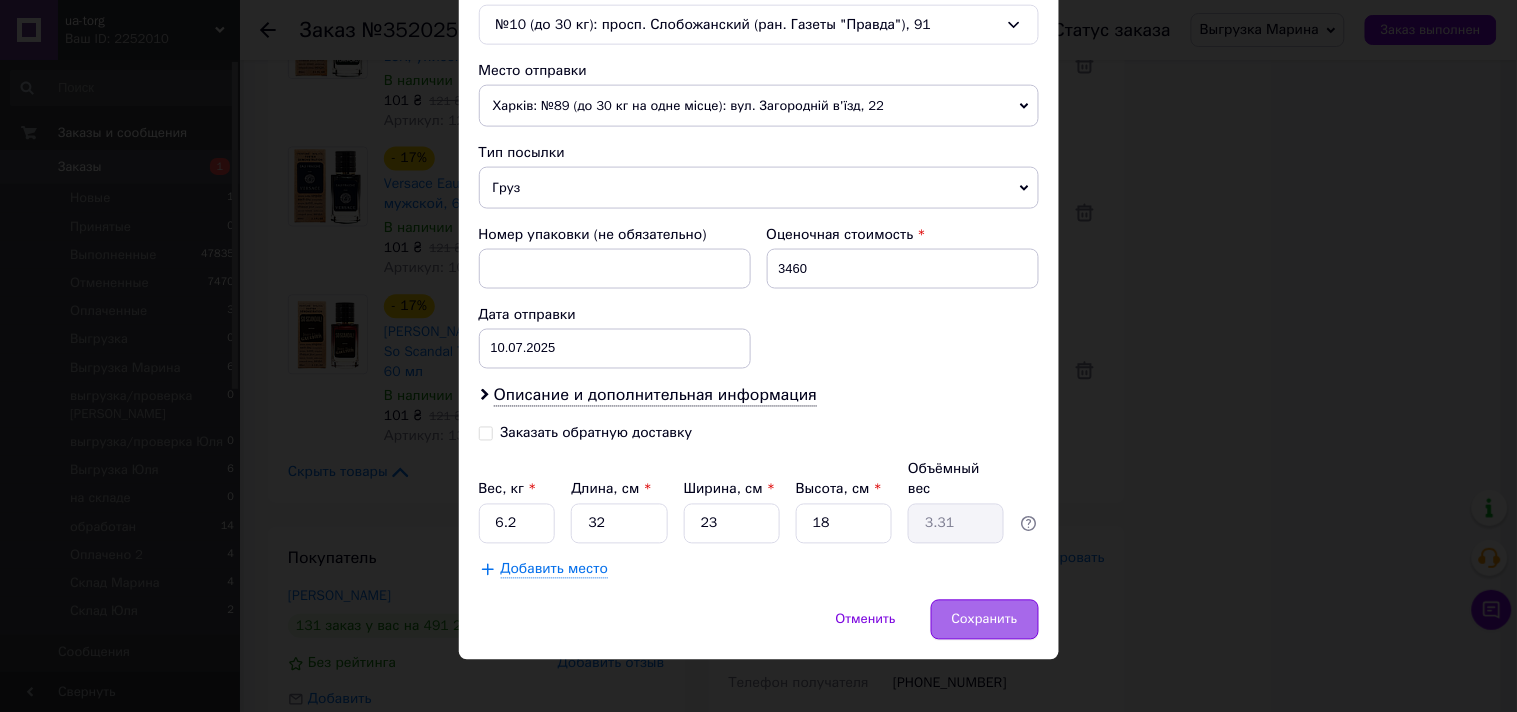 click on "Сохранить" at bounding box center (985, 620) 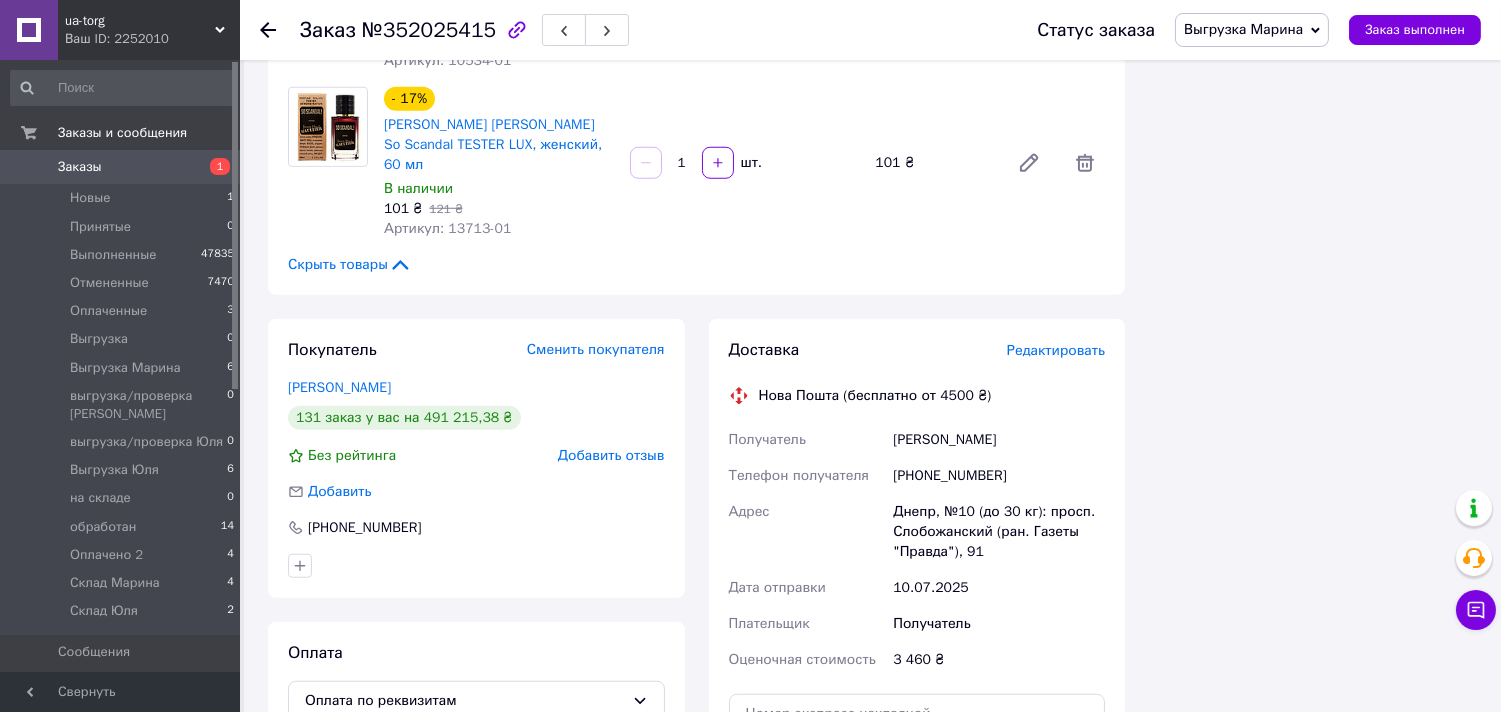 scroll, scrollTop: 3333, scrollLeft: 0, axis: vertical 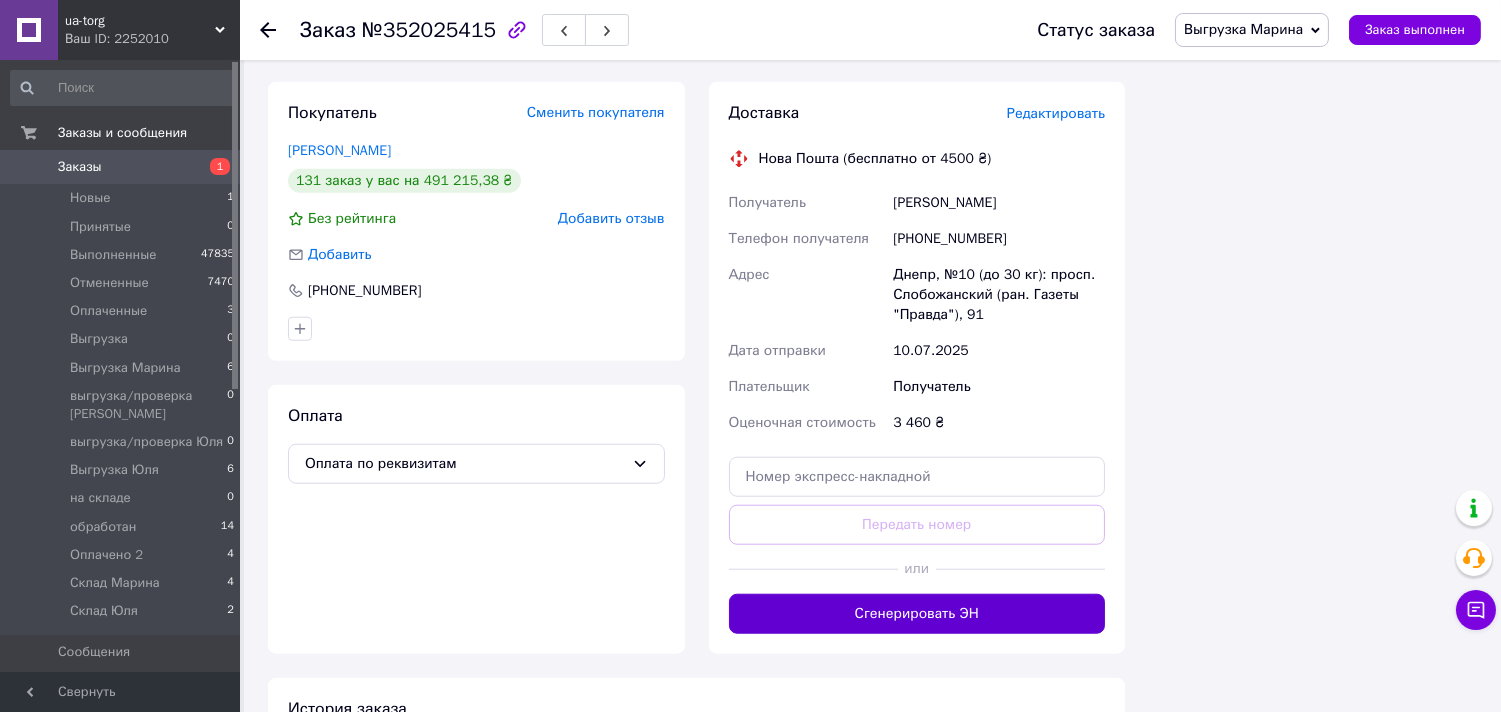 click on "Сгенерировать ЭН" at bounding box center (917, 614) 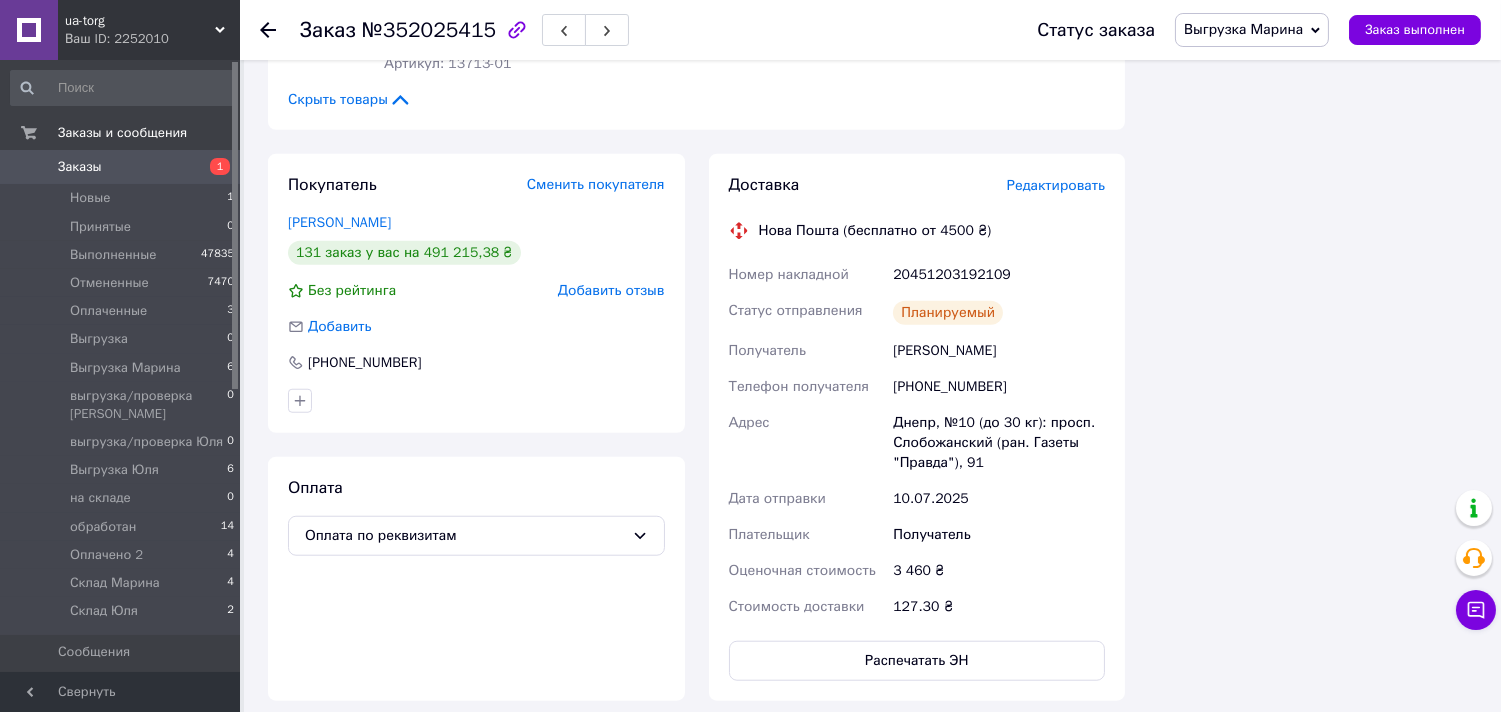 scroll, scrollTop: 3222, scrollLeft: 0, axis: vertical 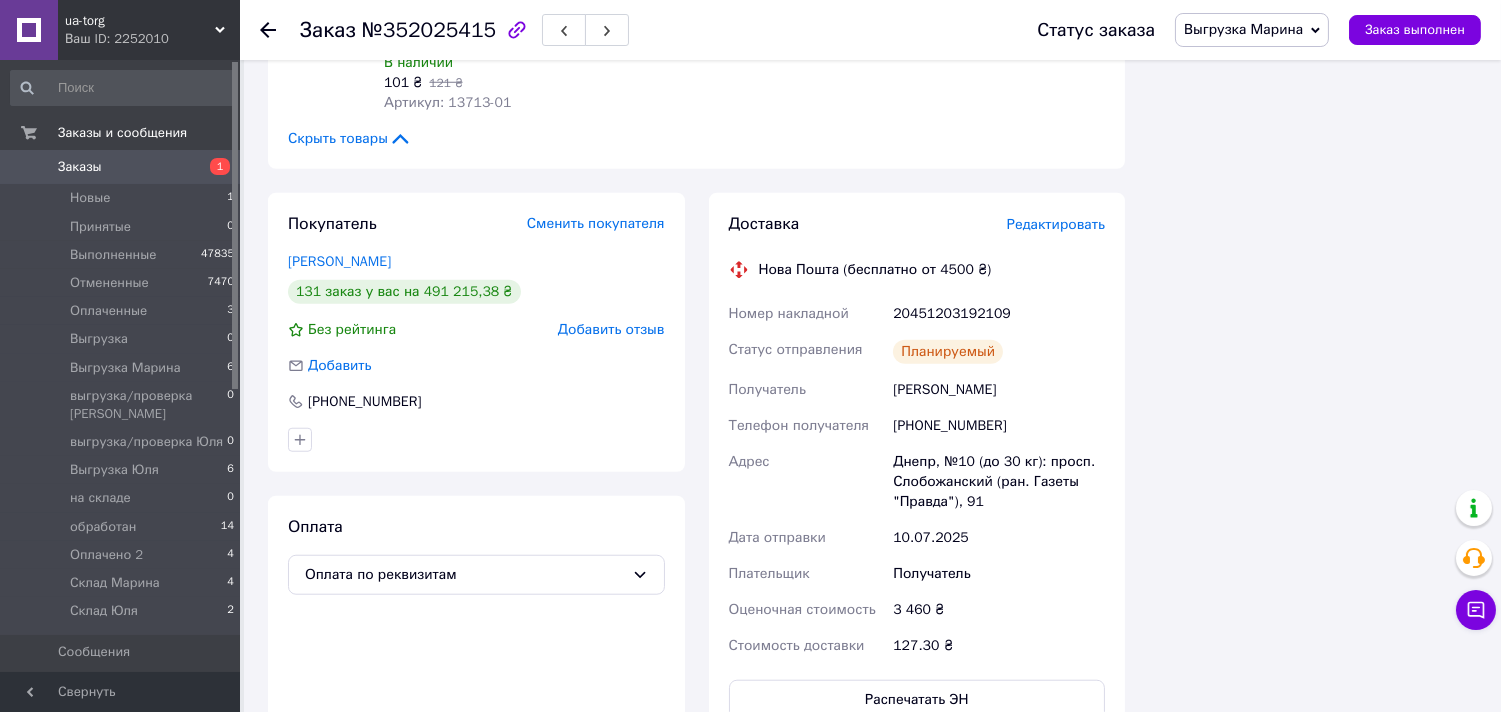 click on "Заказы" at bounding box center [121, 167] 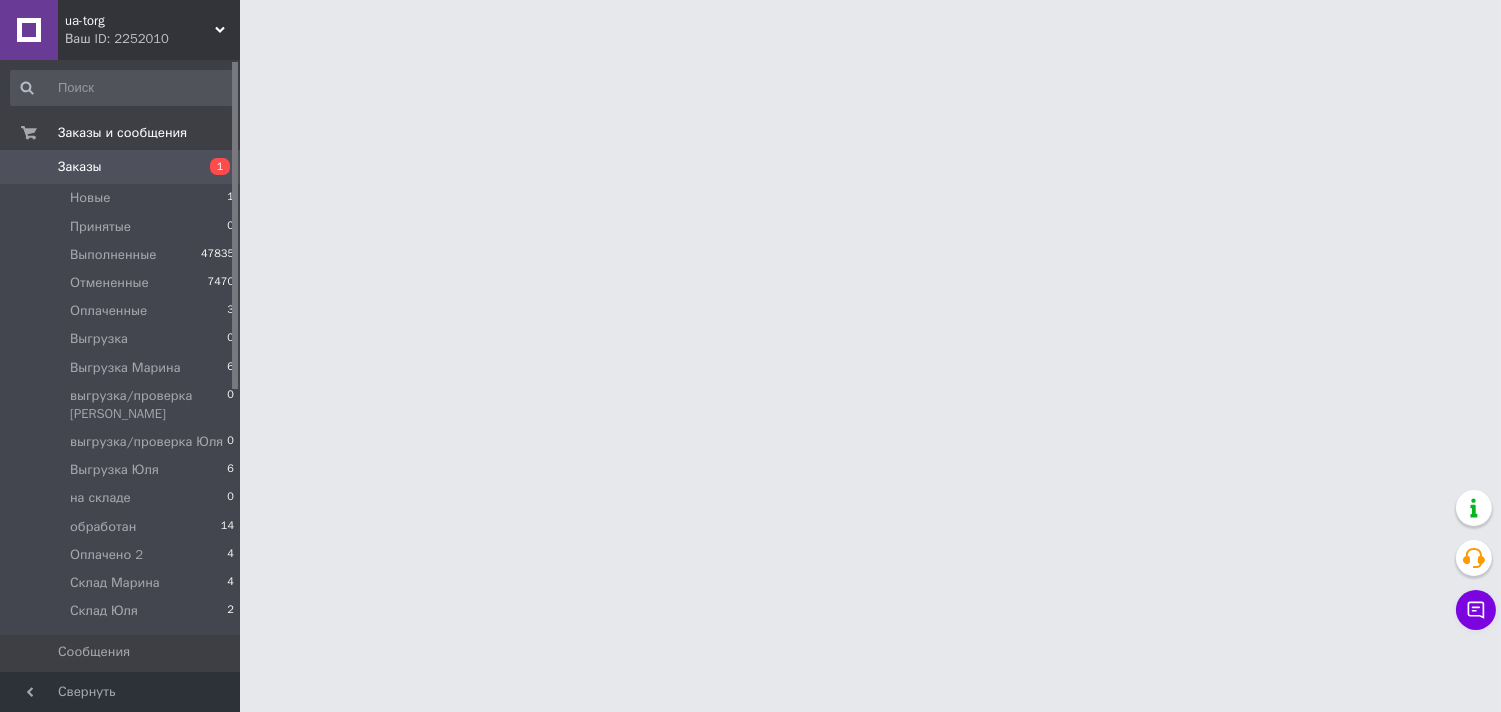 scroll, scrollTop: 0, scrollLeft: 0, axis: both 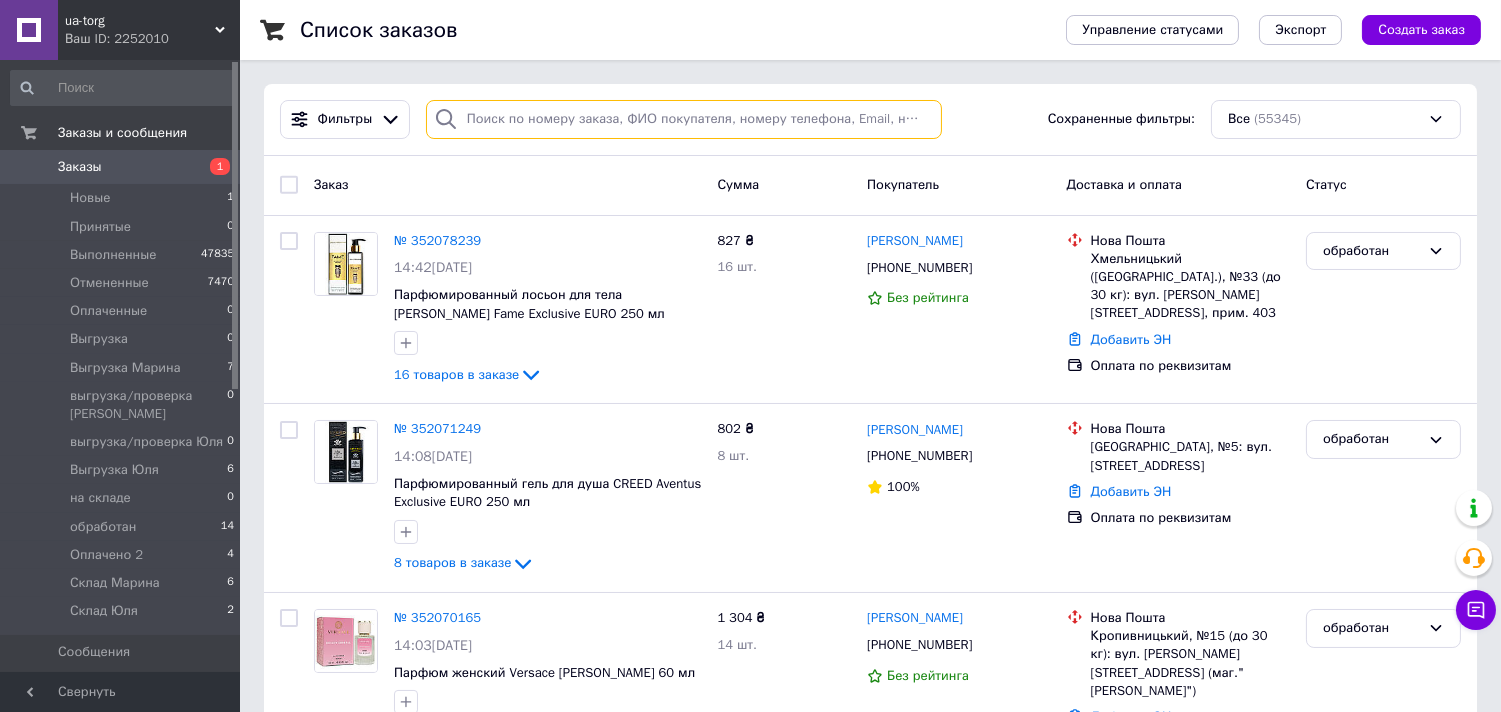 click at bounding box center (684, 119) 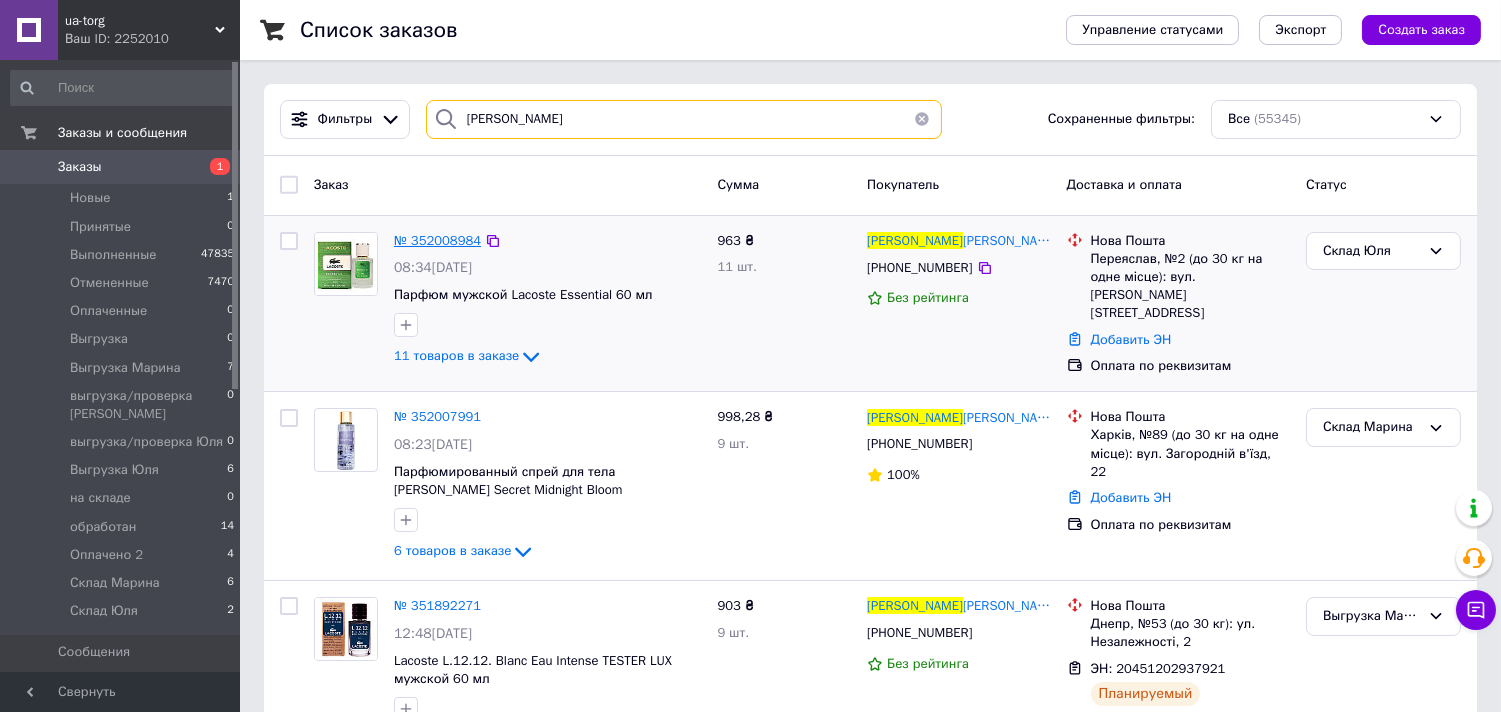 type on "марина" 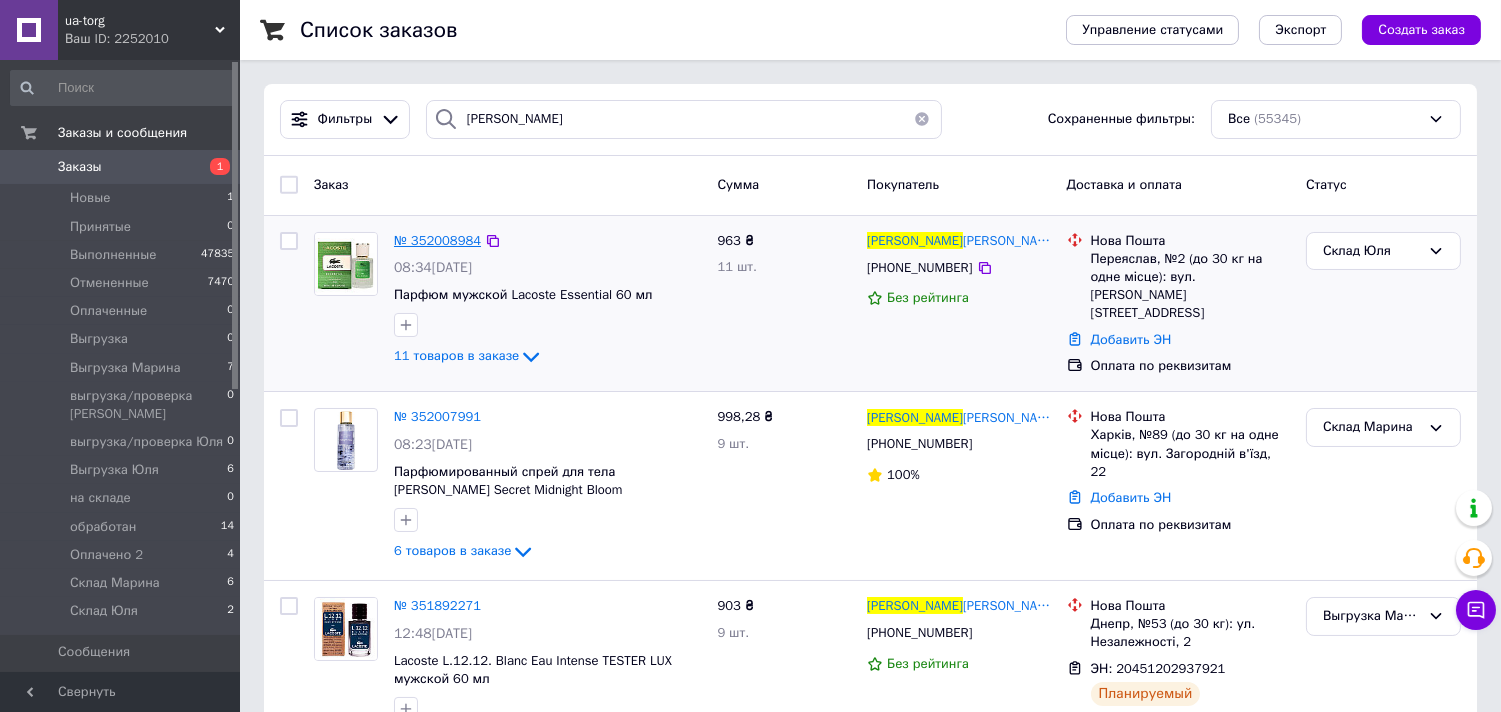 click on "№ 352008984" at bounding box center (437, 240) 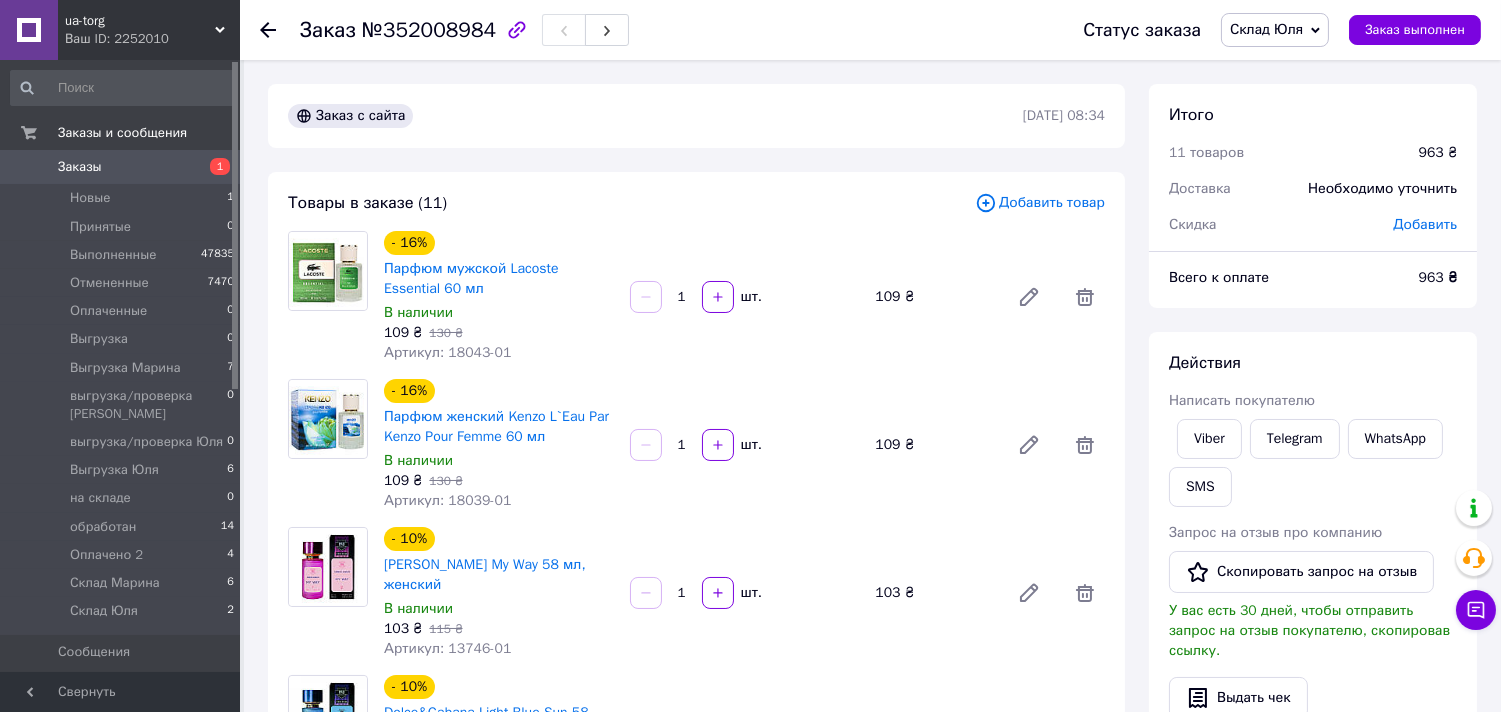 click on "Склад Юля" at bounding box center [1275, 30] 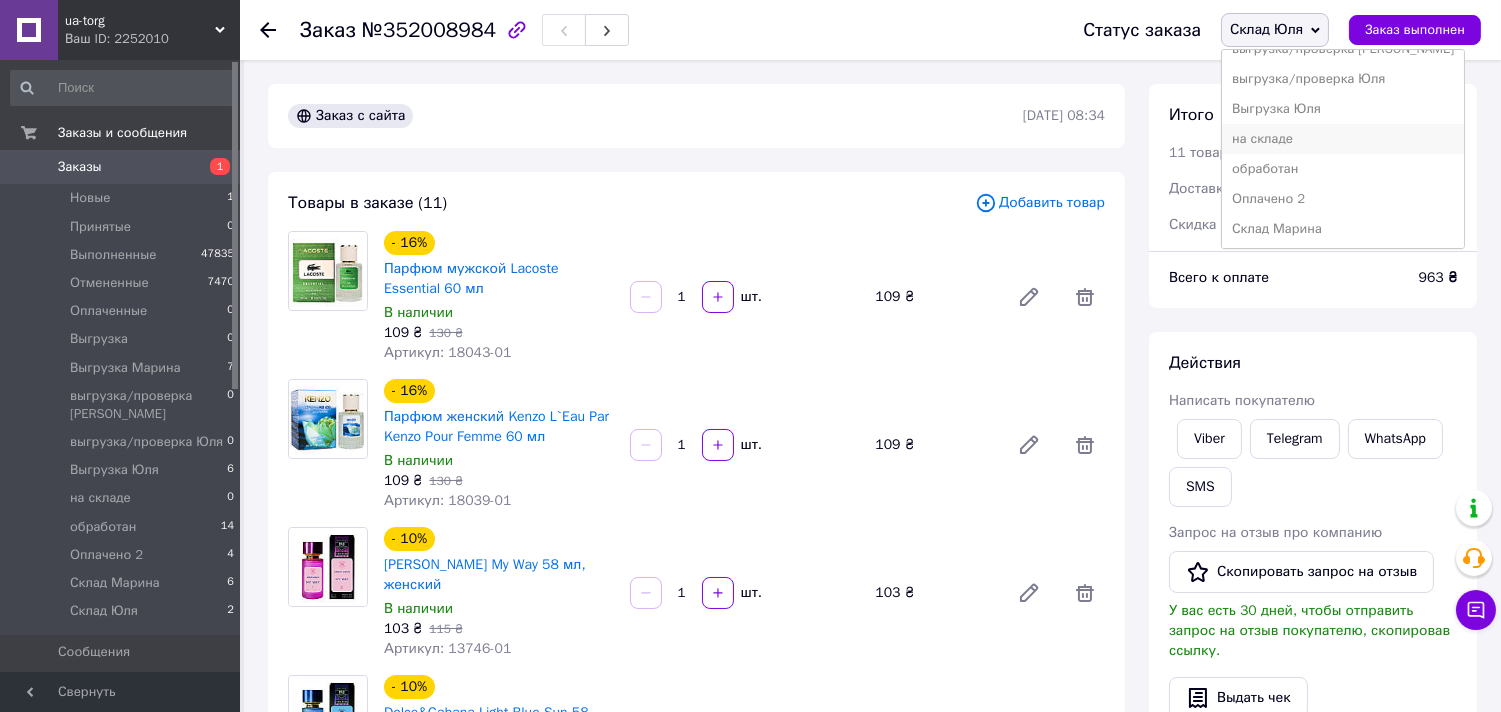 scroll, scrollTop: 202, scrollLeft: 0, axis: vertical 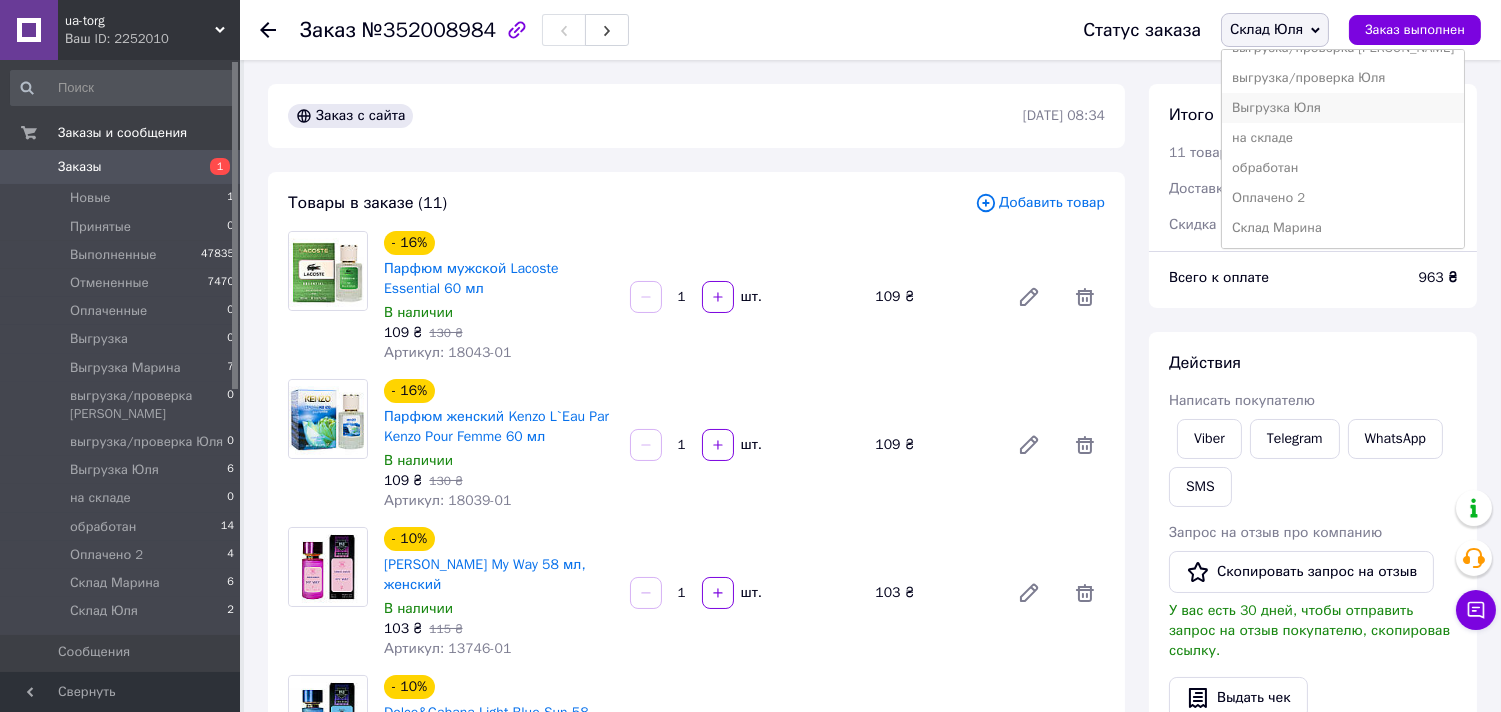 click on "Выгрузка Юля" at bounding box center [1343, 108] 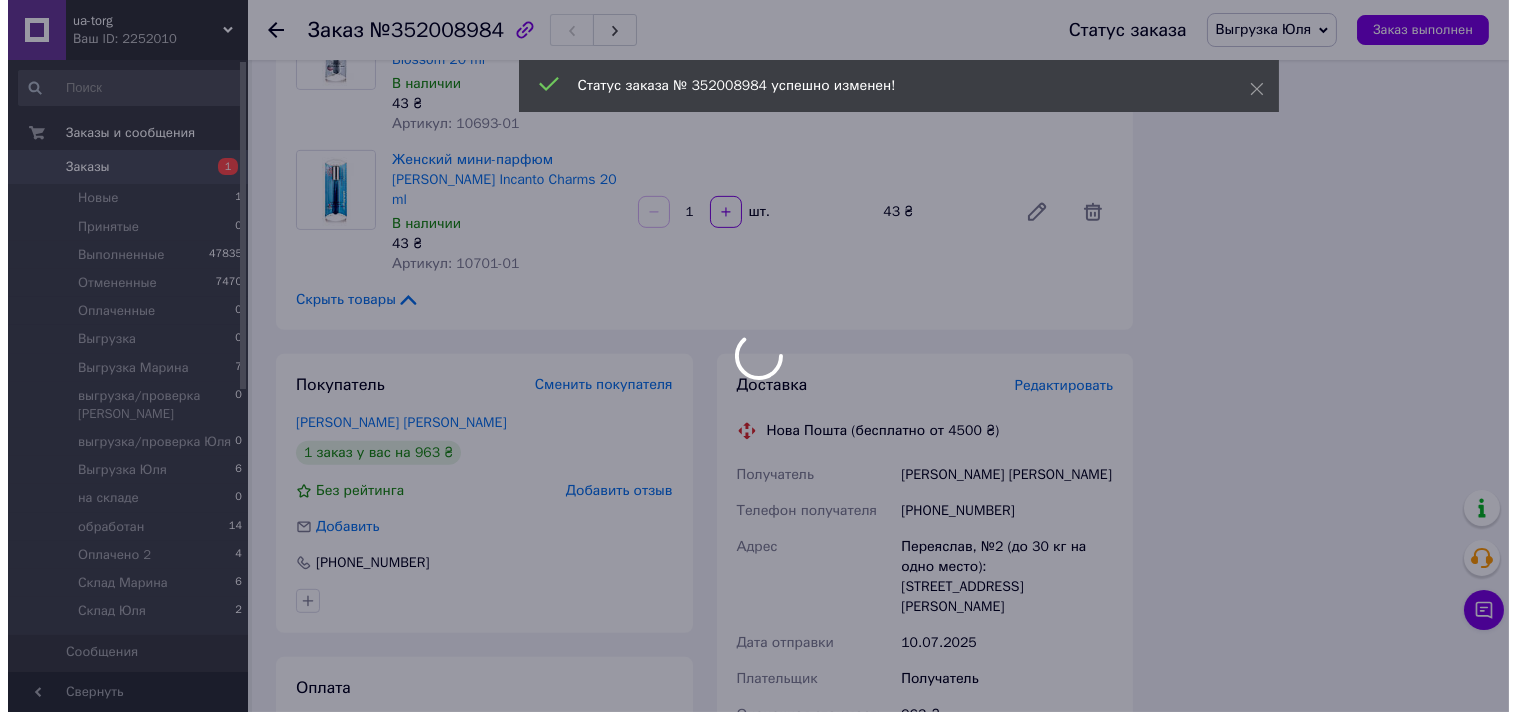 scroll, scrollTop: 1555, scrollLeft: 0, axis: vertical 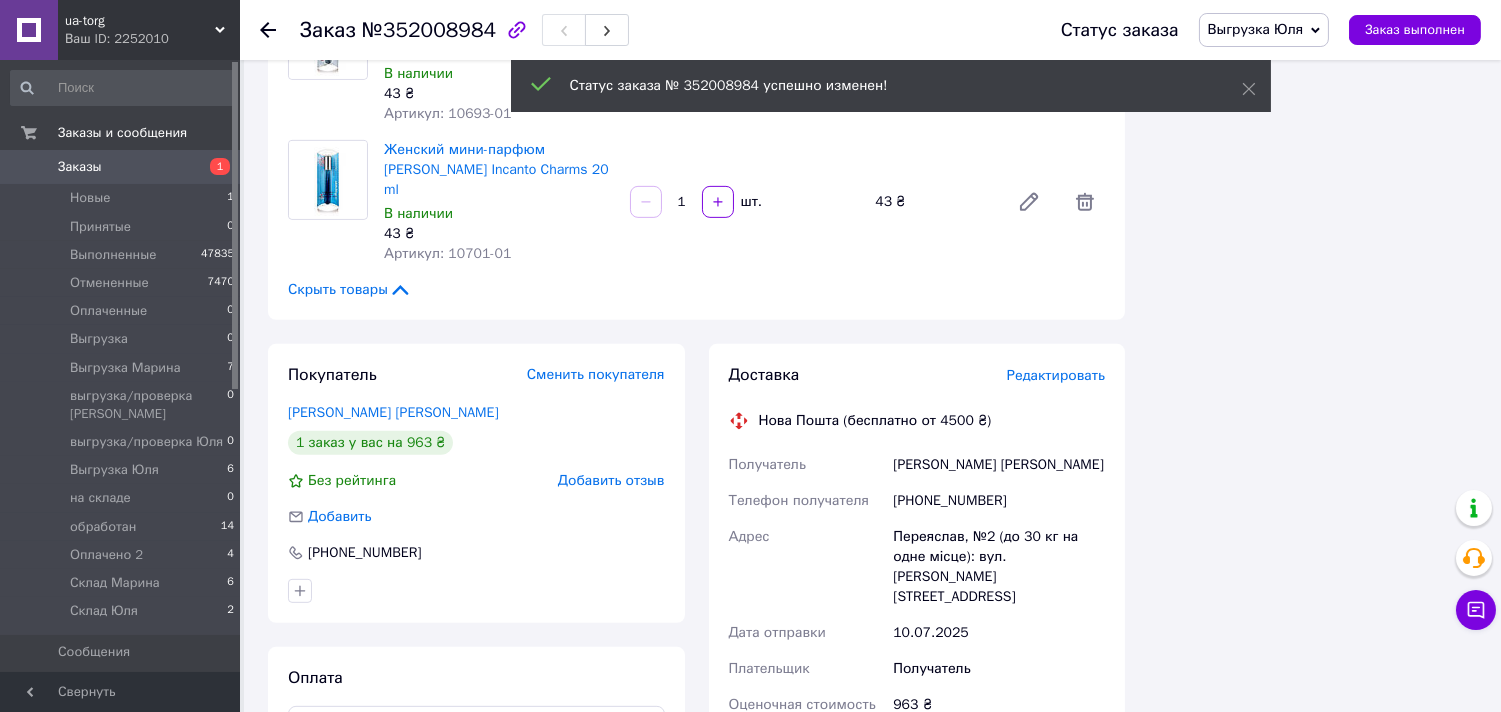 click on "Редактировать" at bounding box center (1056, 375) 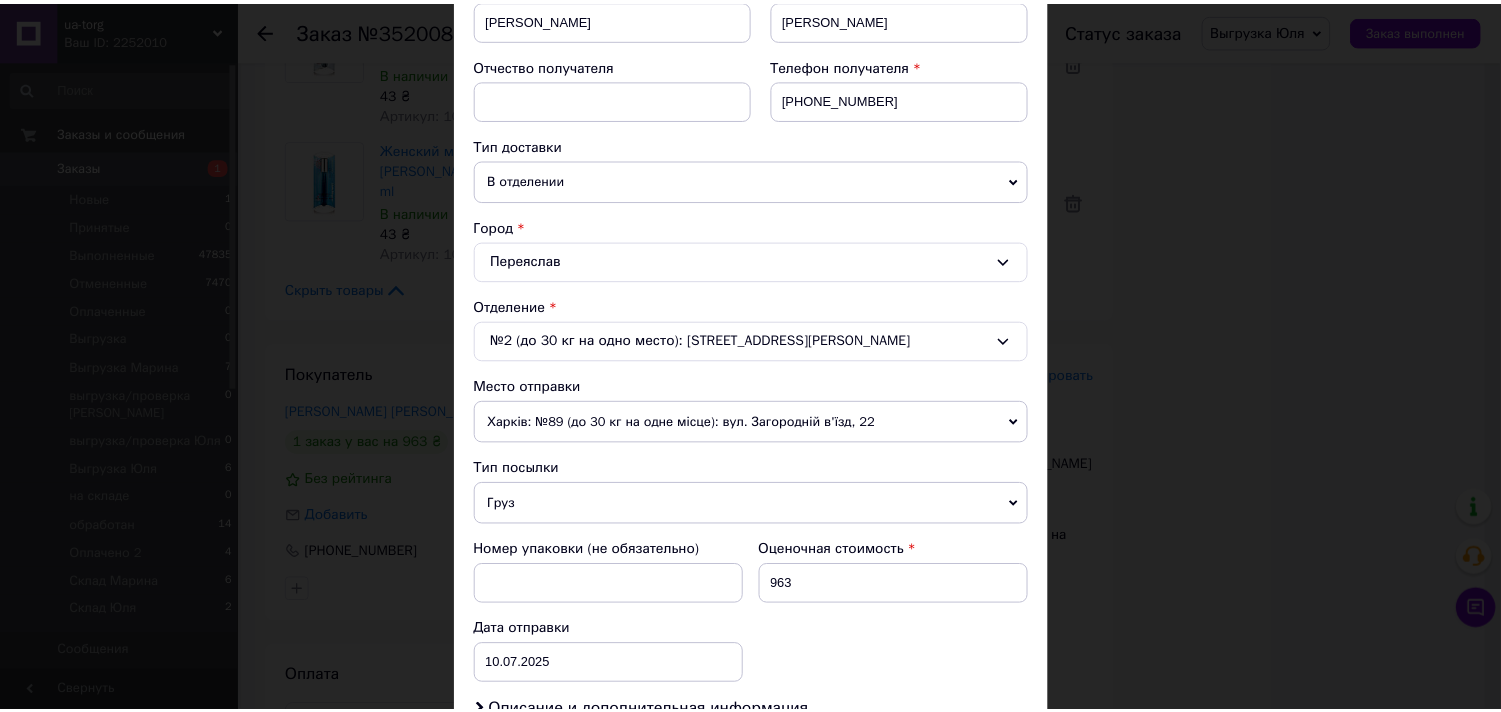 scroll, scrollTop: 654, scrollLeft: 0, axis: vertical 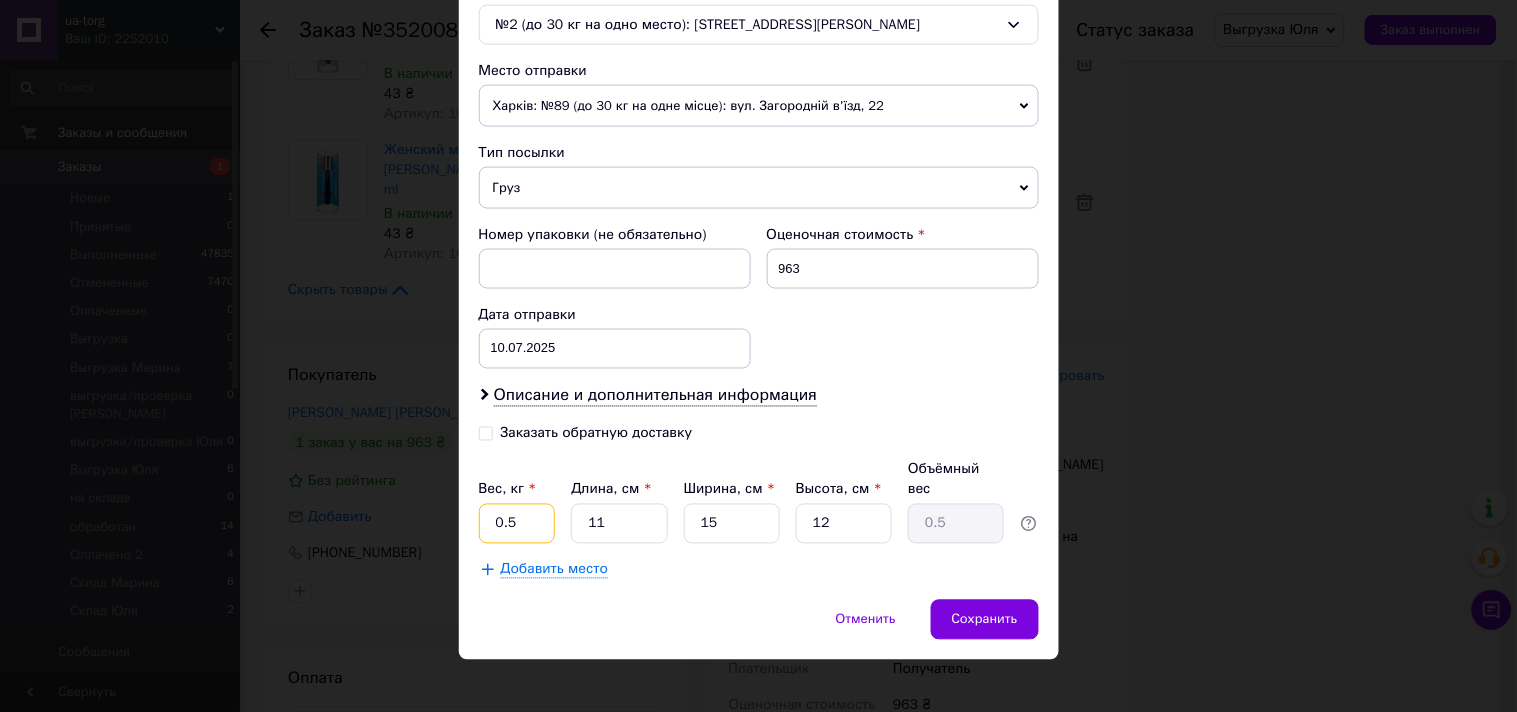 click on "0.5" at bounding box center [517, 524] 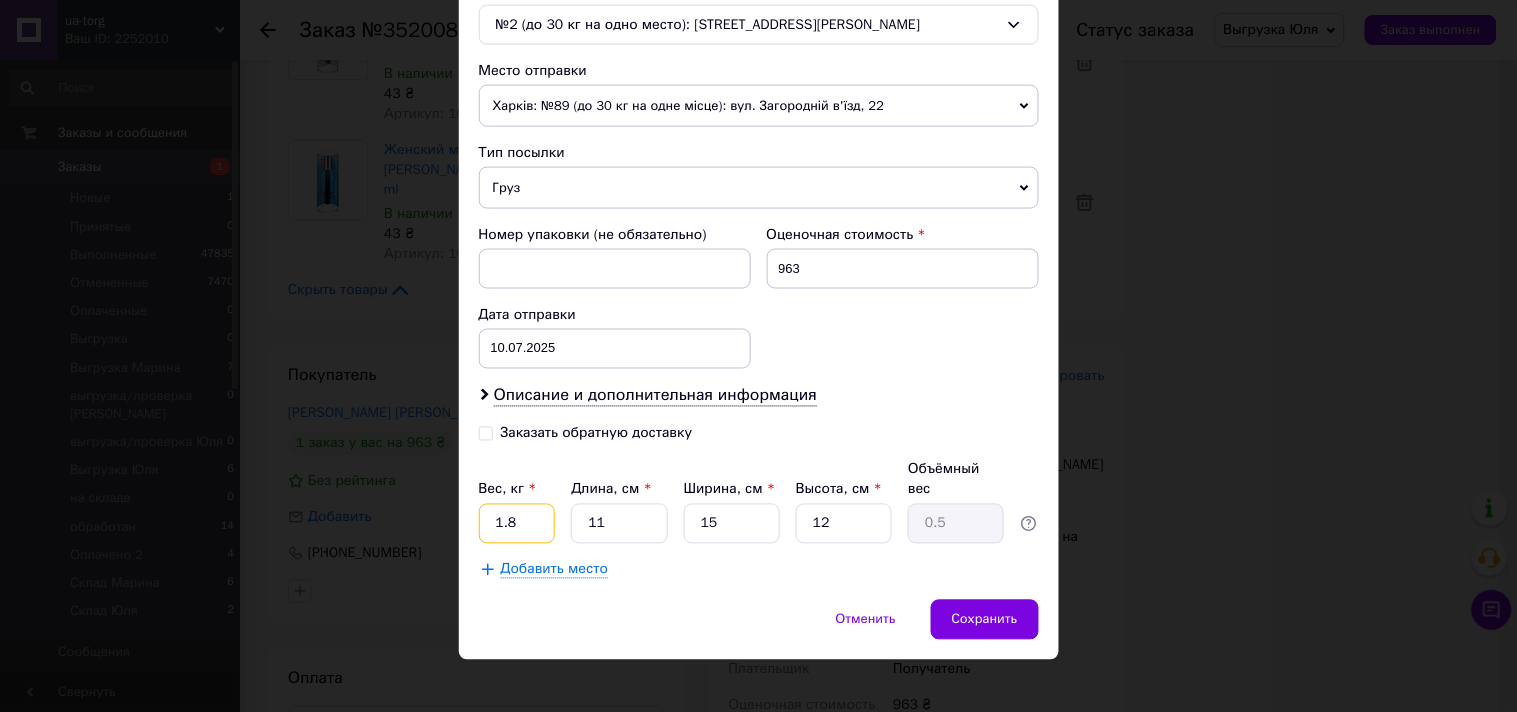 type on "1.8" 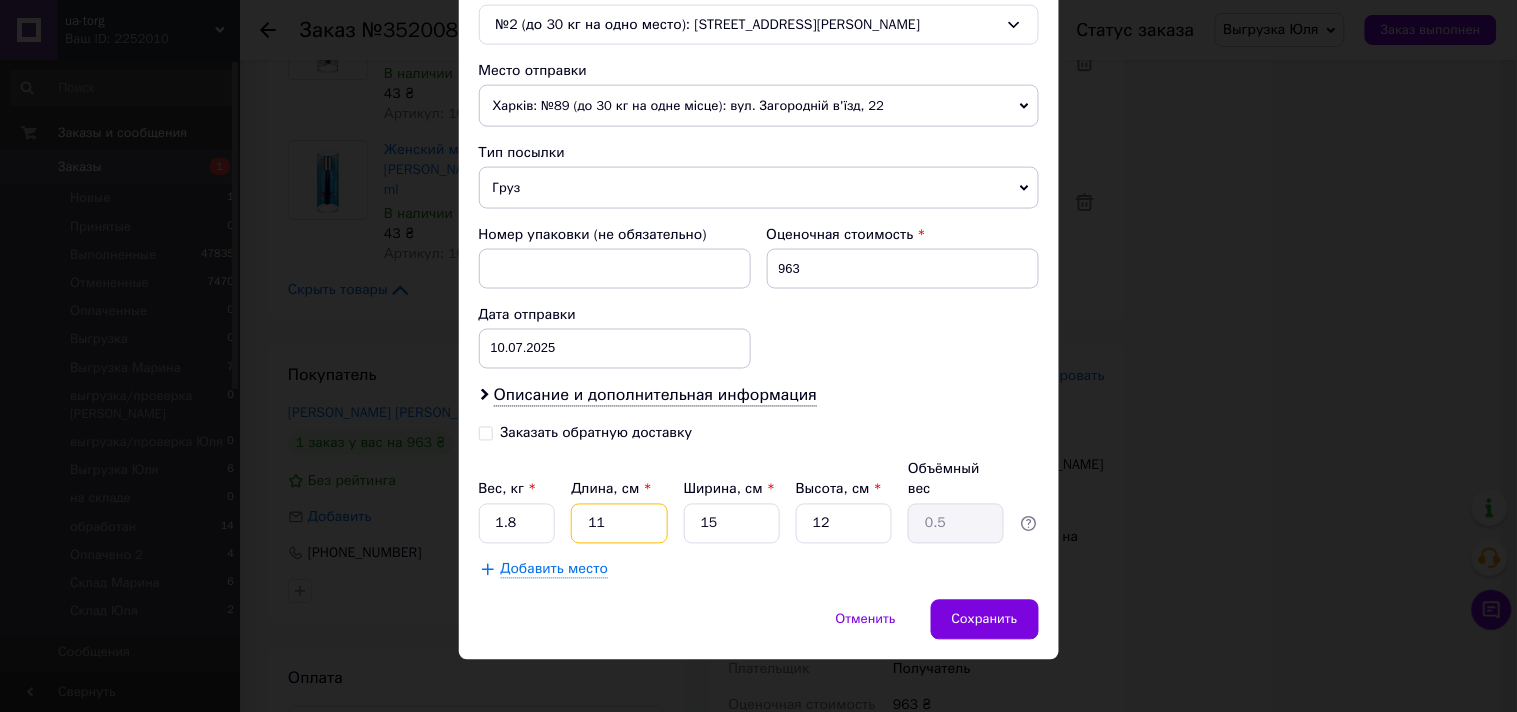 click on "11" at bounding box center (619, 524) 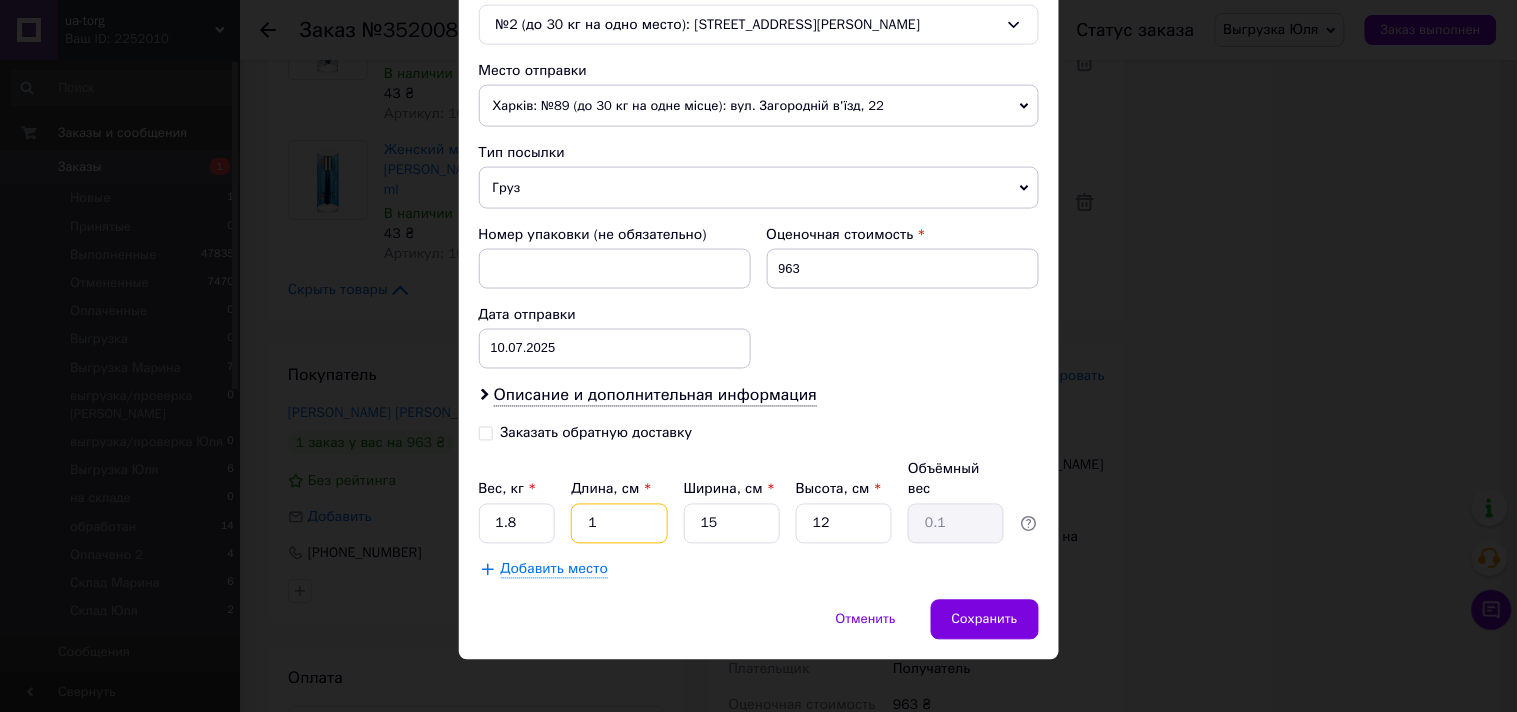 type on "10" 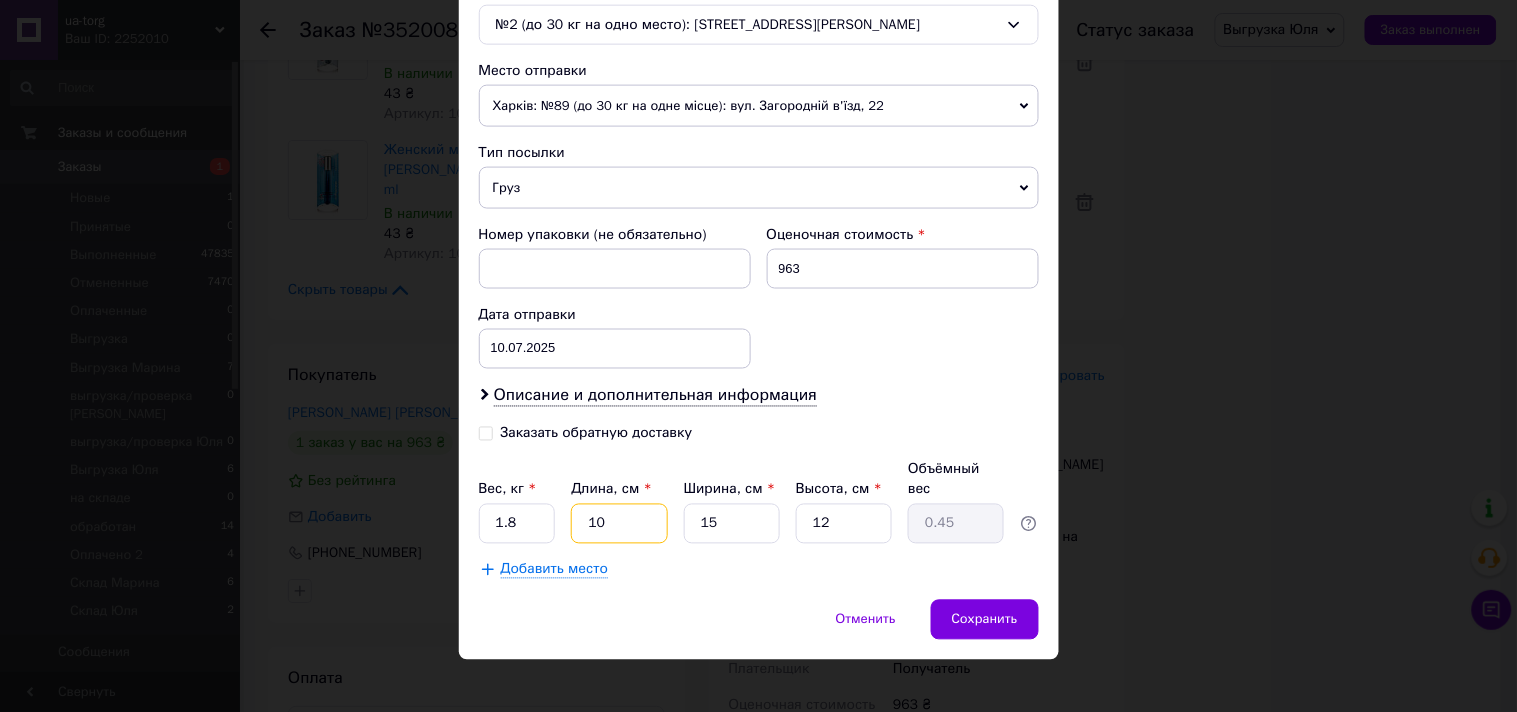 type on "10" 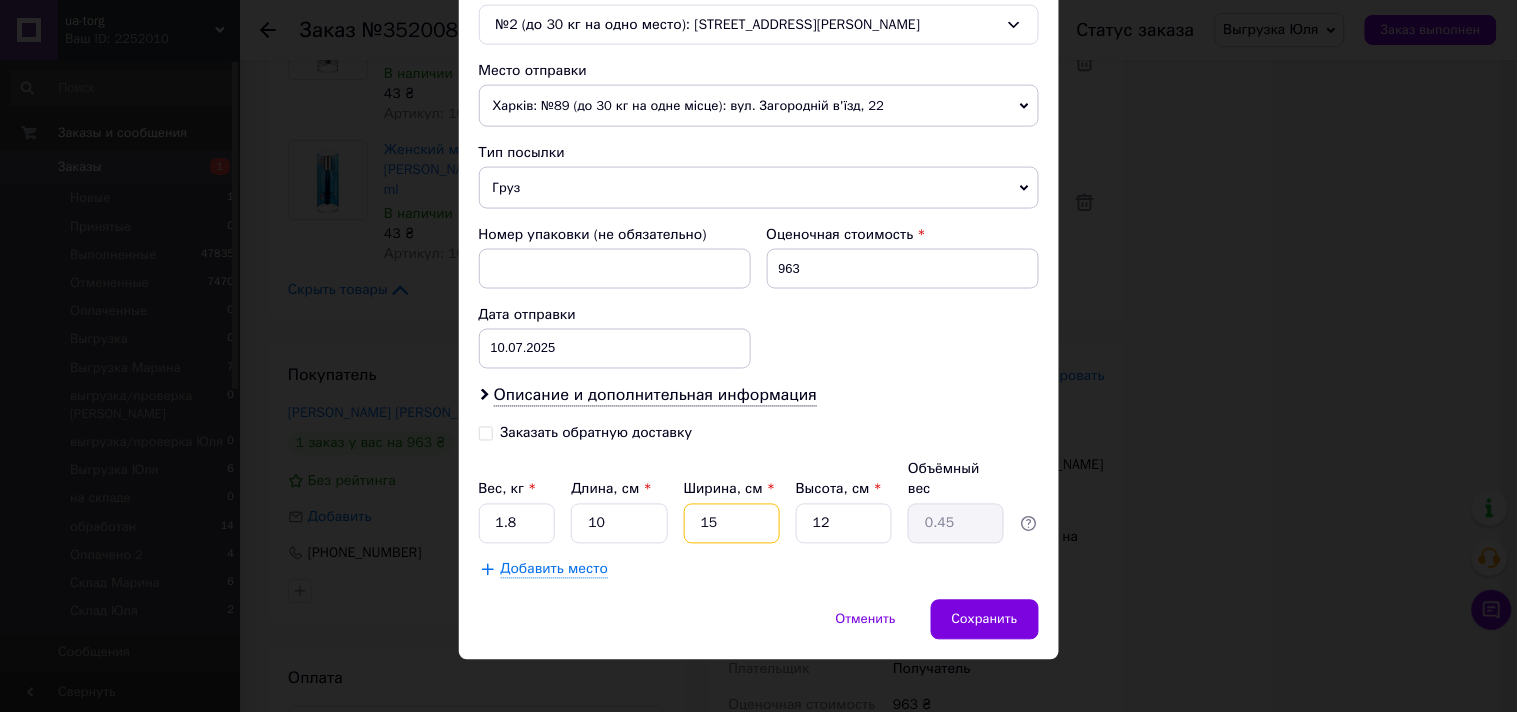 click on "15" at bounding box center [732, 524] 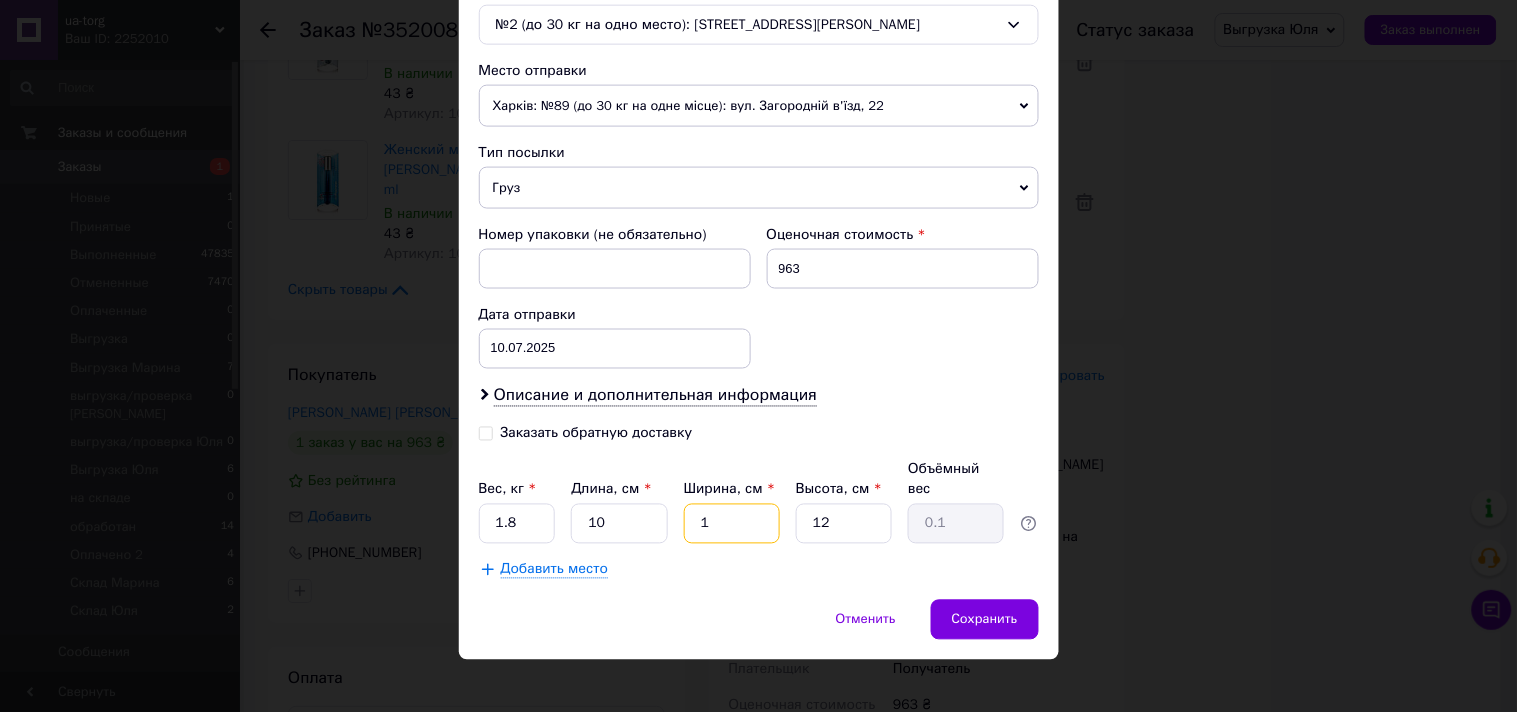 type on "16" 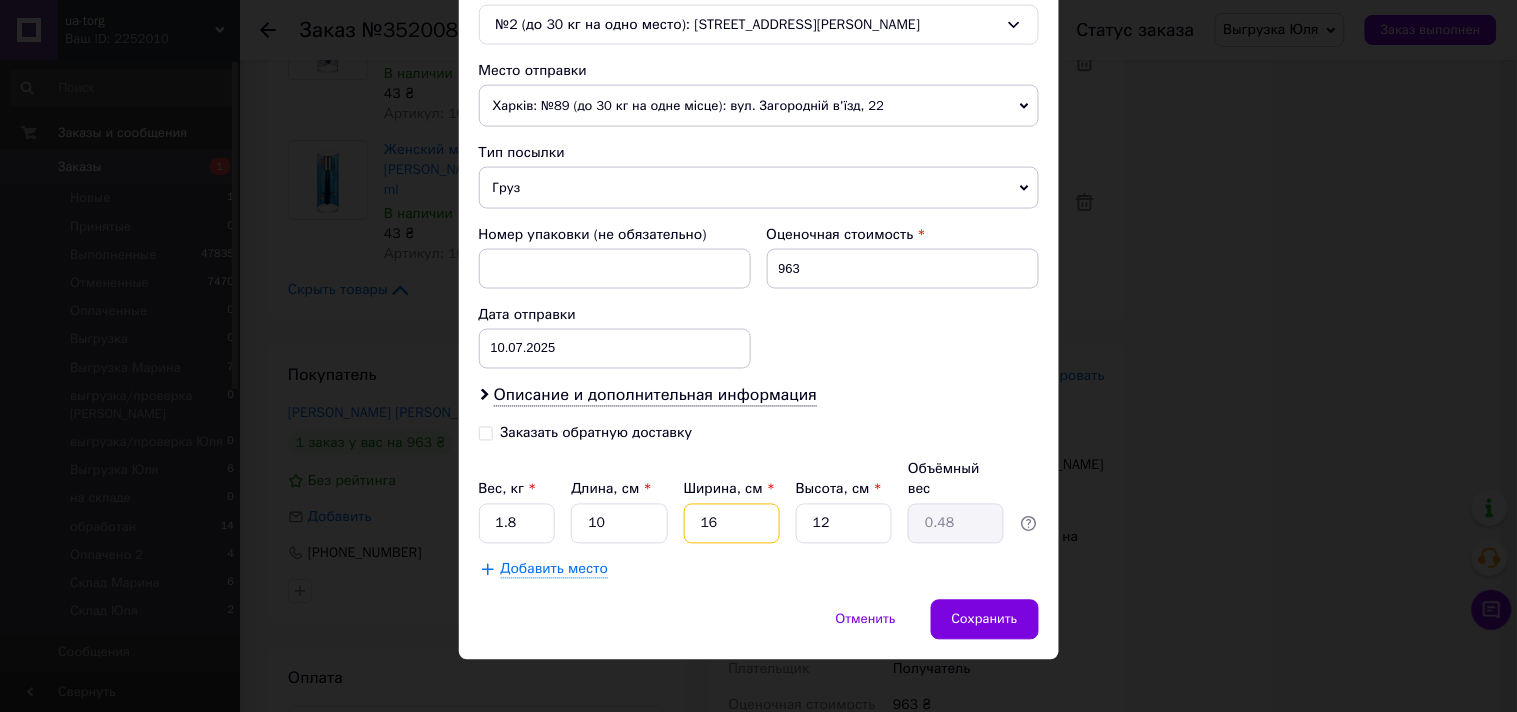 type on "16" 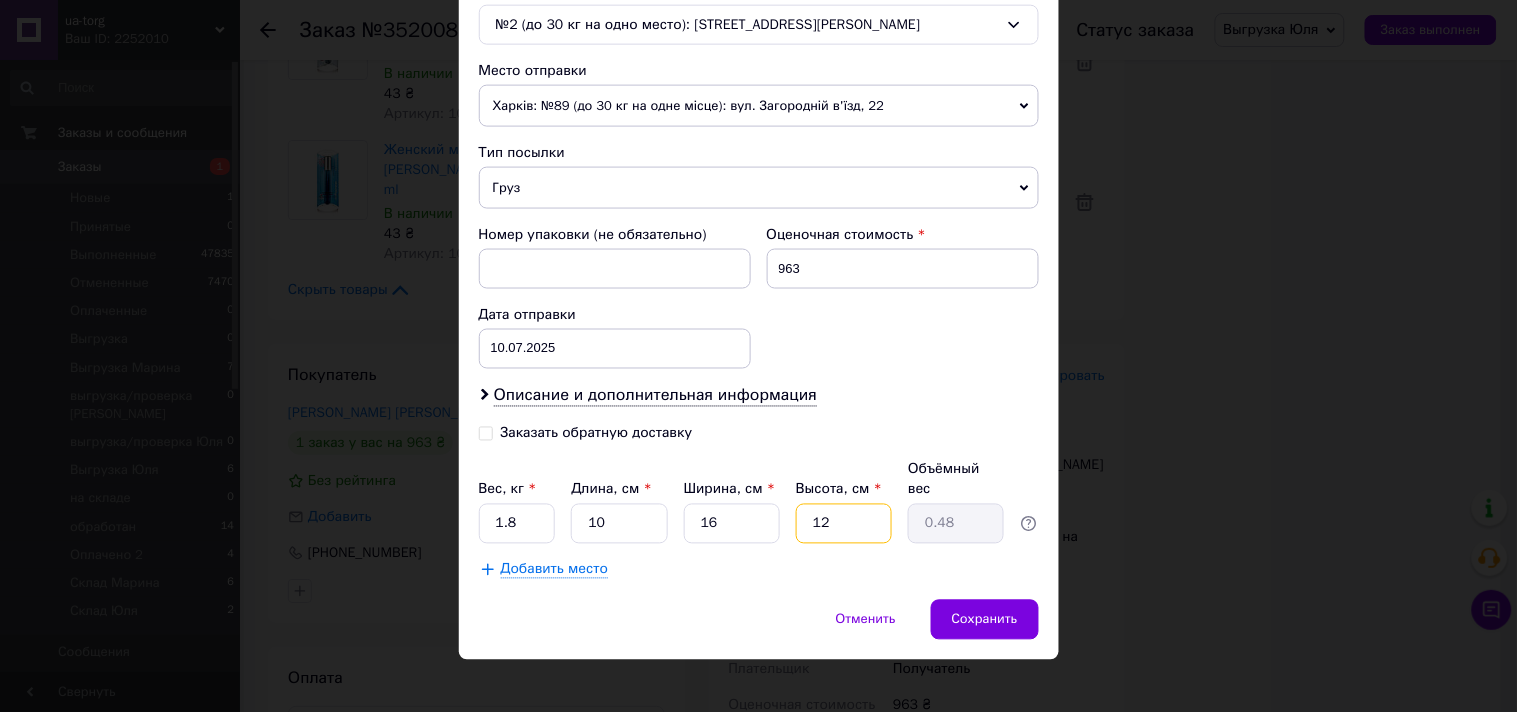 click on "12" at bounding box center (844, 524) 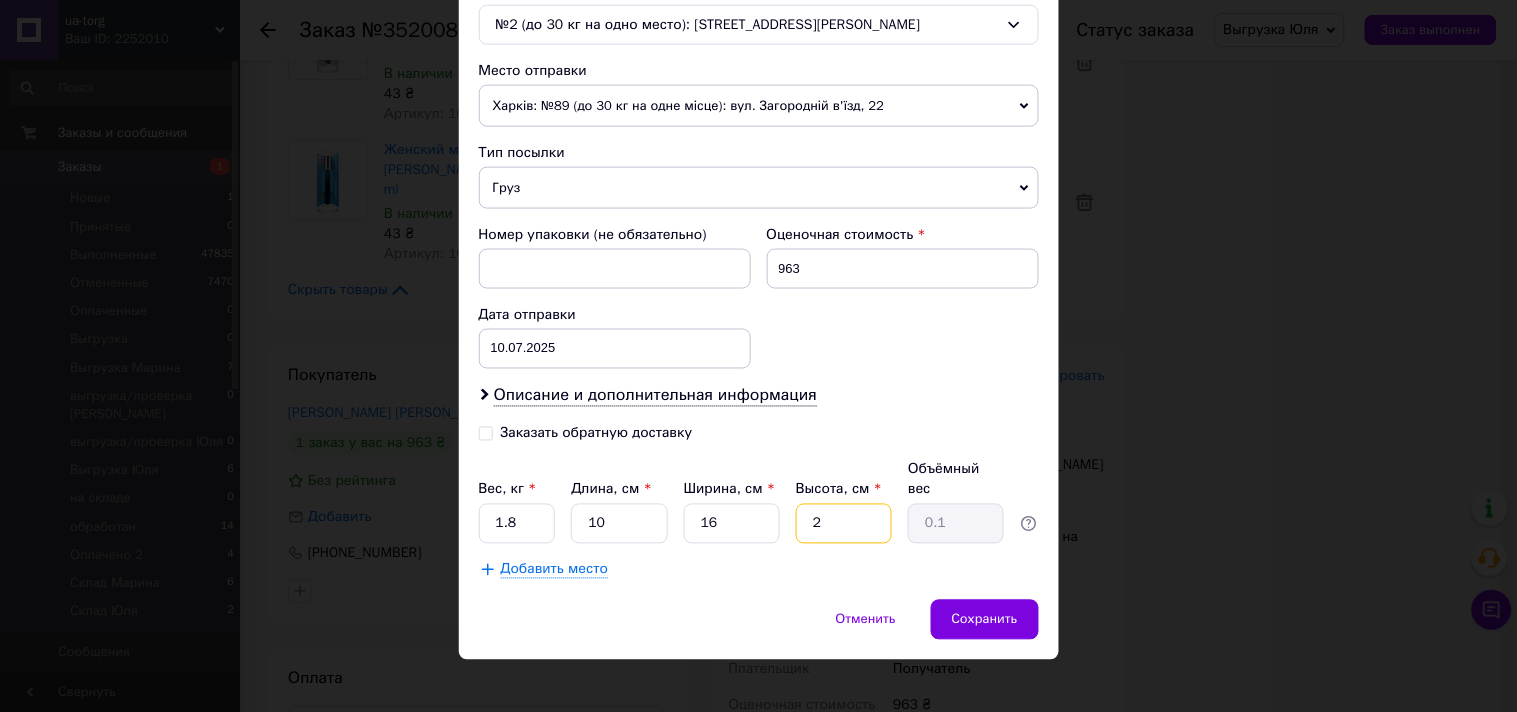 type on "21" 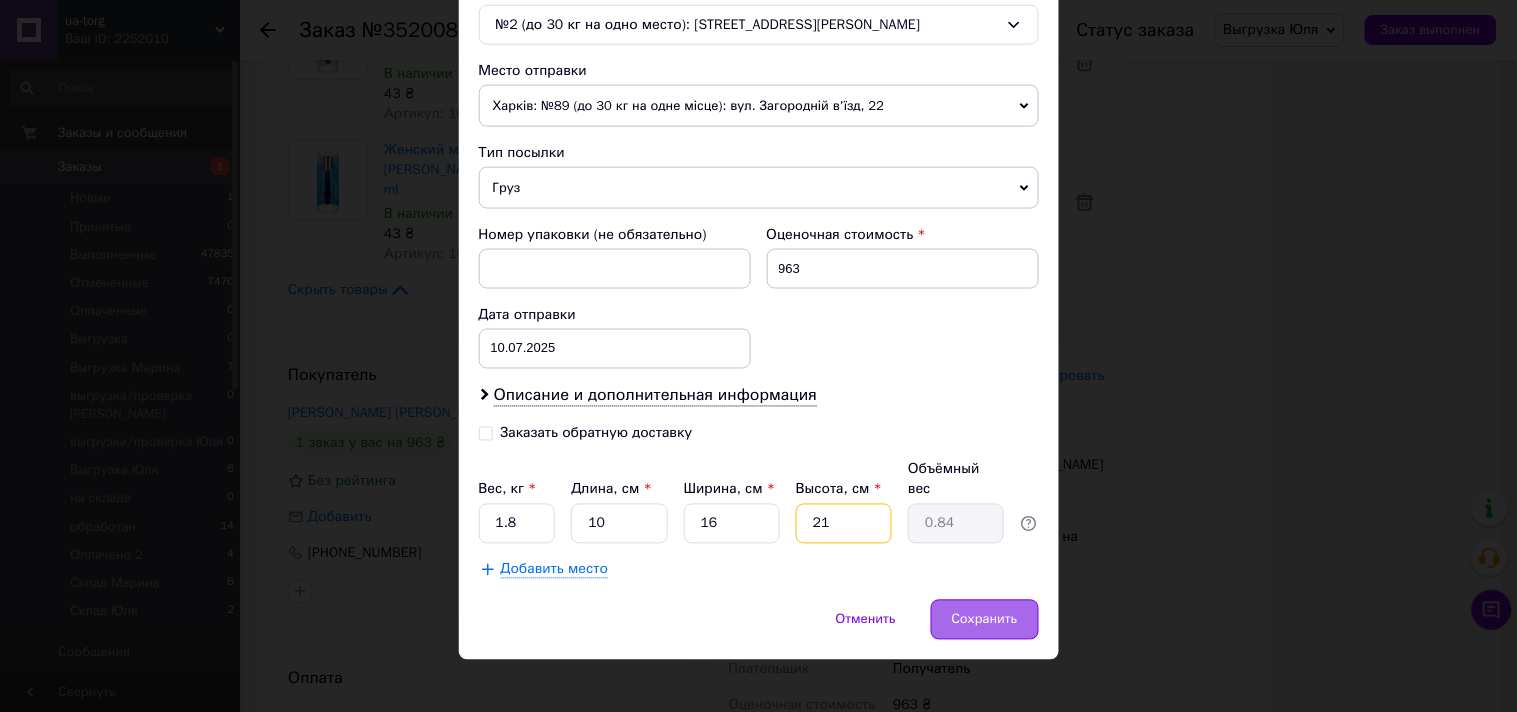 type on "21" 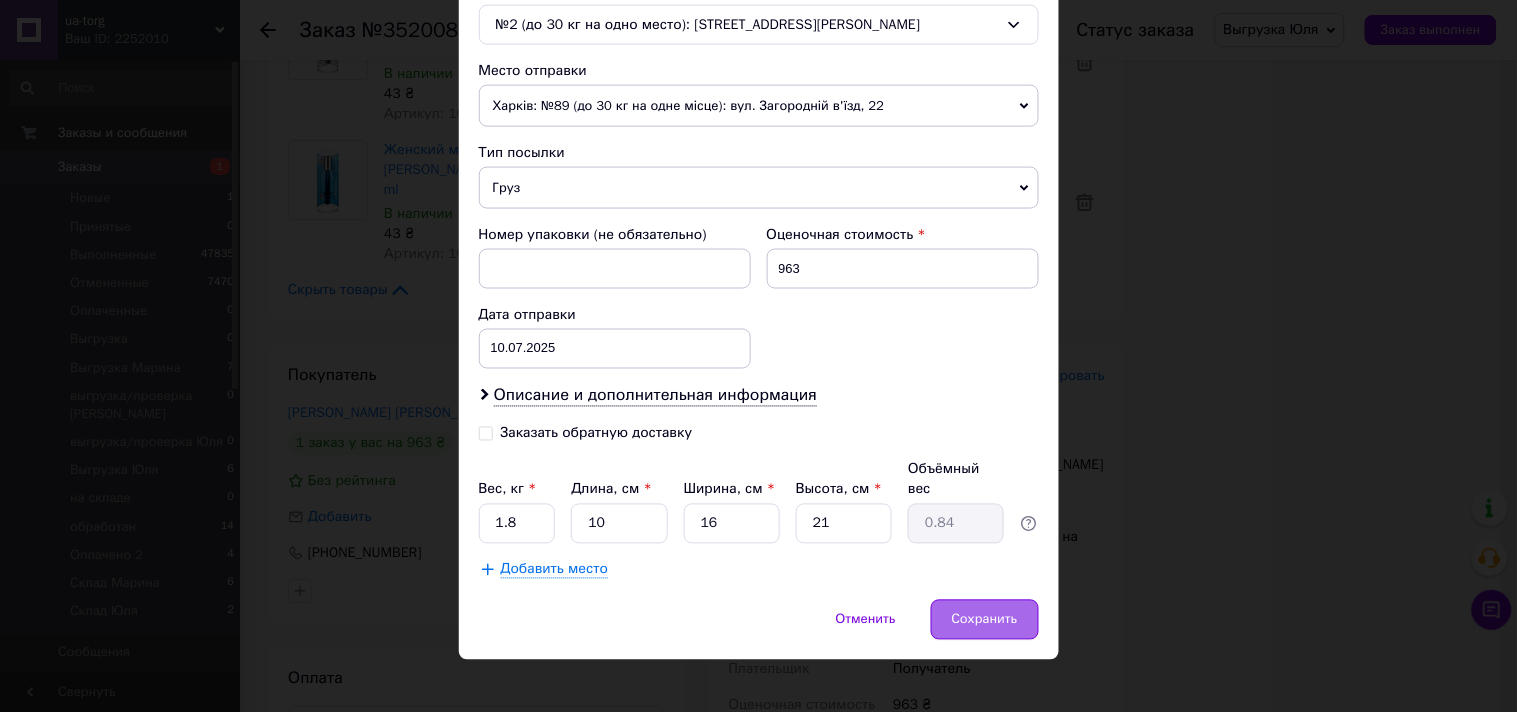 click on "Сохранить" at bounding box center [985, 620] 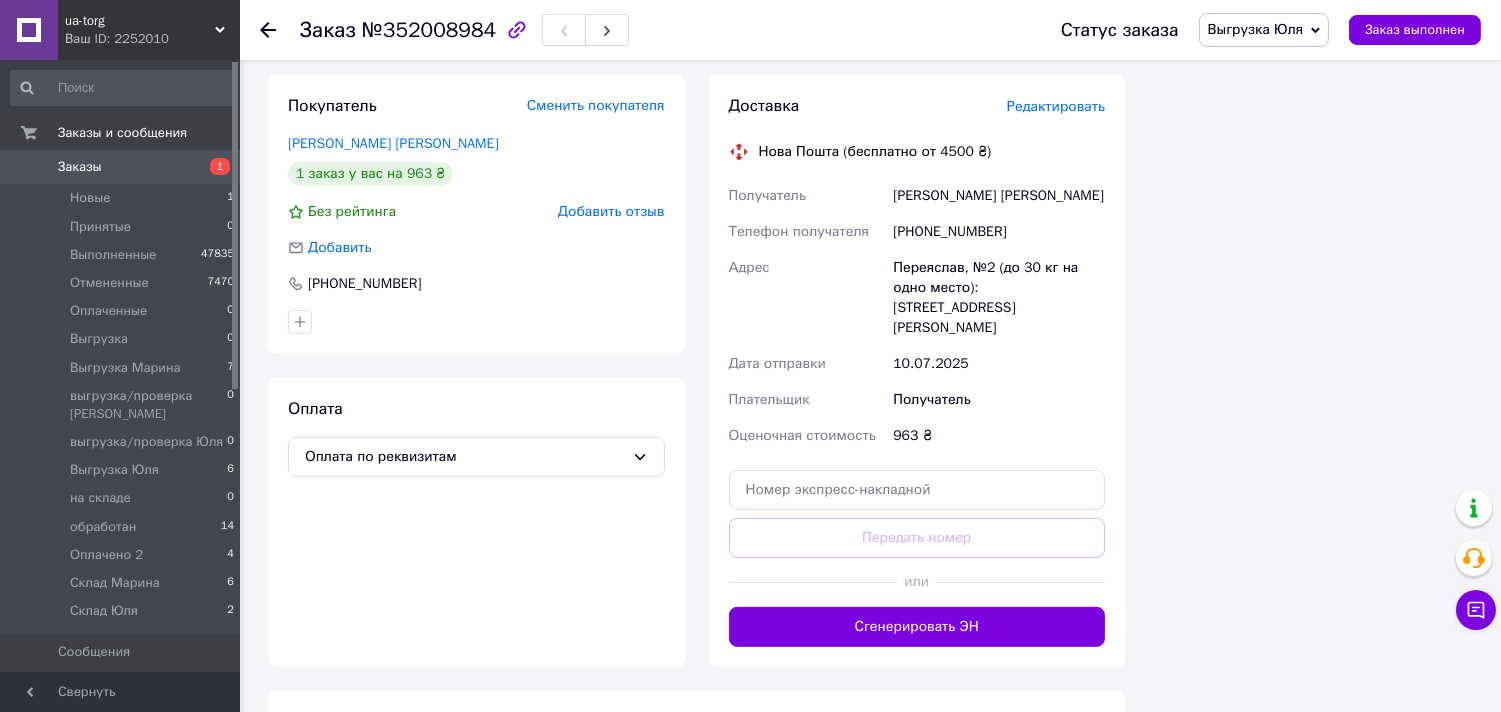 scroll, scrollTop: 1888, scrollLeft: 0, axis: vertical 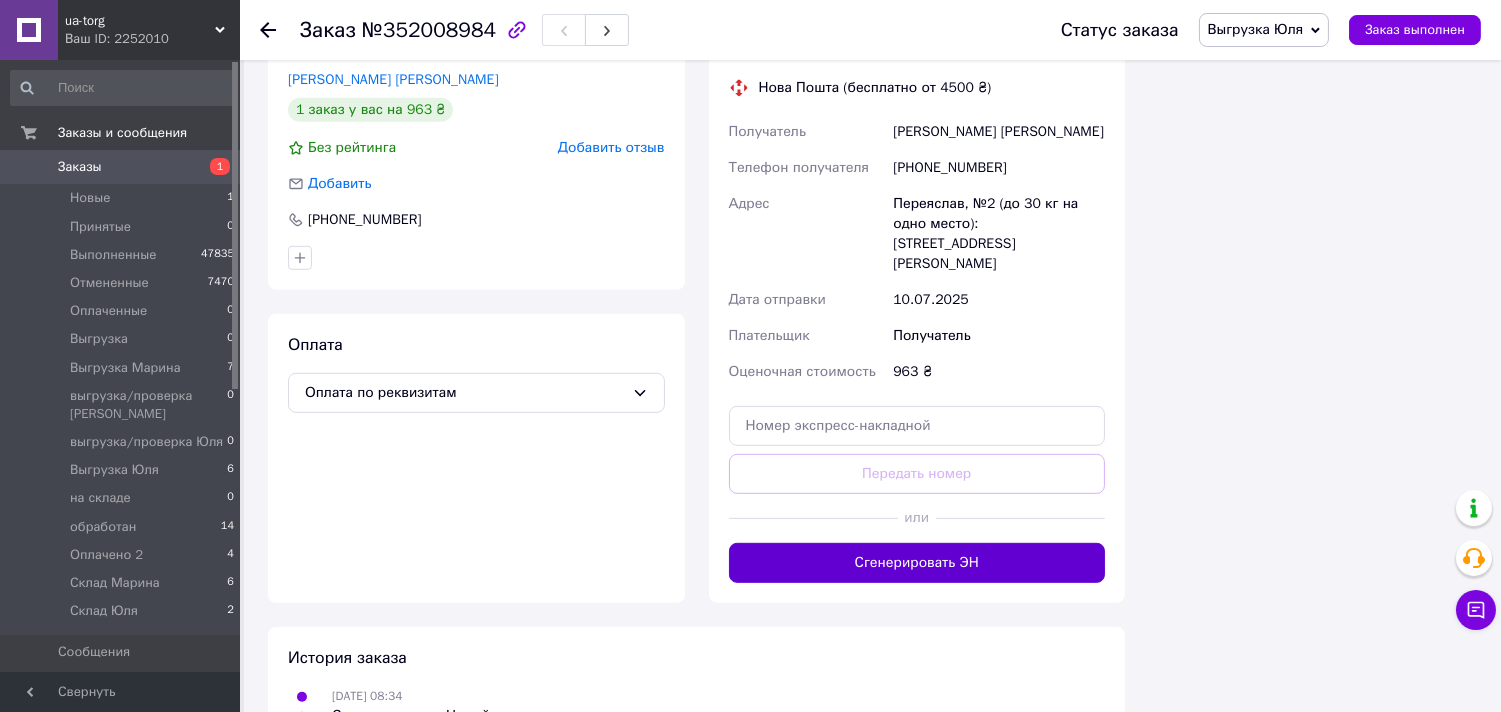 click on "Сгенерировать ЭН" at bounding box center [917, 563] 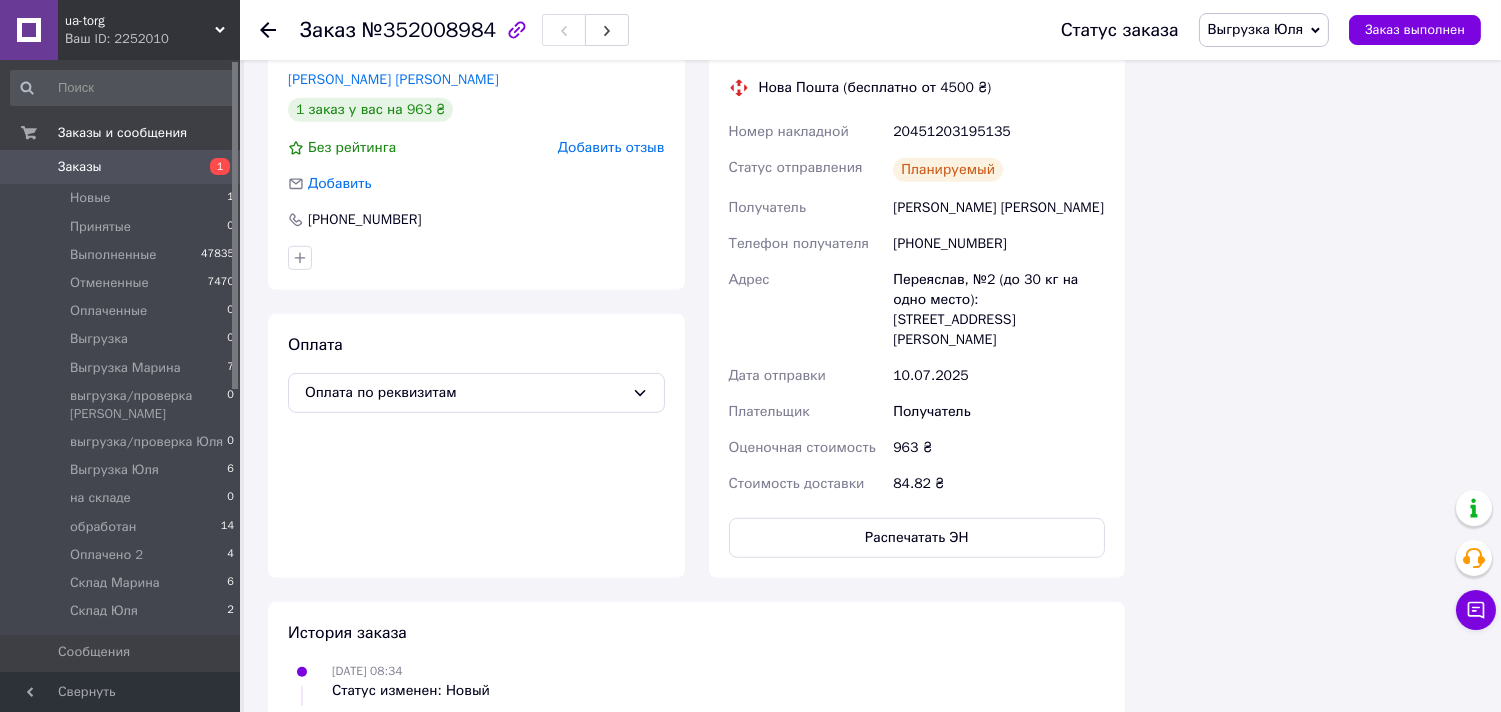 click on "Заказы" at bounding box center [80, 167] 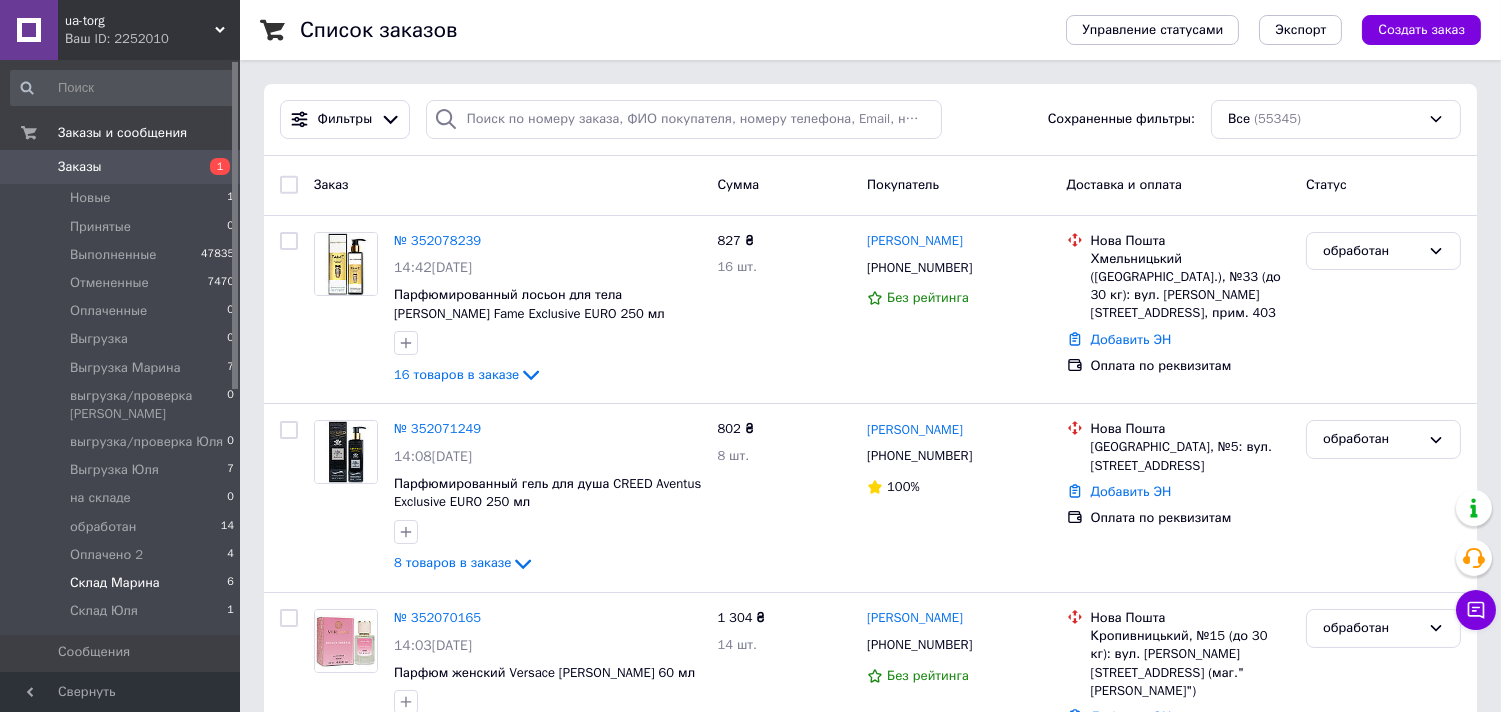click on "Склад Марина 6" at bounding box center [123, 583] 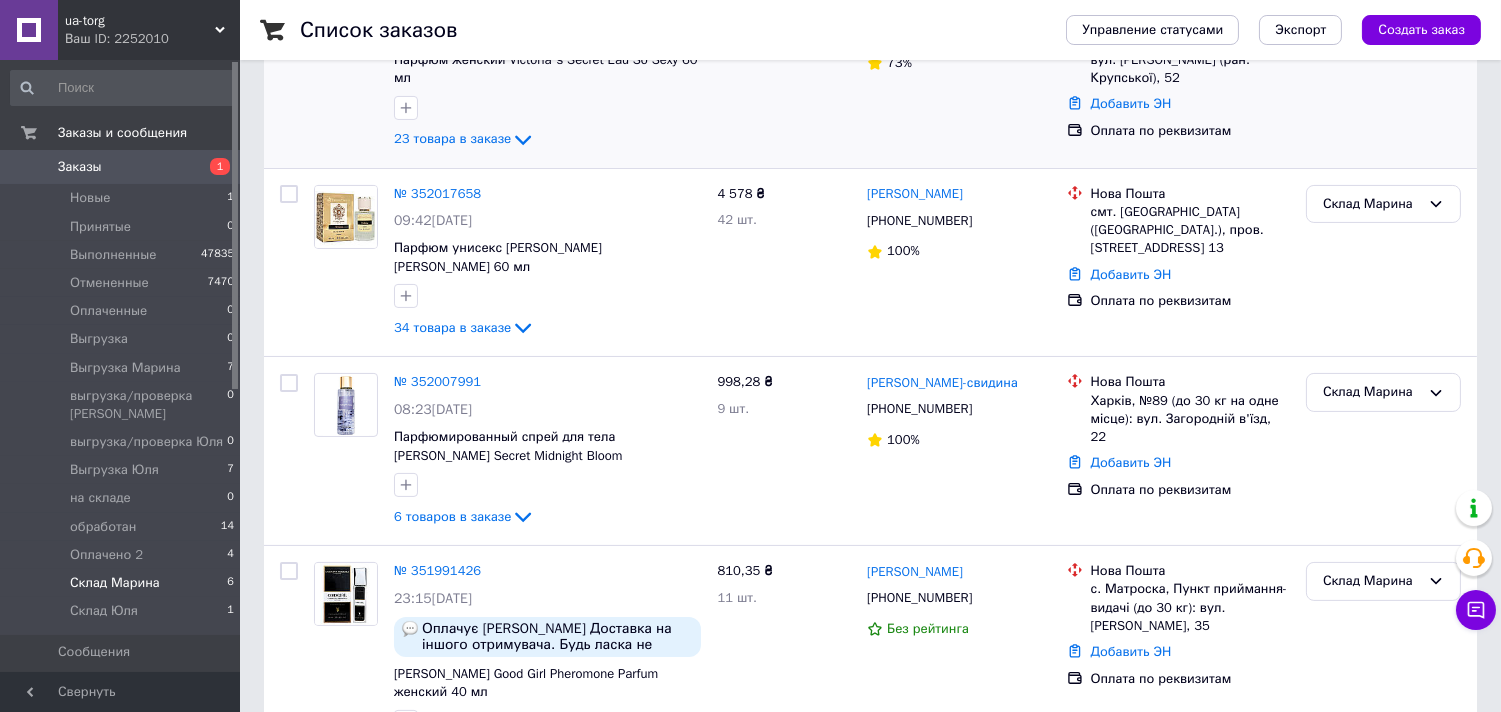 scroll, scrollTop: 742, scrollLeft: 0, axis: vertical 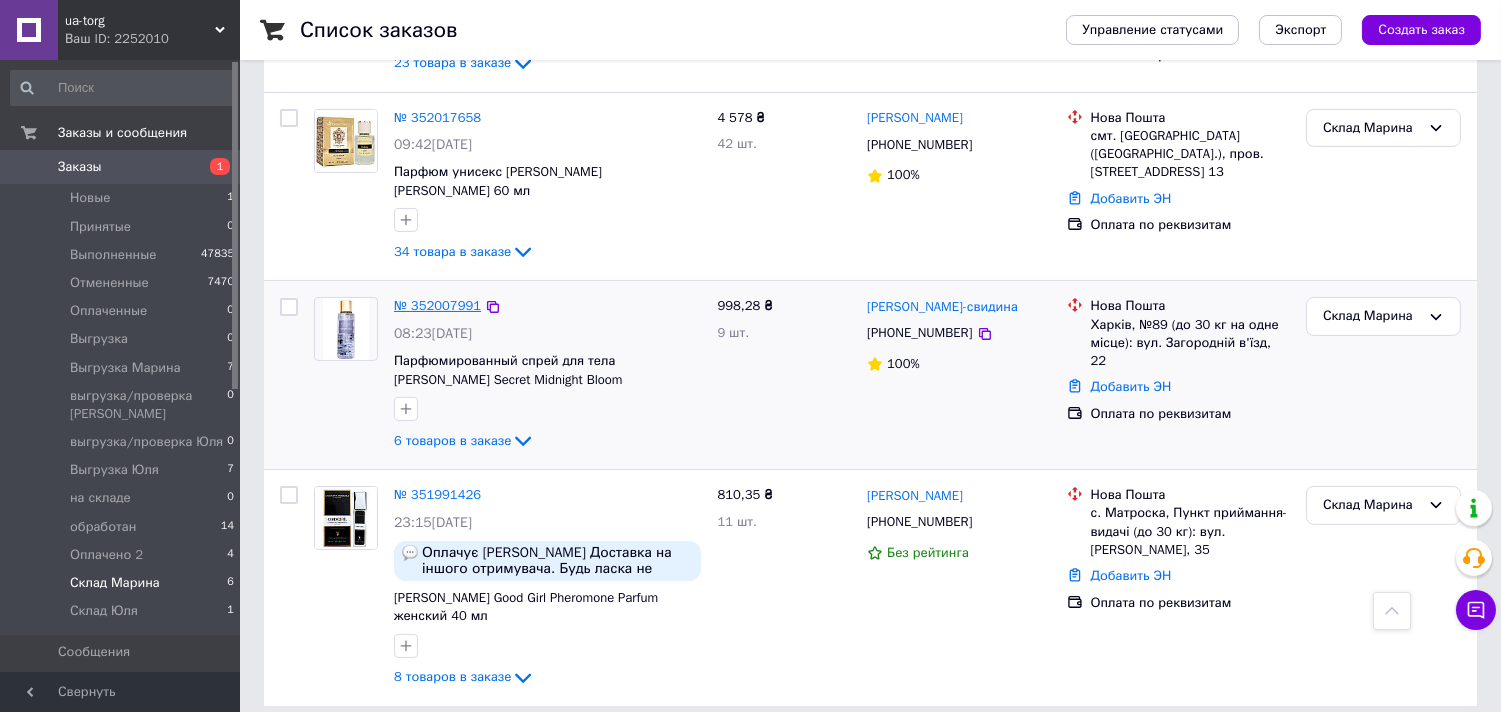 click on "№ 352007991" at bounding box center (437, 305) 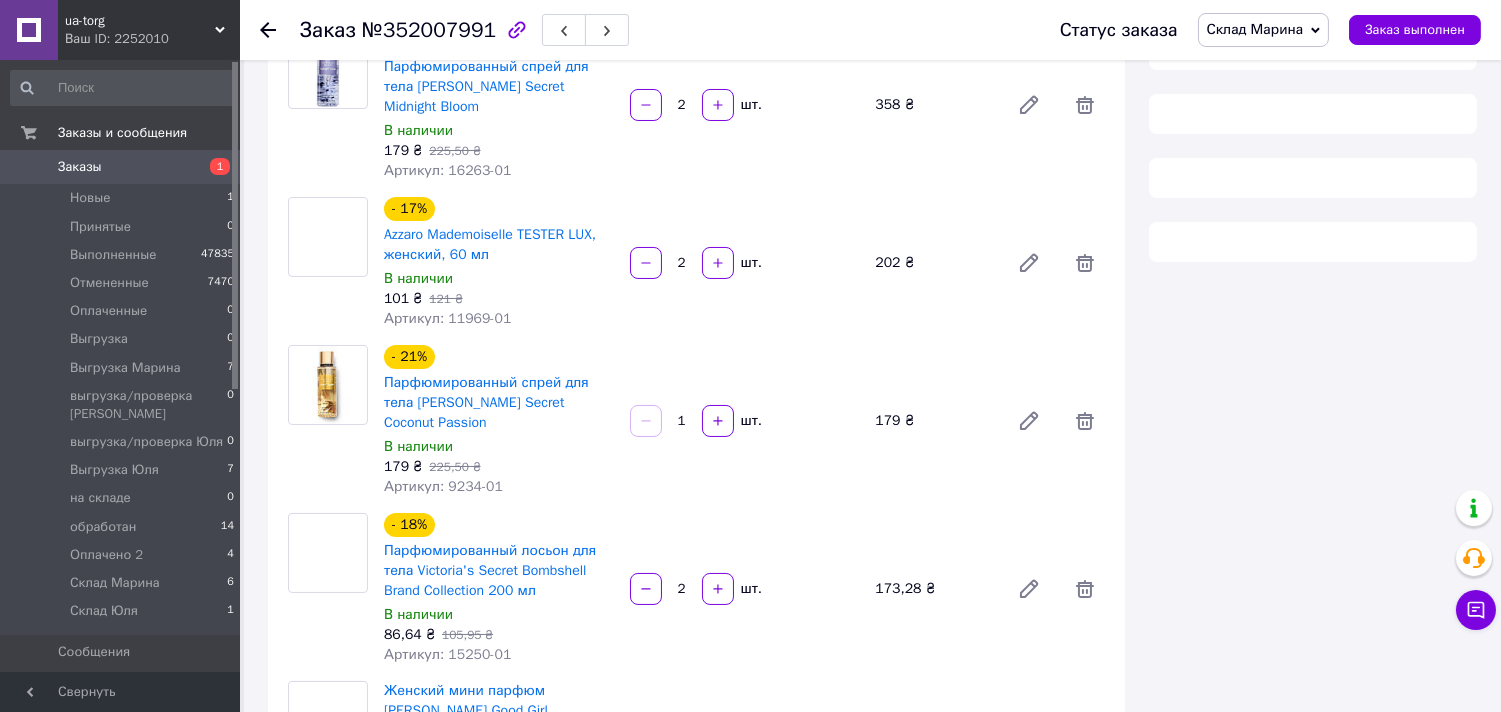 scroll, scrollTop: 742, scrollLeft: 0, axis: vertical 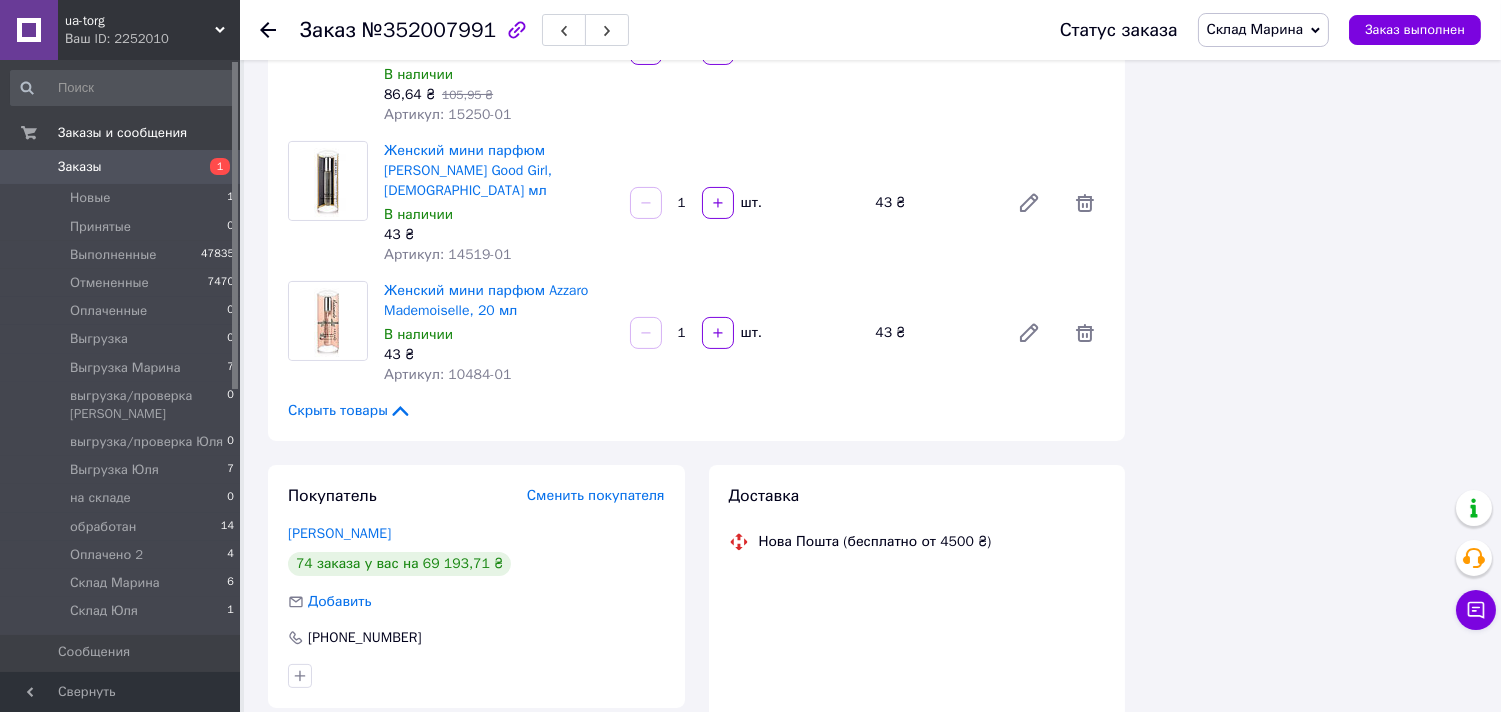 click on "Склад Марина" at bounding box center (1255, 29) 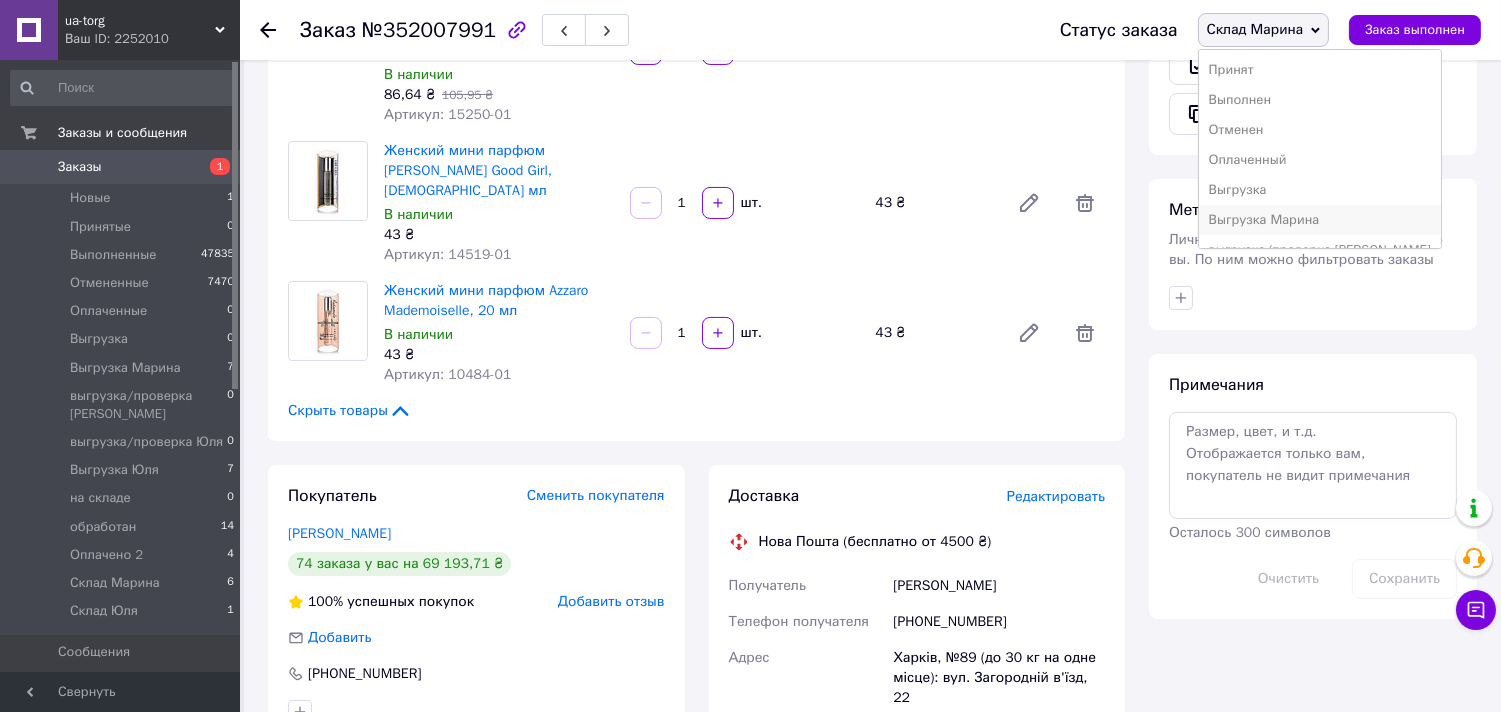 click on "Выгрузка Марина" at bounding box center [1320, 220] 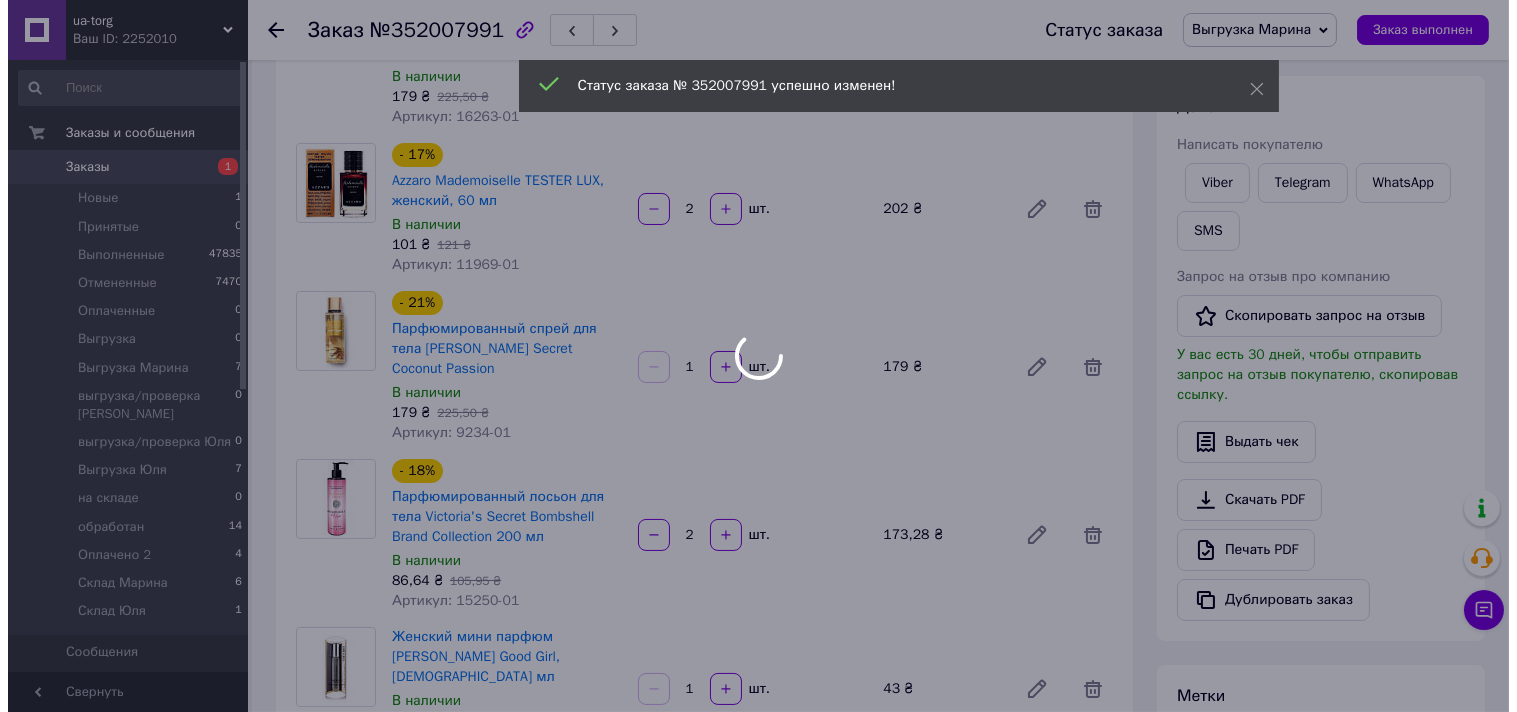 scroll, scrollTop: 777, scrollLeft: 0, axis: vertical 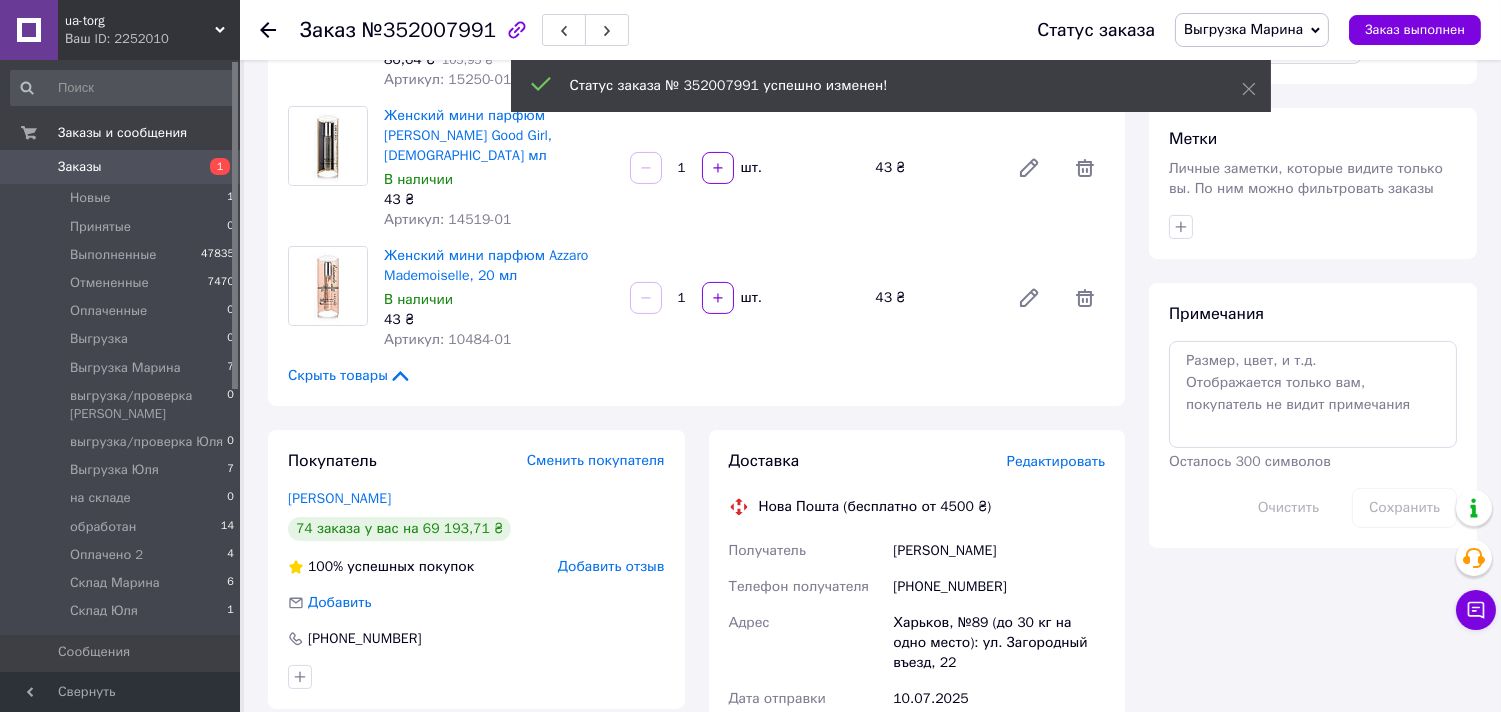 click on "Редактировать" at bounding box center [1056, 461] 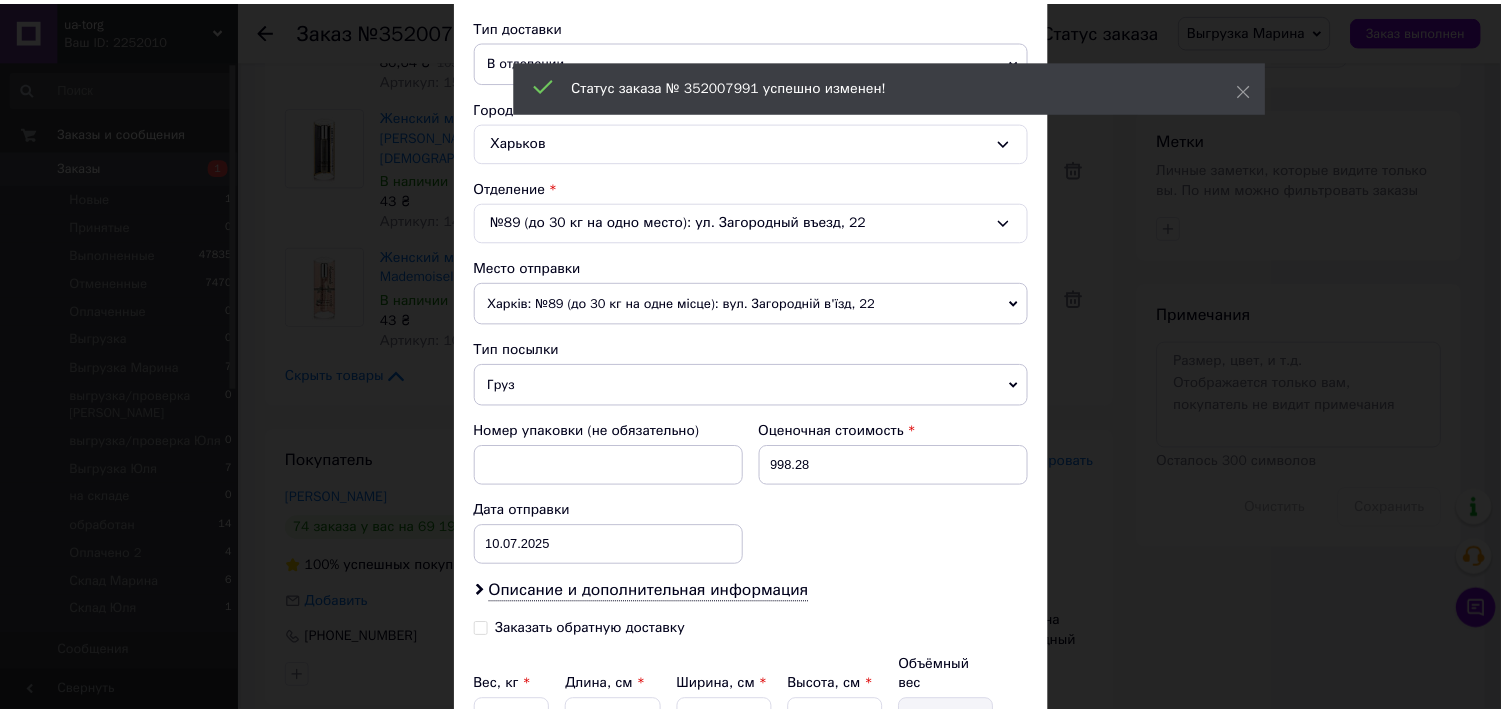 scroll, scrollTop: 654, scrollLeft: 0, axis: vertical 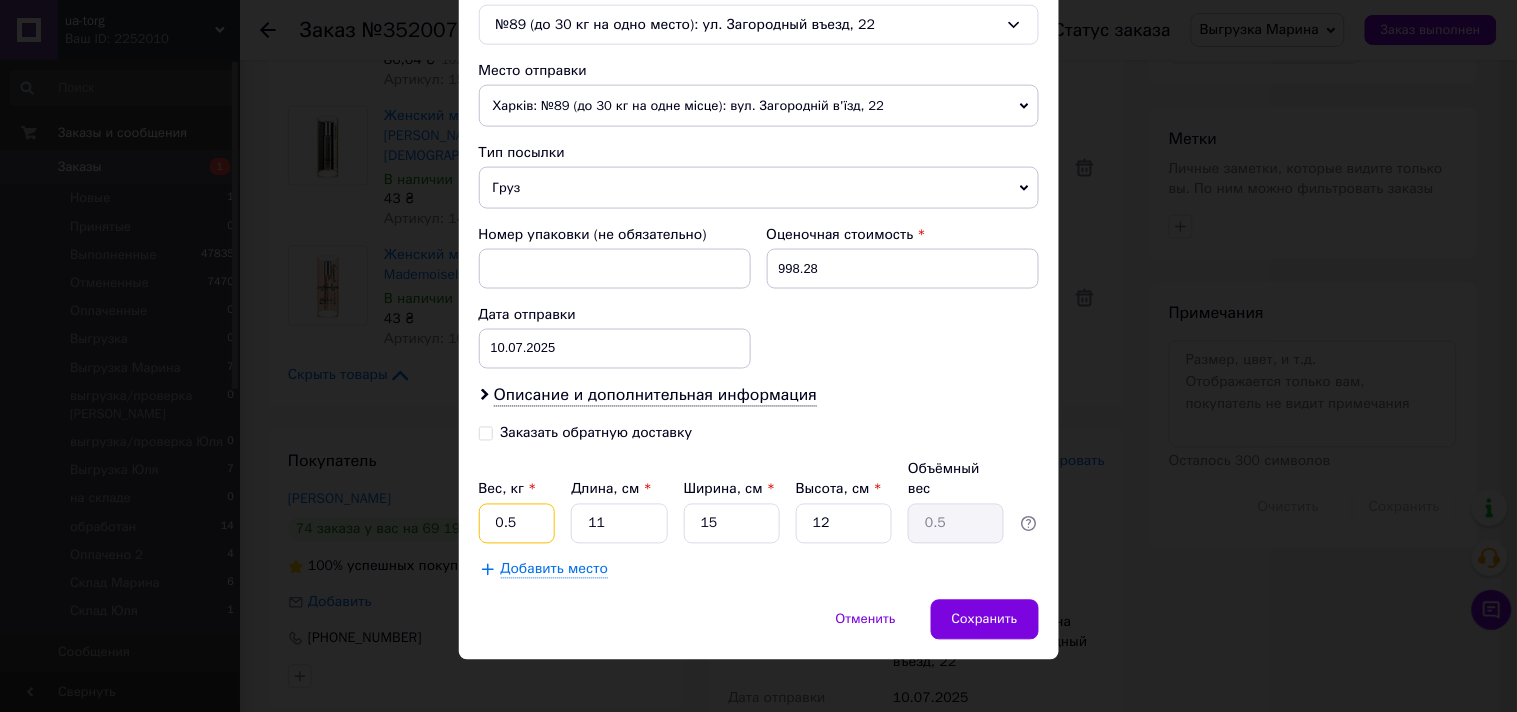 click on "0.5" at bounding box center [517, 524] 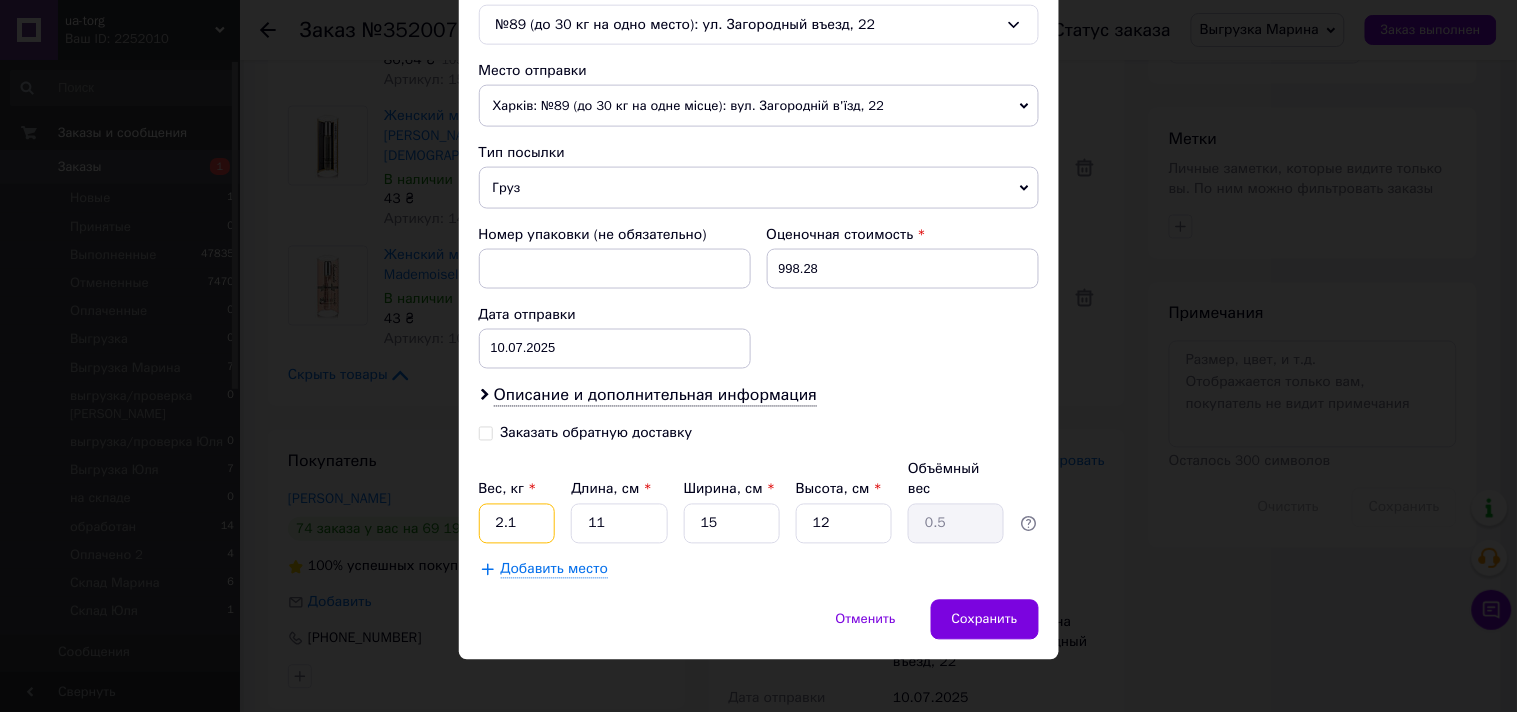 type on "2.1" 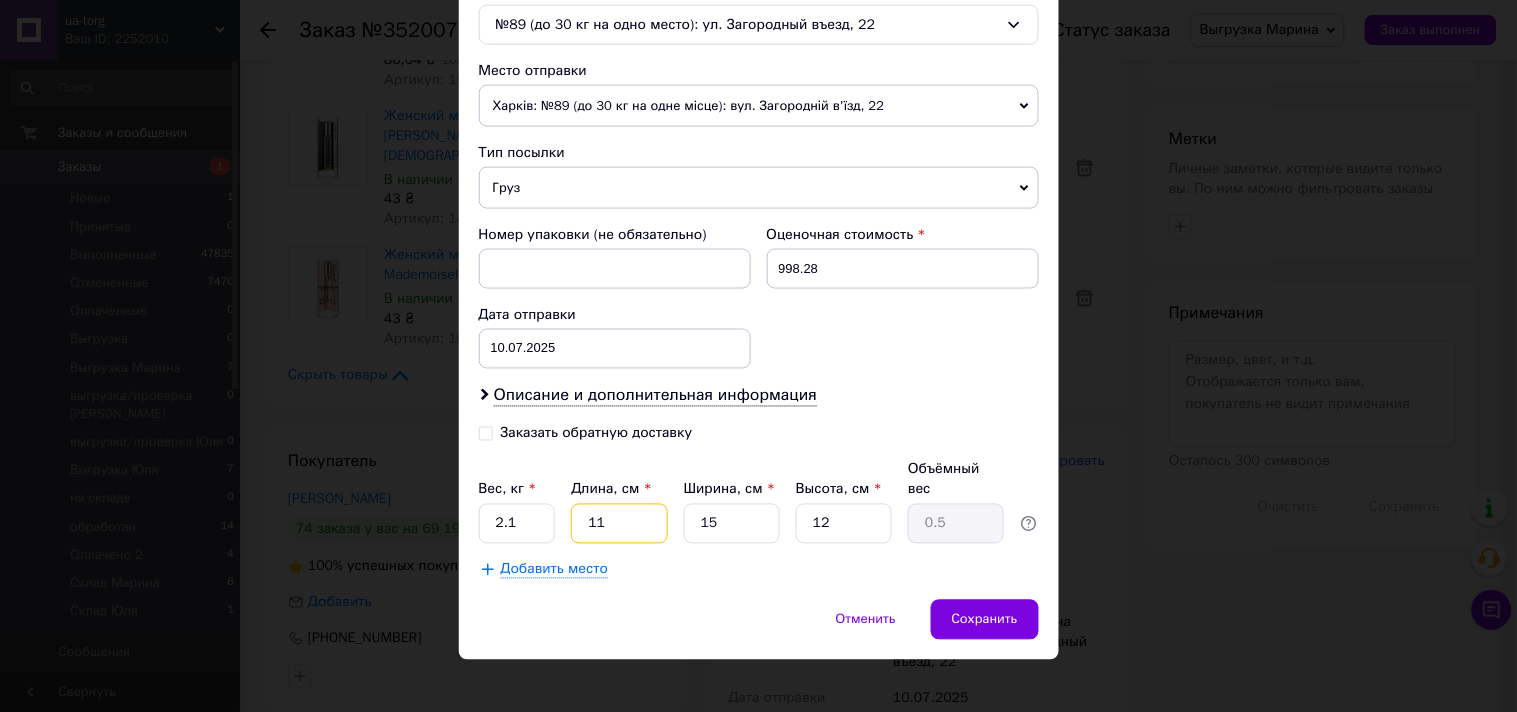 click on "11" at bounding box center (619, 524) 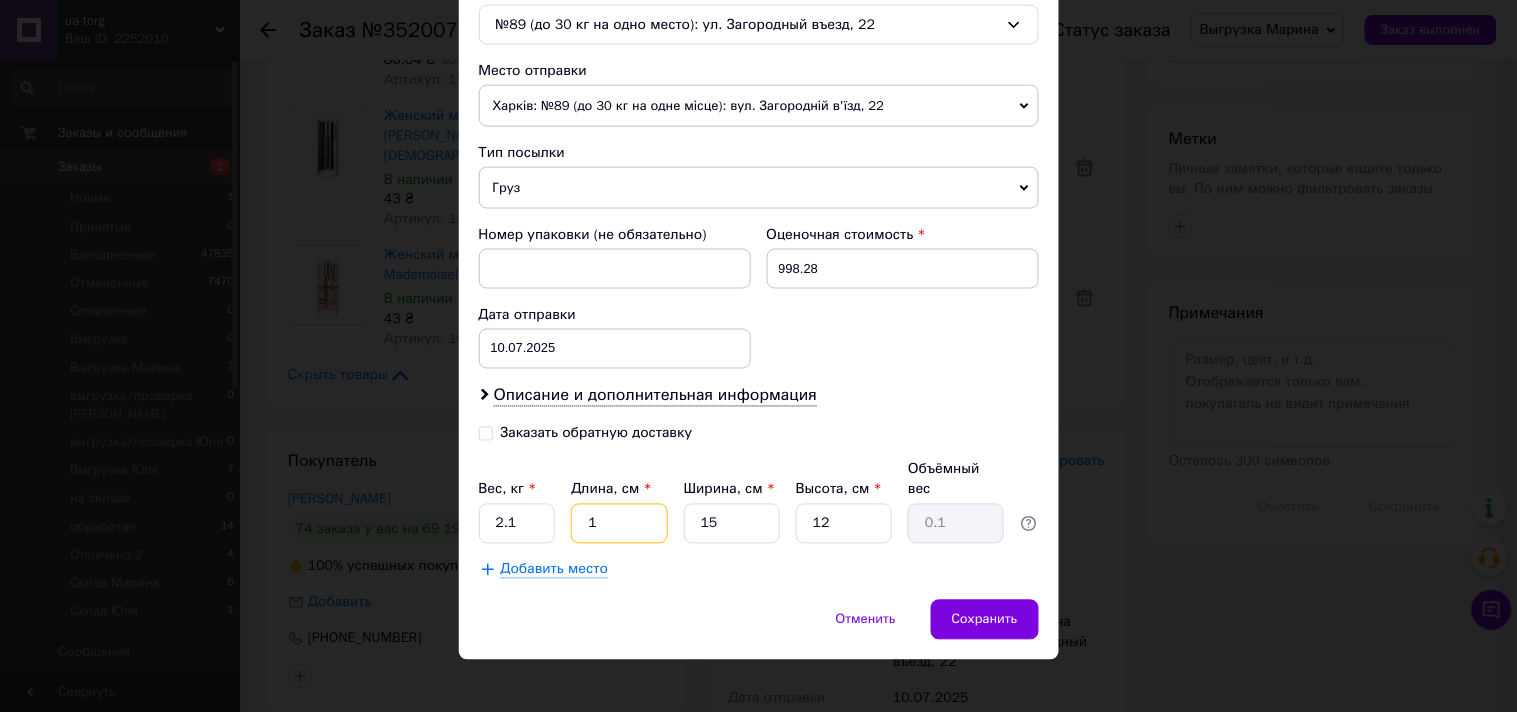 type on "16" 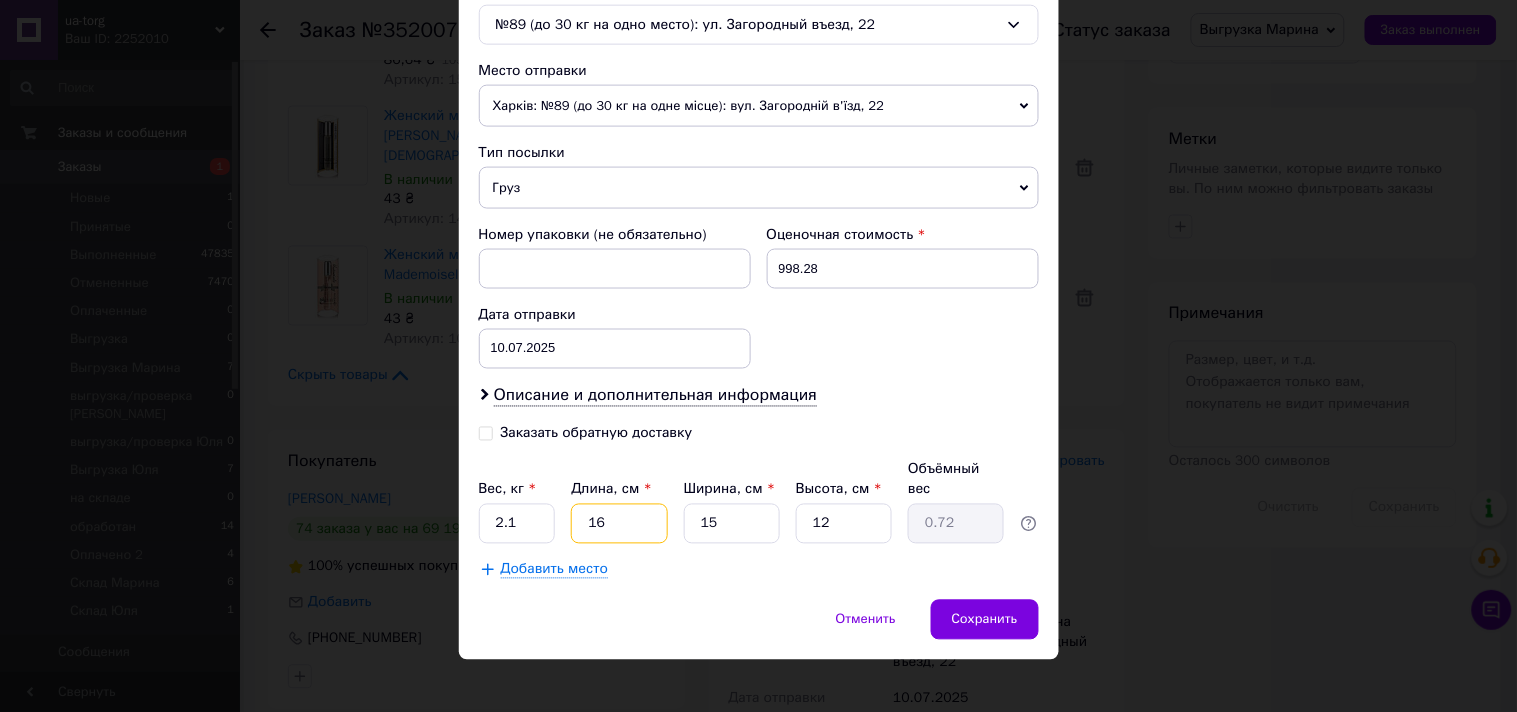type on "16" 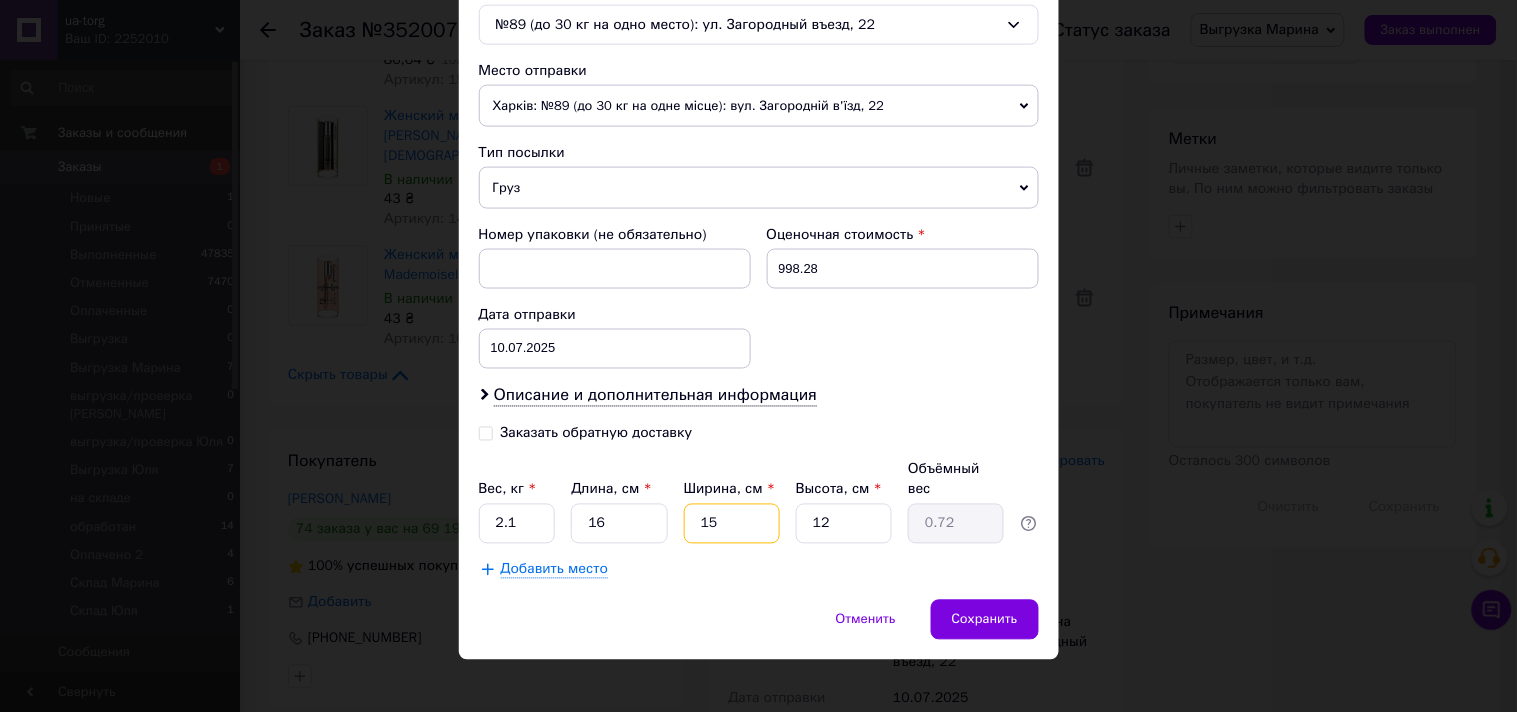 drag, startPoint x: 708, startPoint y: 512, endPoint x: 725, endPoint y: 520, distance: 18.788294 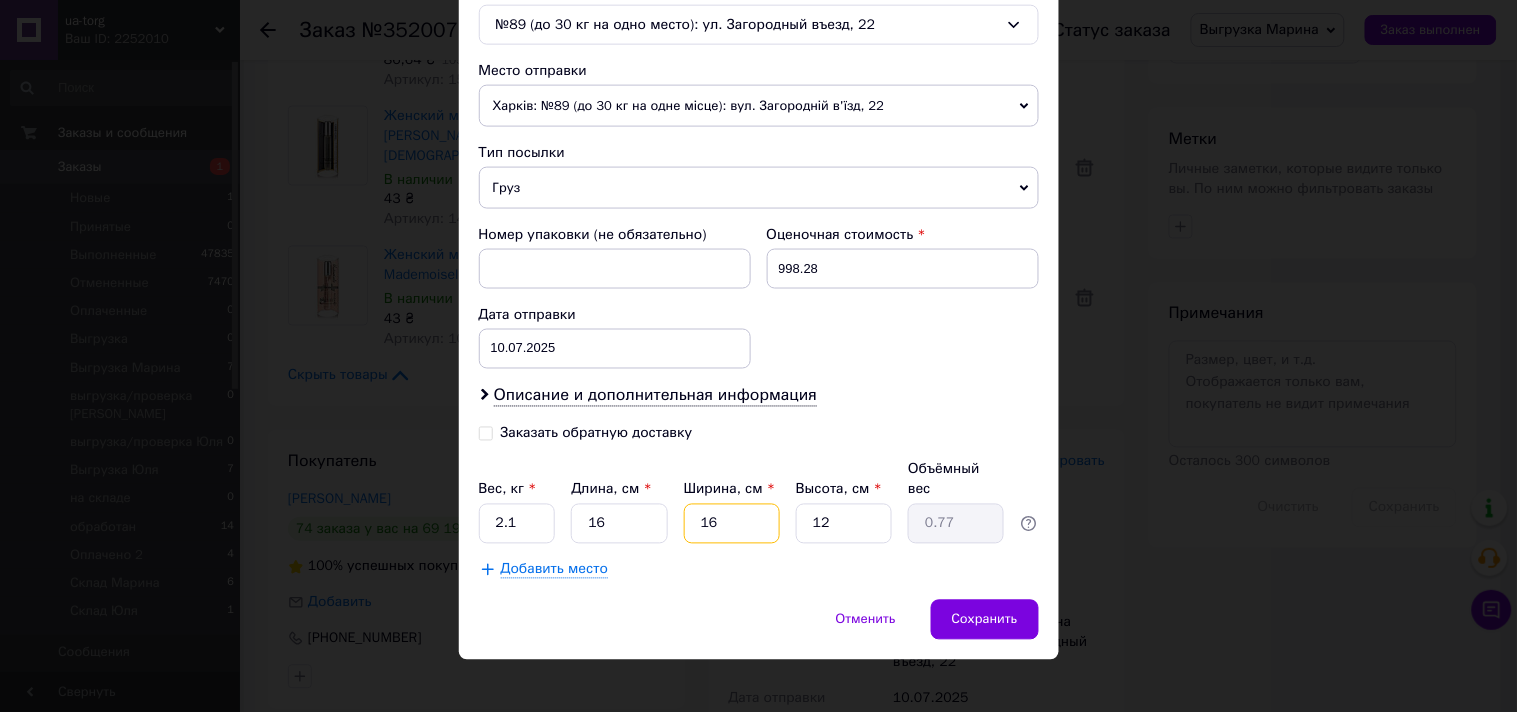 type on "16" 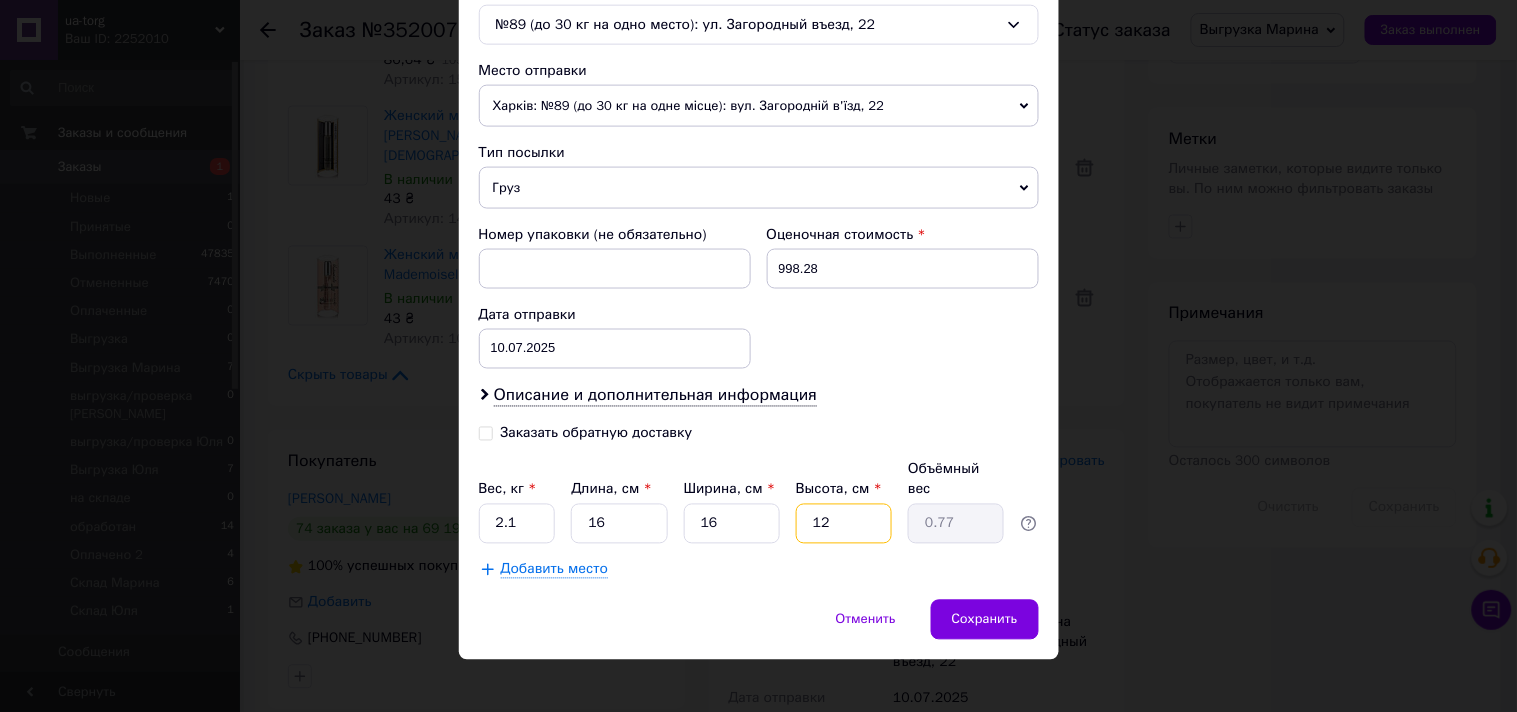 click on "12" at bounding box center [844, 524] 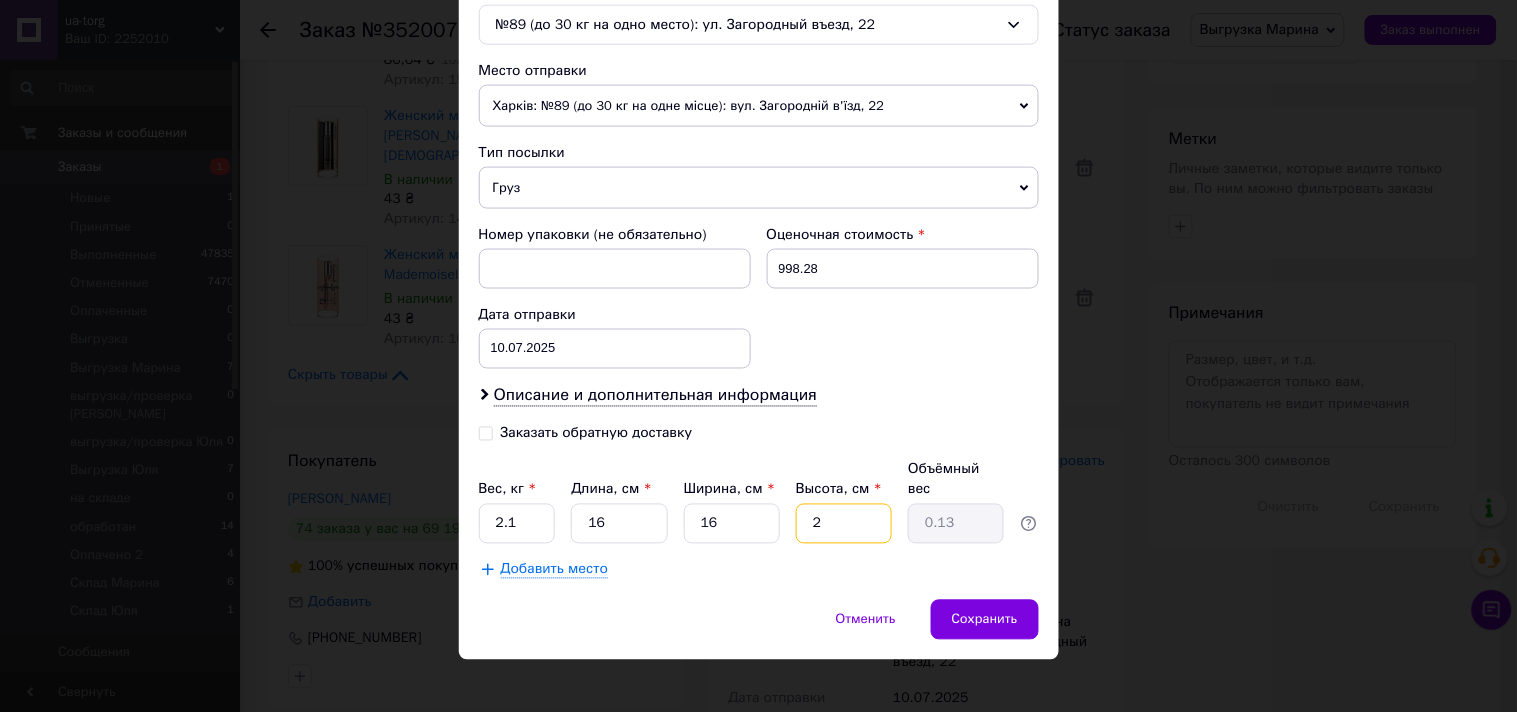type on "21" 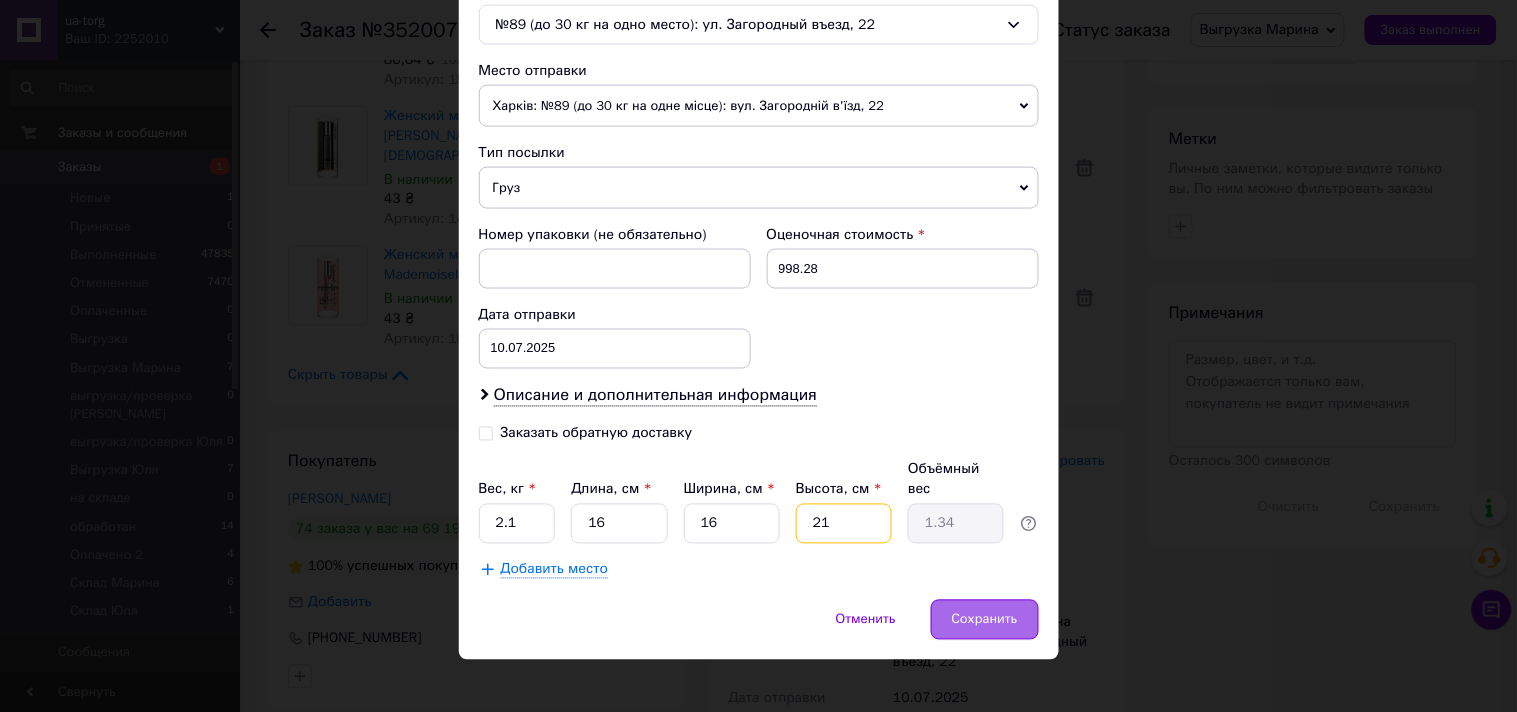 type on "21" 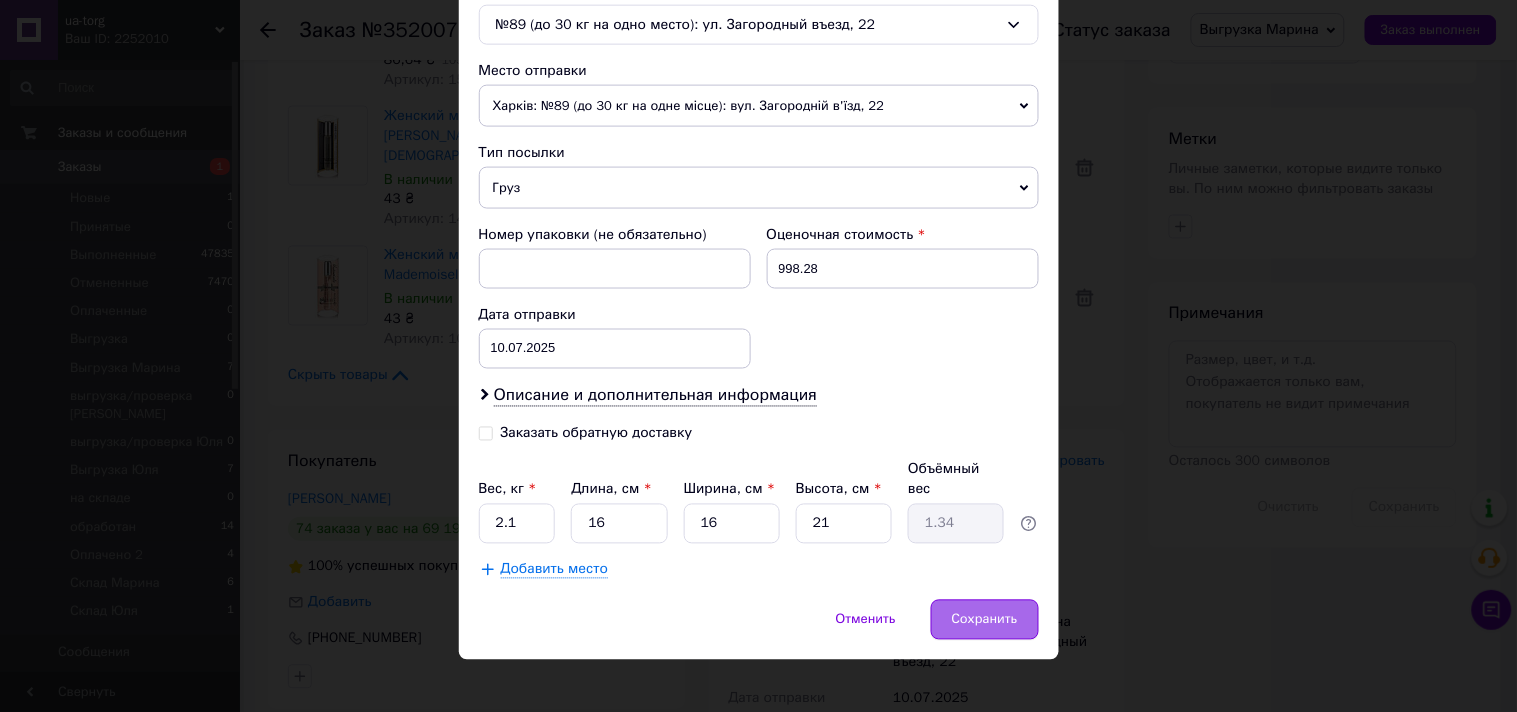 click on "Сохранить" at bounding box center (985, 620) 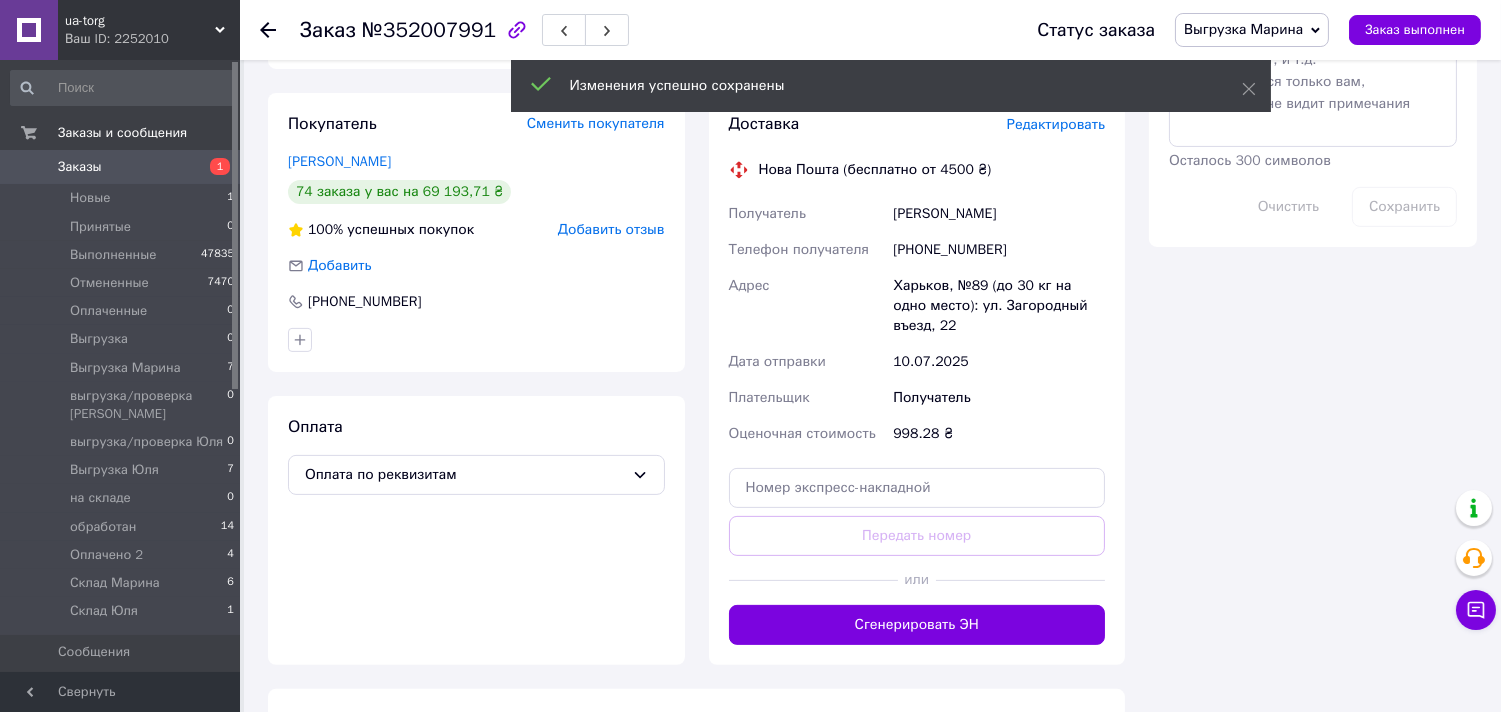scroll, scrollTop: 1000, scrollLeft: 0, axis: vertical 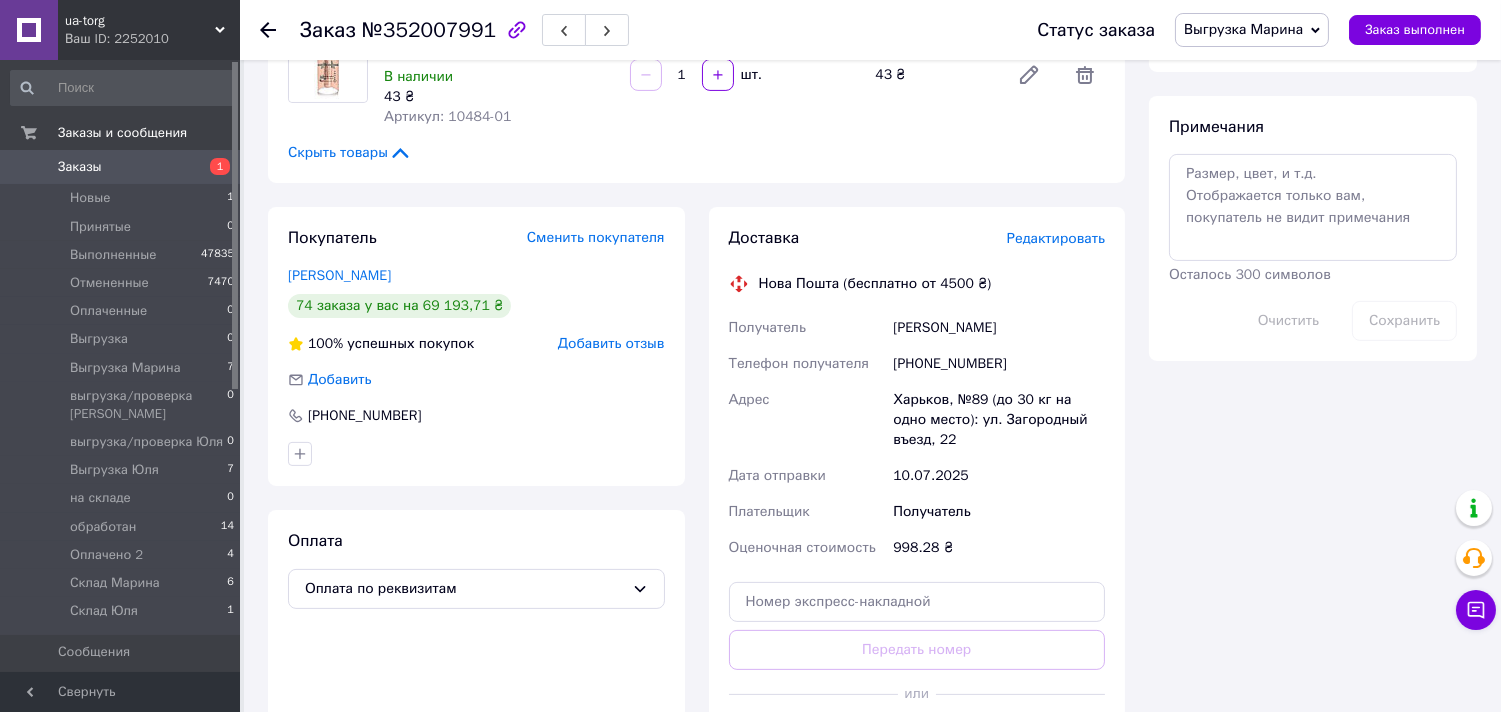 click on "Сгенерировать ЭН" at bounding box center (917, 739) 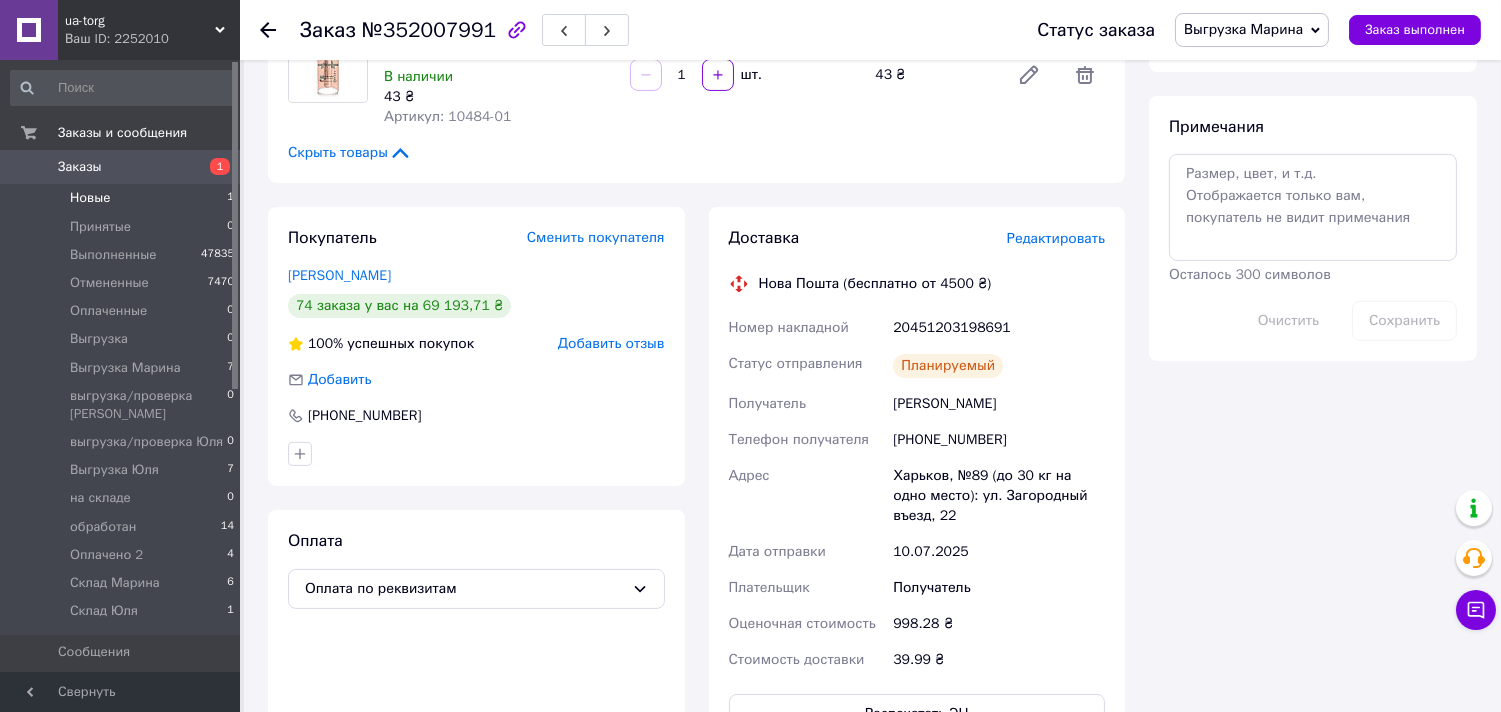 click on "Новые 1" at bounding box center [123, 198] 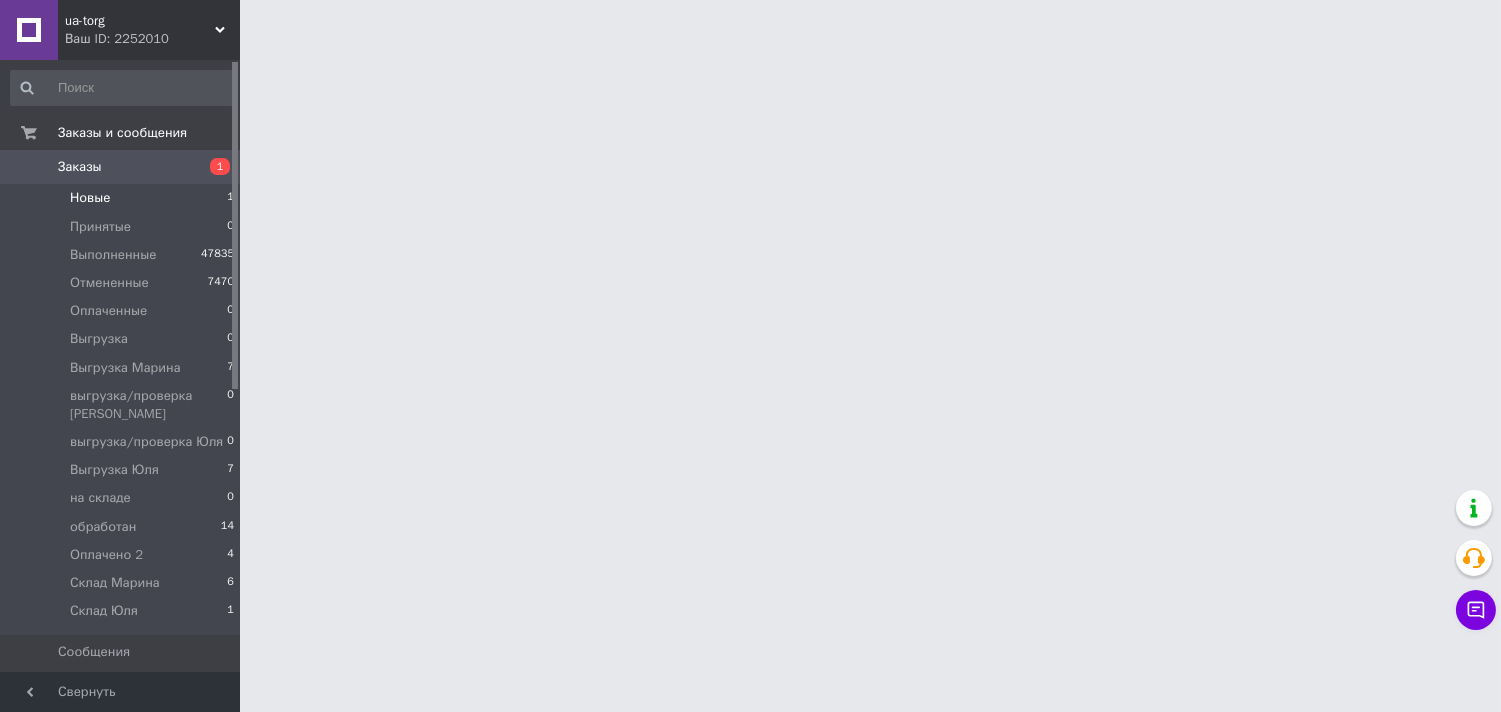 scroll, scrollTop: 0, scrollLeft: 0, axis: both 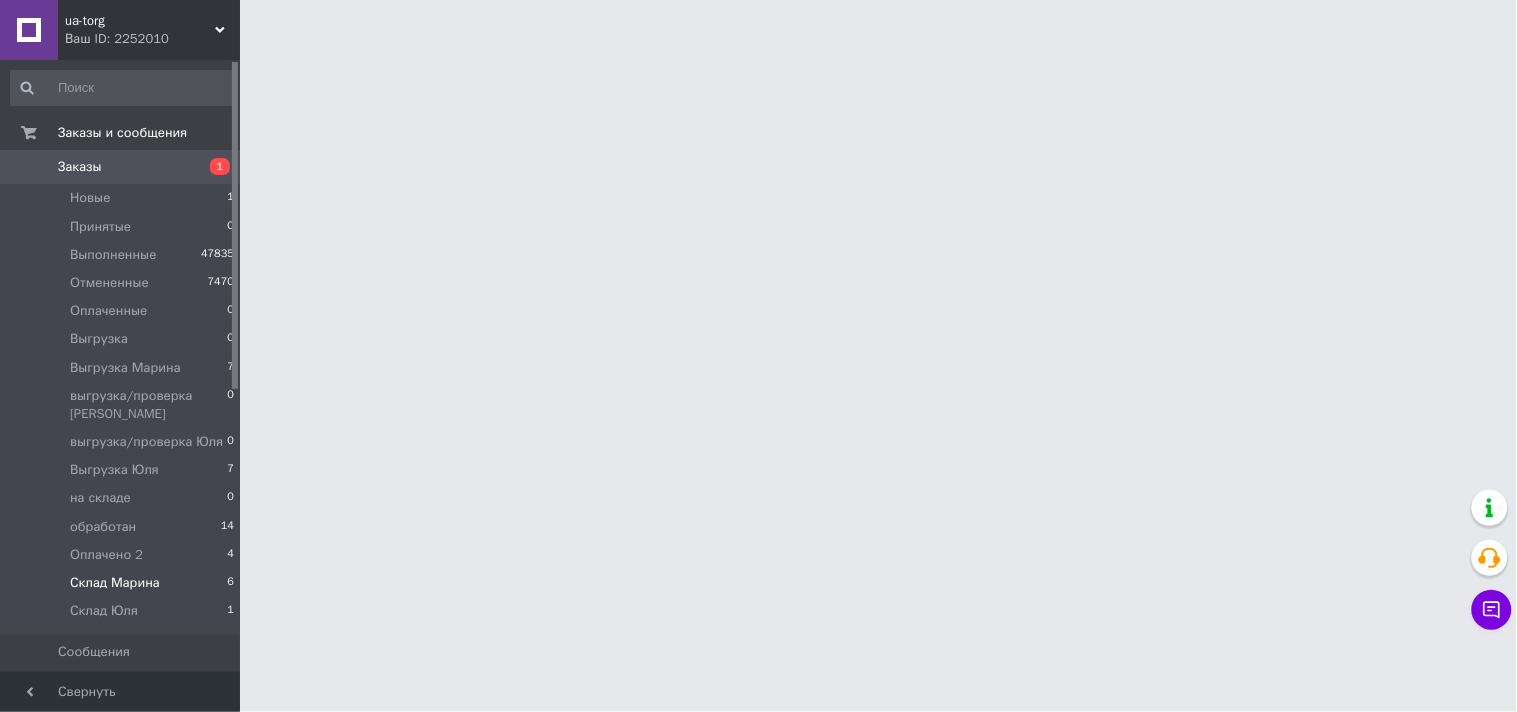 click on "Склад Марина 6" at bounding box center (123, 583) 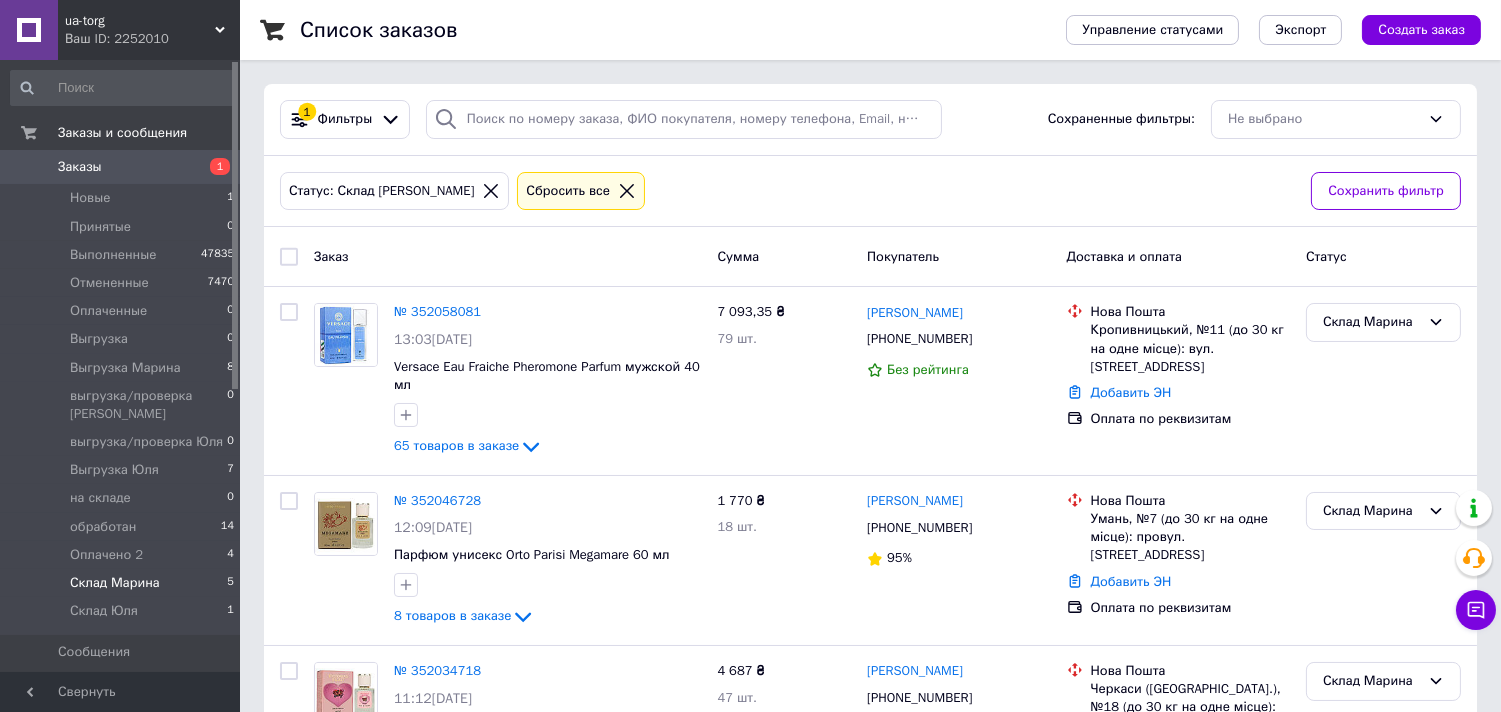 click on "Склад Марина 5" at bounding box center [123, 583] 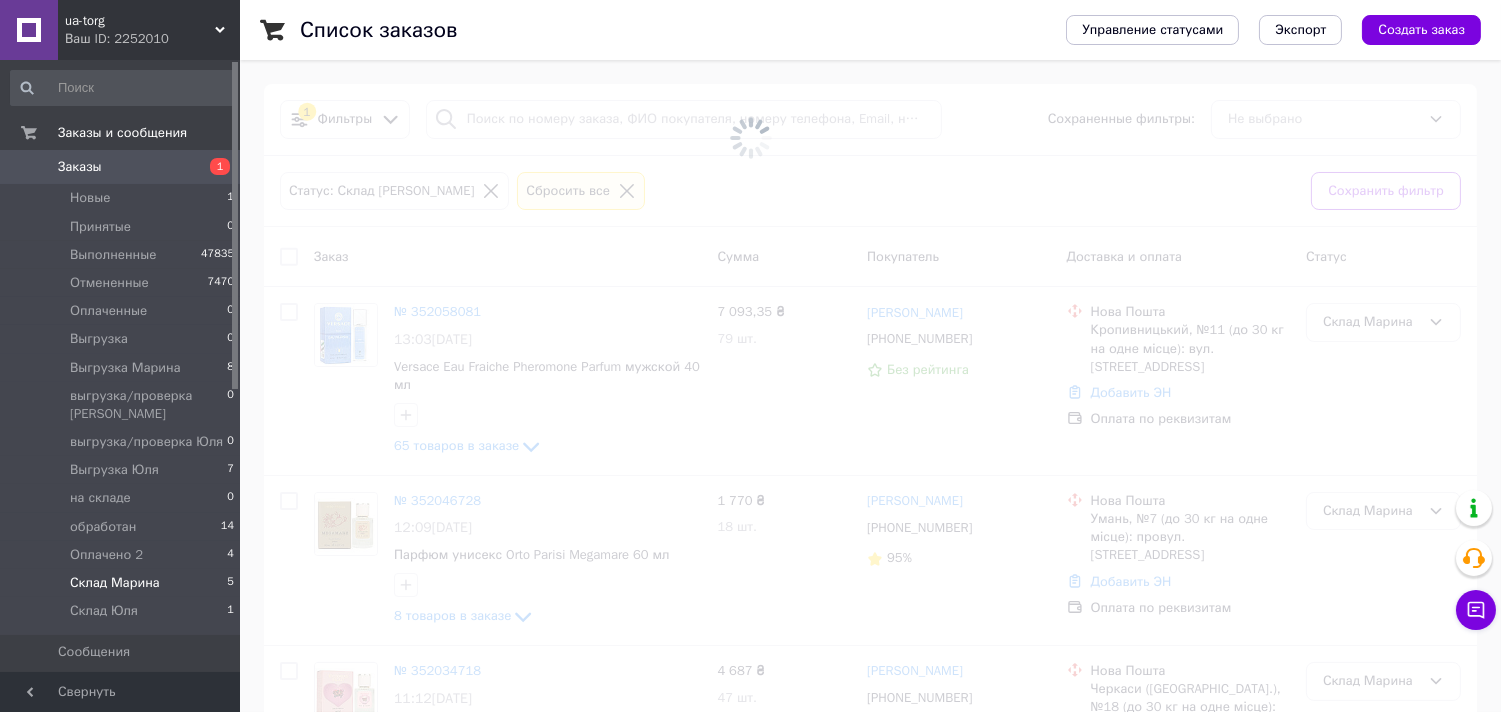 click on "Склад Марина 5" at bounding box center [123, 583] 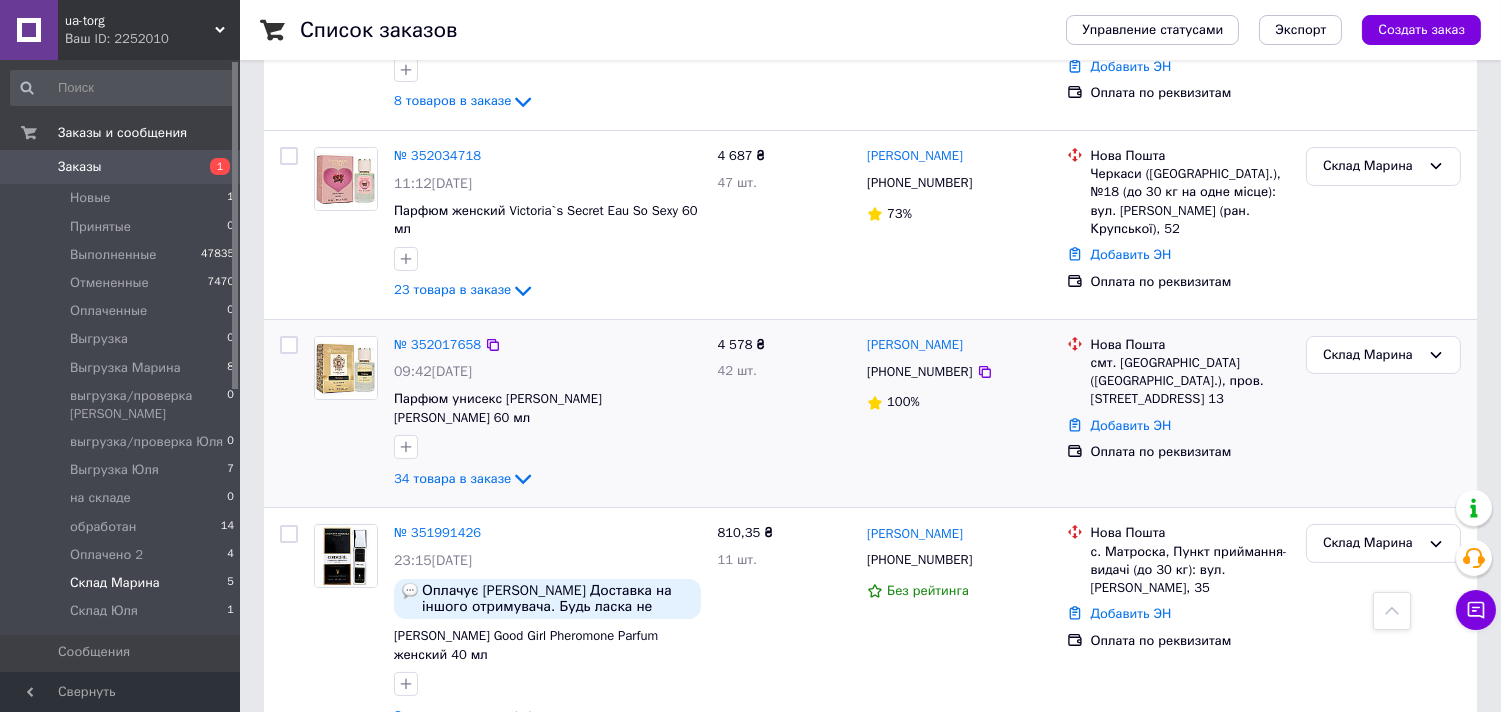 scroll, scrollTop: 553, scrollLeft: 0, axis: vertical 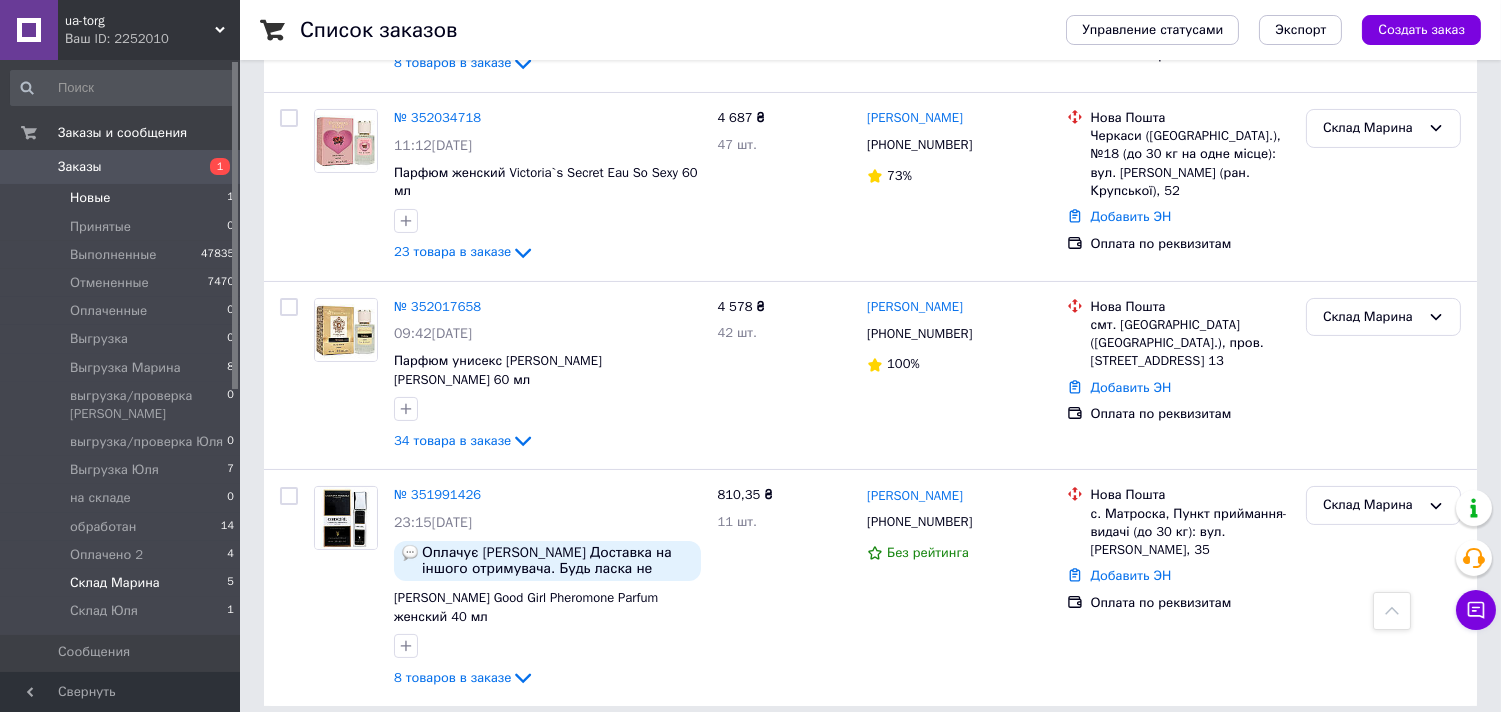 click on "Новые 1" at bounding box center [123, 198] 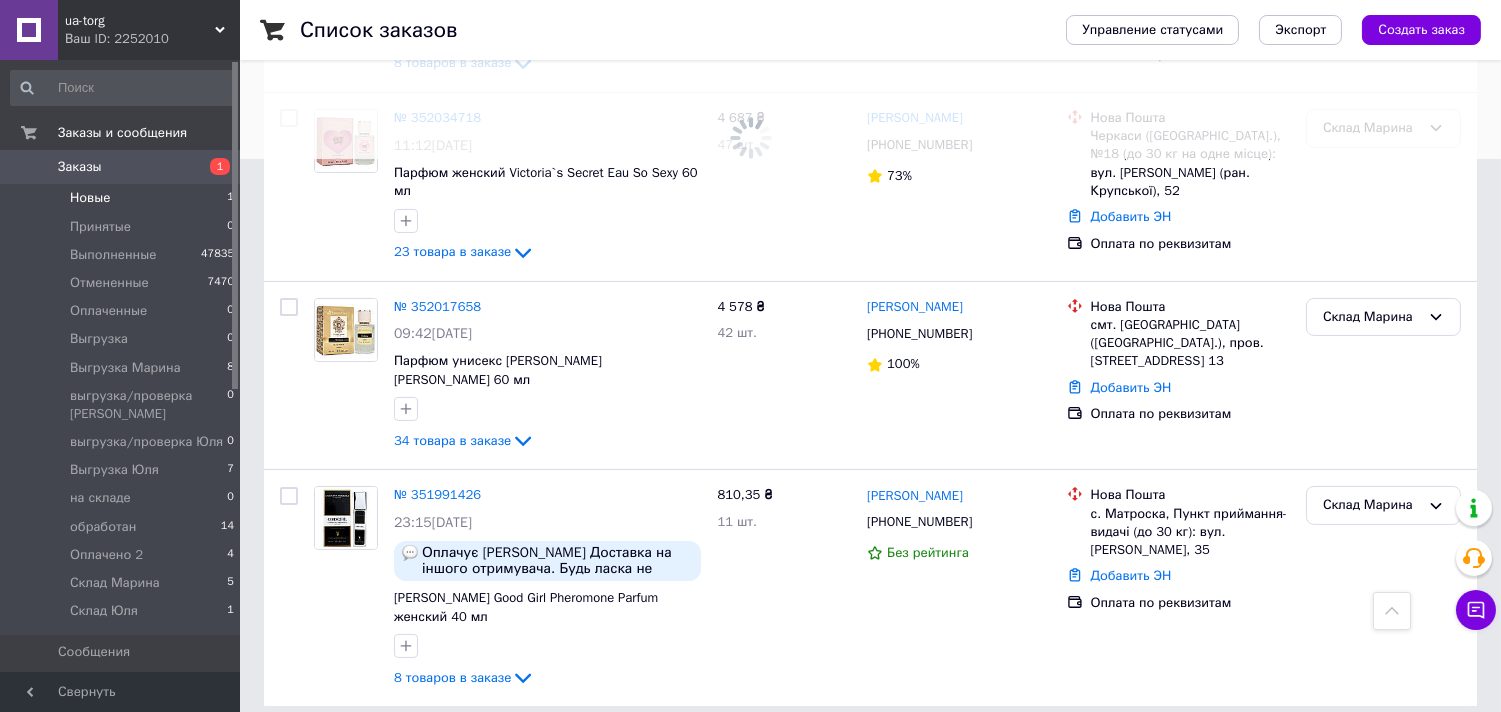 scroll, scrollTop: 0, scrollLeft: 0, axis: both 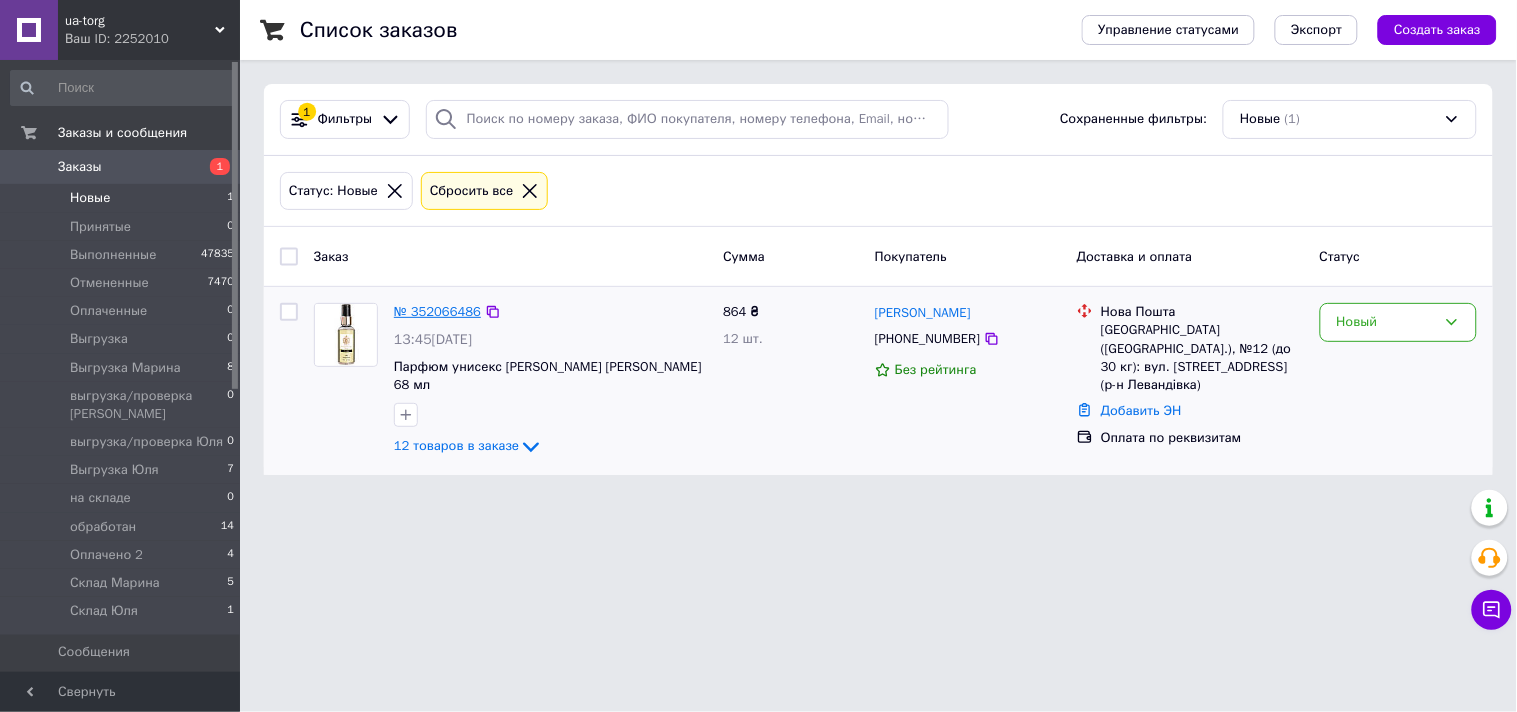click on "№ 352066486" at bounding box center (437, 311) 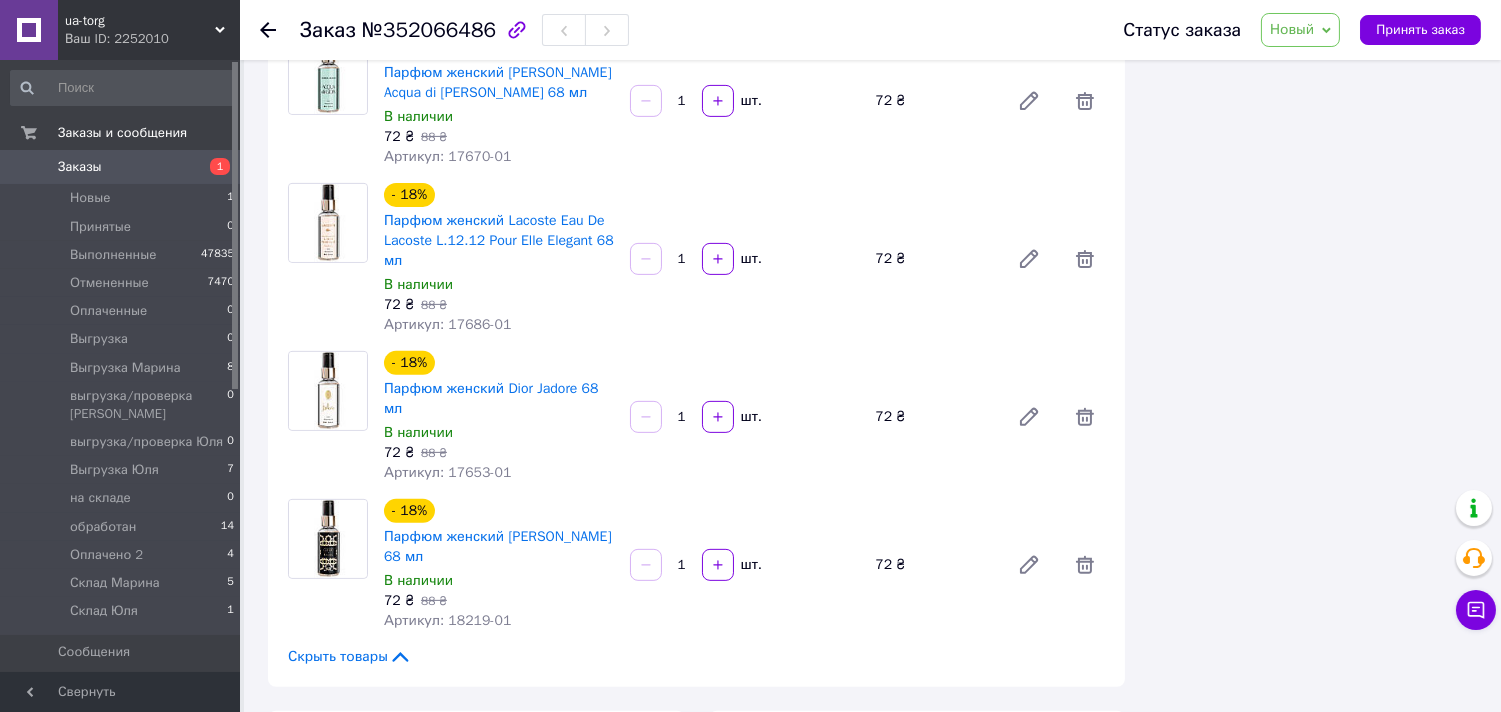 scroll, scrollTop: 1888, scrollLeft: 0, axis: vertical 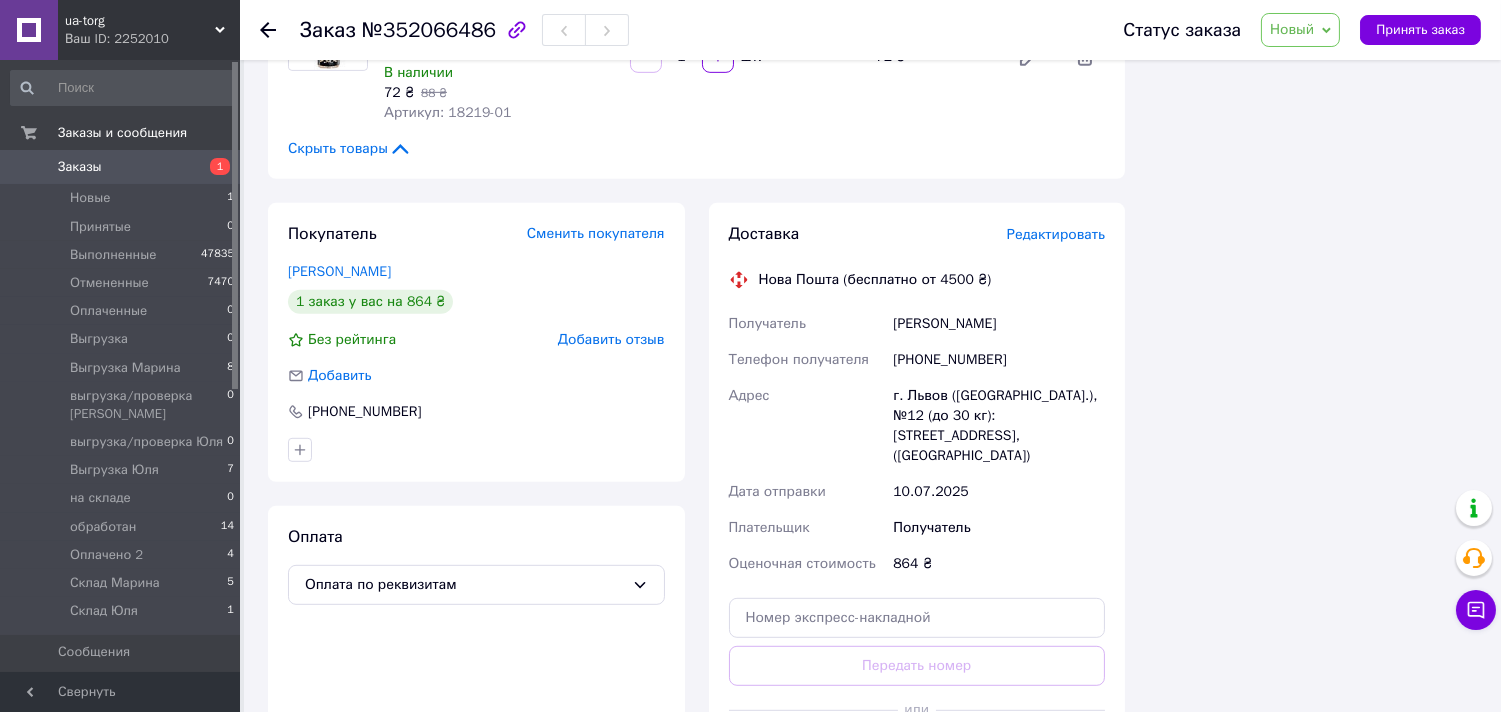 click on "№352066486" at bounding box center [429, 30] 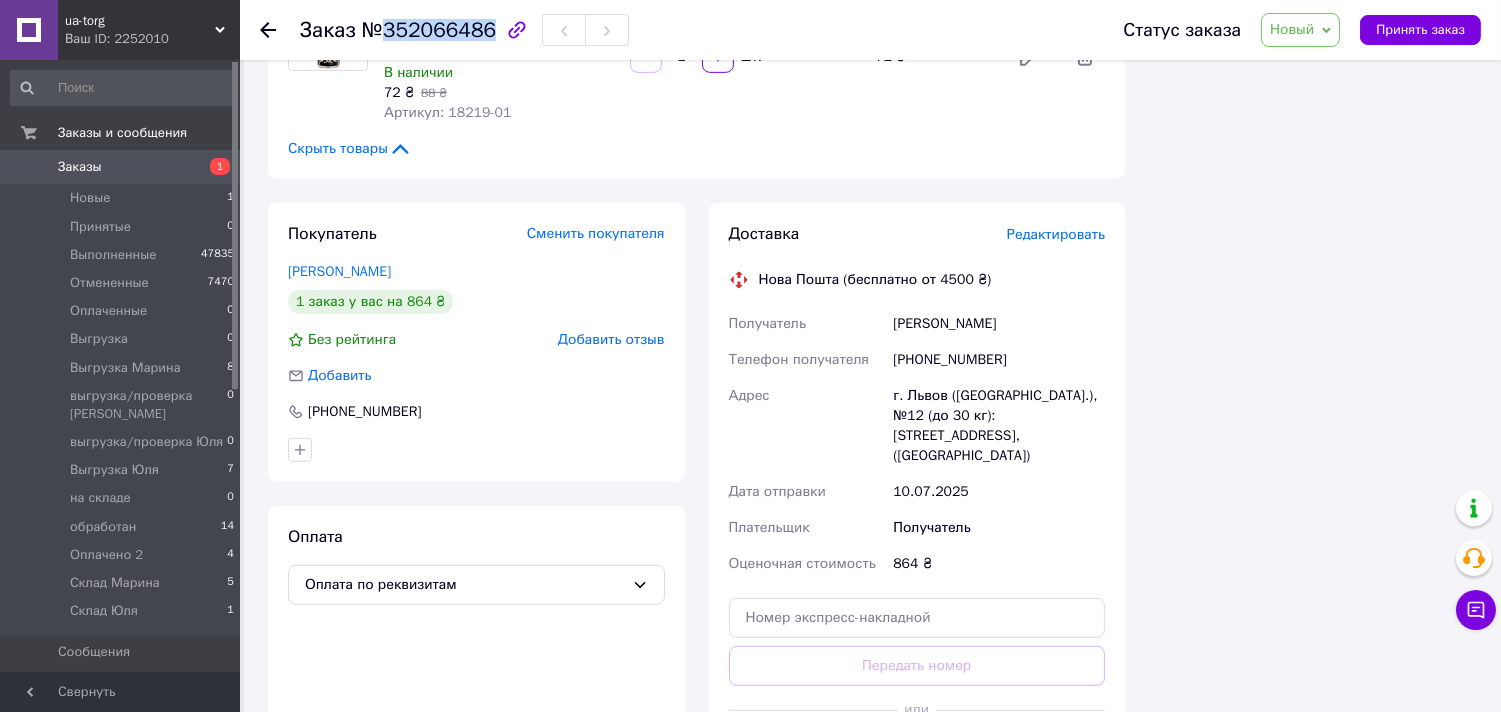 click on "№352066486" at bounding box center [429, 30] 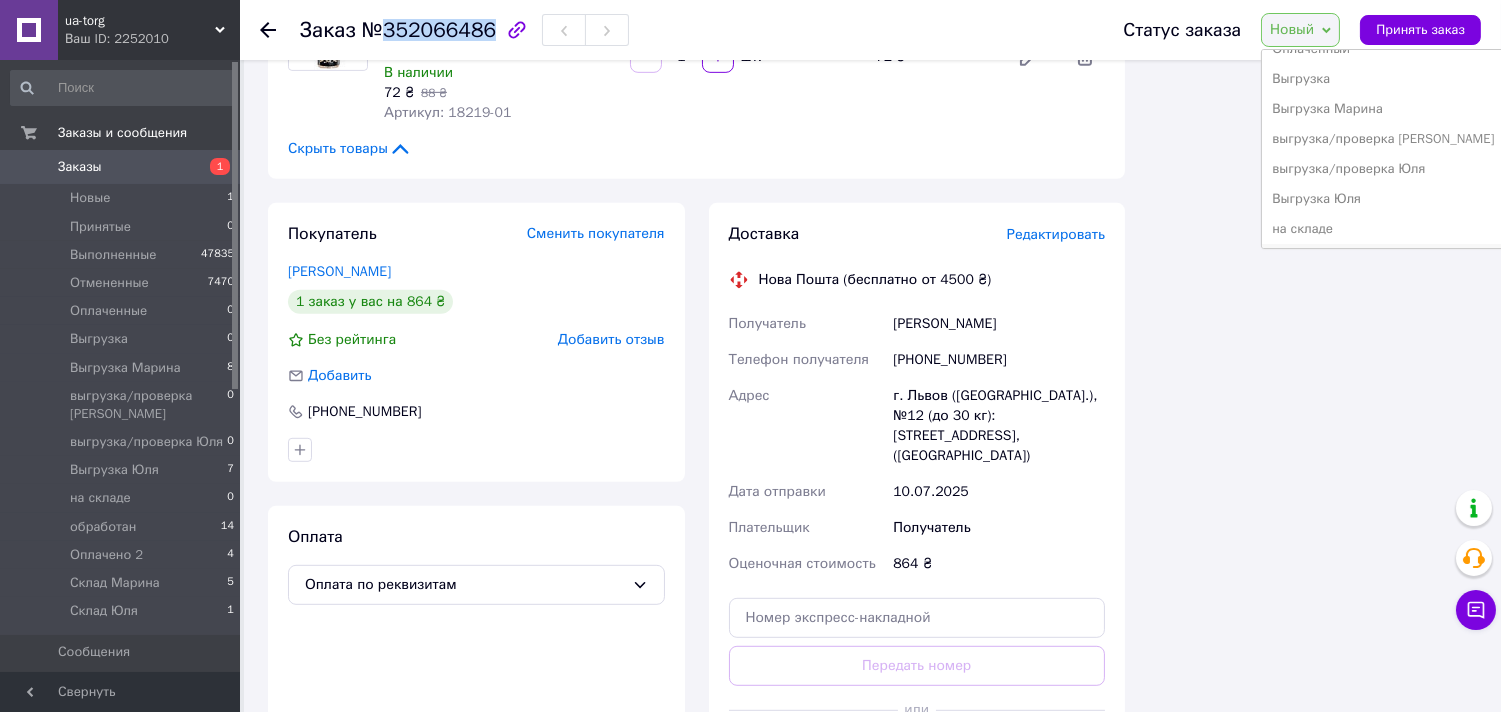 scroll, scrollTop: 232, scrollLeft: 0, axis: vertical 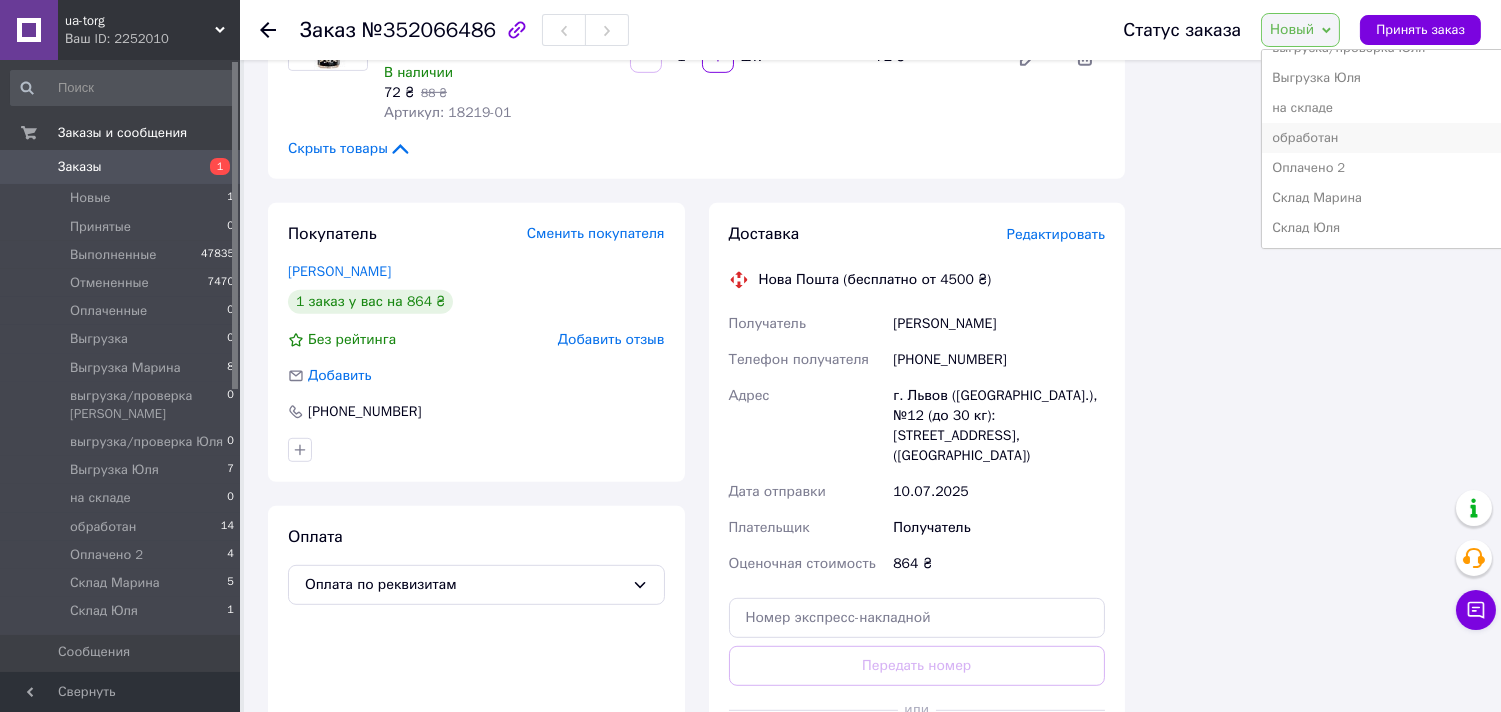 click on "обработан" at bounding box center [1383, 138] 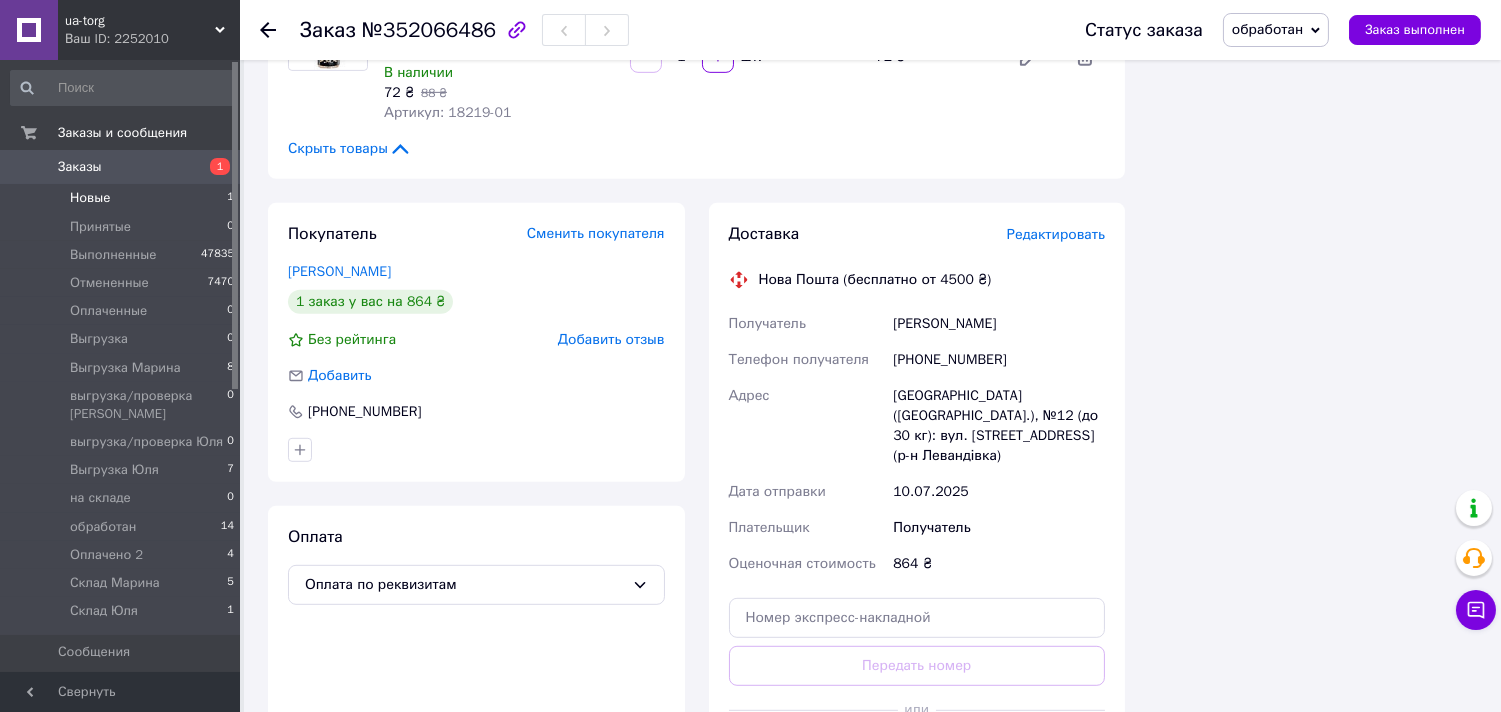 click on "Новые 1" at bounding box center [123, 198] 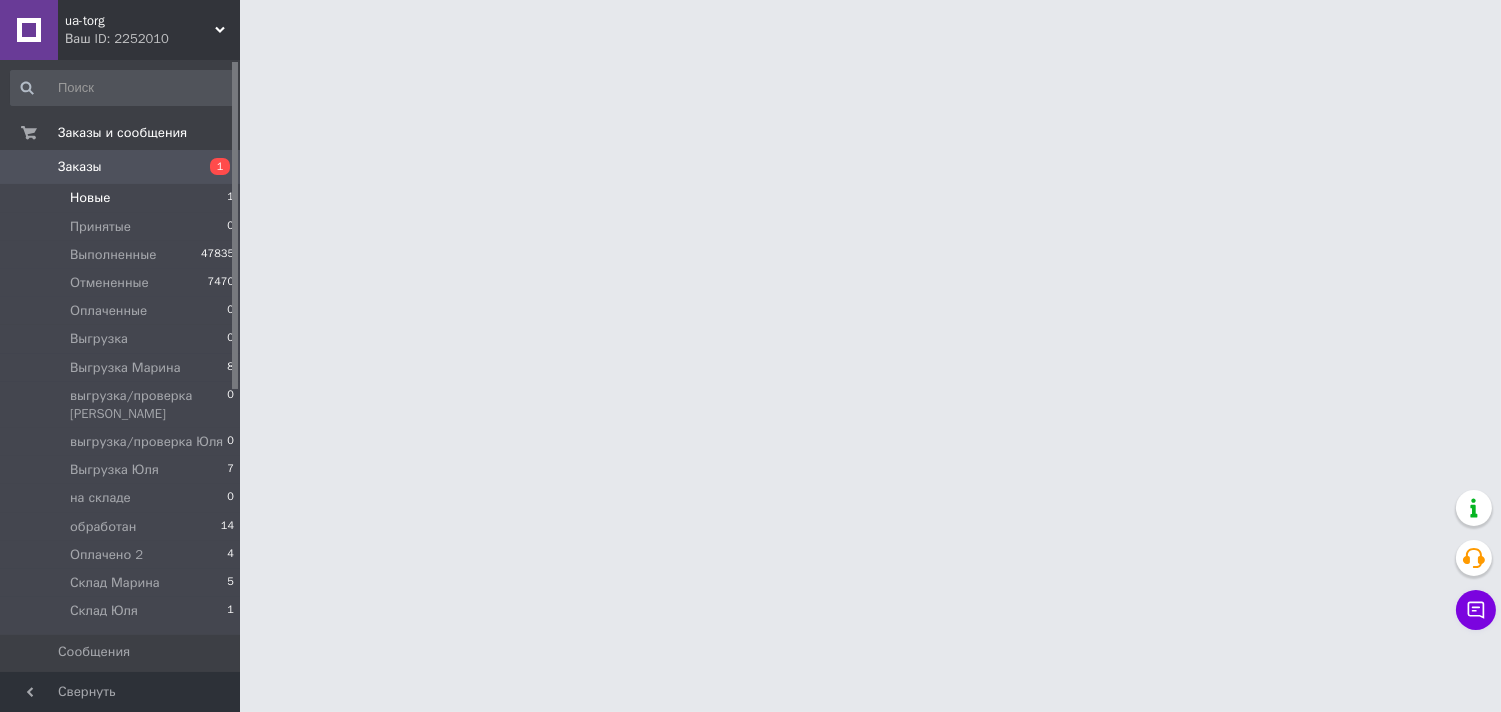 scroll, scrollTop: 0, scrollLeft: 0, axis: both 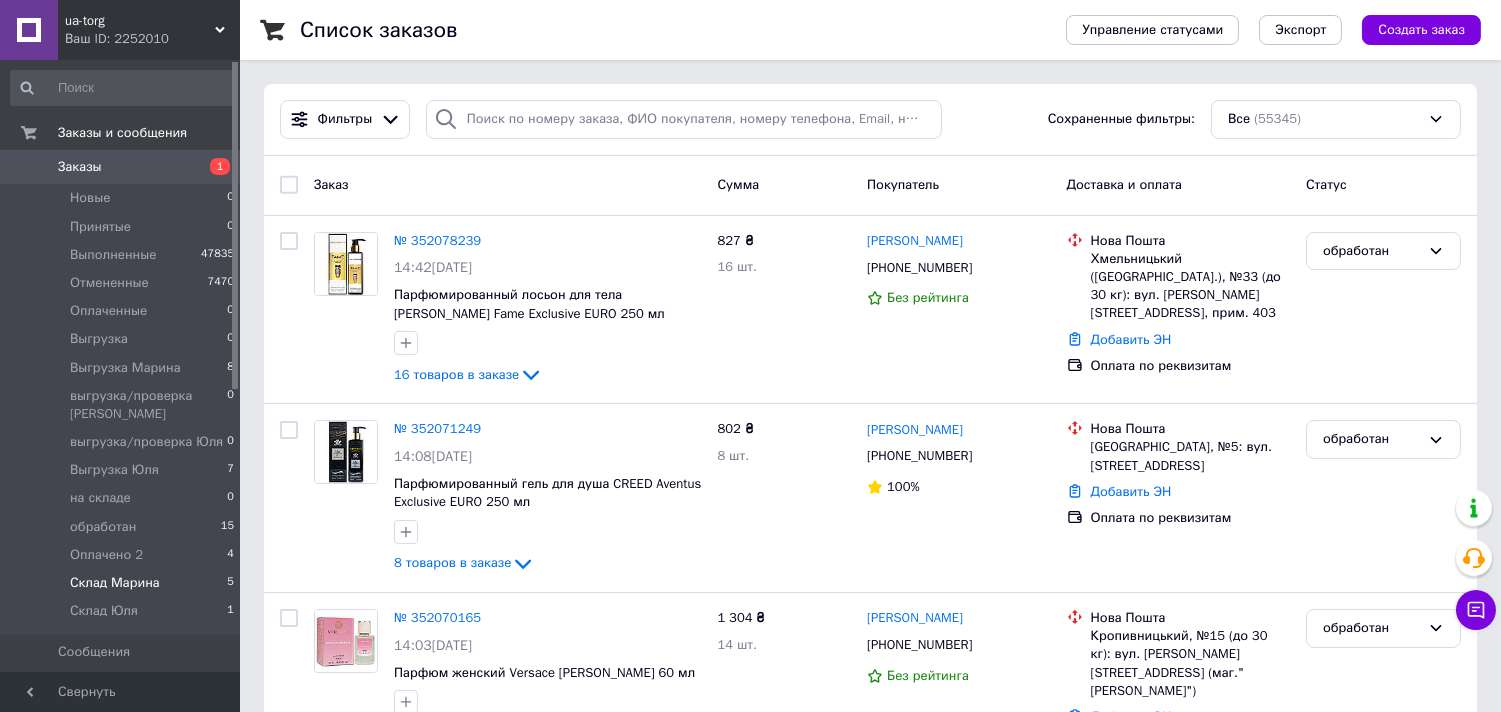click on "Склад Марина" at bounding box center [115, 583] 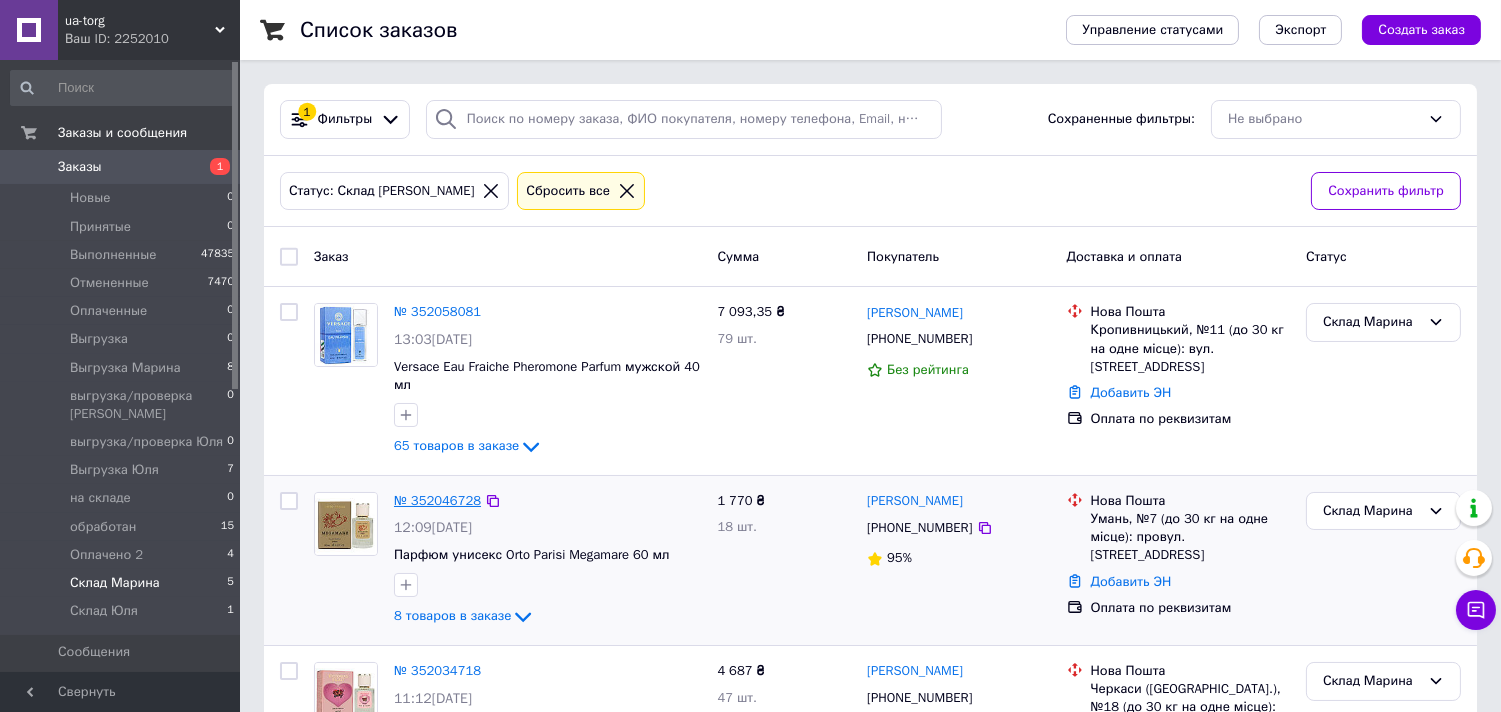 click on "№ 352046728" at bounding box center [437, 500] 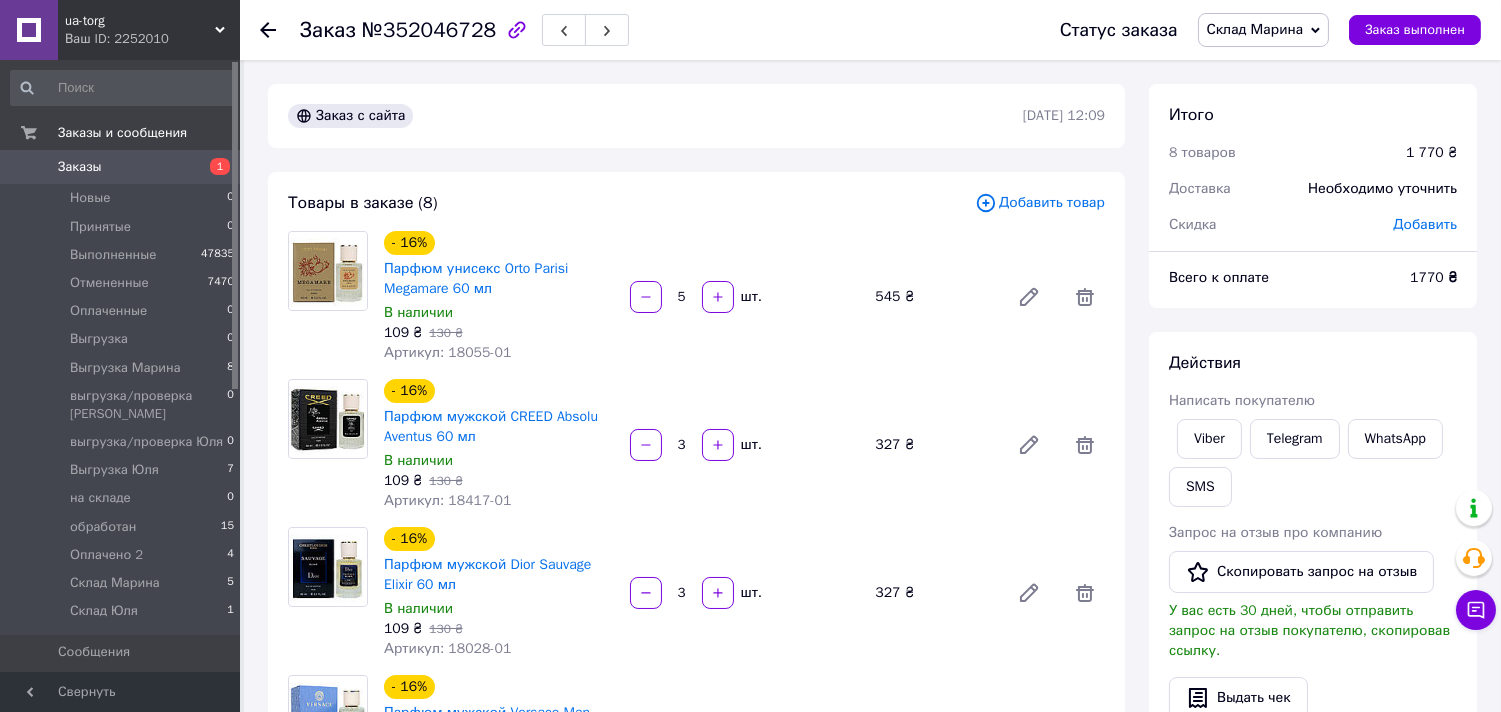 click on "Склад Марина" at bounding box center [1264, 30] 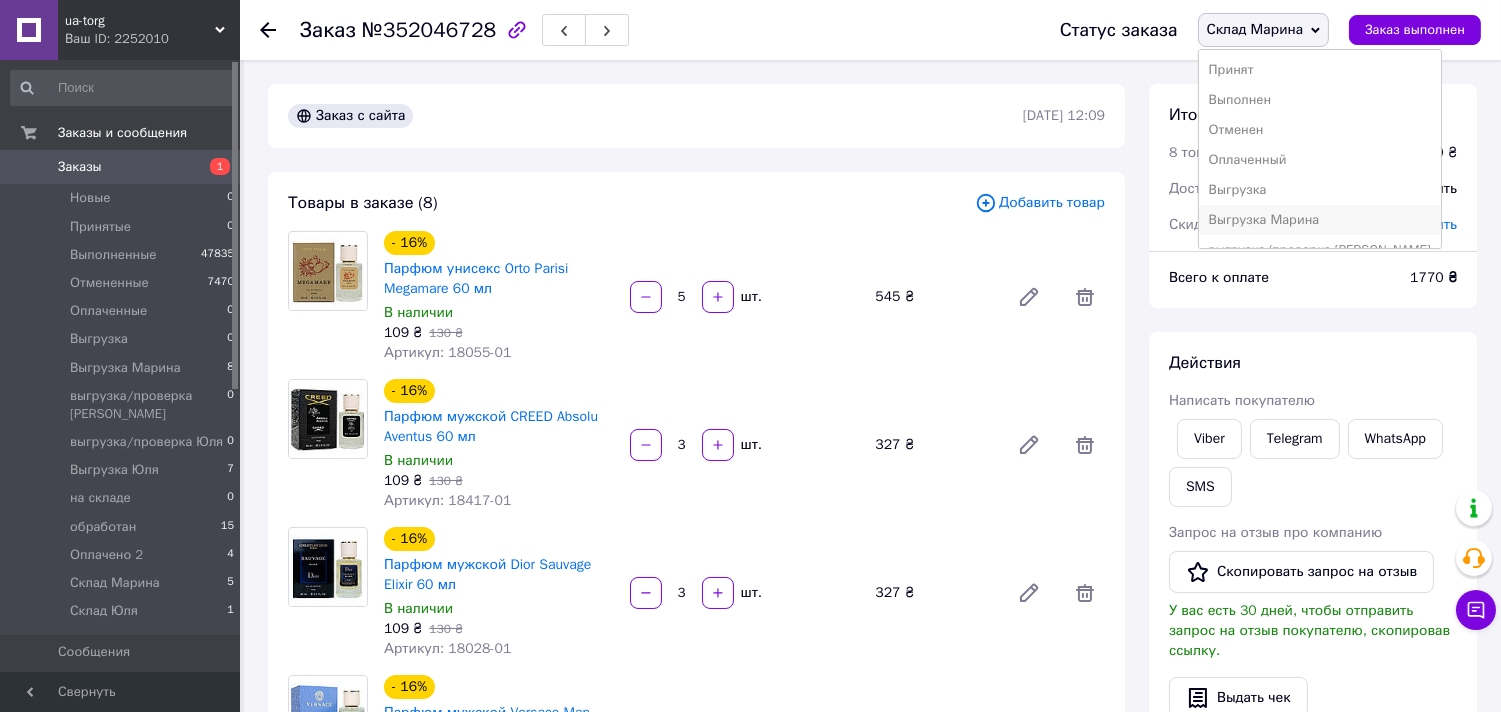 click on "Выгрузка Марина" at bounding box center [1320, 220] 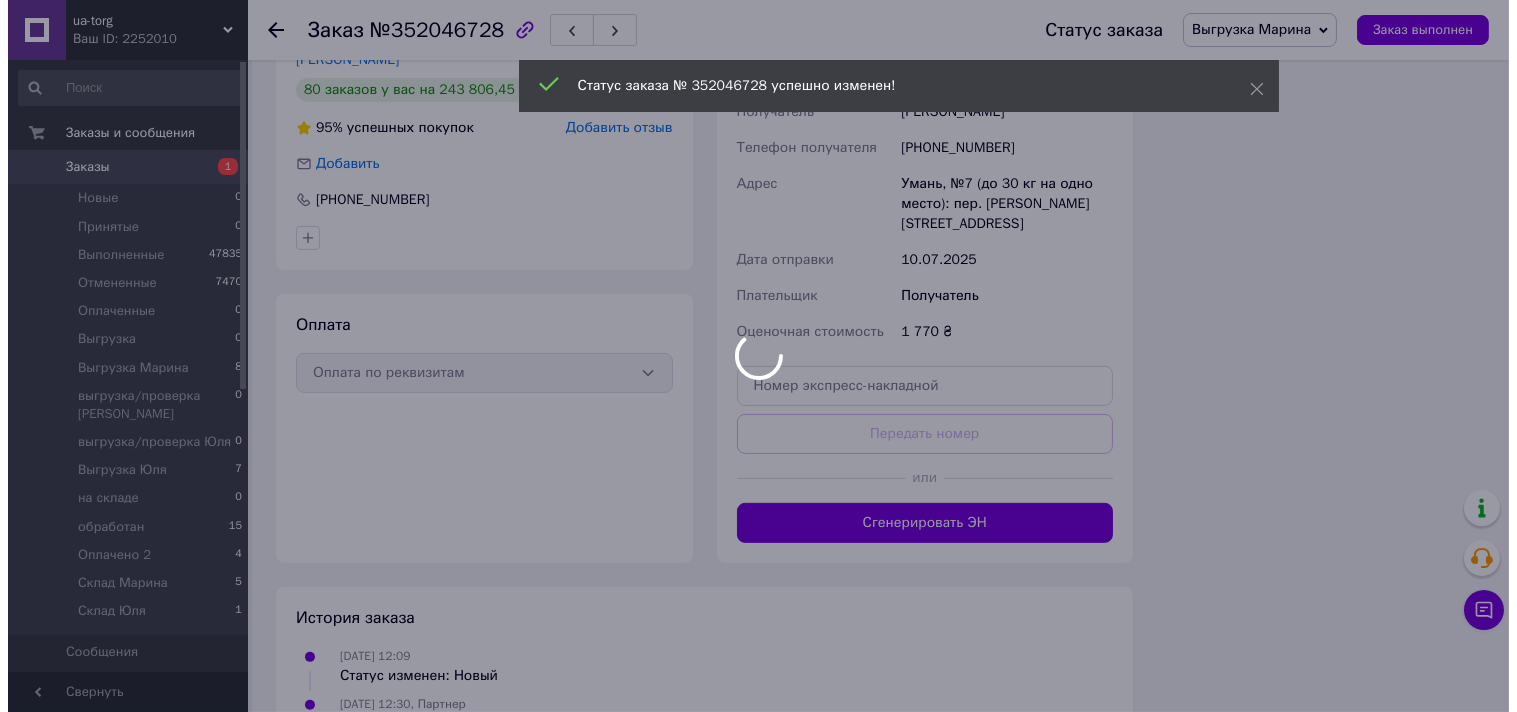 scroll, scrollTop: 1157, scrollLeft: 0, axis: vertical 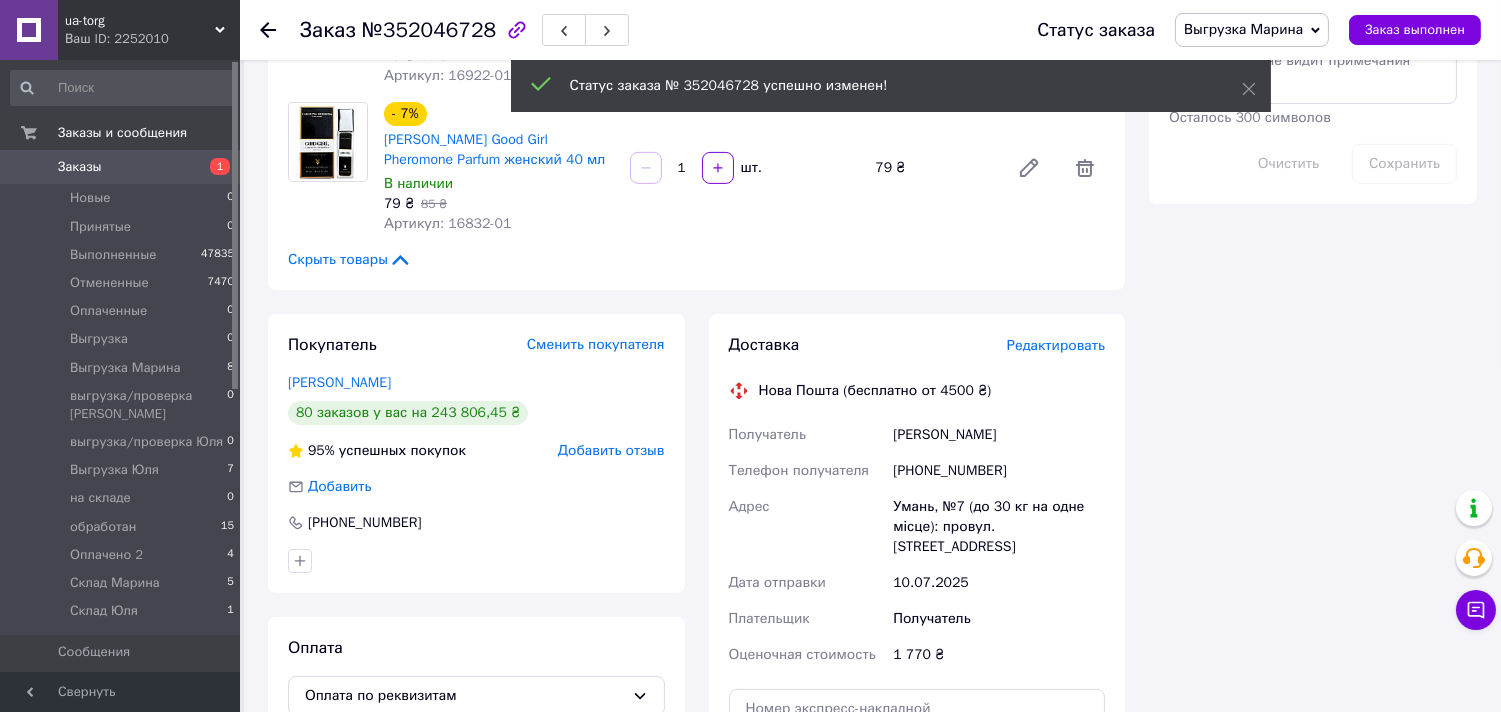 click on "Редактировать" at bounding box center (1056, 345) 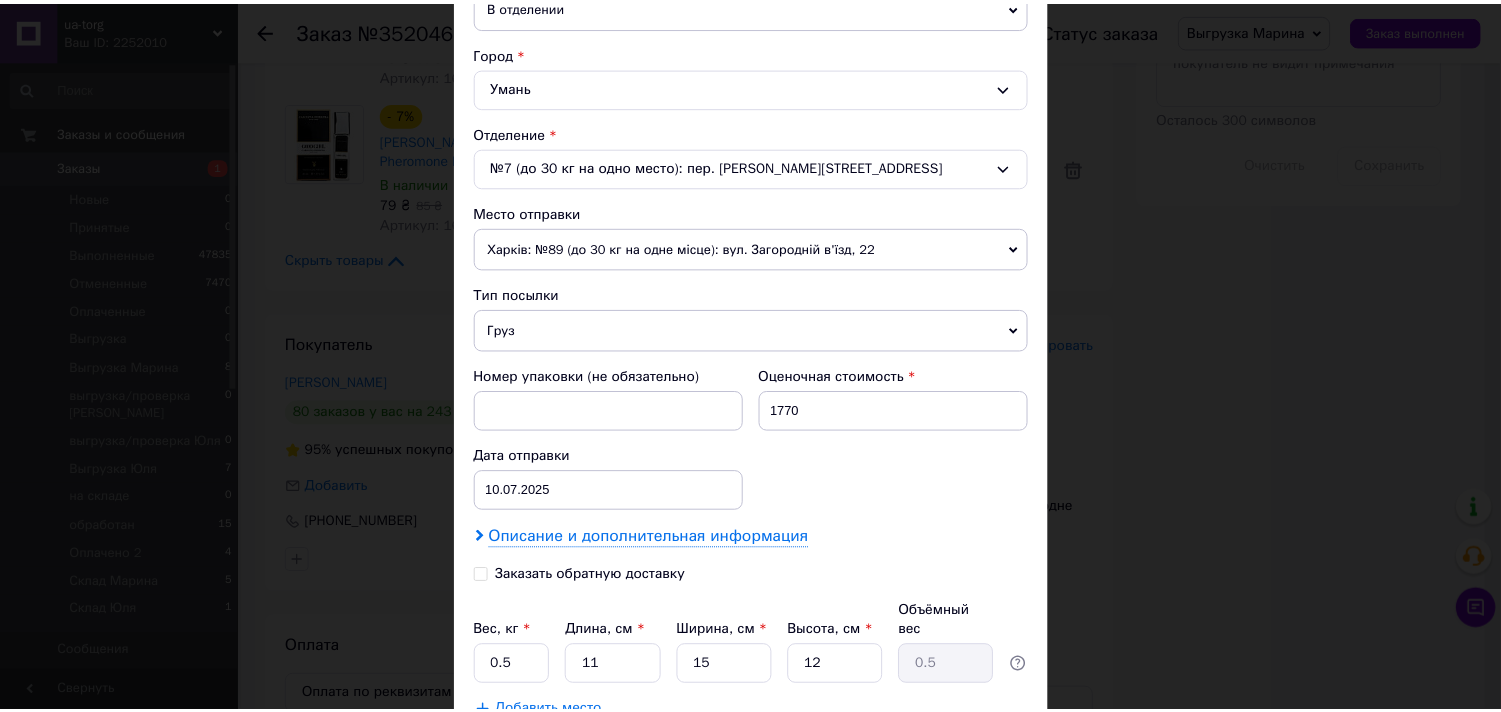 scroll, scrollTop: 555, scrollLeft: 0, axis: vertical 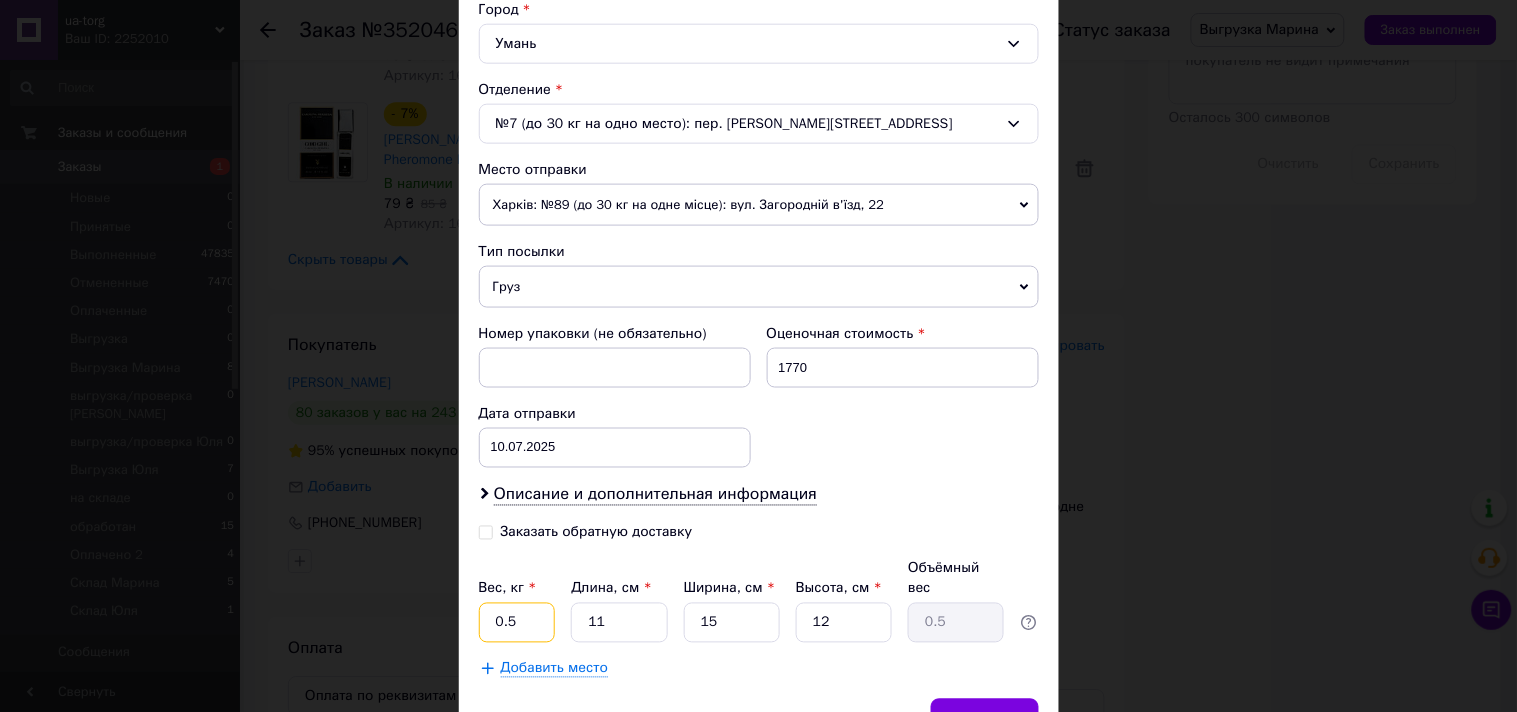 click on "0.5" at bounding box center (517, 623) 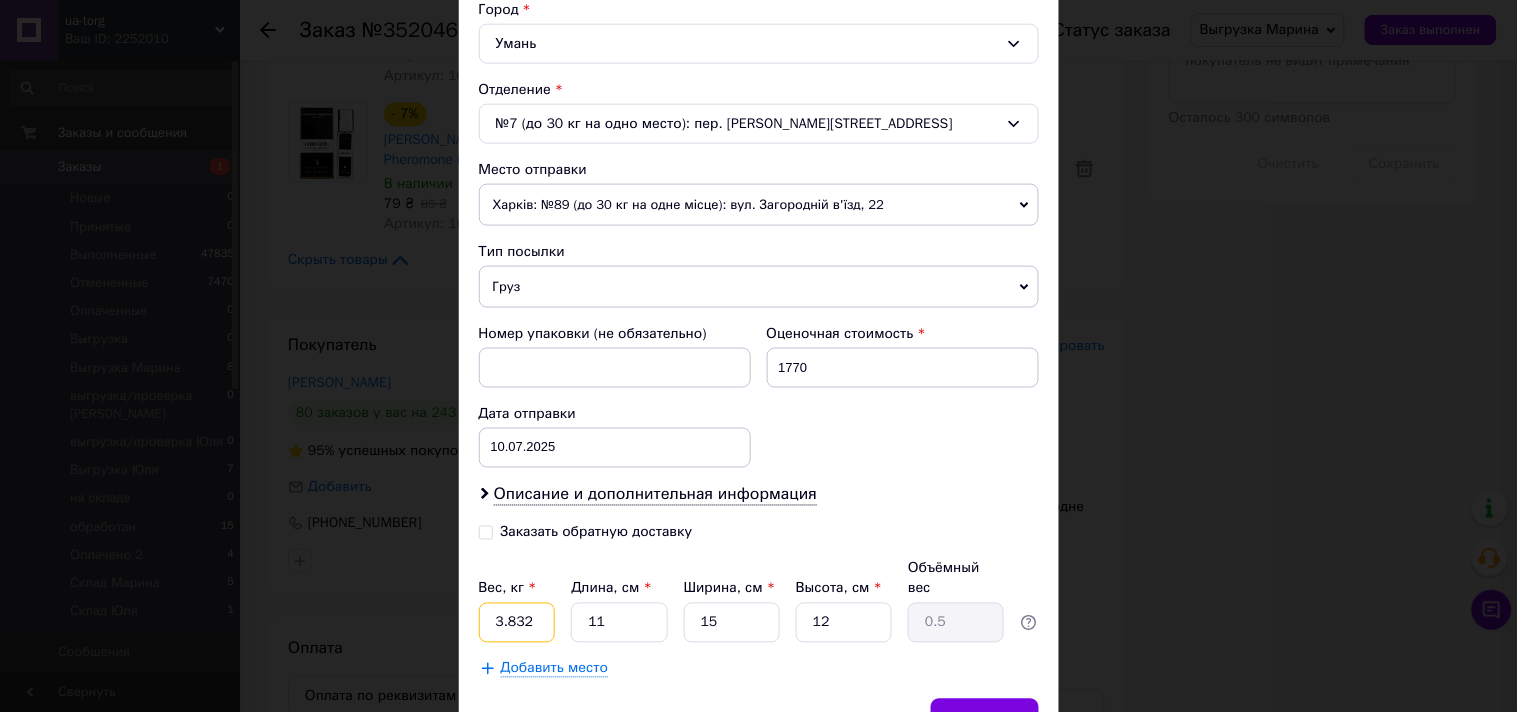 drag, startPoint x: 528, startPoint y: 607, endPoint x: 473, endPoint y: 605, distance: 55.03635 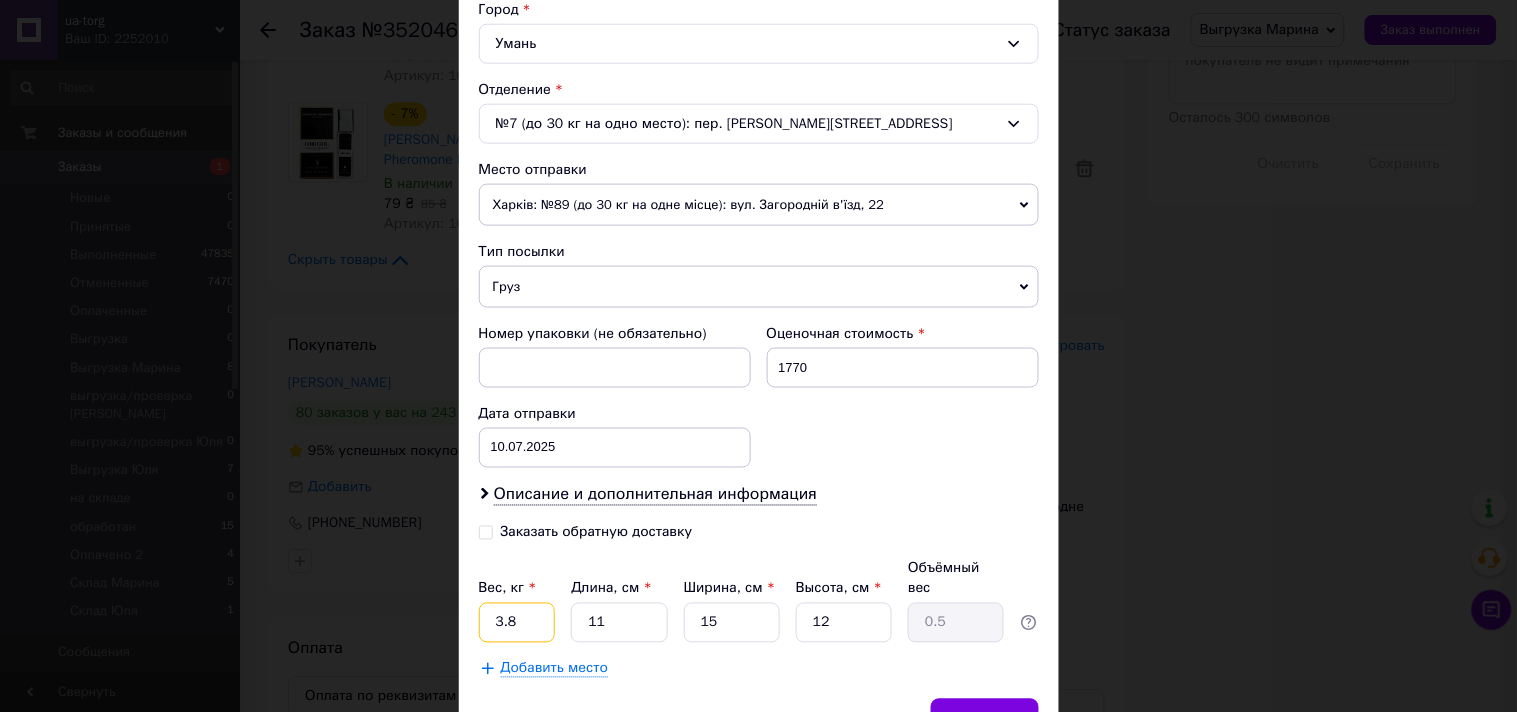 type on "3.8" 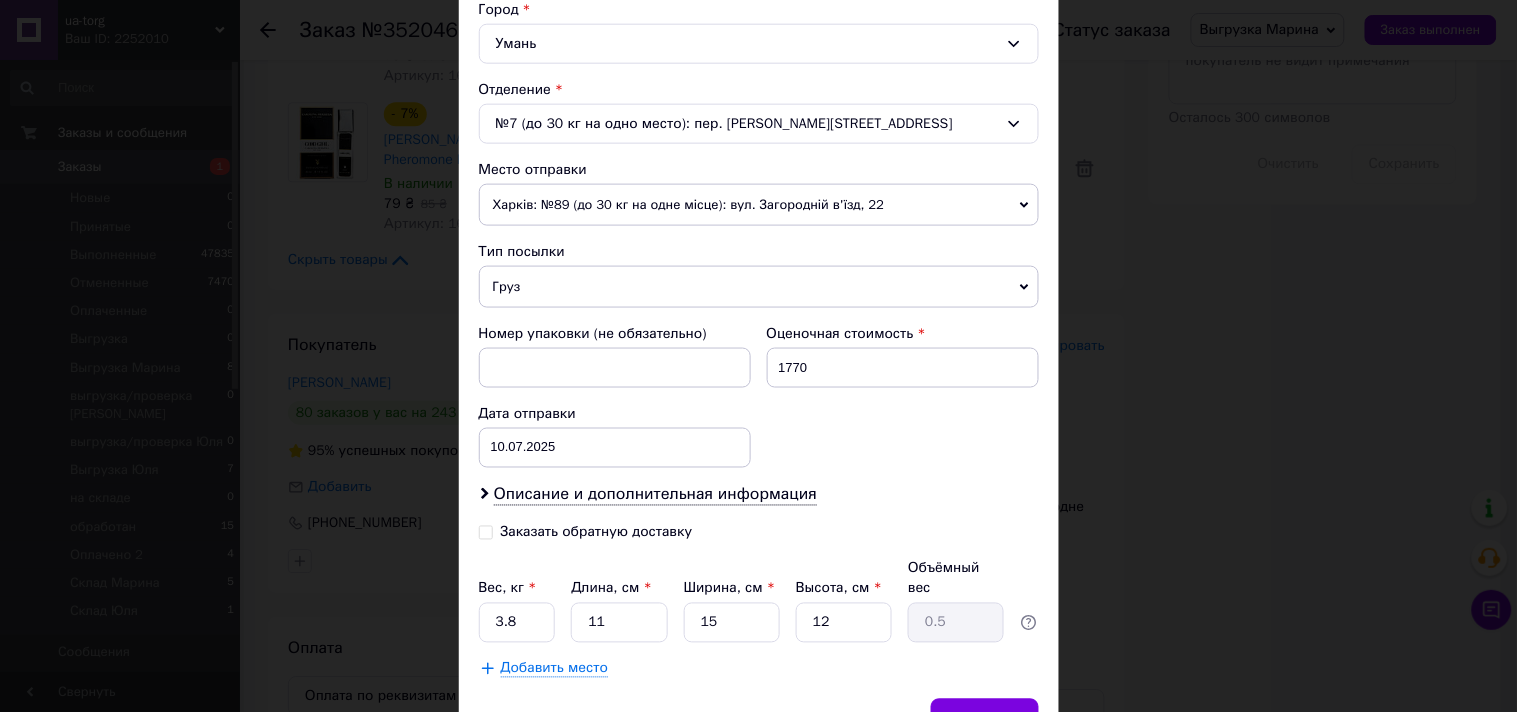 click on "Вес, кг   * 3.8 Длина, см   * 11 Ширина, см   * 15 Высота, см   * 12 Объёмный вес 0.5" at bounding box center (759, 601) 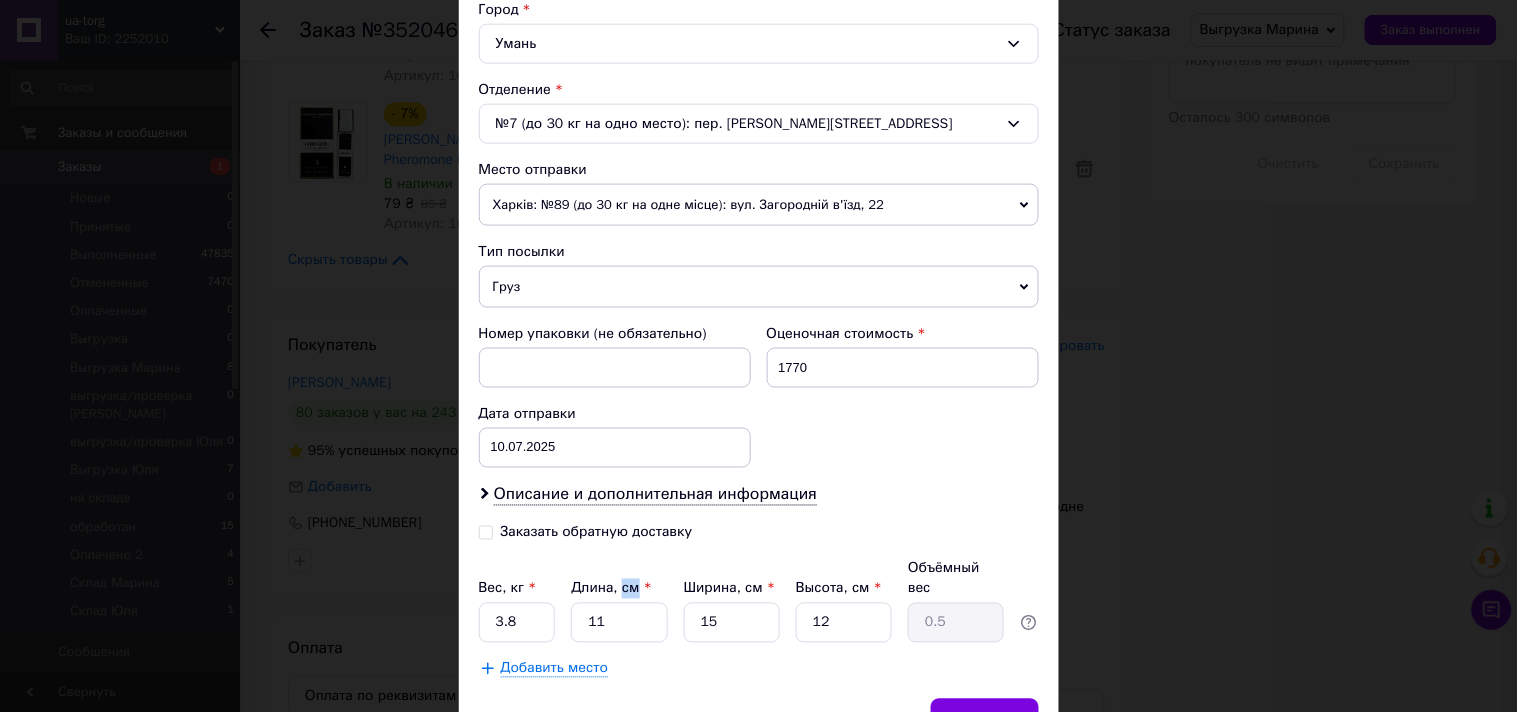 click on "Вес, кг   * 3.8 Длина, см   * 11 Ширина, см   * 15 Высота, см   * 12 Объёмный вес 0.5" at bounding box center (759, 601) 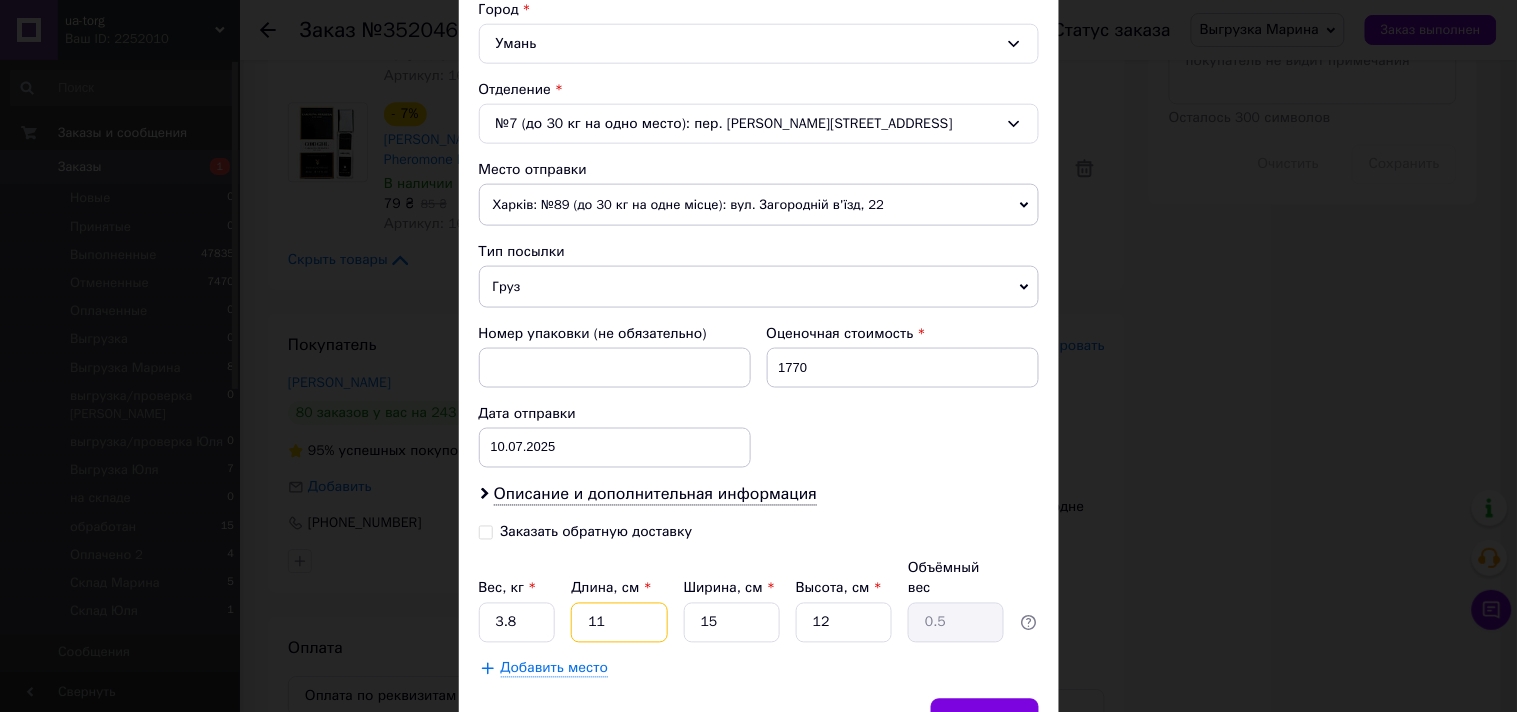 click on "11" at bounding box center (619, 623) 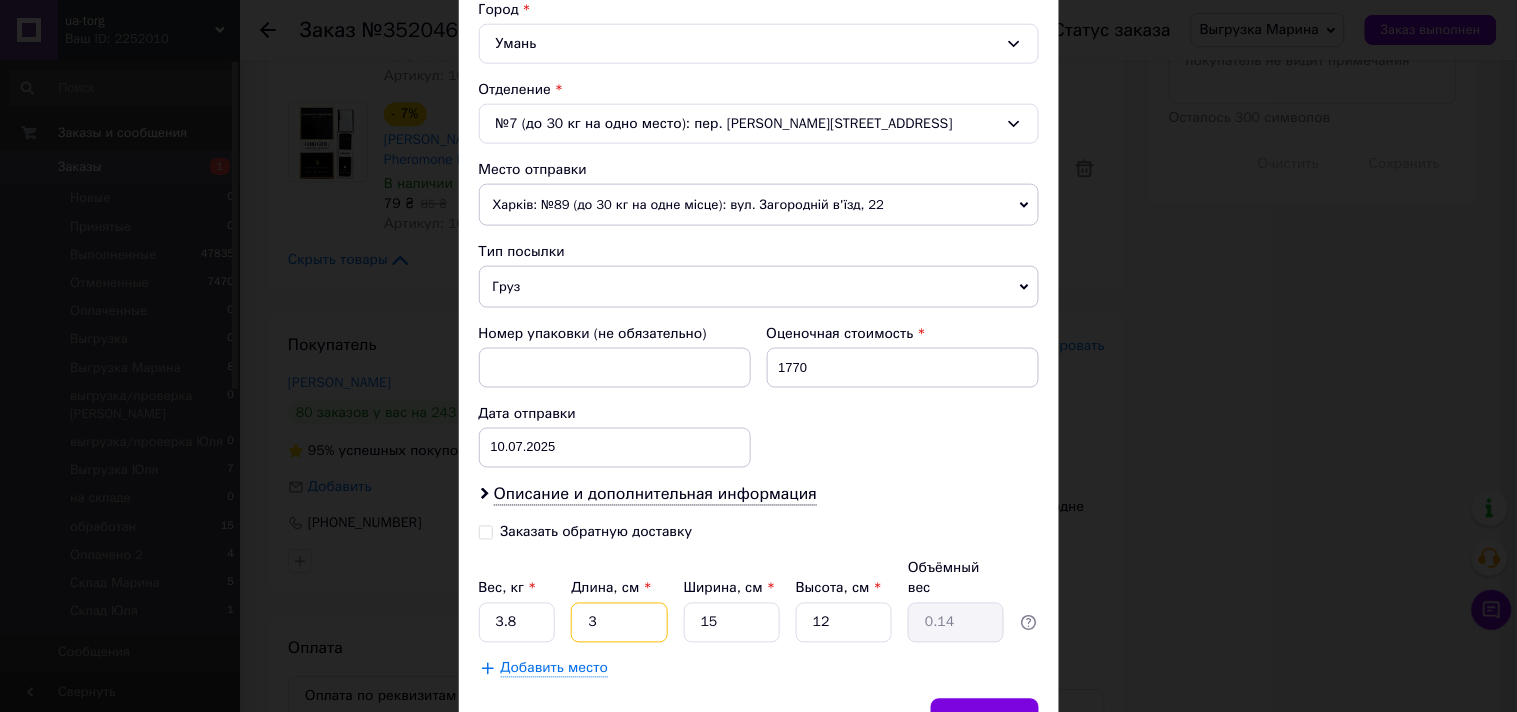 type on "32" 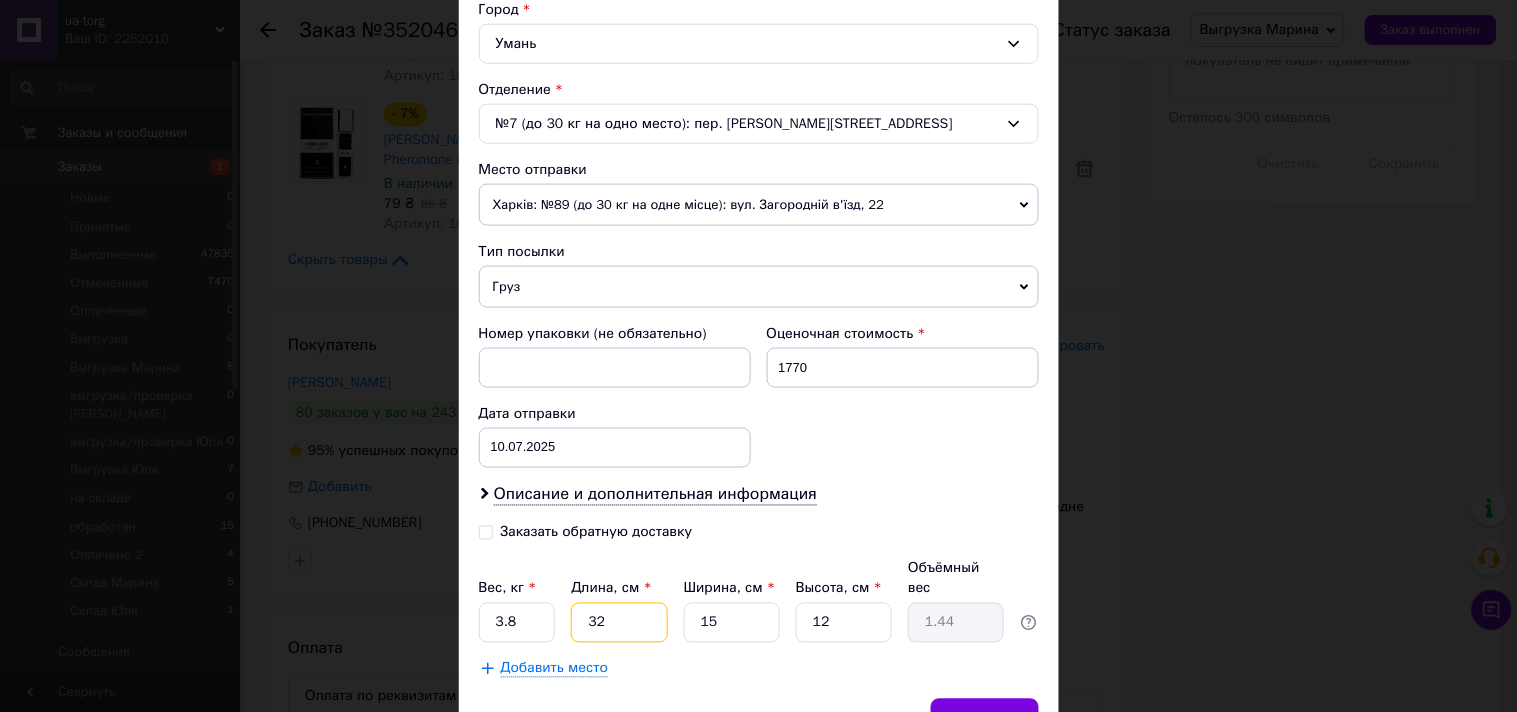 type on "32" 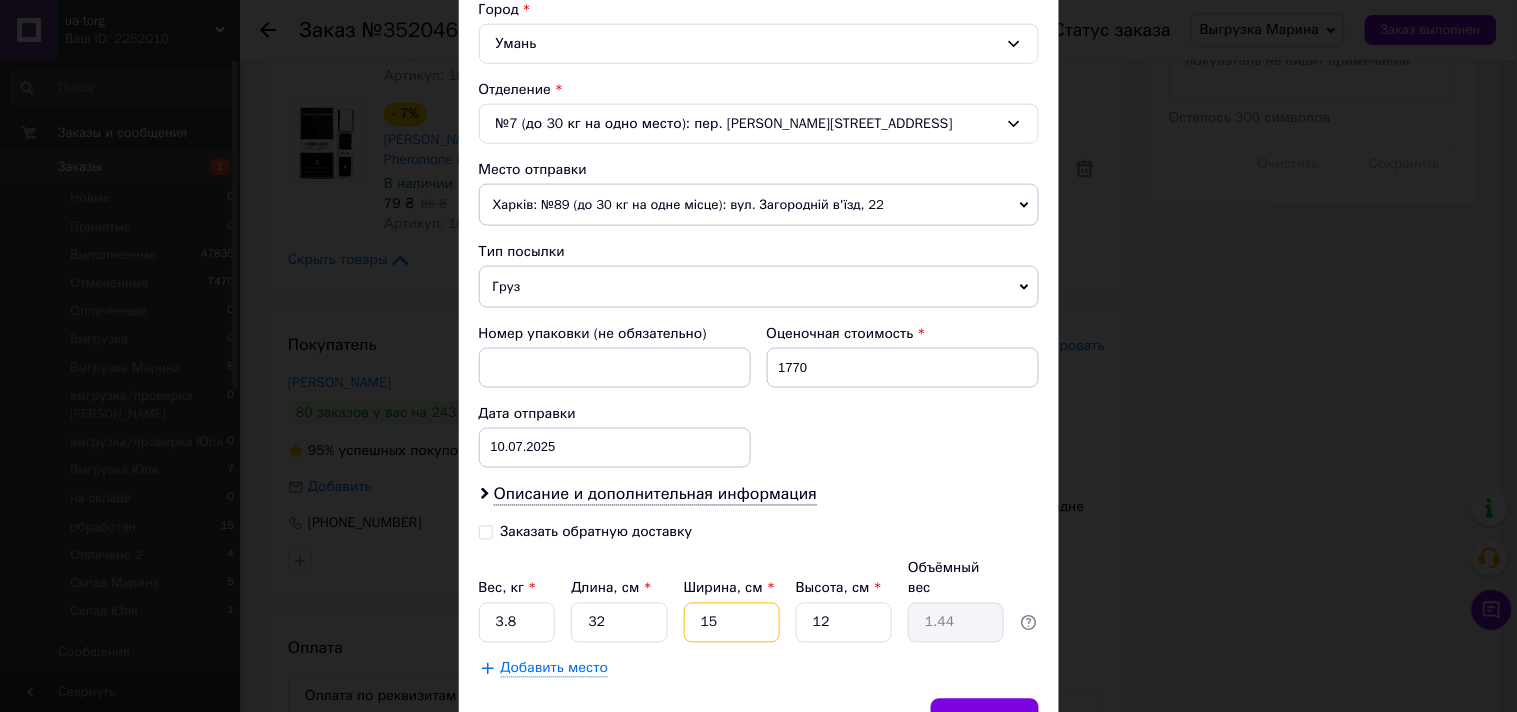 click on "15" at bounding box center (732, 623) 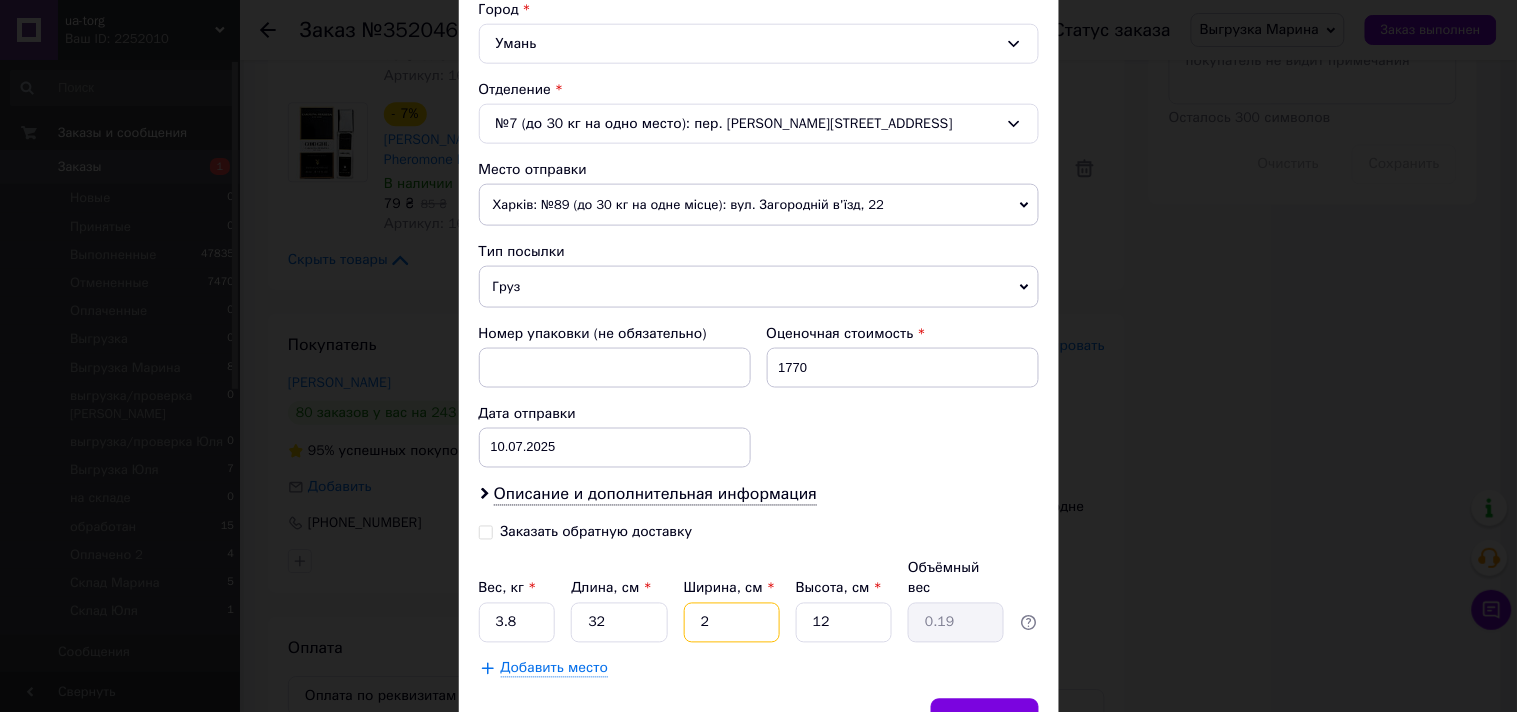 type on "23" 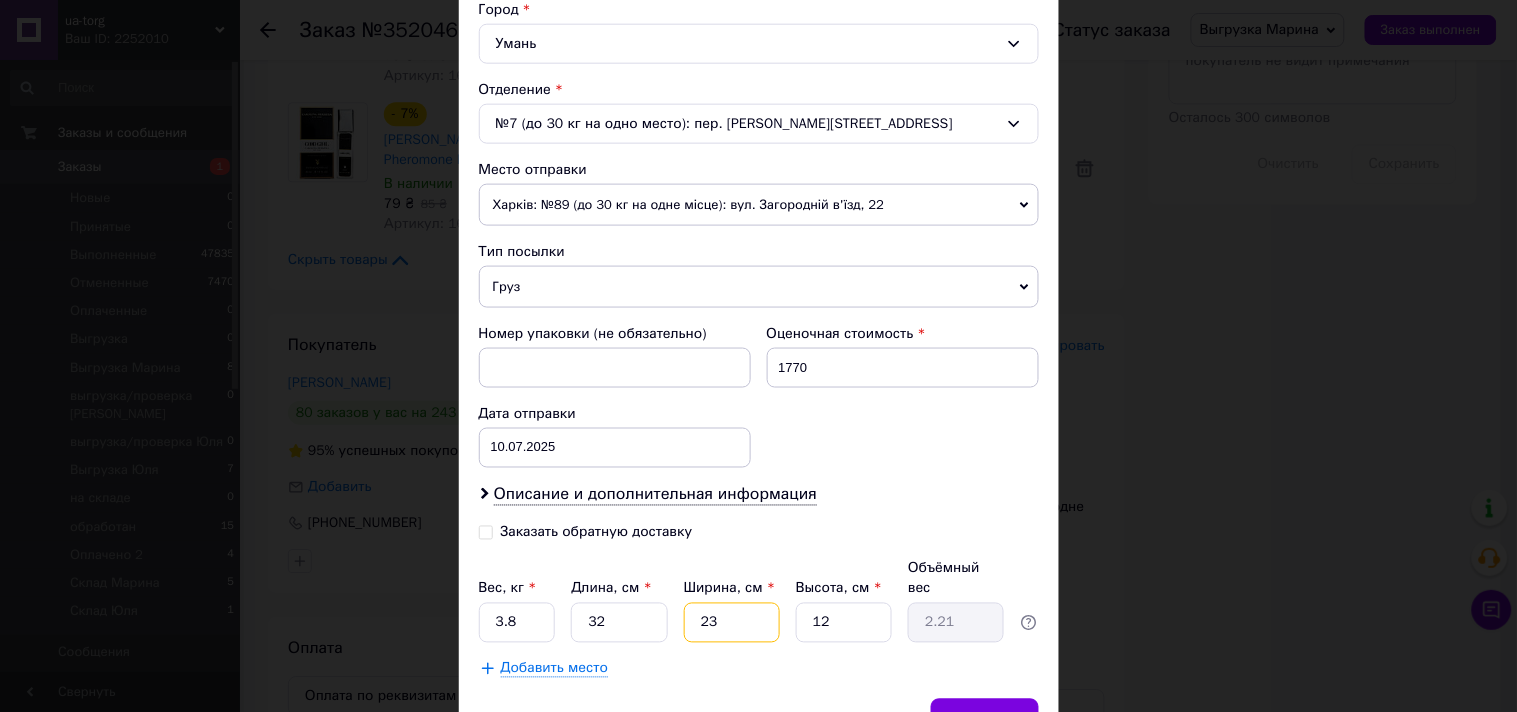 type on "23" 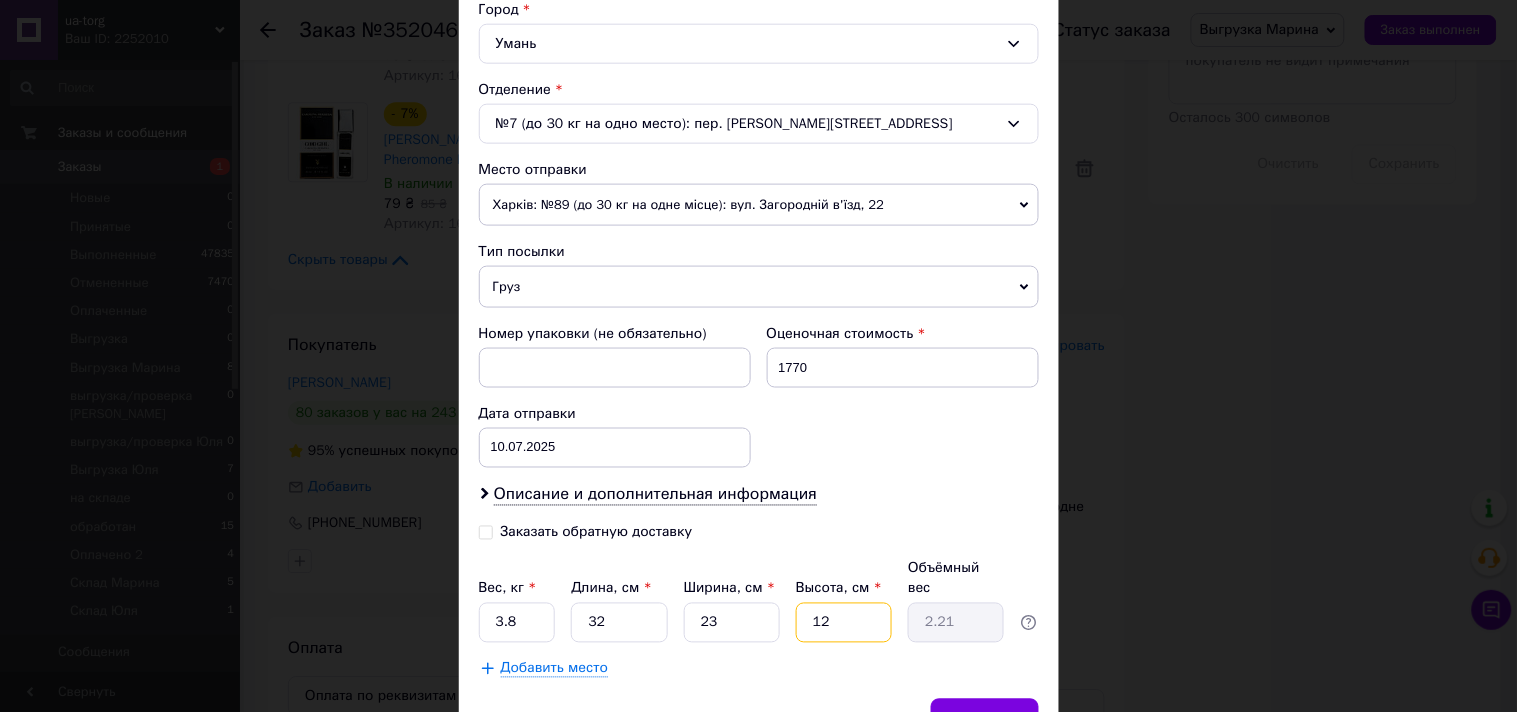 click on "12" at bounding box center [844, 623] 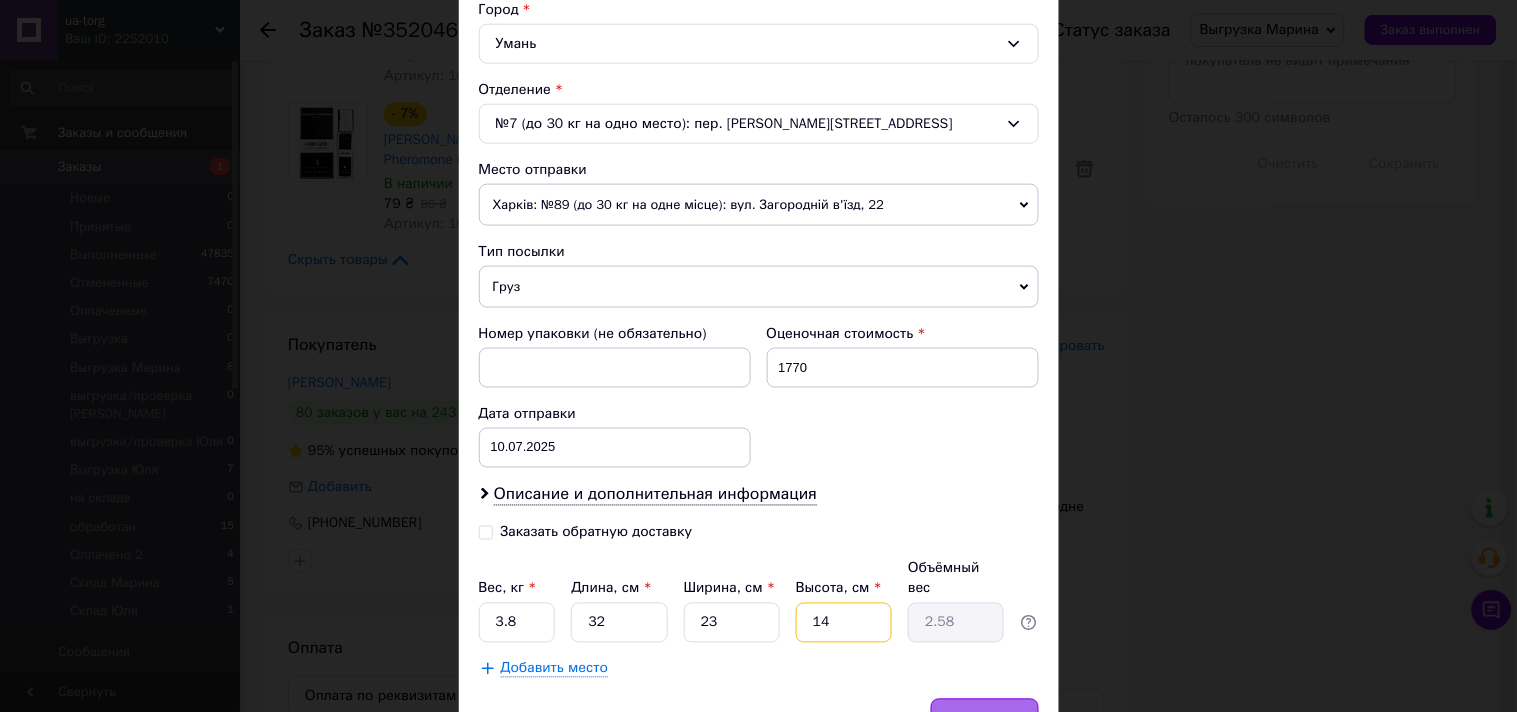 type on "14" 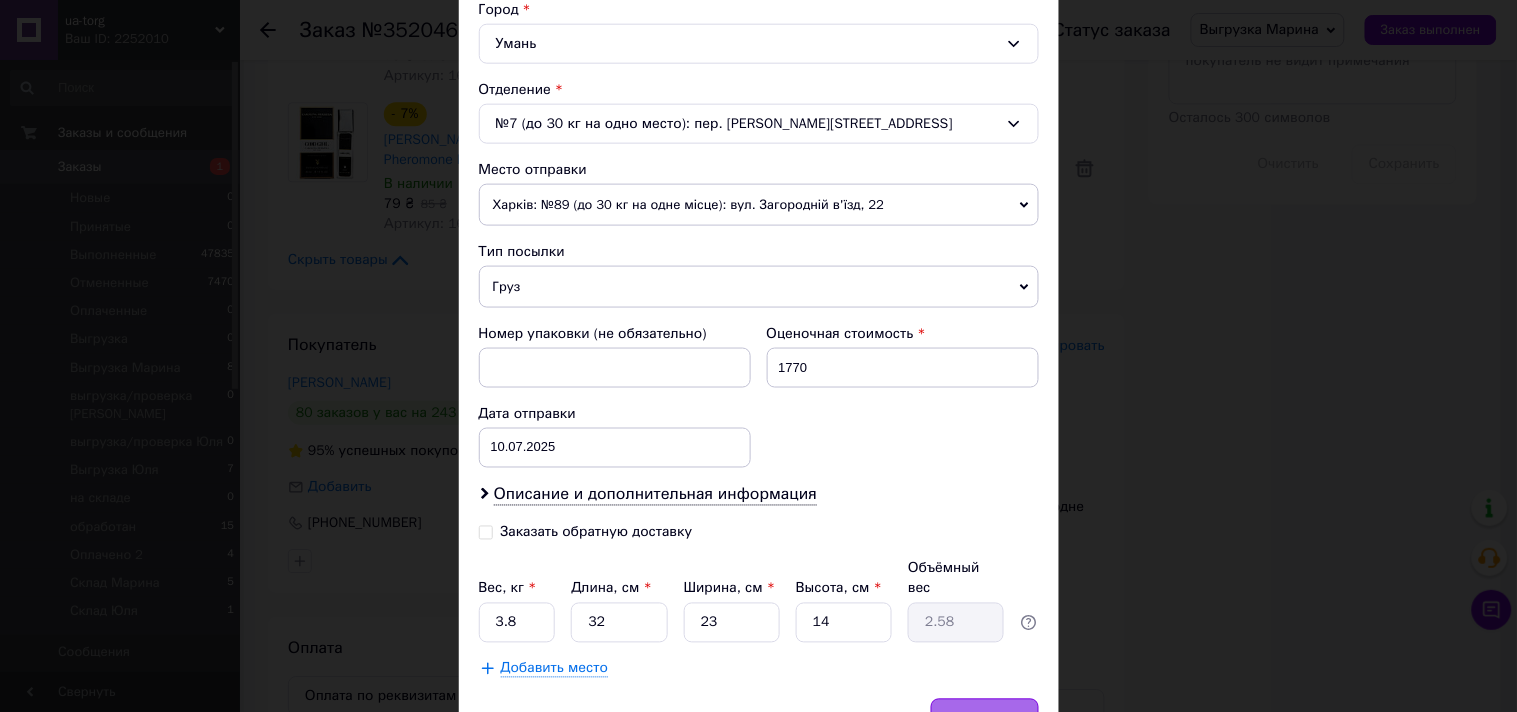 click on "Сохранить" at bounding box center [985, 719] 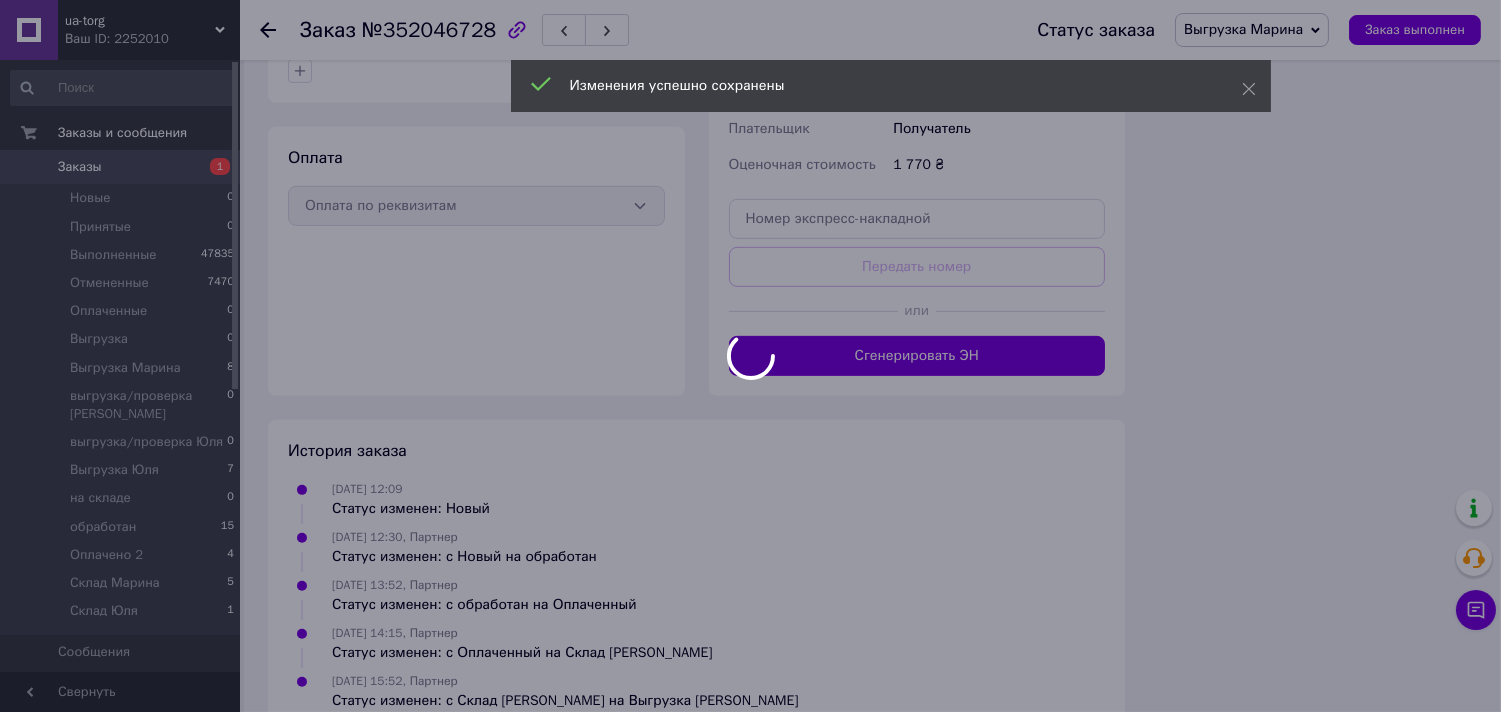 scroll, scrollTop: 1650, scrollLeft: 0, axis: vertical 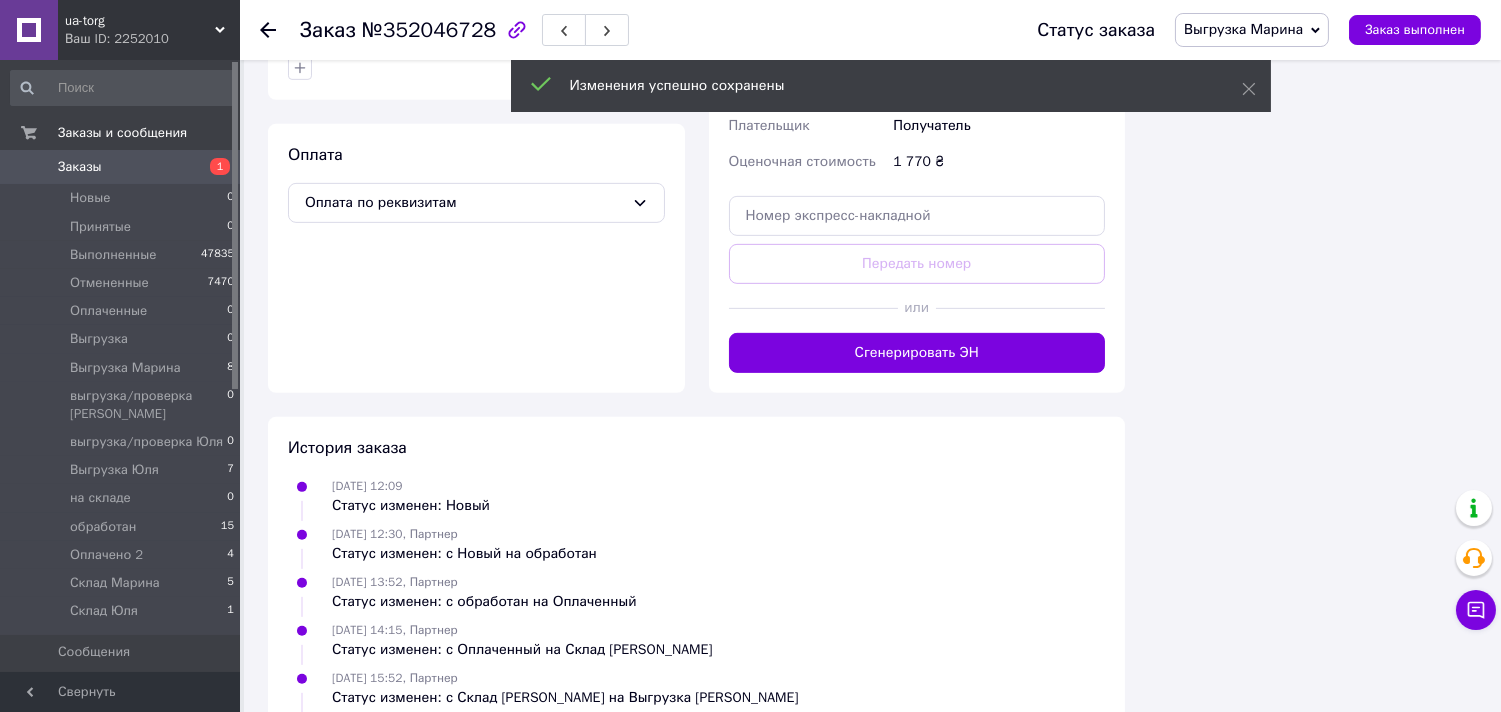 click on "Сгенерировать ЭН" at bounding box center [917, 353] 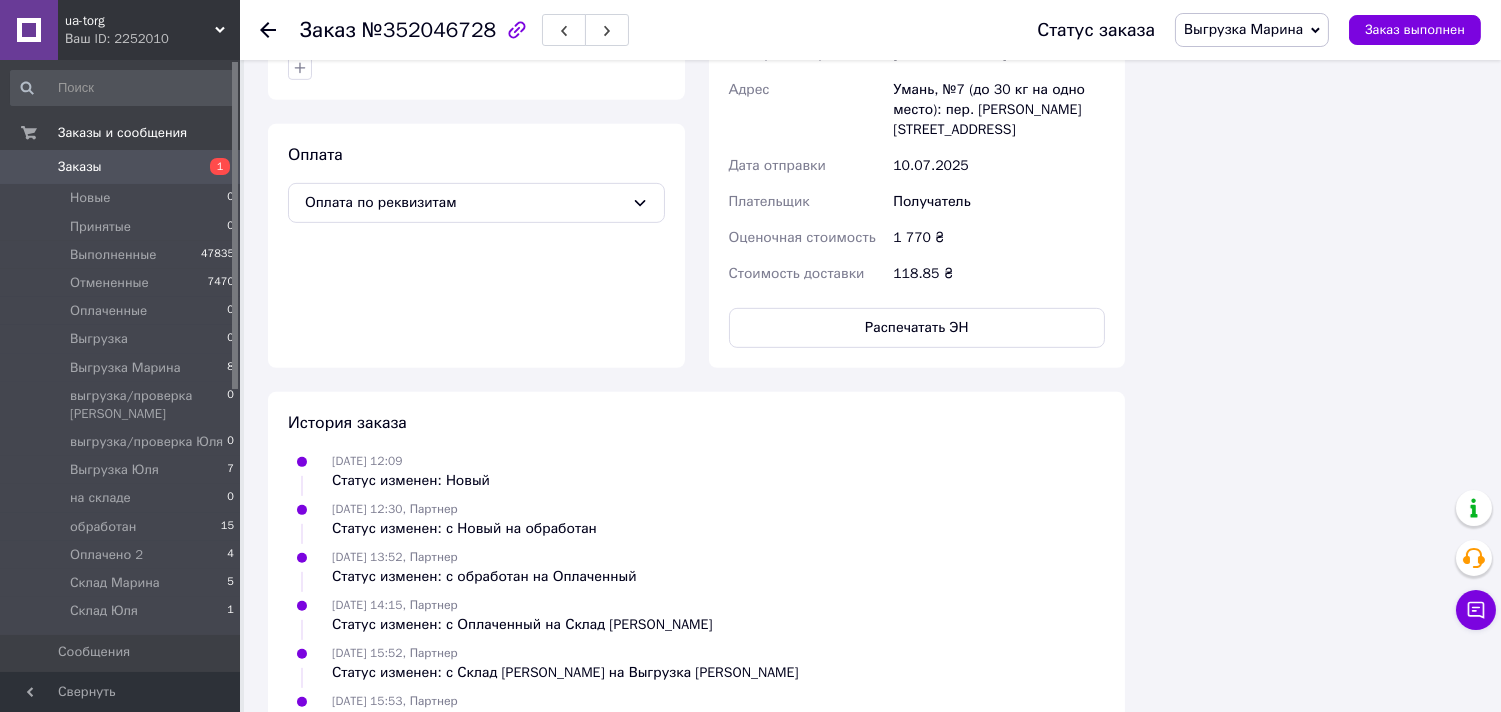 scroll, scrollTop: 1538, scrollLeft: 0, axis: vertical 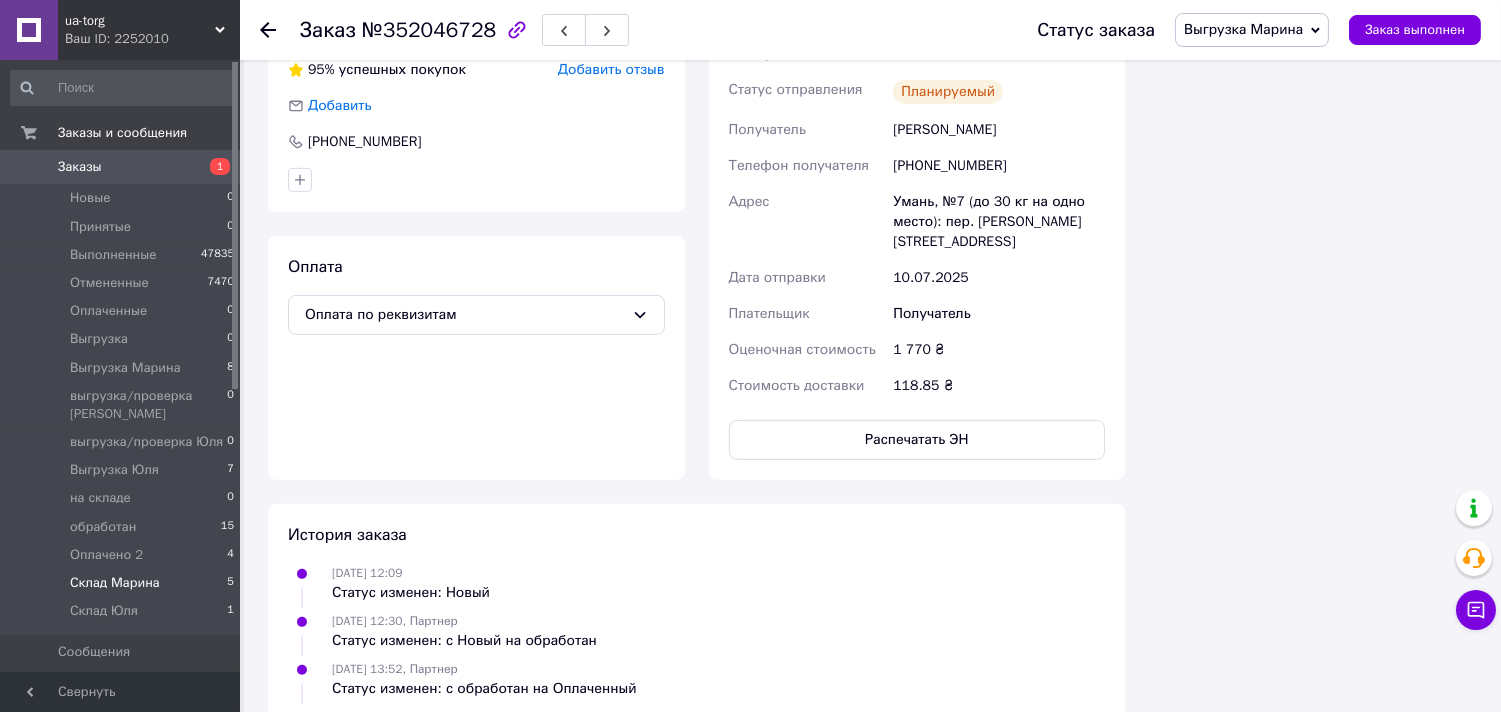 click on "Склад Марина" at bounding box center (115, 583) 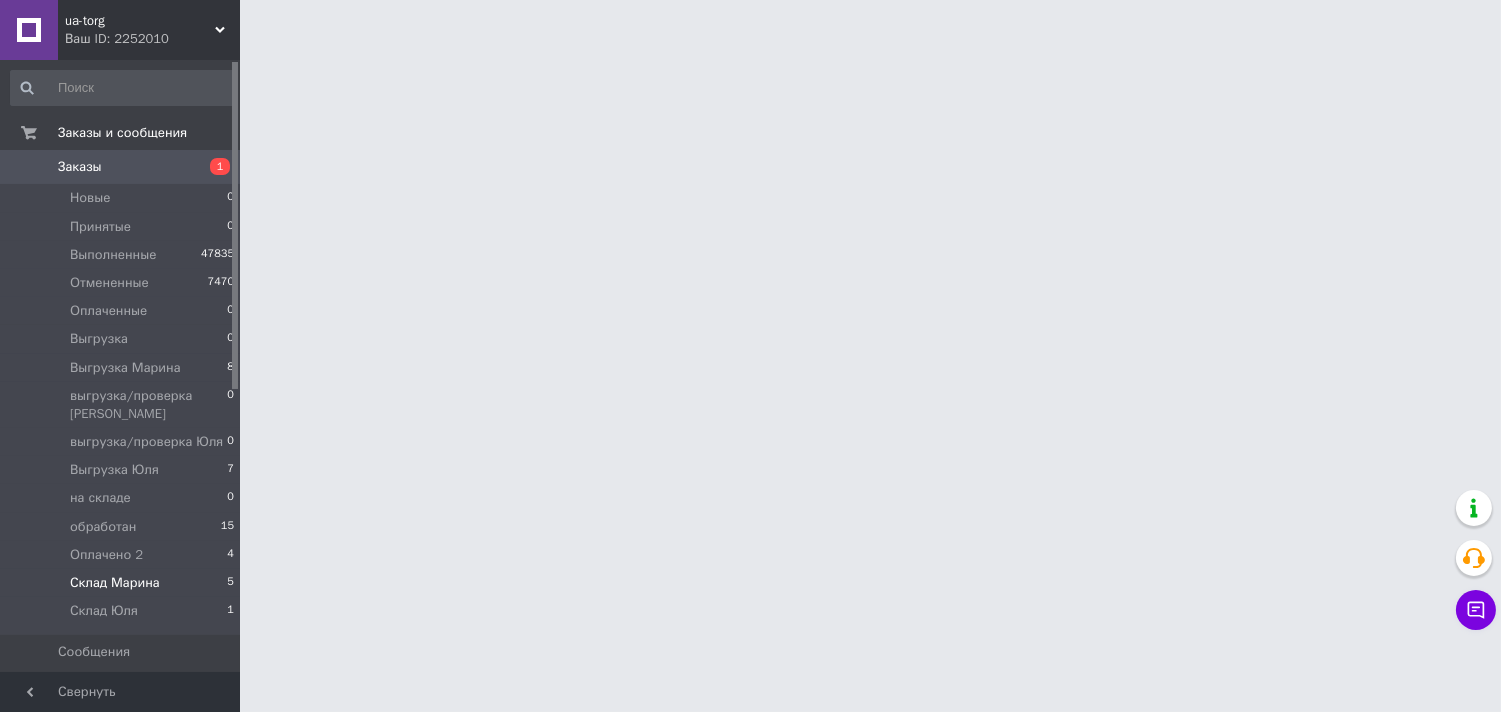 scroll, scrollTop: 0, scrollLeft: 0, axis: both 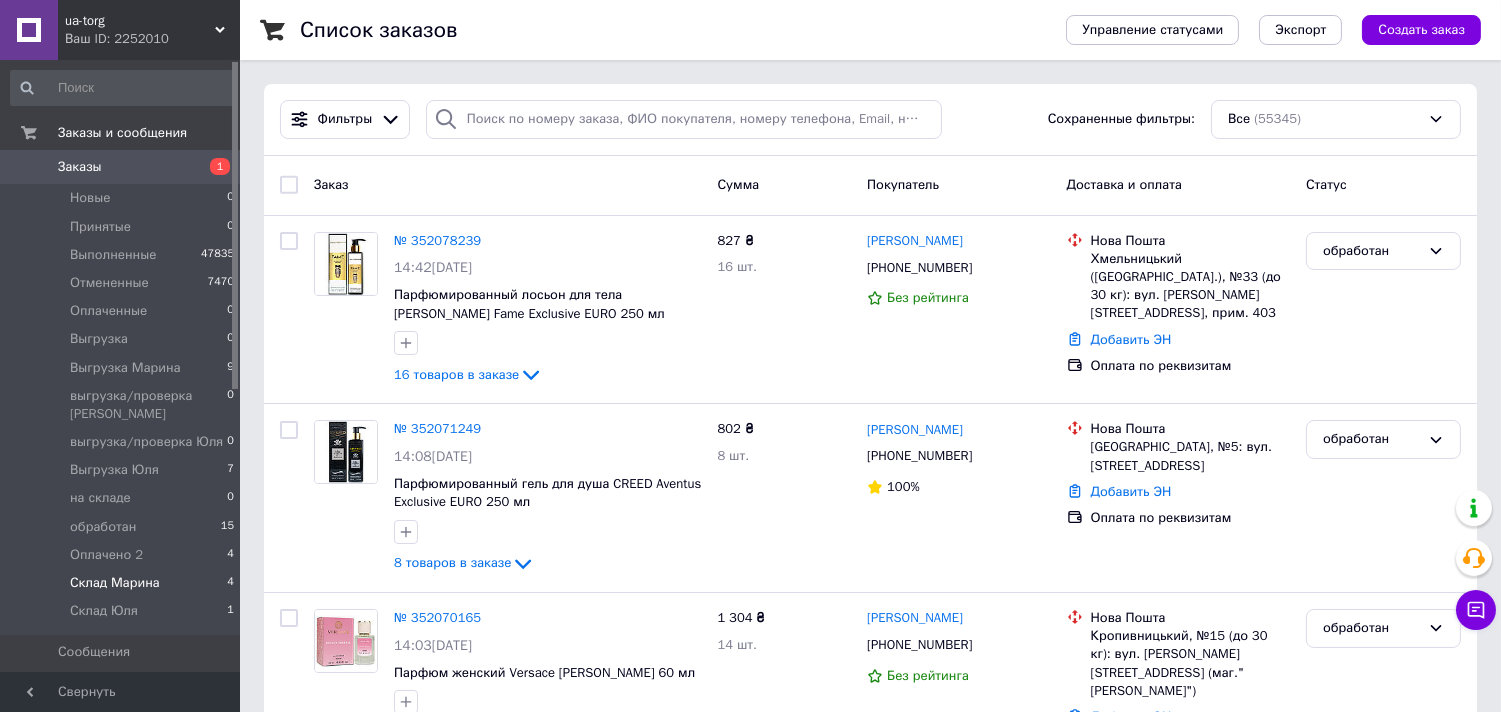 click on "Склад Марина 4" at bounding box center (123, 583) 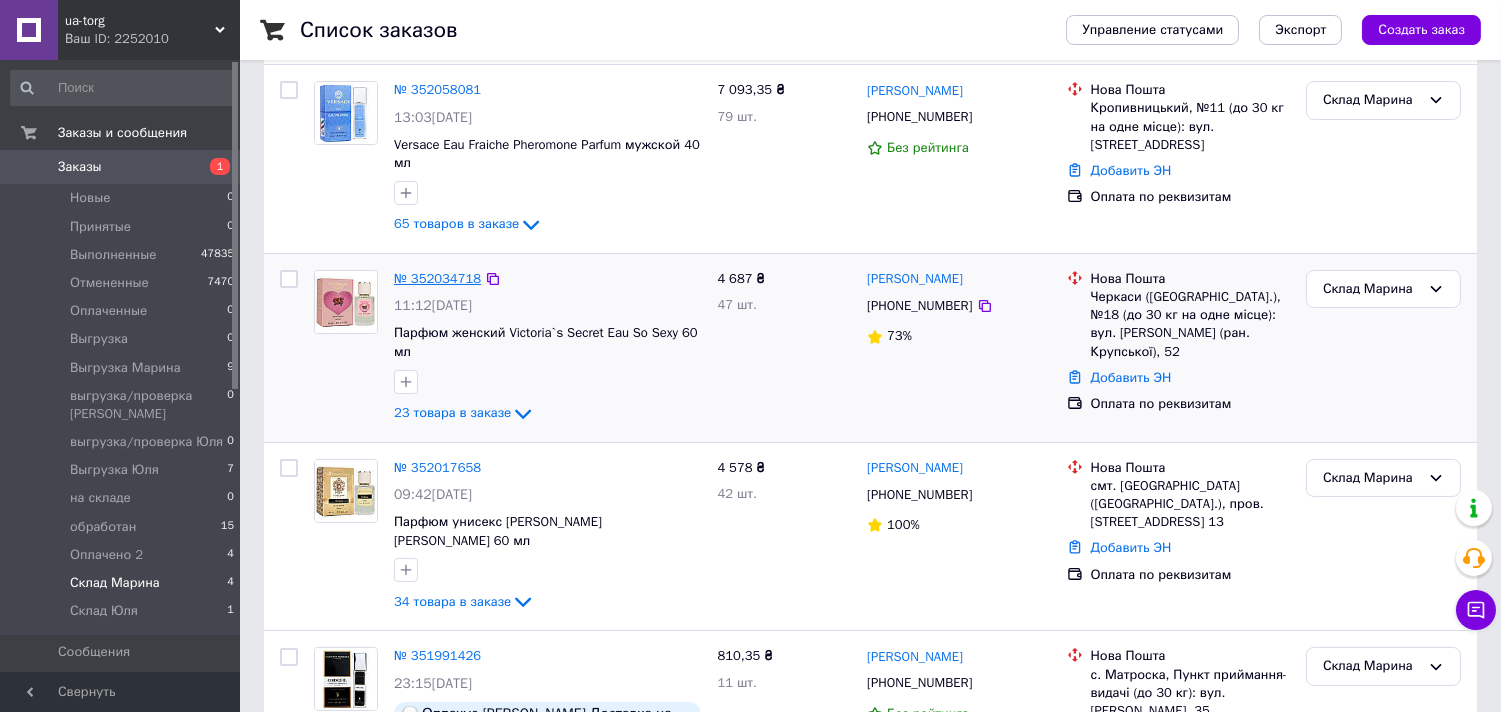 click on "№ 352034718" at bounding box center [437, 278] 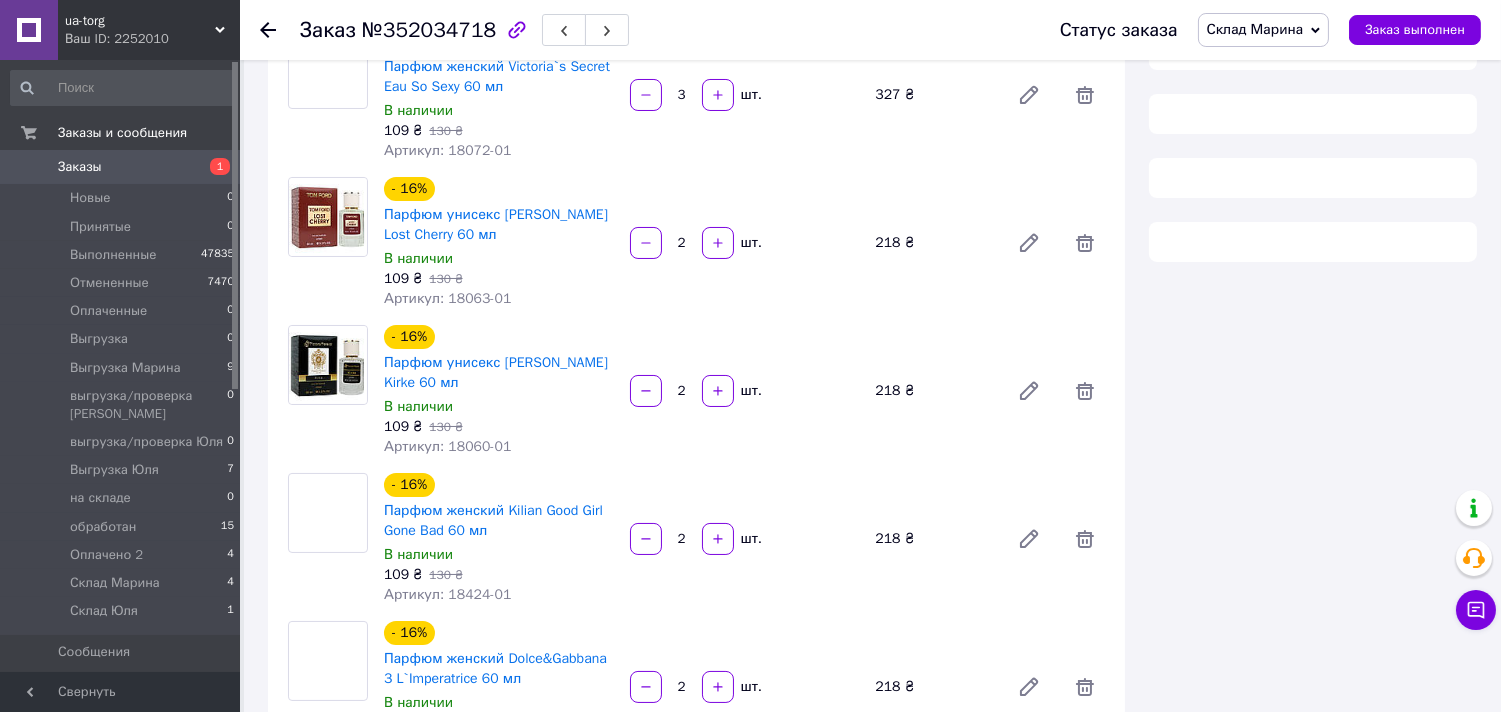 scroll, scrollTop: 222, scrollLeft: 0, axis: vertical 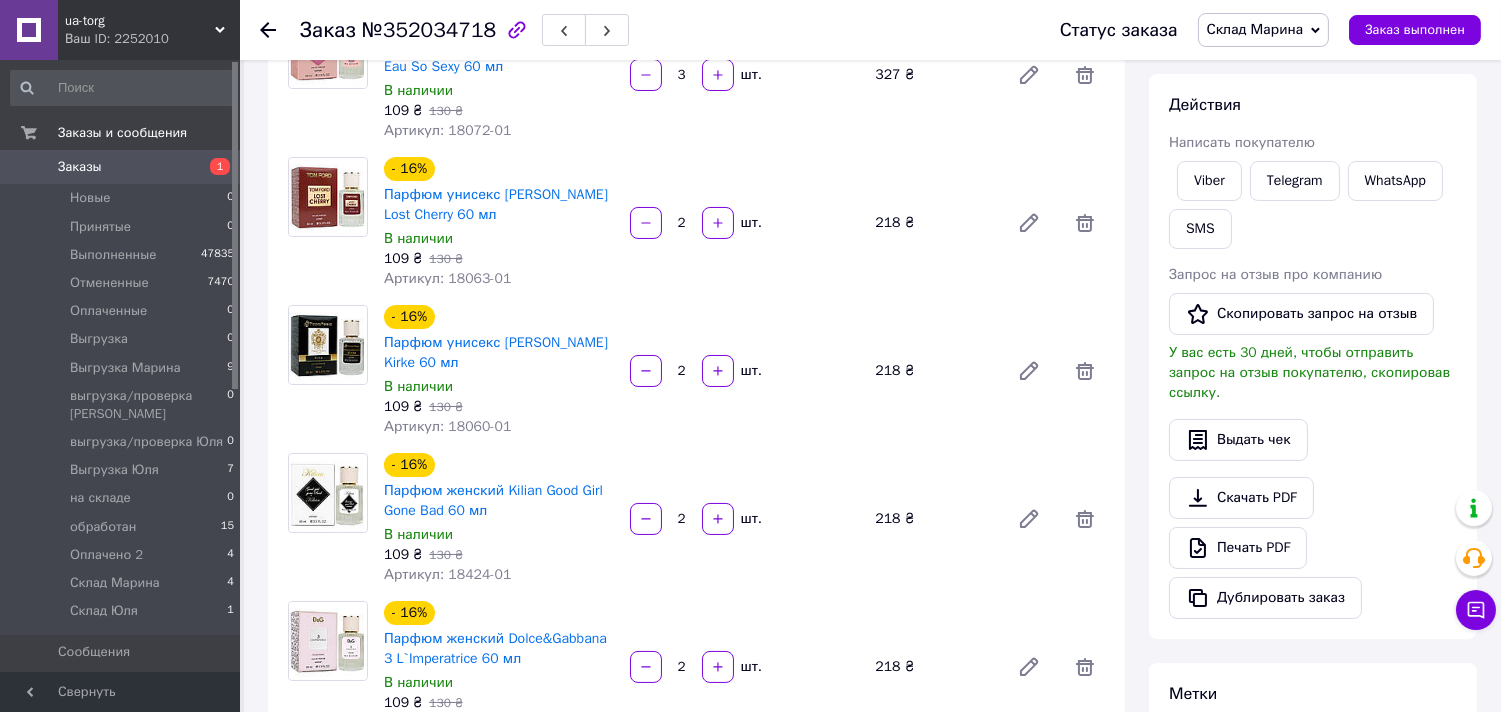 click on "Склад Марина" at bounding box center (1255, 29) 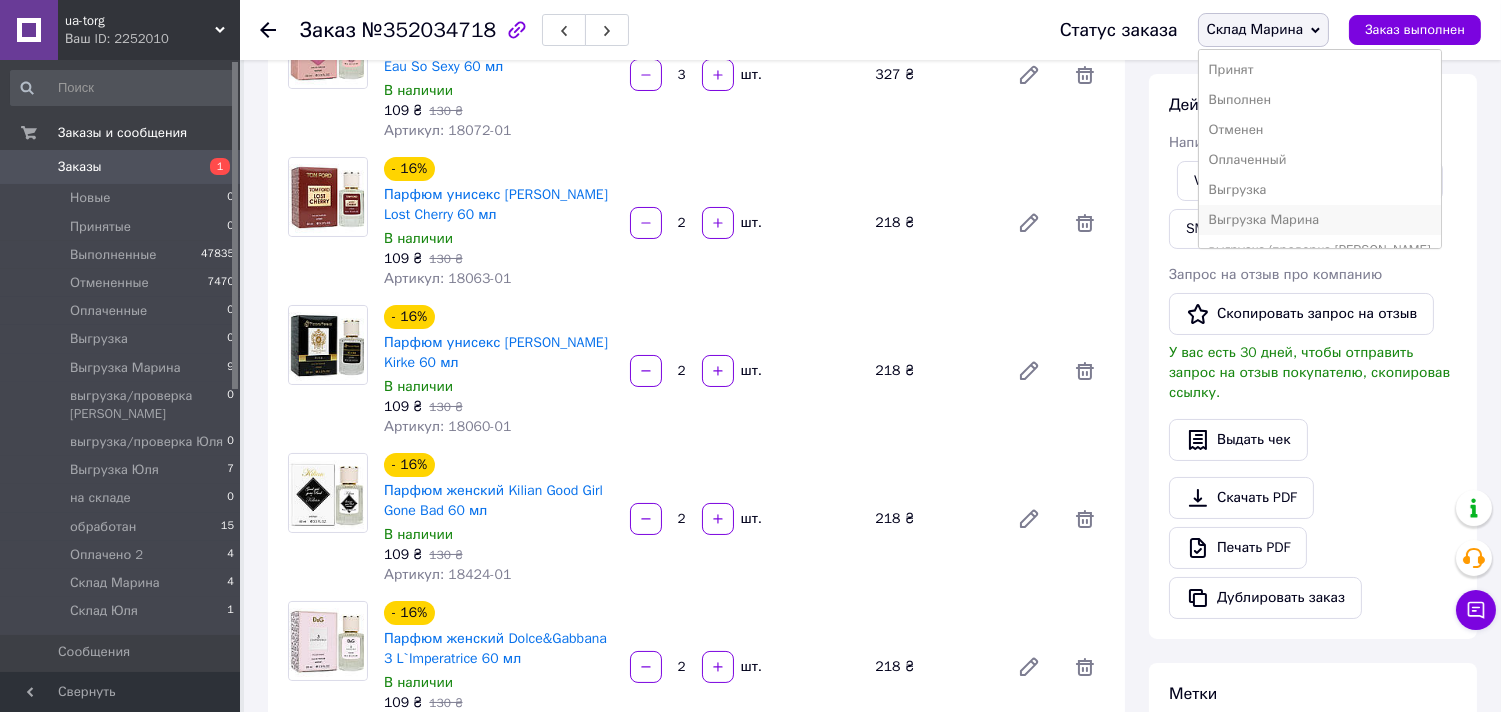 click on "Выгрузка Марина" at bounding box center [1320, 220] 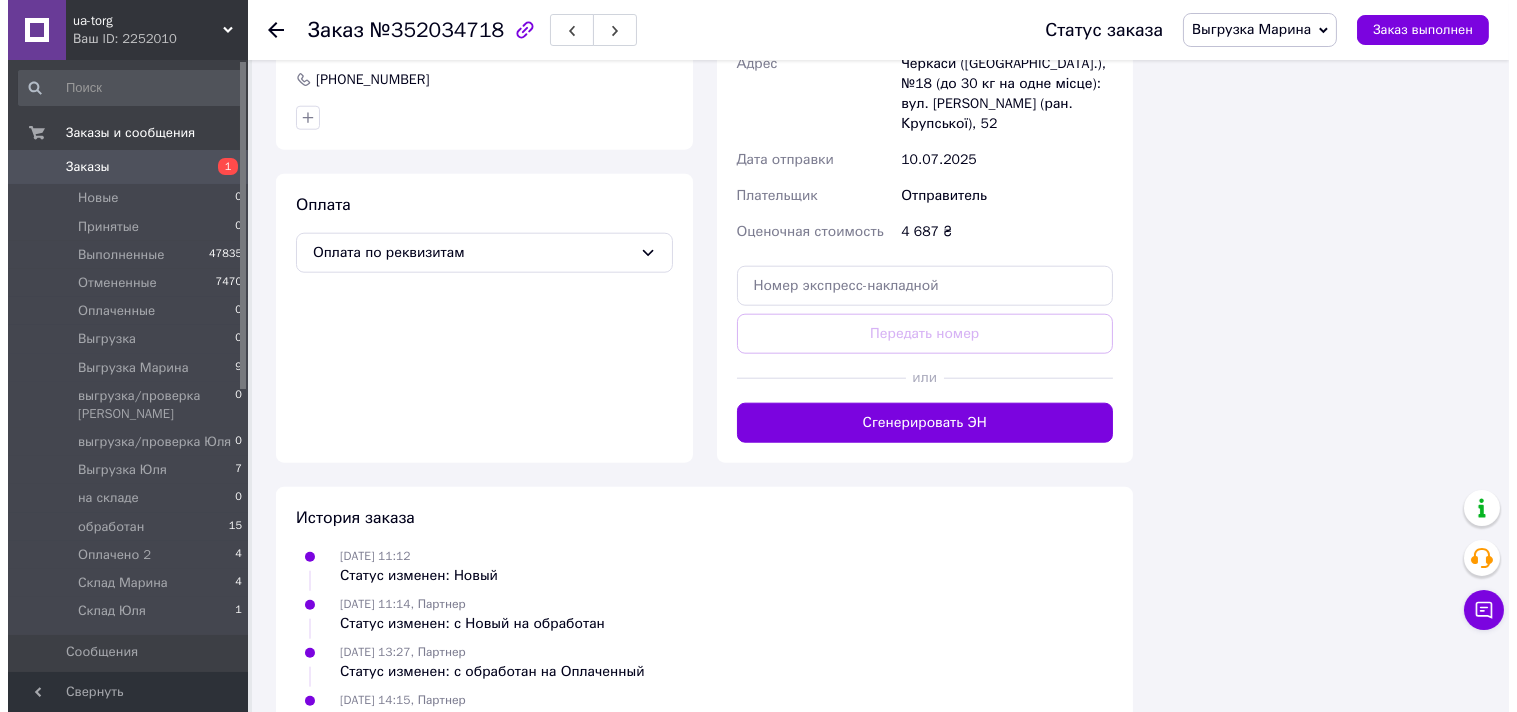 scroll, scrollTop: 3444, scrollLeft: 0, axis: vertical 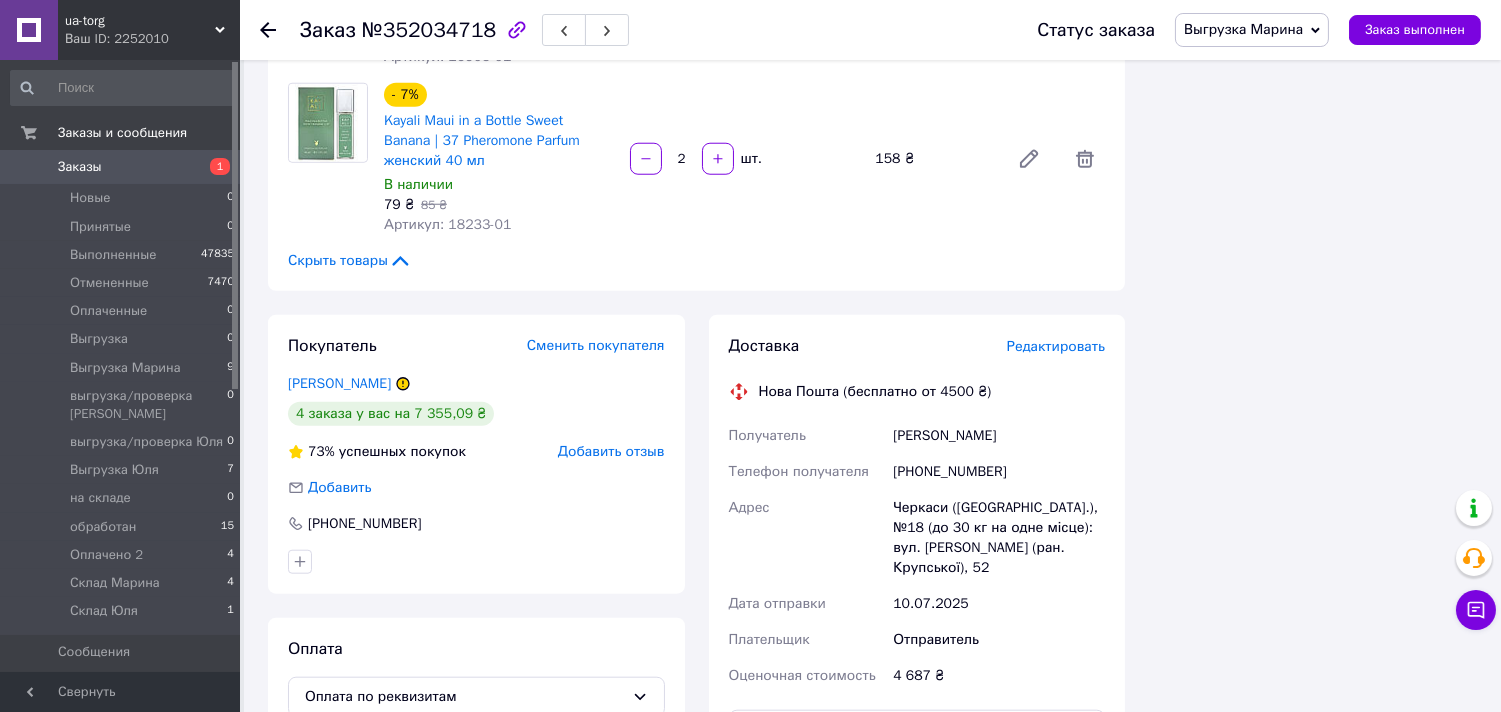 click on "Редактировать" at bounding box center [1056, 346] 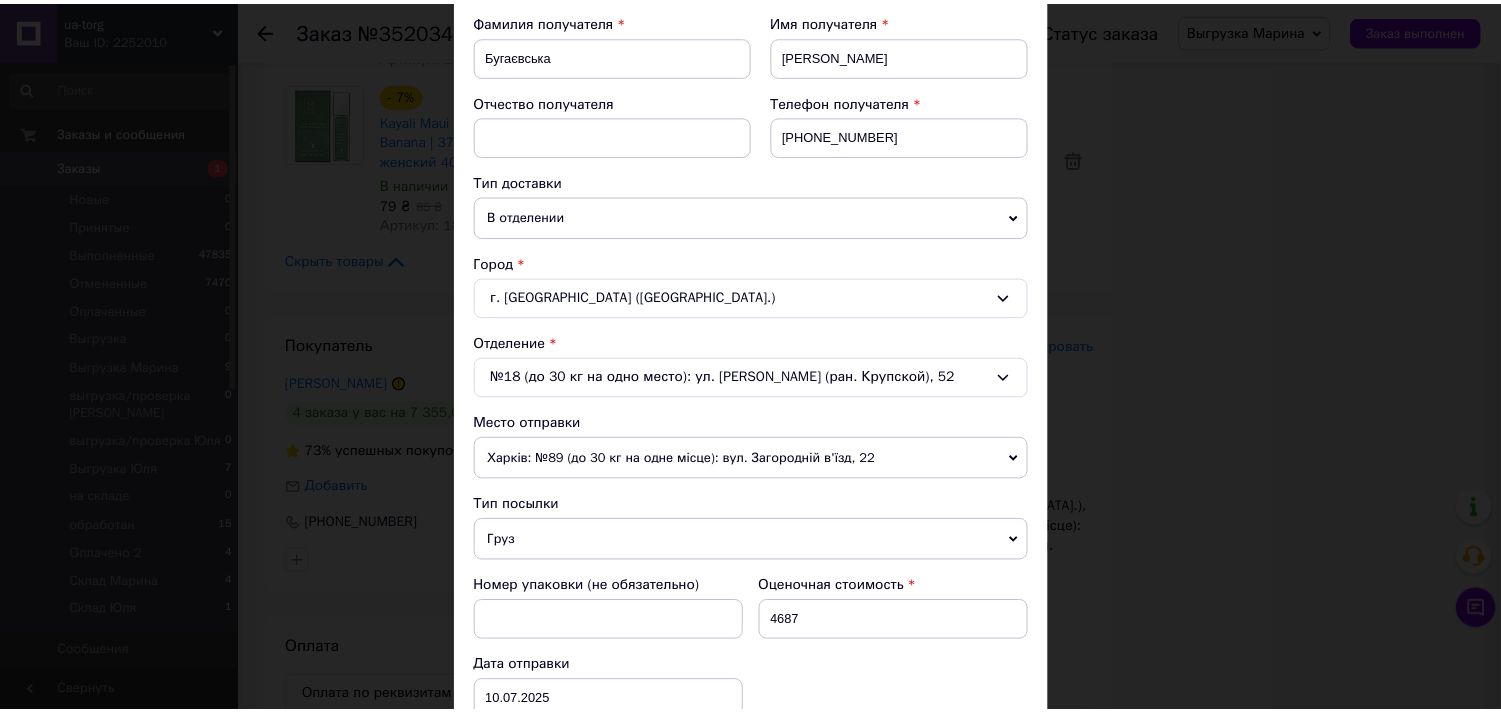 scroll, scrollTop: 676, scrollLeft: 0, axis: vertical 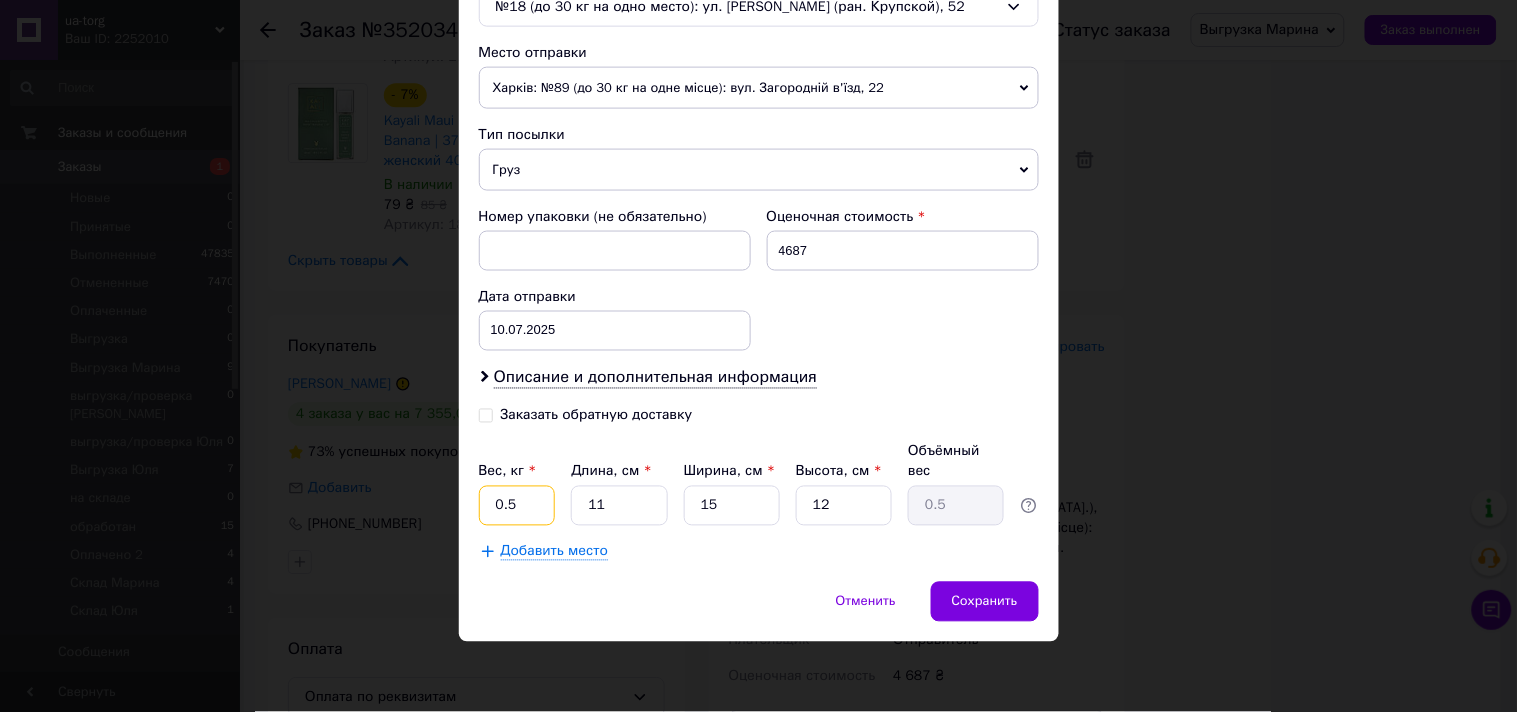 click on "0.5" at bounding box center (517, 506) 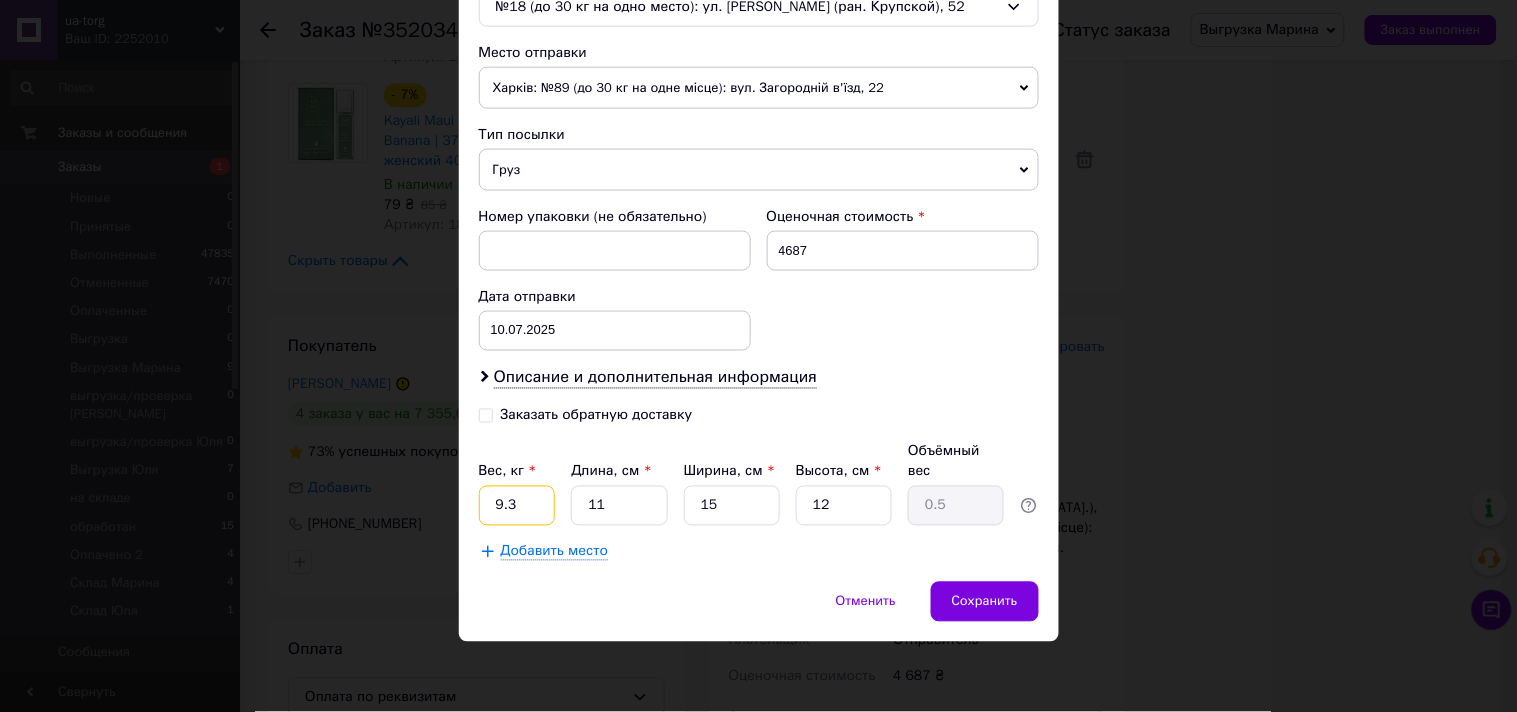 type on "9.3" 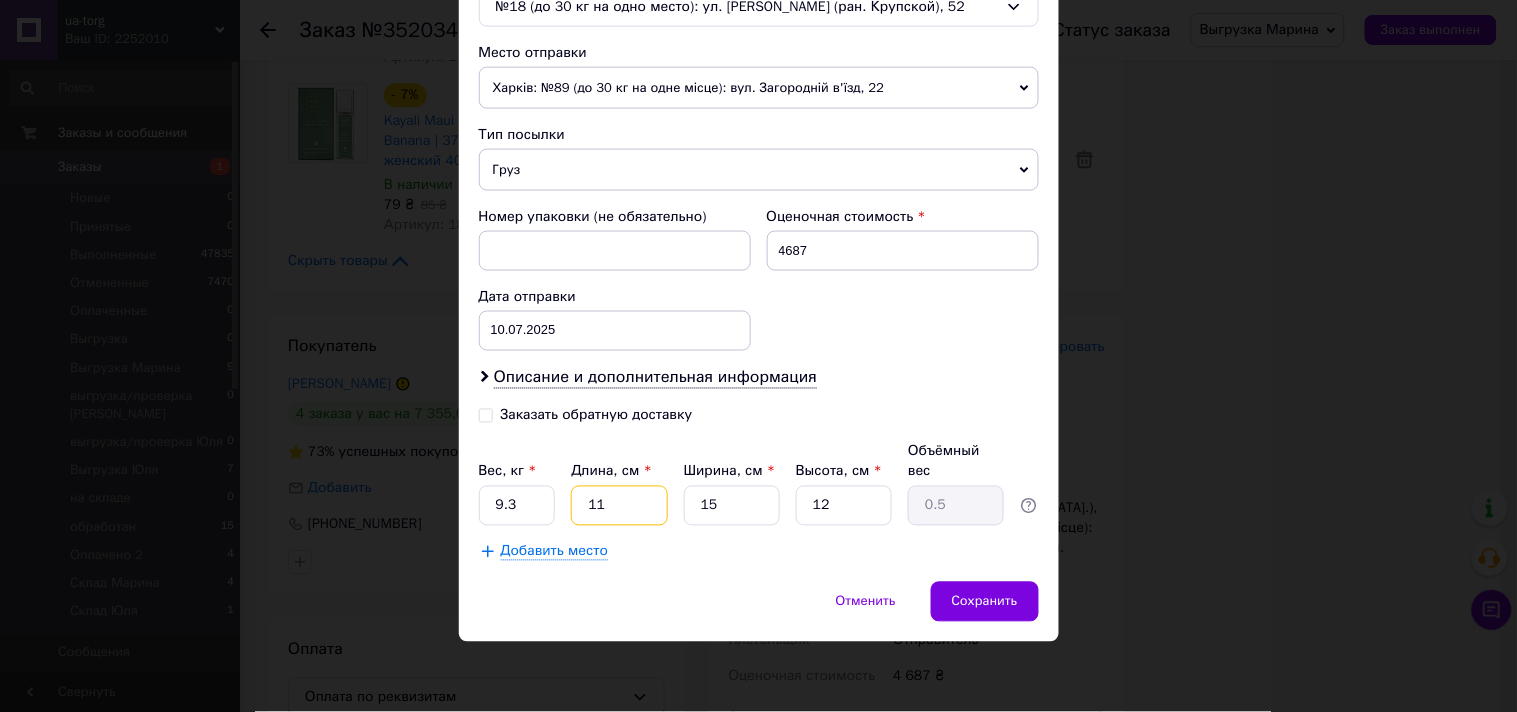 click on "11" at bounding box center (619, 506) 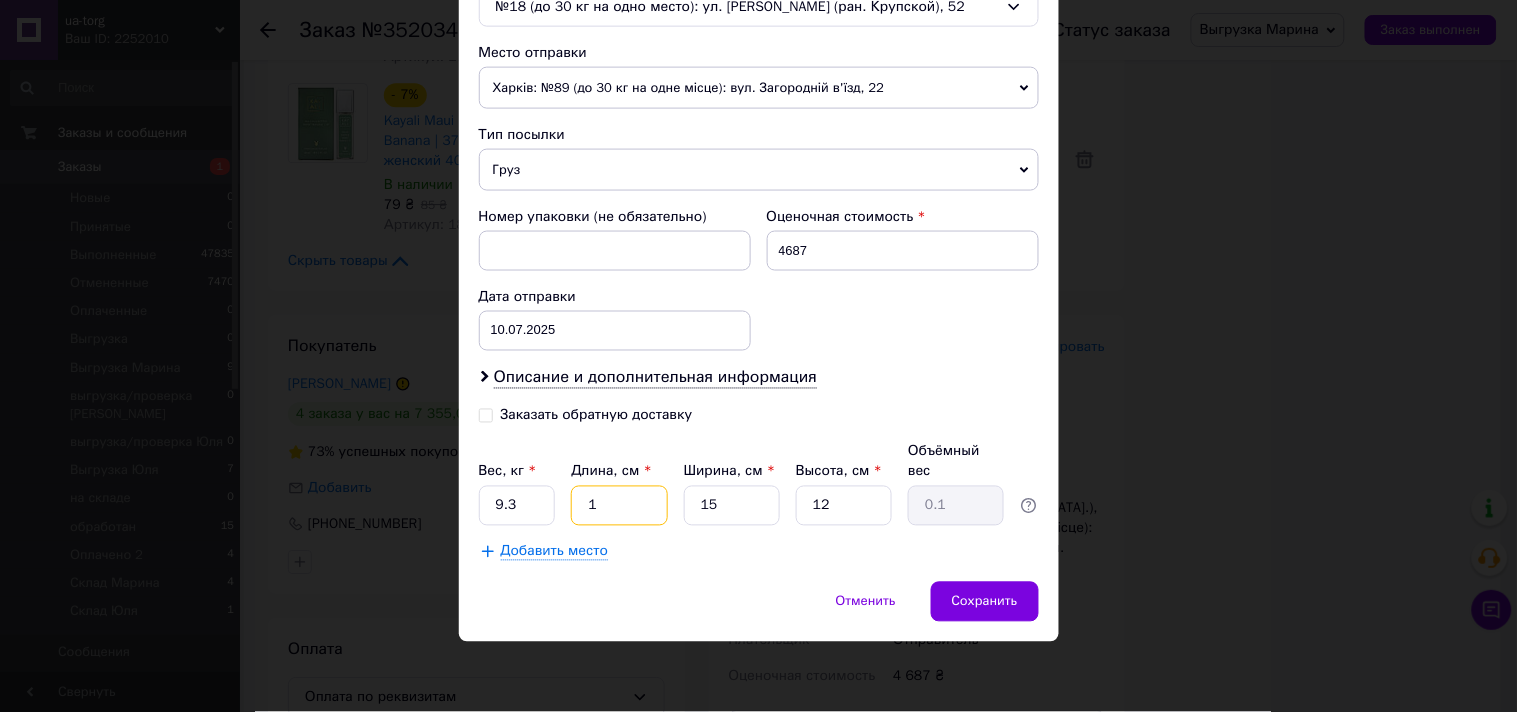 type on "18" 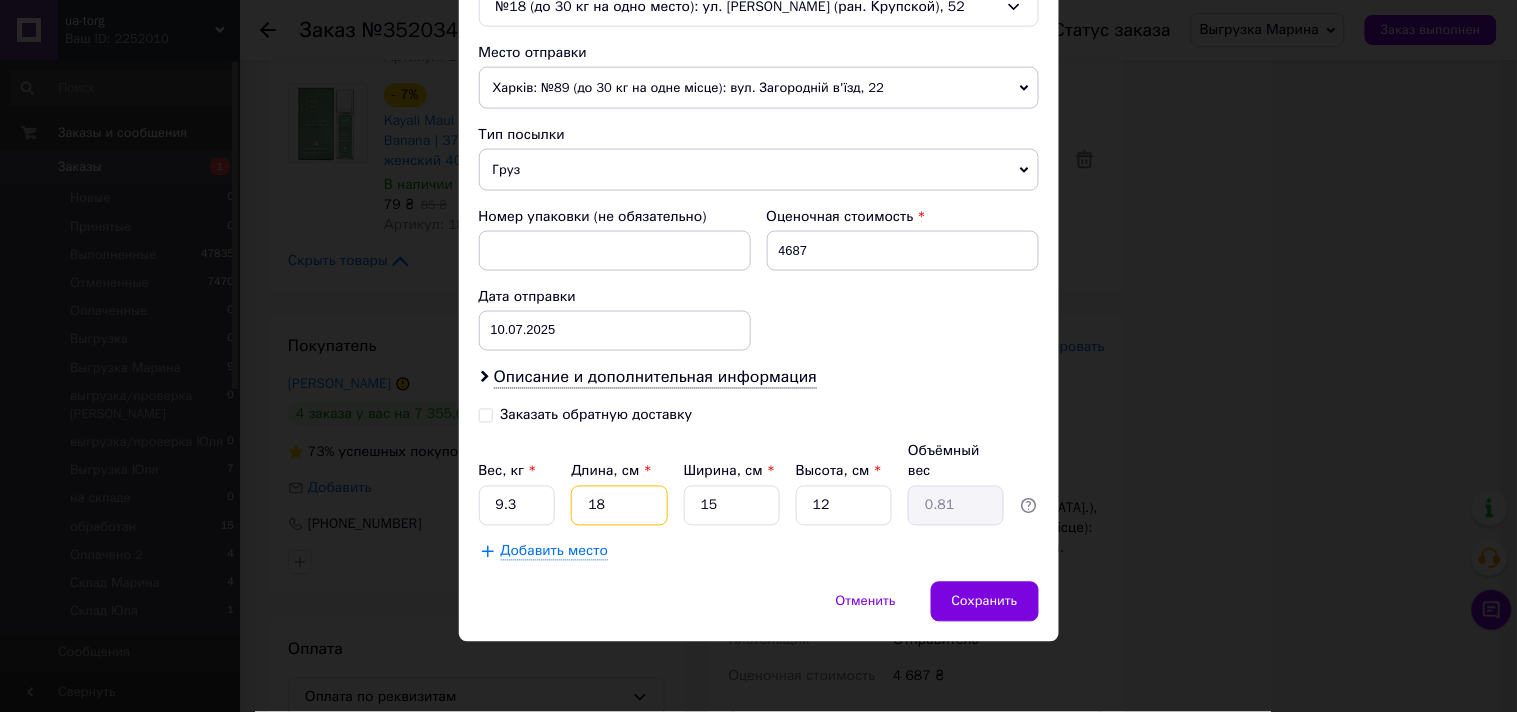 type on "18" 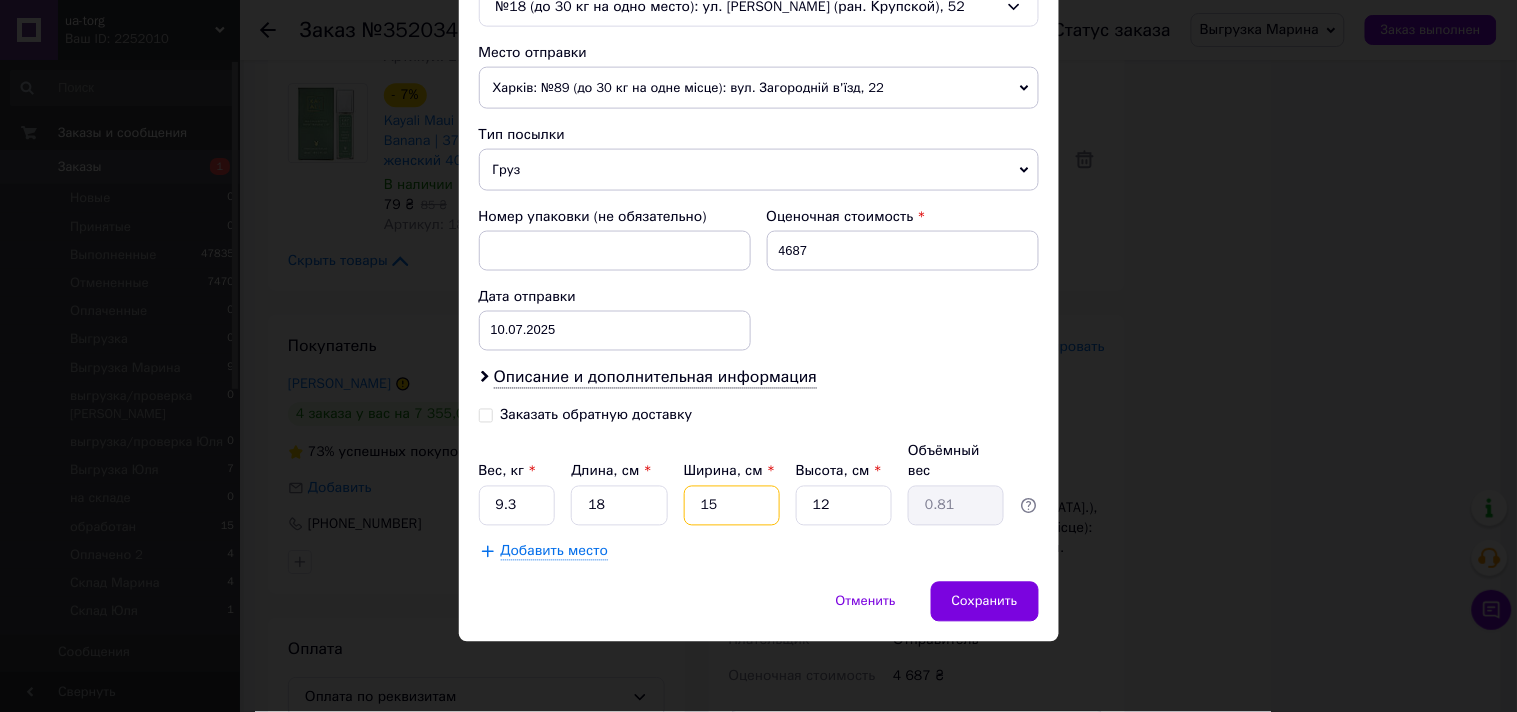 click on "15" at bounding box center (732, 506) 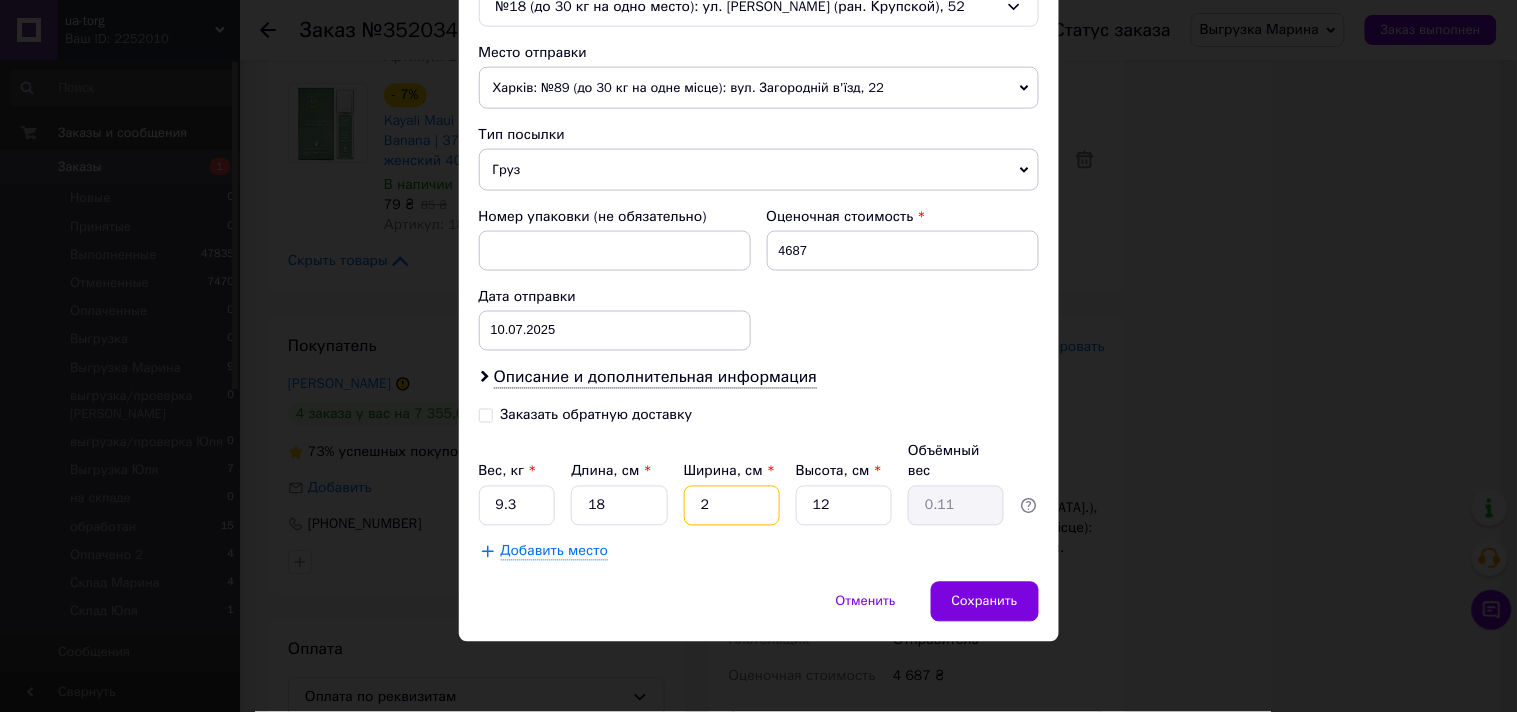 type on "25" 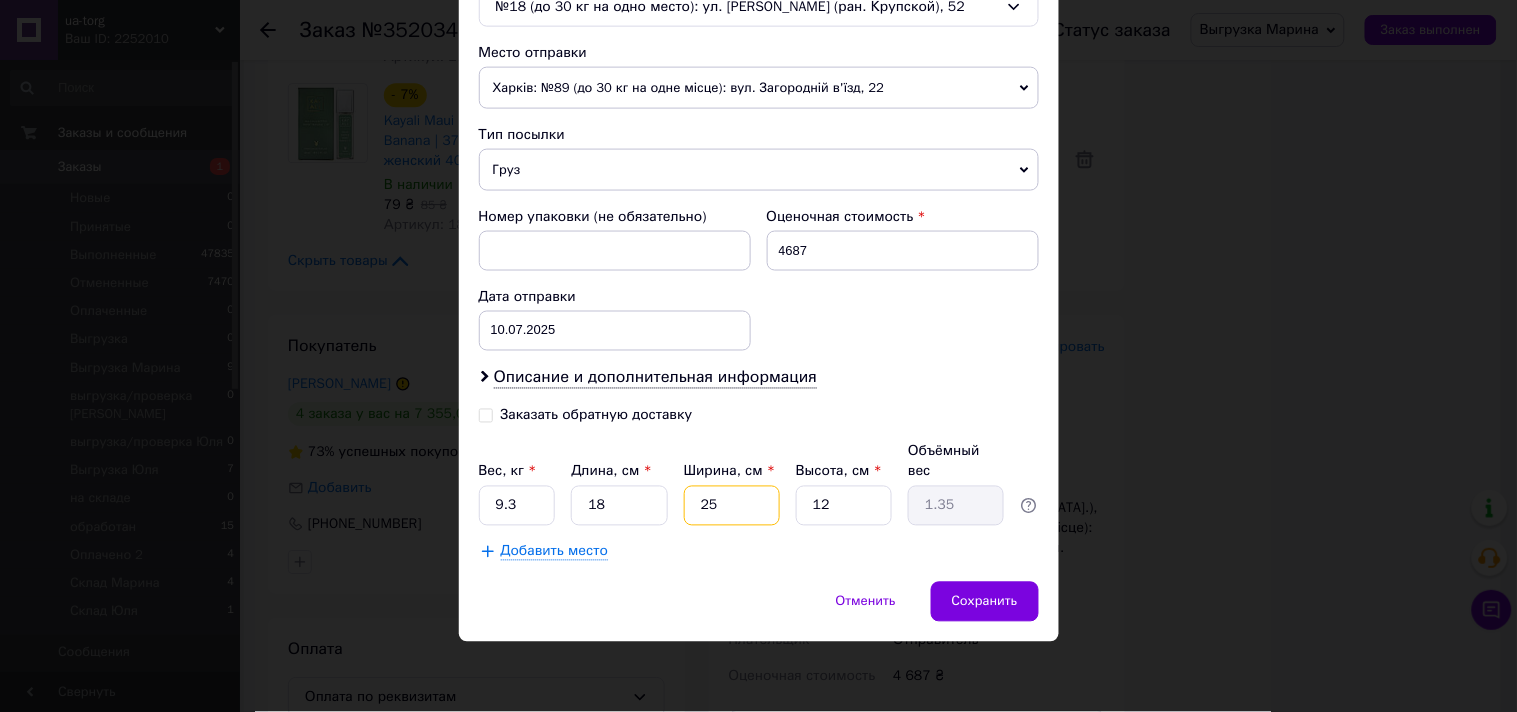 type on "25" 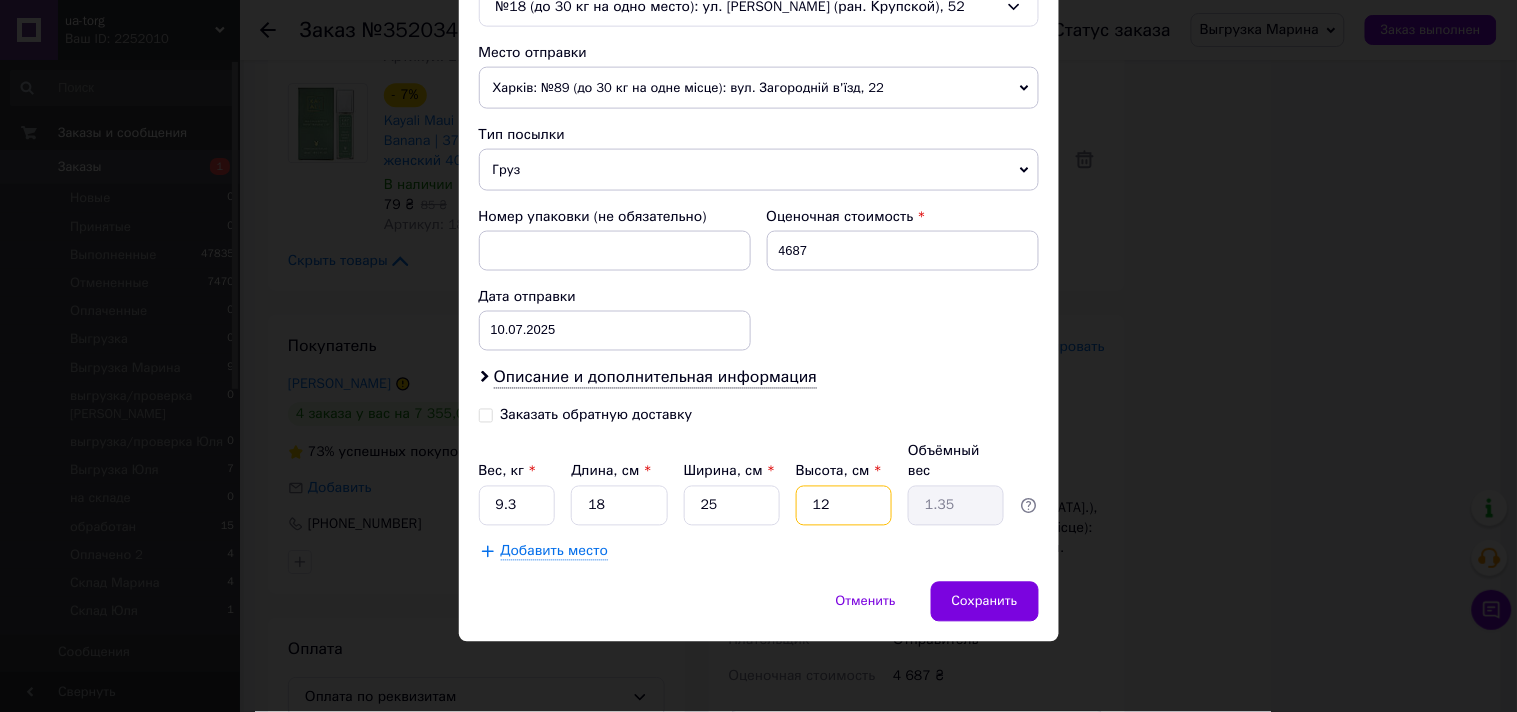 click on "12" at bounding box center [844, 506] 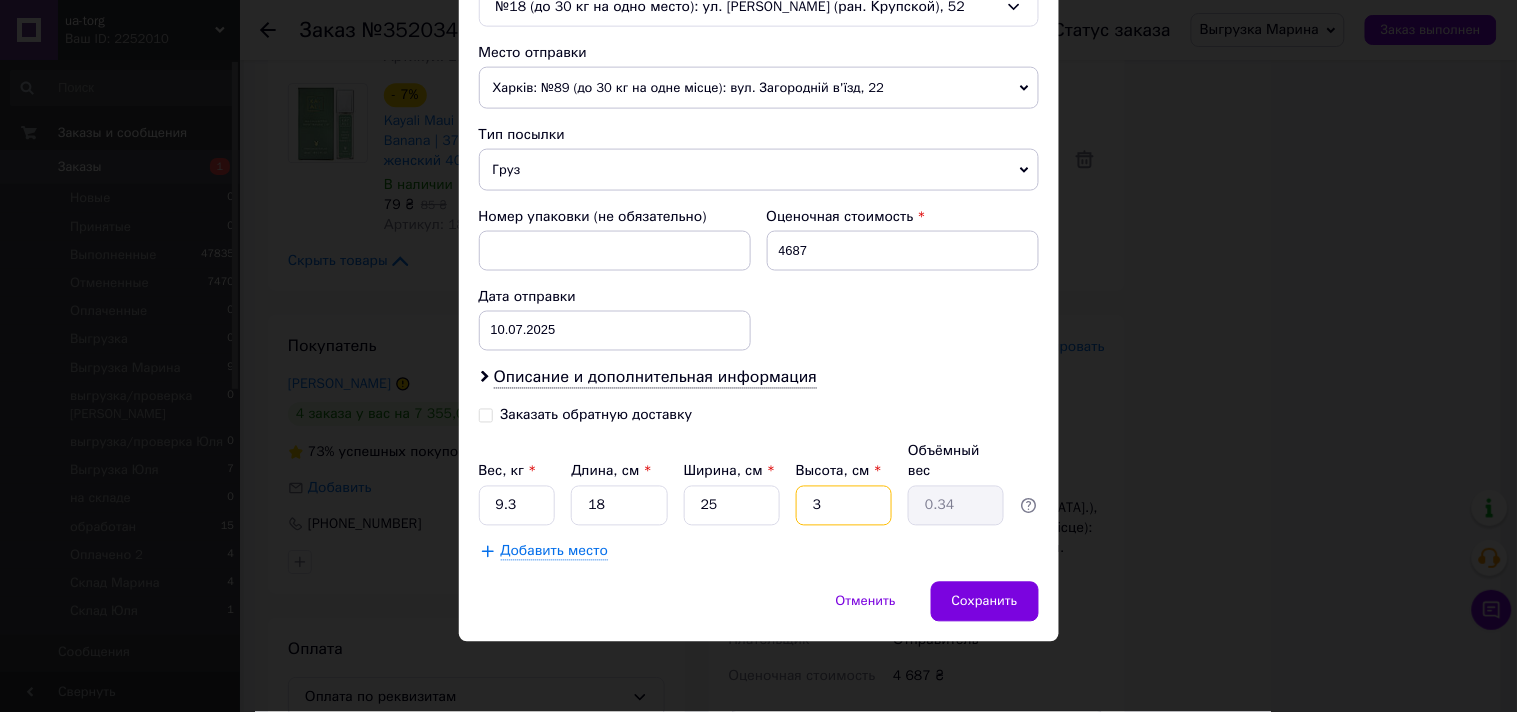 type on "32" 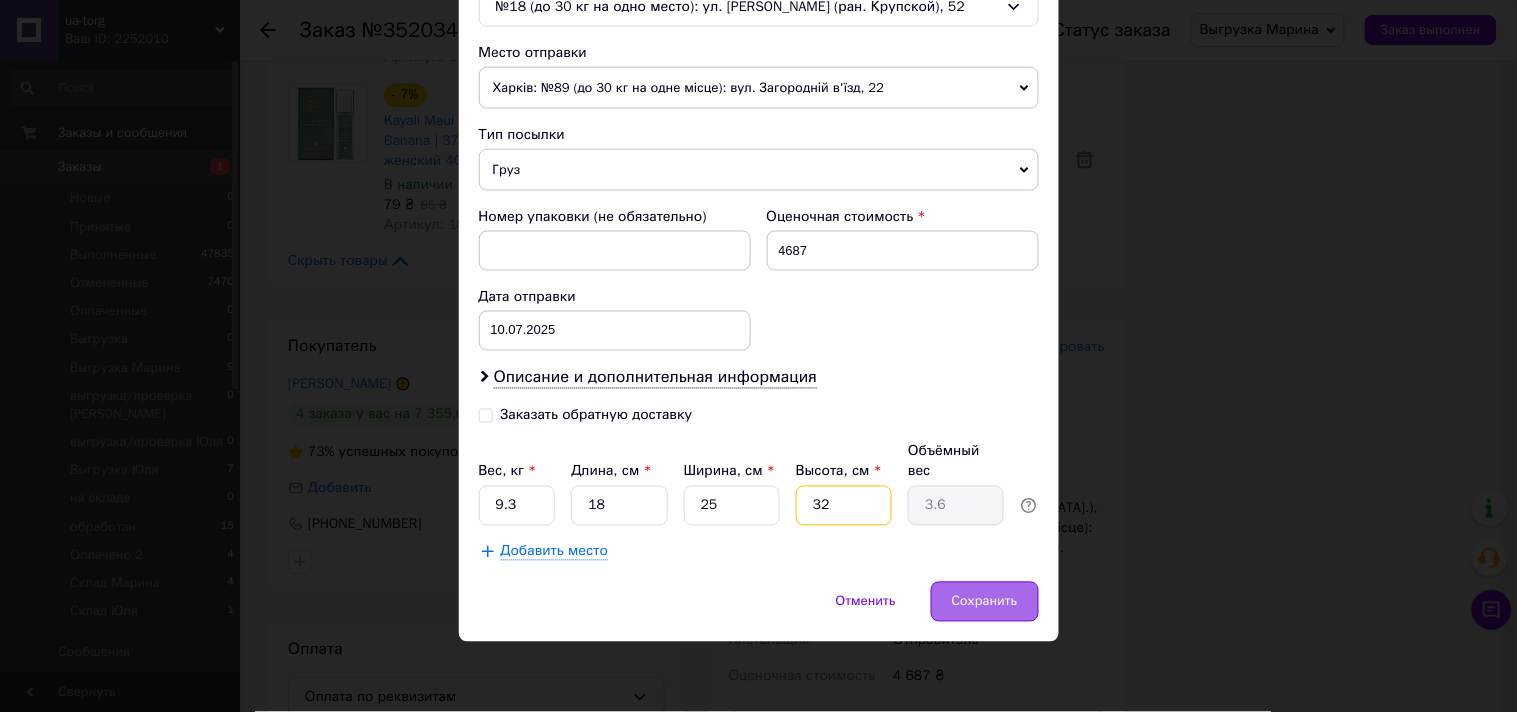 type on "32" 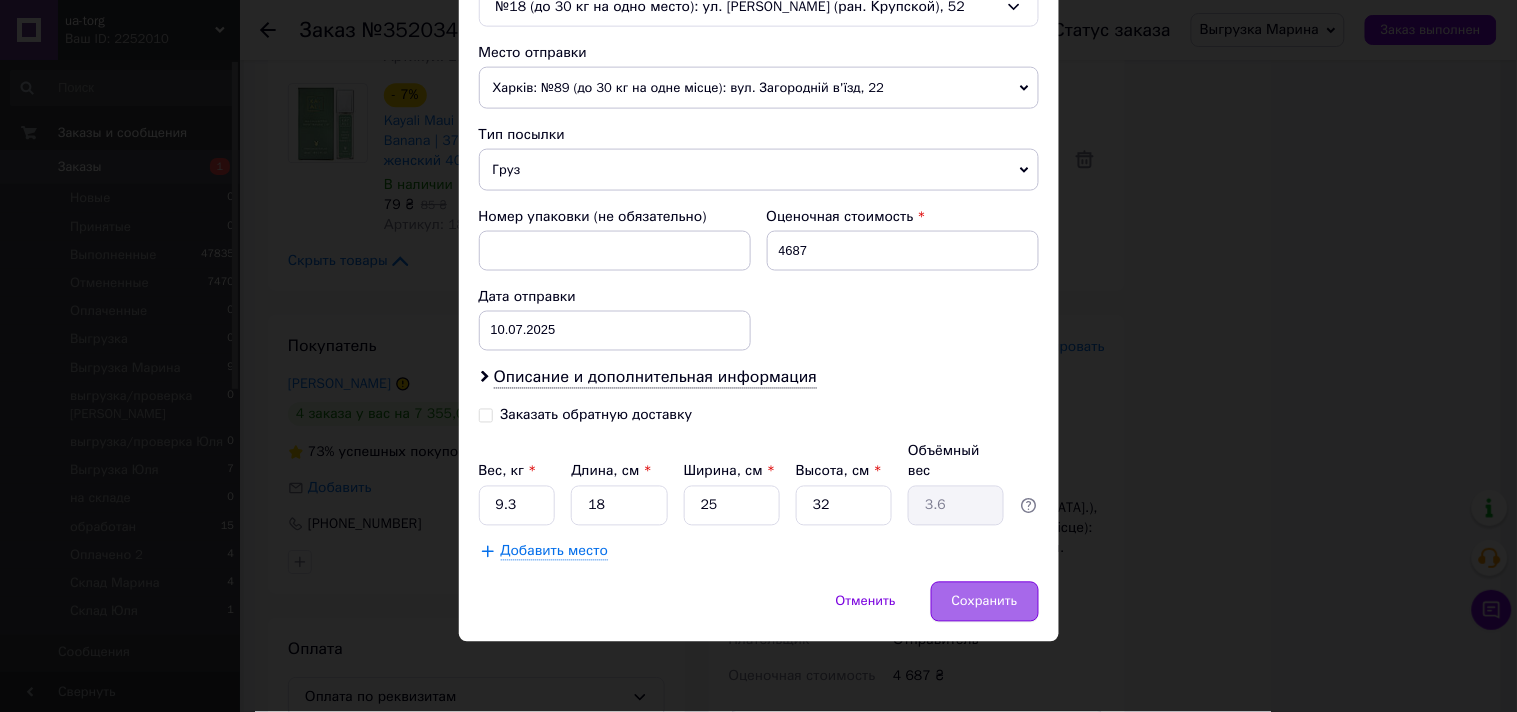 click on "Сохранить" at bounding box center (985, 602) 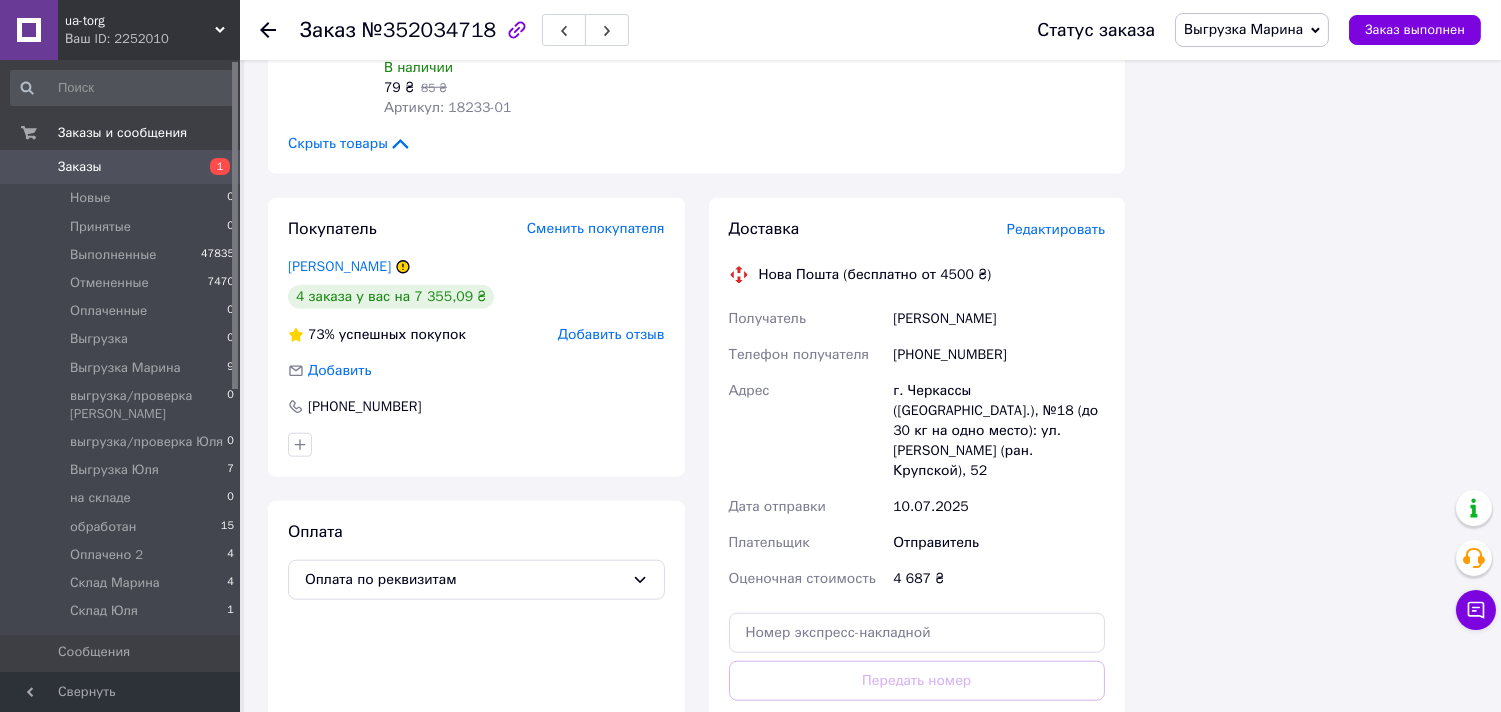 scroll, scrollTop: 3777, scrollLeft: 0, axis: vertical 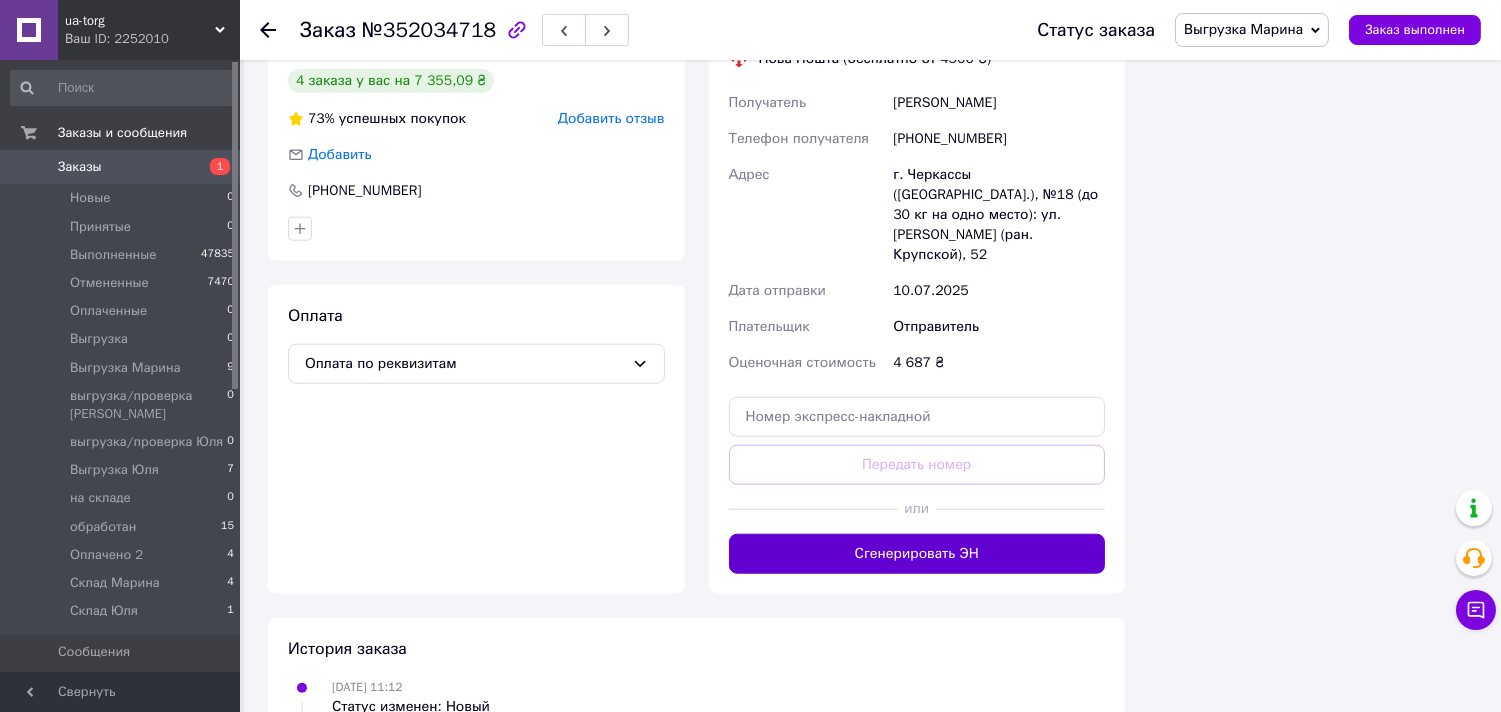 click on "Сгенерировать ЭН" at bounding box center (917, 554) 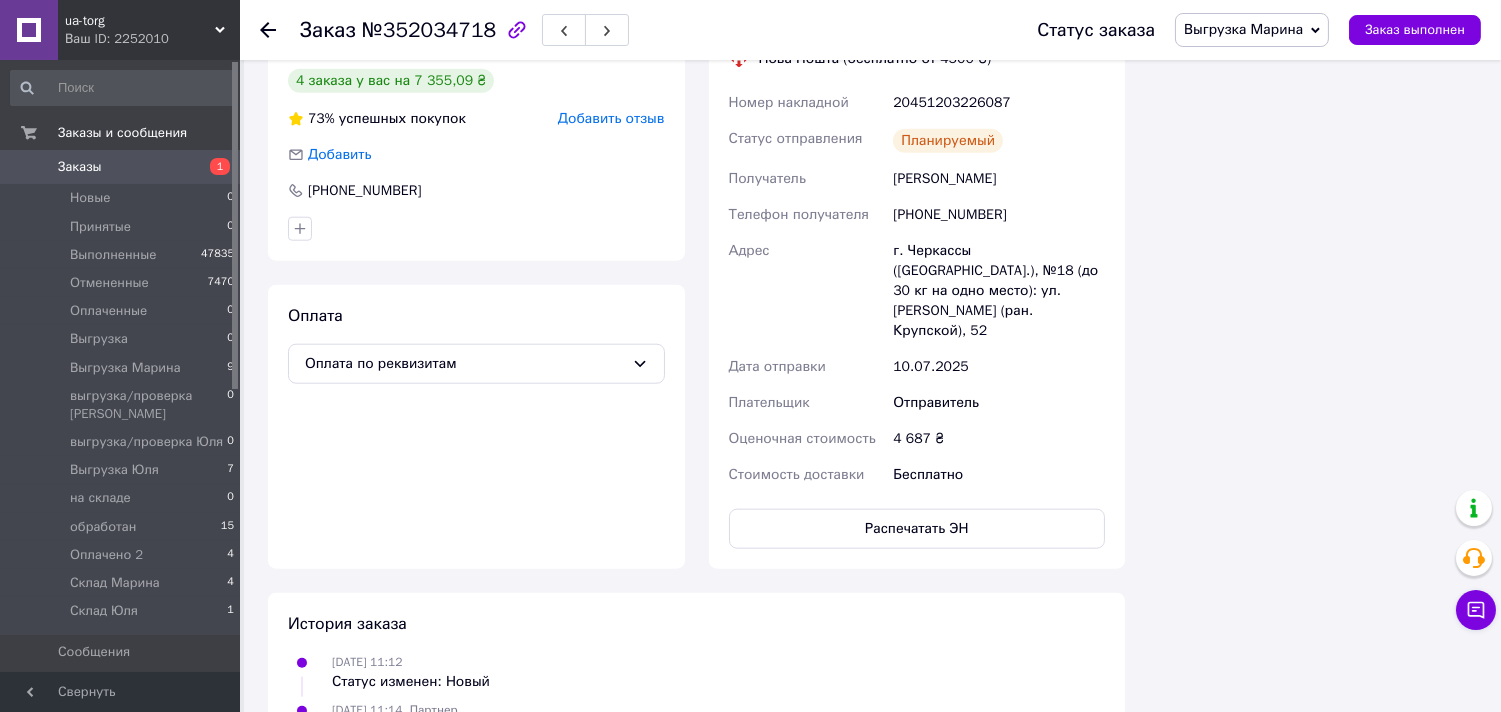 click on "Заказы 1" at bounding box center [123, 167] 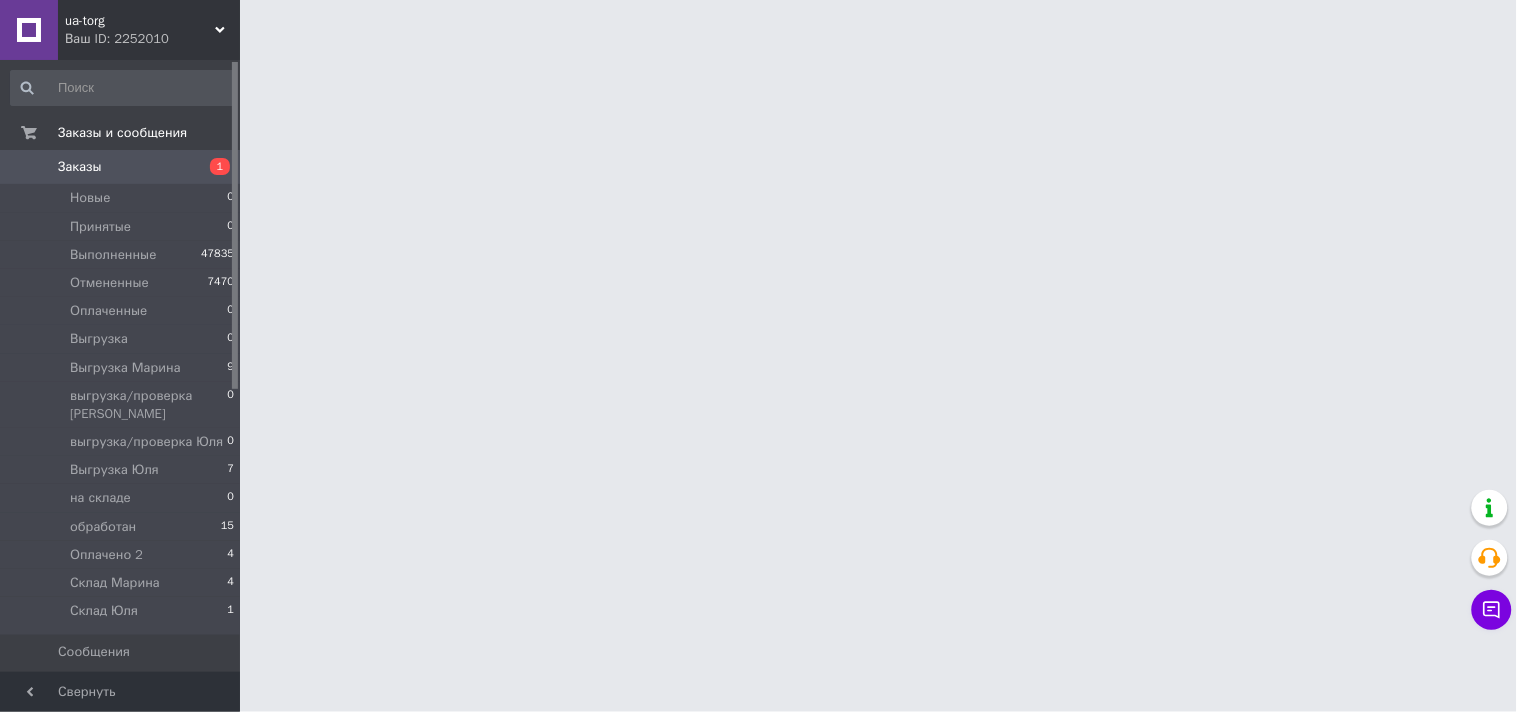 click on "Заказы" at bounding box center (121, 167) 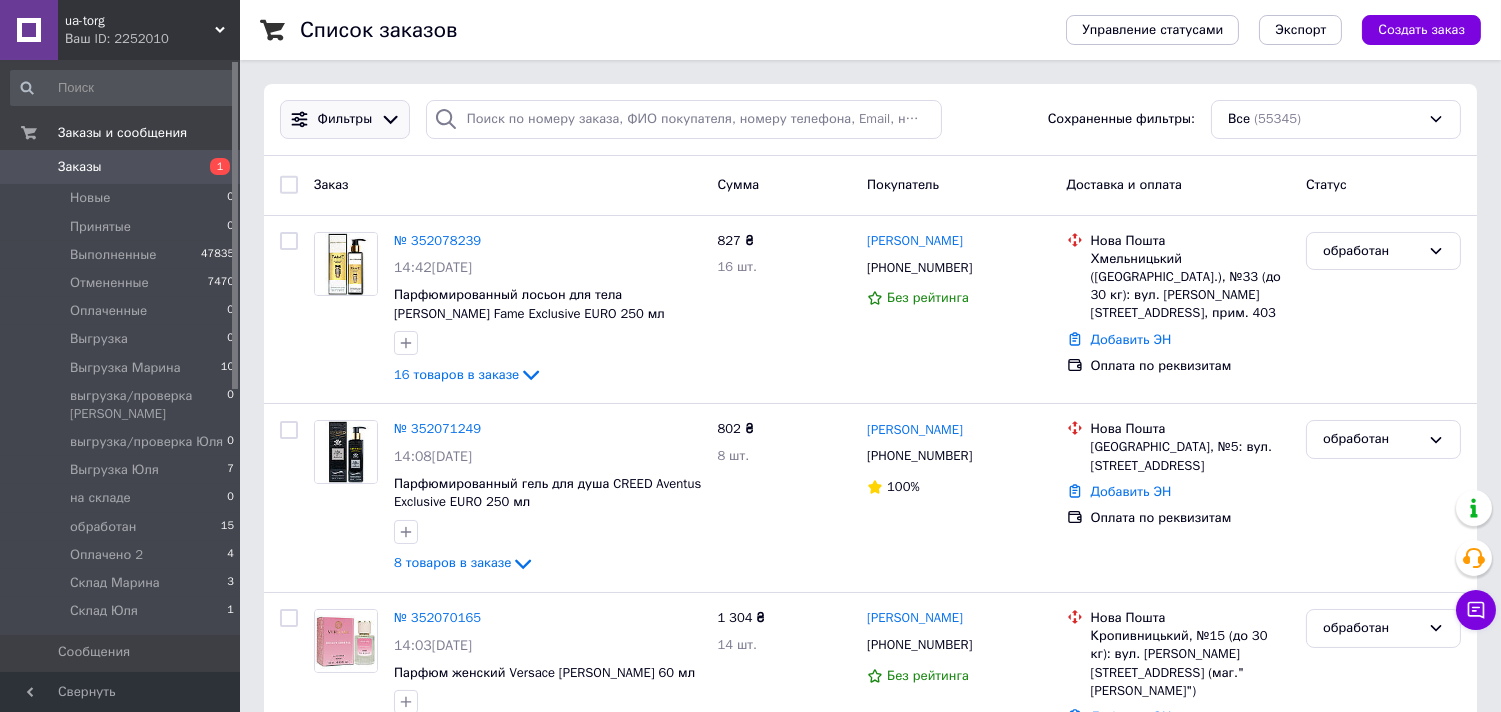 click on "Фильтры" at bounding box center [345, 119] 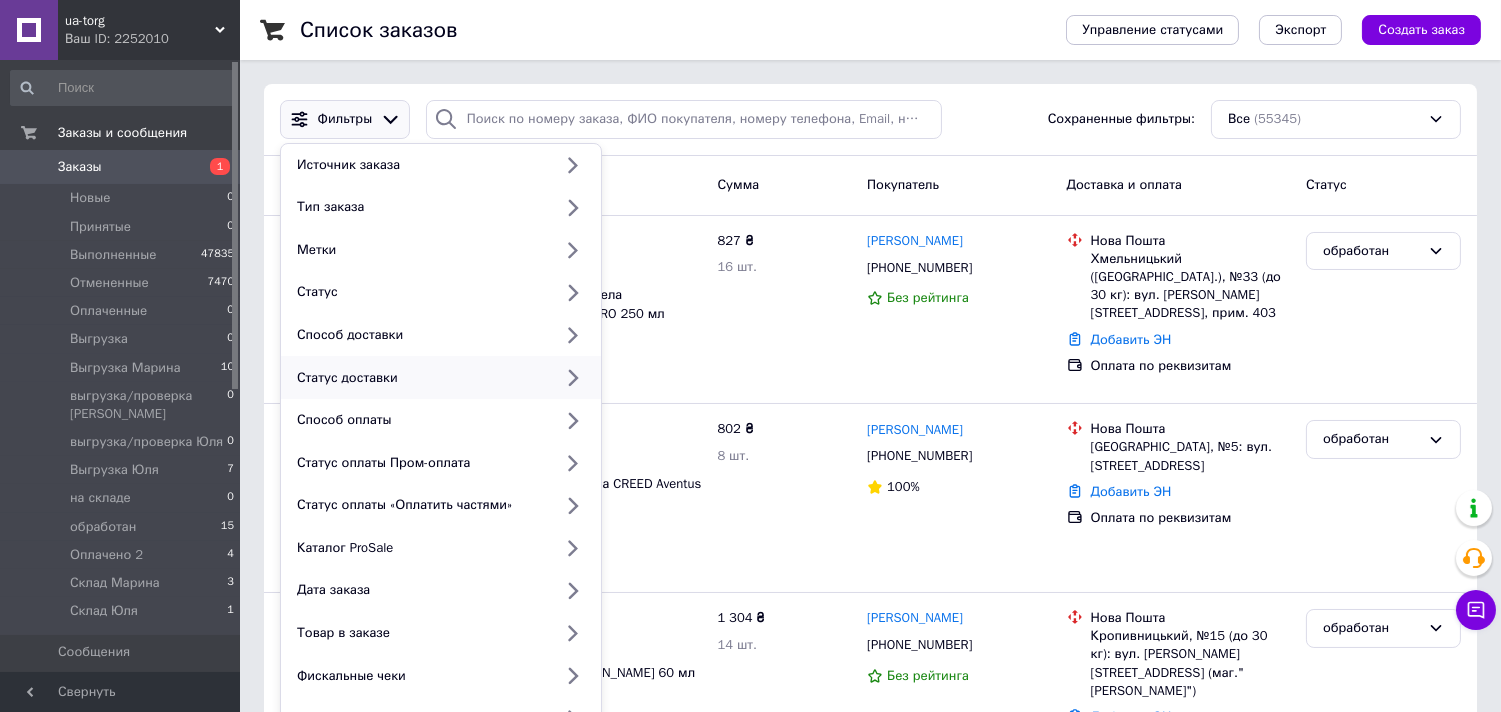 scroll, scrollTop: 111, scrollLeft: 0, axis: vertical 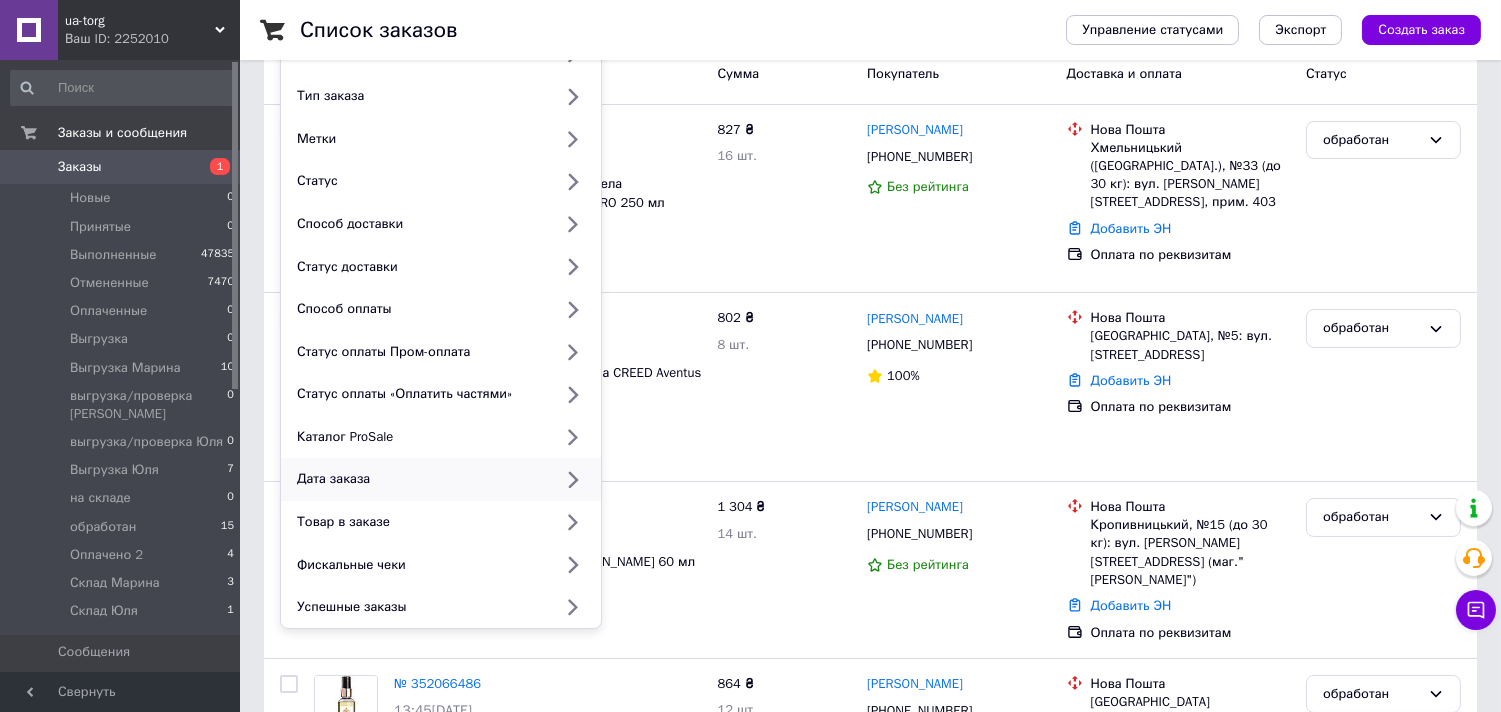 click on "Дата заказа" at bounding box center (420, 479) 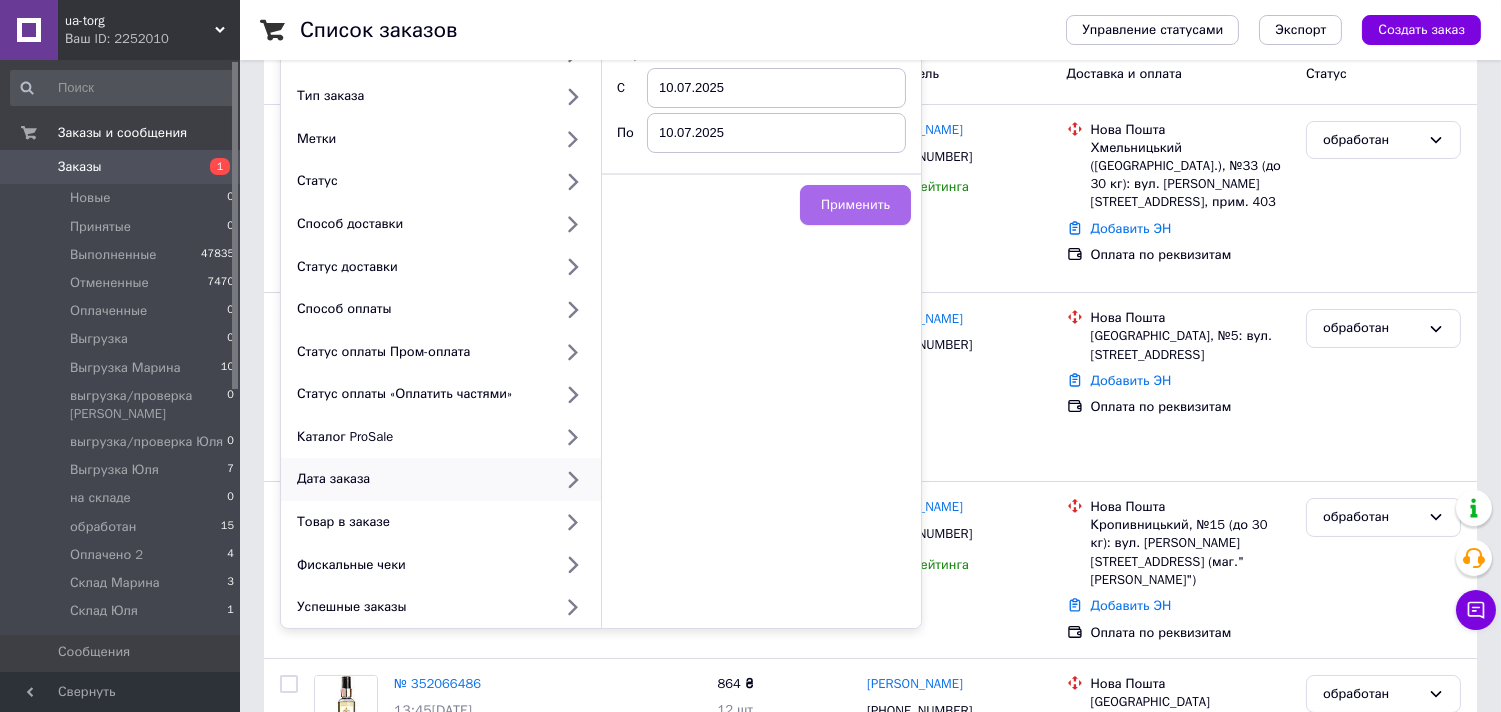 click on "Применить" at bounding box center [855, 205] 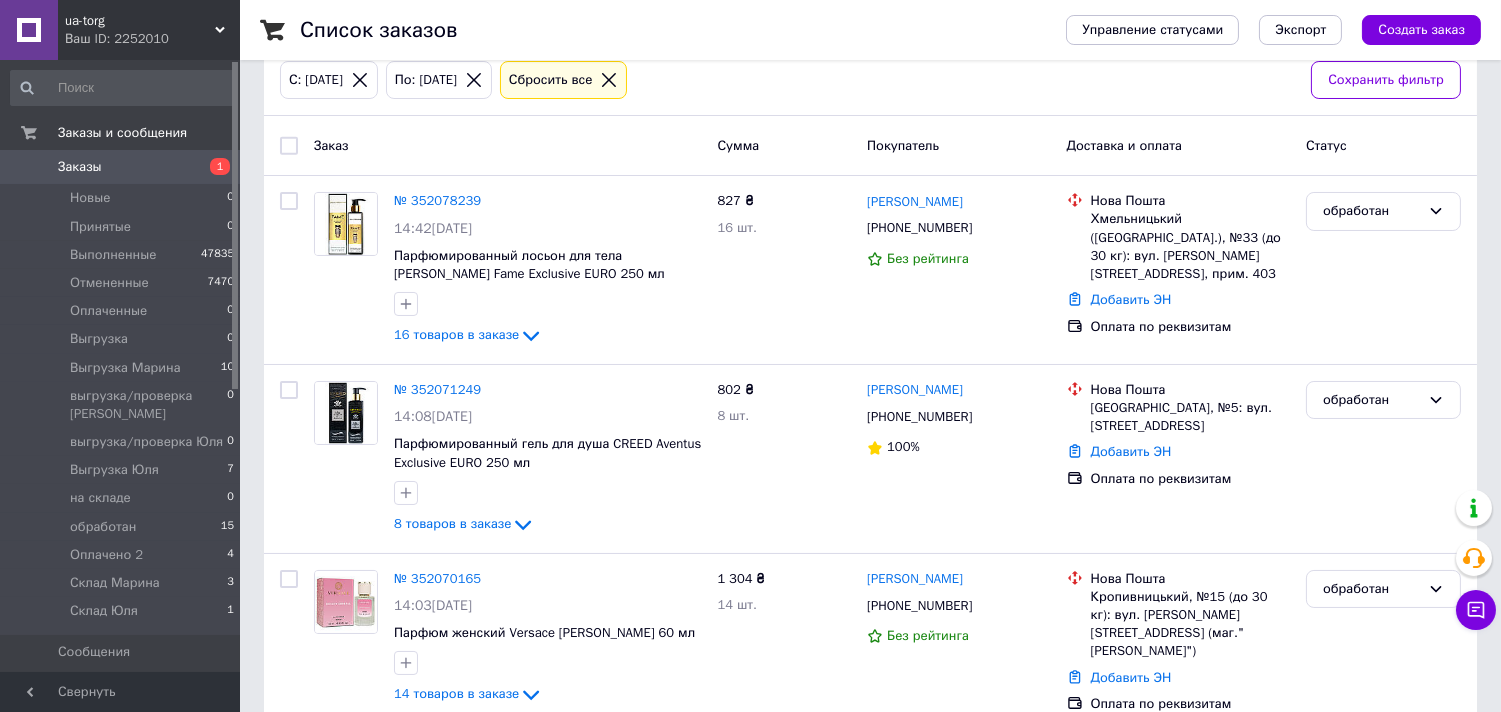 scroll, scrollTop: 0, scrollLeft: 0, axis: both 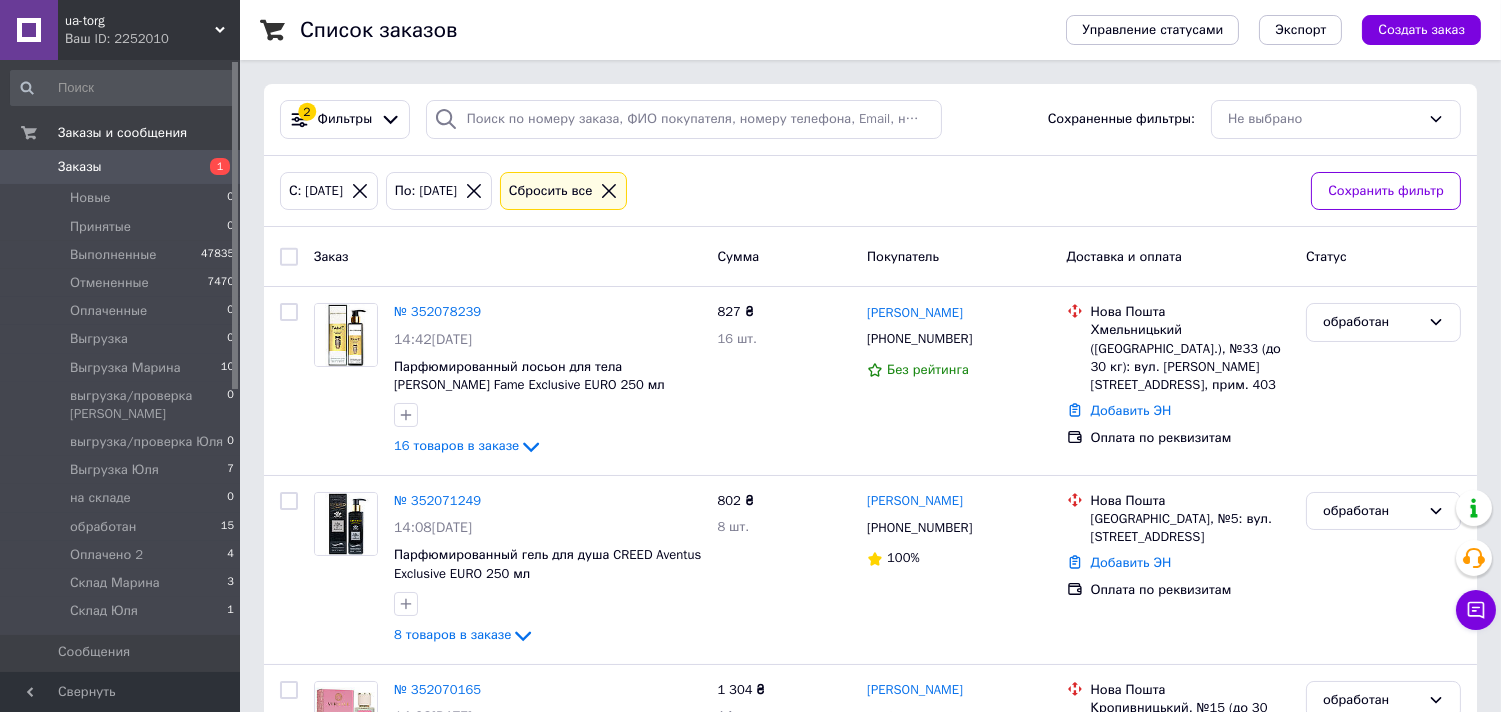 click at bounding box center [289, 257] 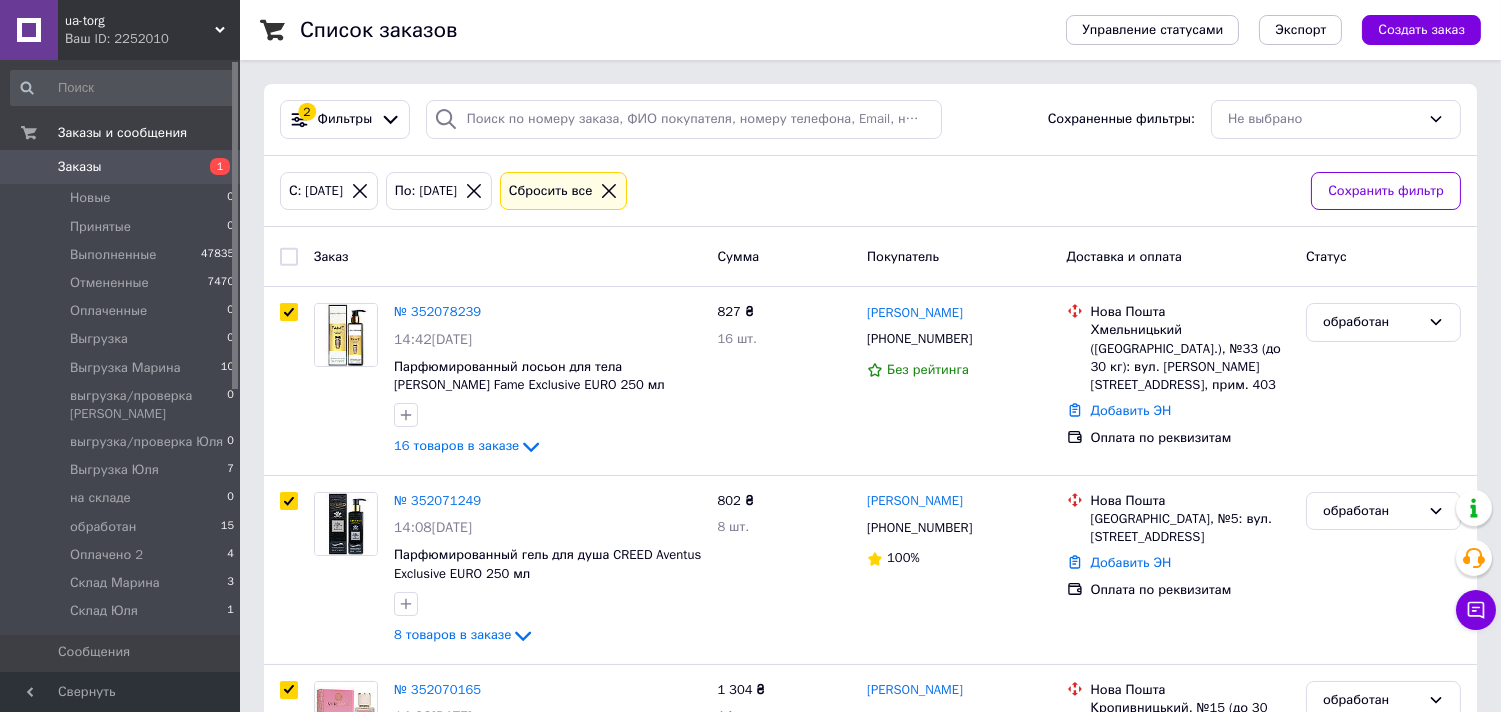 checkbox on "true" 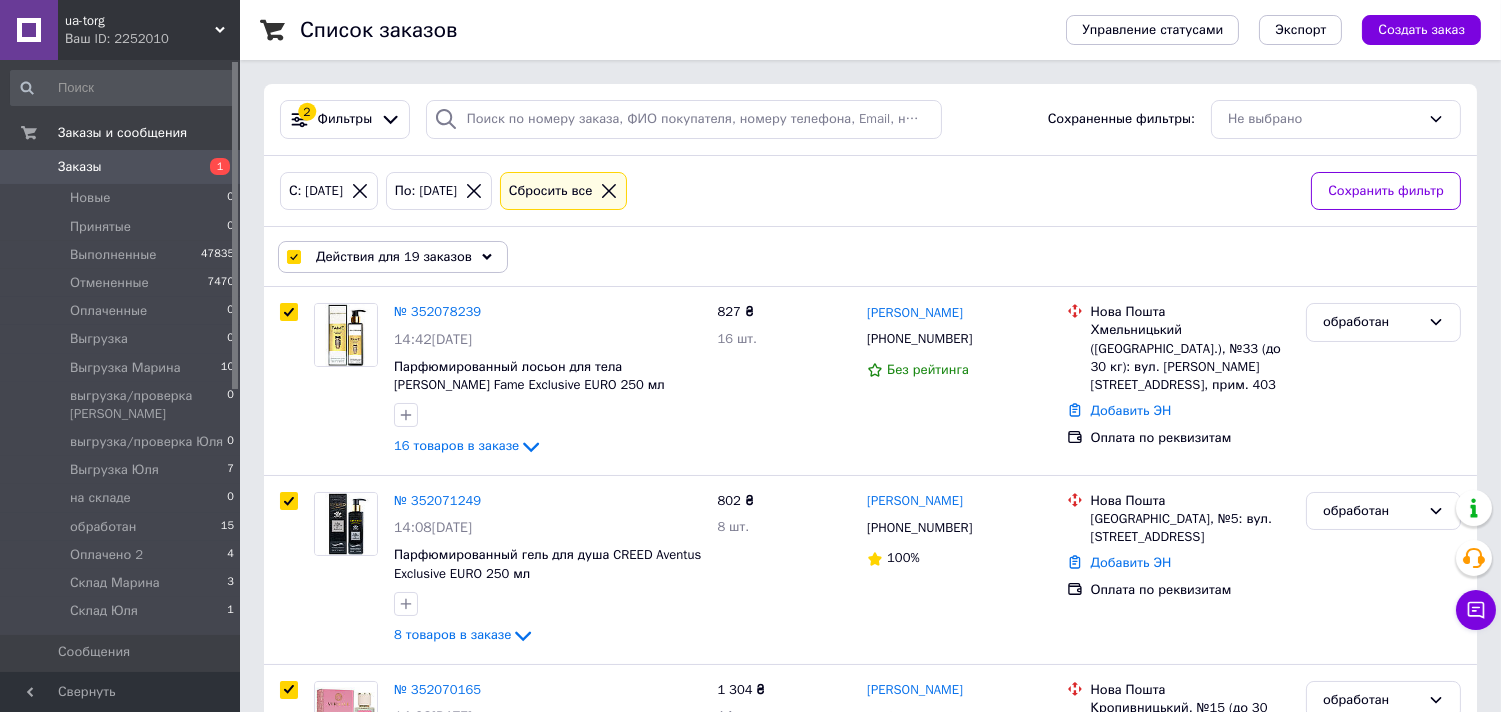 click on "Действия для 19 заказов" at bounding box center [393, 257] 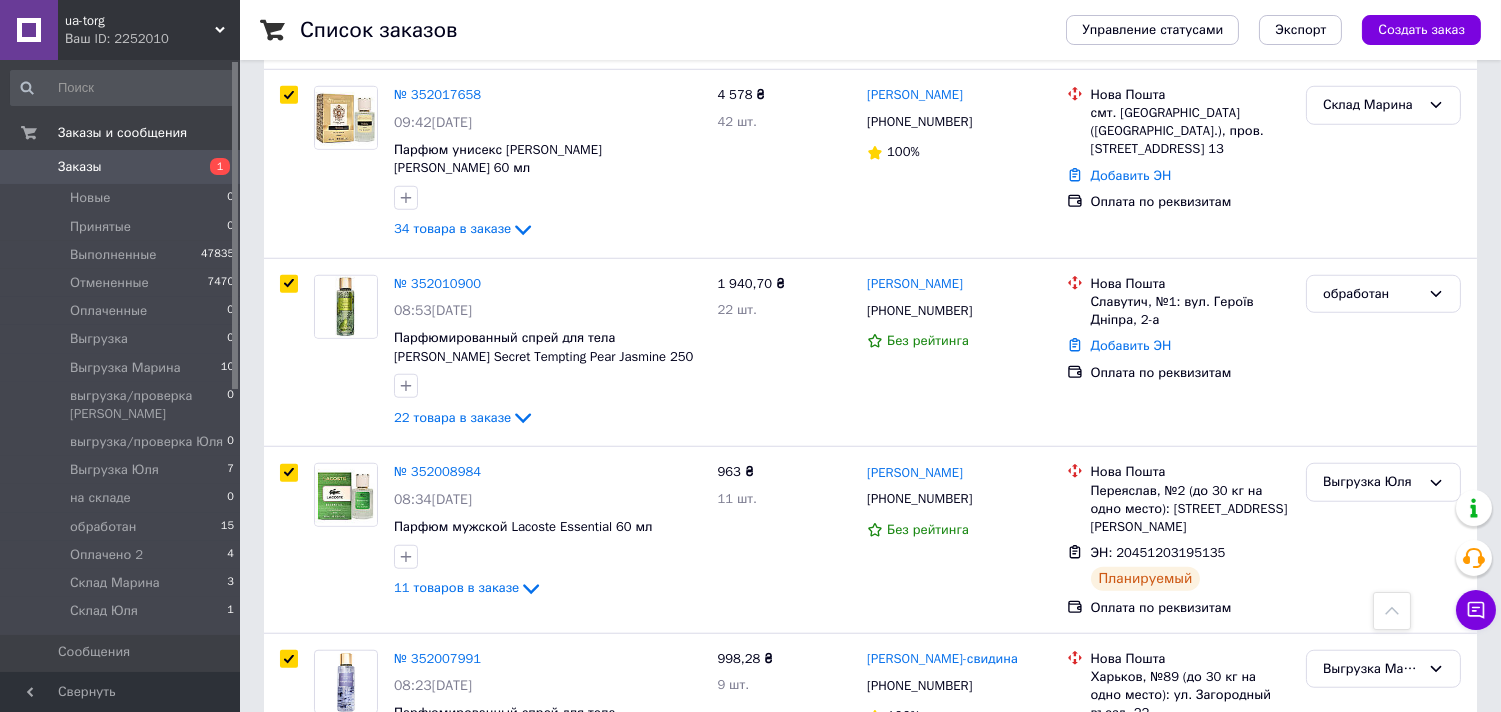 scroll, scrollTop: 3063, scrollLeft: 0, axis: vertical 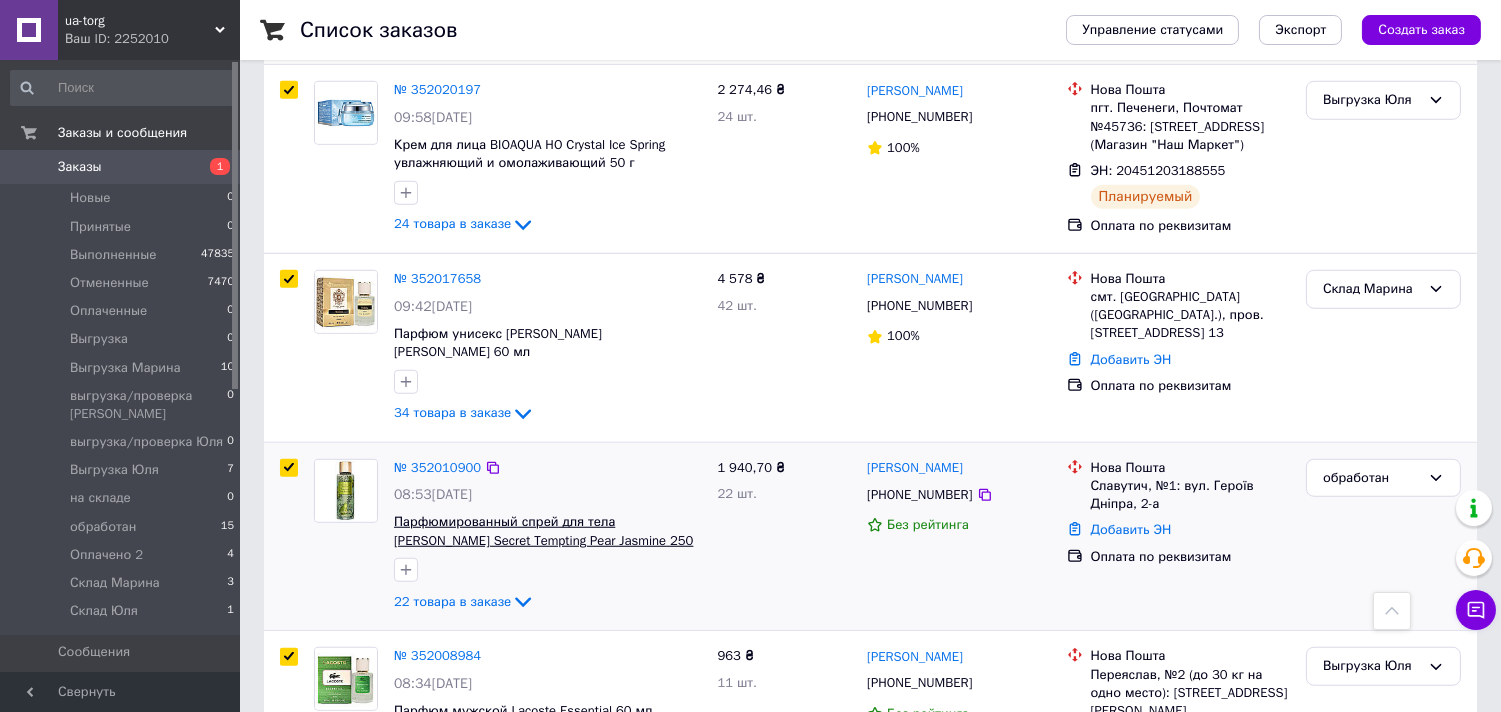 drag, startPoint x: 190, startPoint y: 193, endPoint x: 533, endPoint y: 442, distance: 423.85138 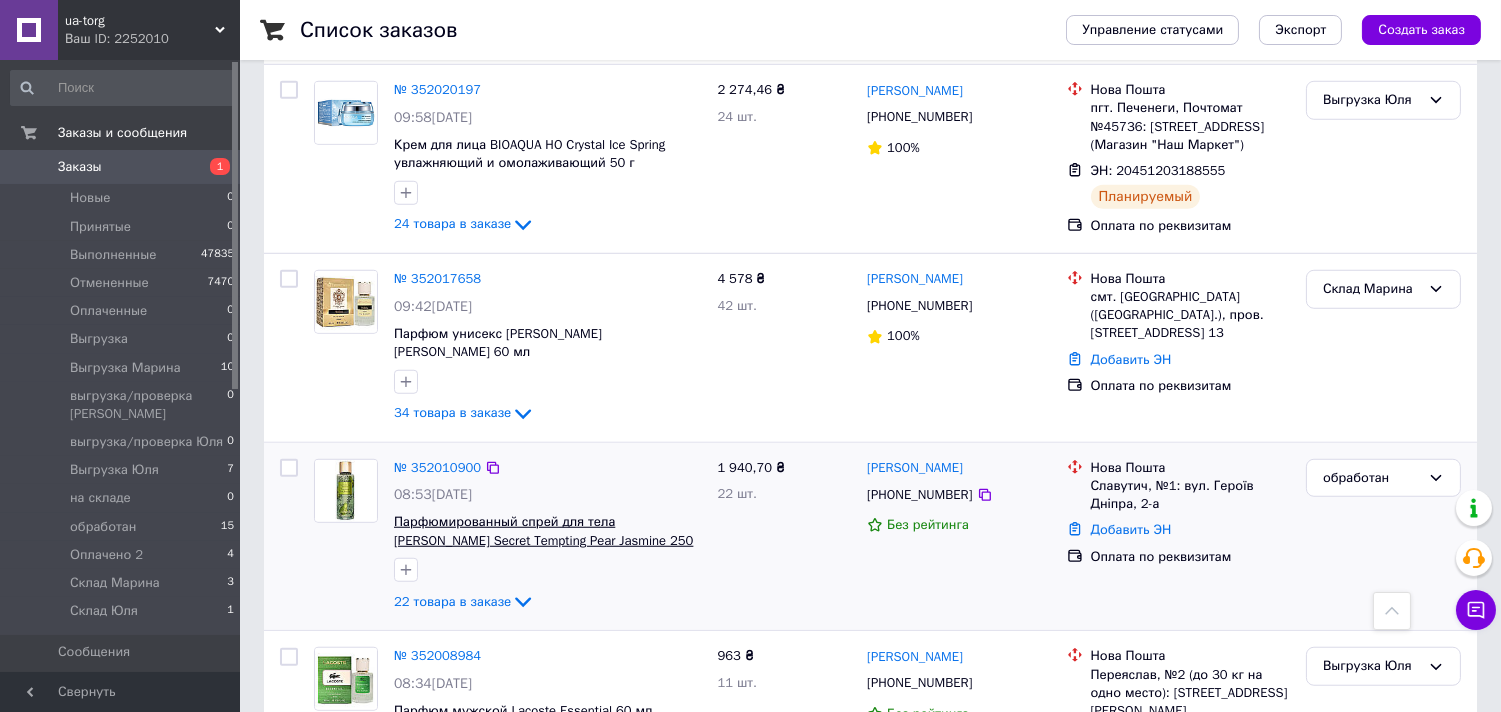 checkbox on "false" 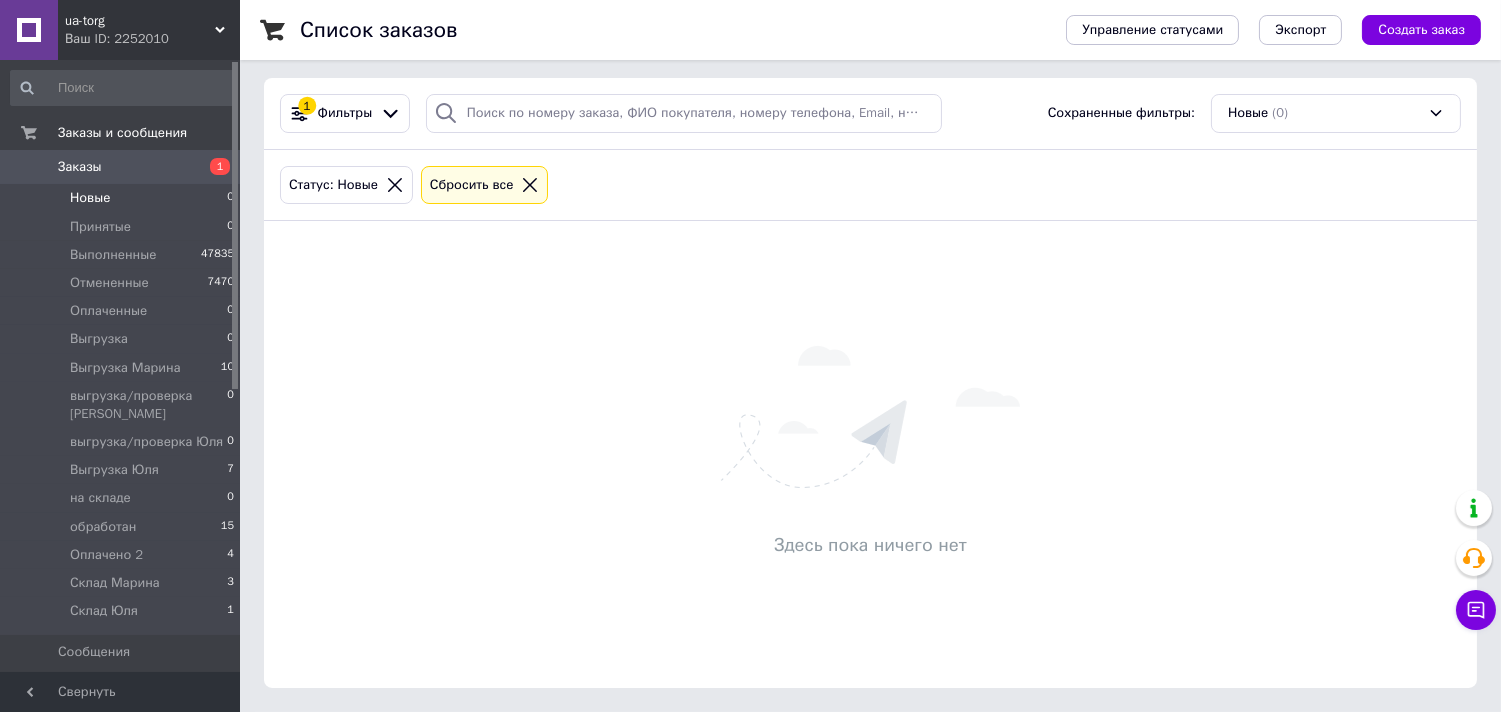 scroll, scrollTop: 0, scrollLeft: 0, axis: both 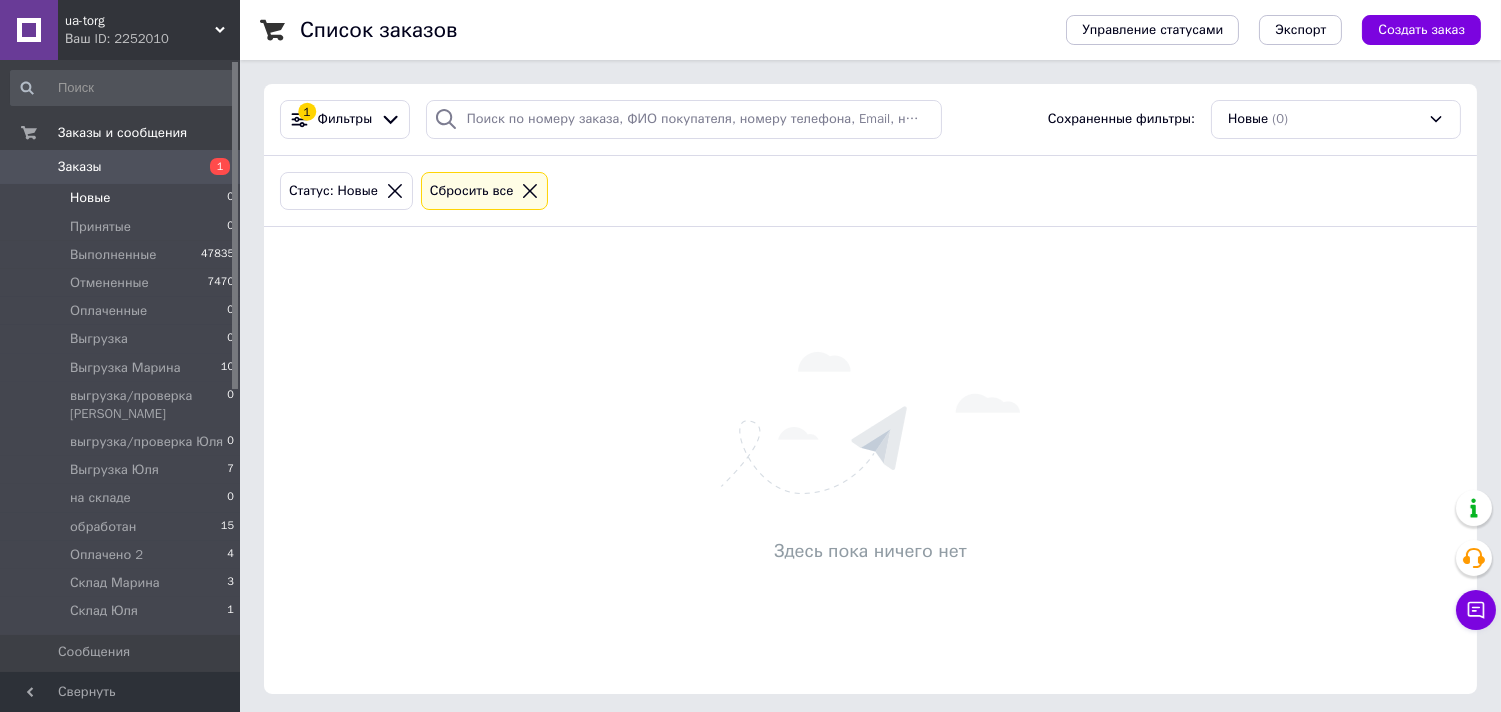 click on "Новые 0" at bounding box center [123, 198] 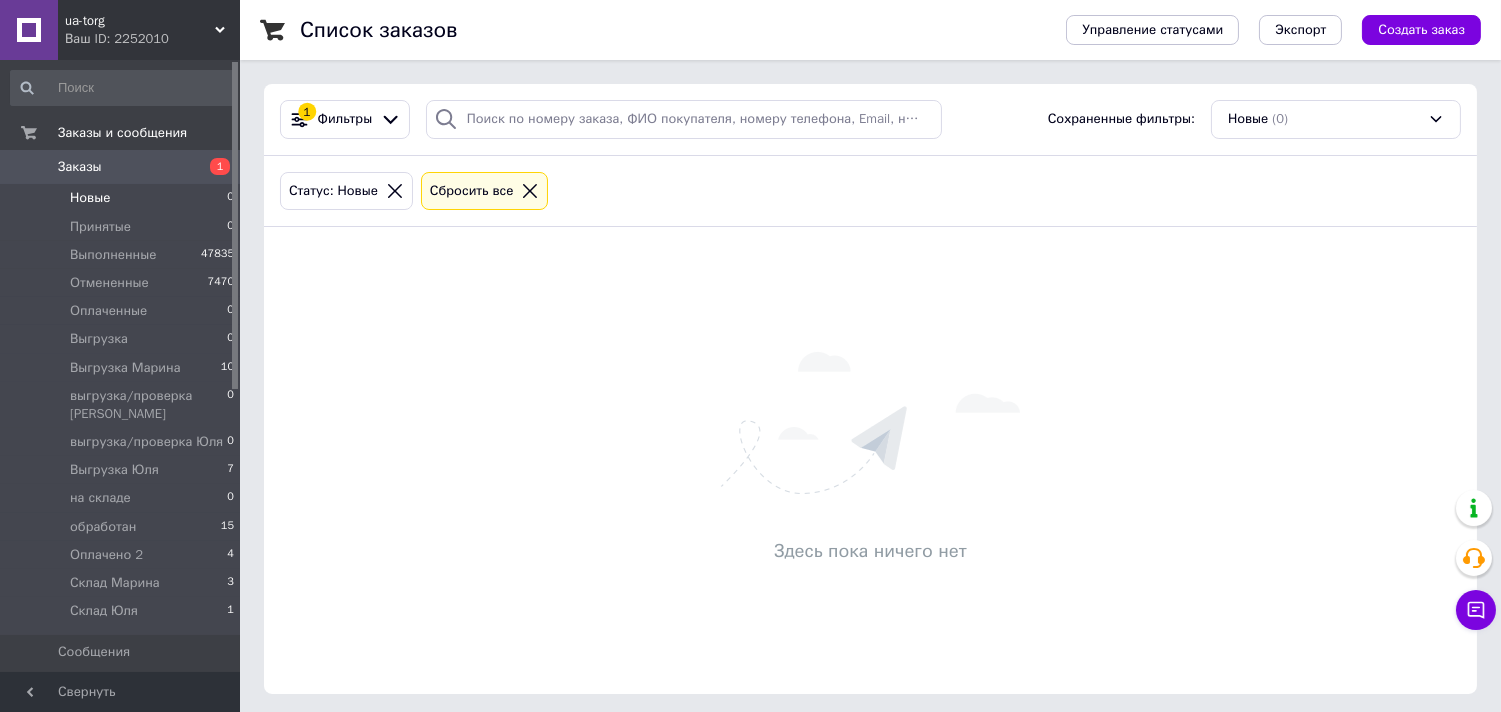 click on "Новые 0" at bounding box center [123, 198] 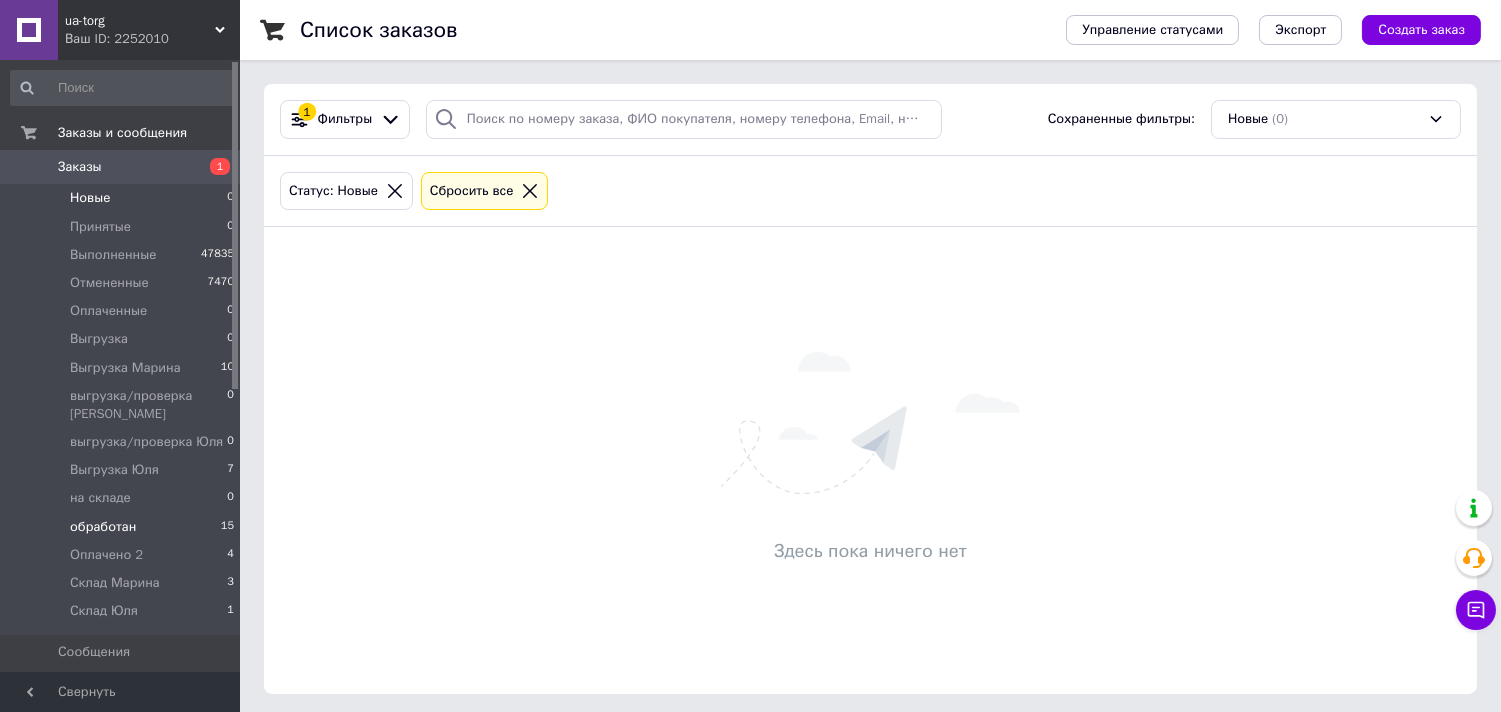 click on "обработан" at bounding box center [103, 527] 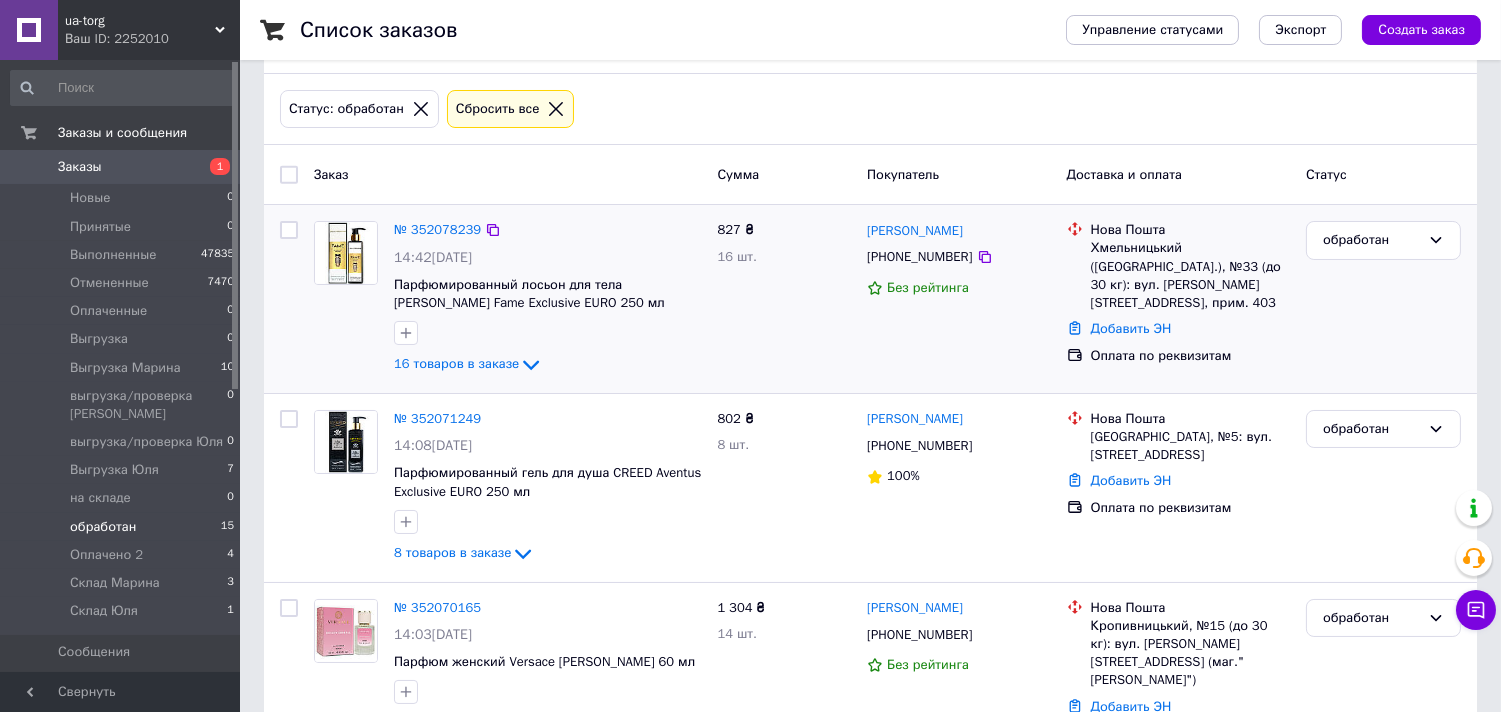scroll, scrollTop: 333, scrollLeft: 0, axis: vertical 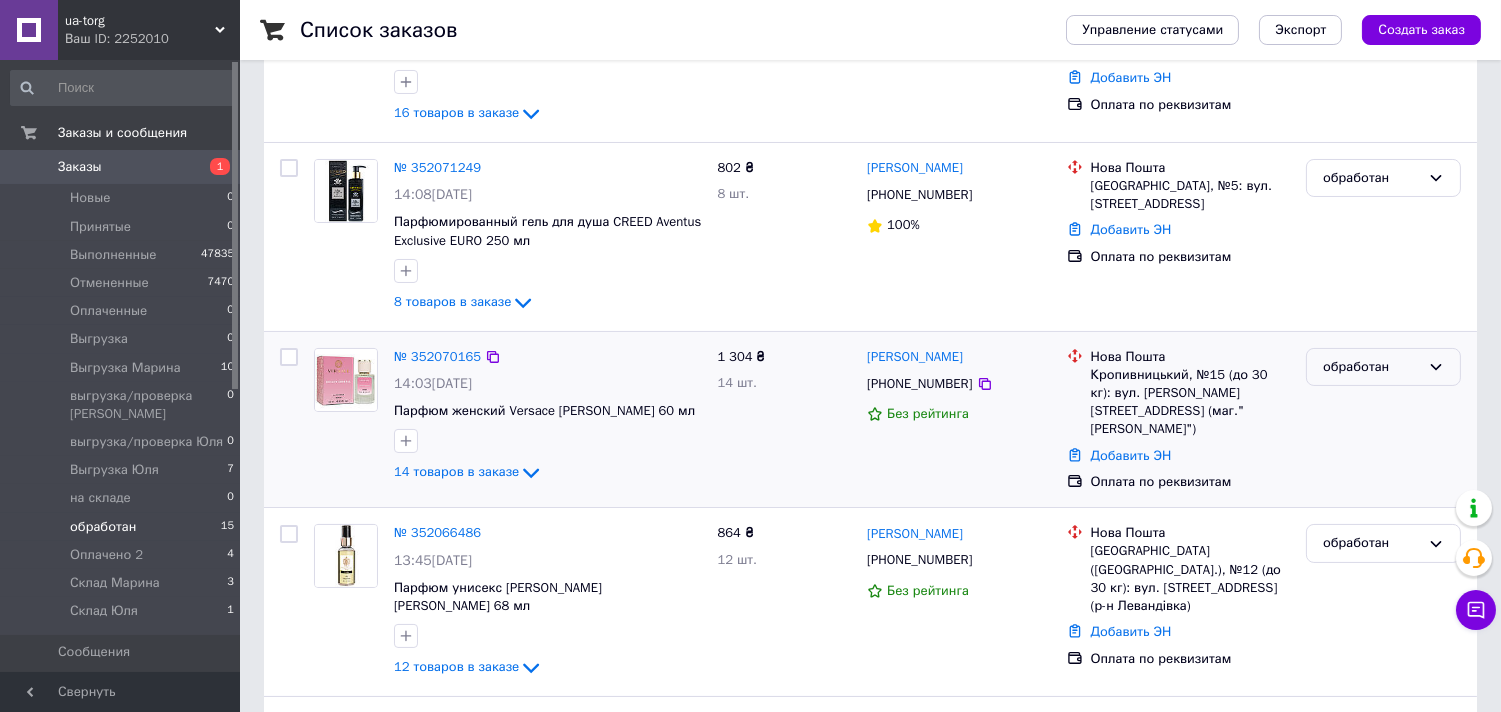 click on "обработан" at bounding box center (1371, 367) 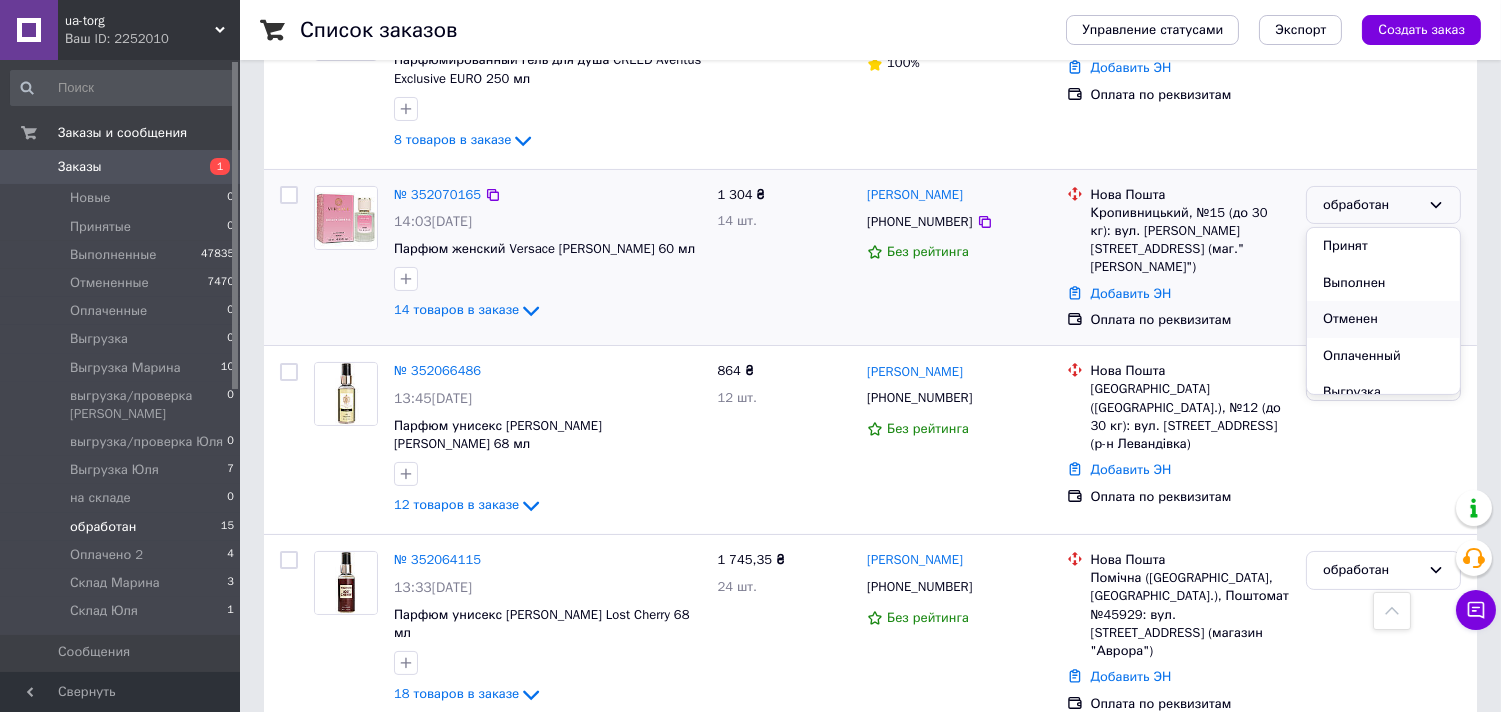 scroll, scrollTop: 444, scrollLeft: 0, axis: vertical 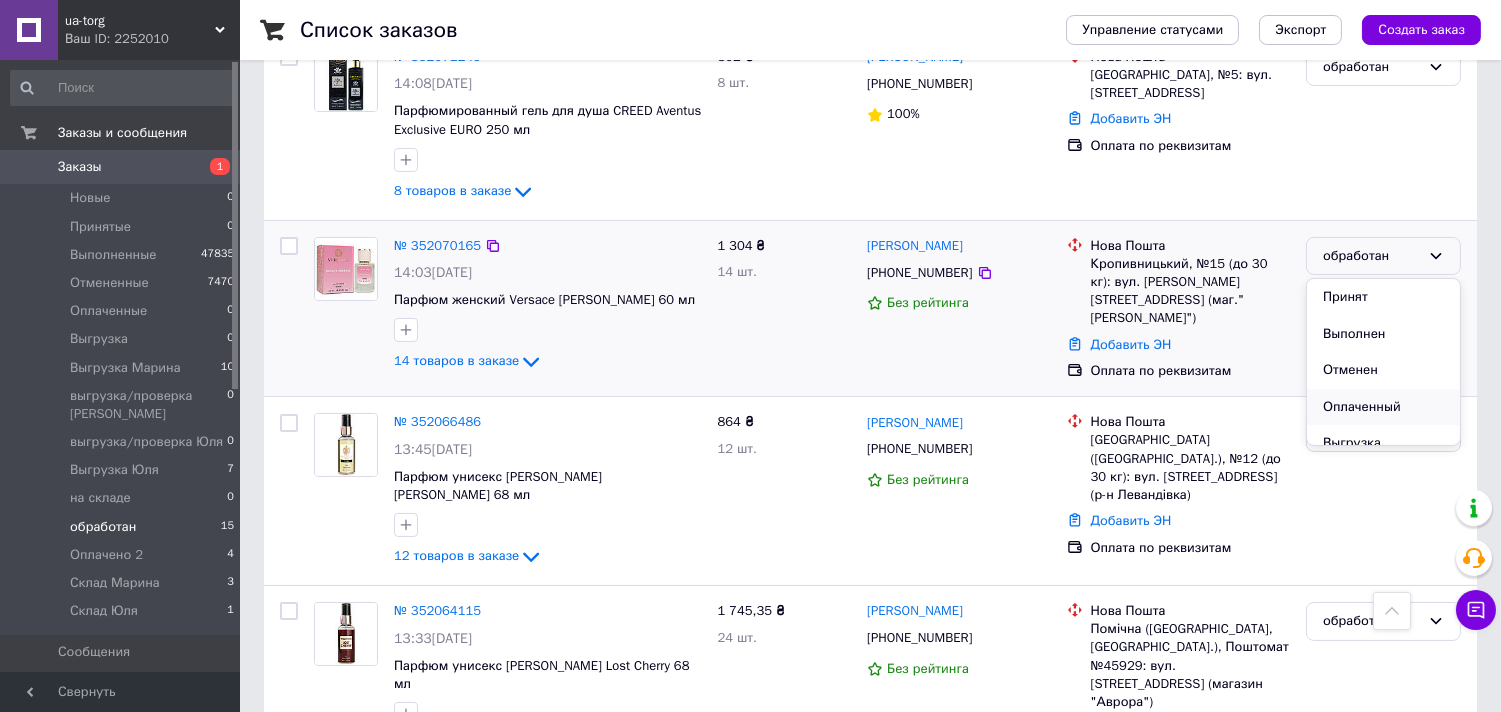 click on "Оплаченный" at bounding box center [1383, 407] 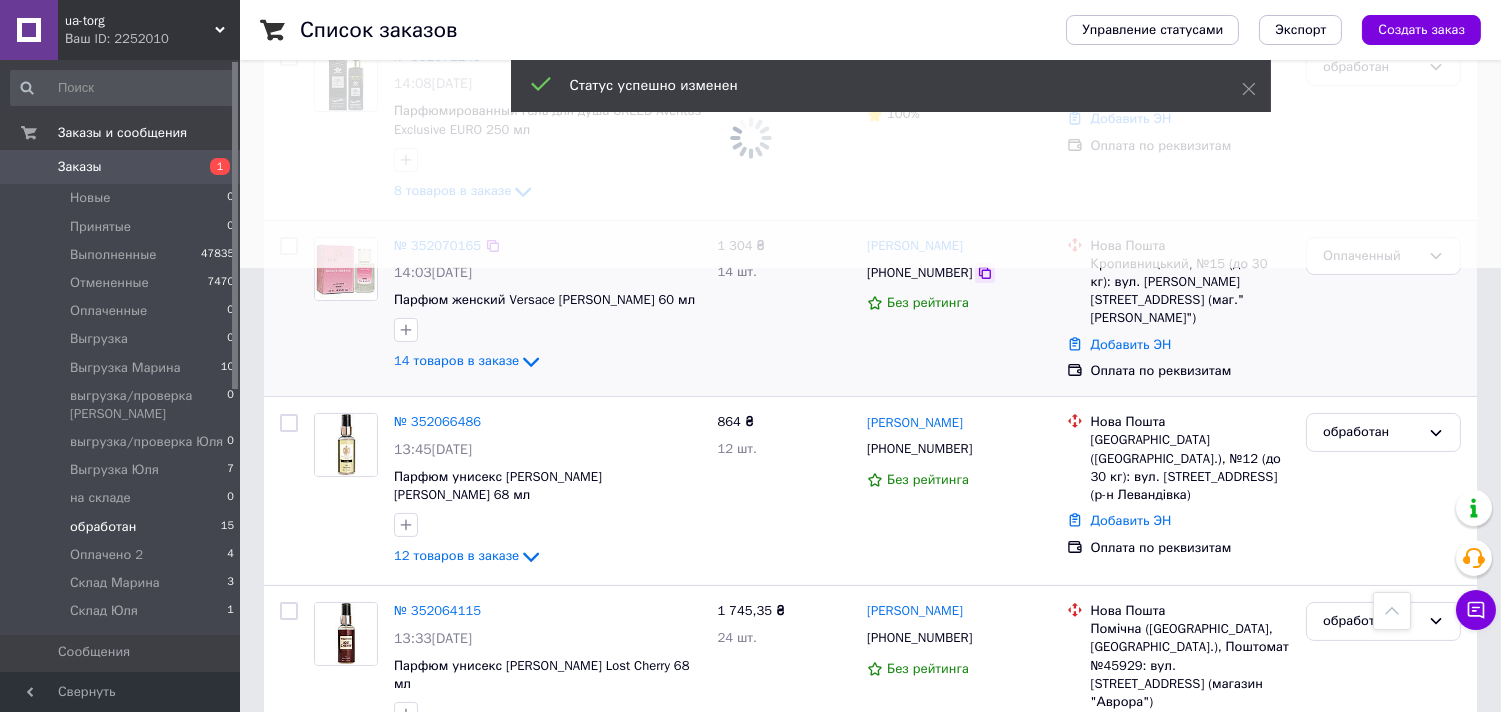 click 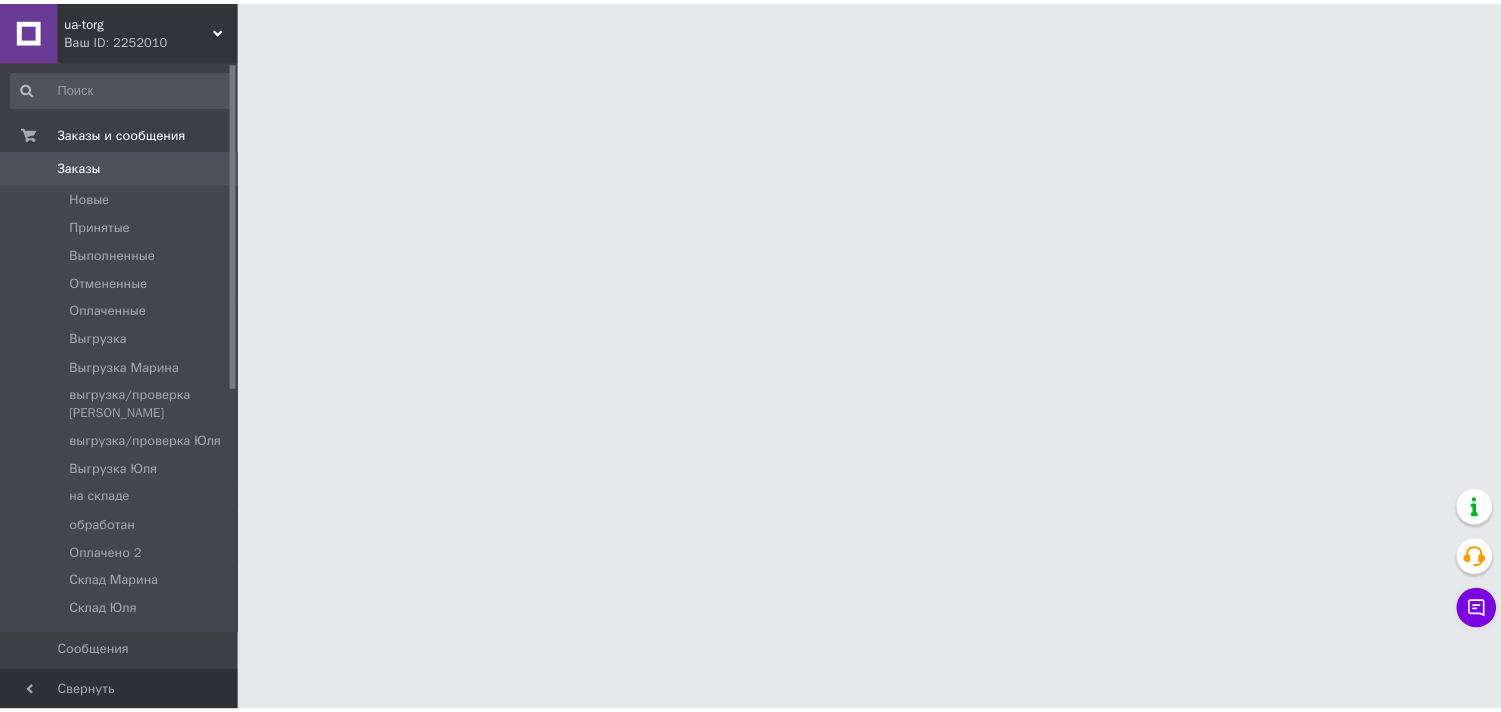 scroll, scrollTop: 0, scrollLeft: 0, axis: both 